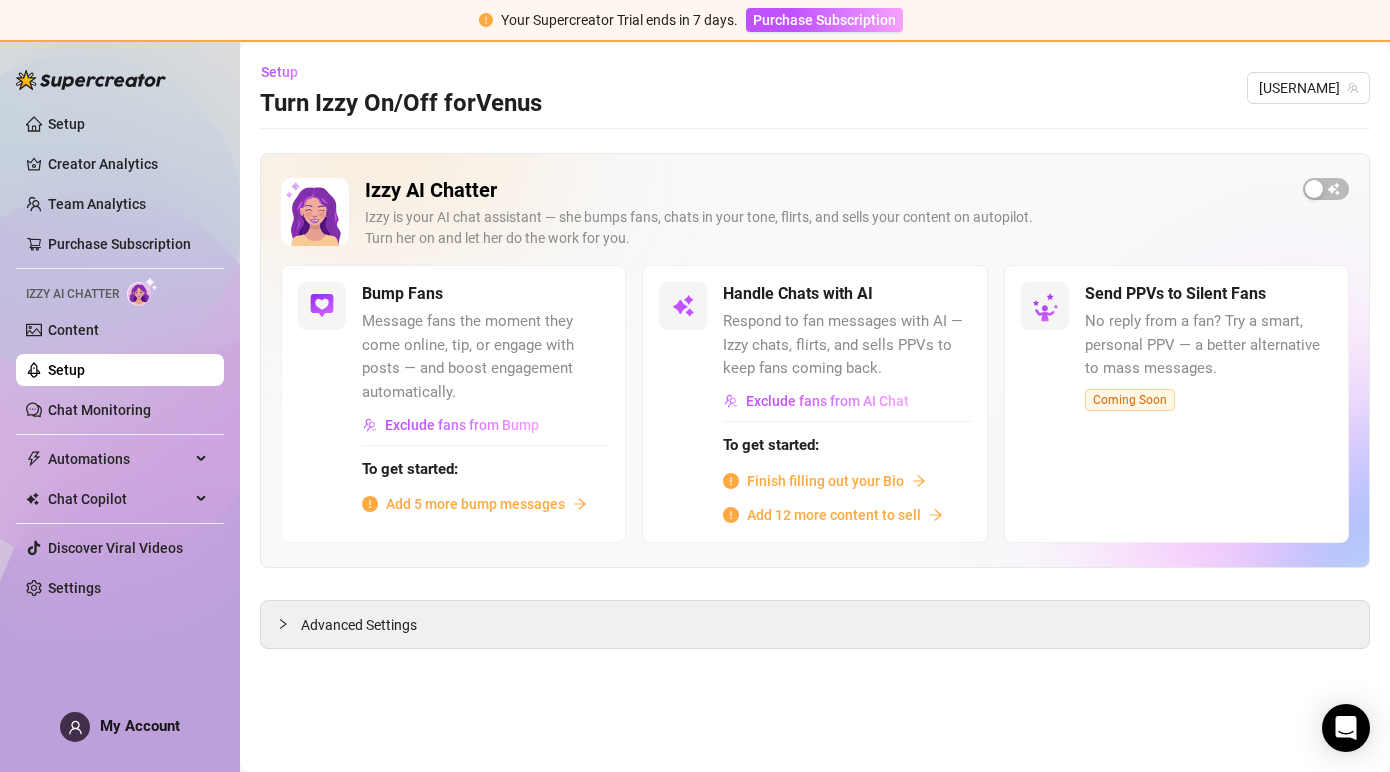 scroll, scrollTop: 0, scrollLeft: 0, axis: both 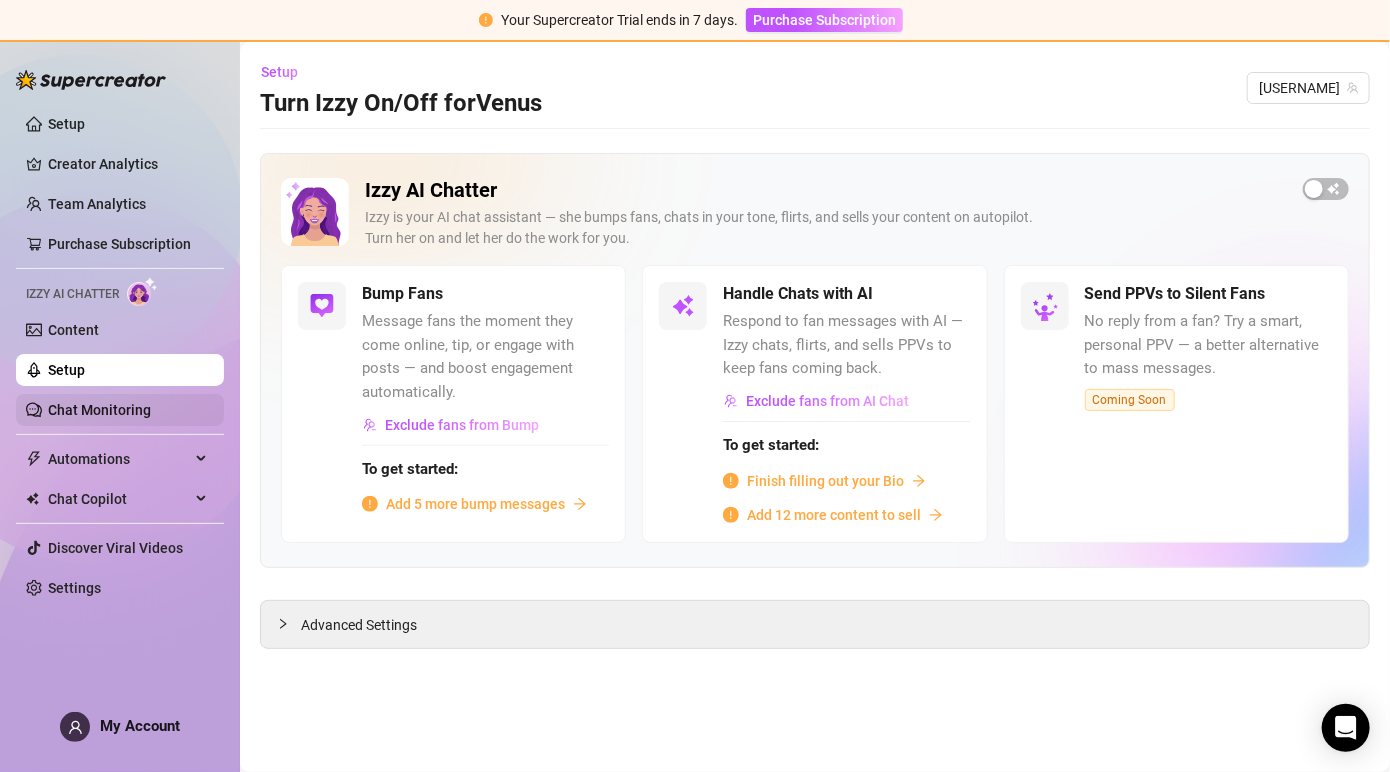 click on "Chat Monitoring" at bounding box center (99, 410) 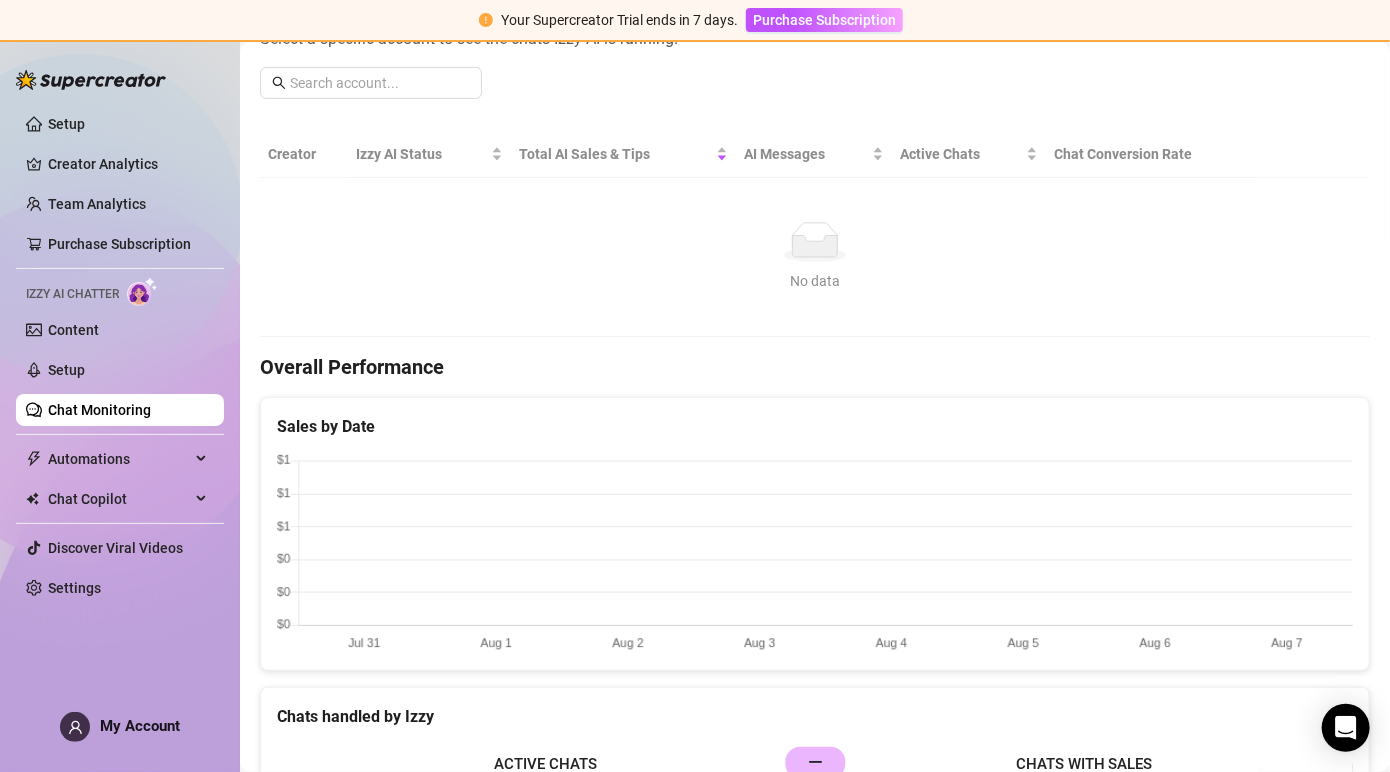 scroll, scrollTop: 313, scrollLeft: 0, axis: vertical 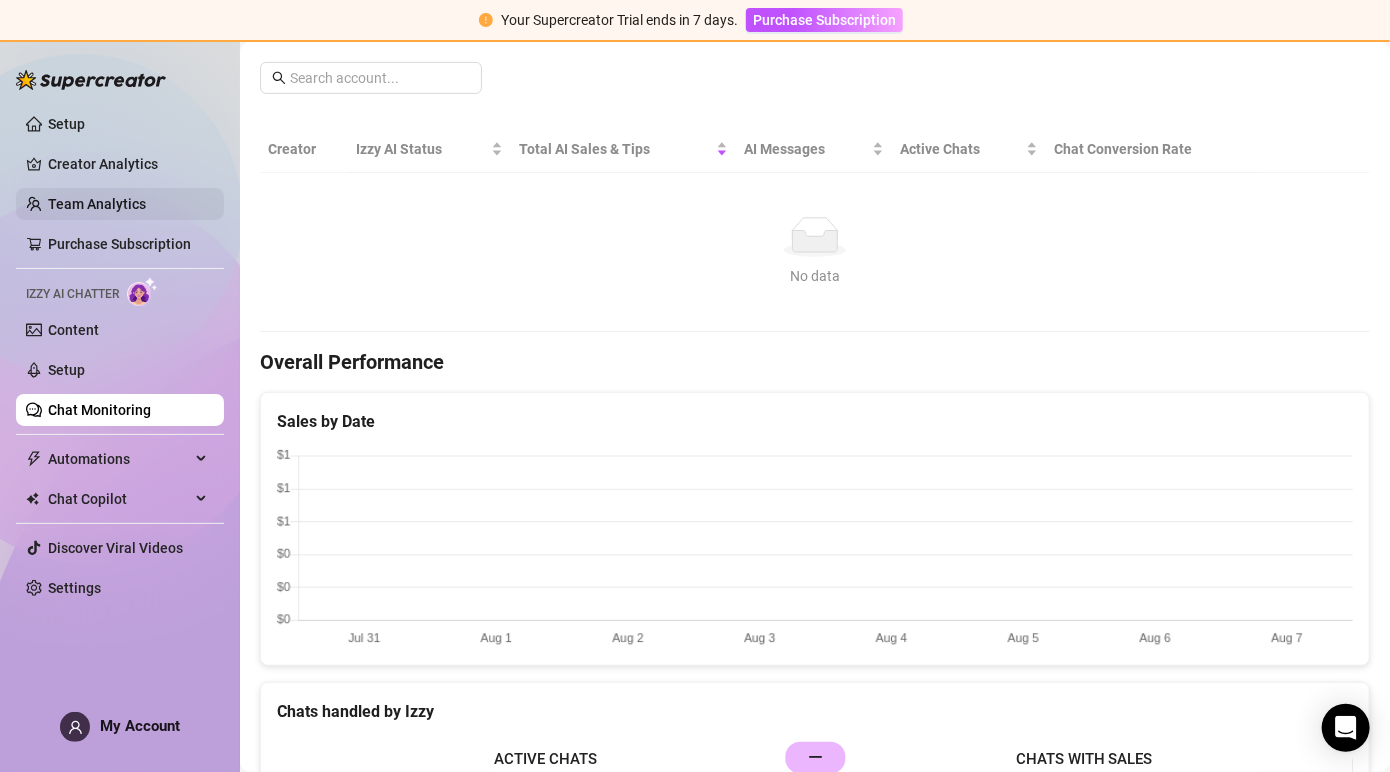 click on "Team Analytics" at bounding box center [97, 204] 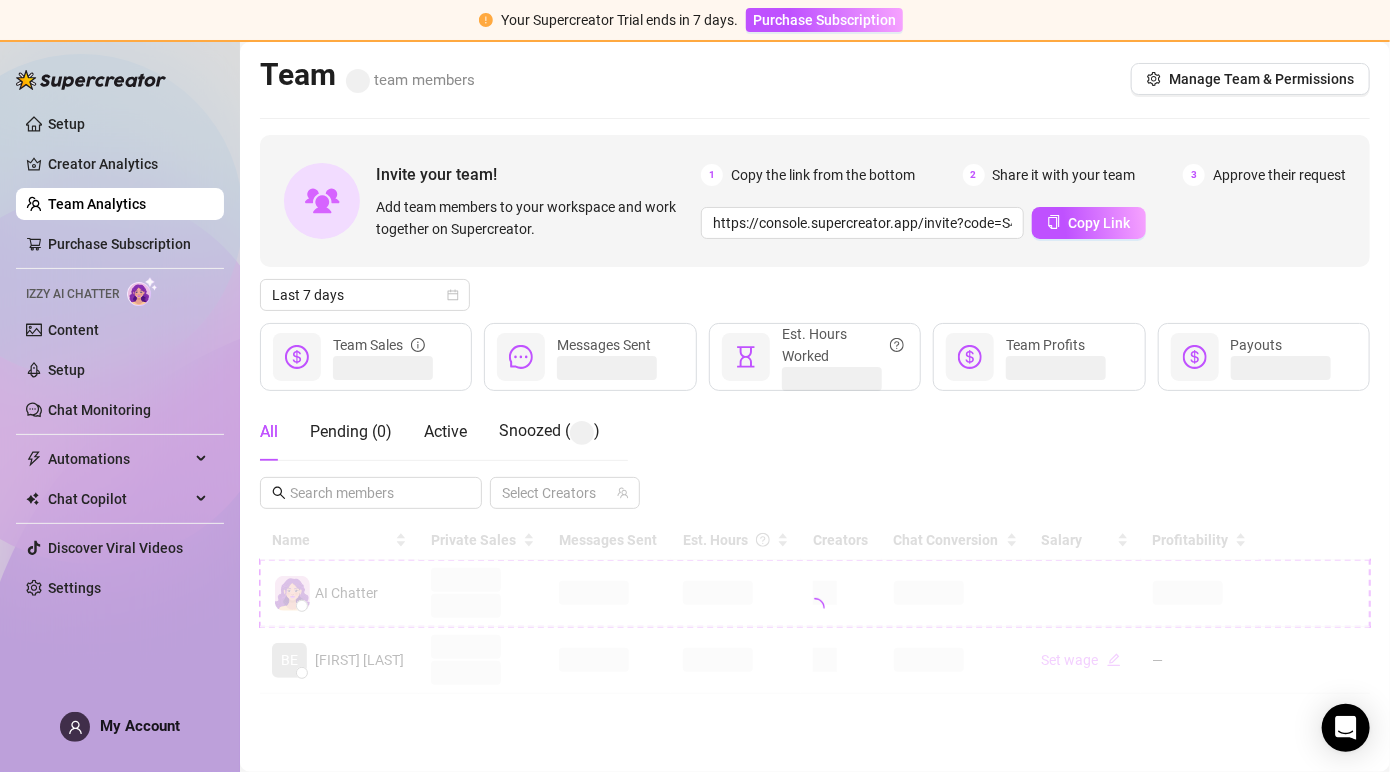 scroll, scrollTop: 0, scrollLeft: 0, axis: both 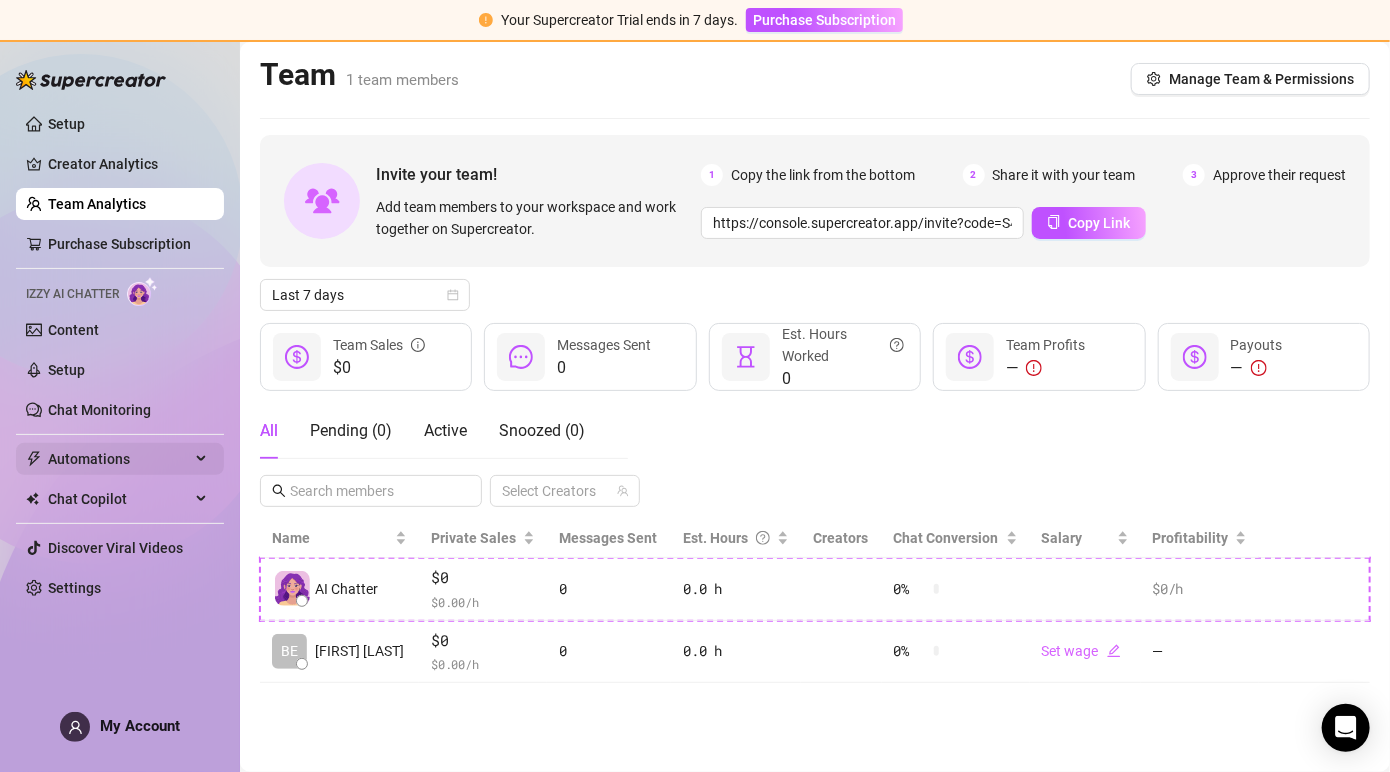 click on "Automations" at bounding box center [120, 459] 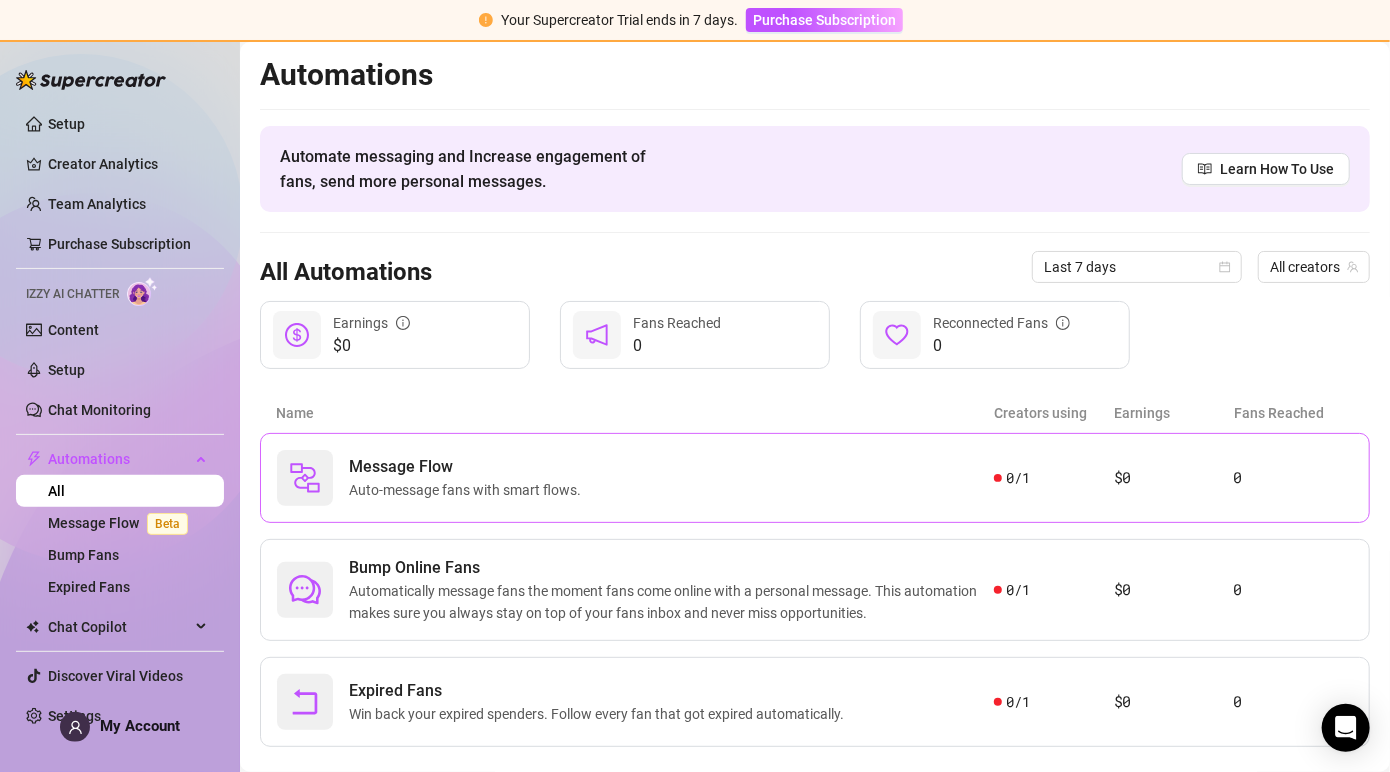 click on "Message Flow Auto-message fans with smart flows." at bounding box center (635, 478) 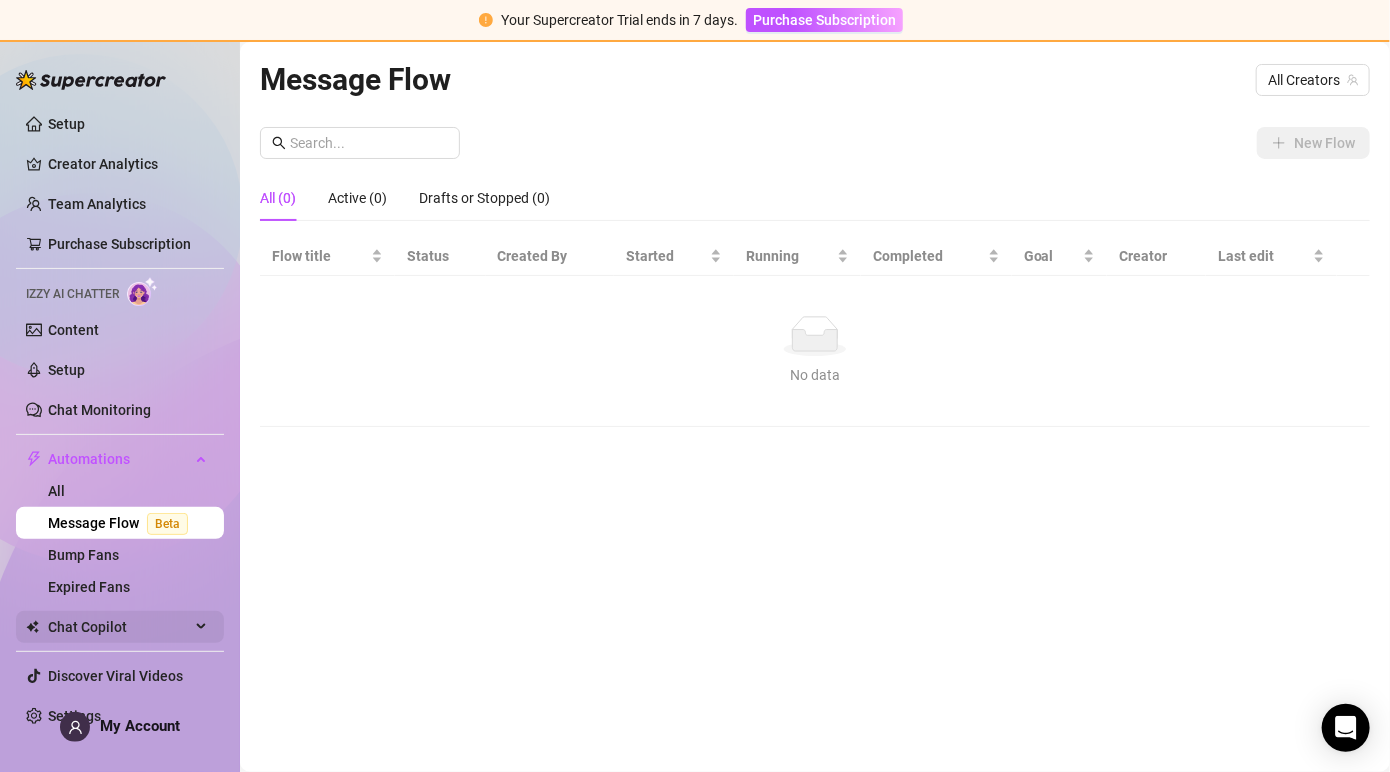 click on "Chat Copilot" at bounding box center [119, 627] 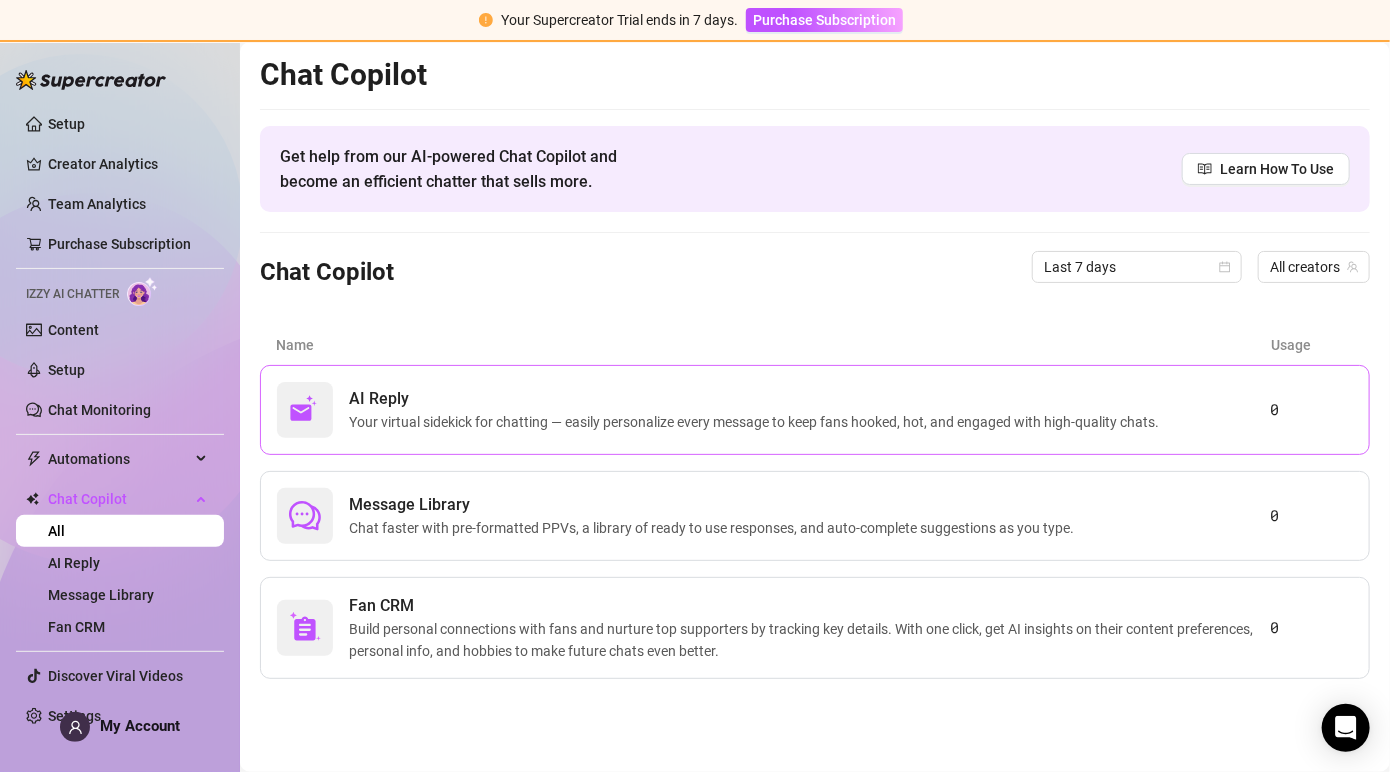click on "Your virtual sidekick for chatting — easily personalize every message to keep fans hooked, hot, and engaged with high-quality chats." at bounding box center (758, 422) 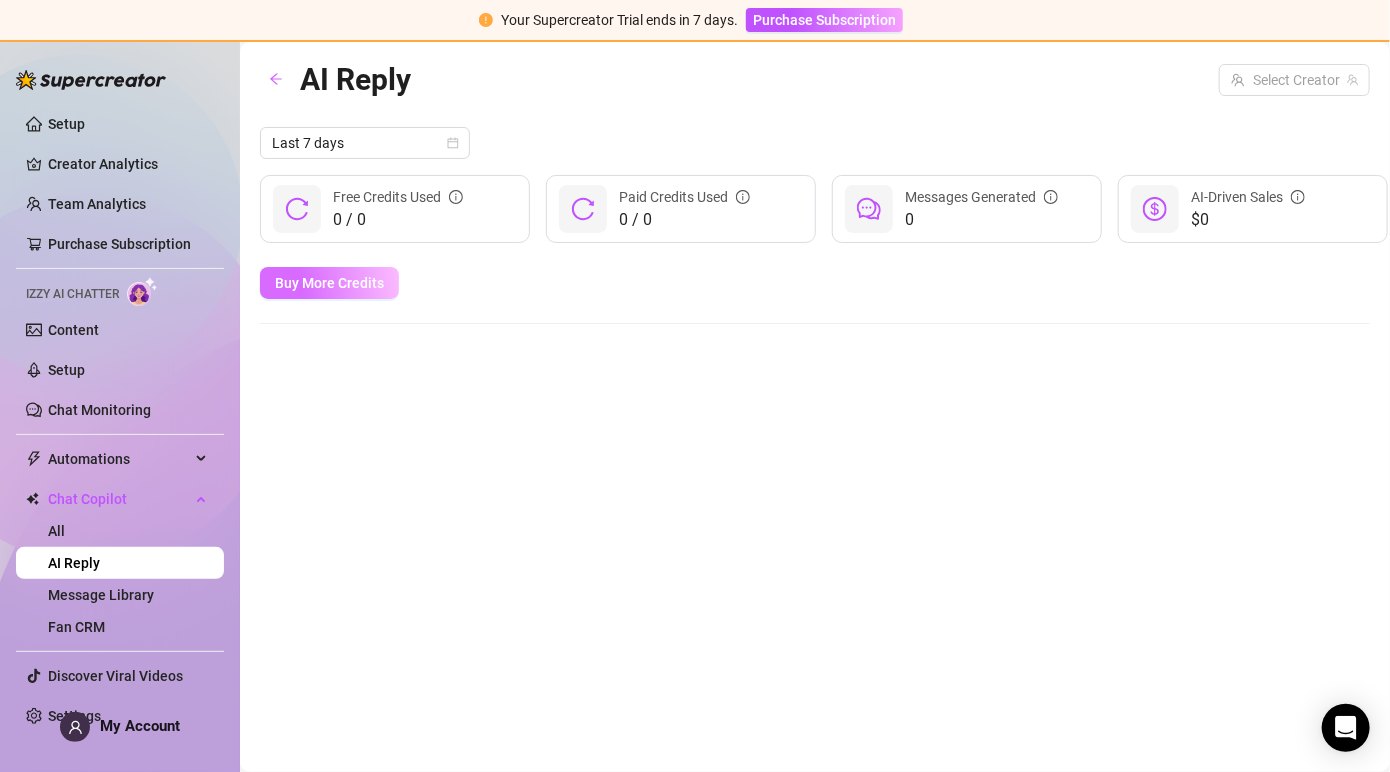 click on "Buy More Credits" at bounding box center (329, 283) 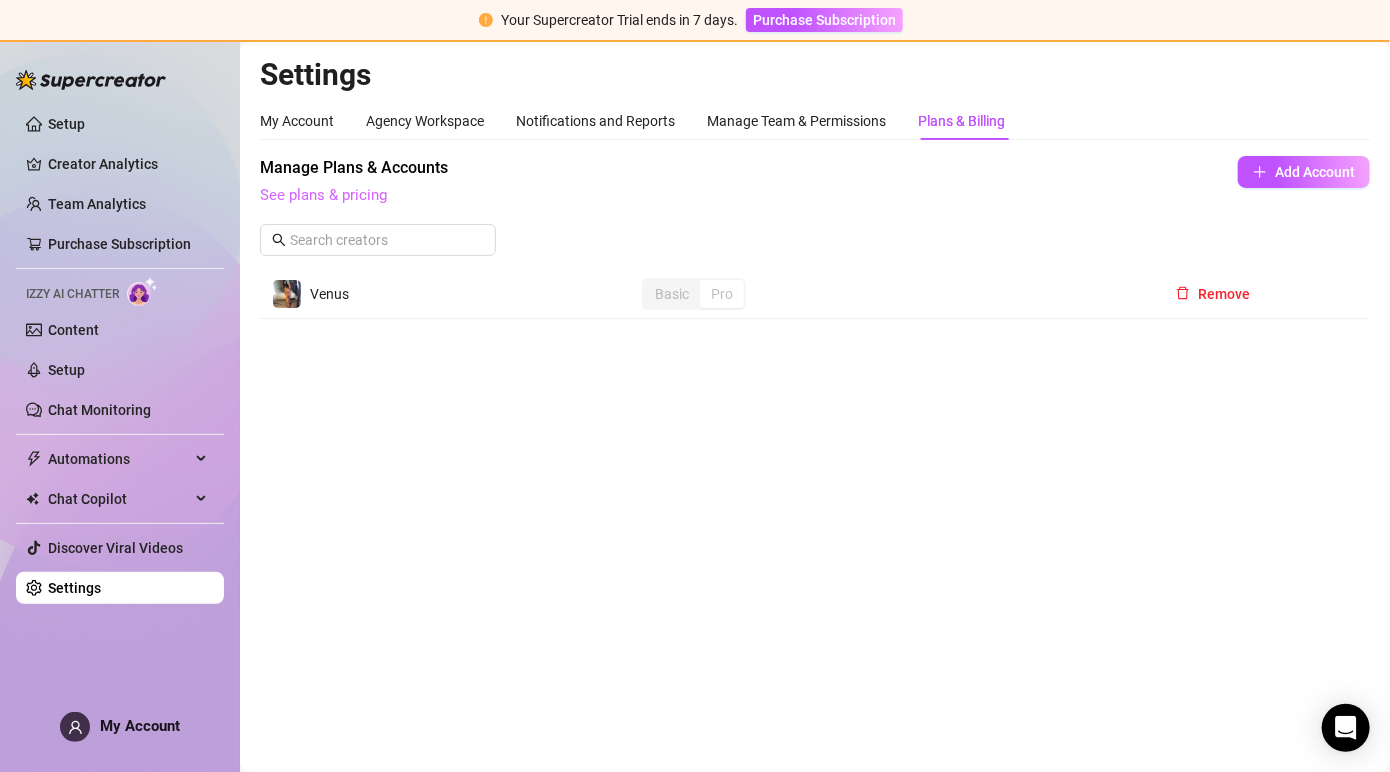 click on "See plans & pricing" at bounding box center (323, 195) 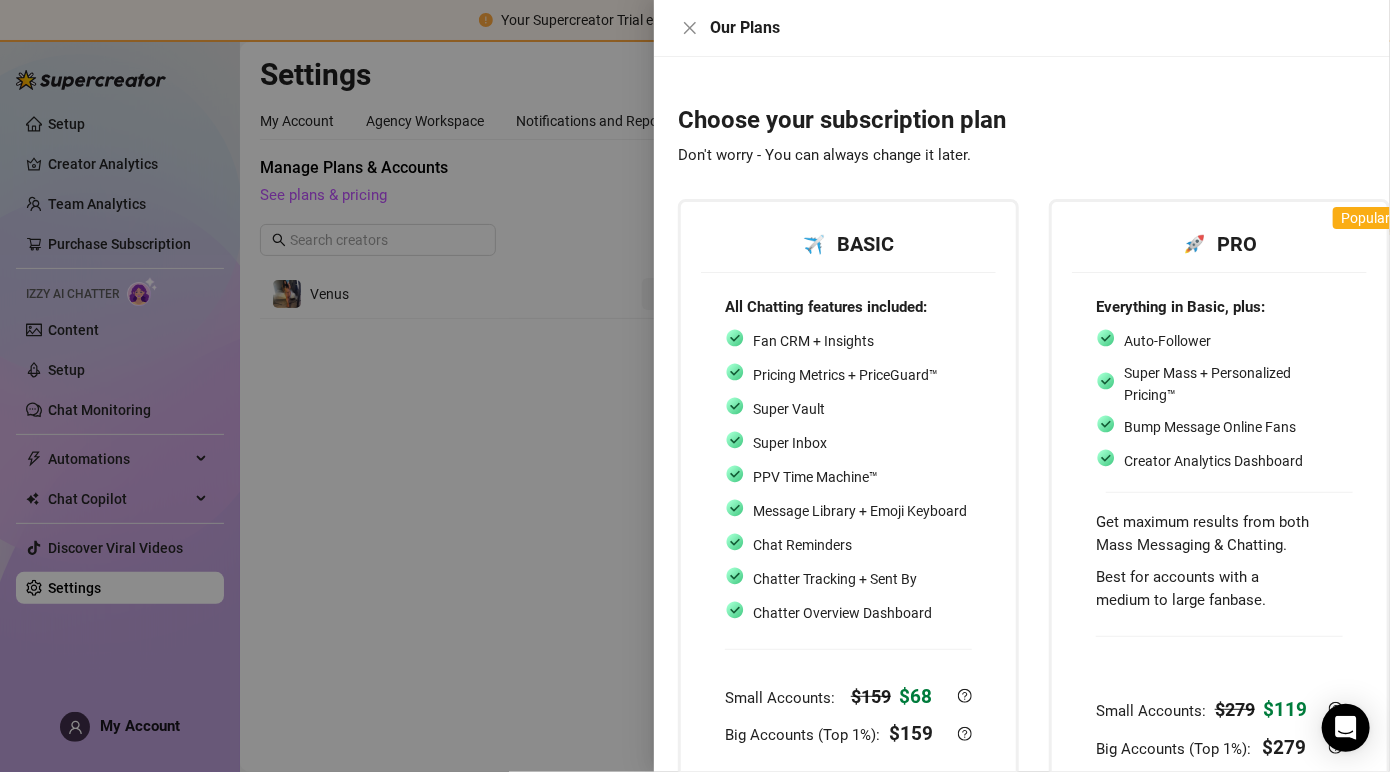click at bounding box center [695, 386] 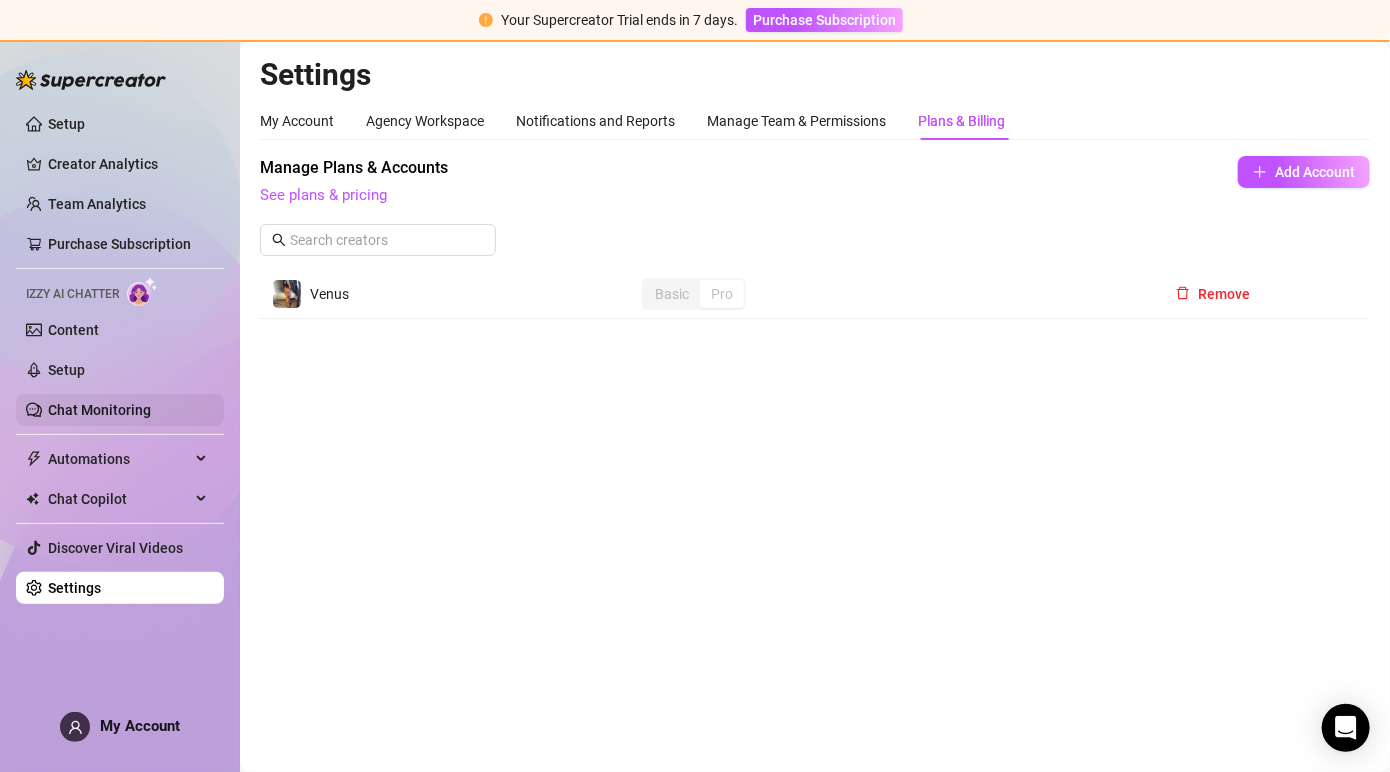 click on "Chat Monitoring" at bounding box center [99, 410] 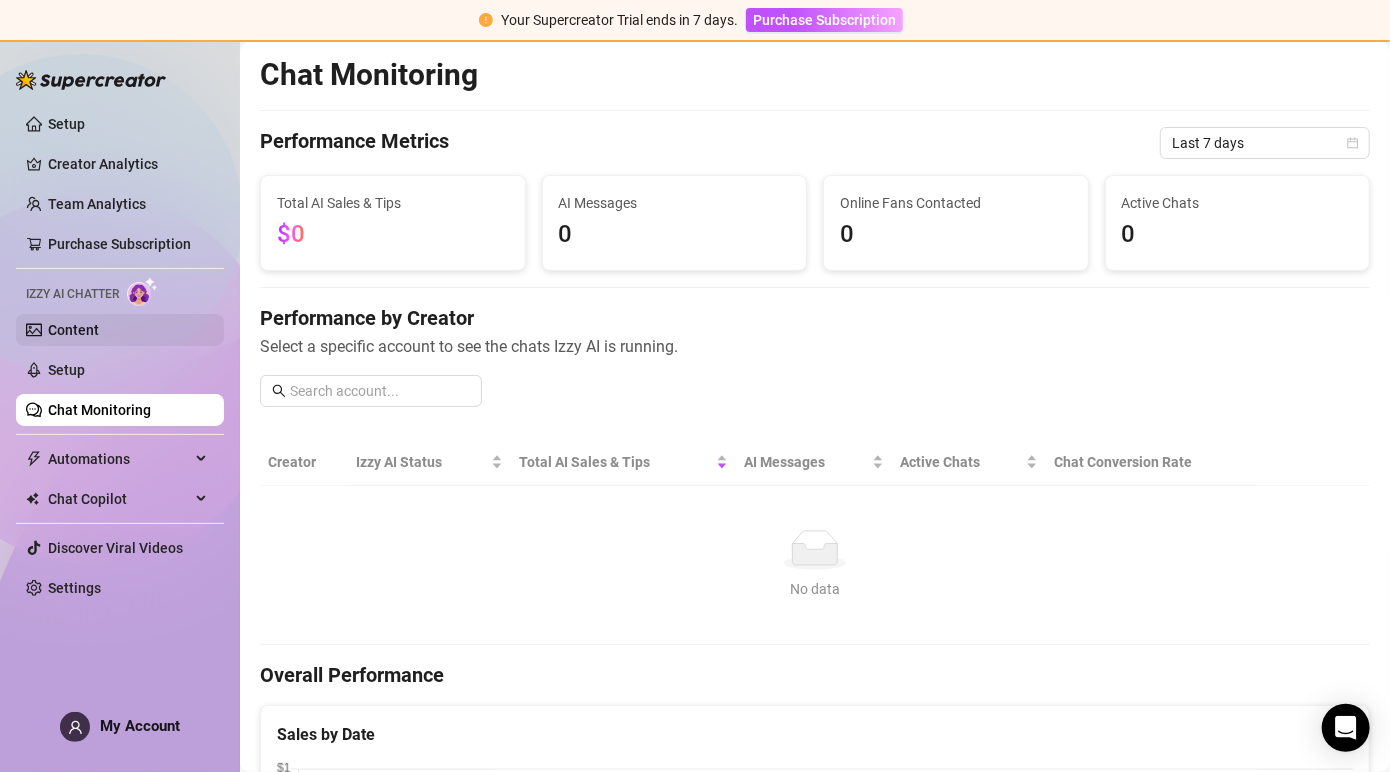 click on "Content" at bounding box center [73, 330] 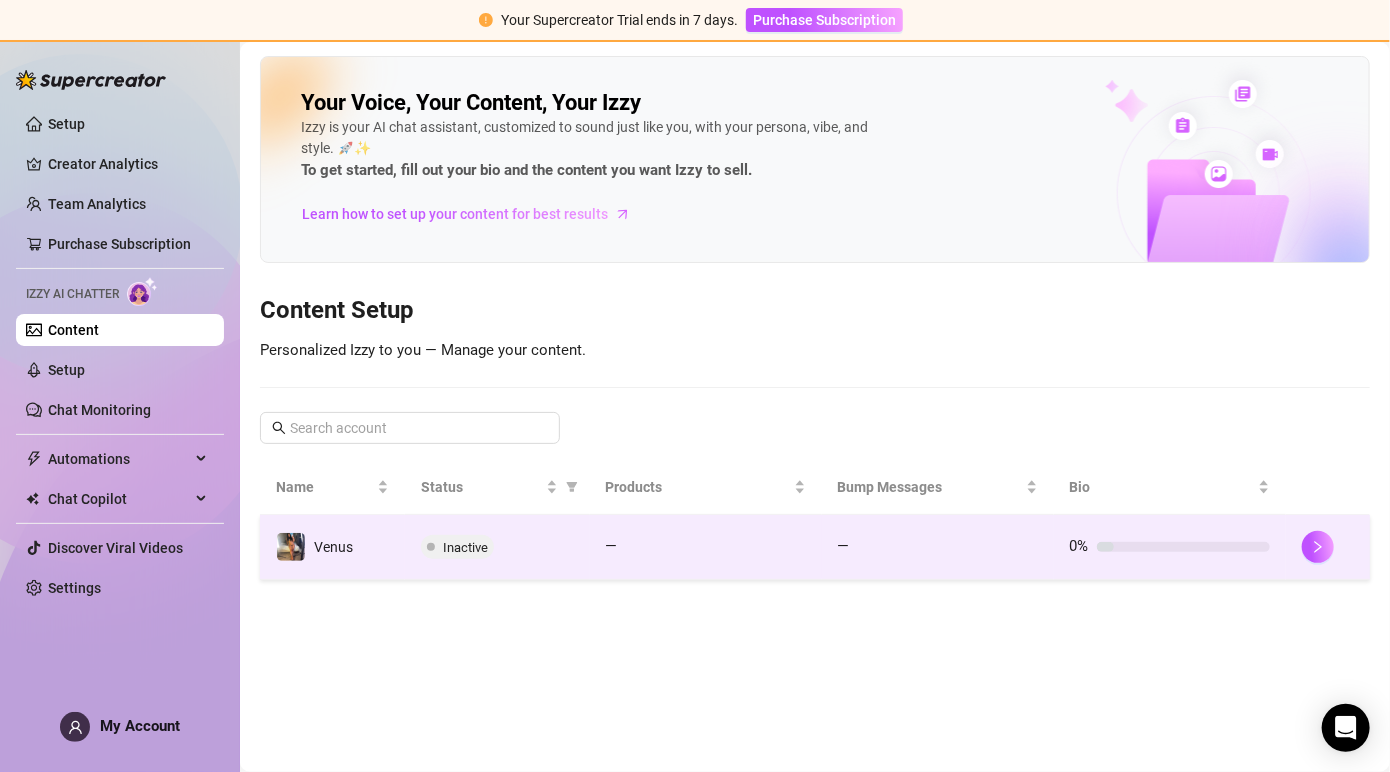 click on "Inactive" at bounding box center (497, 547) 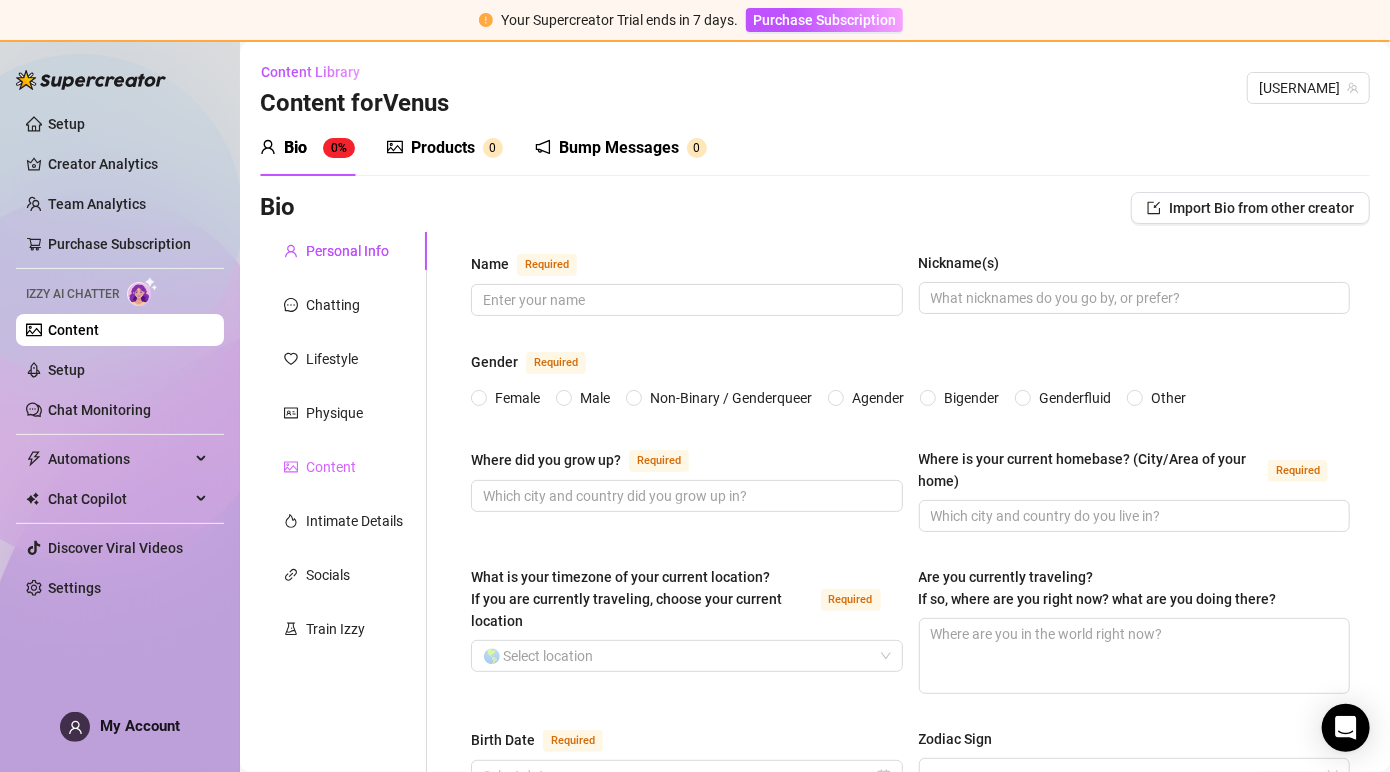 click on "Content" at bounding box center [343, 467] 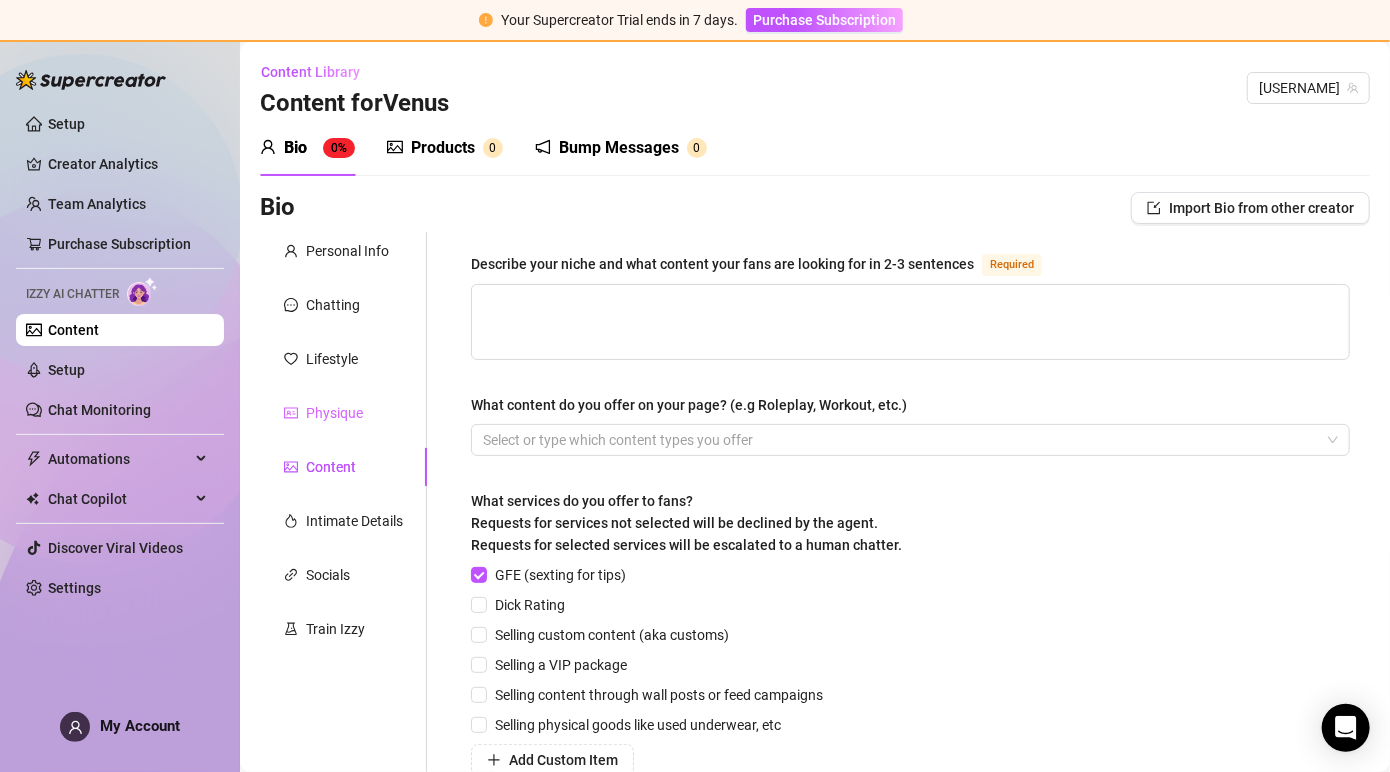 click on "Physique" at bounding box center (343, 413) 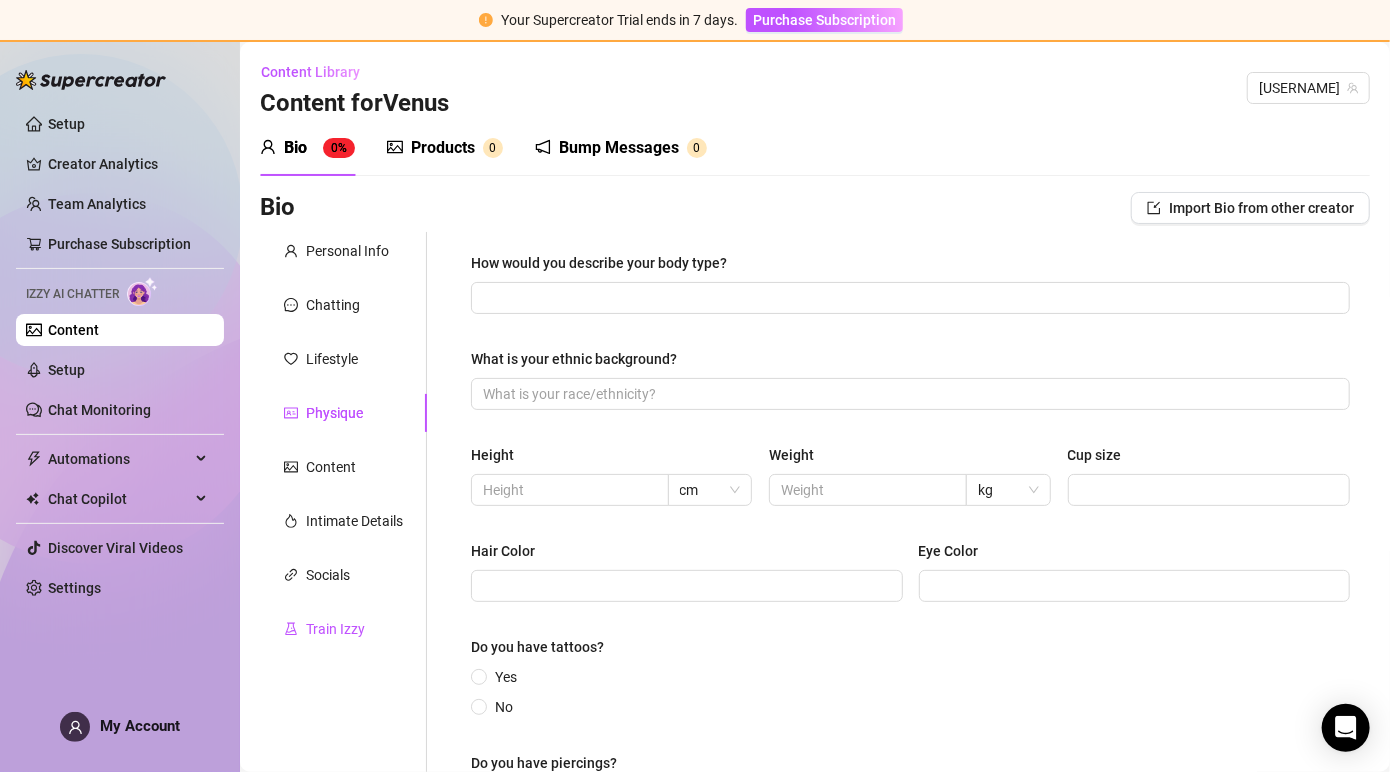 click on "Train Izzy" at bounding box center [335, 629] 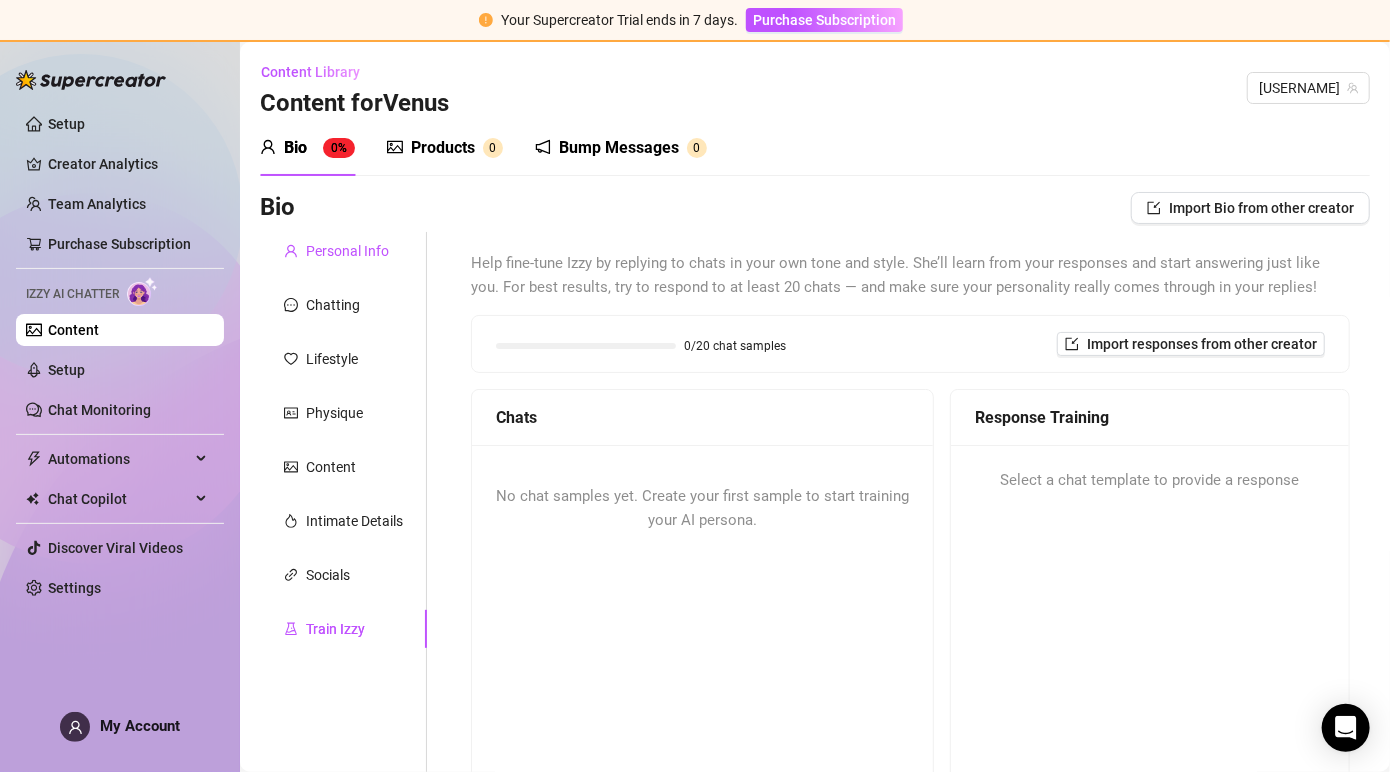 click on "Personal Info" at bounding box center (347, 251) 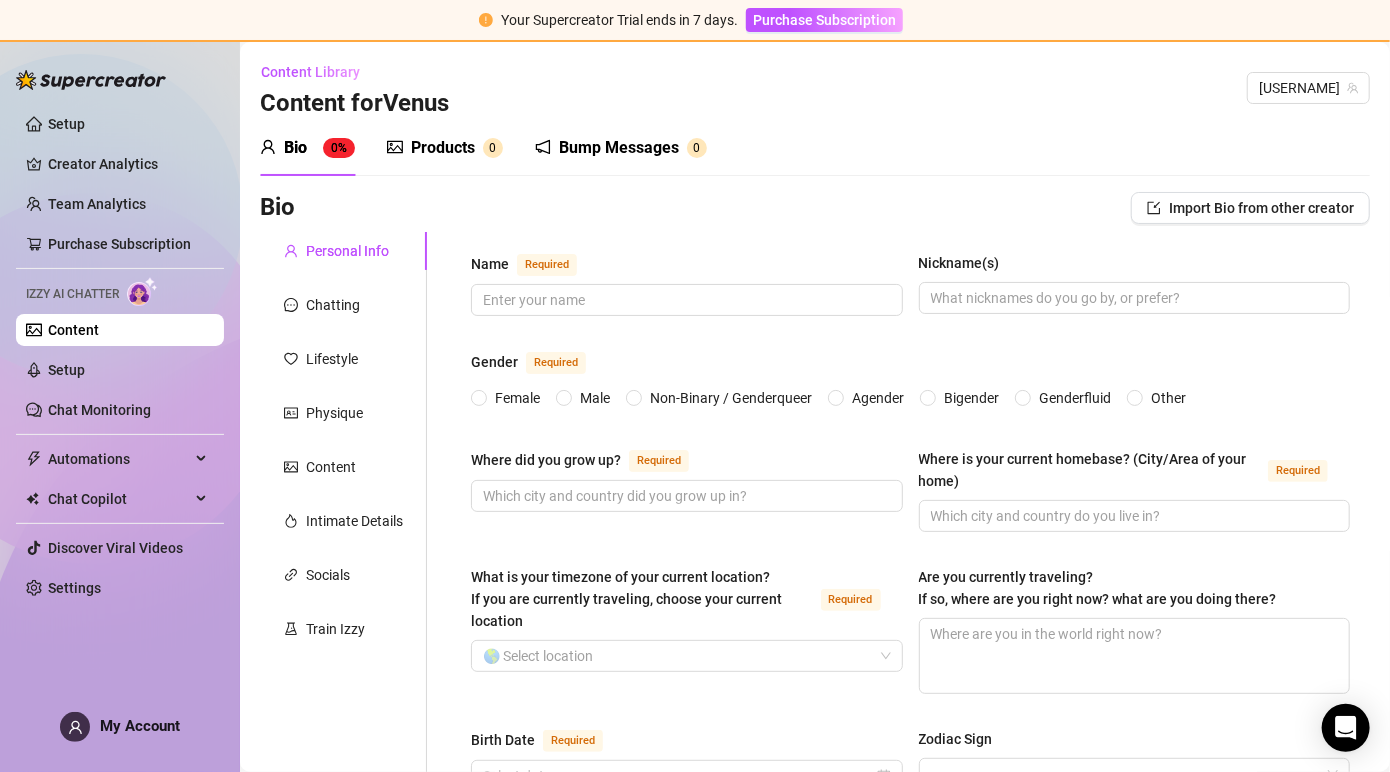 type 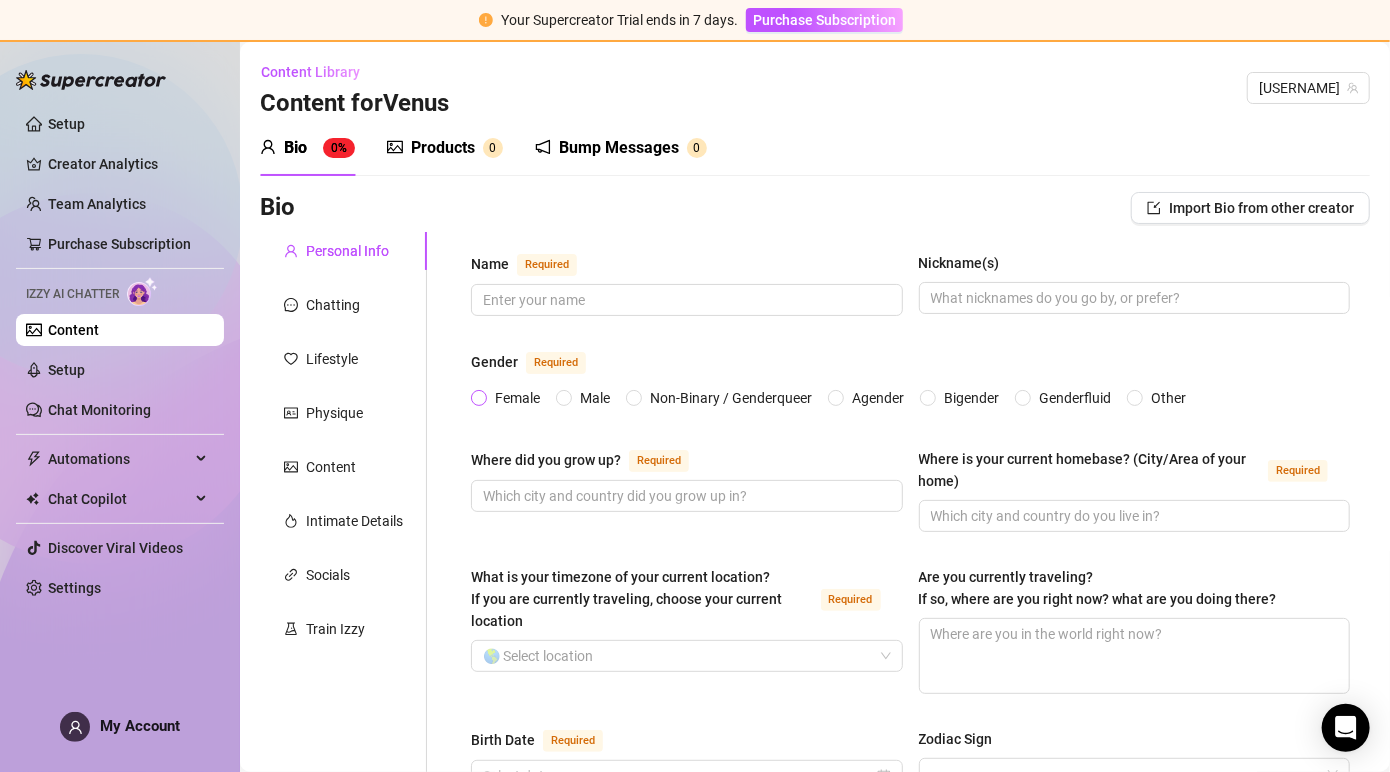 click on "Female" at bounding box center (480, 399) 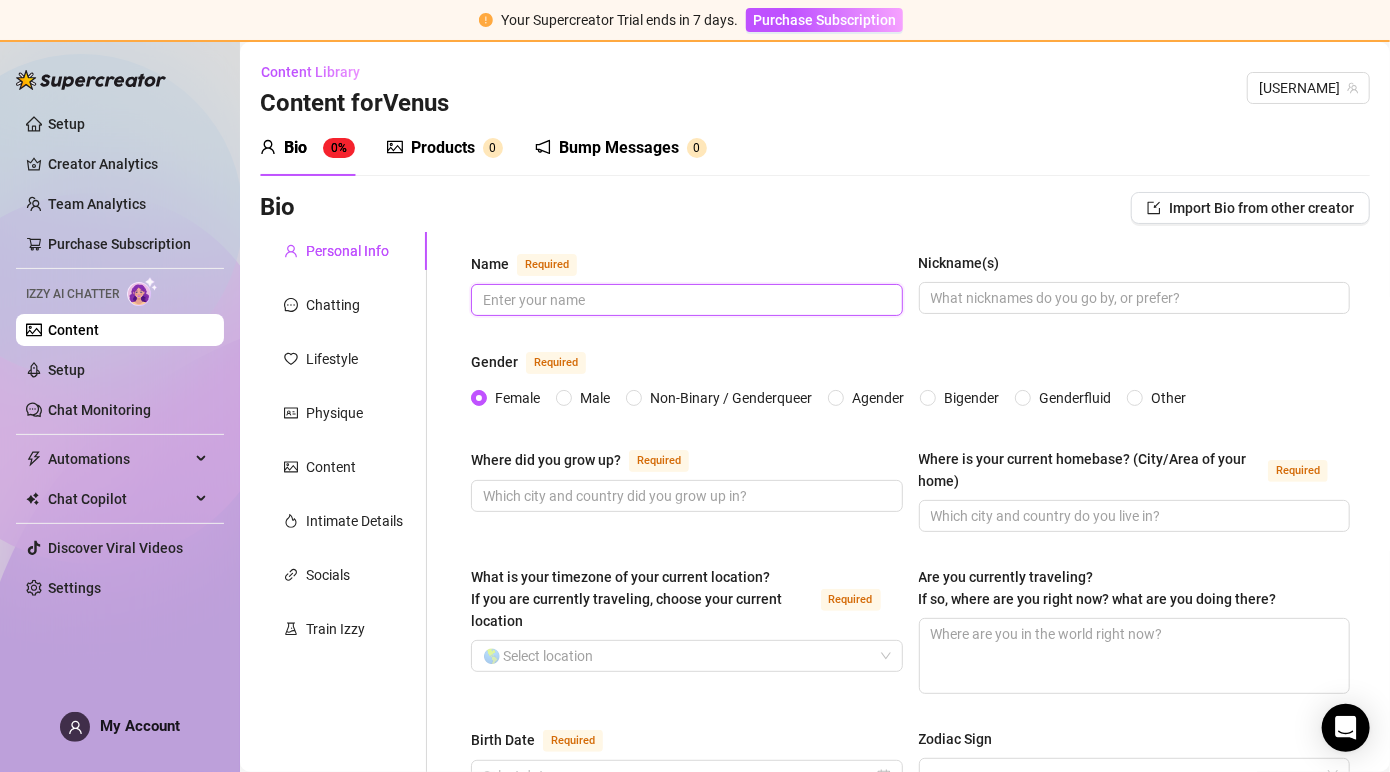 click on "Name Required" at bounding box center (685, 300) 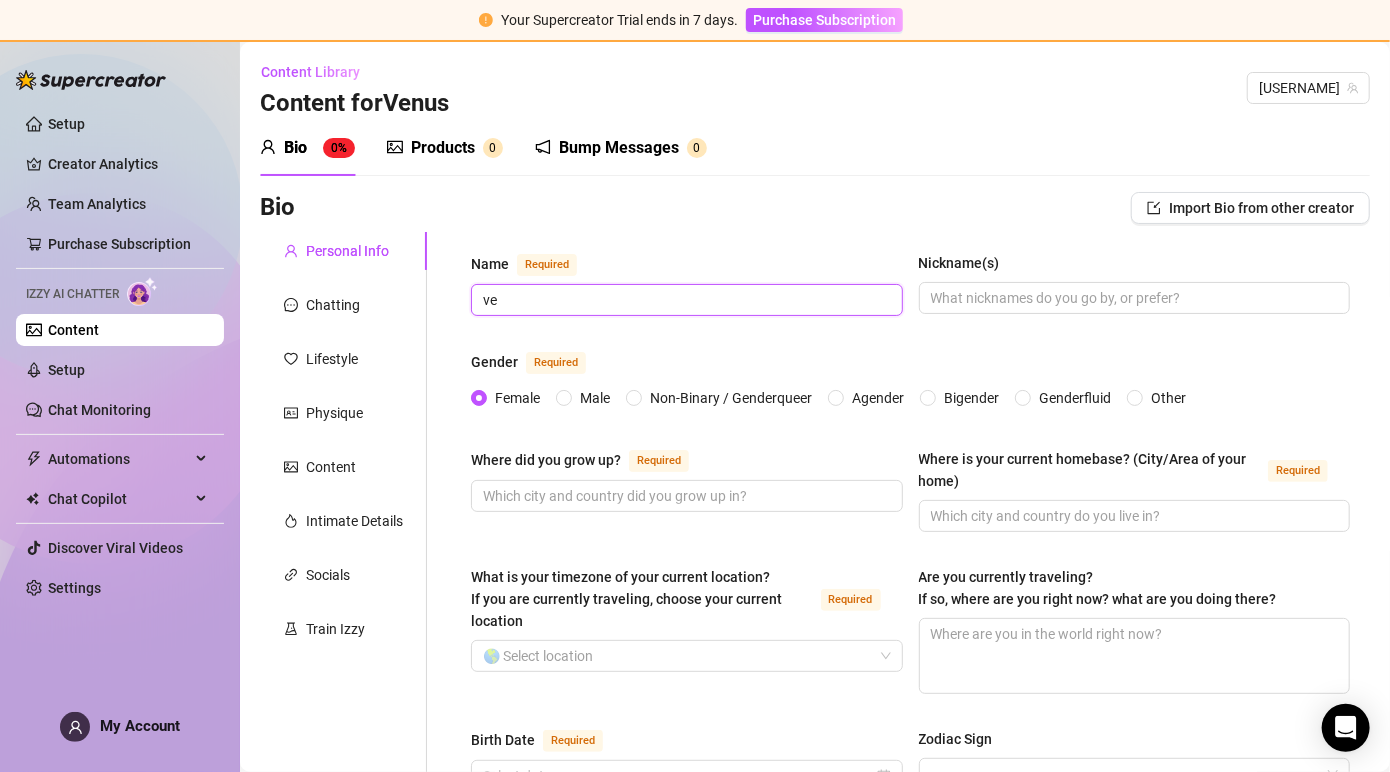 type on "v" 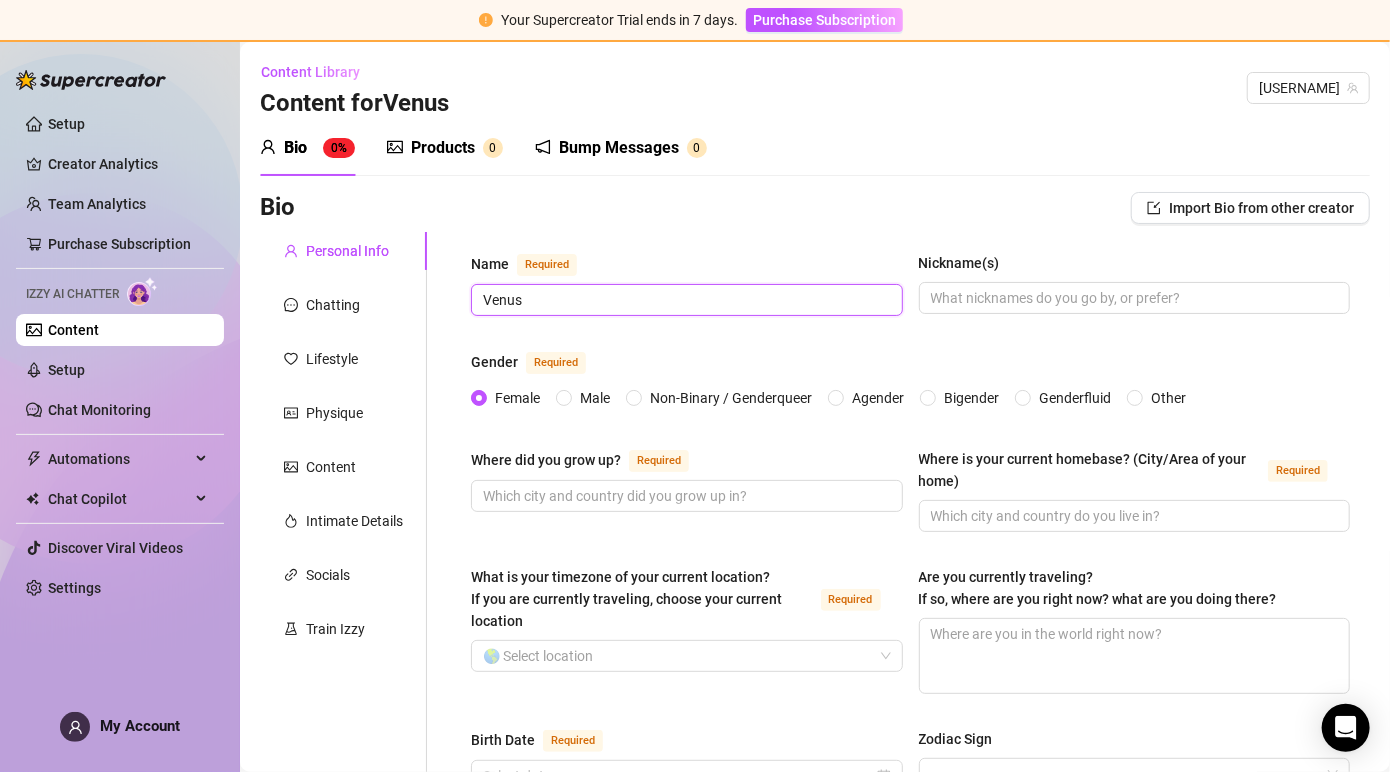 type on "Venus" 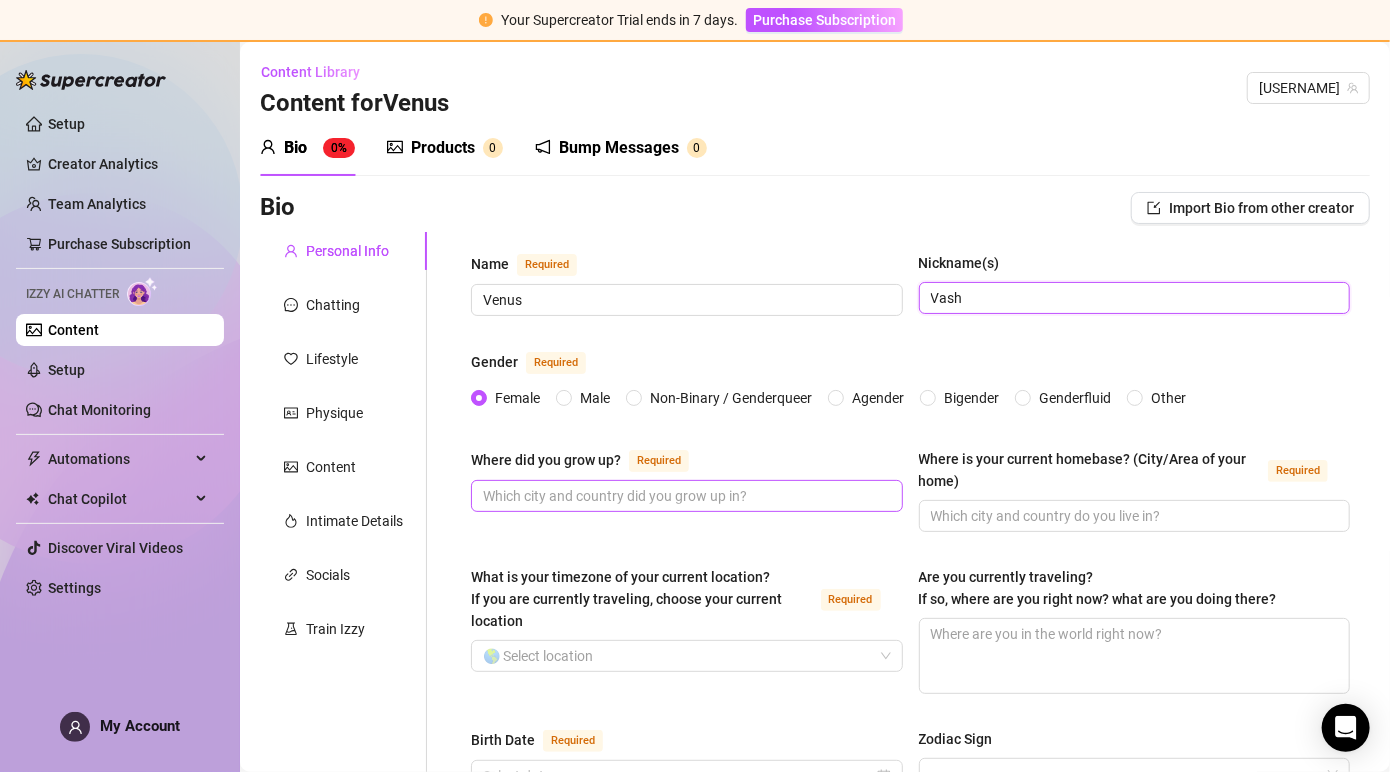 type on "Vash" 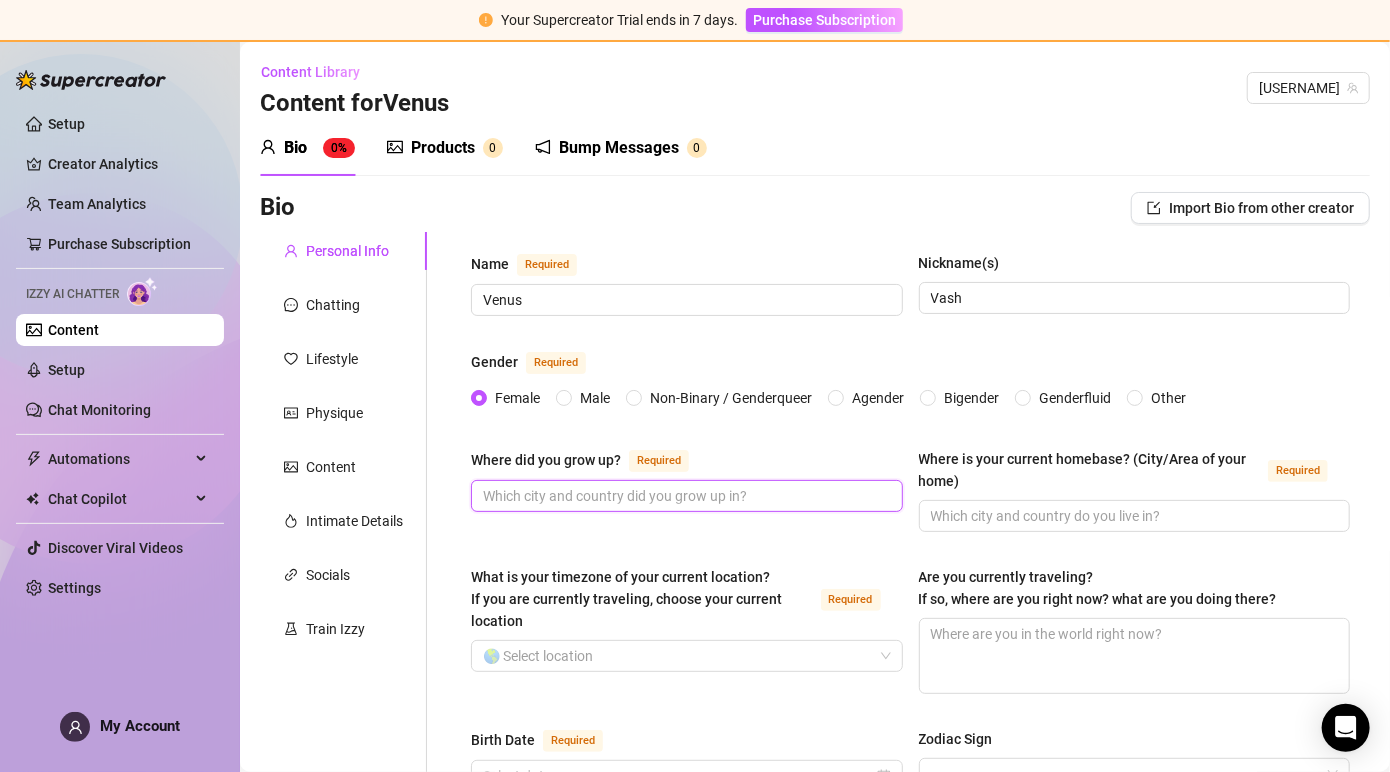 click on "Where did you grow up? Required" at bounding box center (685, 496) 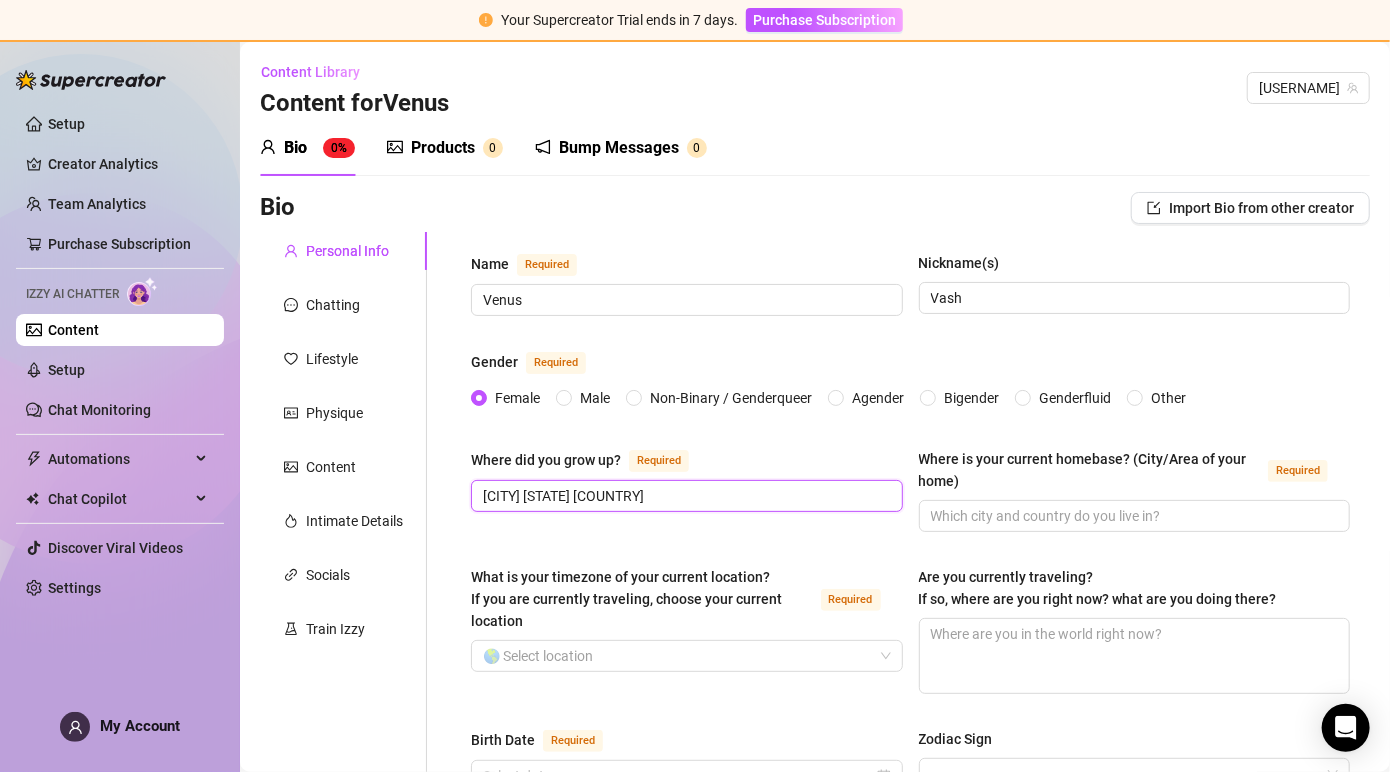 click on "[CITY] [STATE] [COUNTRY]" at bounding box center [685, 496] 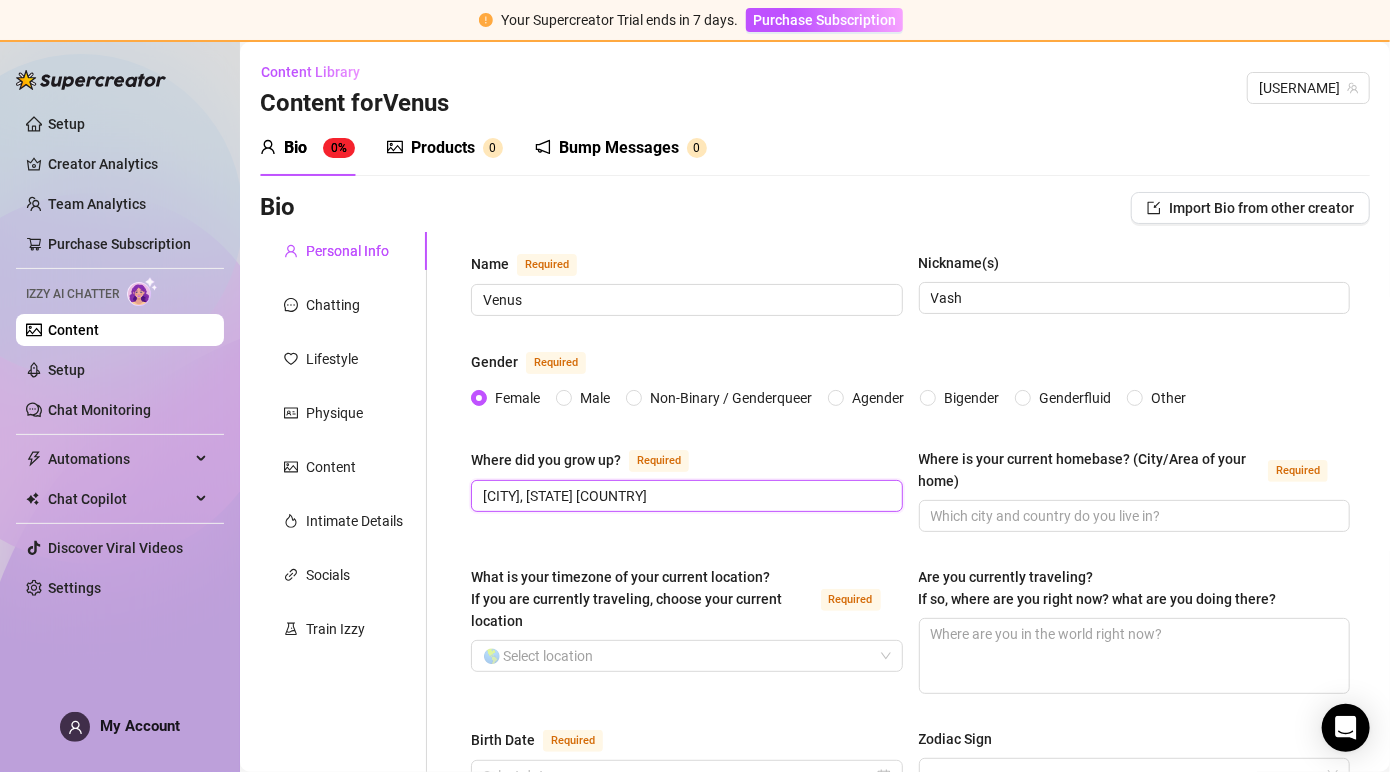 click on "[CITY], [STATE] [COUNTRY]" at bounding box center (685, 496) 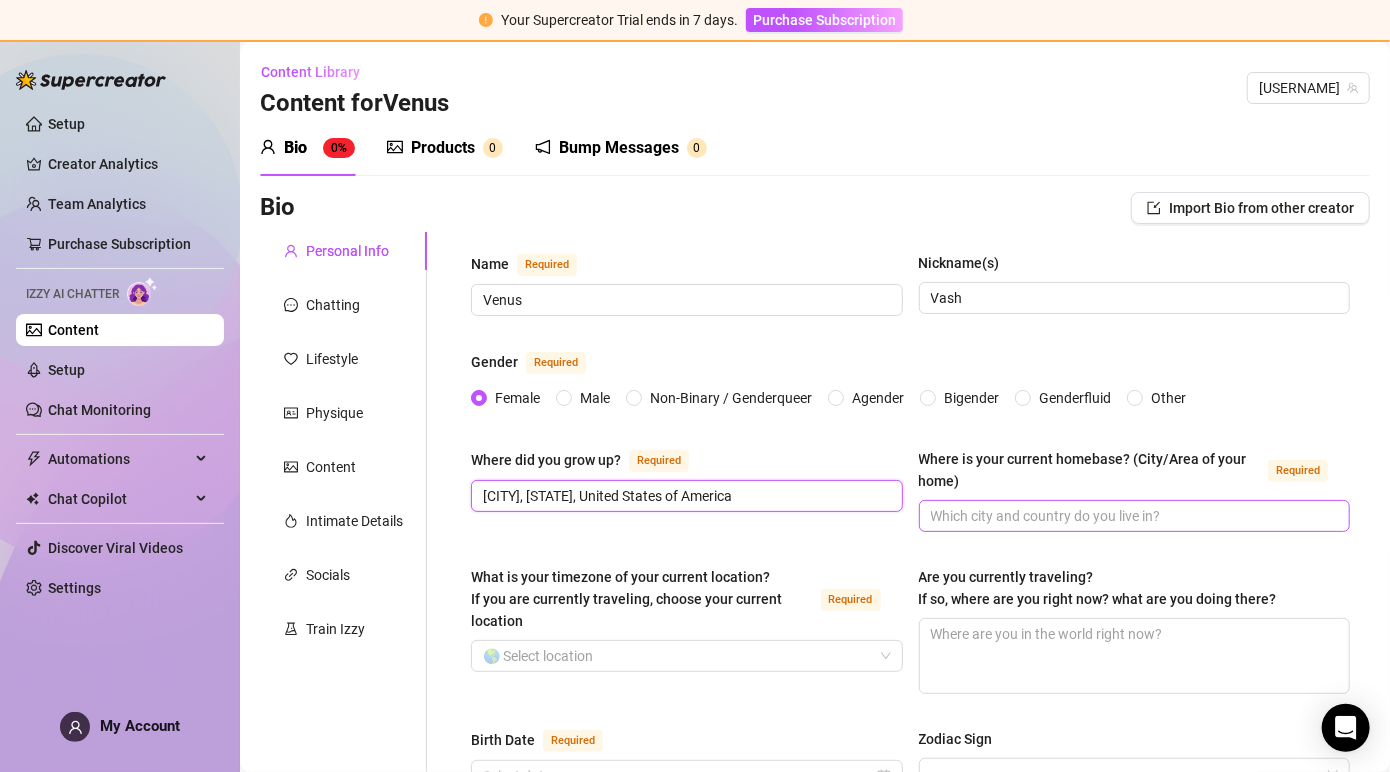type on "[CITY], [STATE], United States of America" 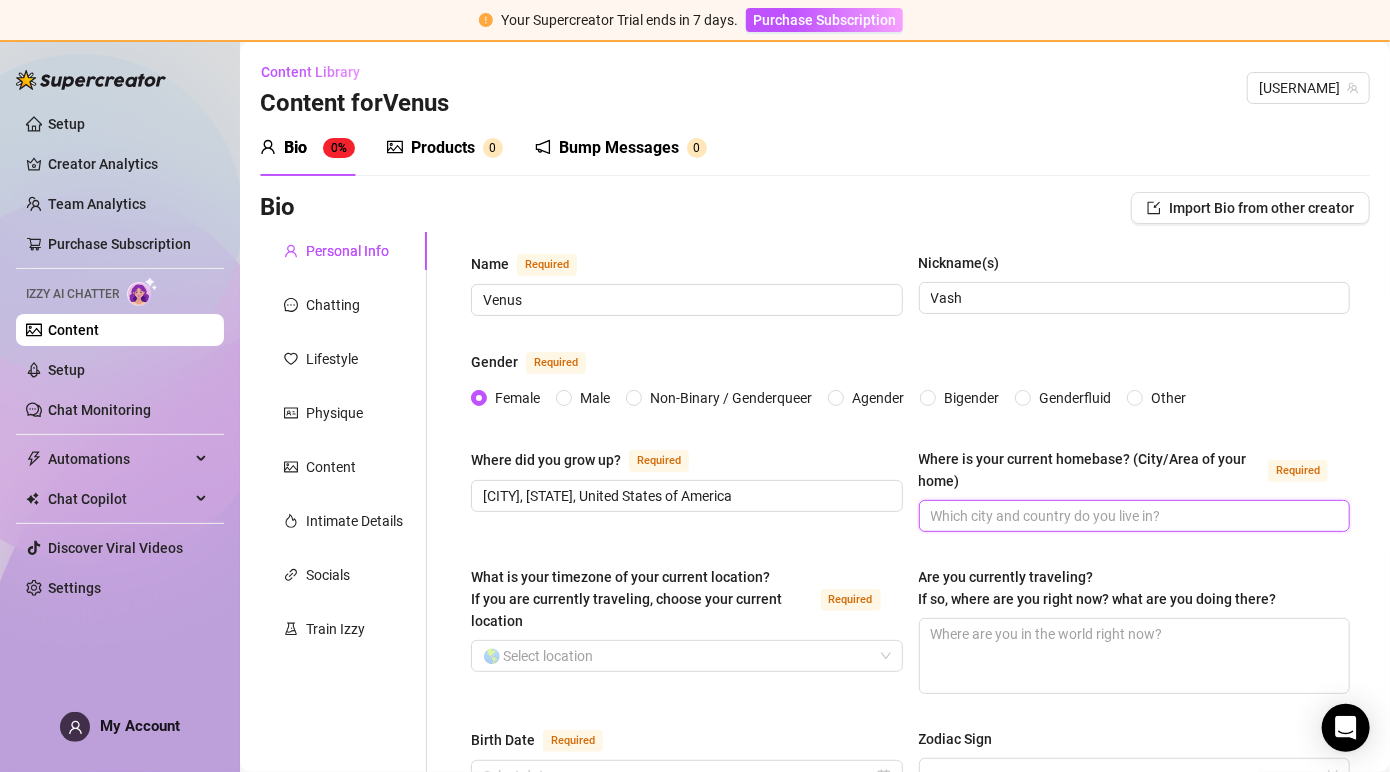 click on "Where is your current homebase? (City/Area of your home) Required" at bounding box center [1133, 516] 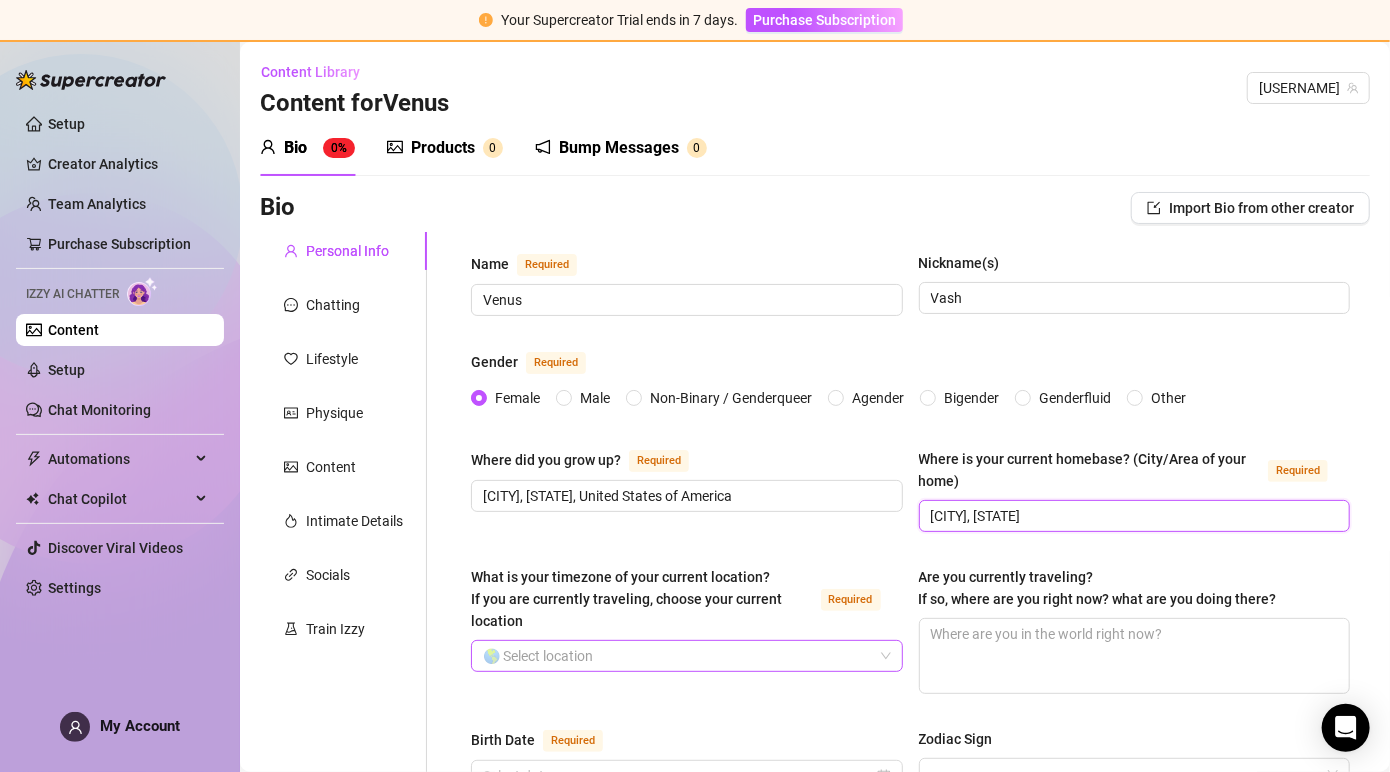 type on "[CITY], [STATE]" 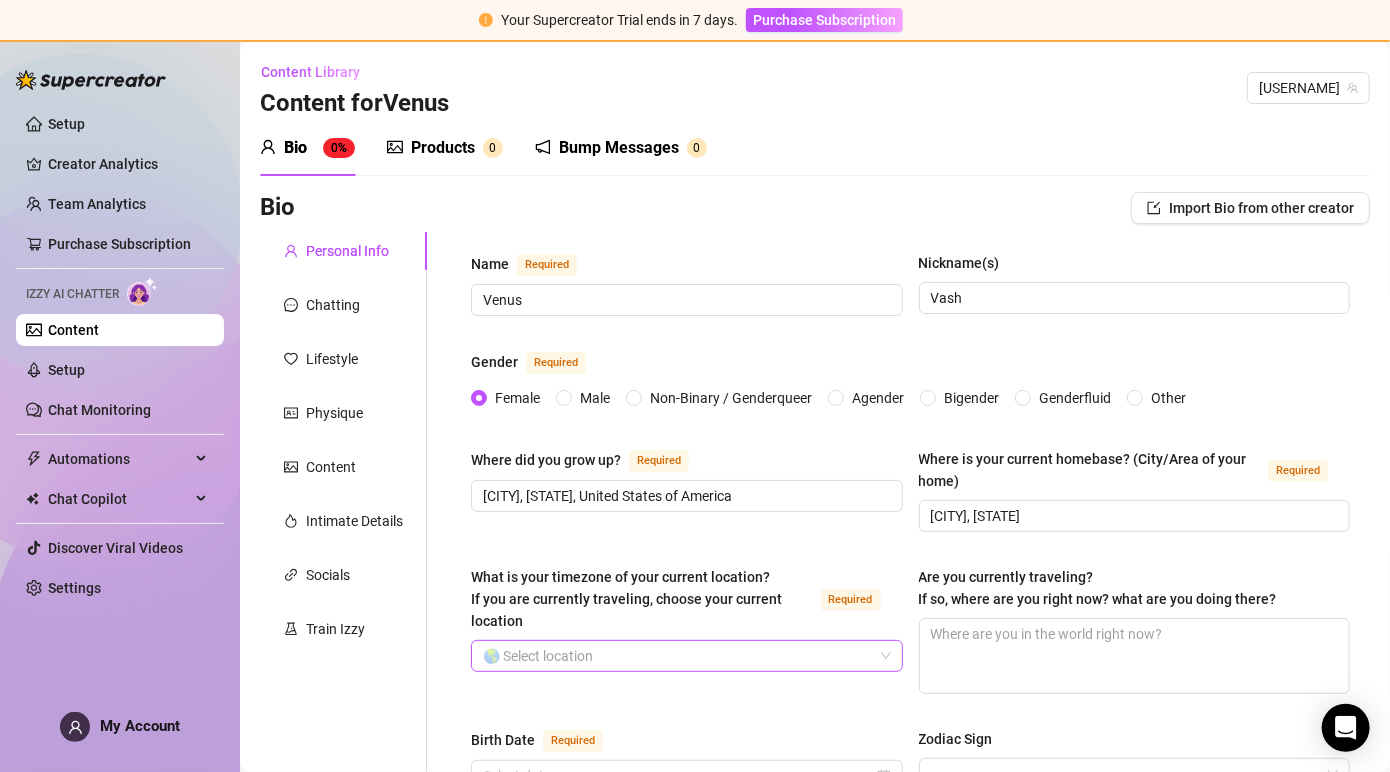 click on "What is your timezone of your current location? If you are currently traveling, choose your current location Required" at bounding box center (678, 656) 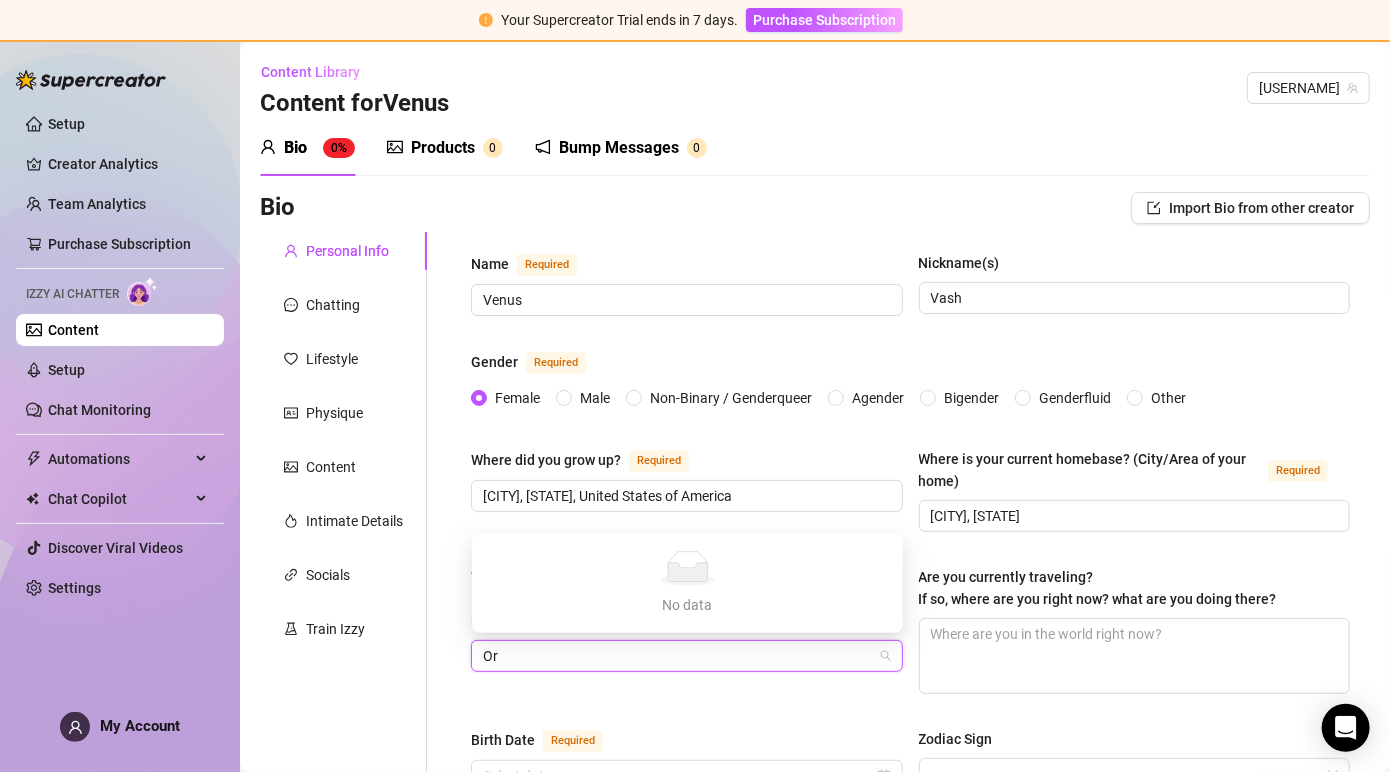 type on "O" 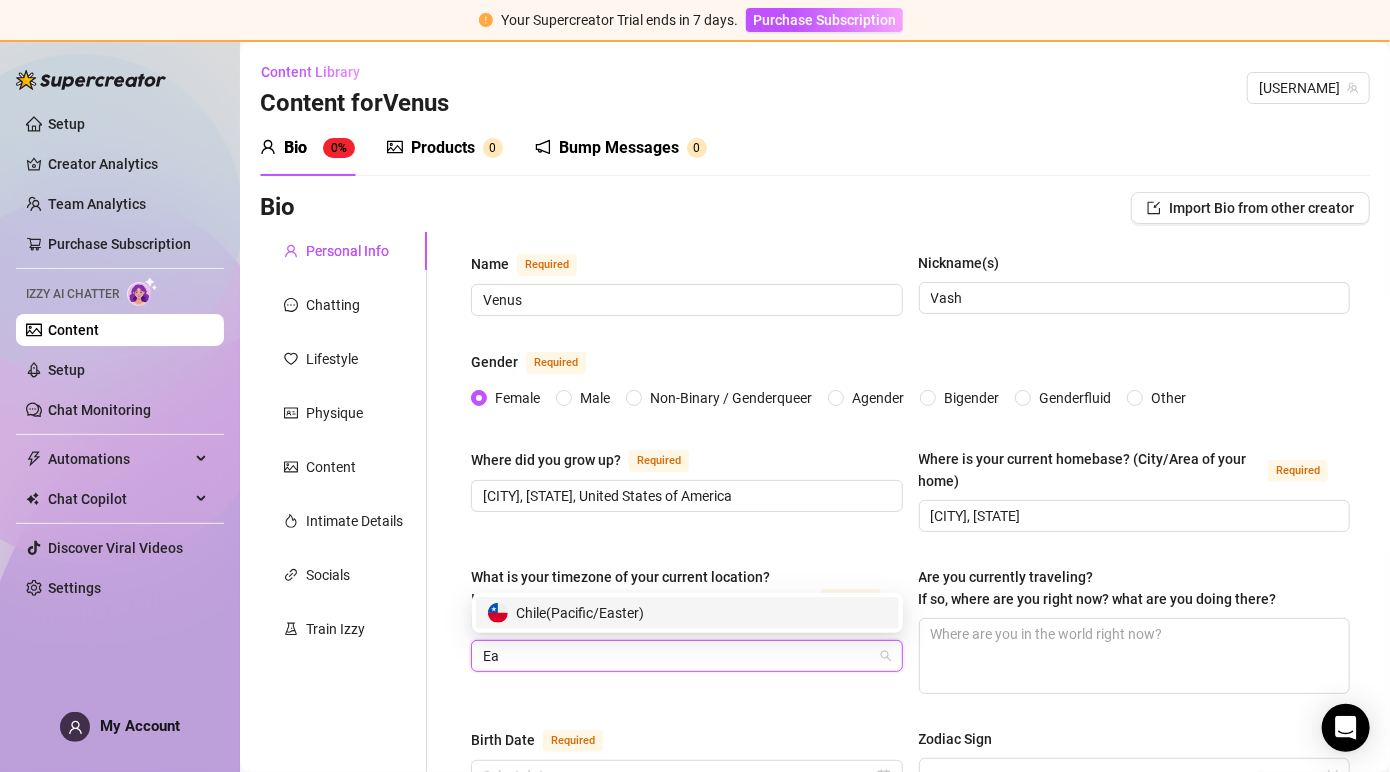 type on "E" 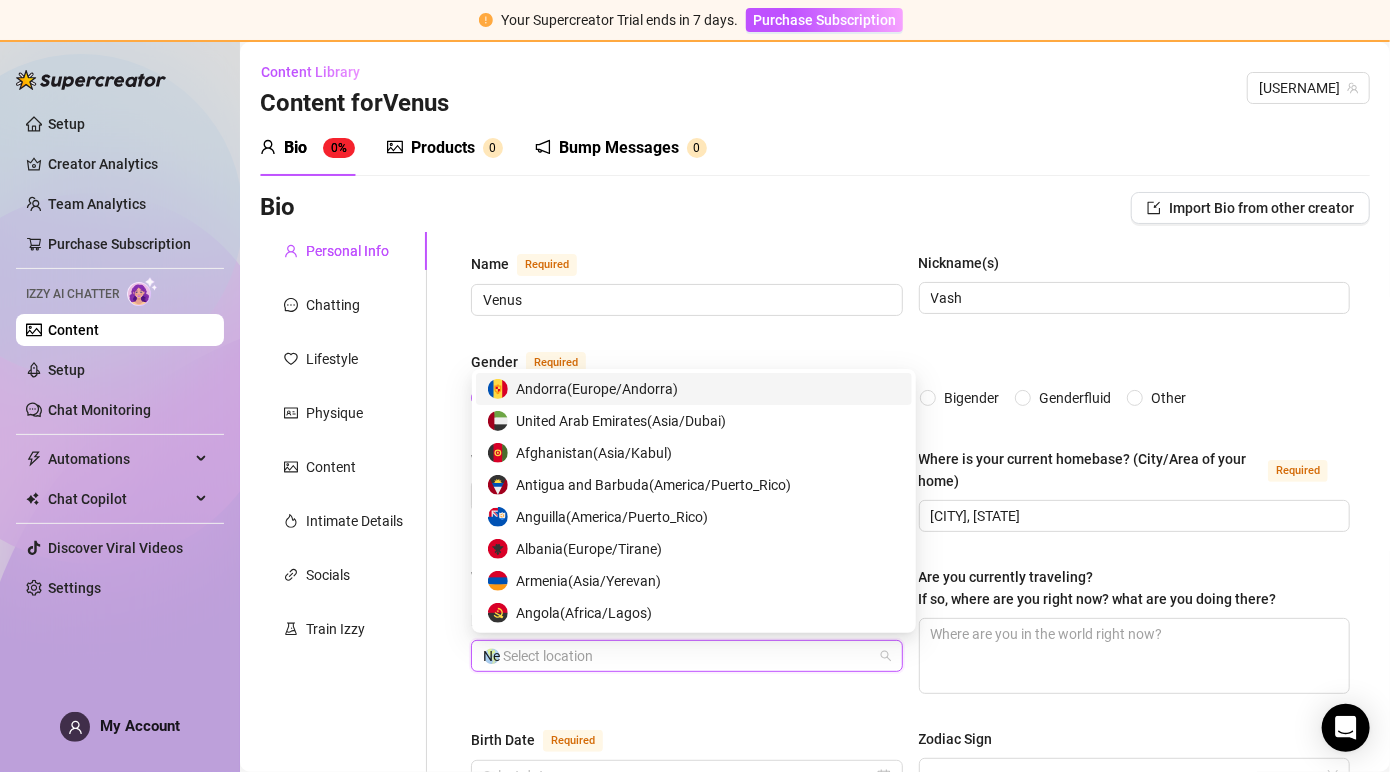 type on "New" 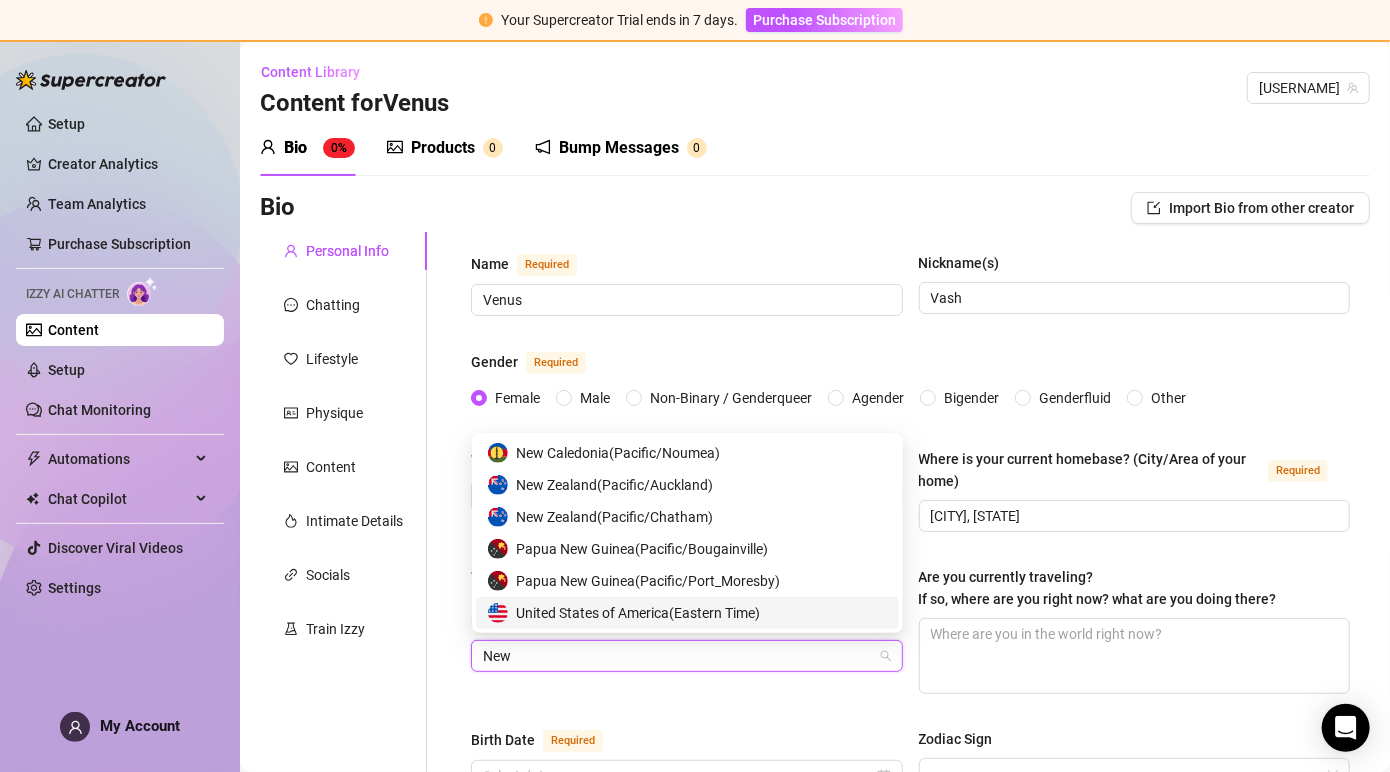 click on "United States of America  ( Eastern Time )" at bounding box center (638, 613) 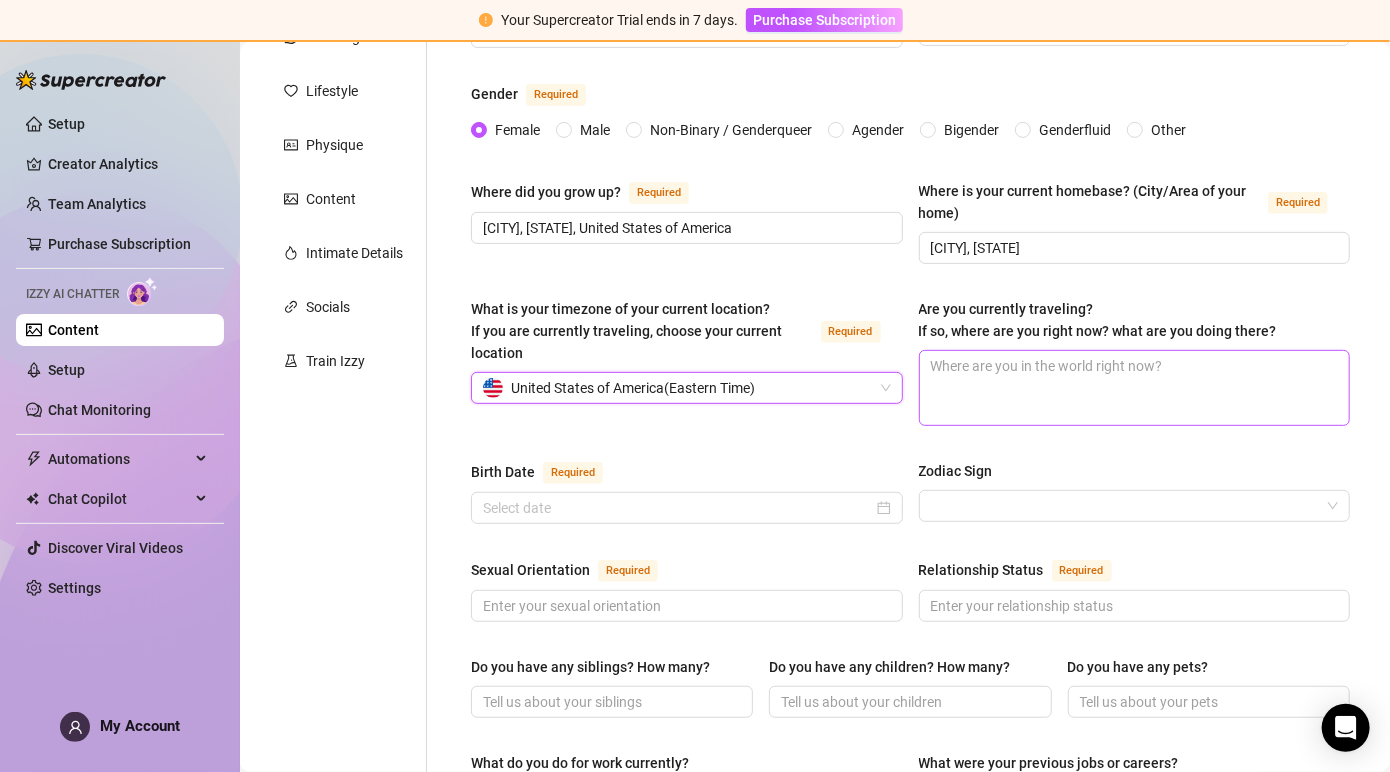 scroll, scrollTop: 316, scrollLeft: 0, axis: vertical 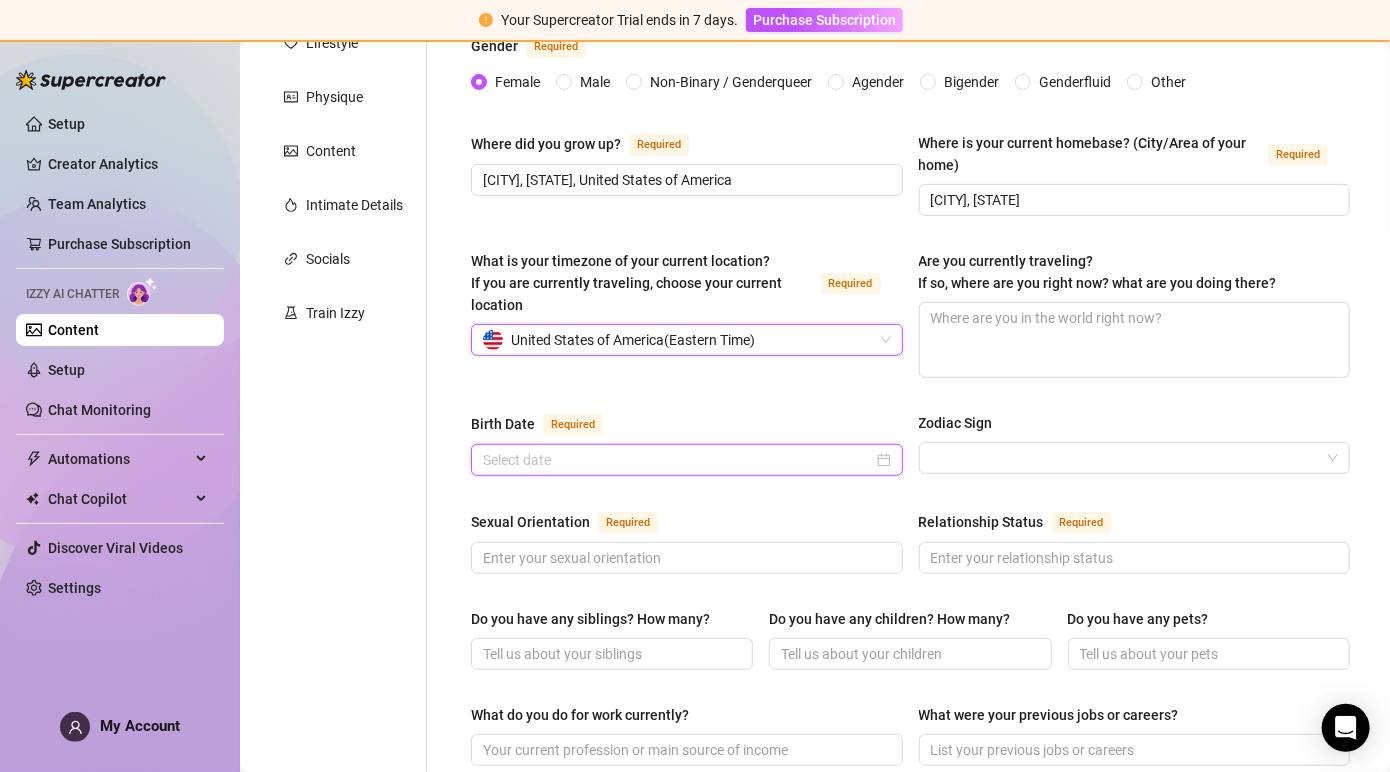click on "Birth Date Required" at bounding box center [678, 460] 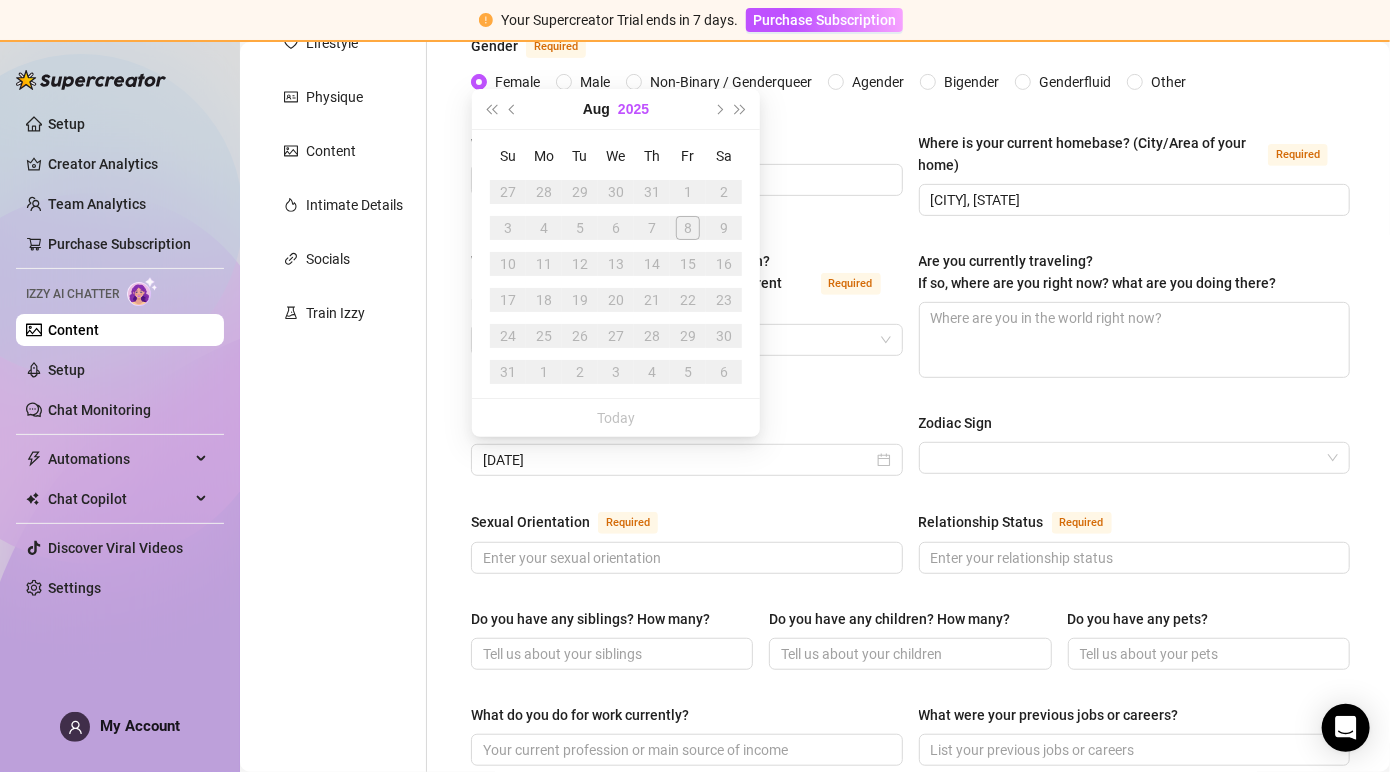 click on "2025" at bounding box center (633, 109) 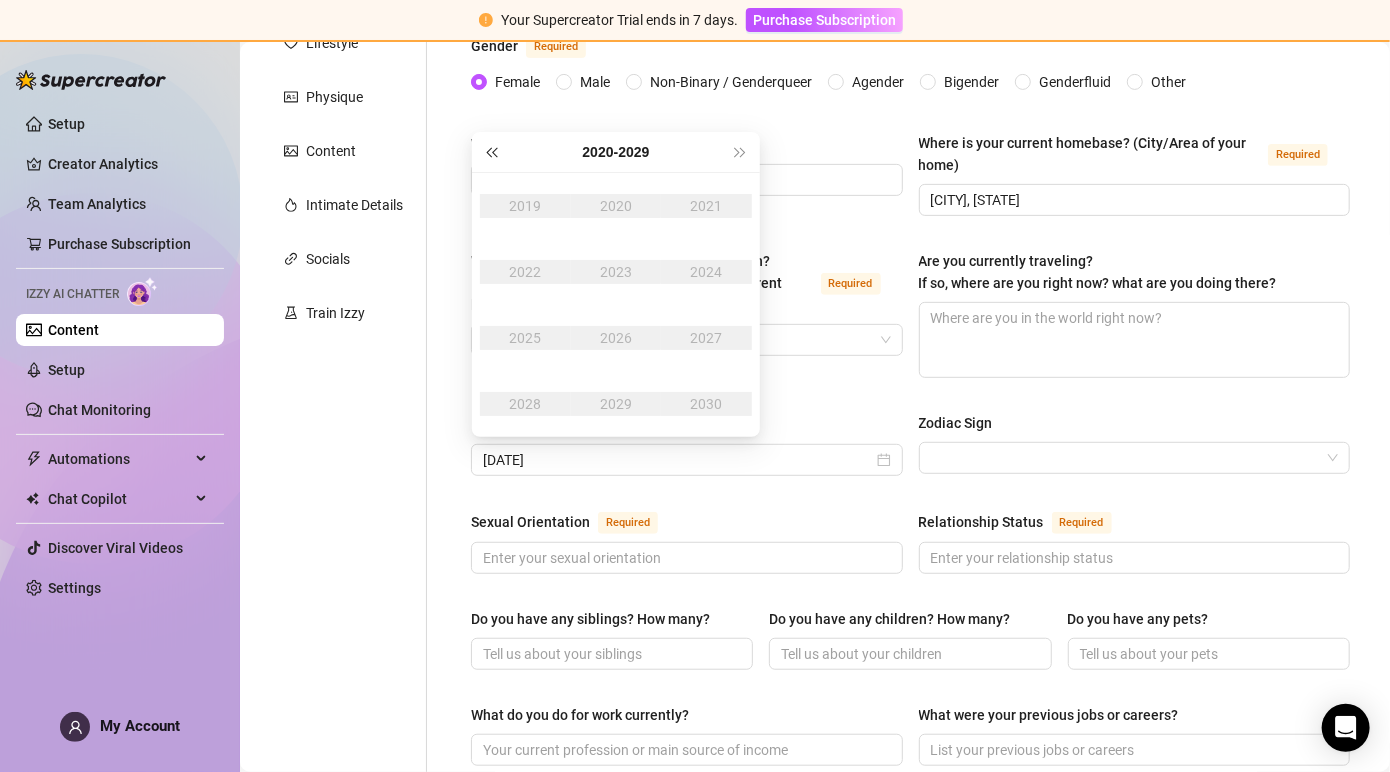 click at bounding box center (491, 152) 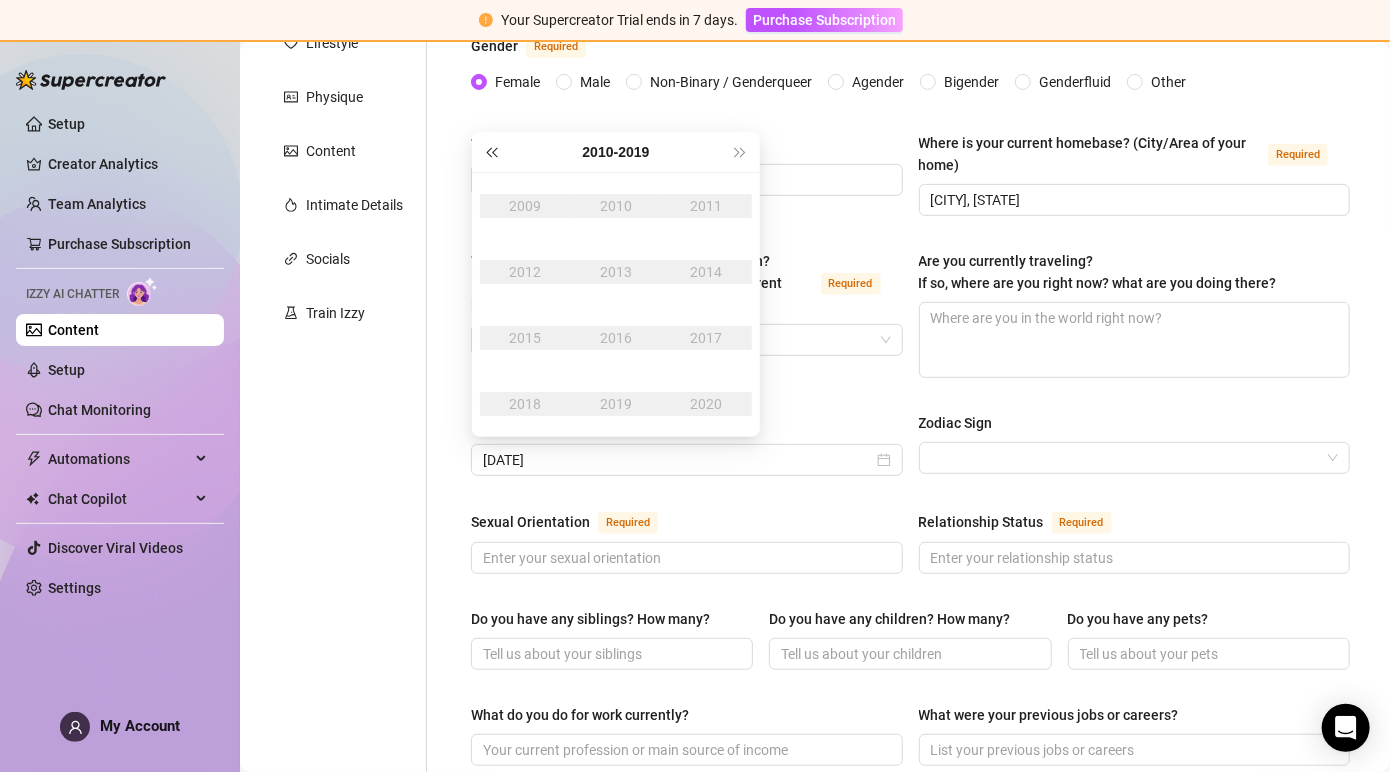 click at bounding box center (491, 152) 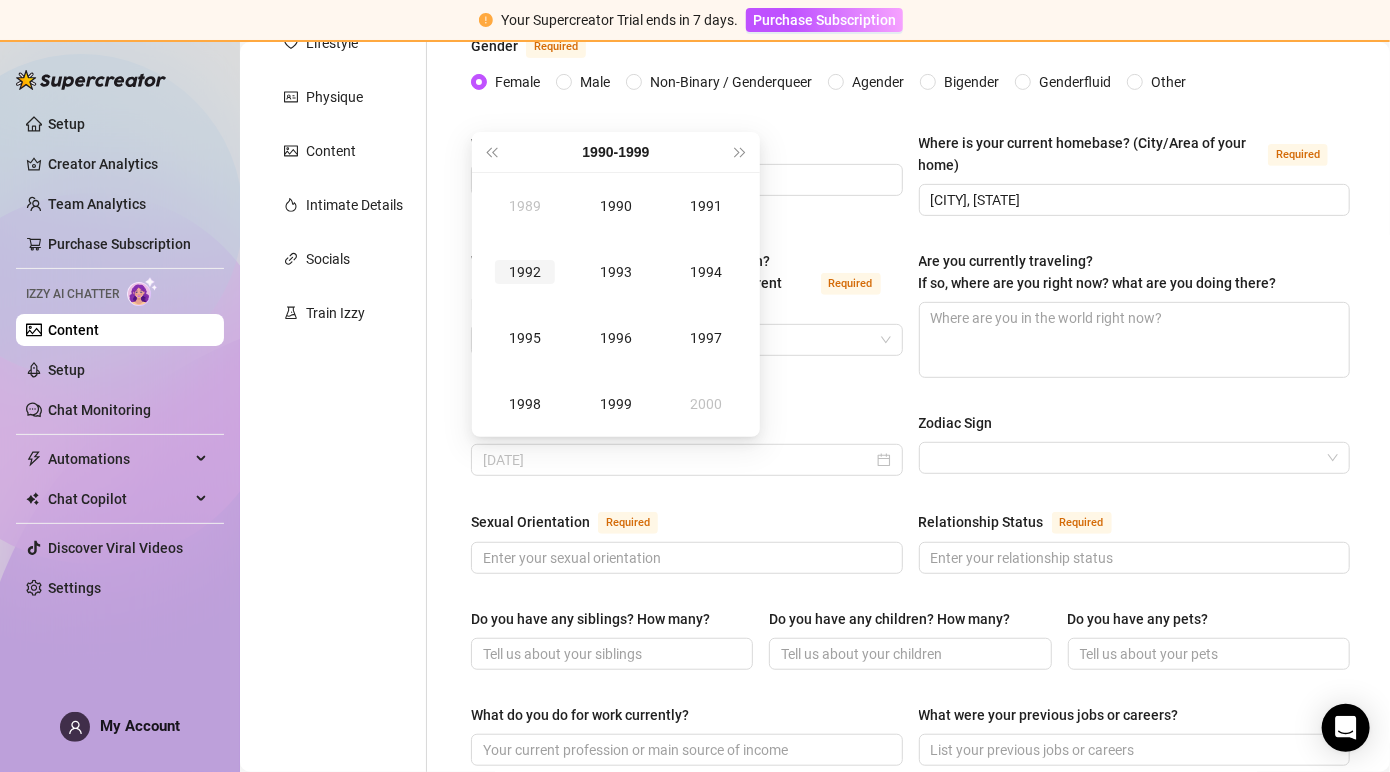 click on "1992" at bounding box center (525, 272) 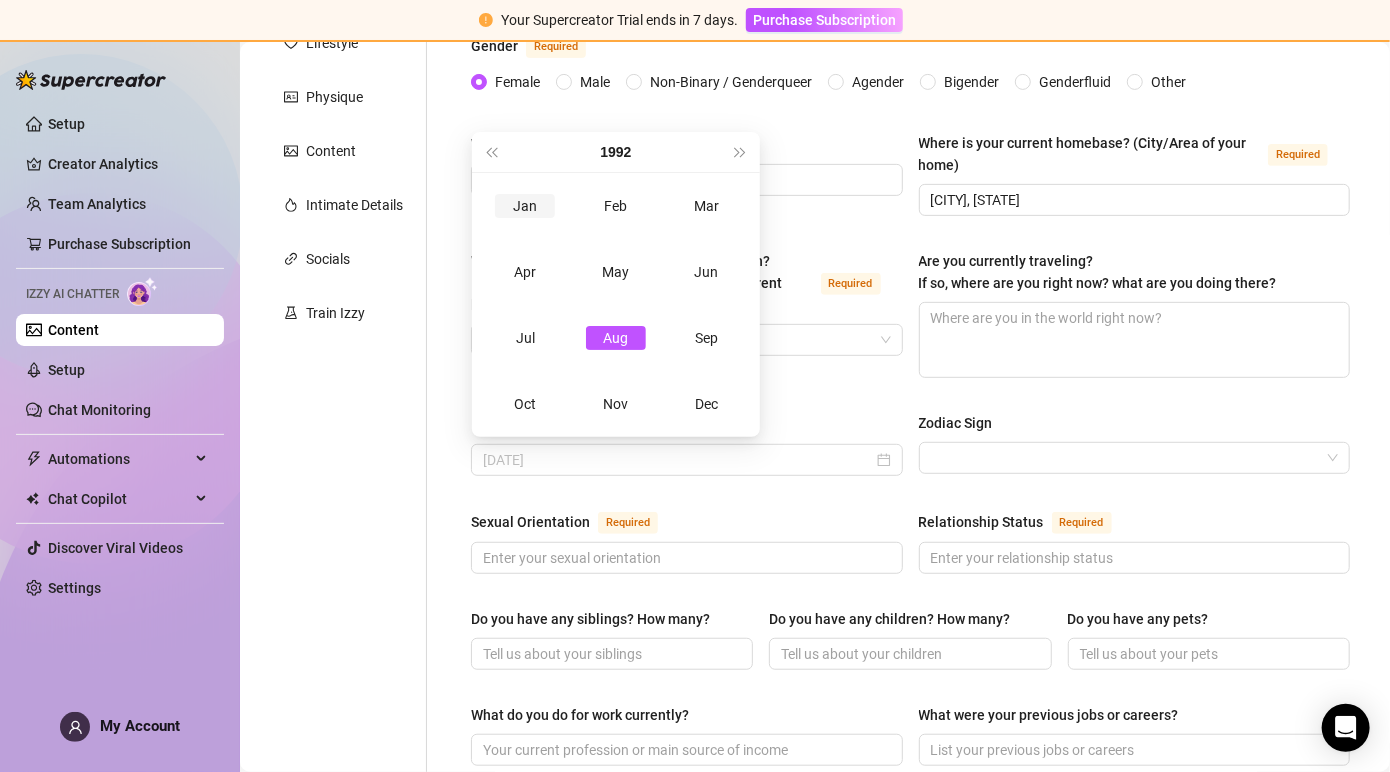 click on "Jan" at bounding box center (525, 206) 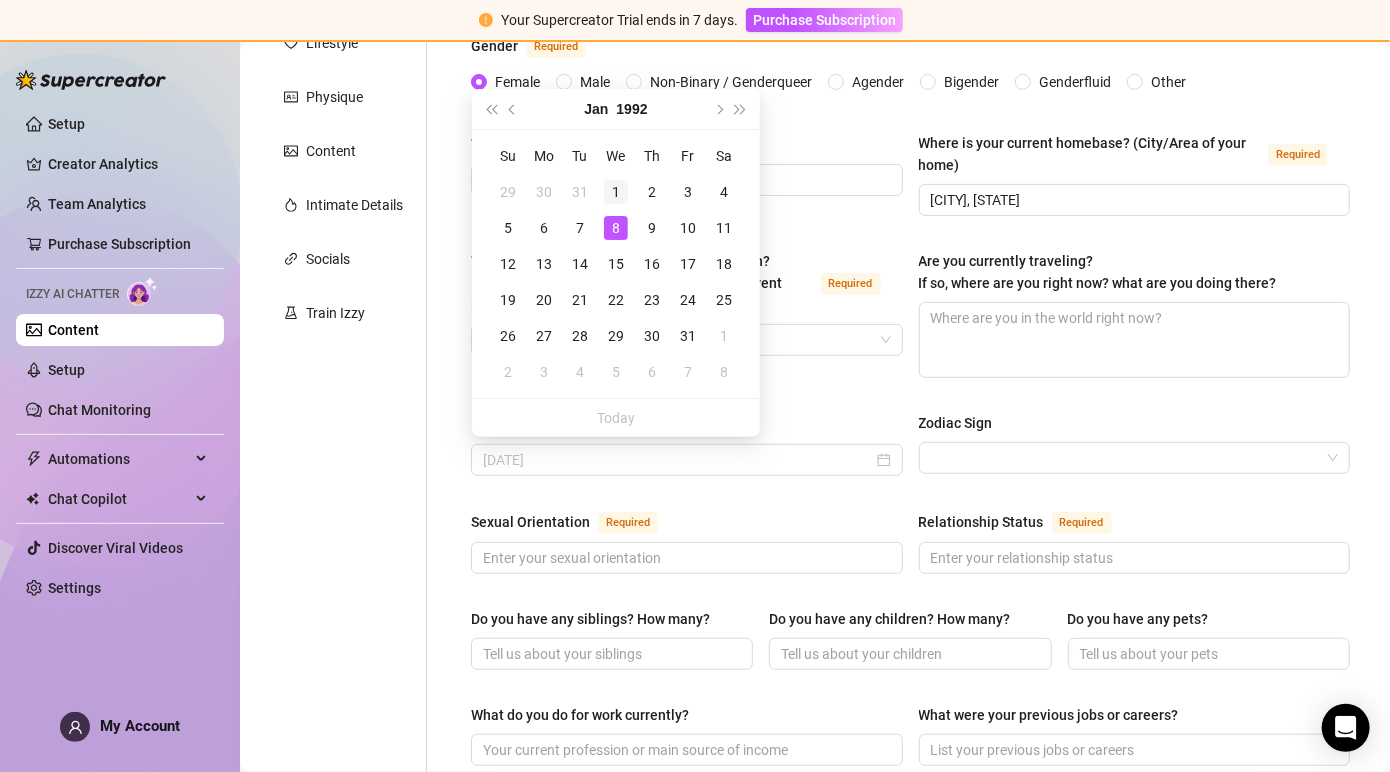 type on "[MONTH] [DAY], [YEAR]" 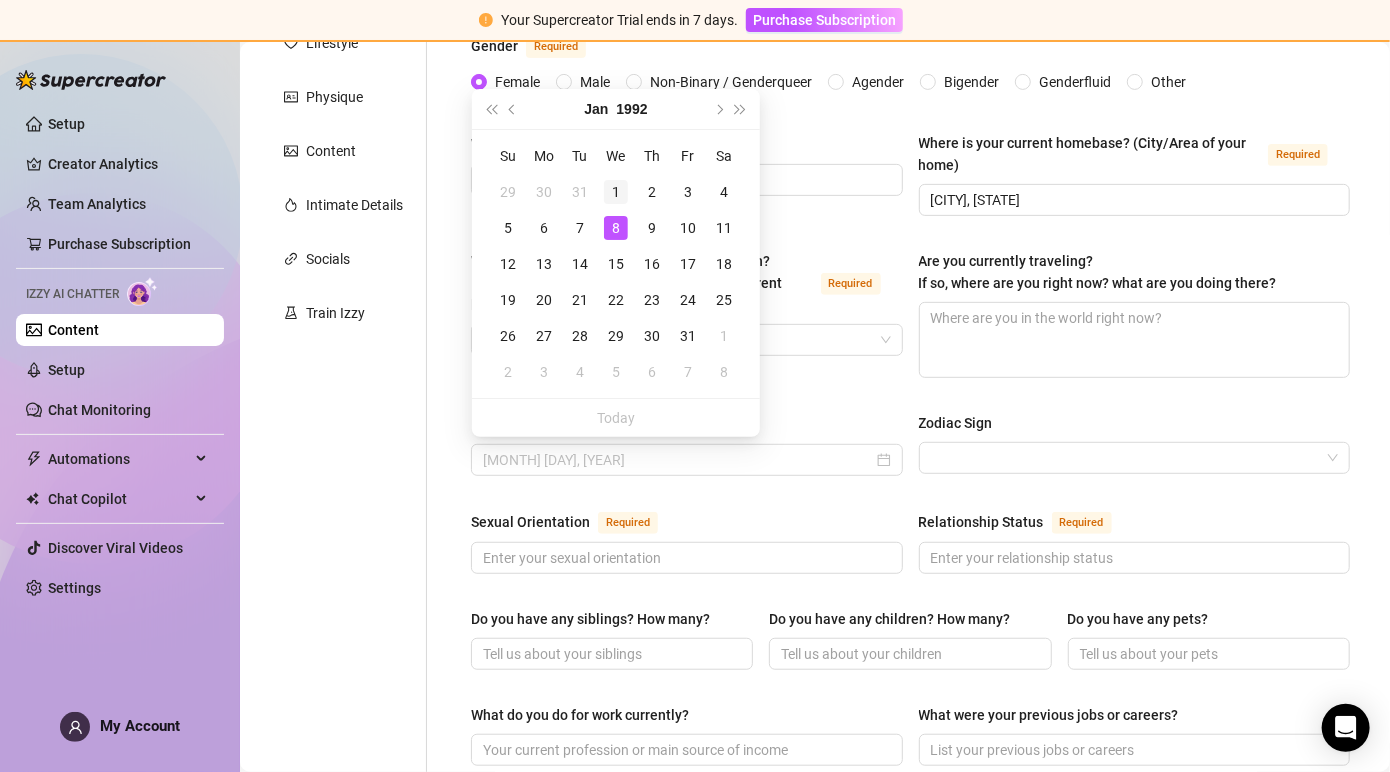 click on "1" at bounding box center (616, 192) 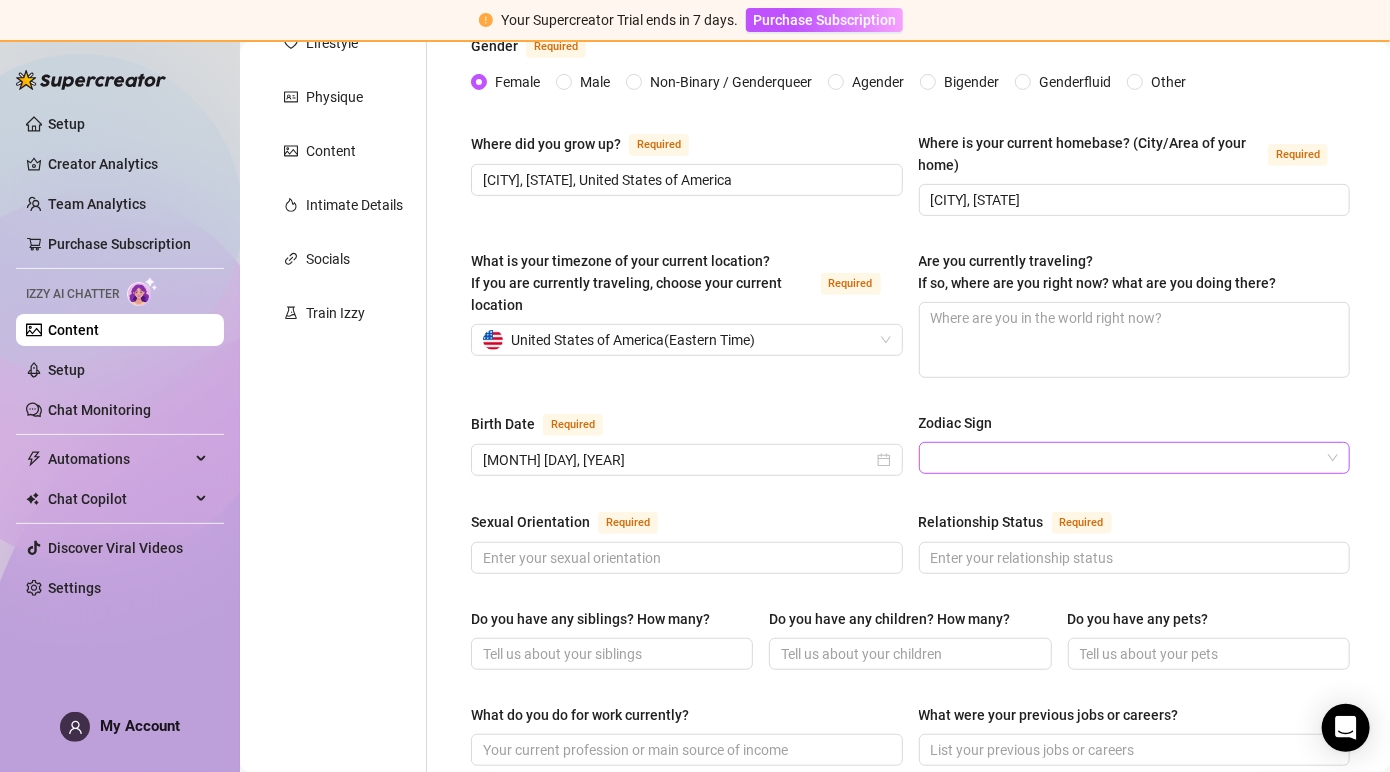 click on "Zodiac Sign" at bounding box center [1126, 458] 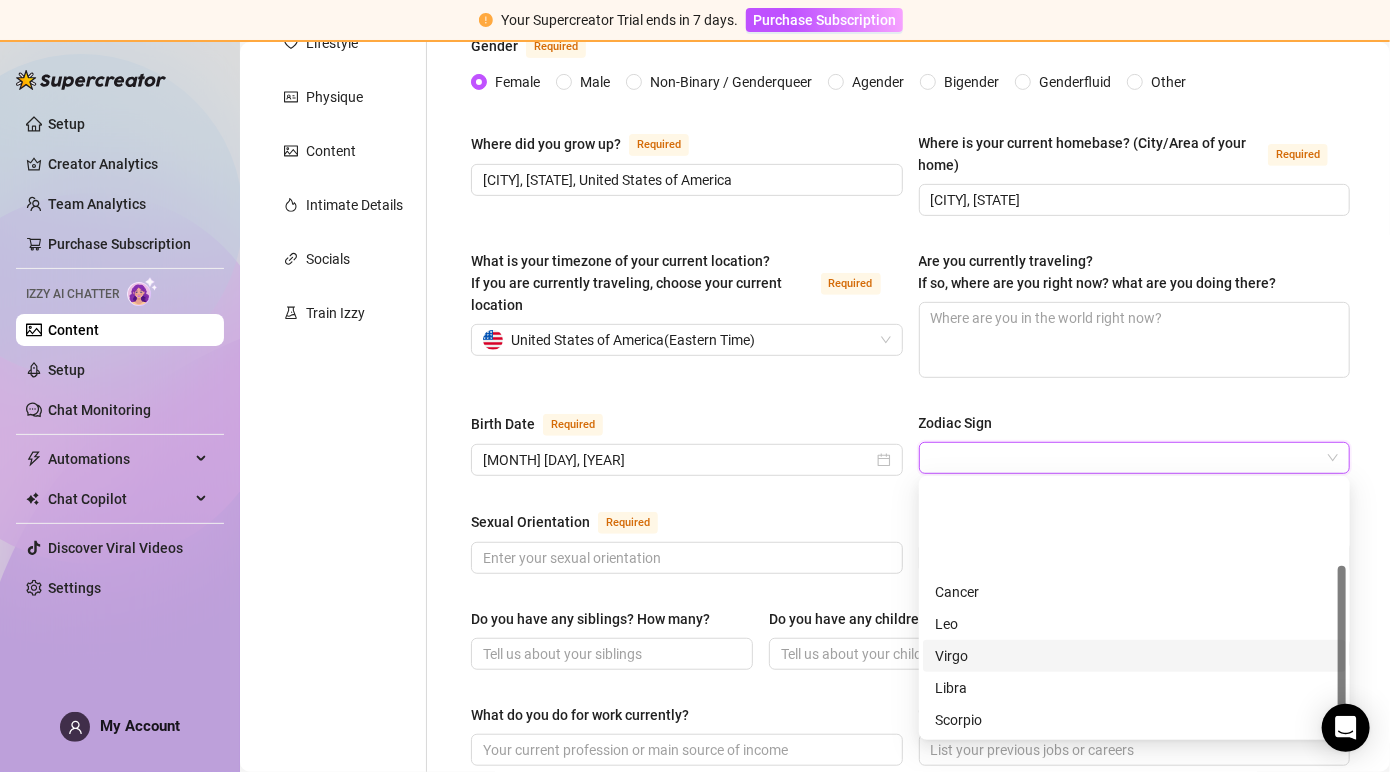 scroll, scrollTop: 127, scrollLeft: 0, axis: vertical 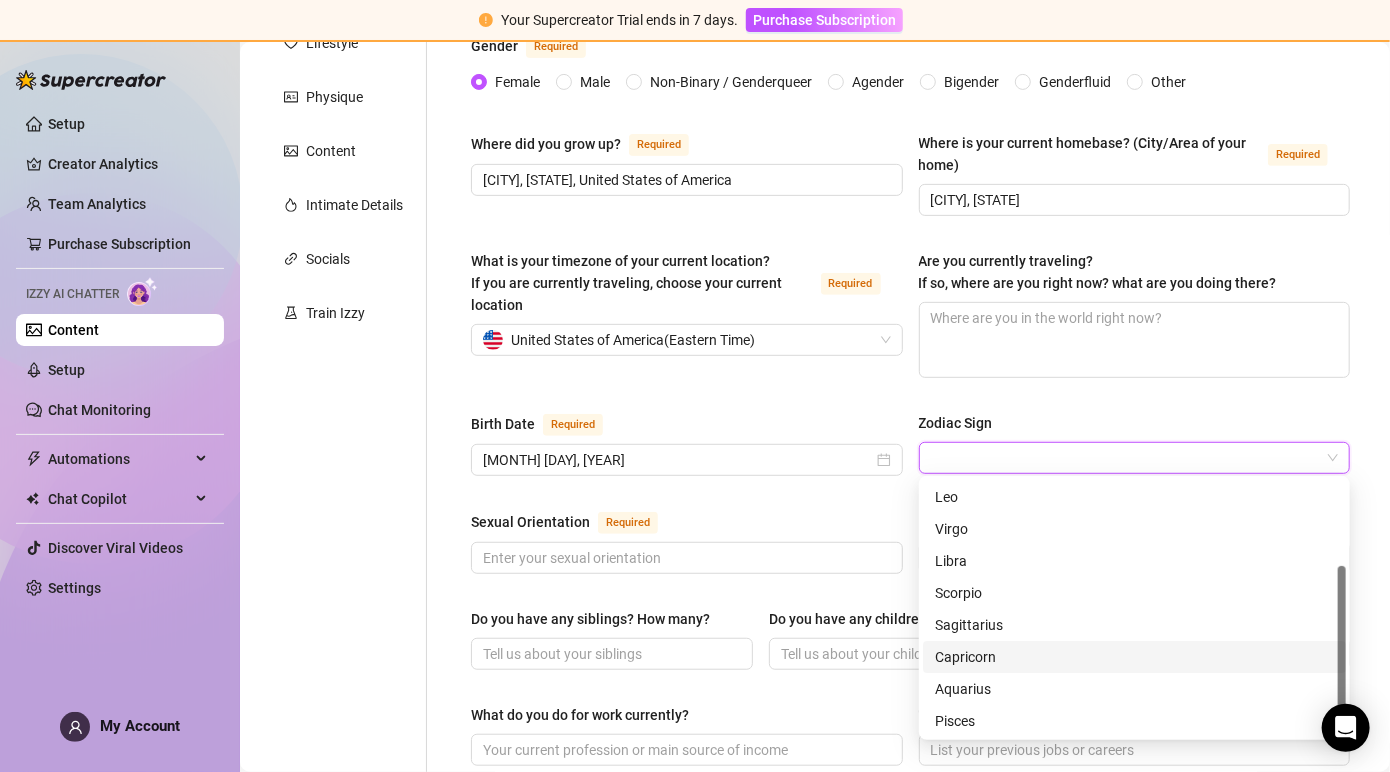 click on "Capricorn" at bounding box center [1134, 657] 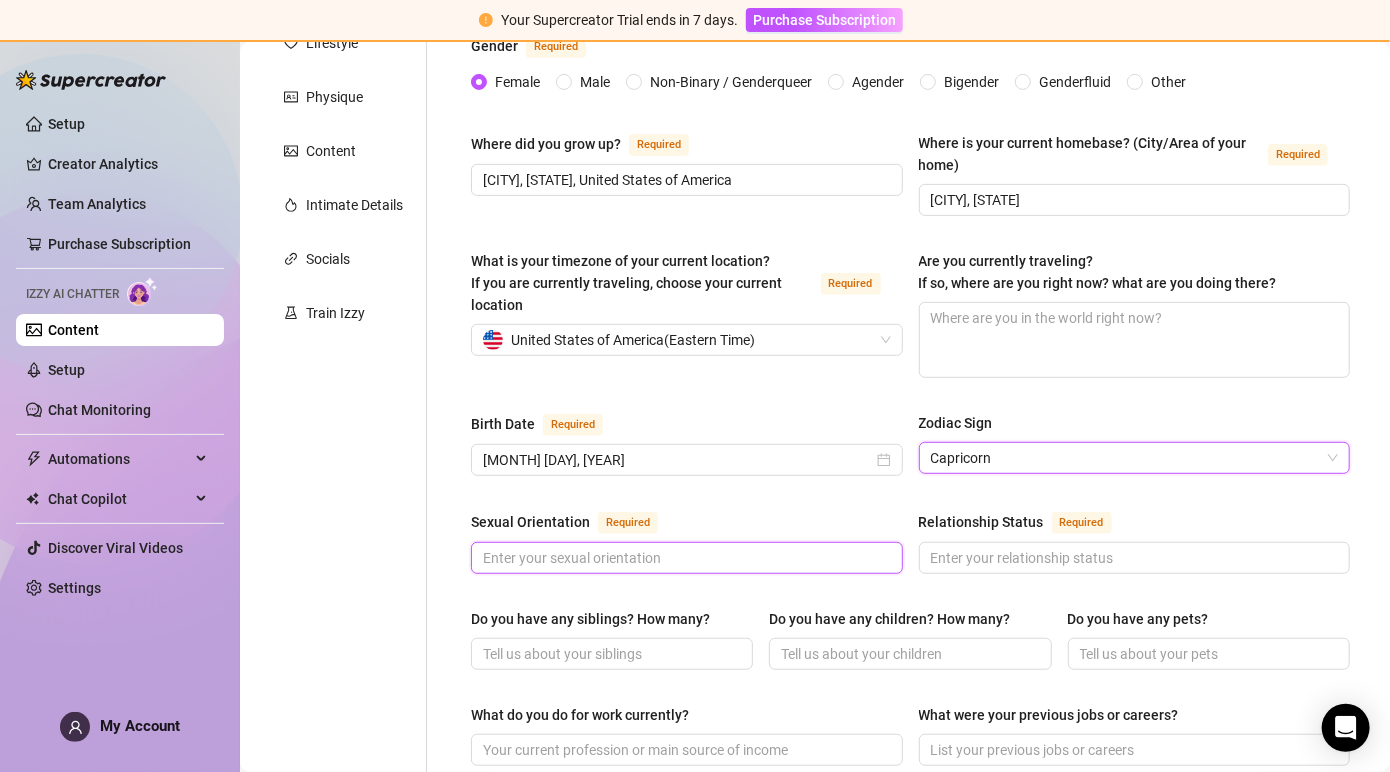 click on "Sexual Orientation Required" at bounding box center (685, 558) 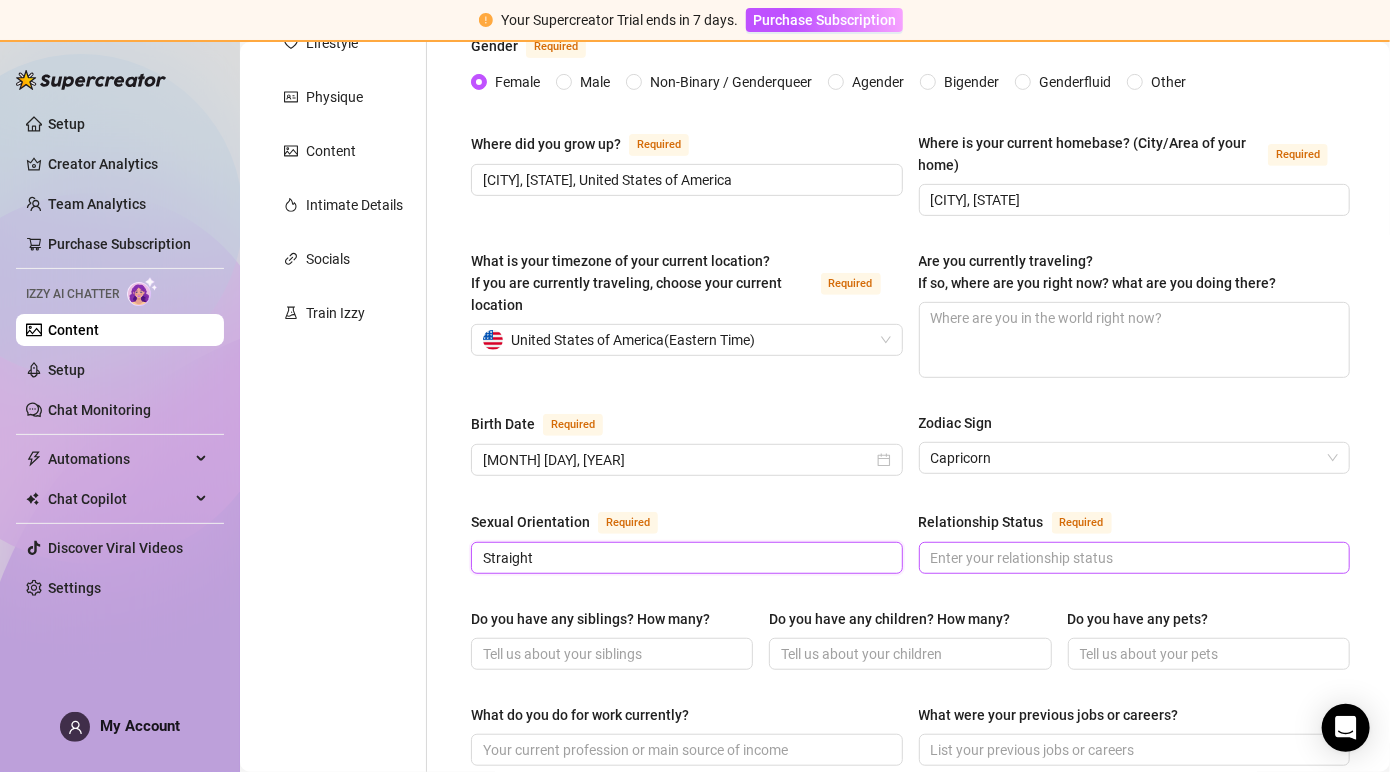 type on "Straight" 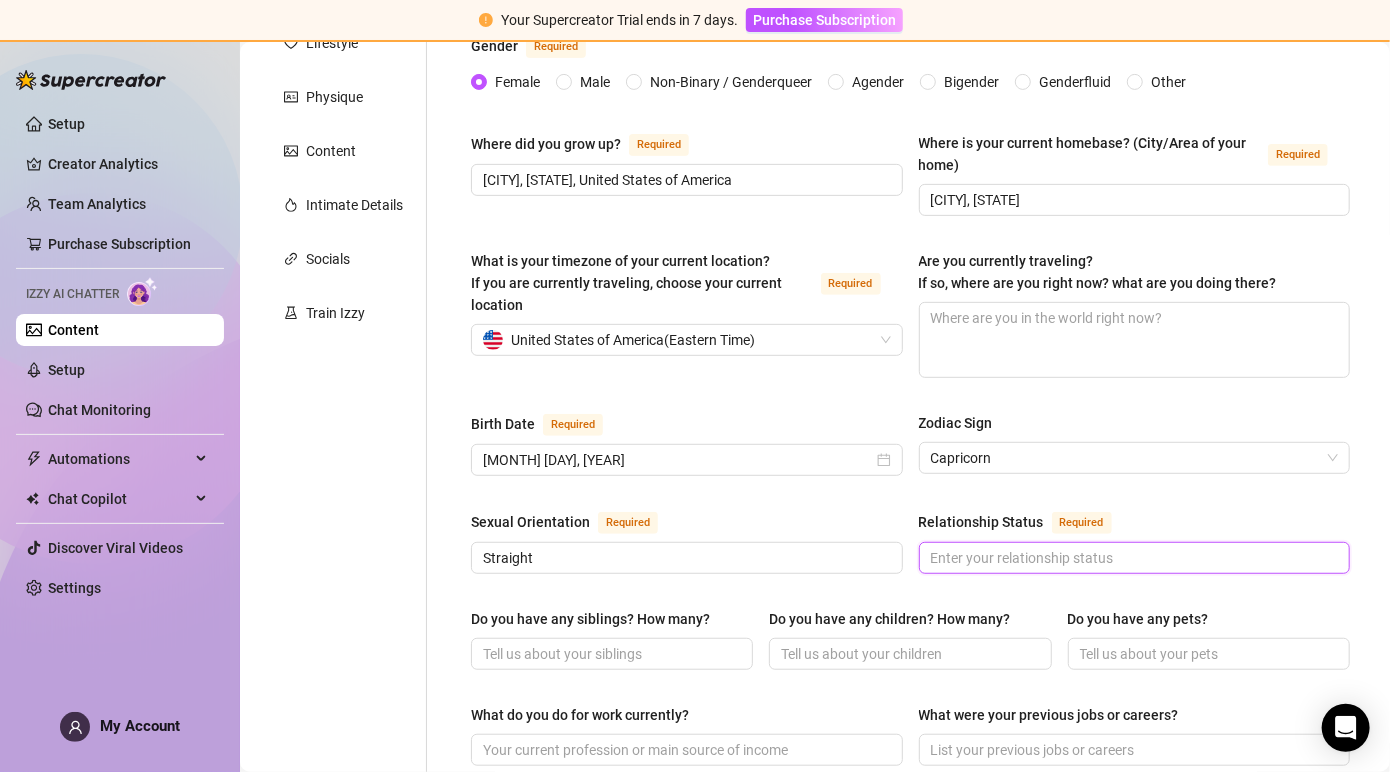 click on "Relationship Status Required" at bounding box center [1133, 558] 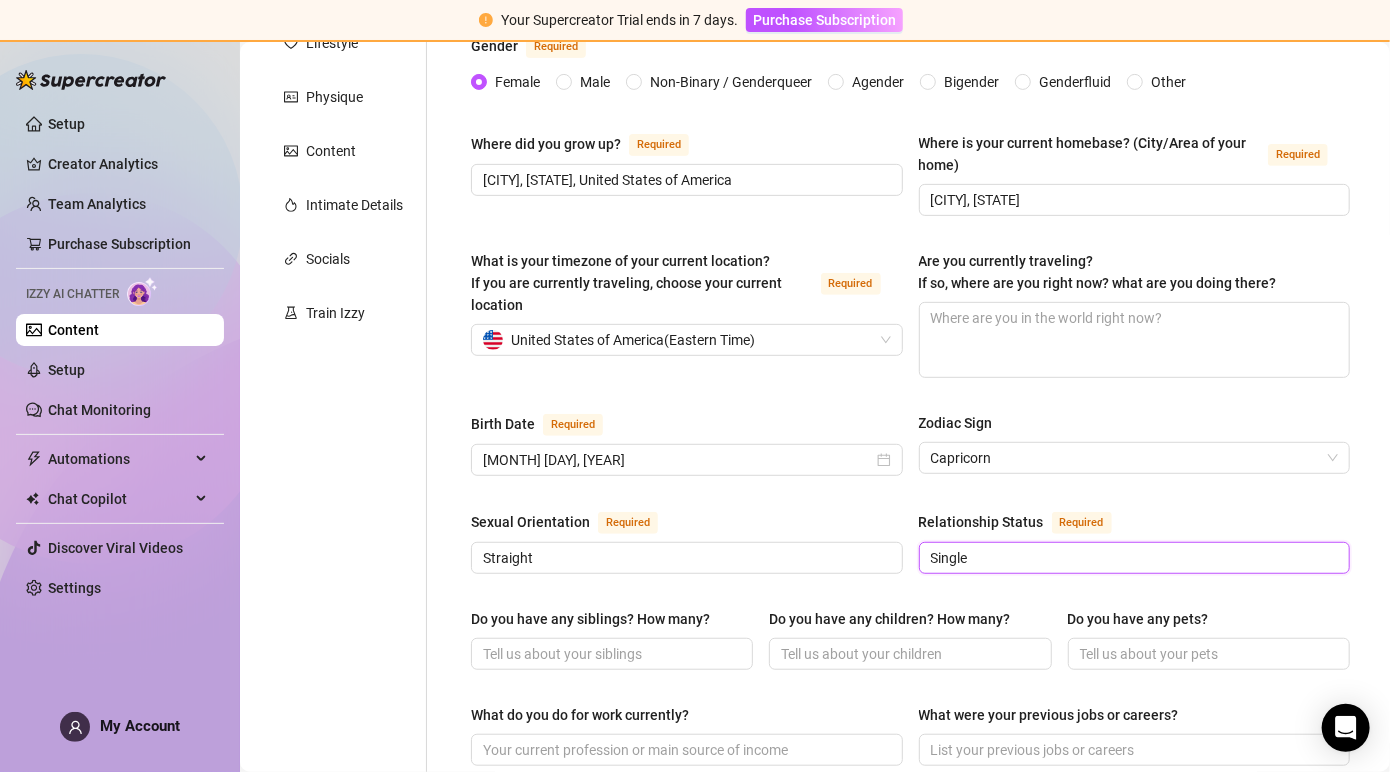scroll, scrollTop: 530, scrollLeft: 0, axis: vertical 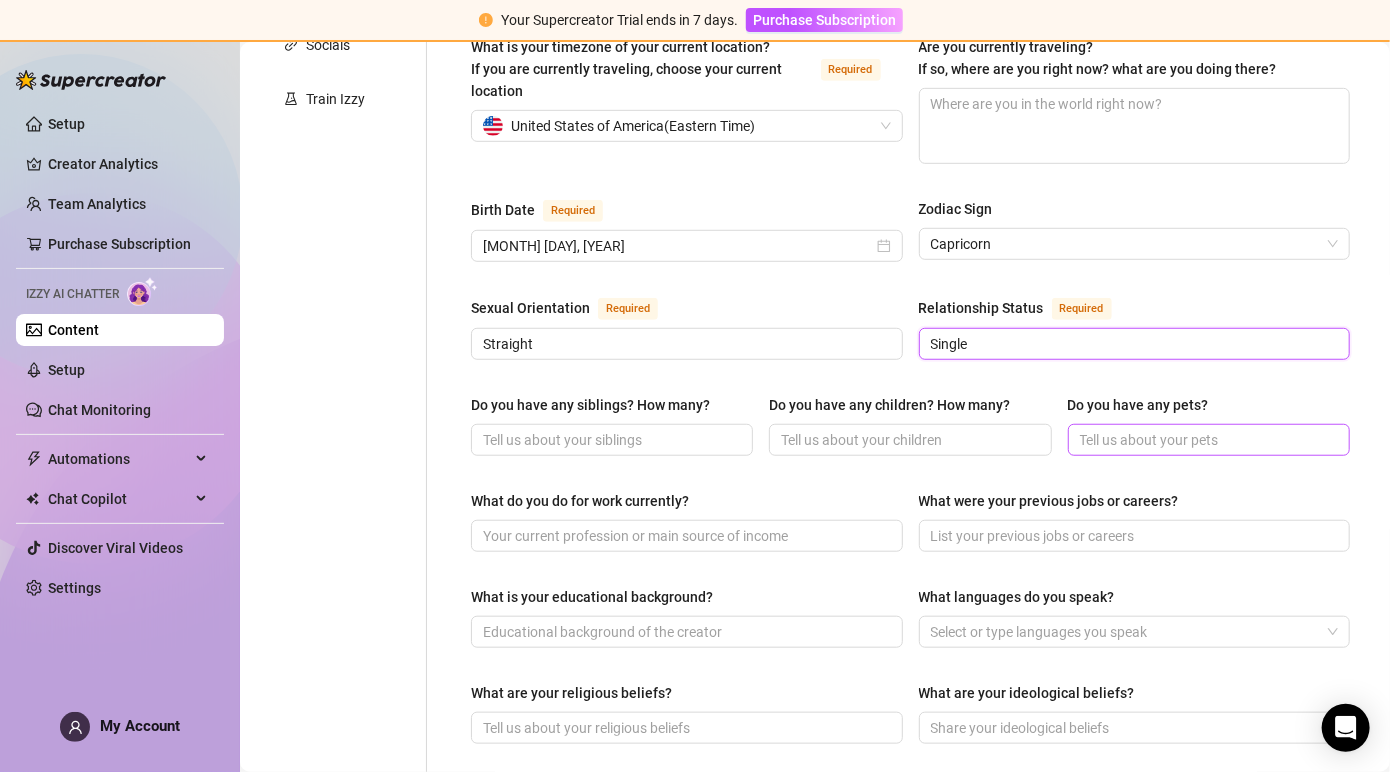 type on "Single" 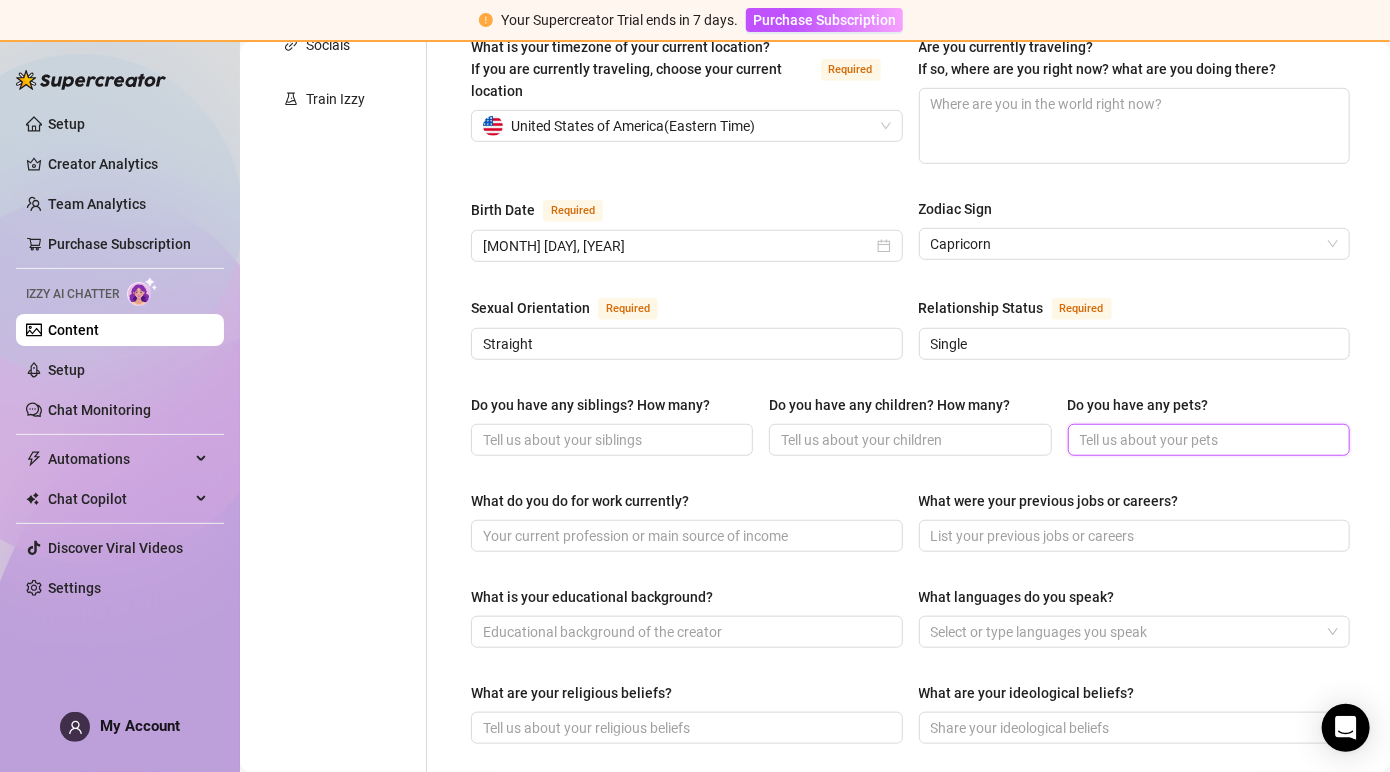 click on "Do you have any pets?" at bounding box center (1207, 440) 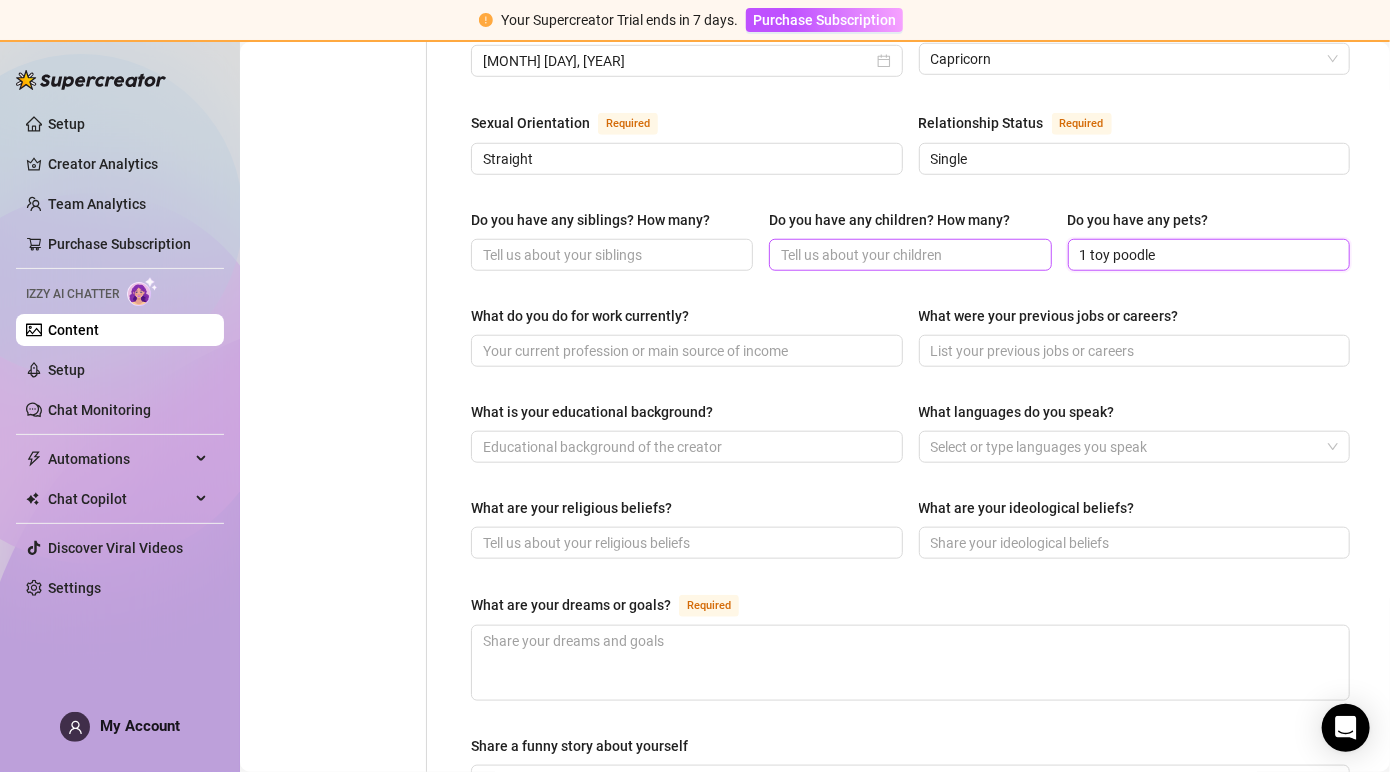 scroll, scrollTop: 756, scrollLeft: 0, axis: vertical 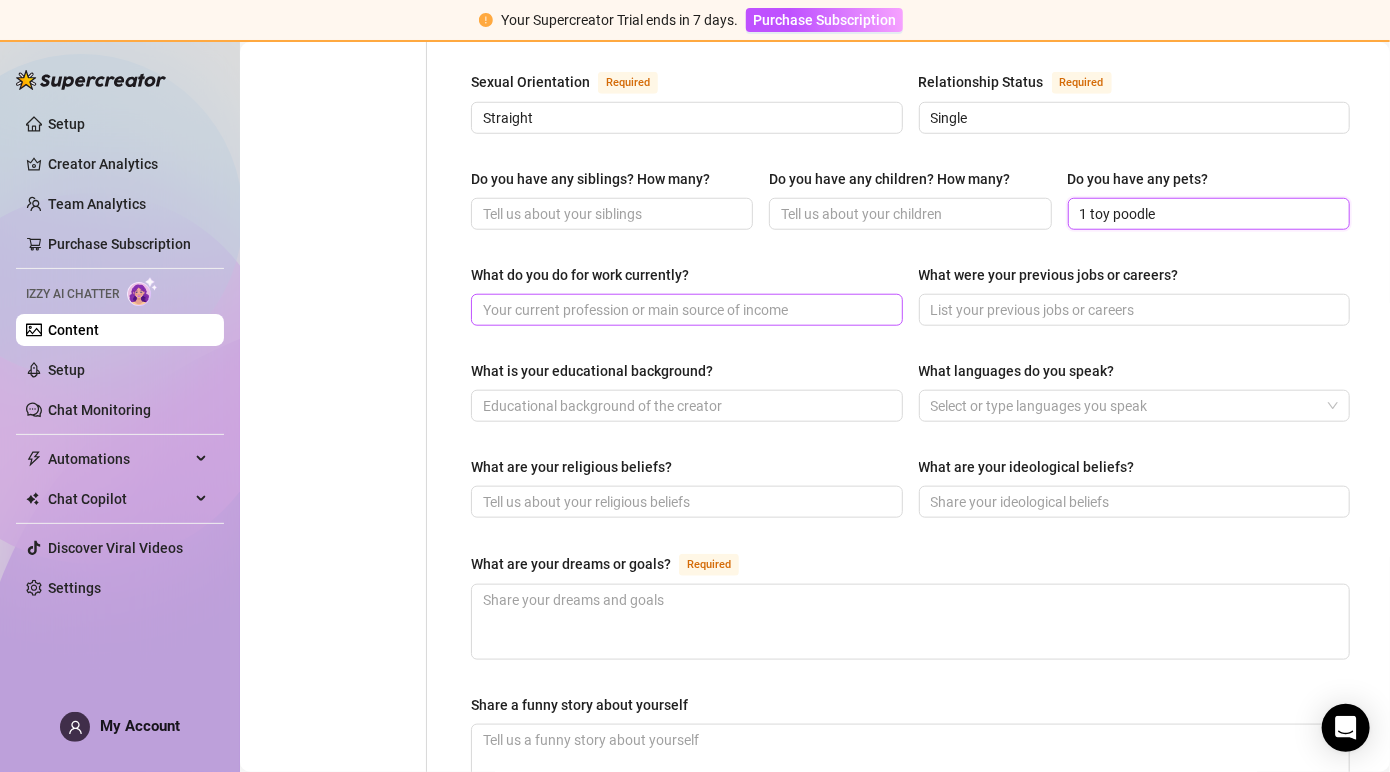 type on "1 toy poodle" 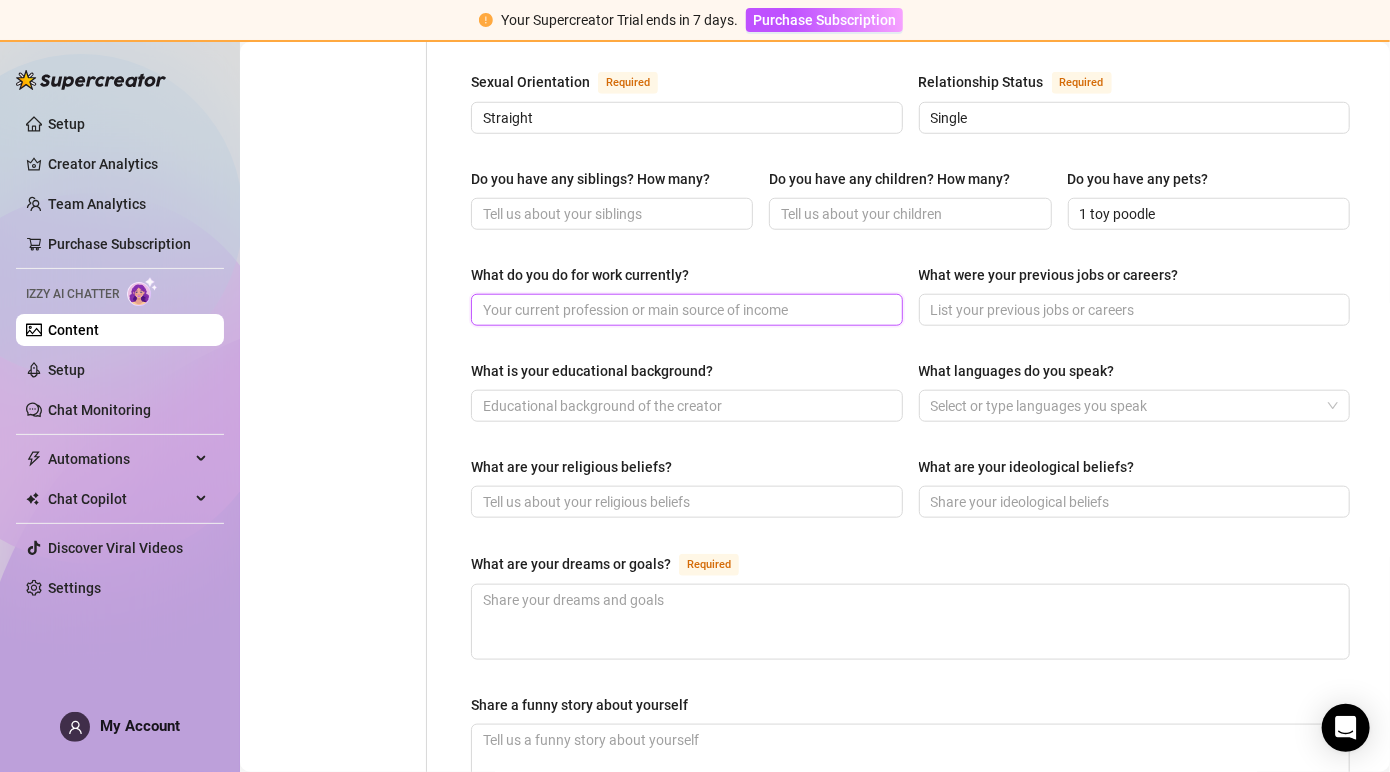 click on "What do you do for work currently?" at bounding box center [685, 310] 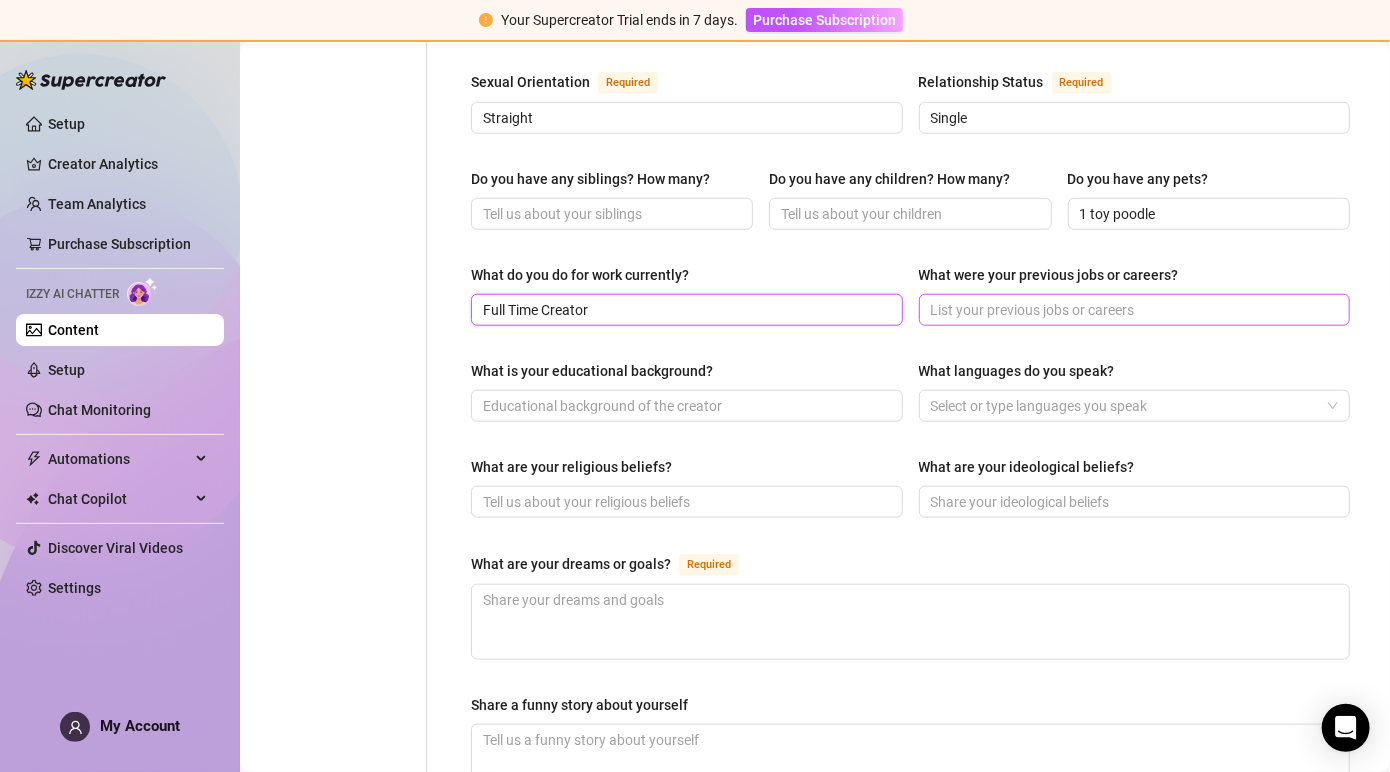 type on "Full Time Creator" 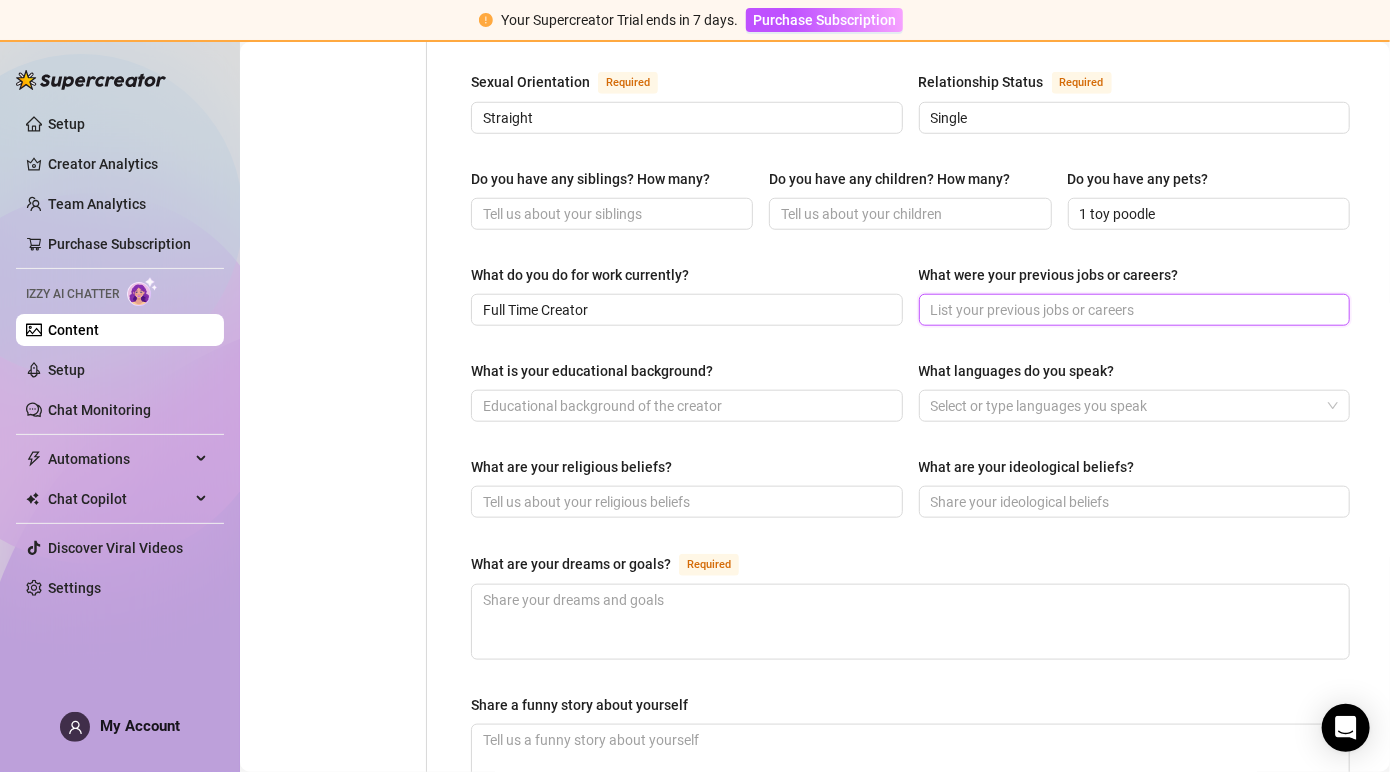 click on "What were your previous jobs or careers?" at bounding box center (1133, 310) 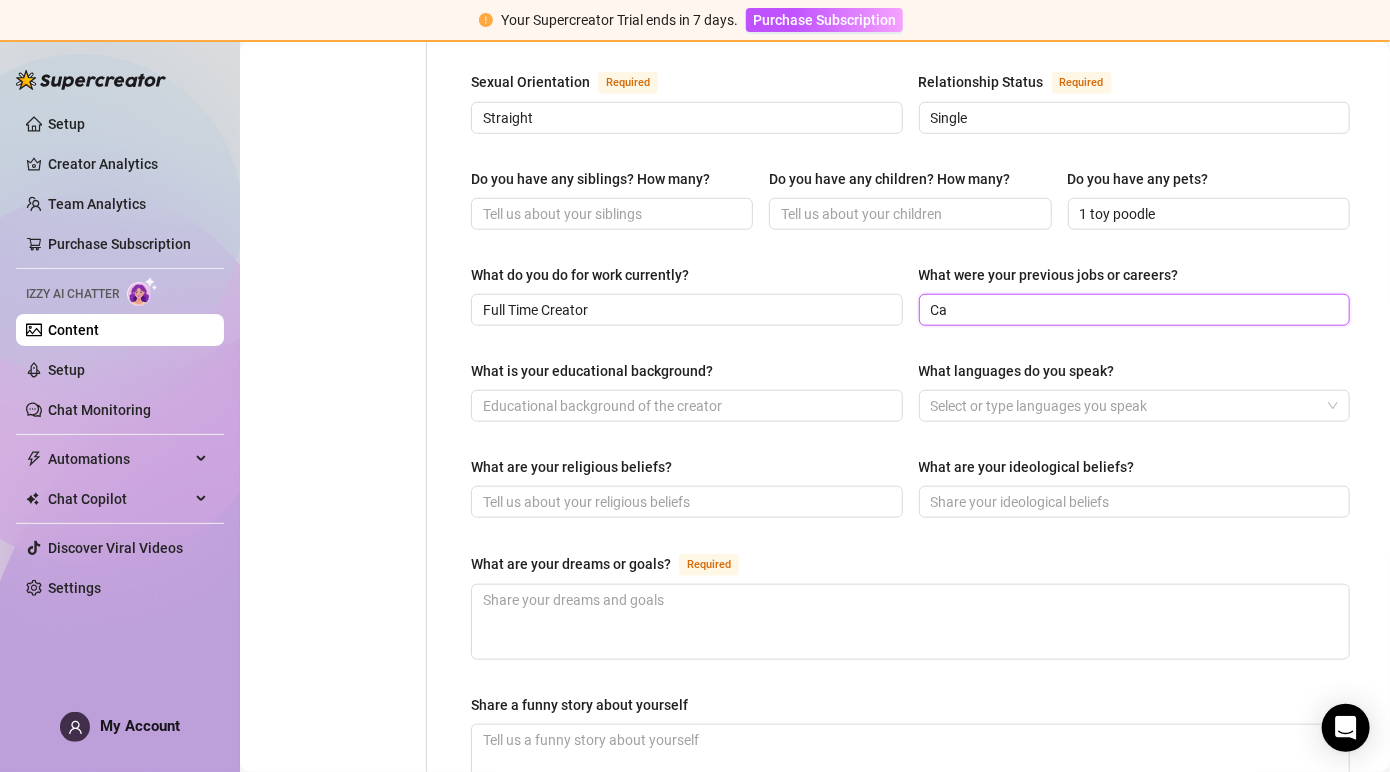 type on "Cak" 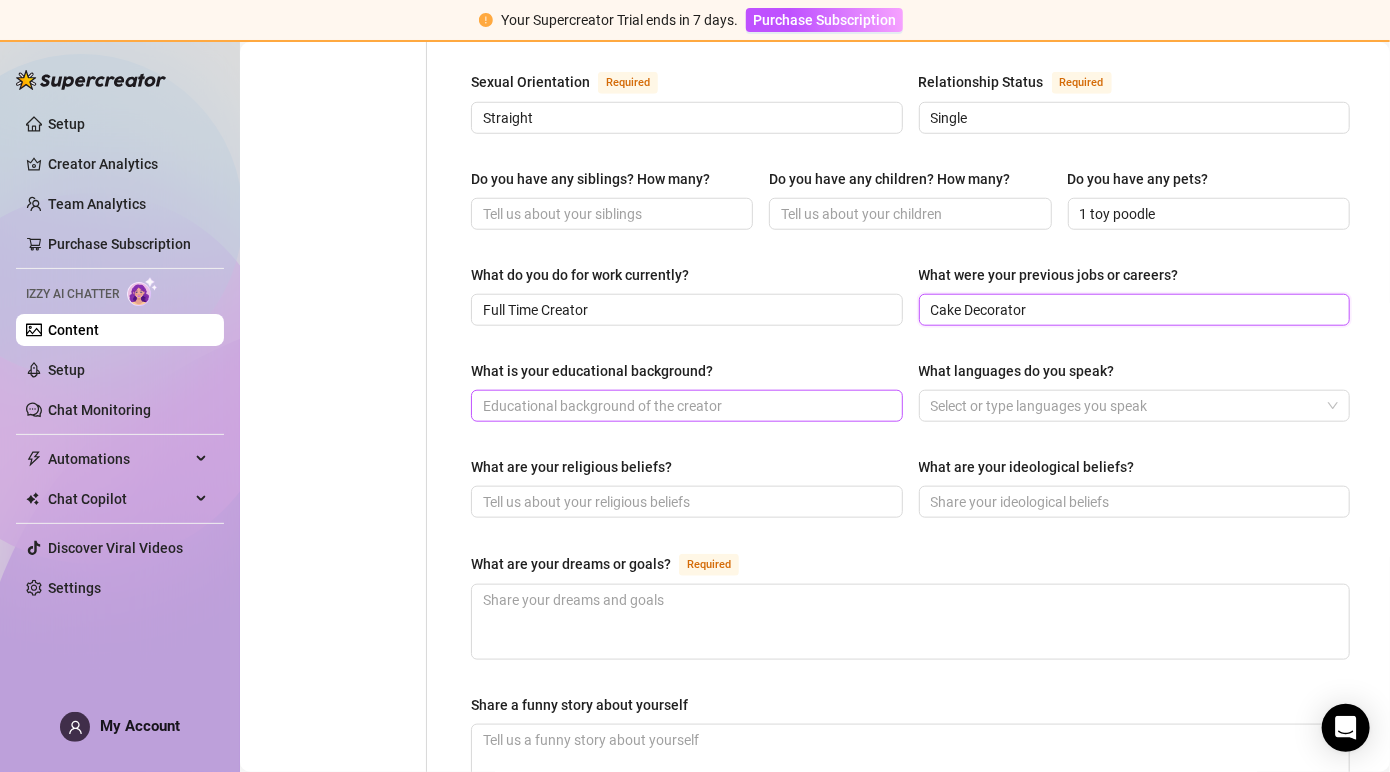type on "Cake Decorator" 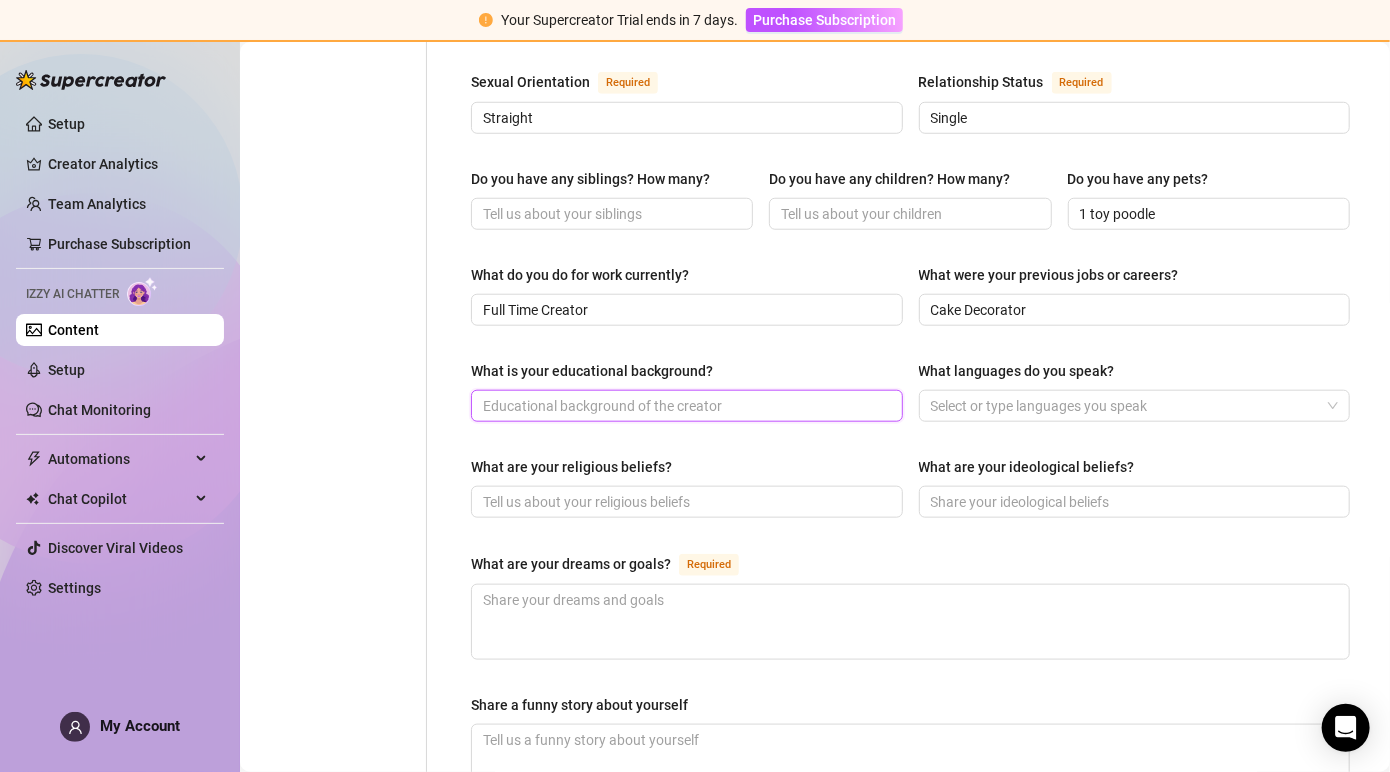 click on "What is your educational background?" at bounding box center [685, 406] 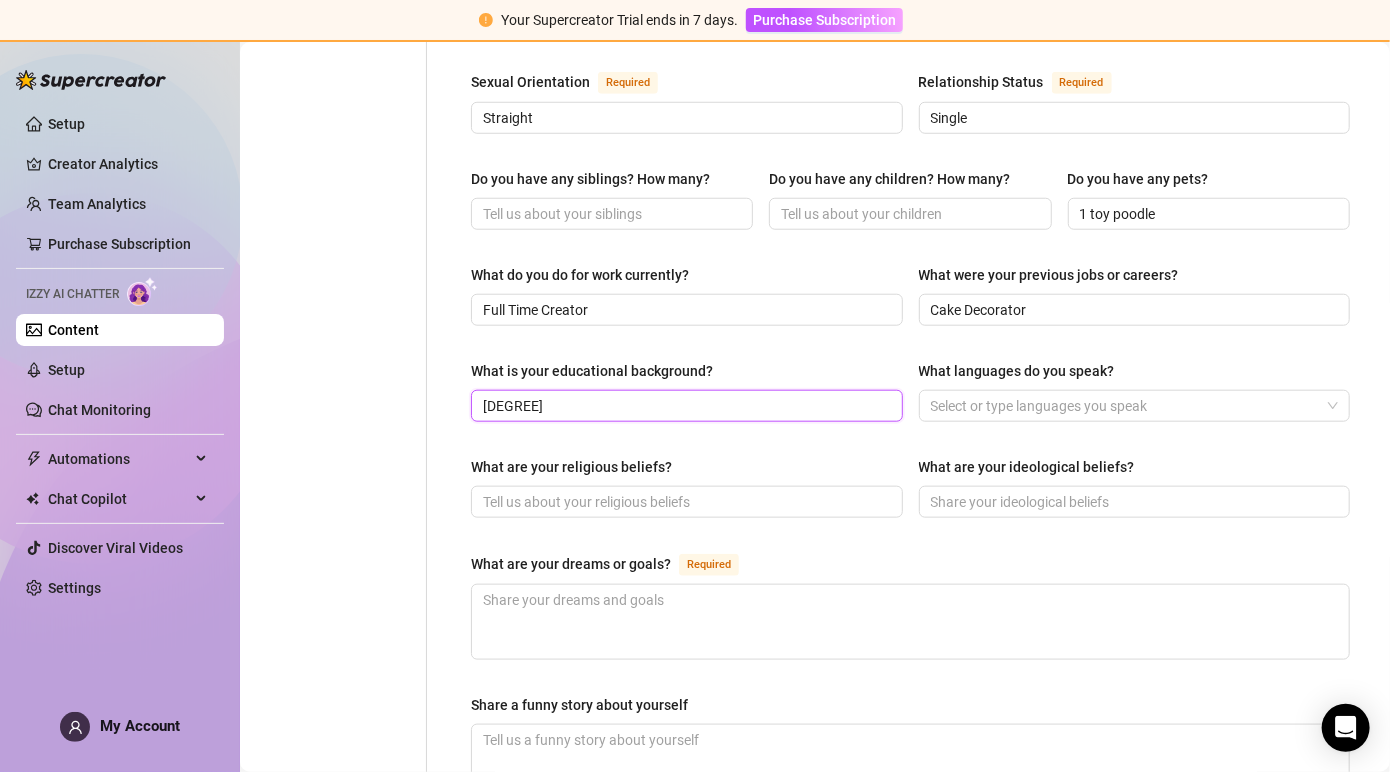 type on "[DEGREE]" 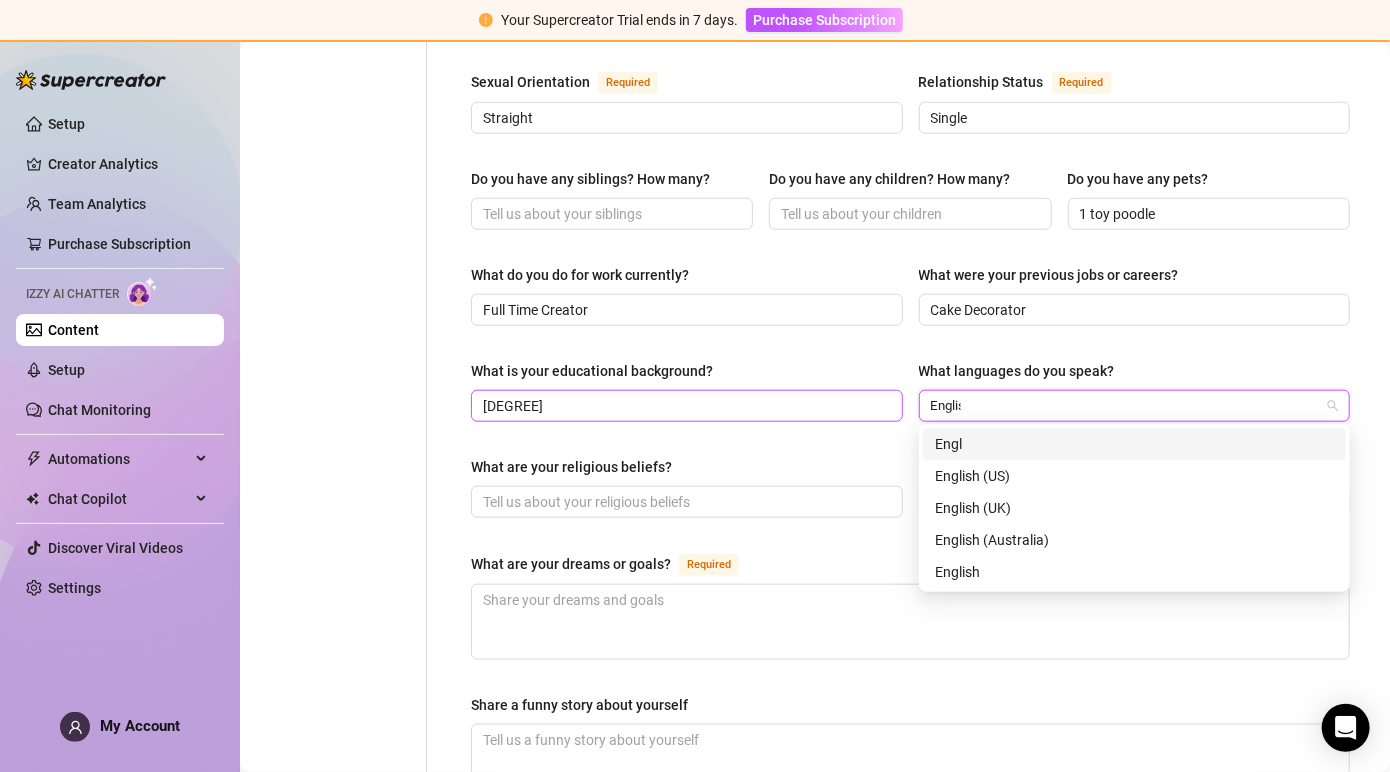 type on "English" 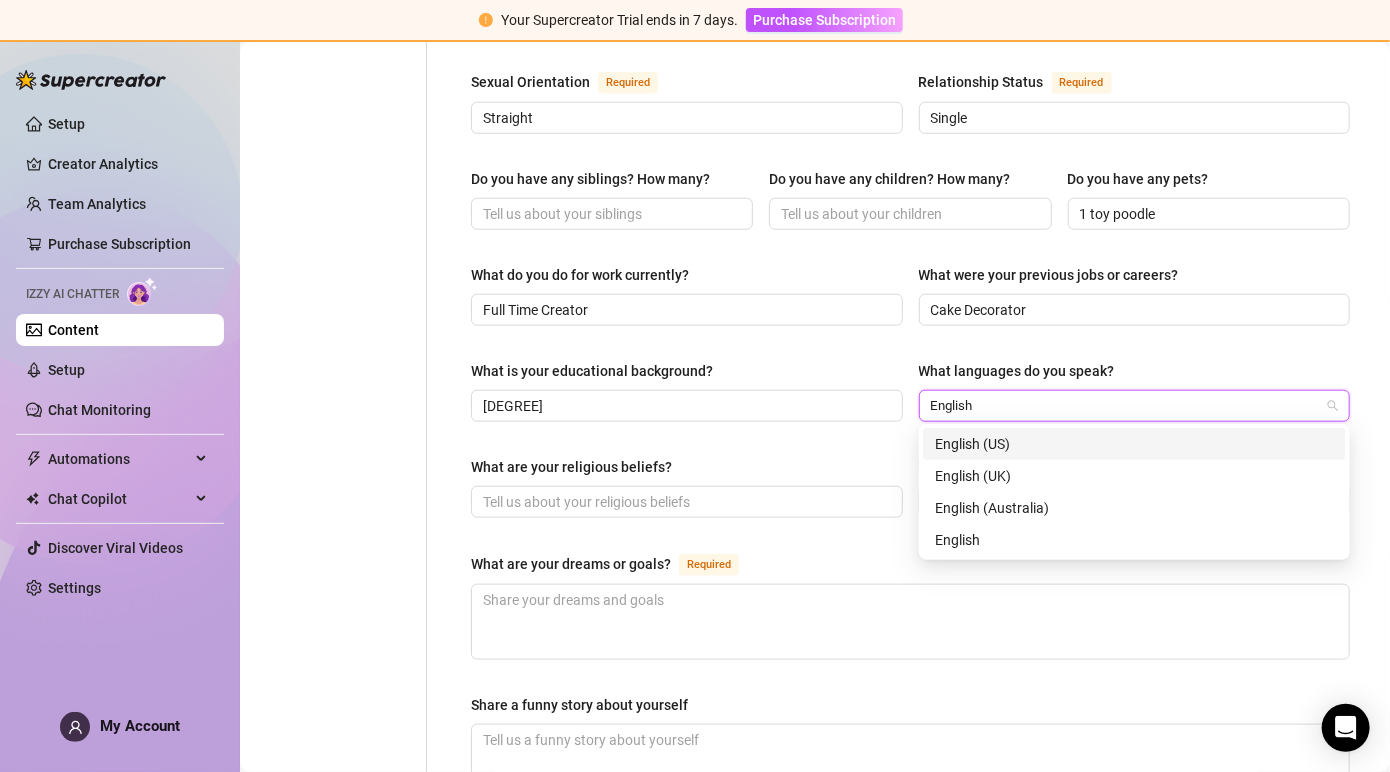 click on "English (US)" at bounding box center (1134, 444) 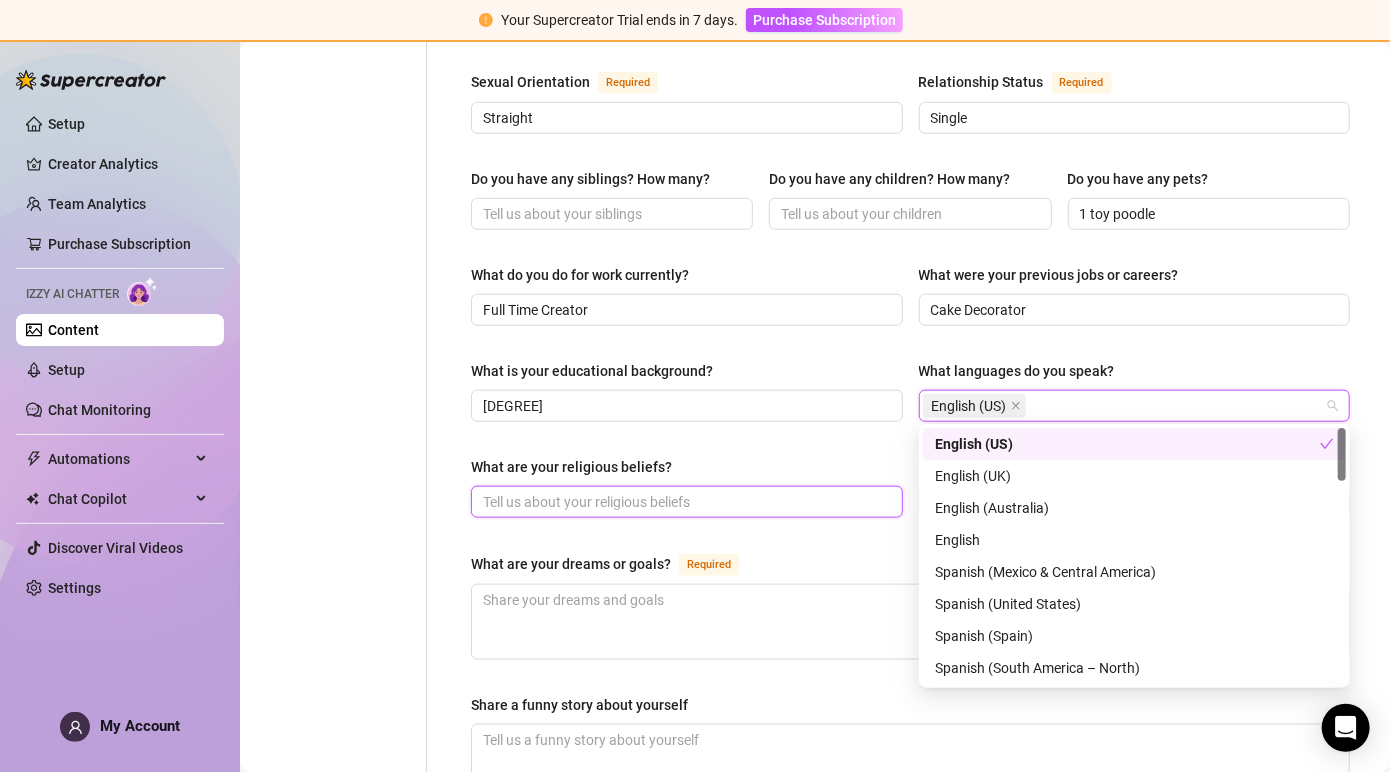 click on "What are your religious beliefs?" at bounding box center [685, 502] 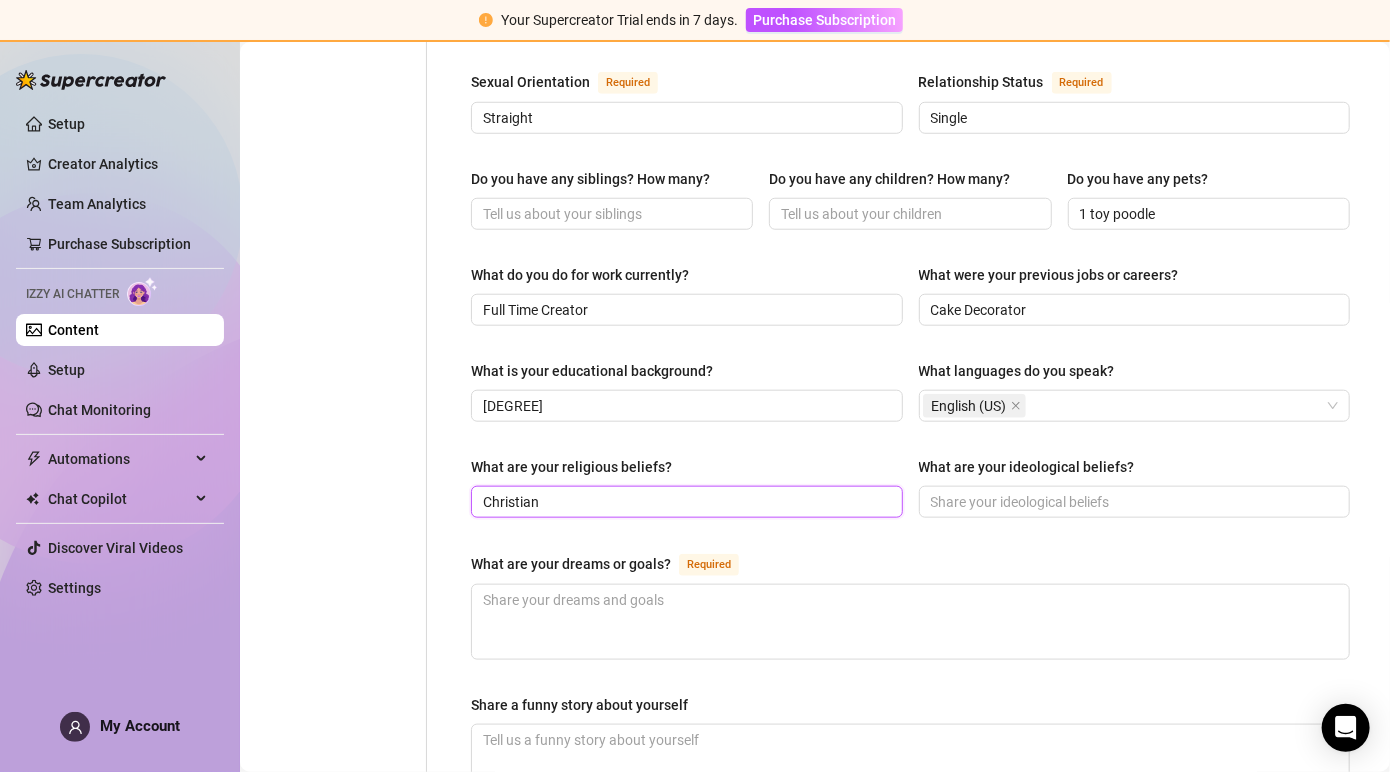 type on "Christian" 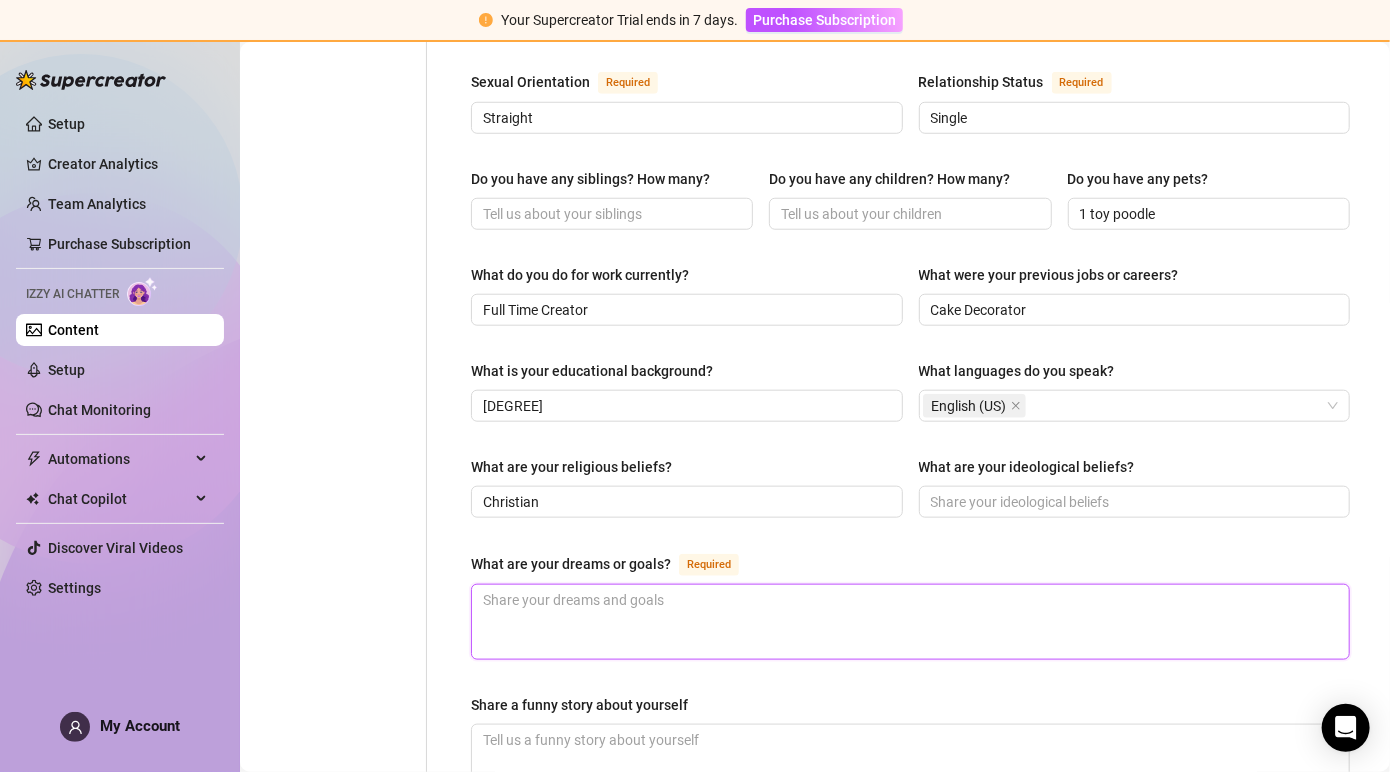 click on "What are your dreams or goals? Required" at bounding box center [910, 622] 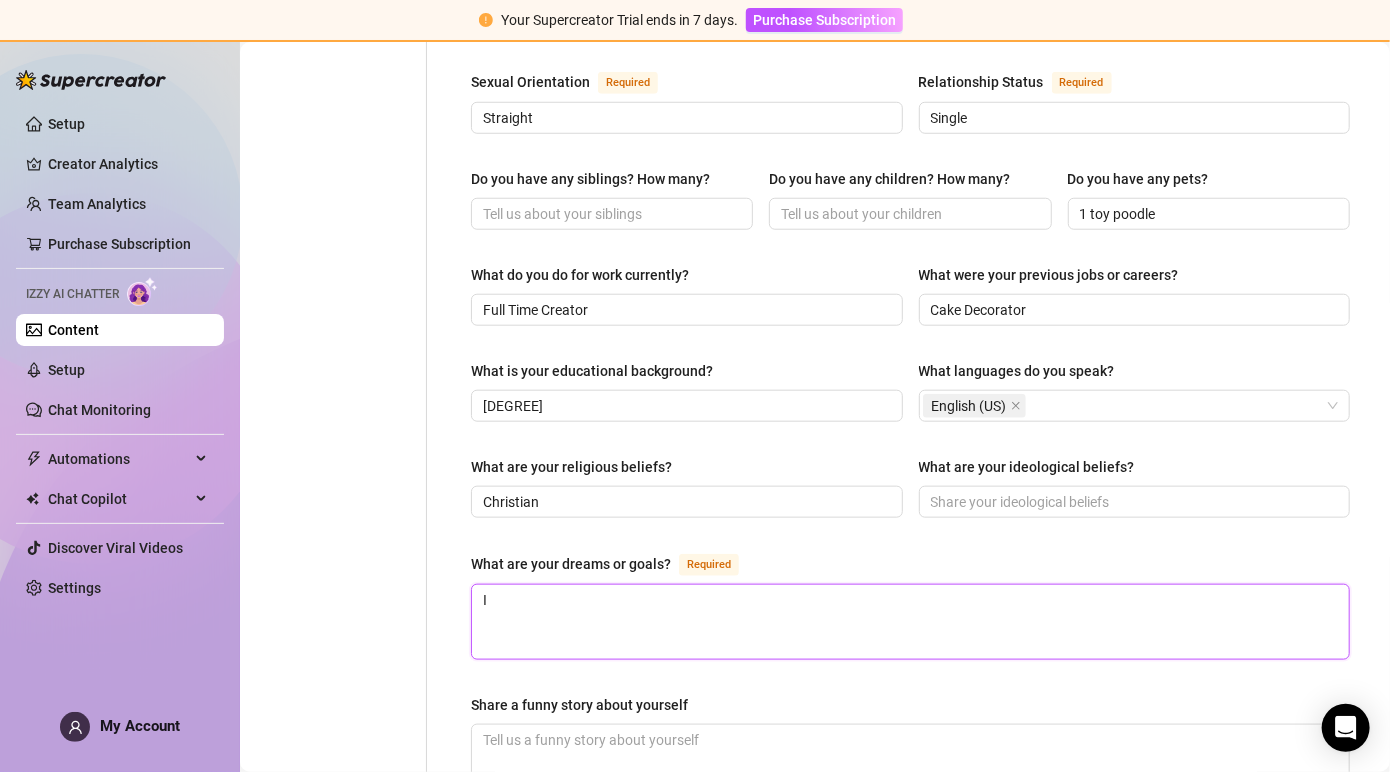 type on "I" 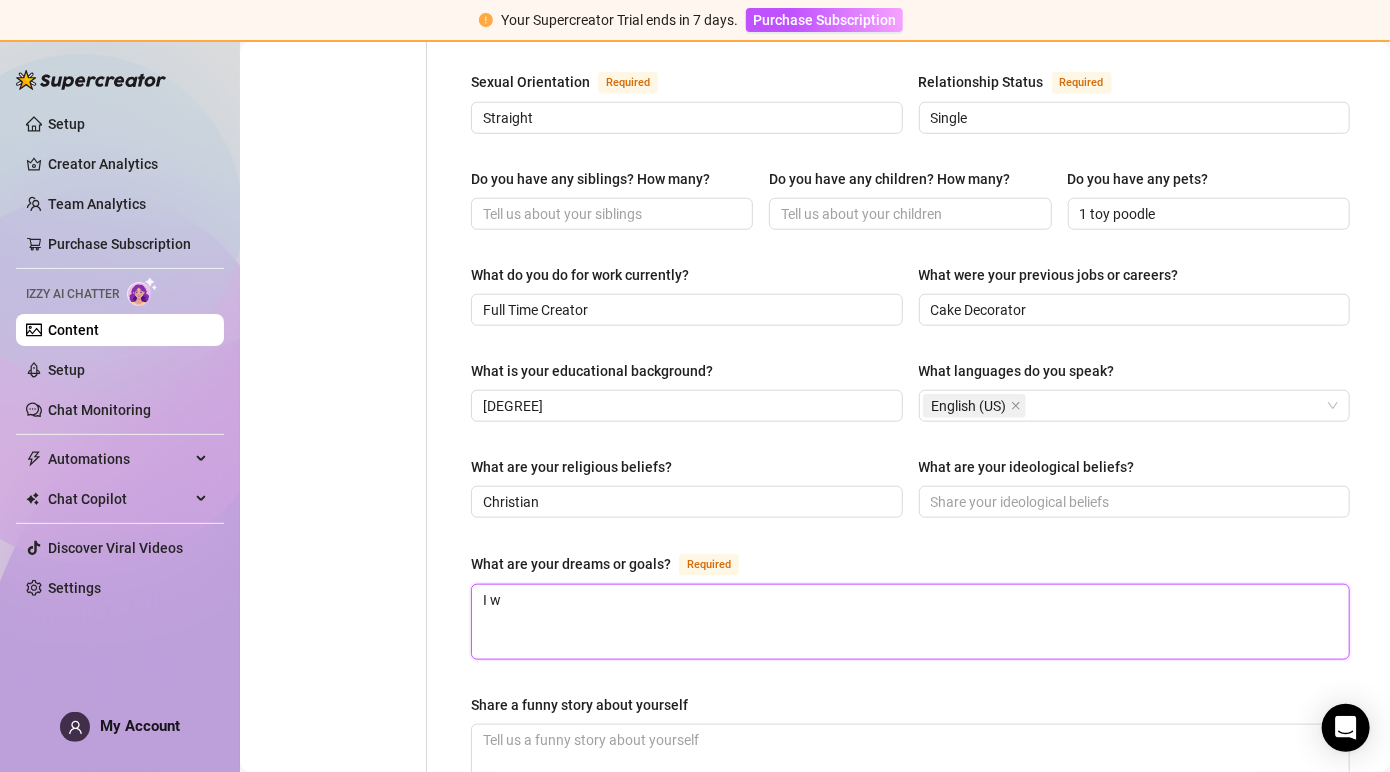 type on "I wo" 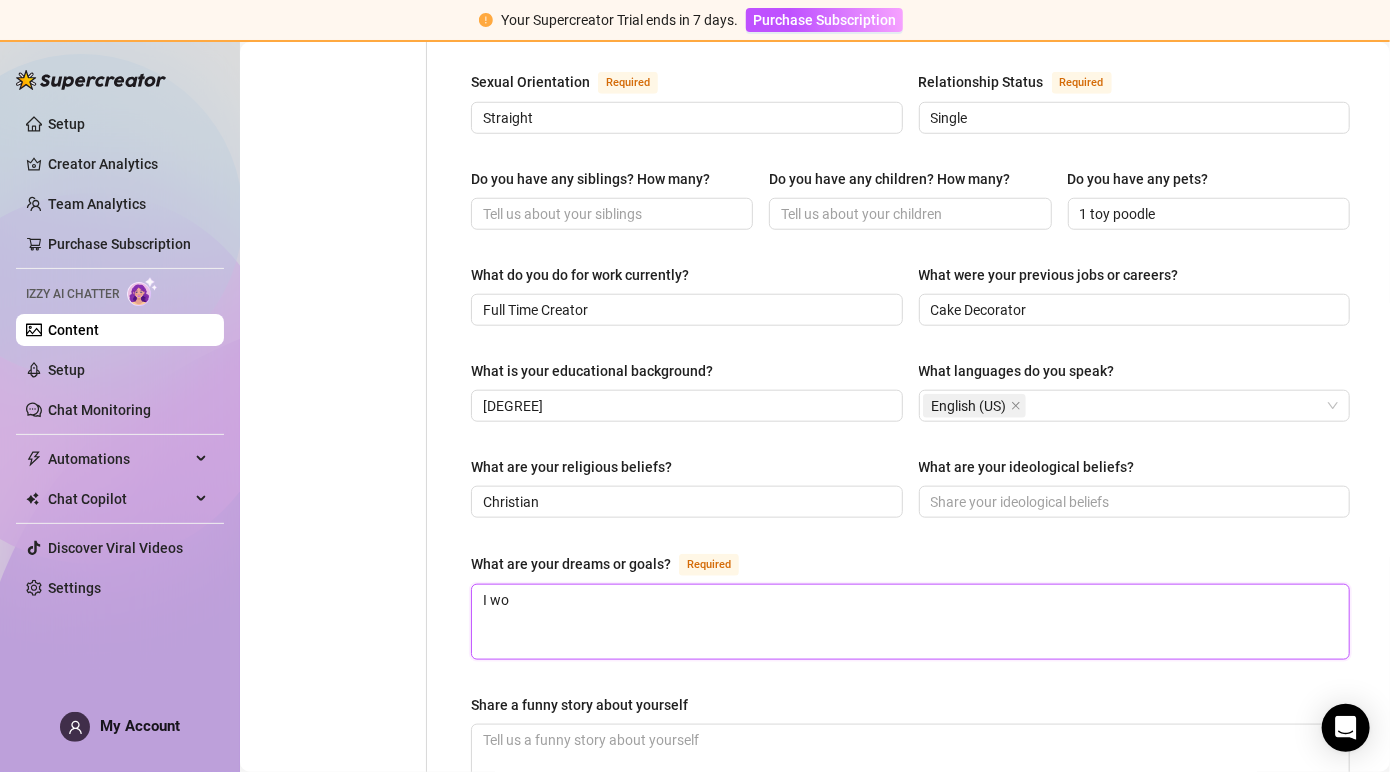 type 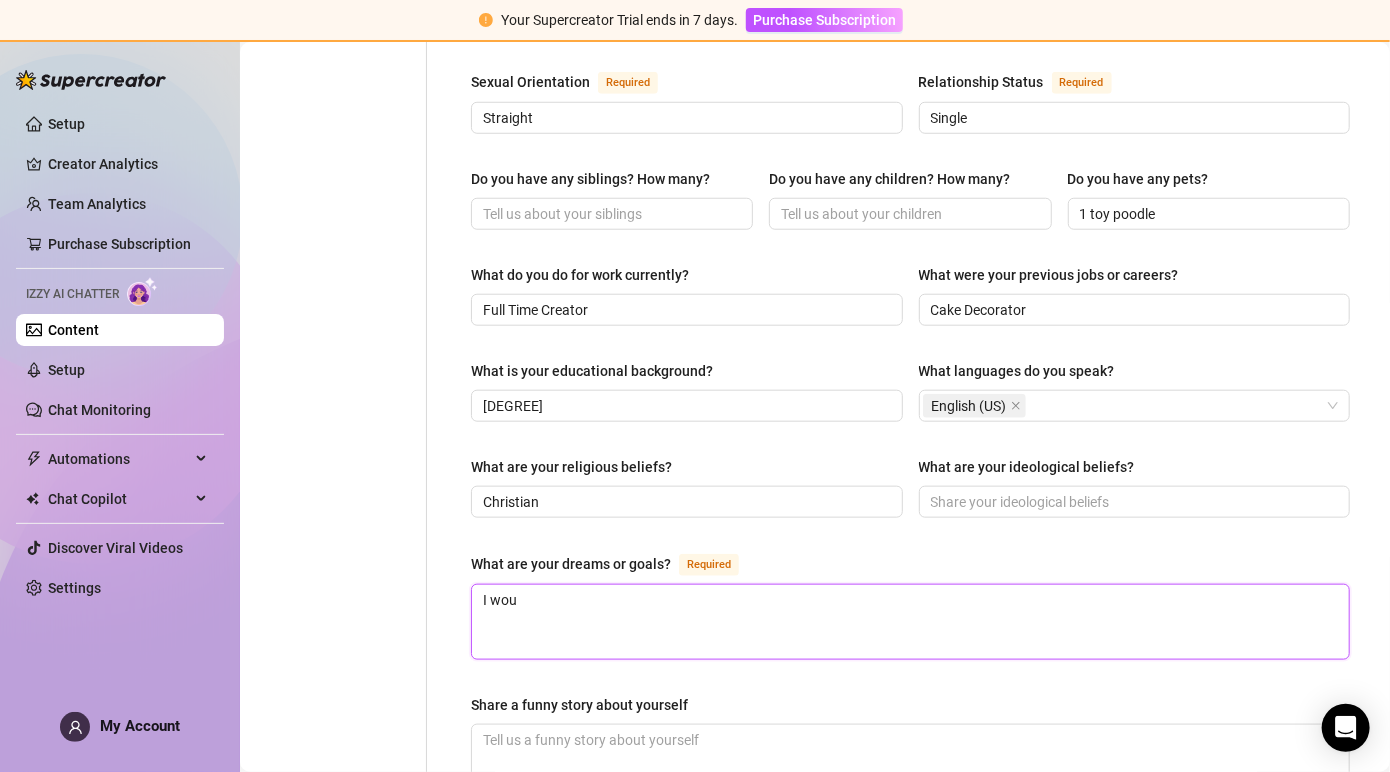 type on "I woul" 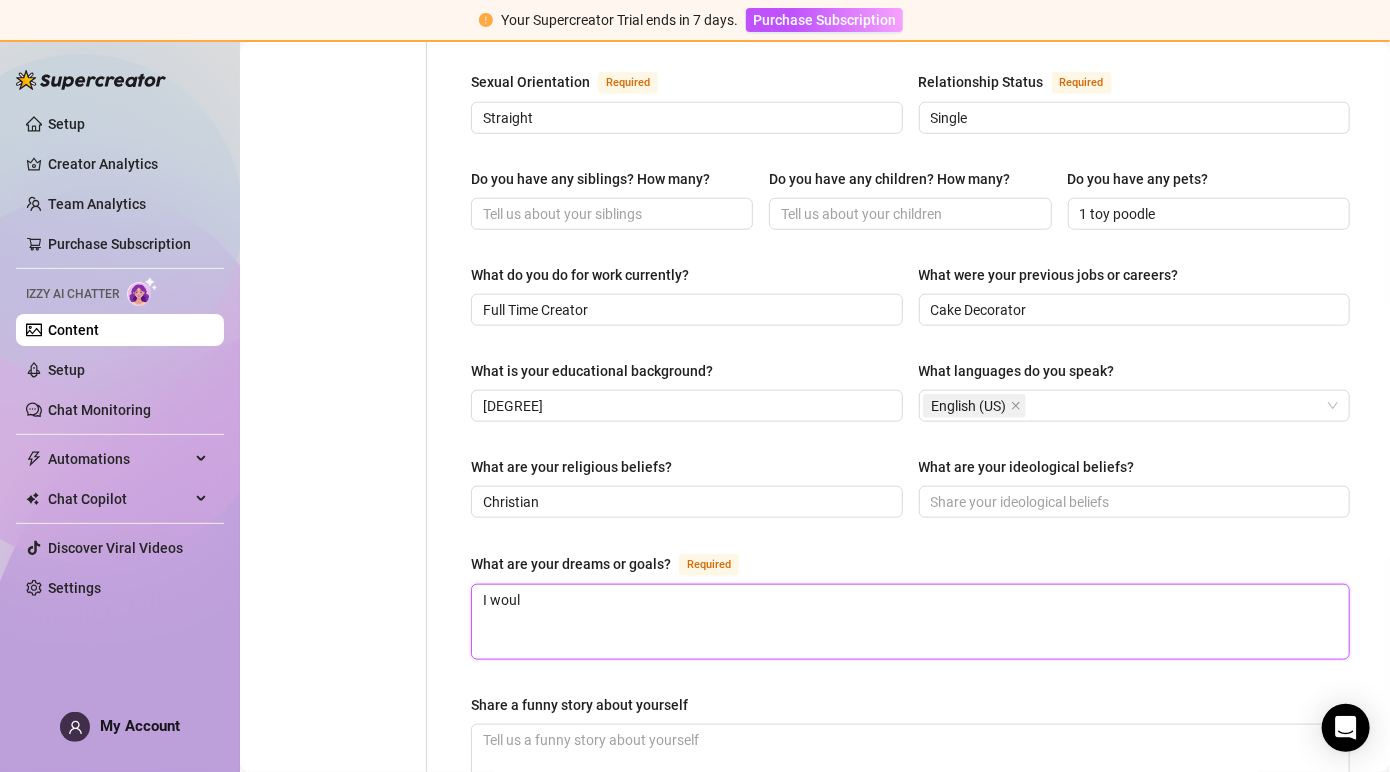 type 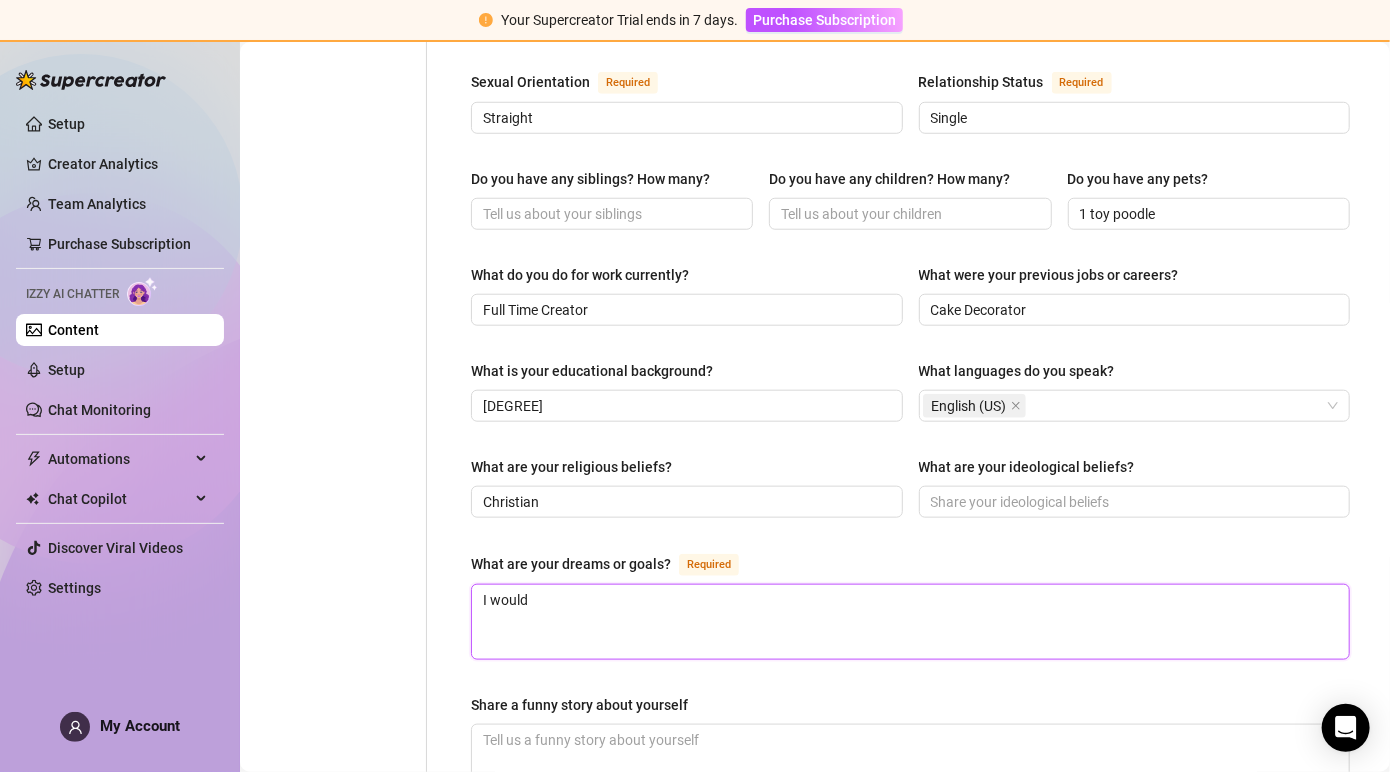 type on "I would" 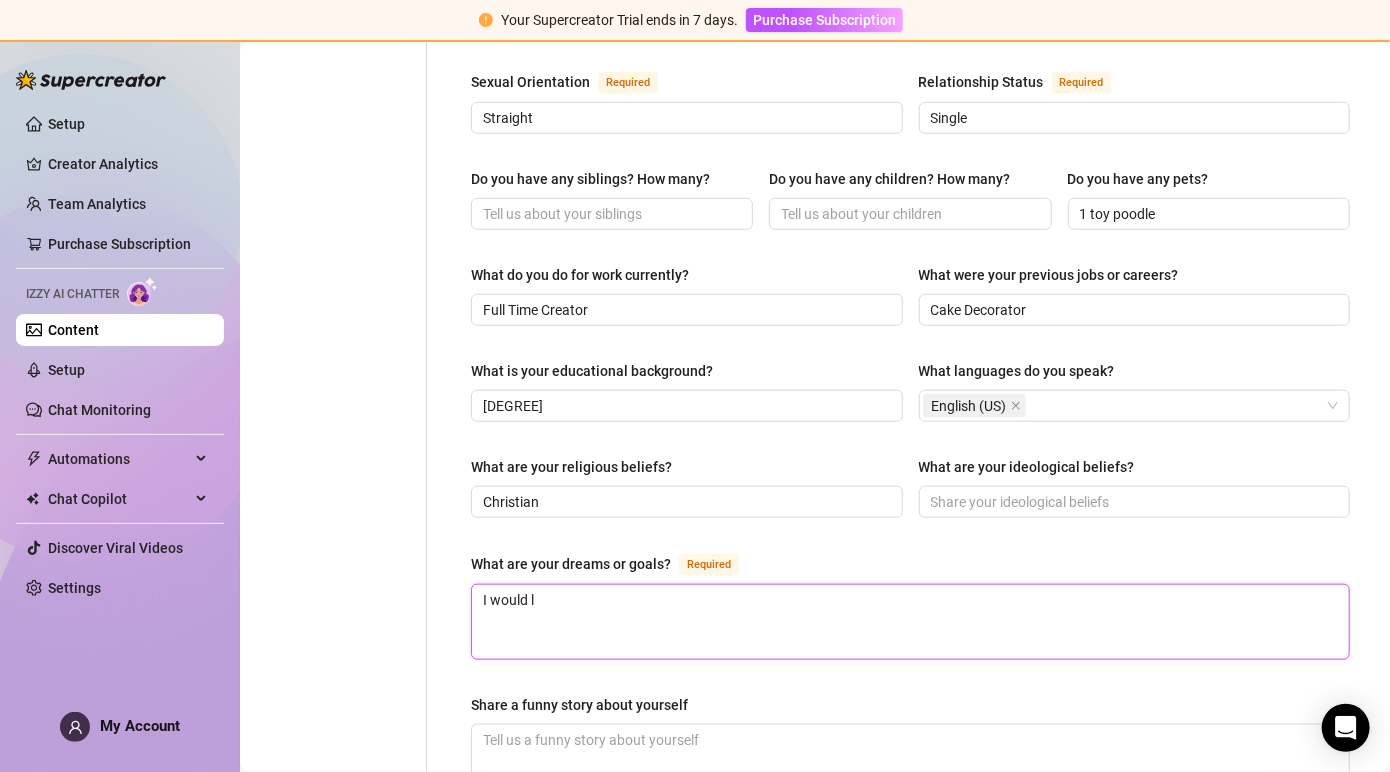 type 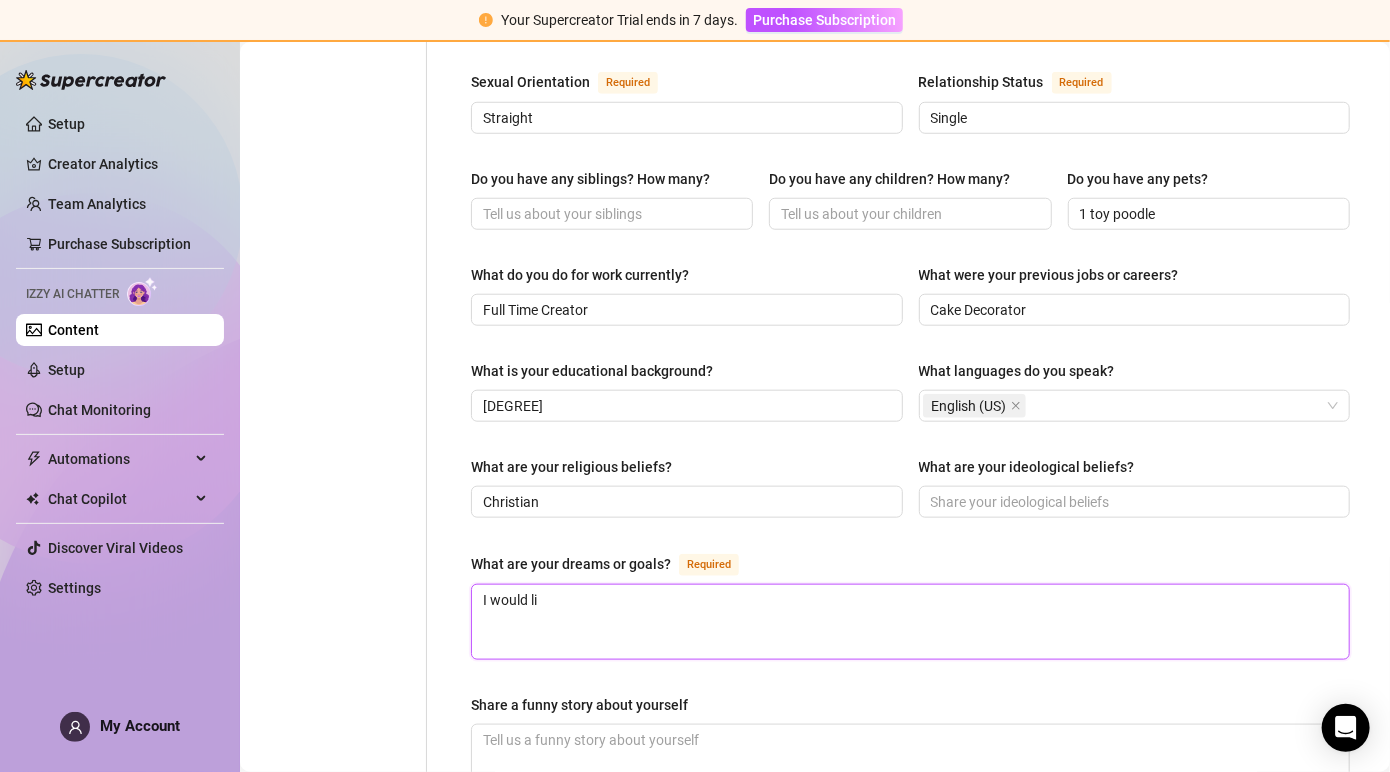 type 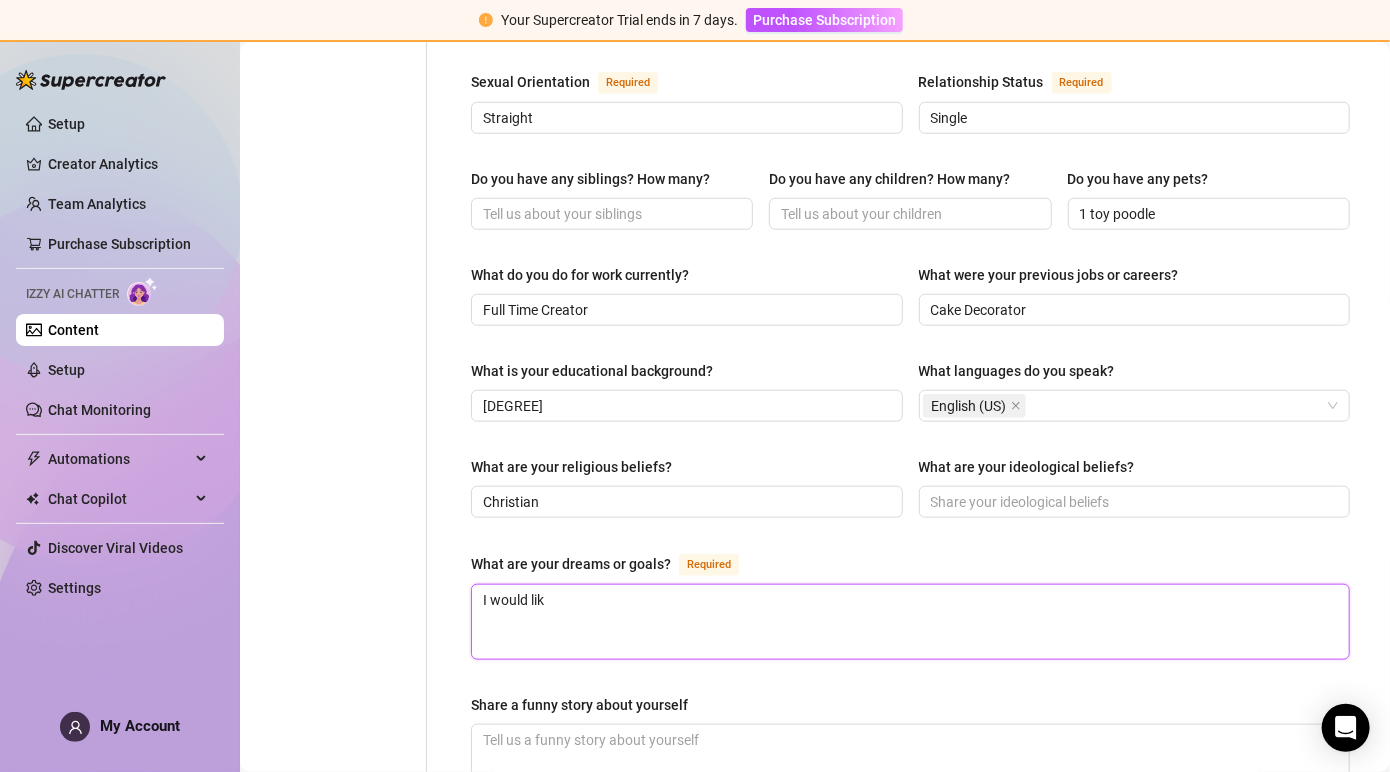 type 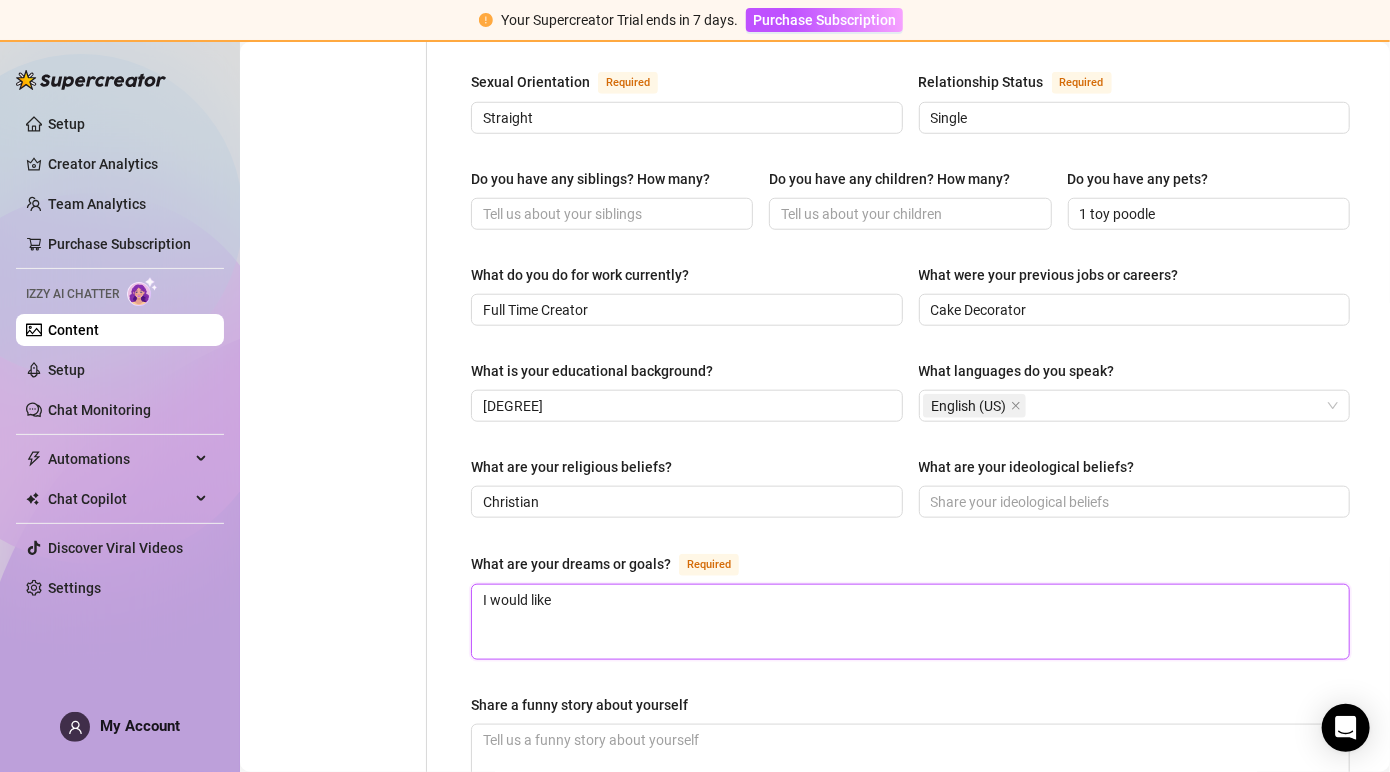 type 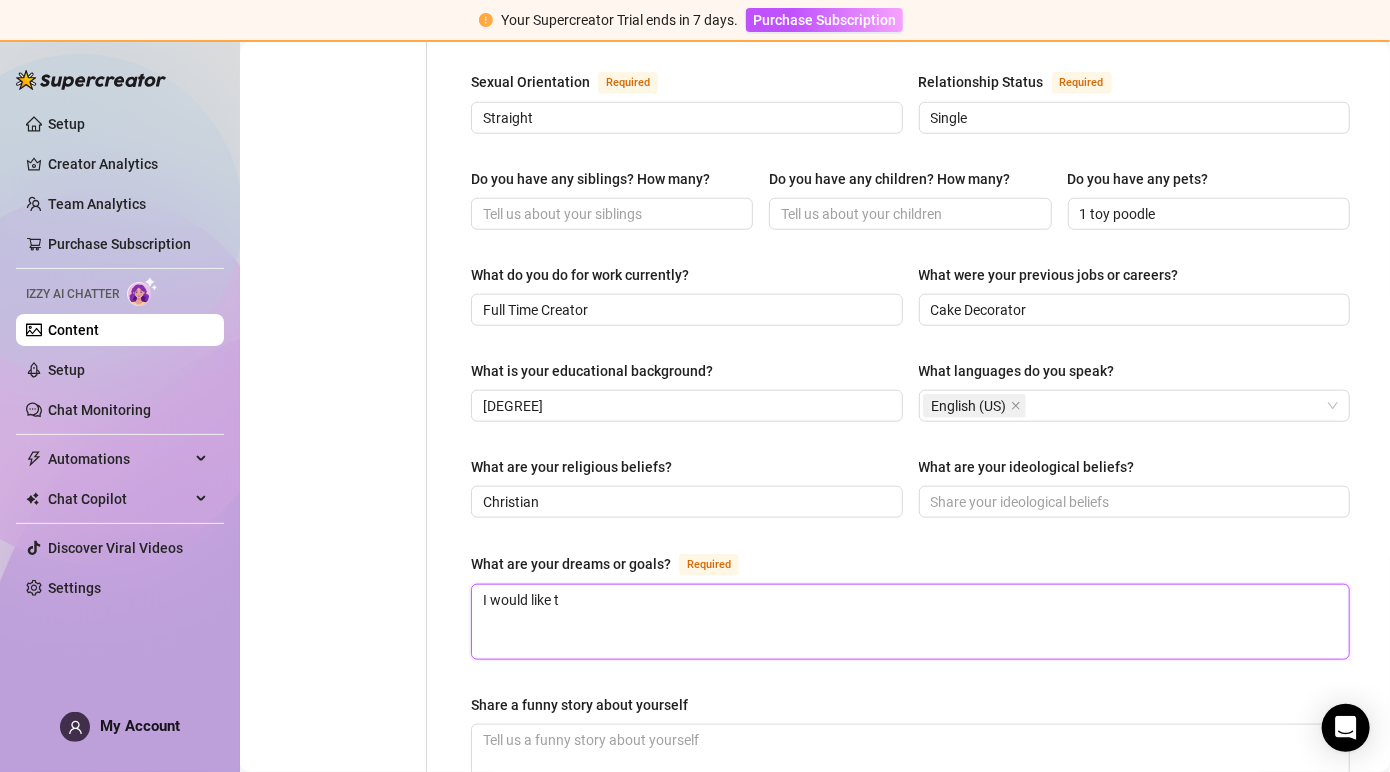 type 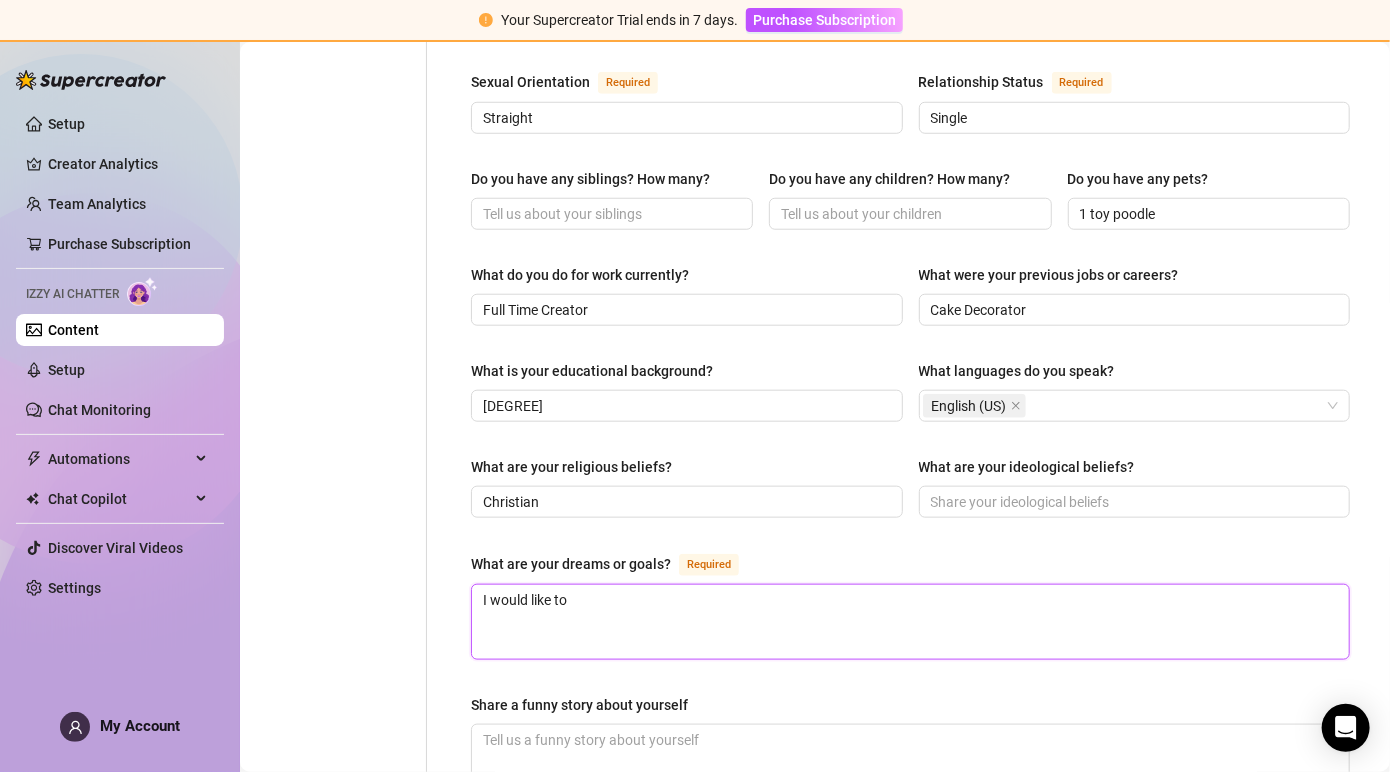 type 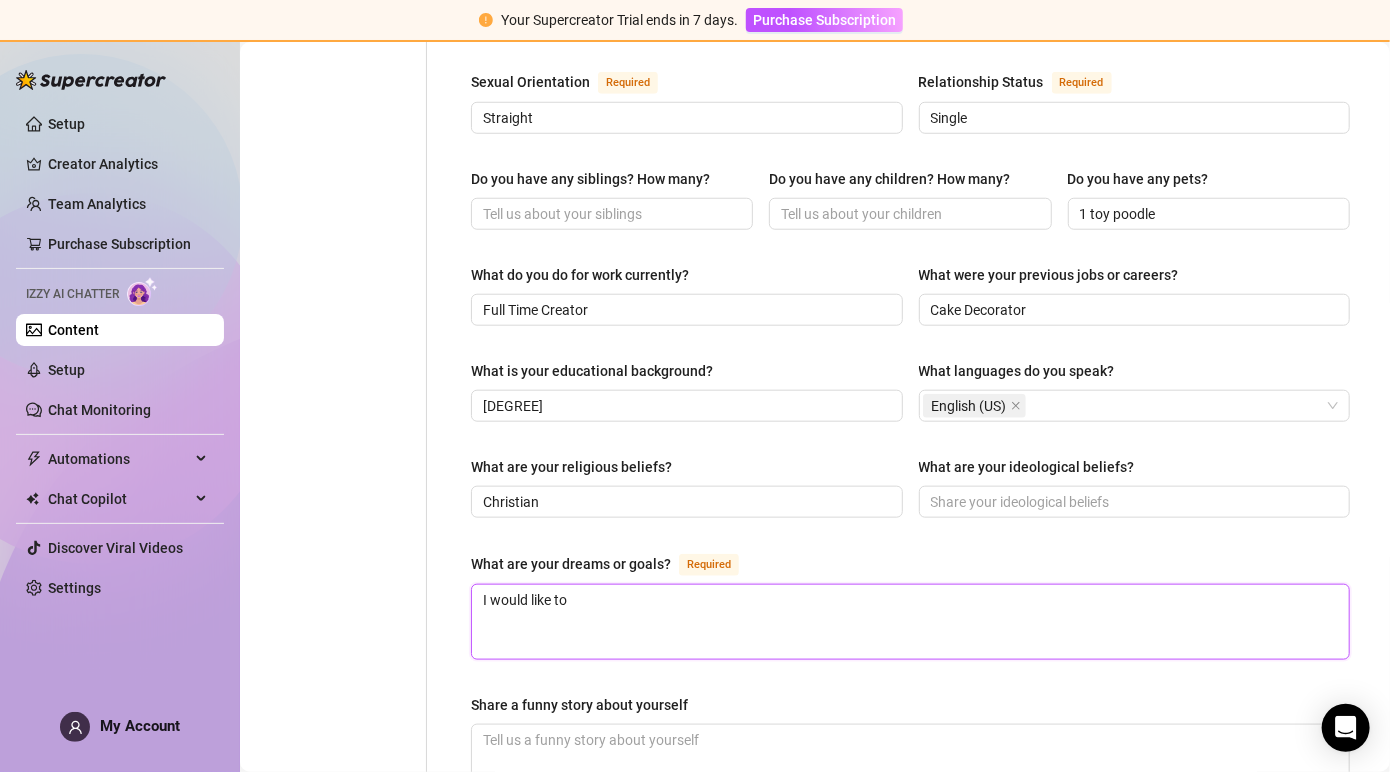 type 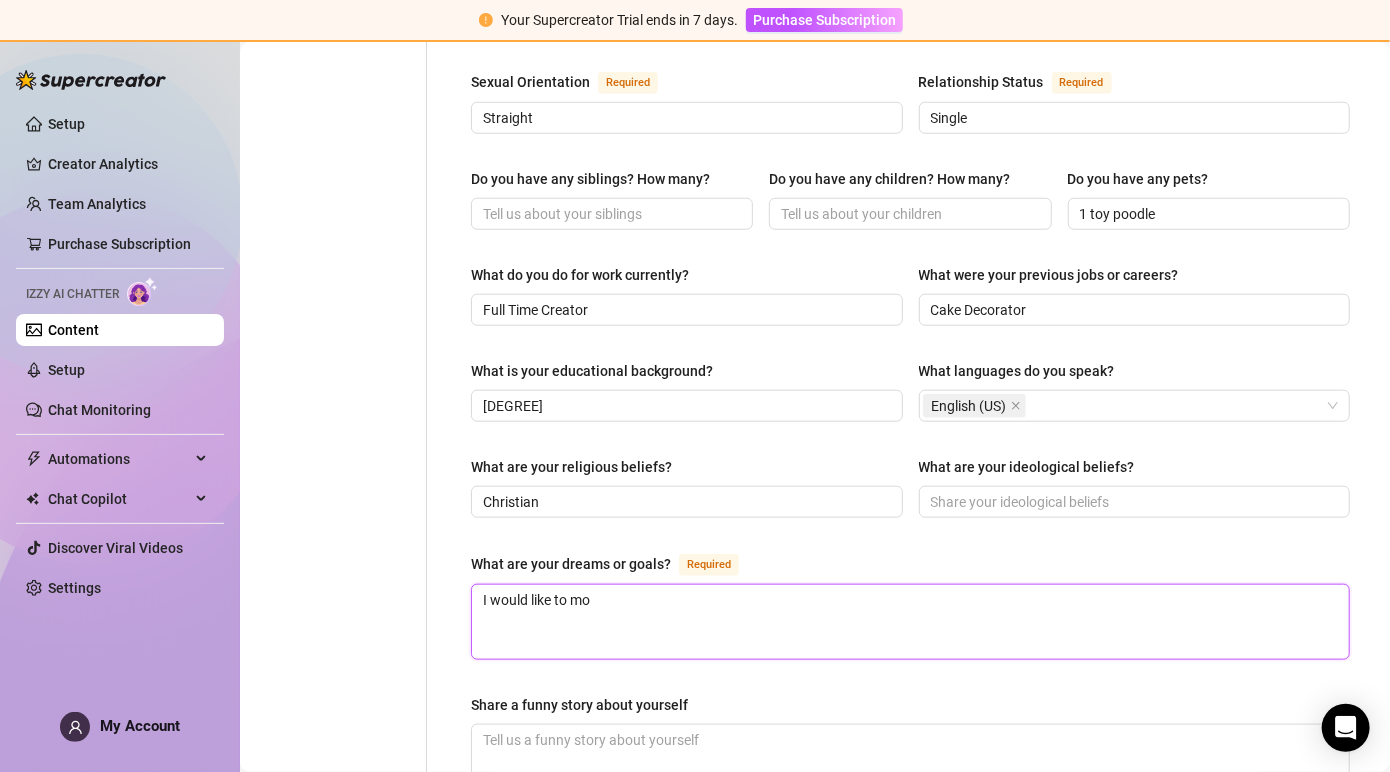 type on "I would like to mov" 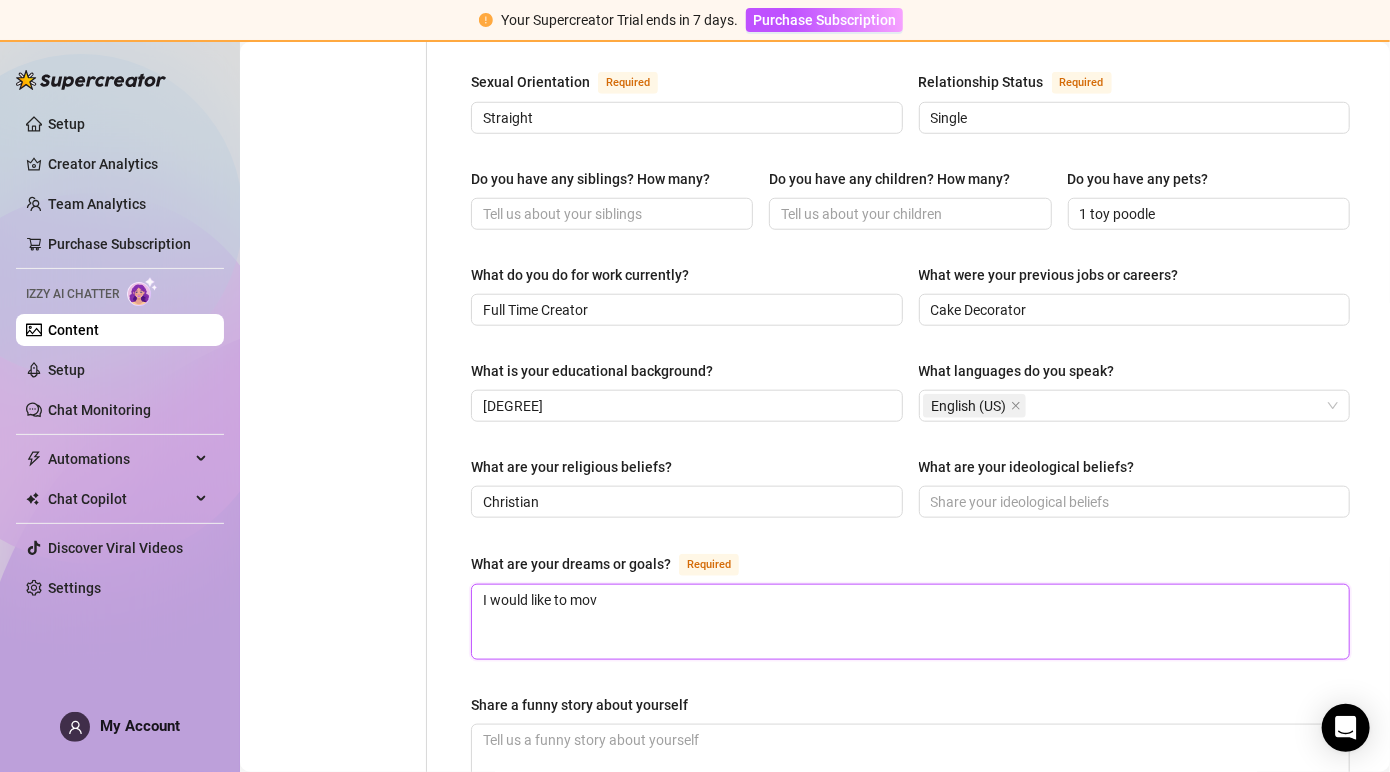 type 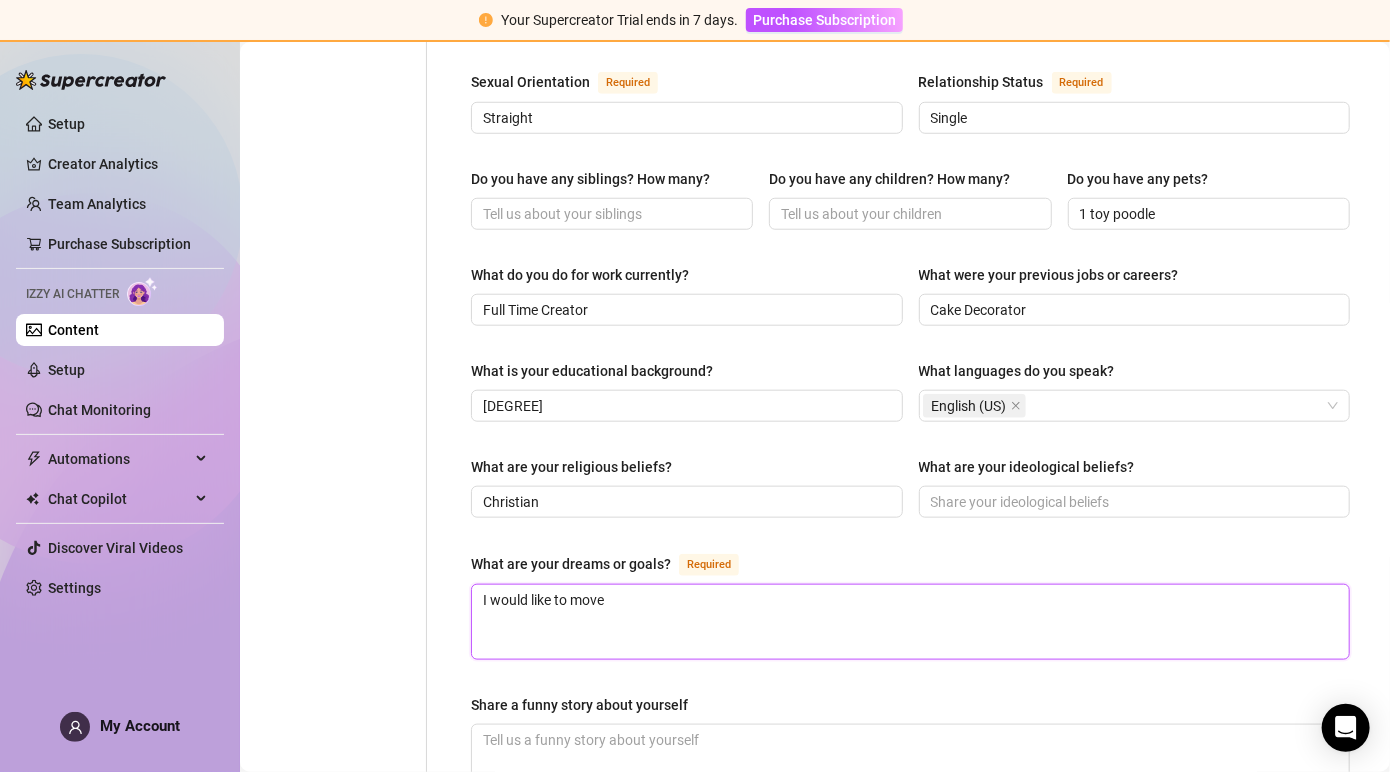type 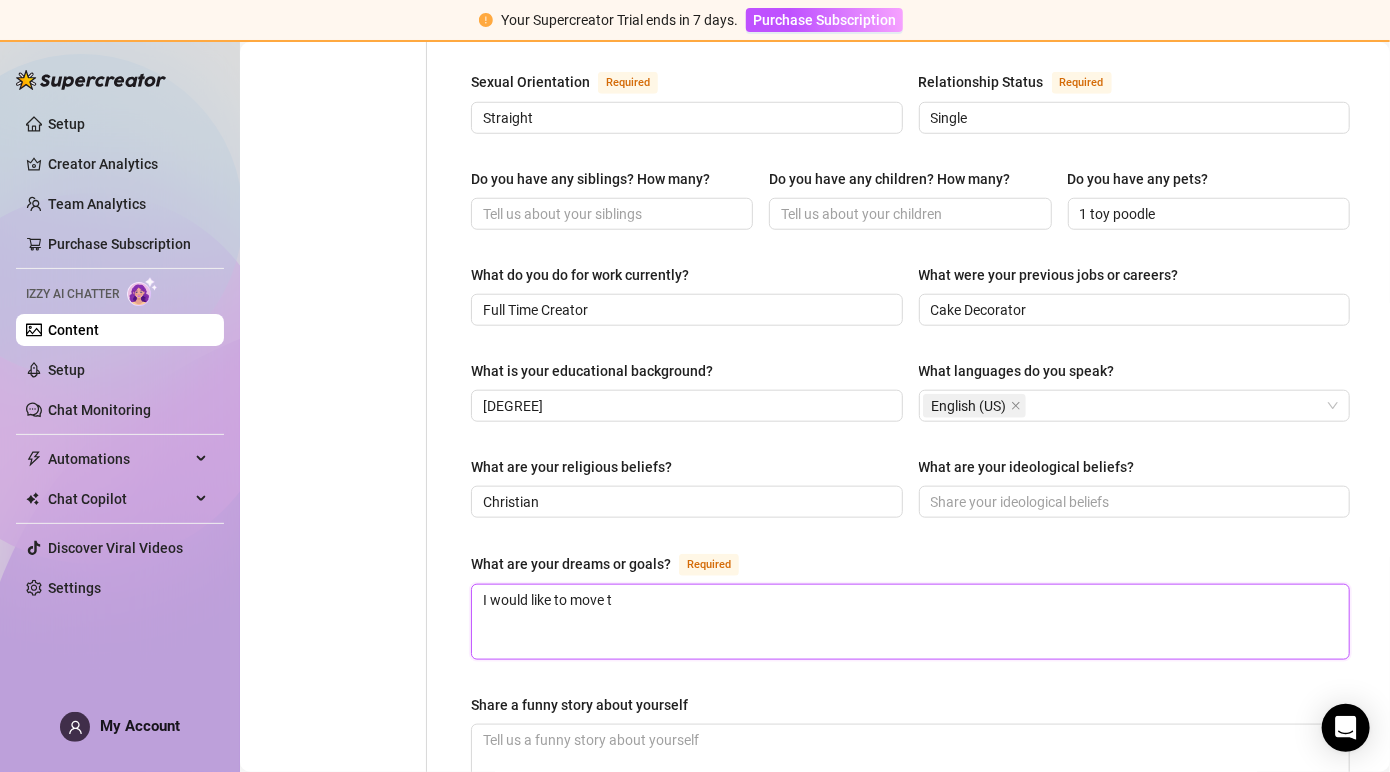 type on "I would like to move to" 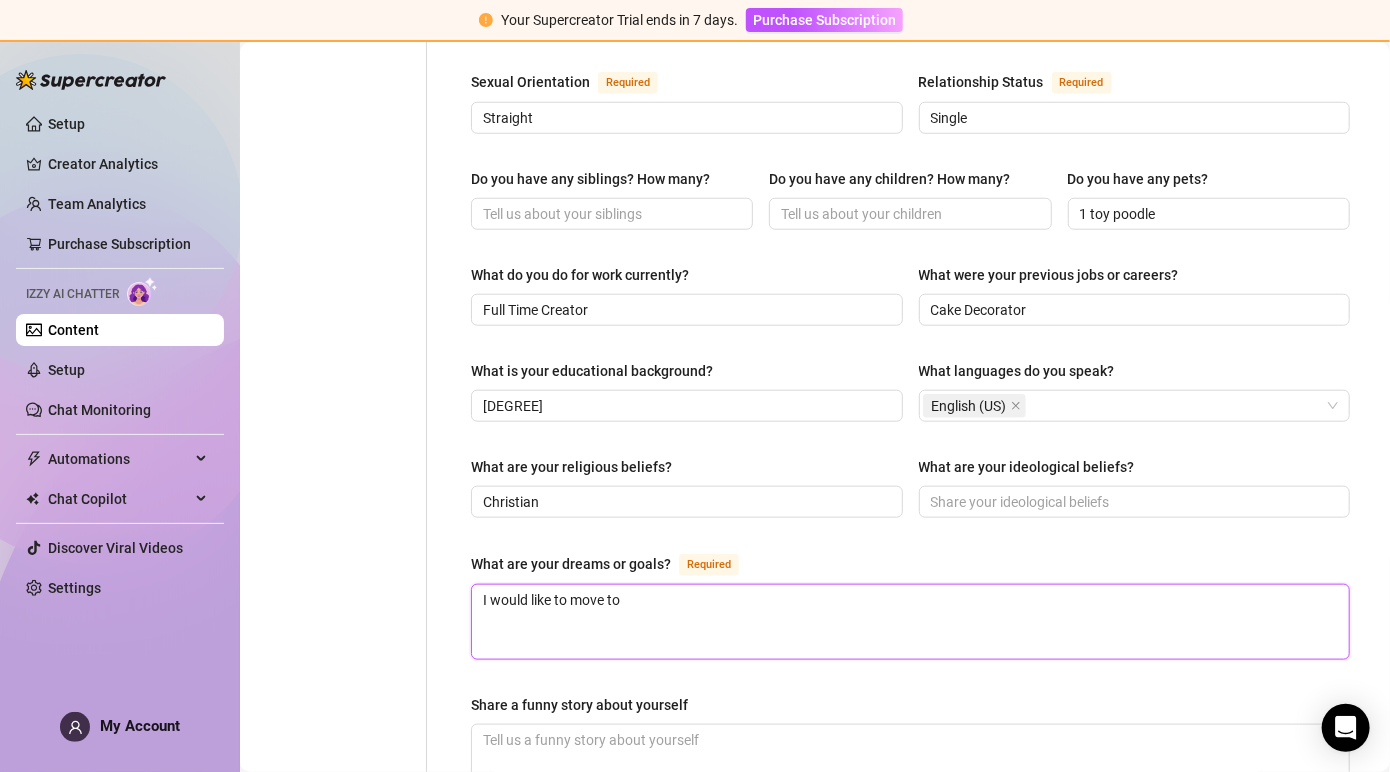 type 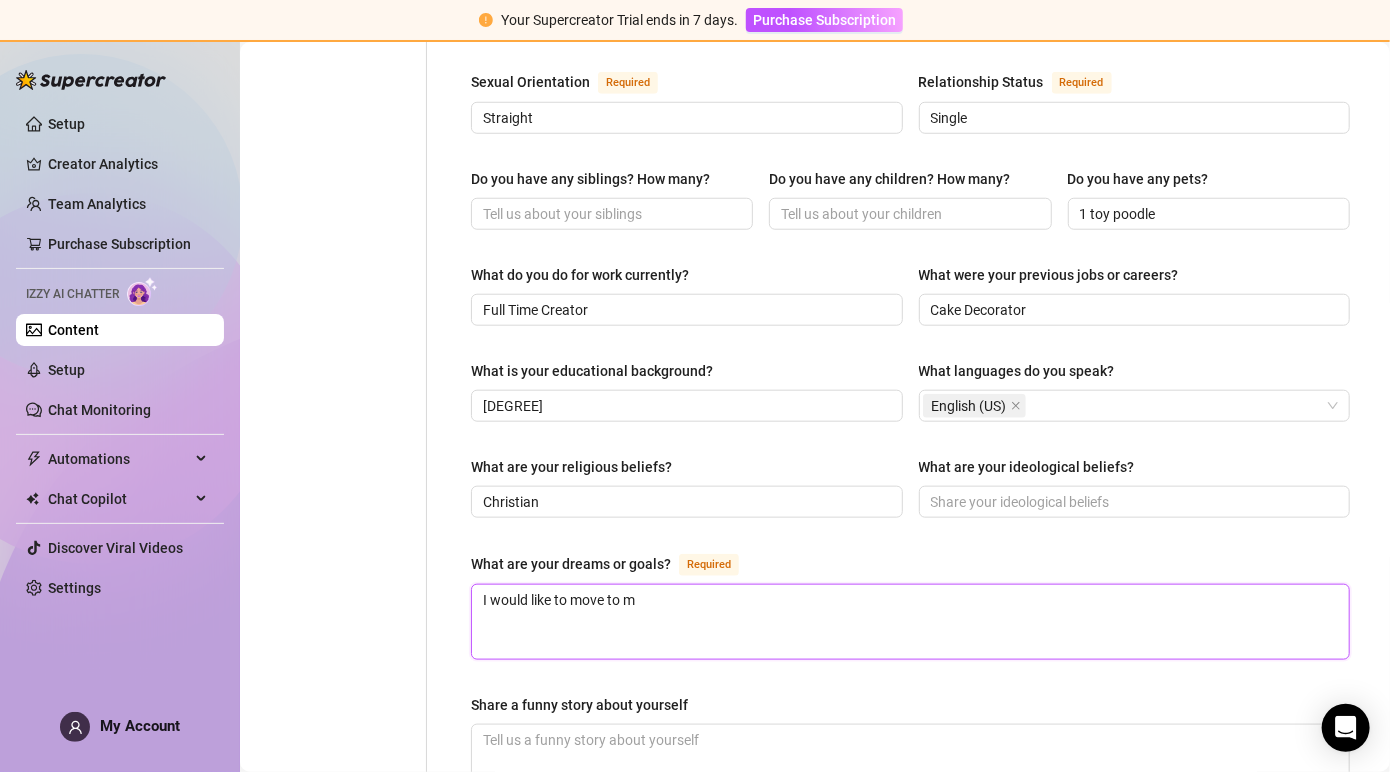 type on "I would like to move to [STATE]" 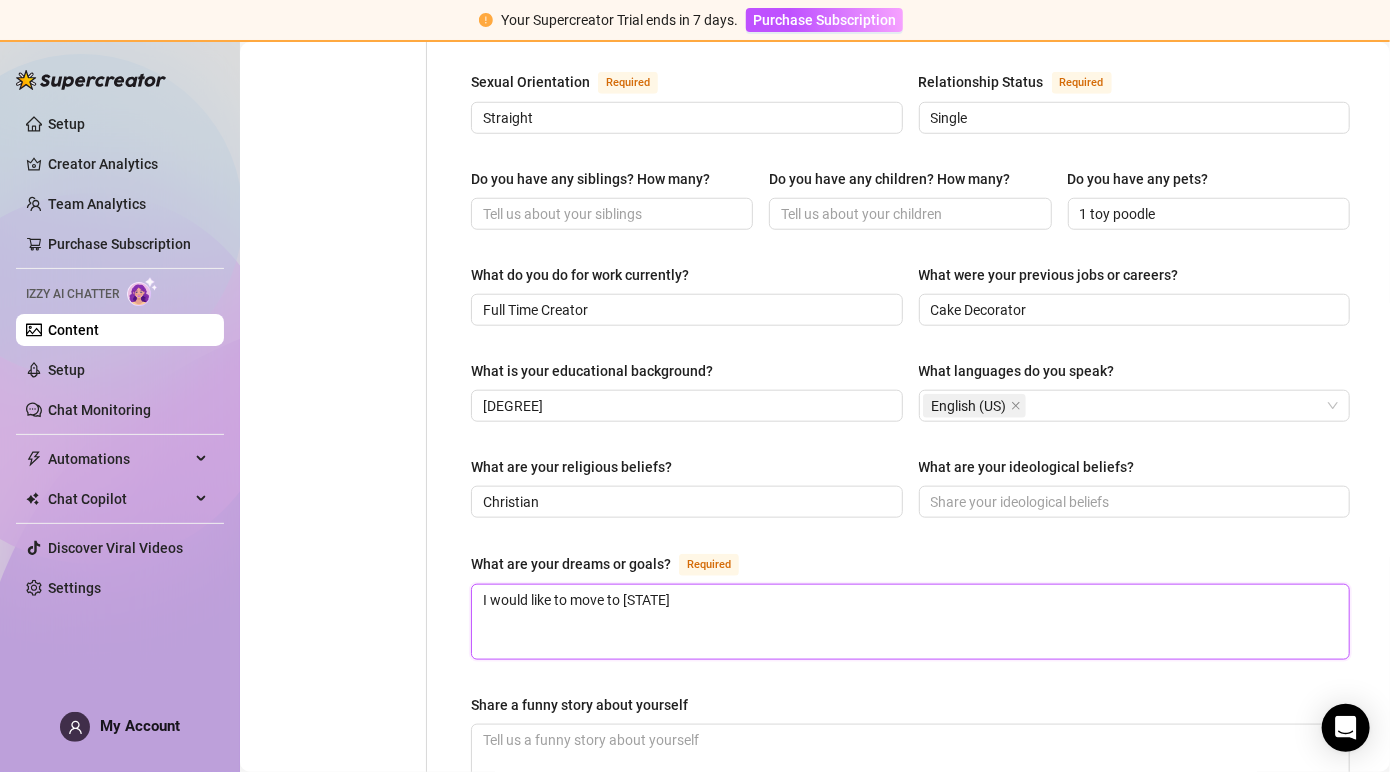 type 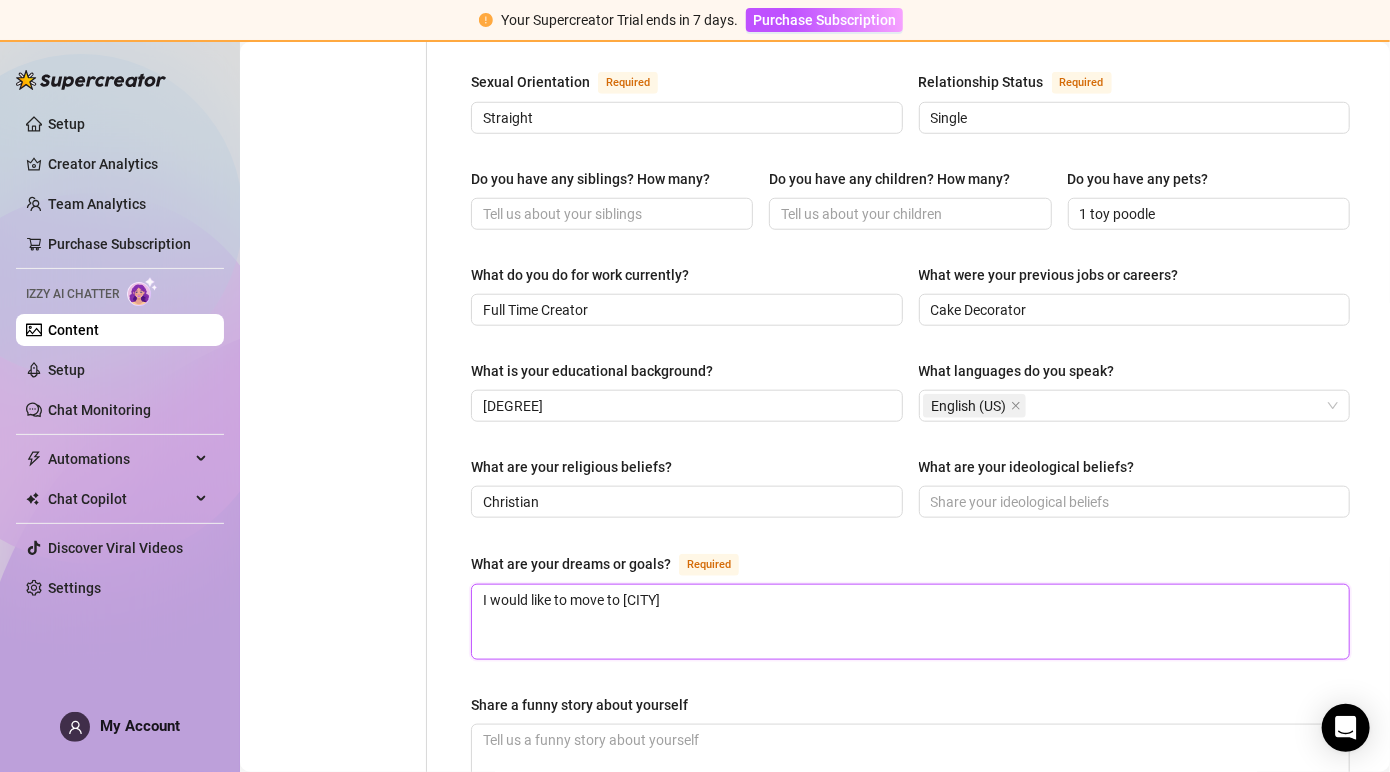 type 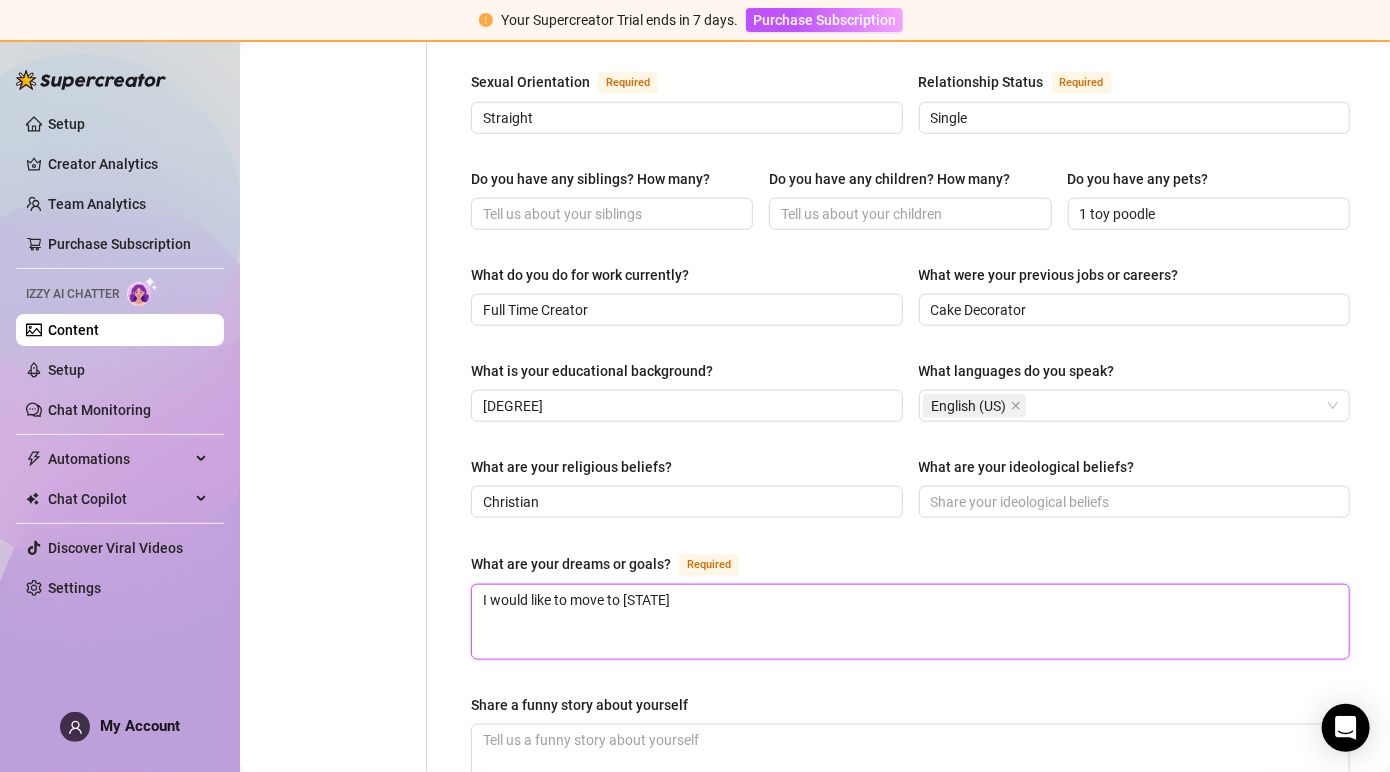 type 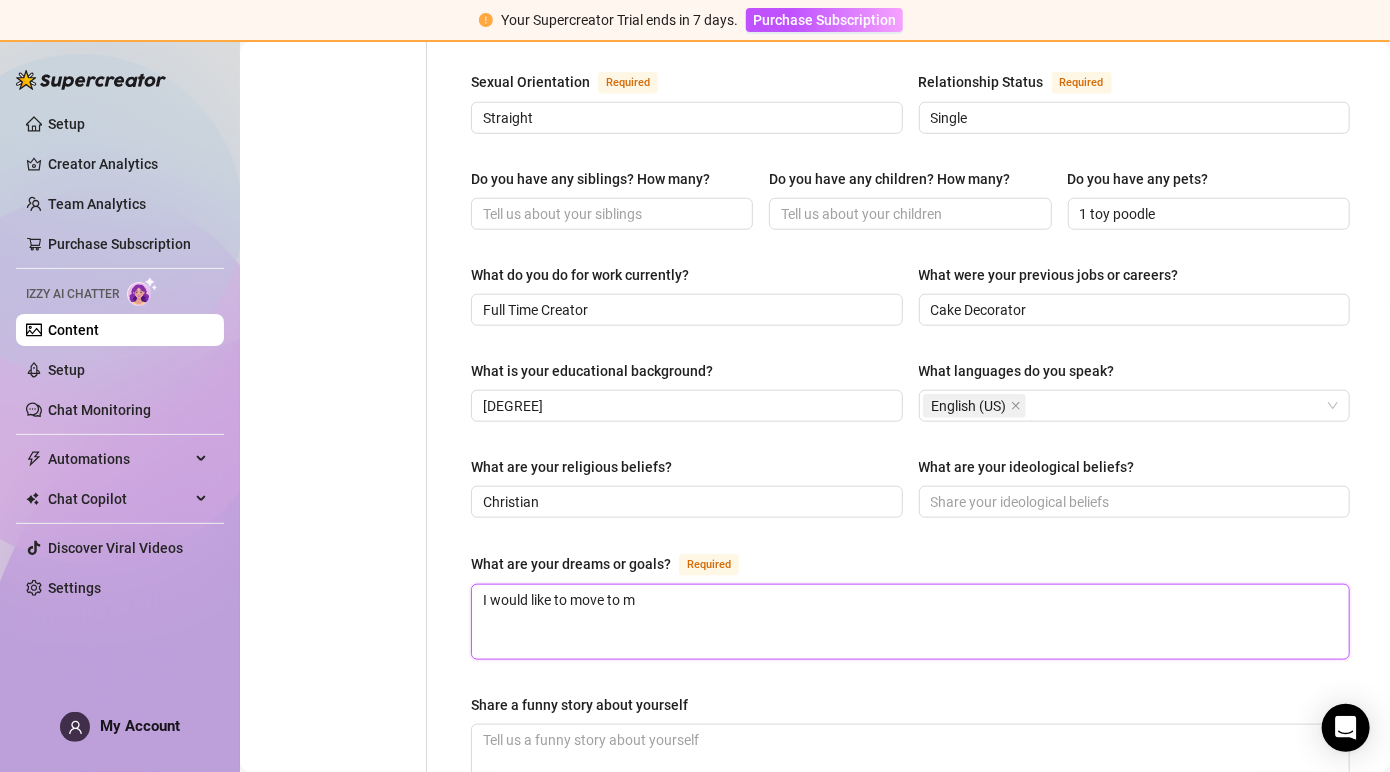 type 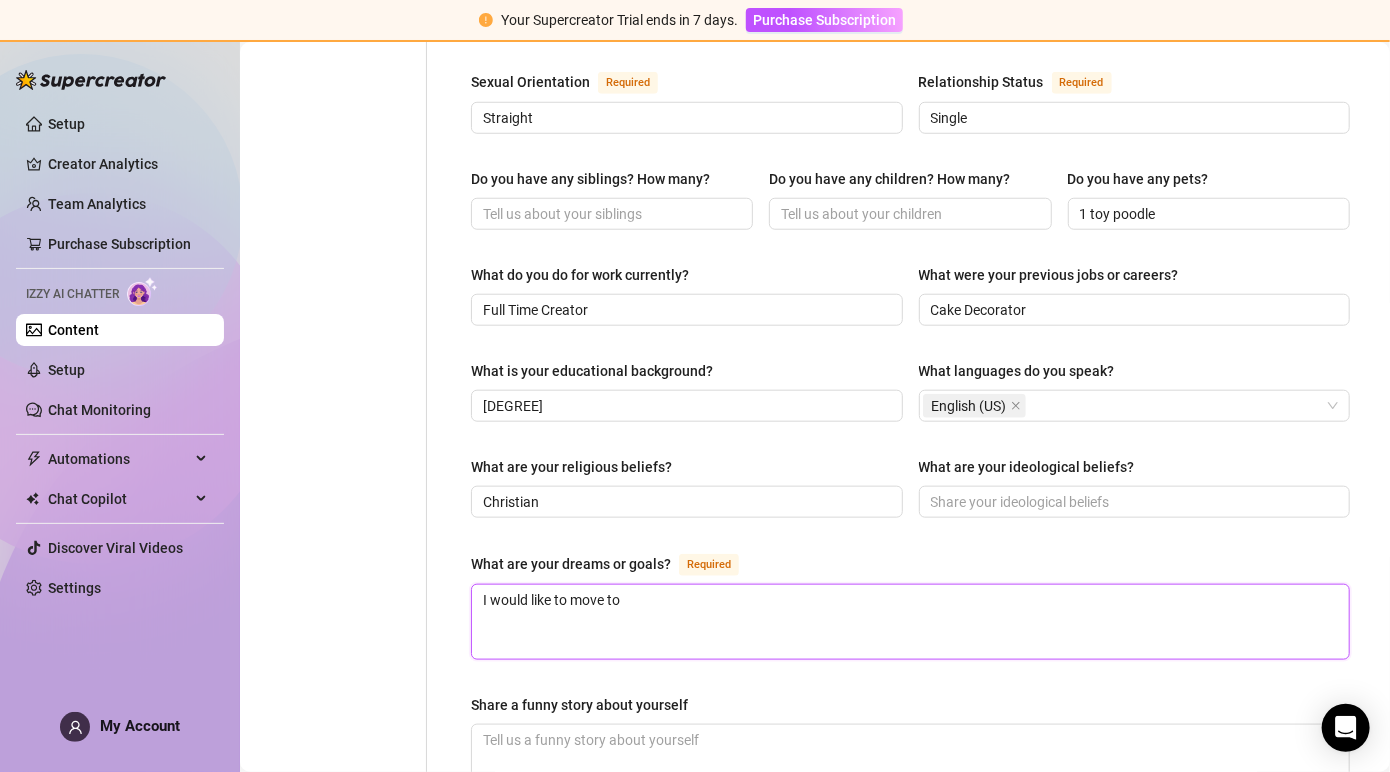 type on "I would like to move to M" 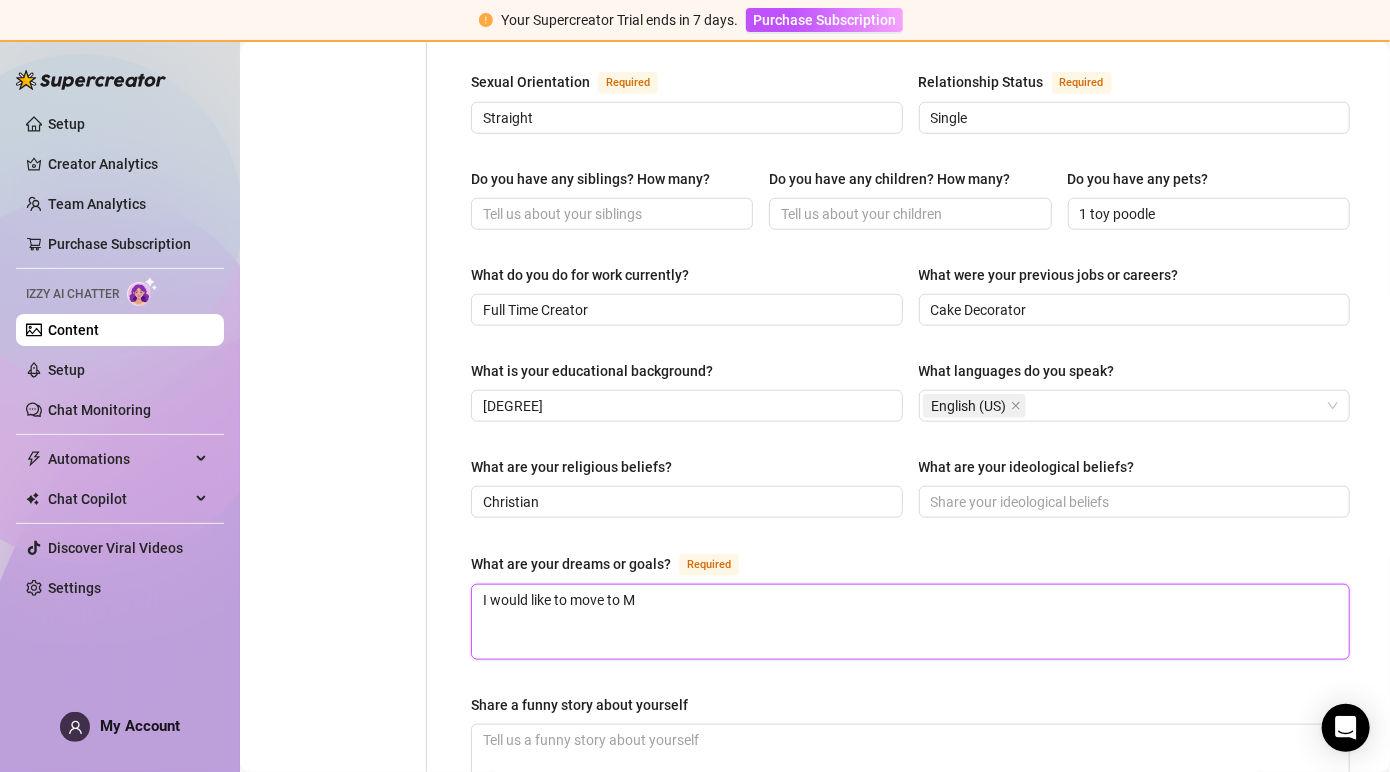 type 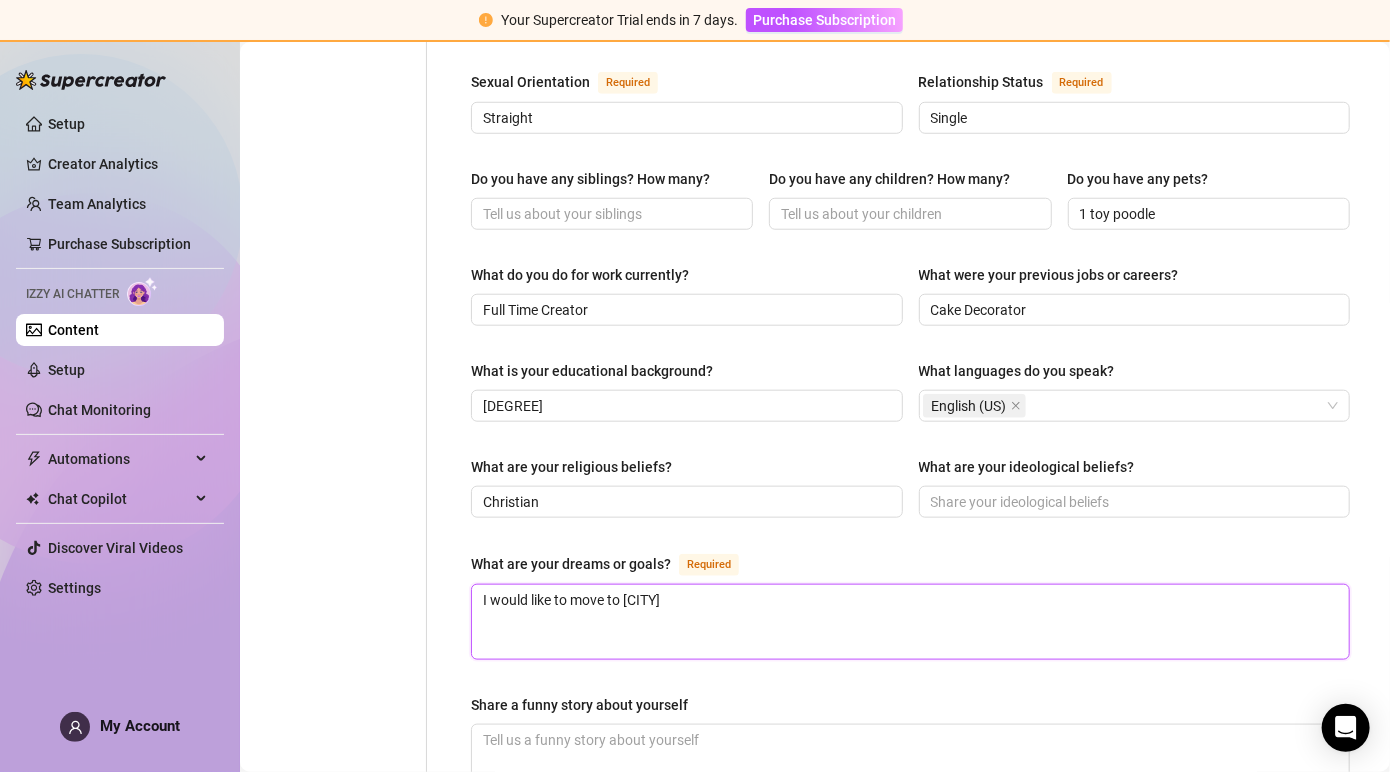 type on "I would like to move to Mai" 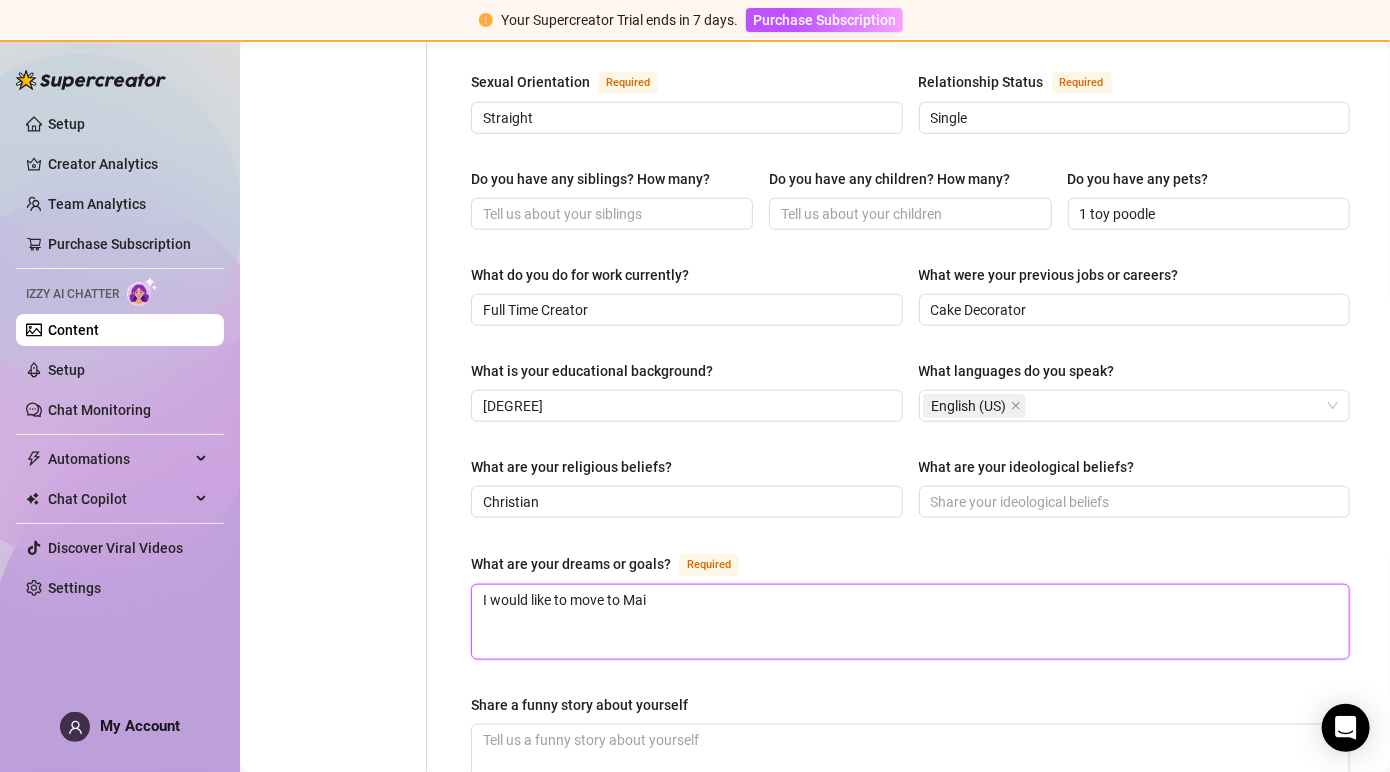 type 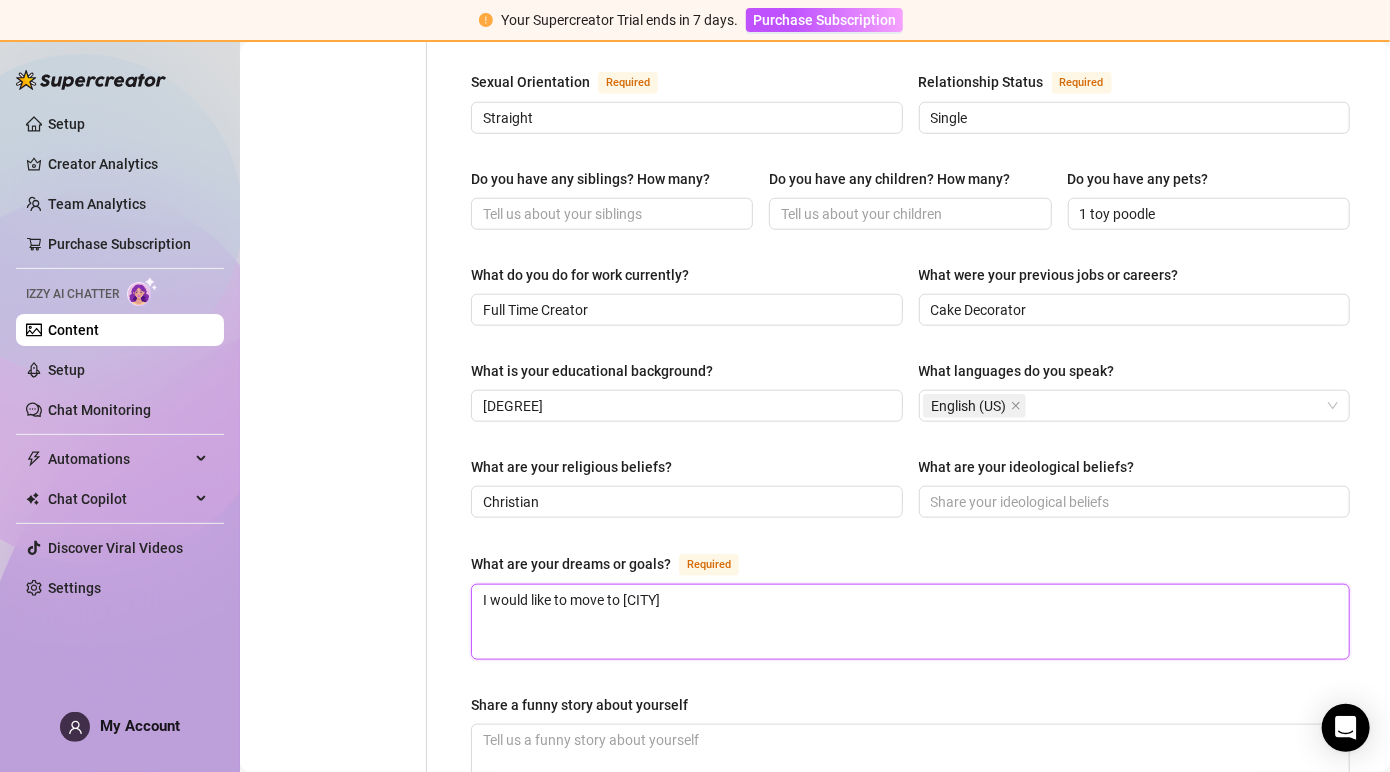 type 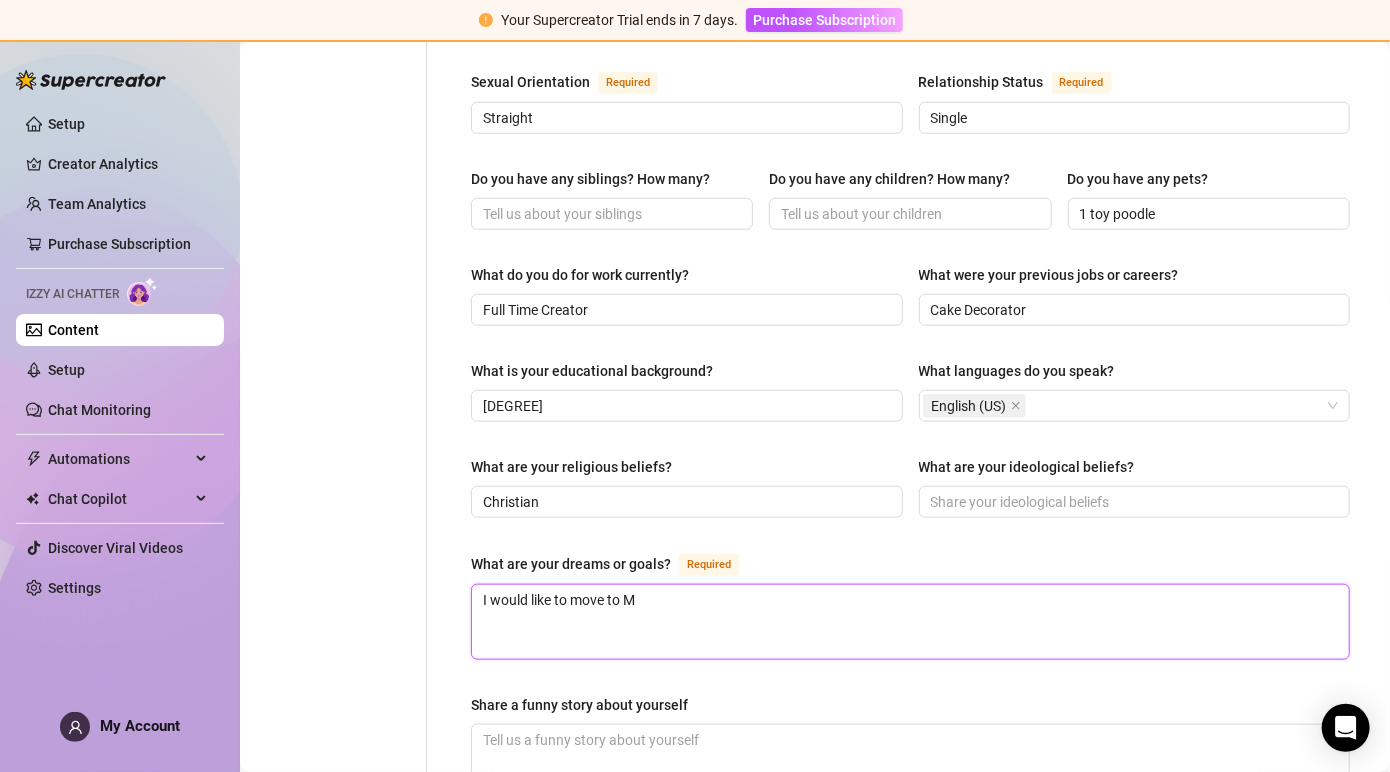 type 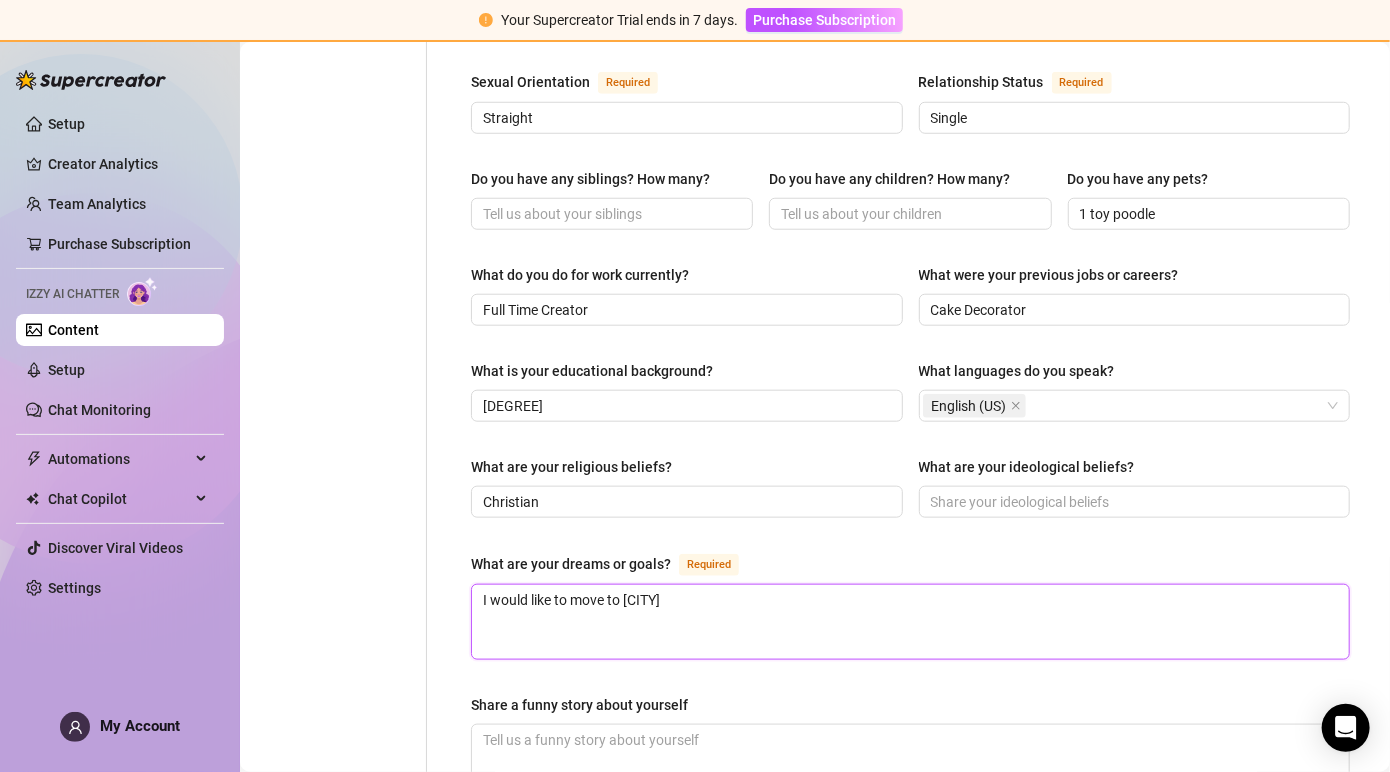 type on "I would like to move to [CITY]" 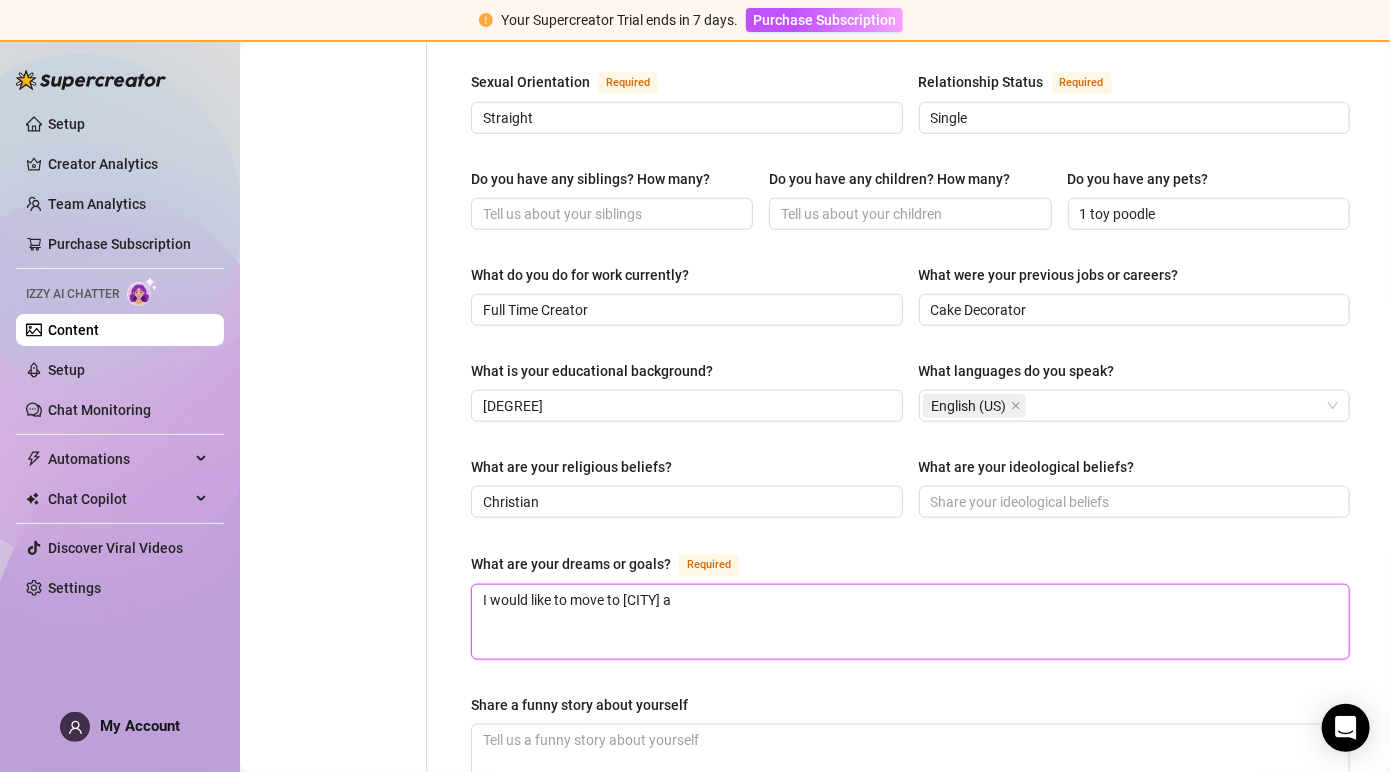 type 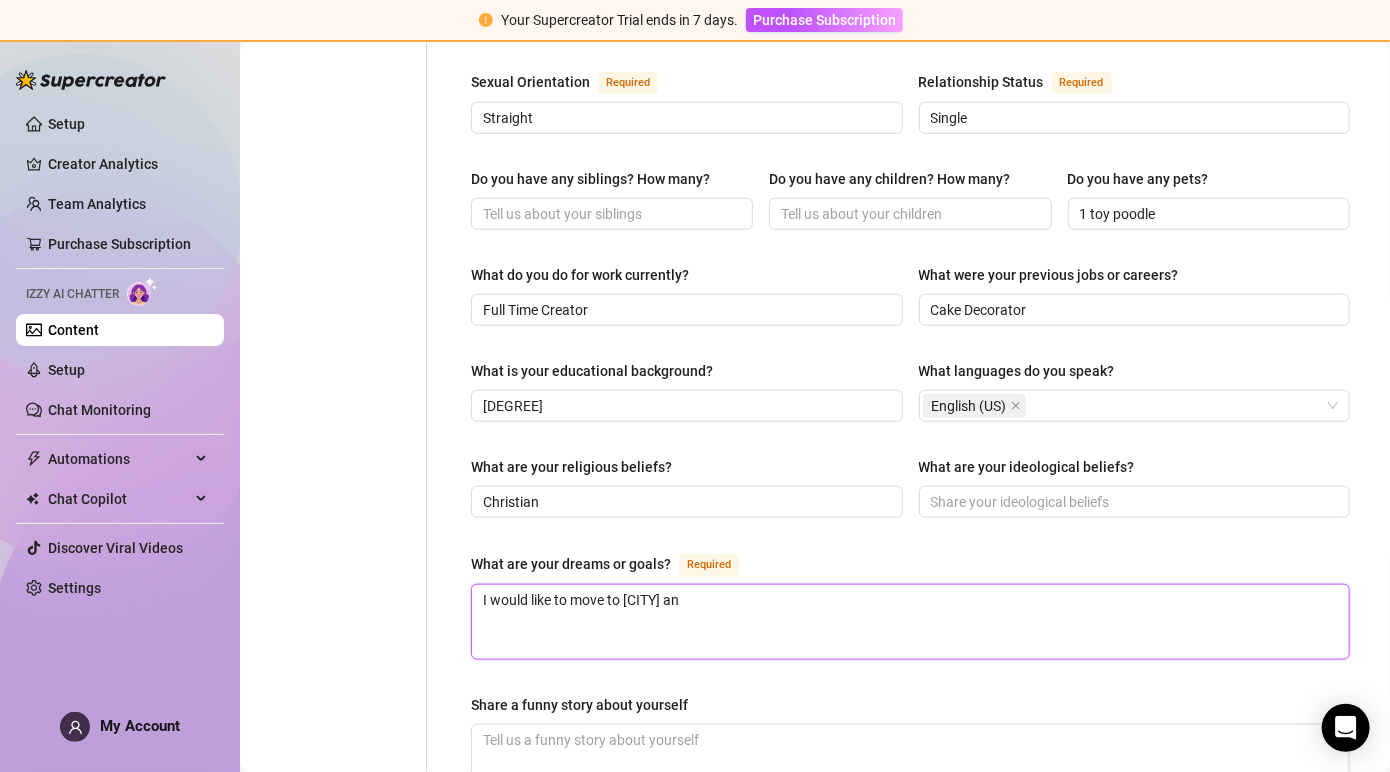 type 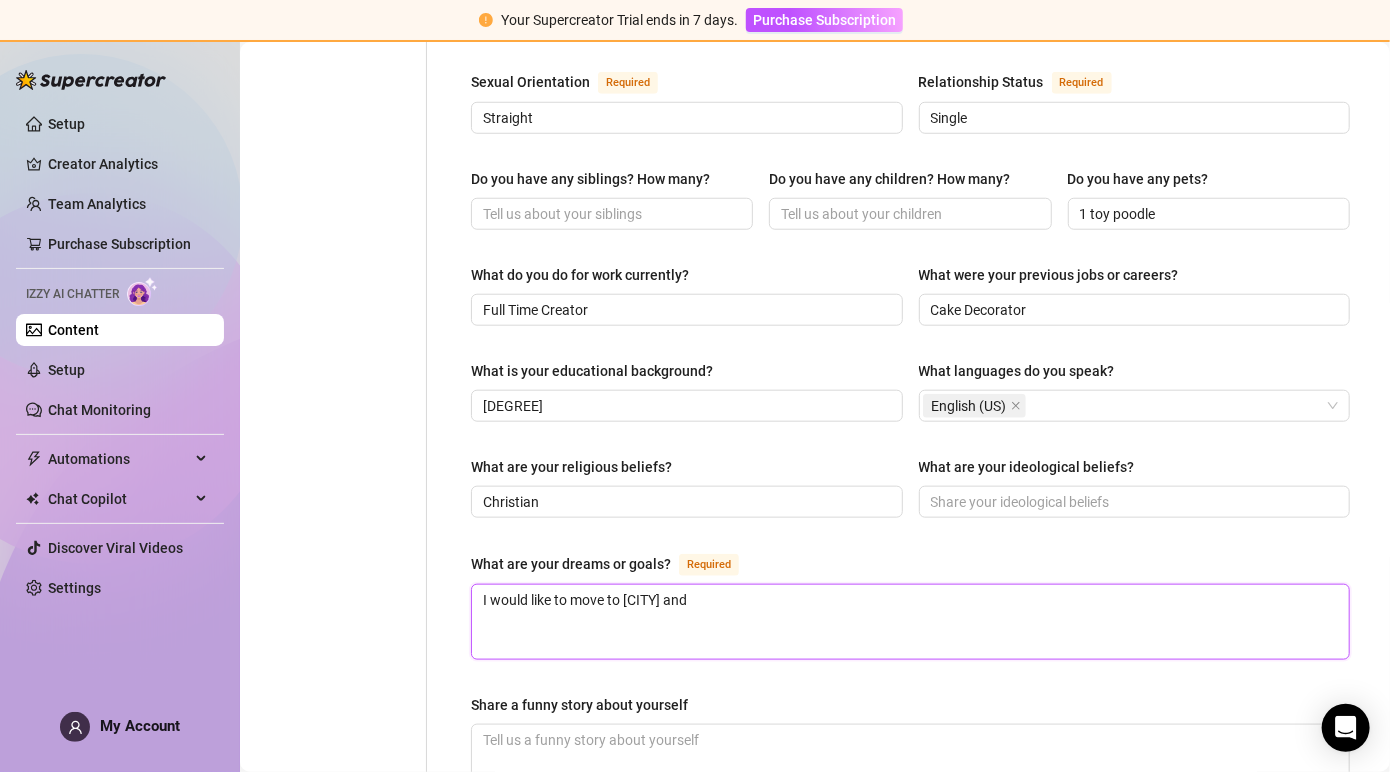 type on "I would like to move to [CITY] and" 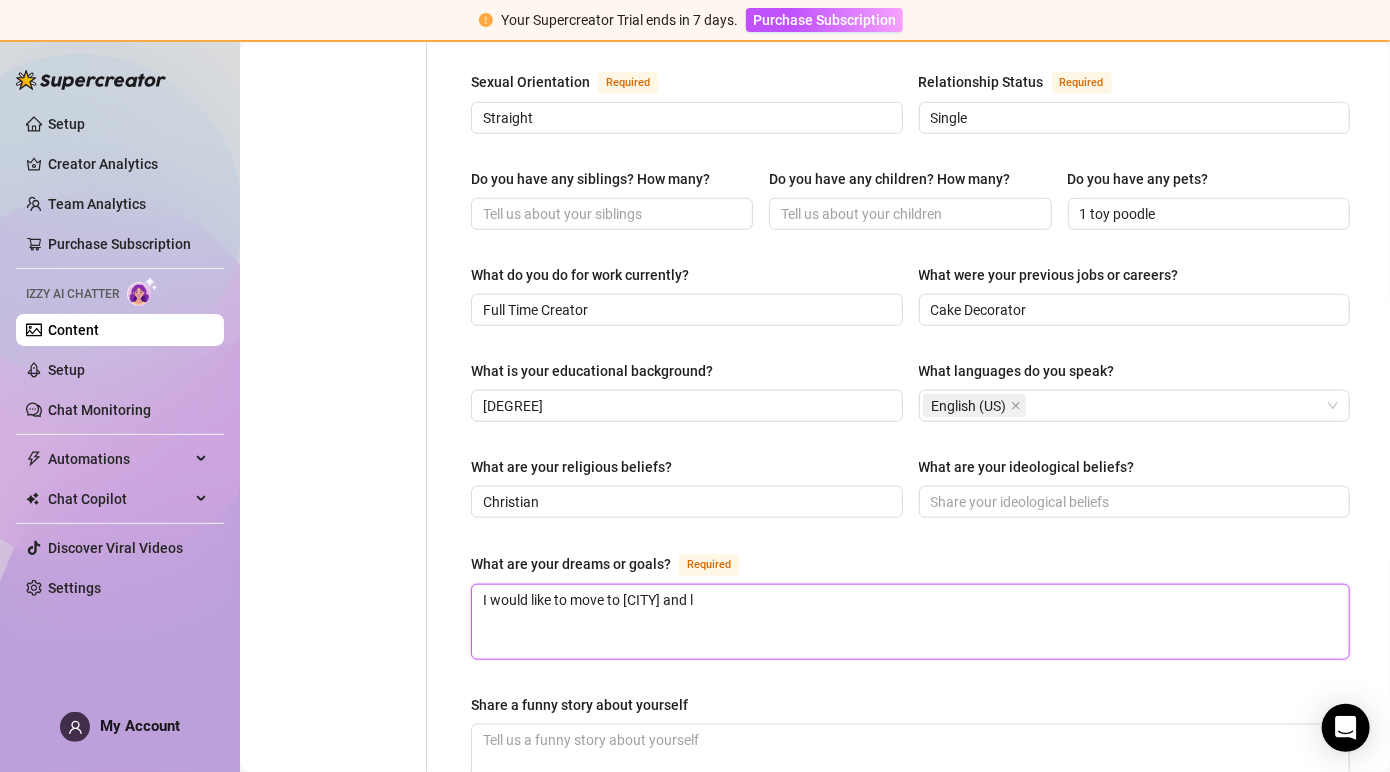 type on "I would like to move to Miami and li" 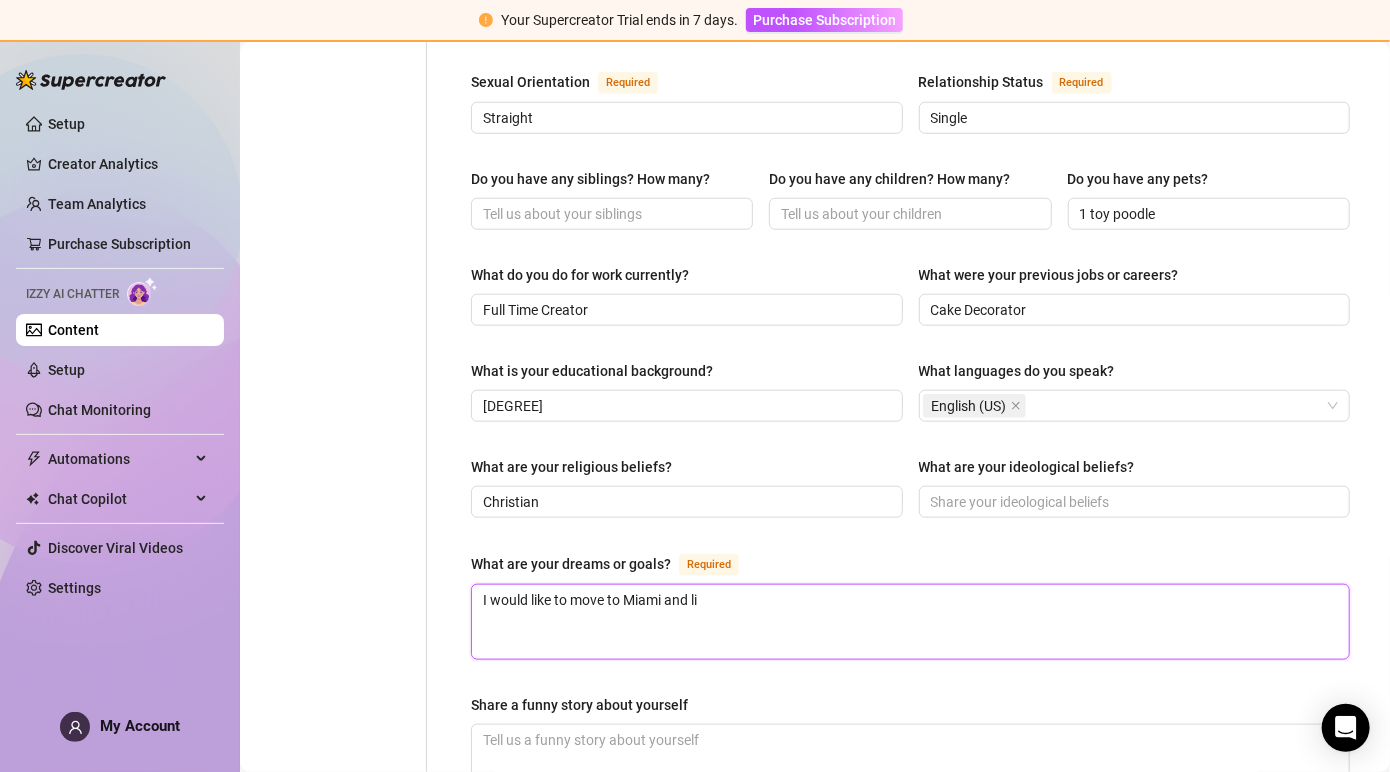 type 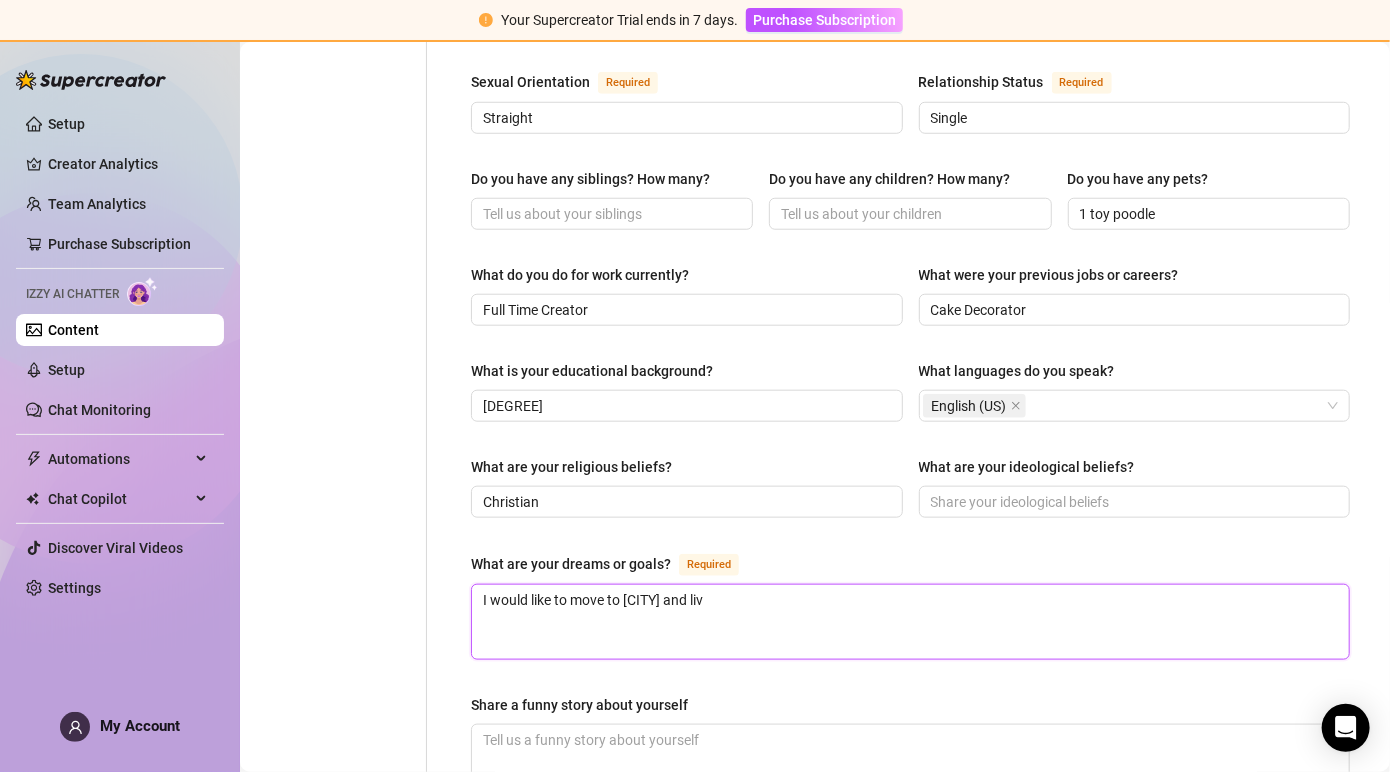 type 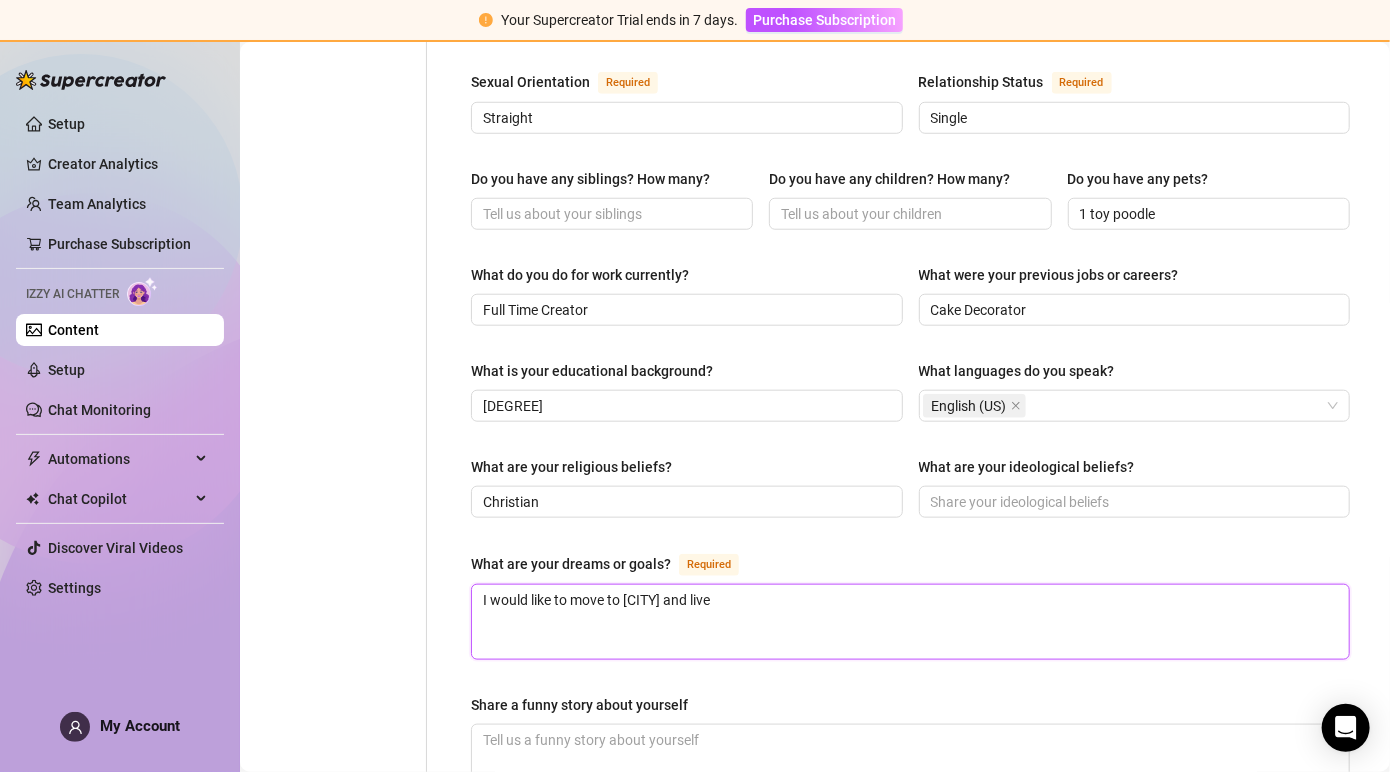 type on "I would like to move to [CITY] and live" 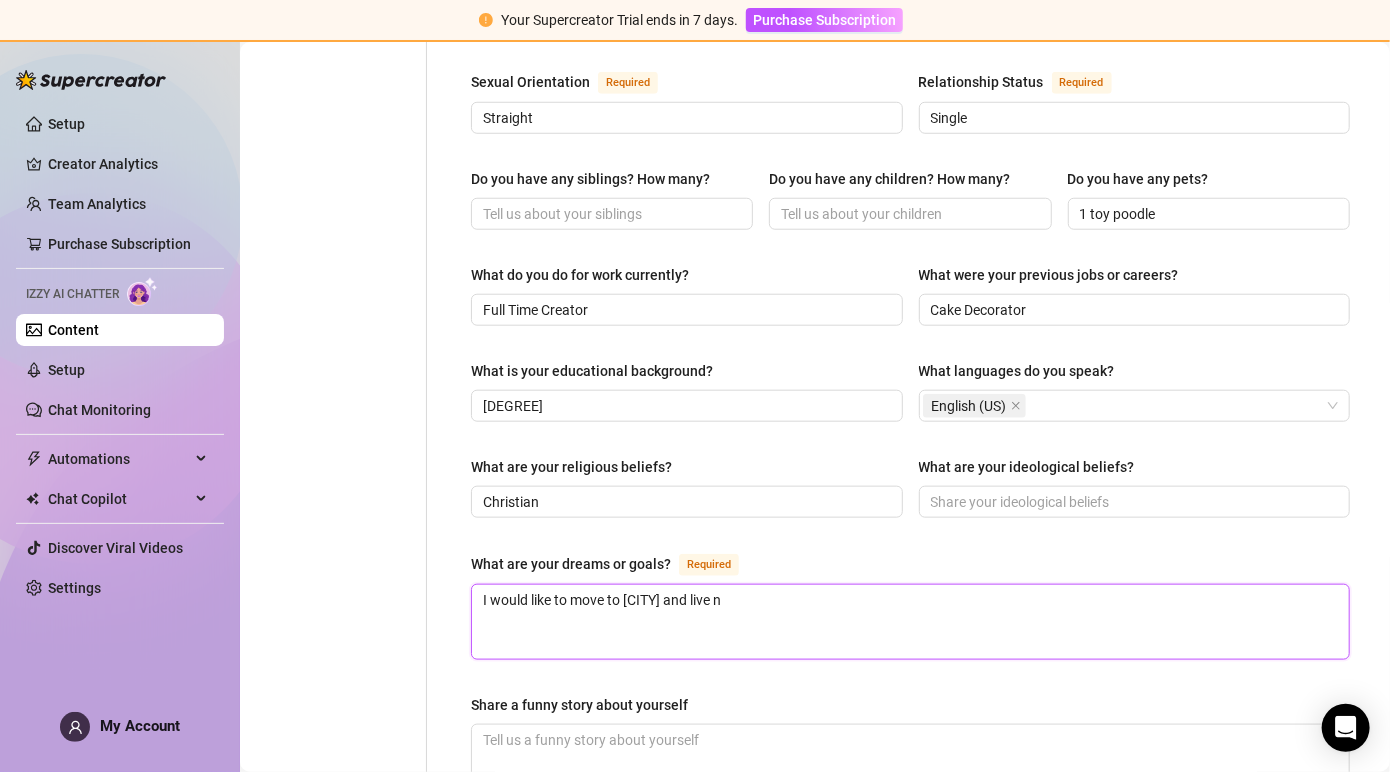 type 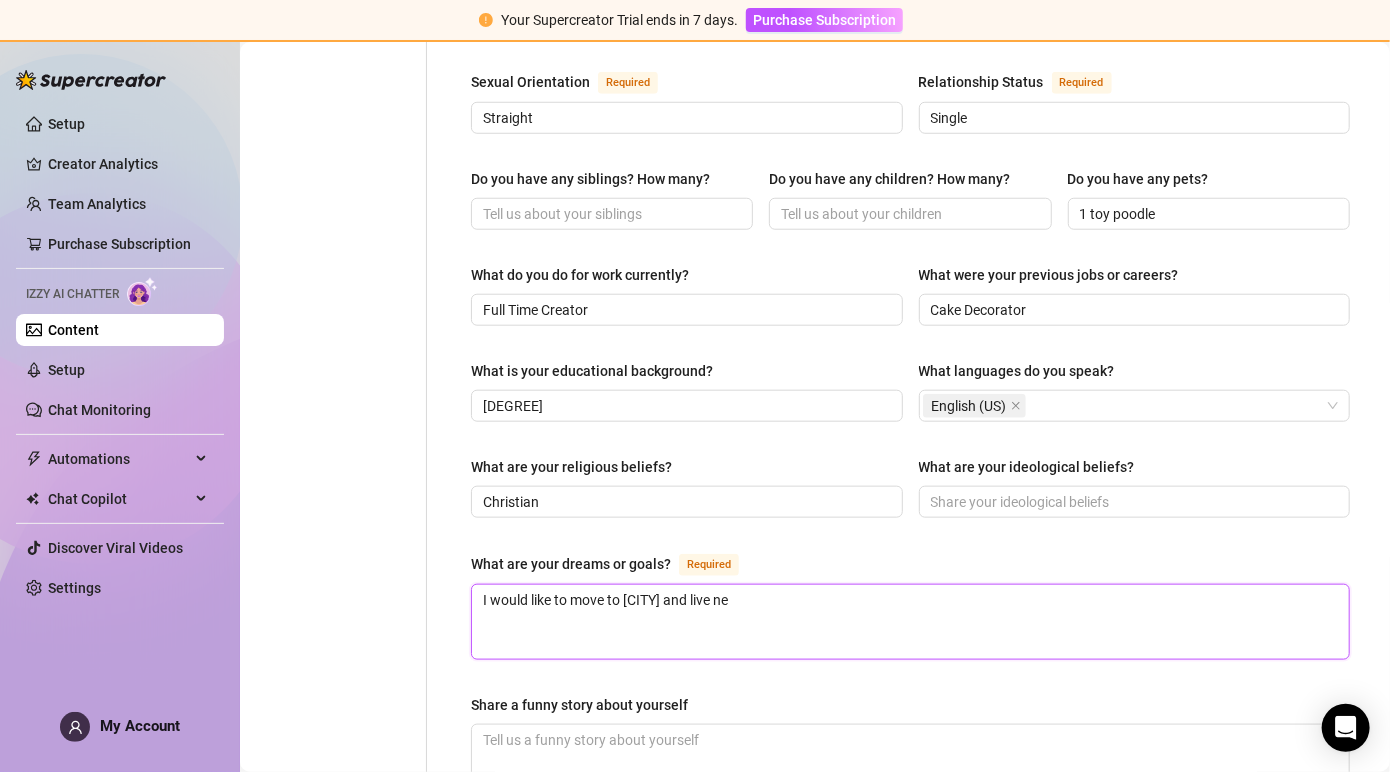 type on "I would like to move to [CITY] and live nea" 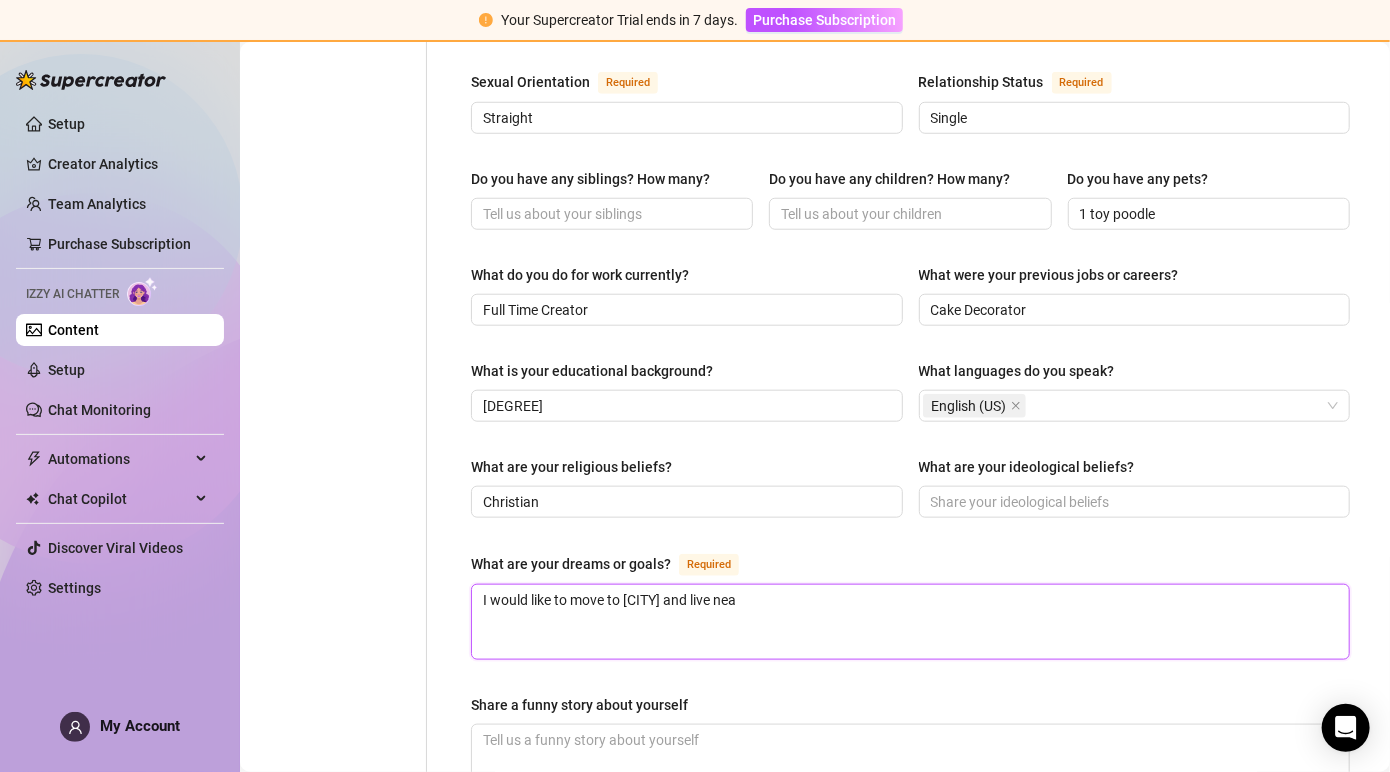 type 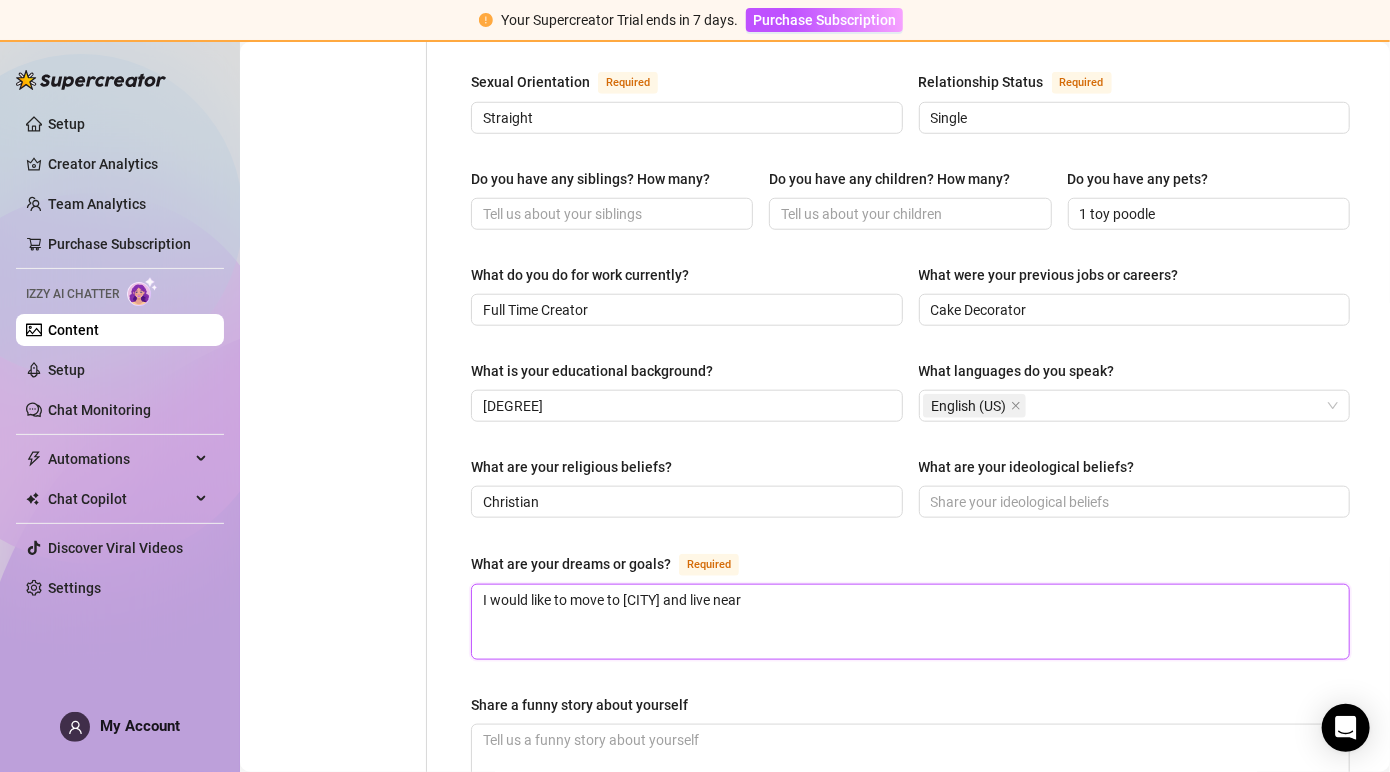 type 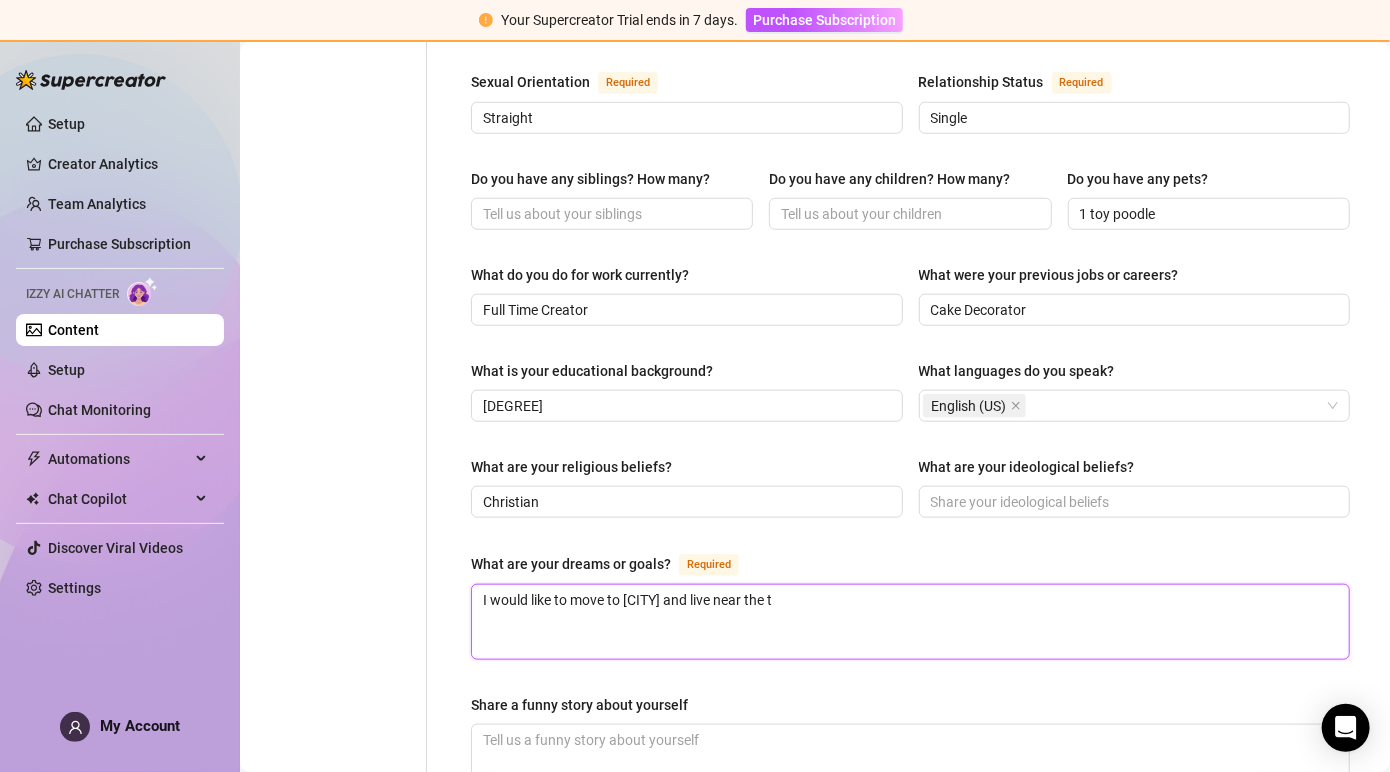 type on "I would like to move to [CITY] and live near the" 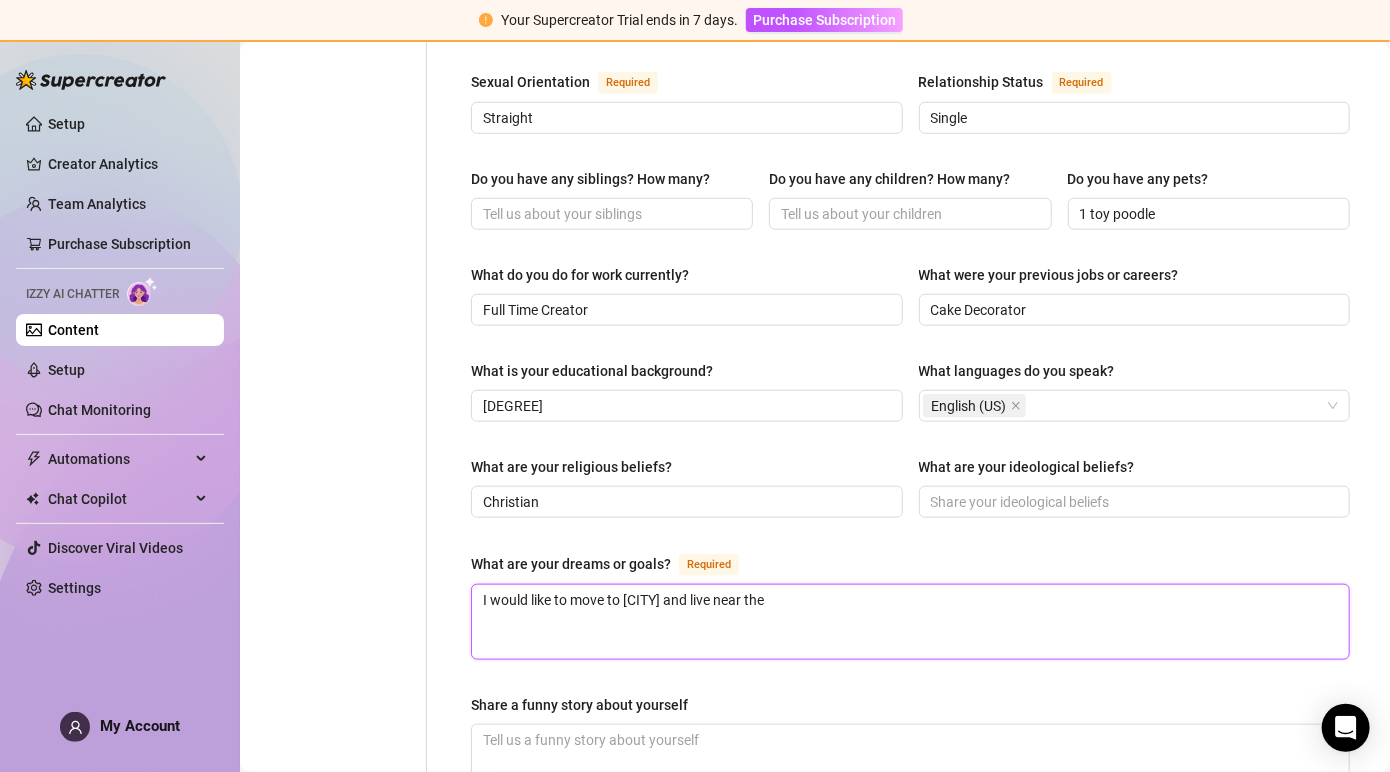type 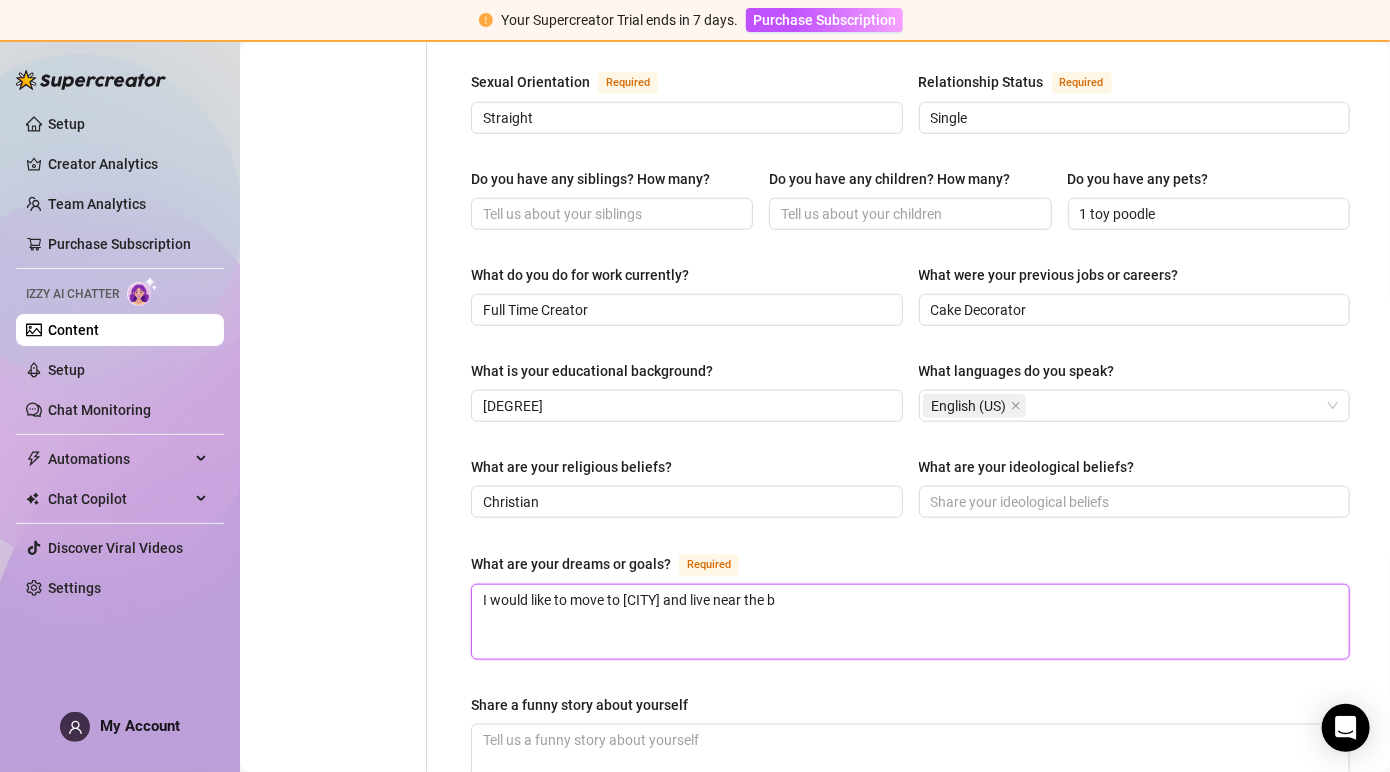 type on "I would like to move to [CITY] and live near the be" 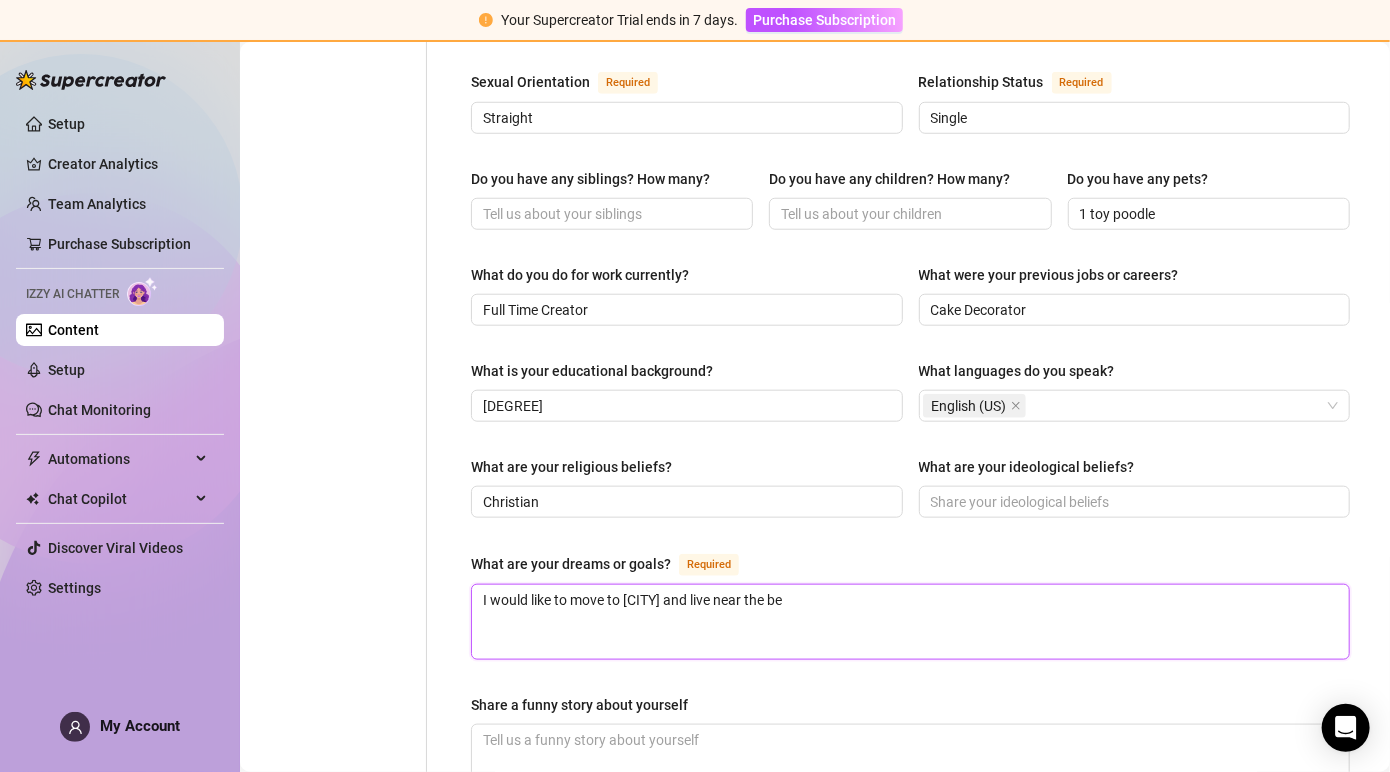 type 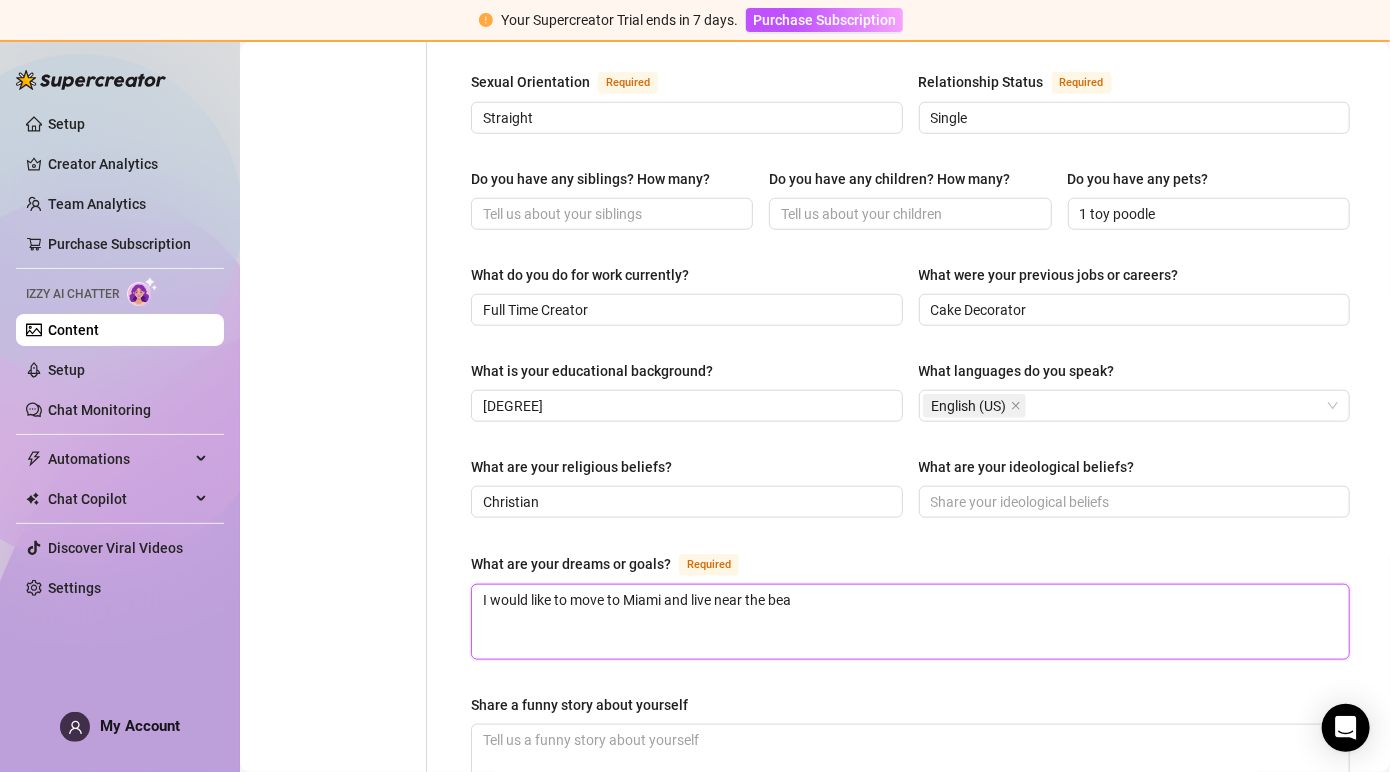 type 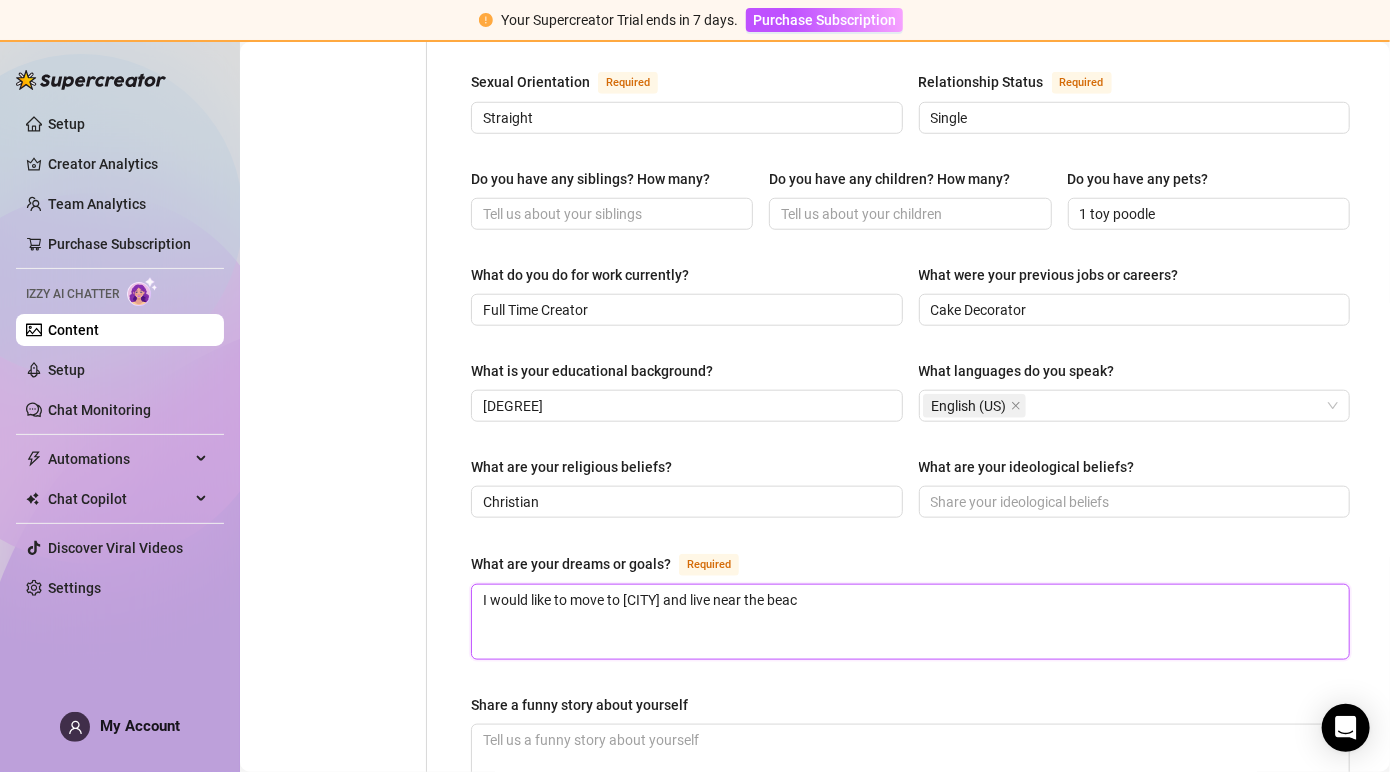 type 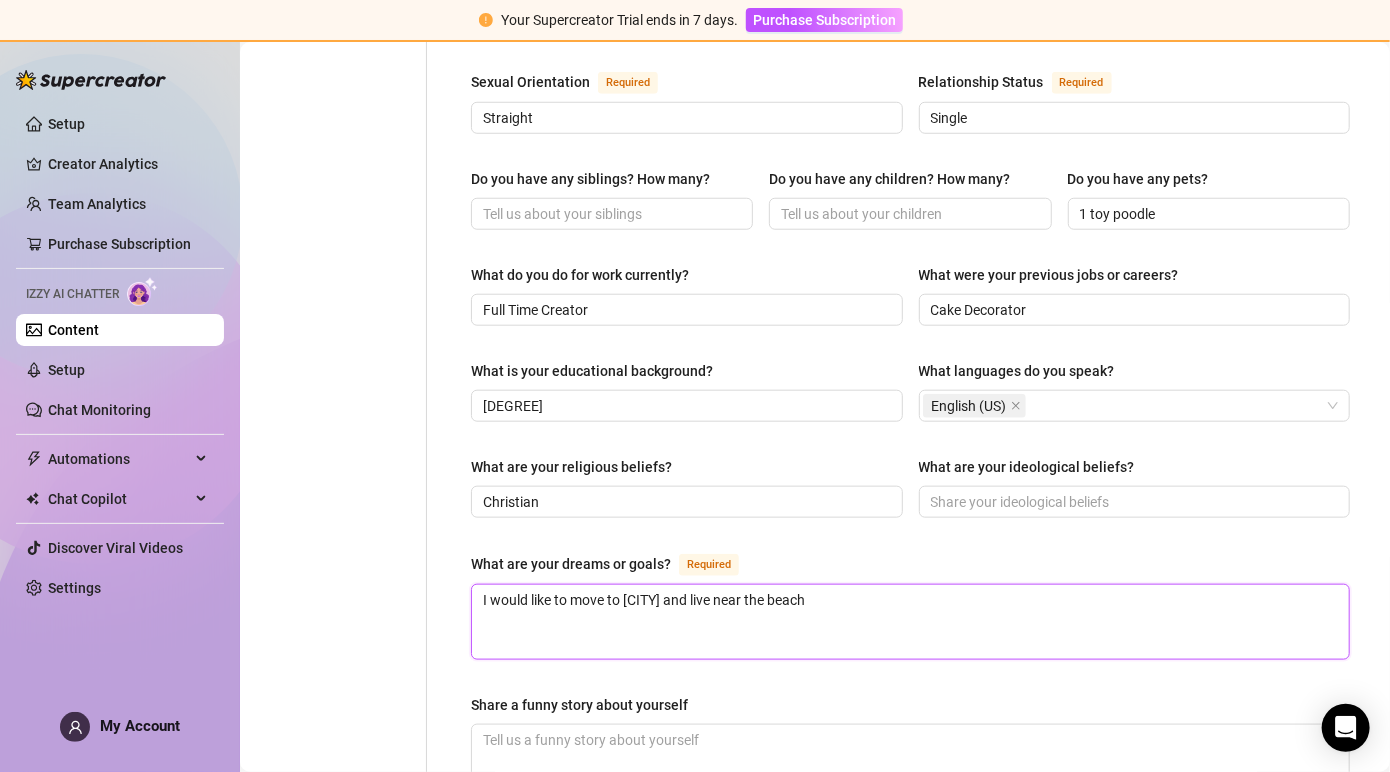 type 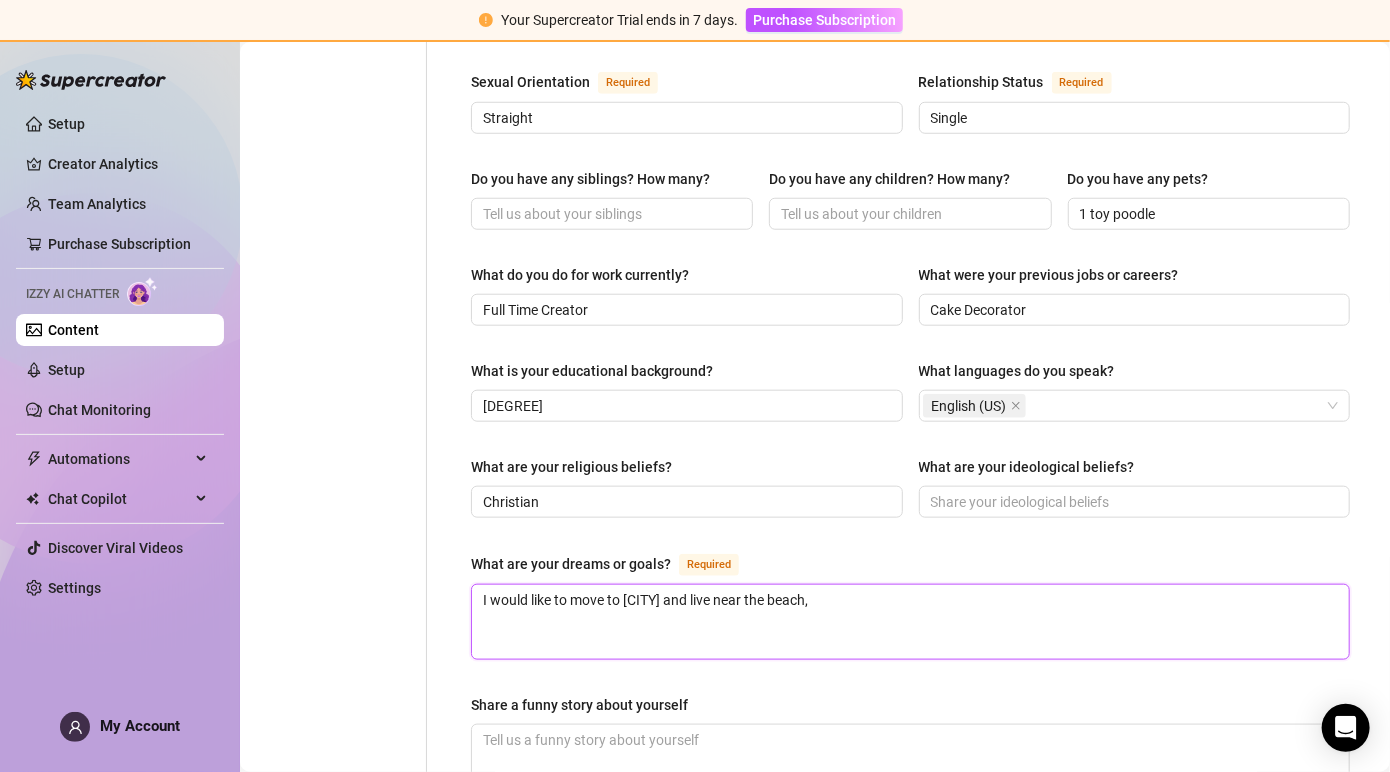 type 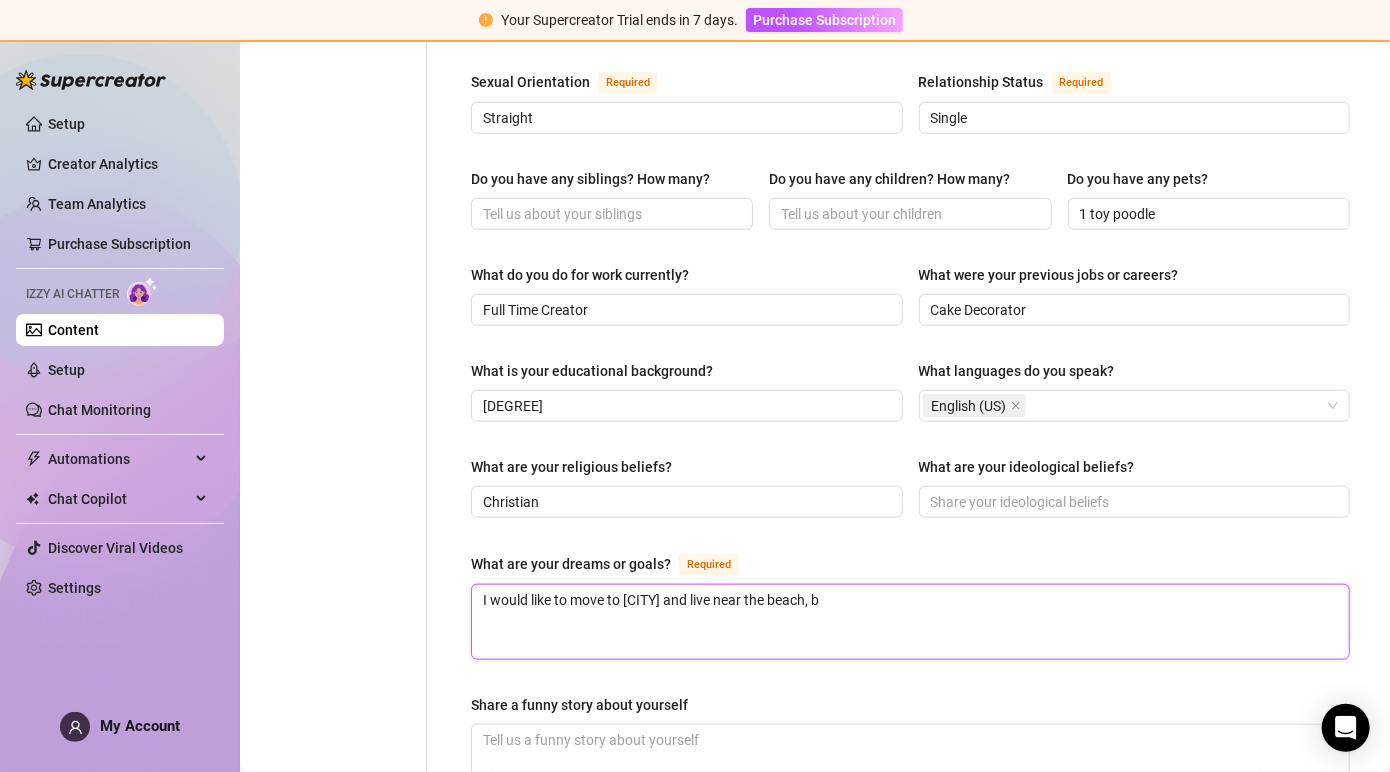 type on "I would like to move to [CITY] and live near the beach, be" 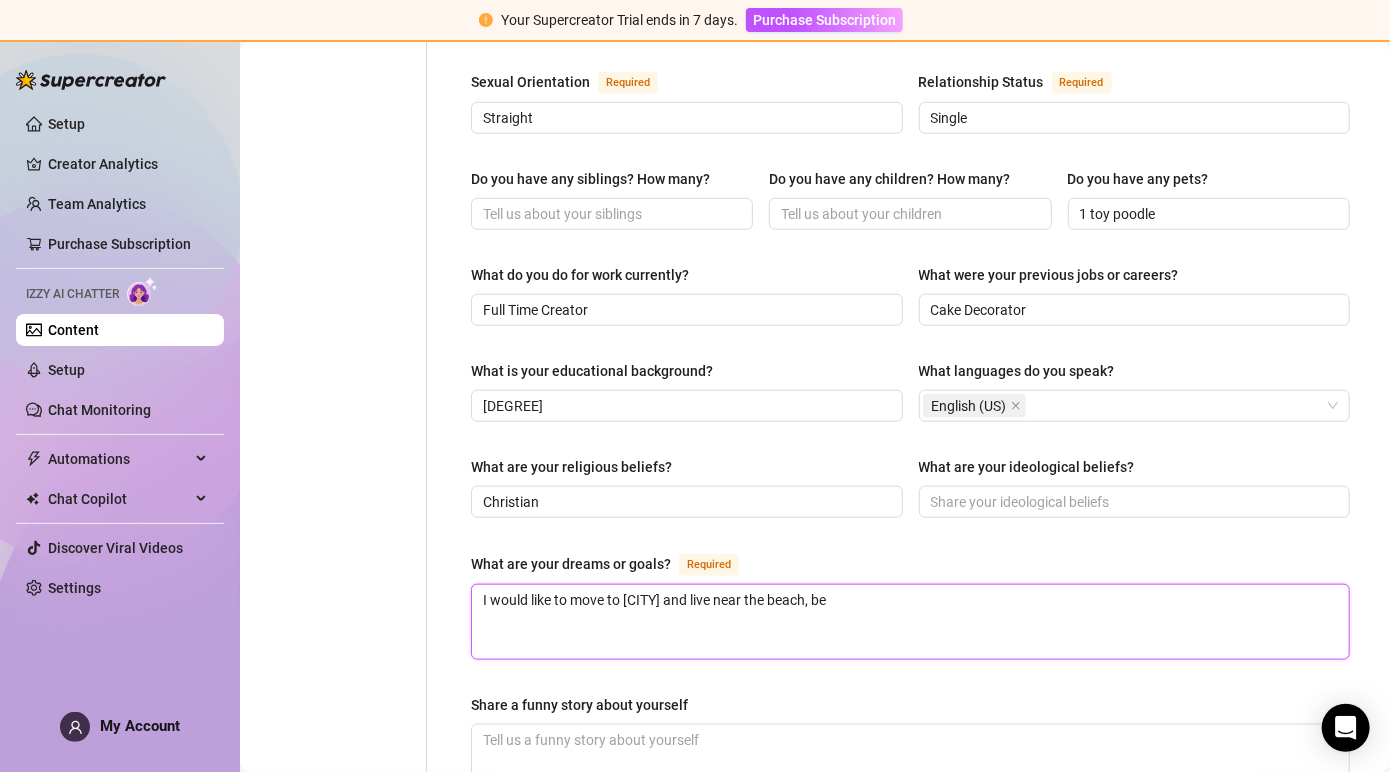 type 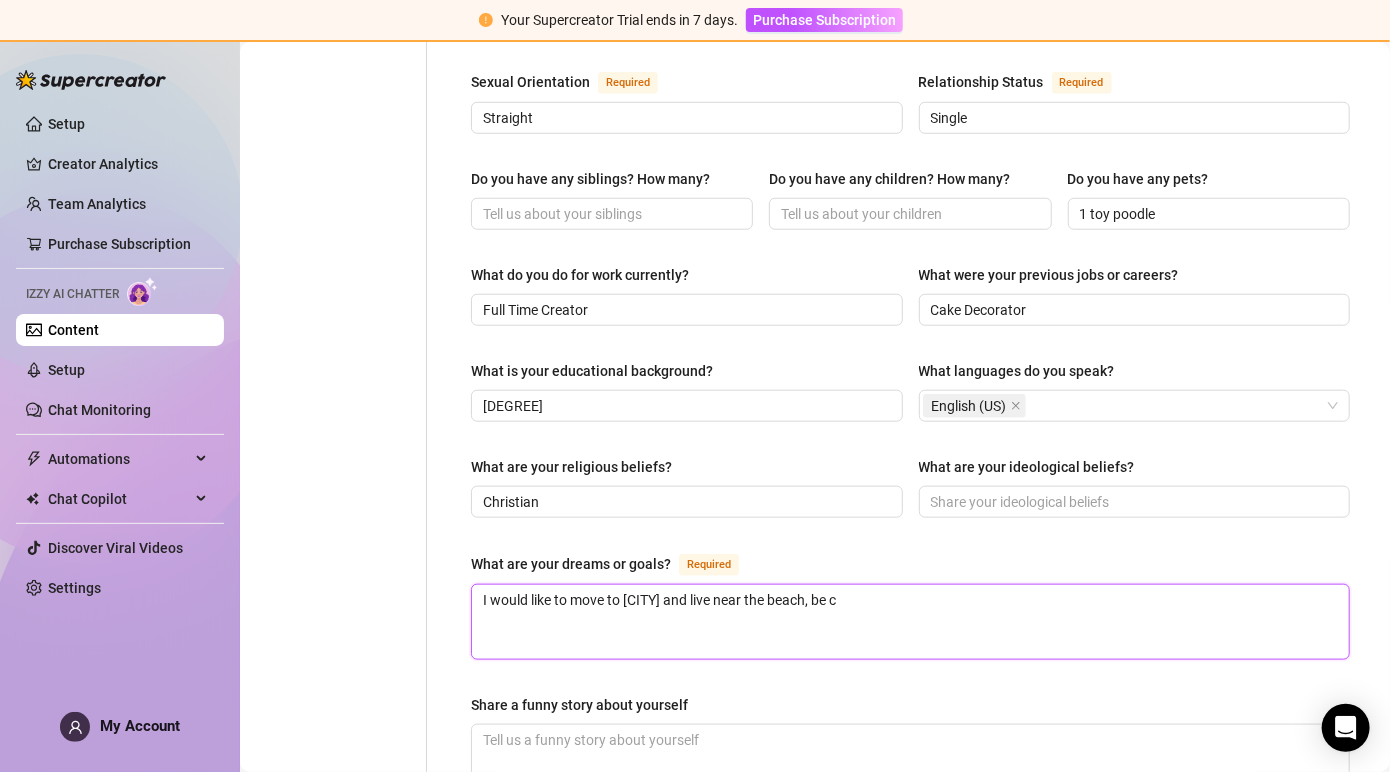 type on "I would like to move to [CITY] and live near the beach, be co" 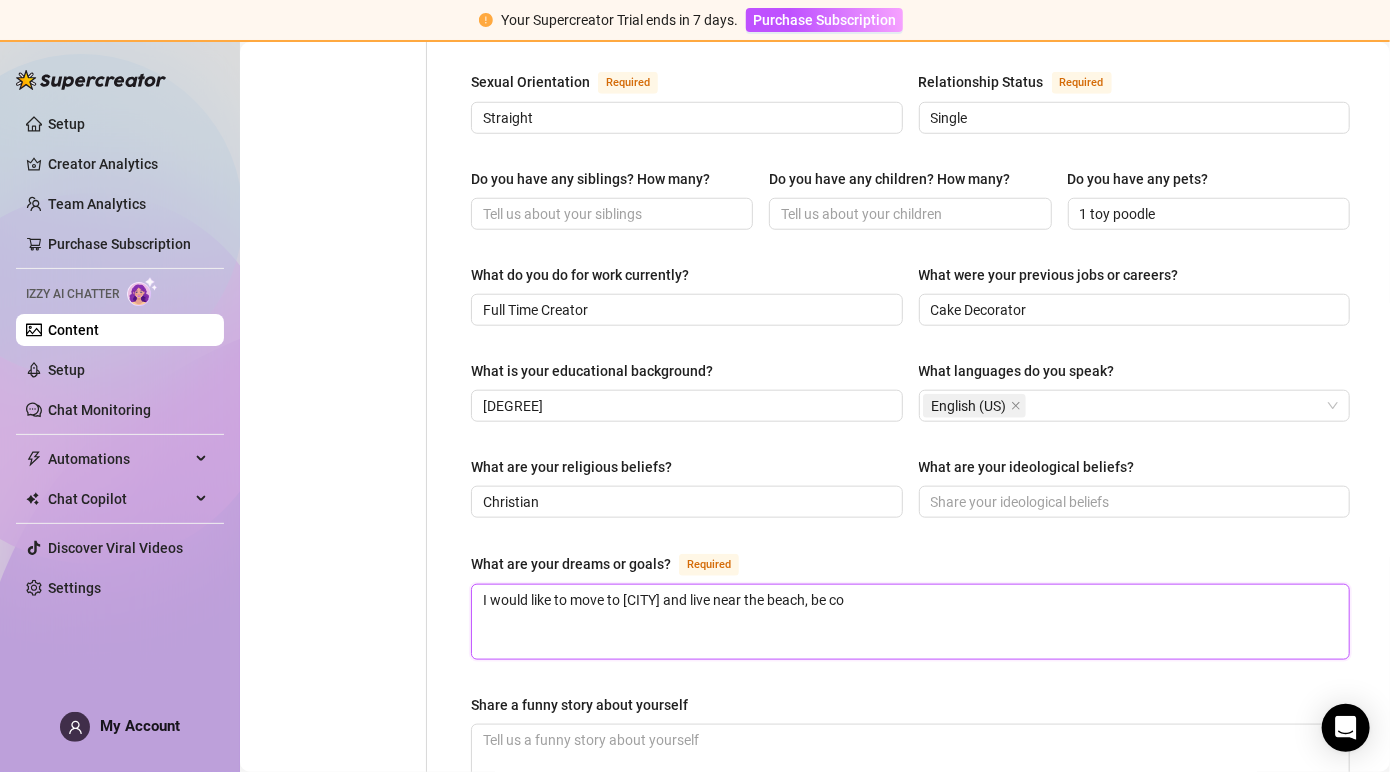 type 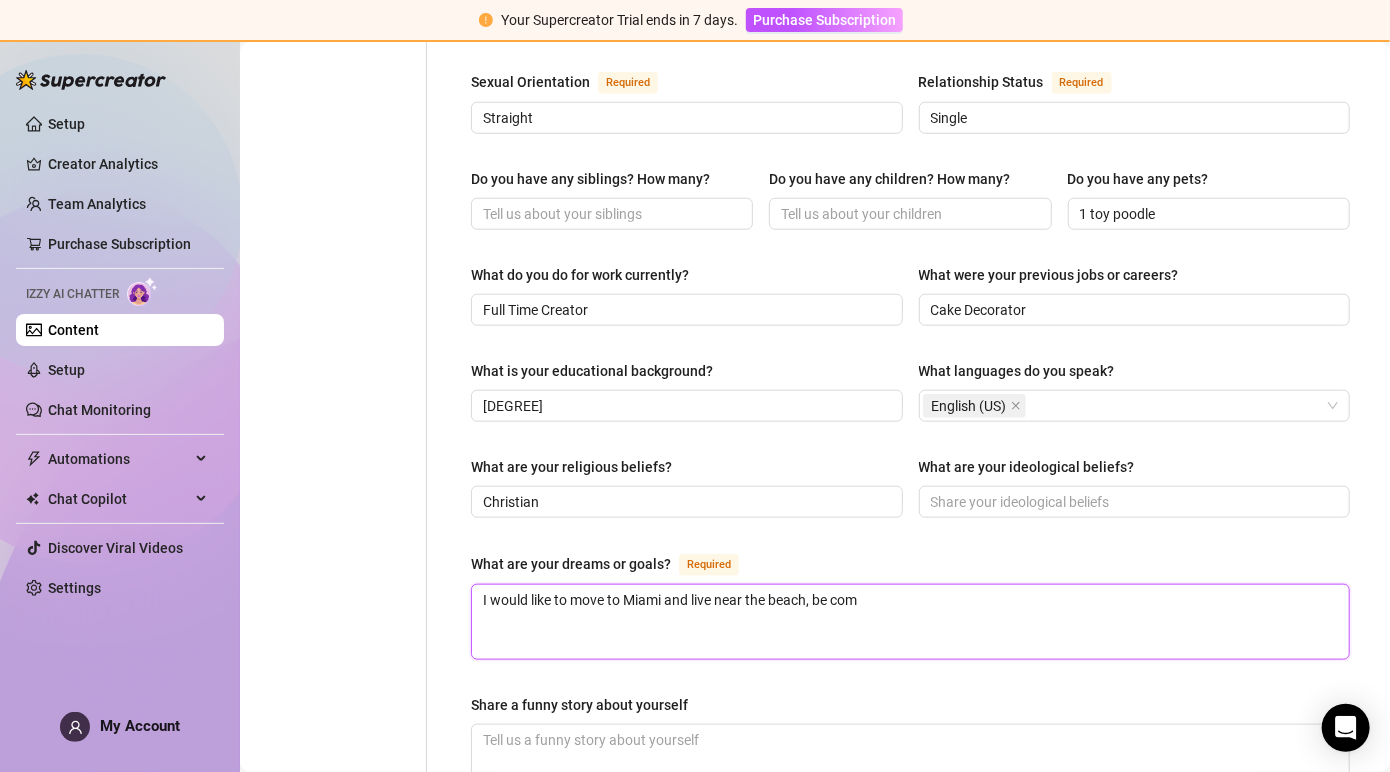 type 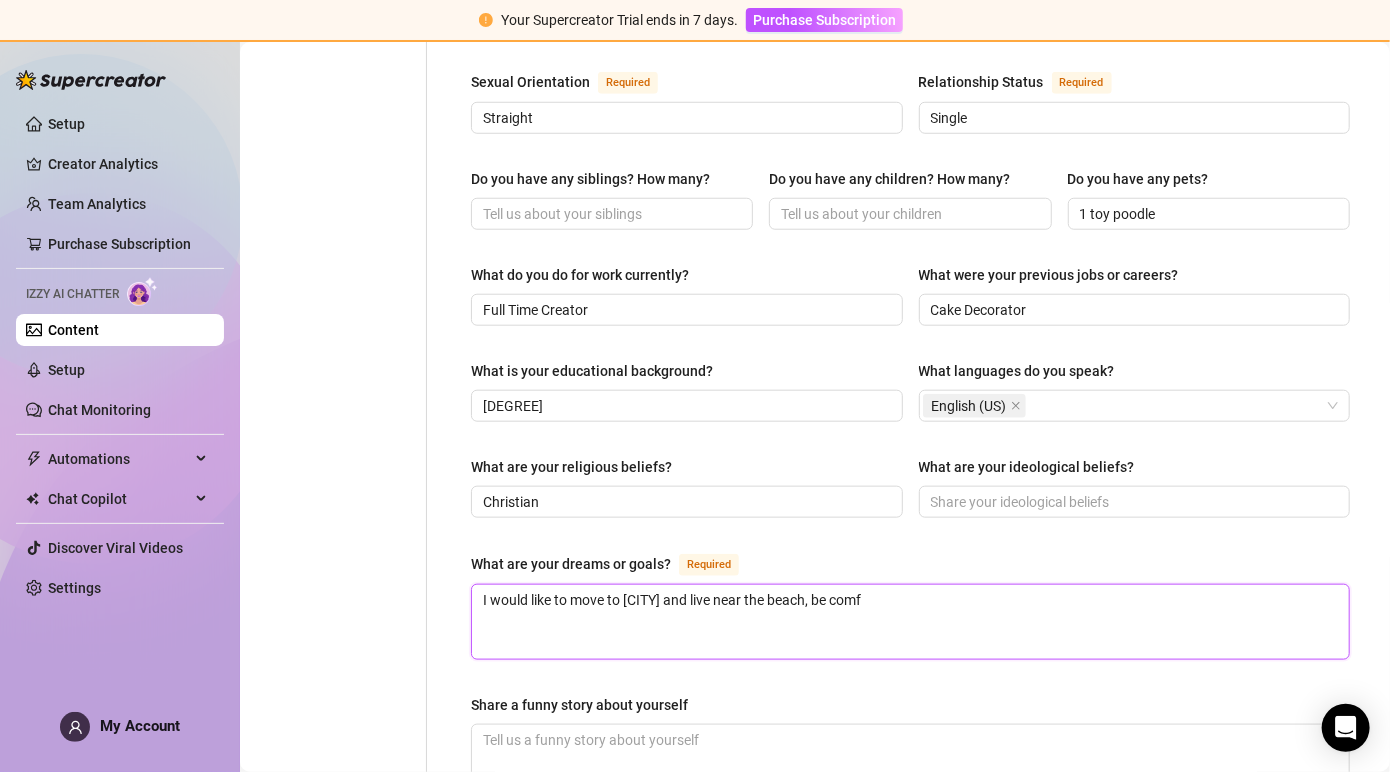 type 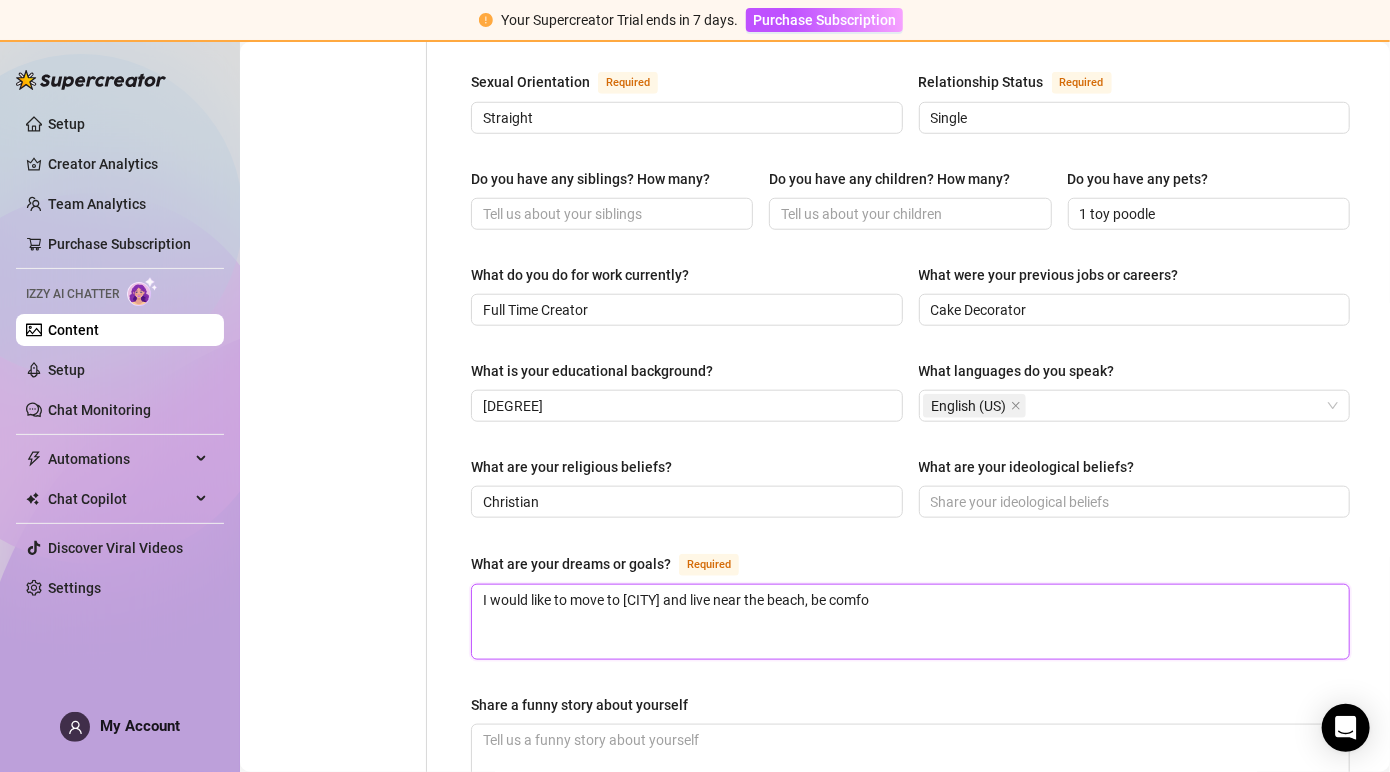 type on "I would like to move to [CITY] and live near the beach, be comfor" 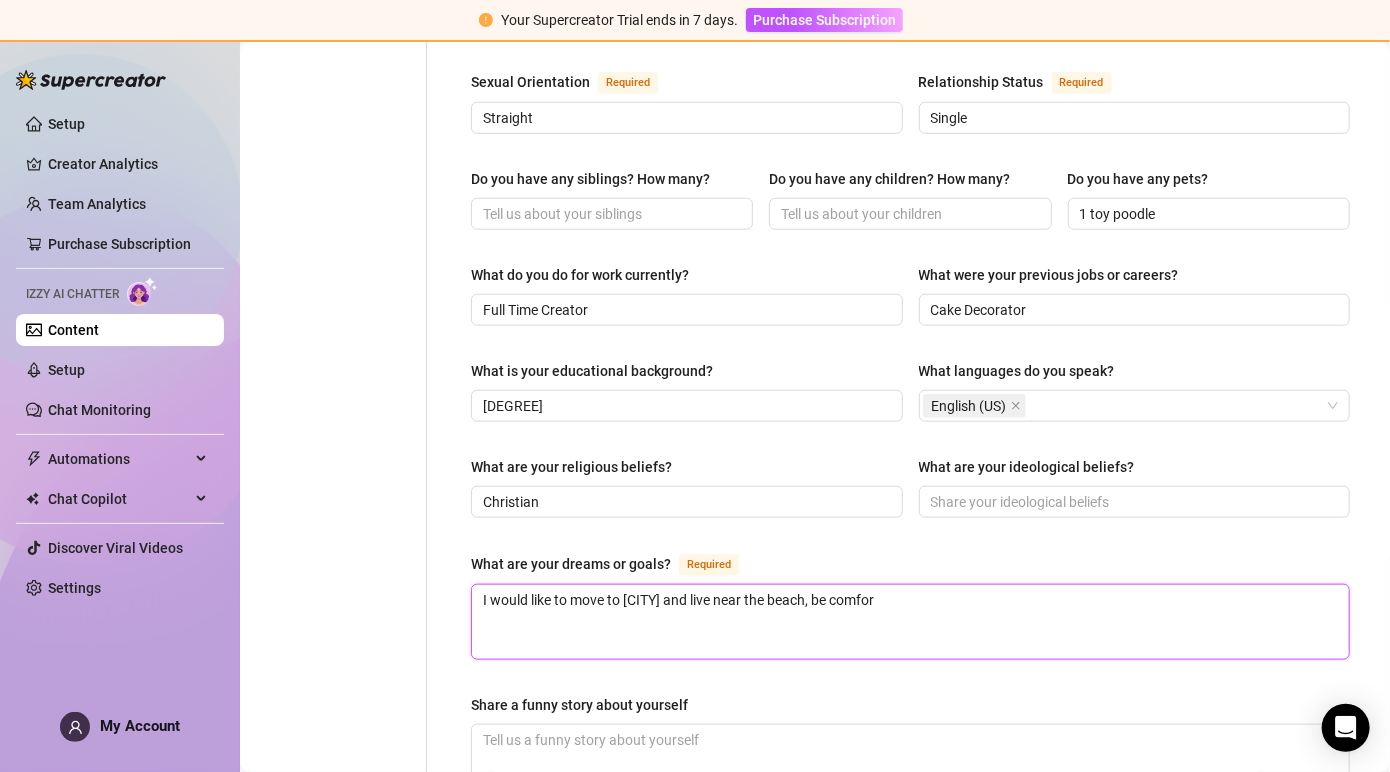 type 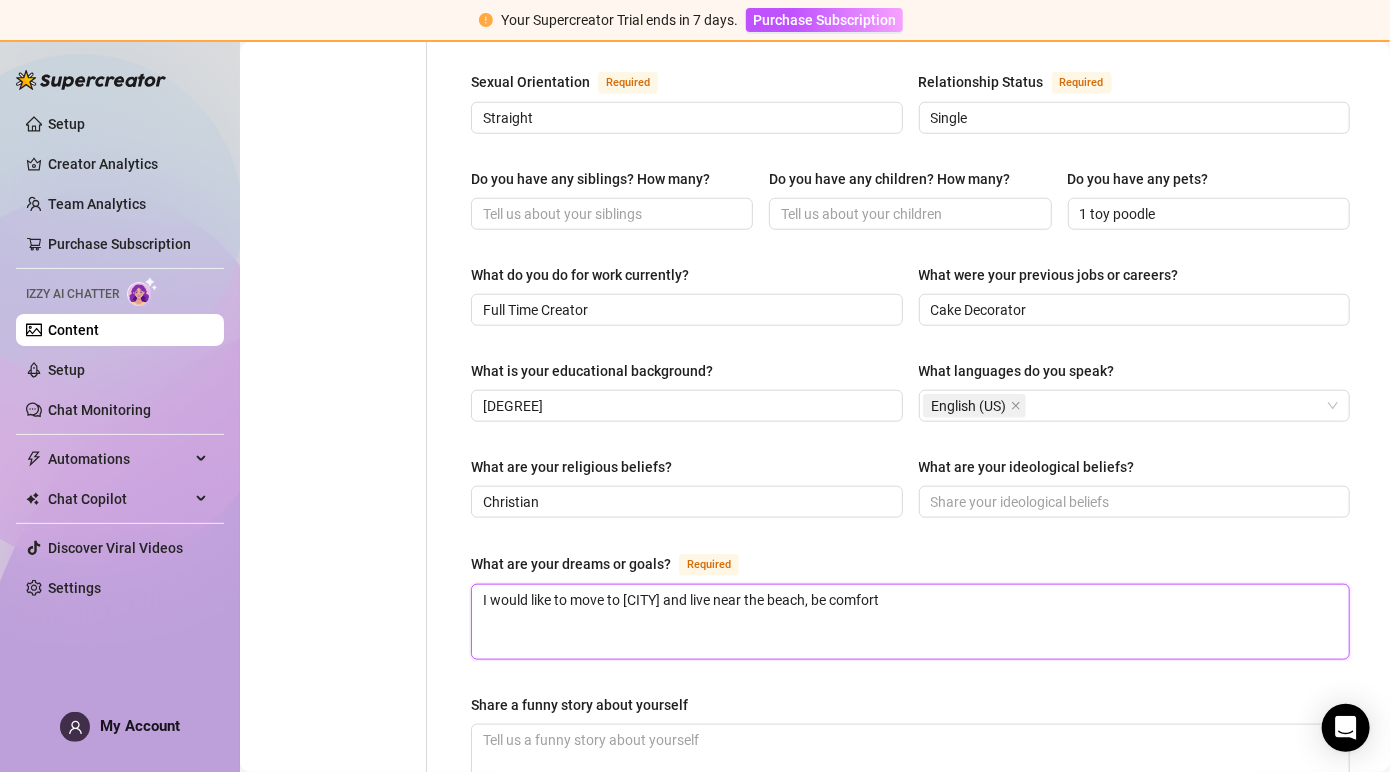 type on "I would like to move to [CITY] and live near the beach, be comforta" 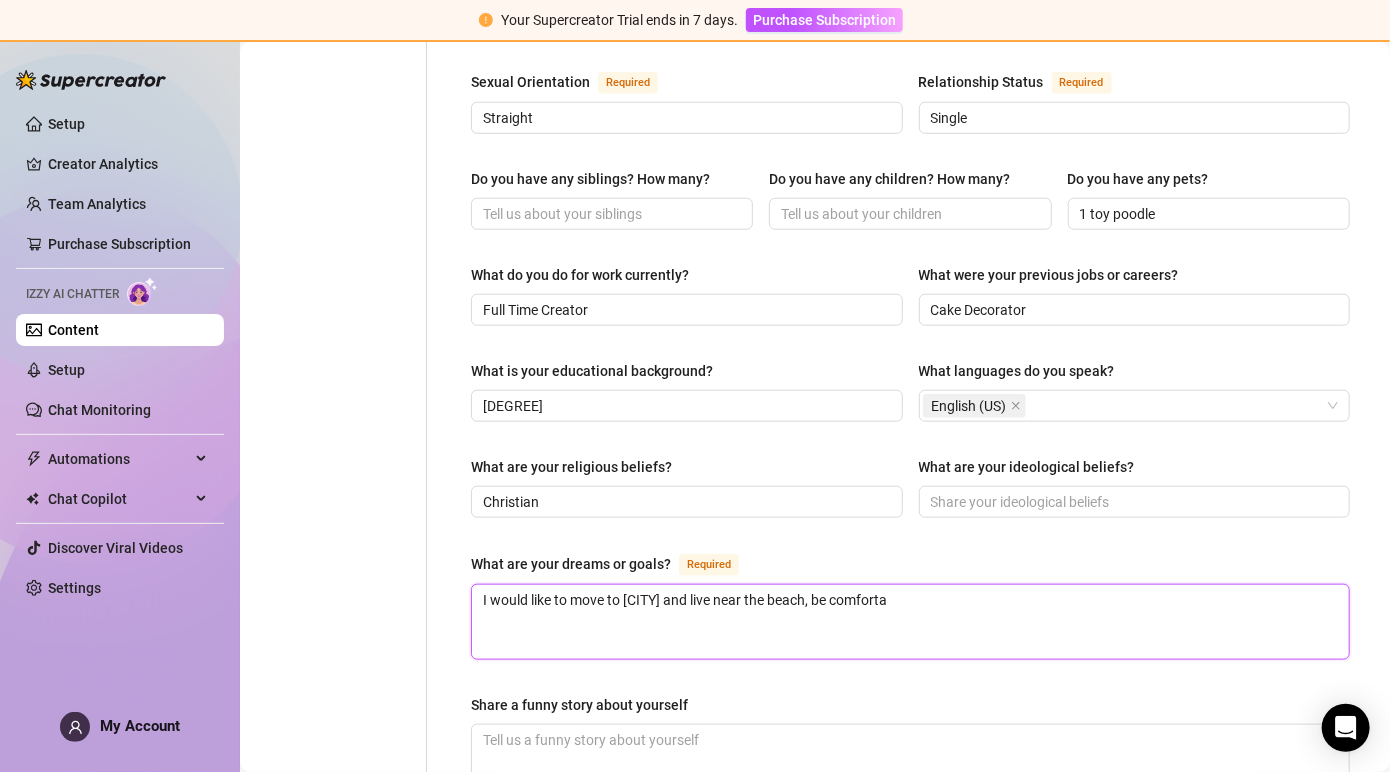 type 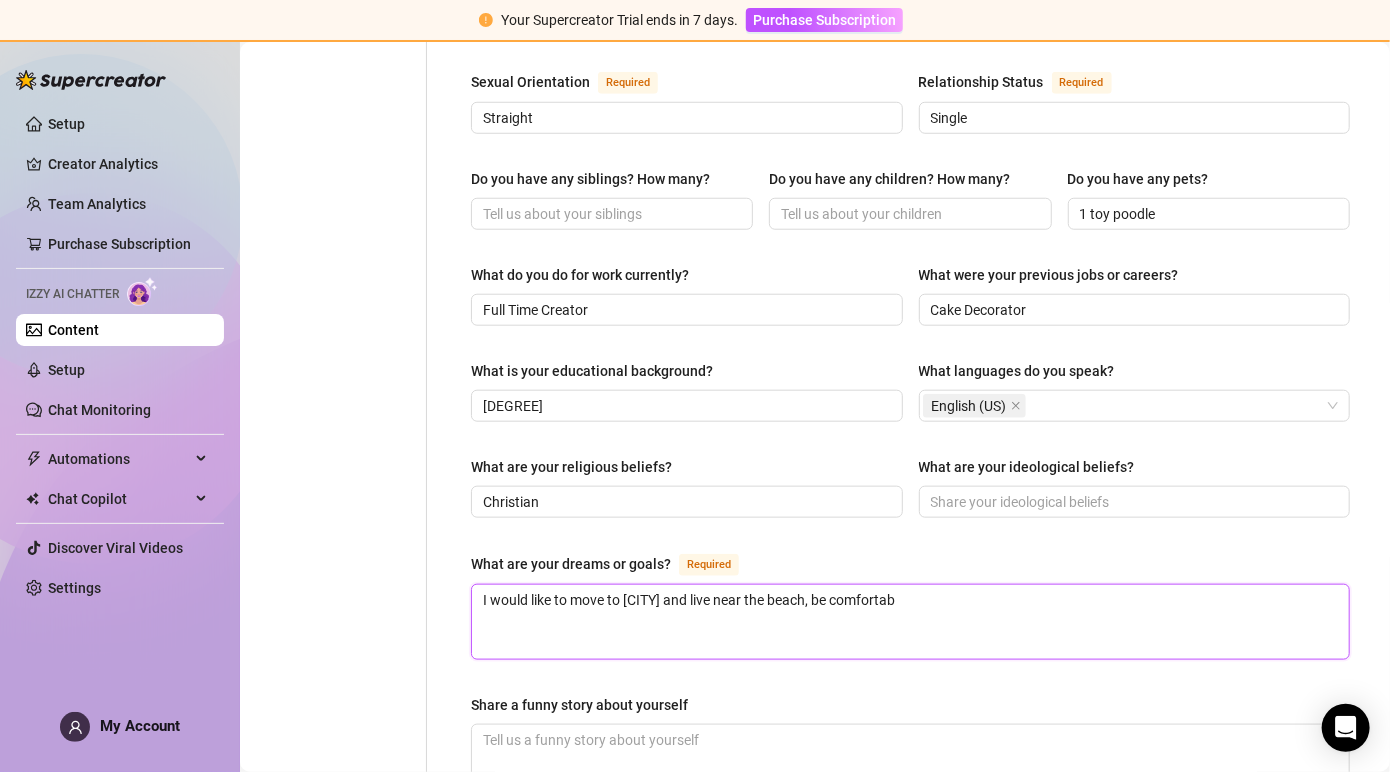 type on "I would like to move to [CITY] and live near the beach, be comfortabl" 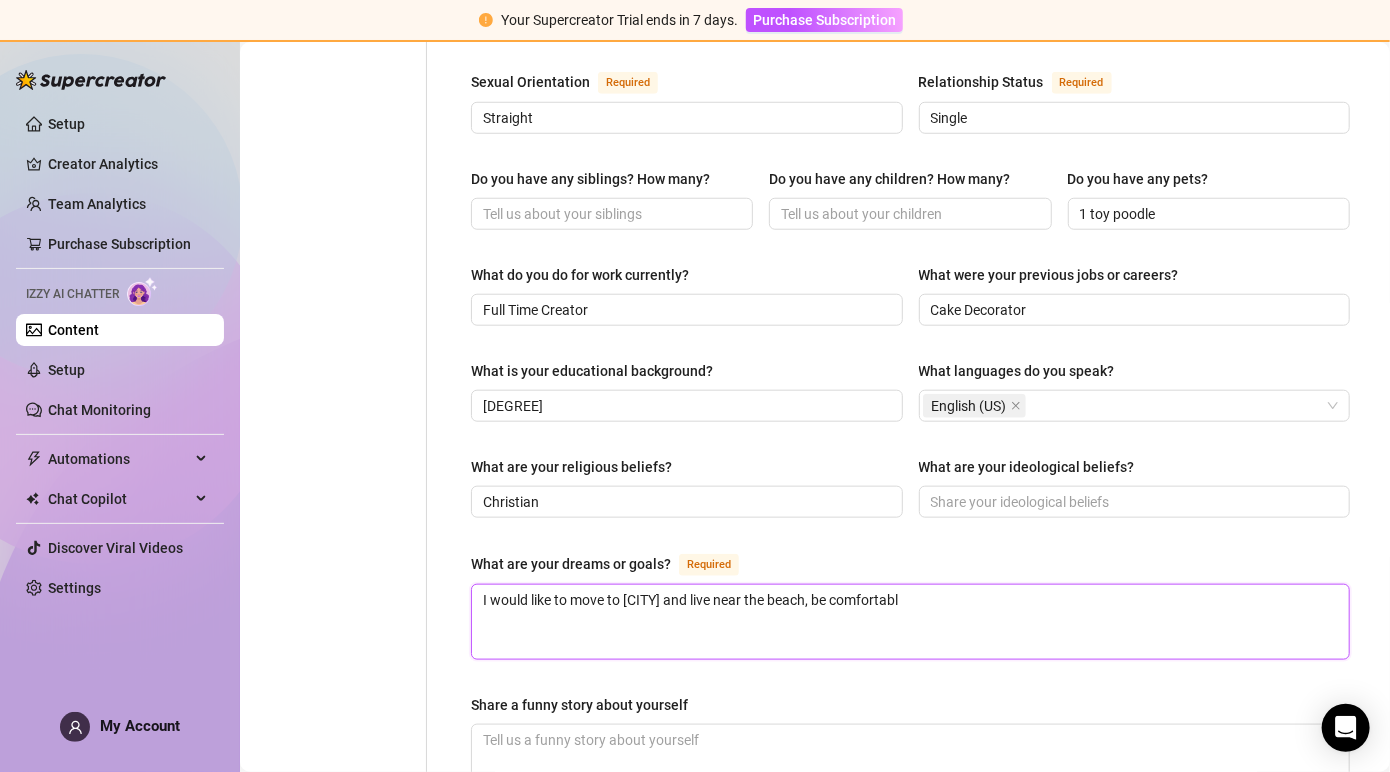 type 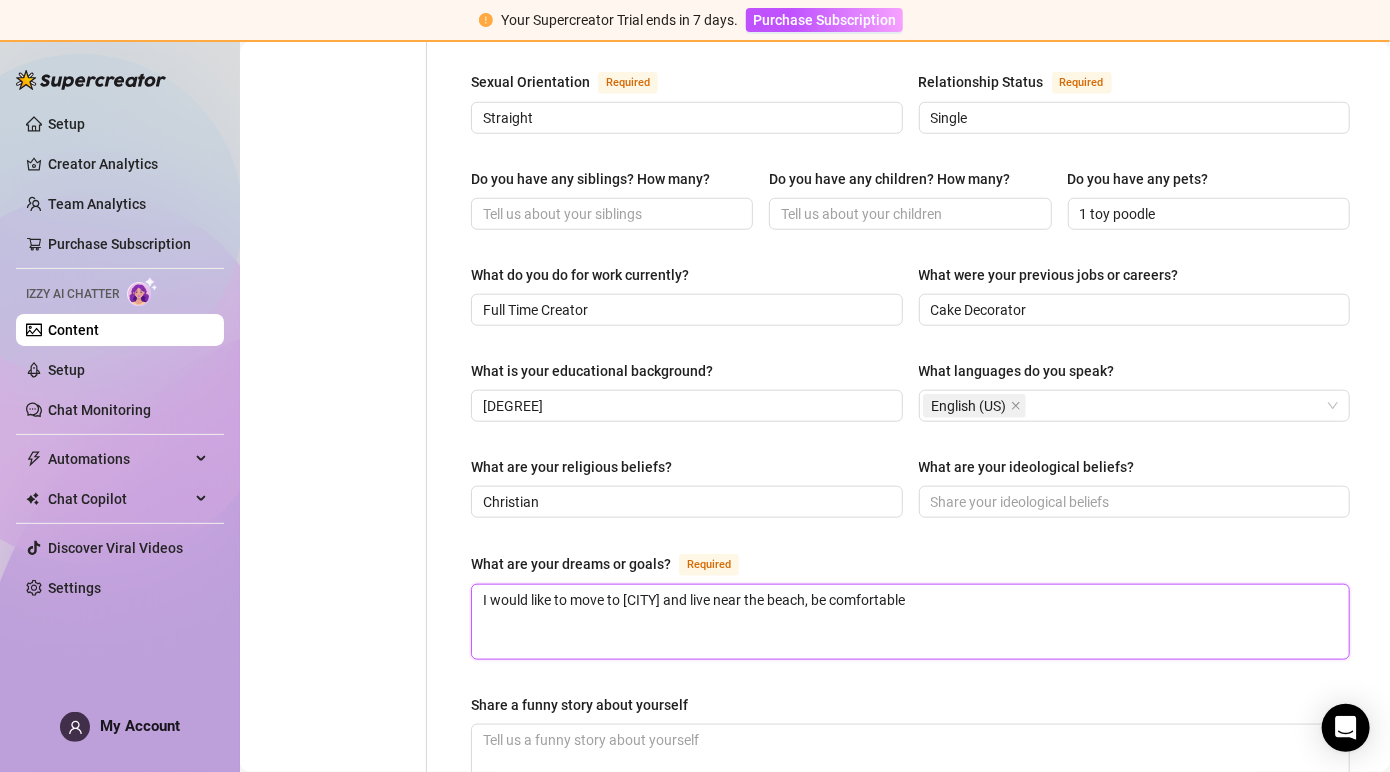 type 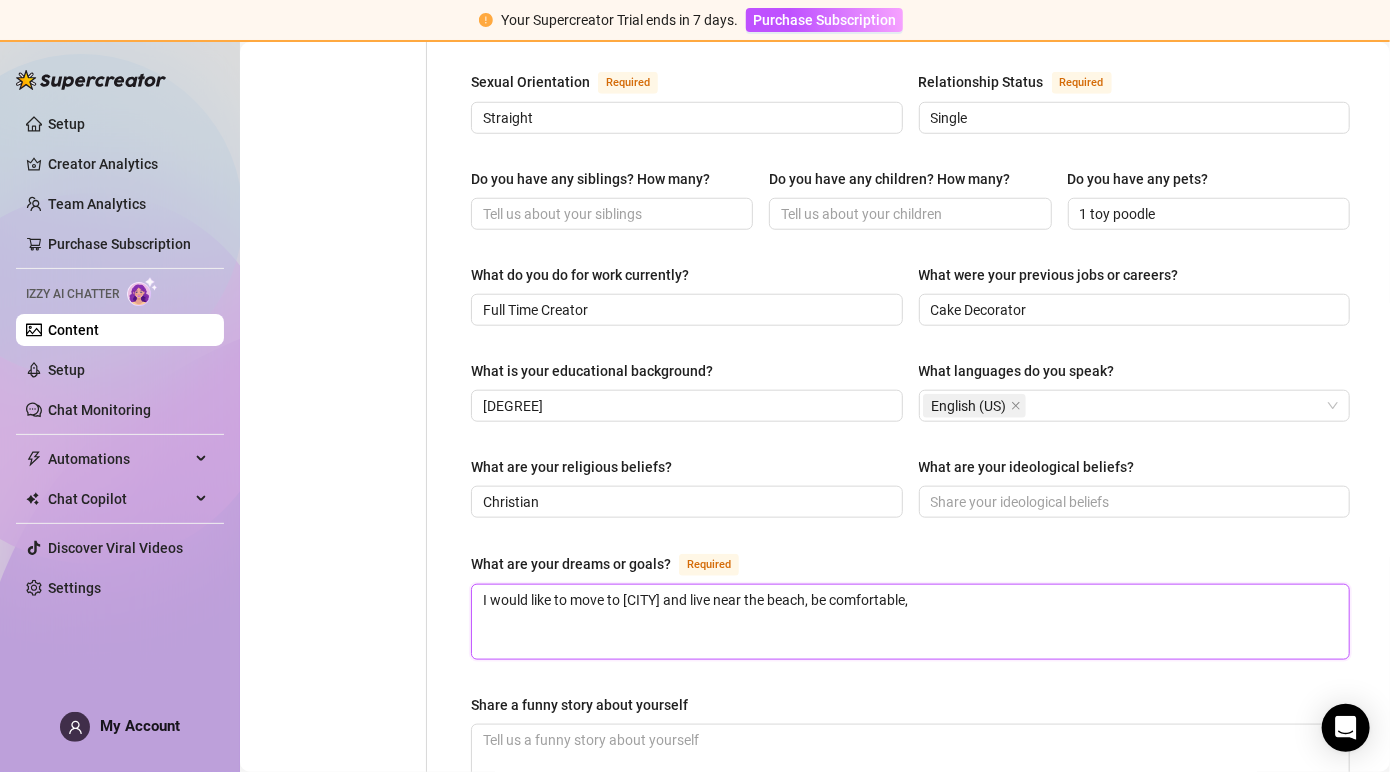 type 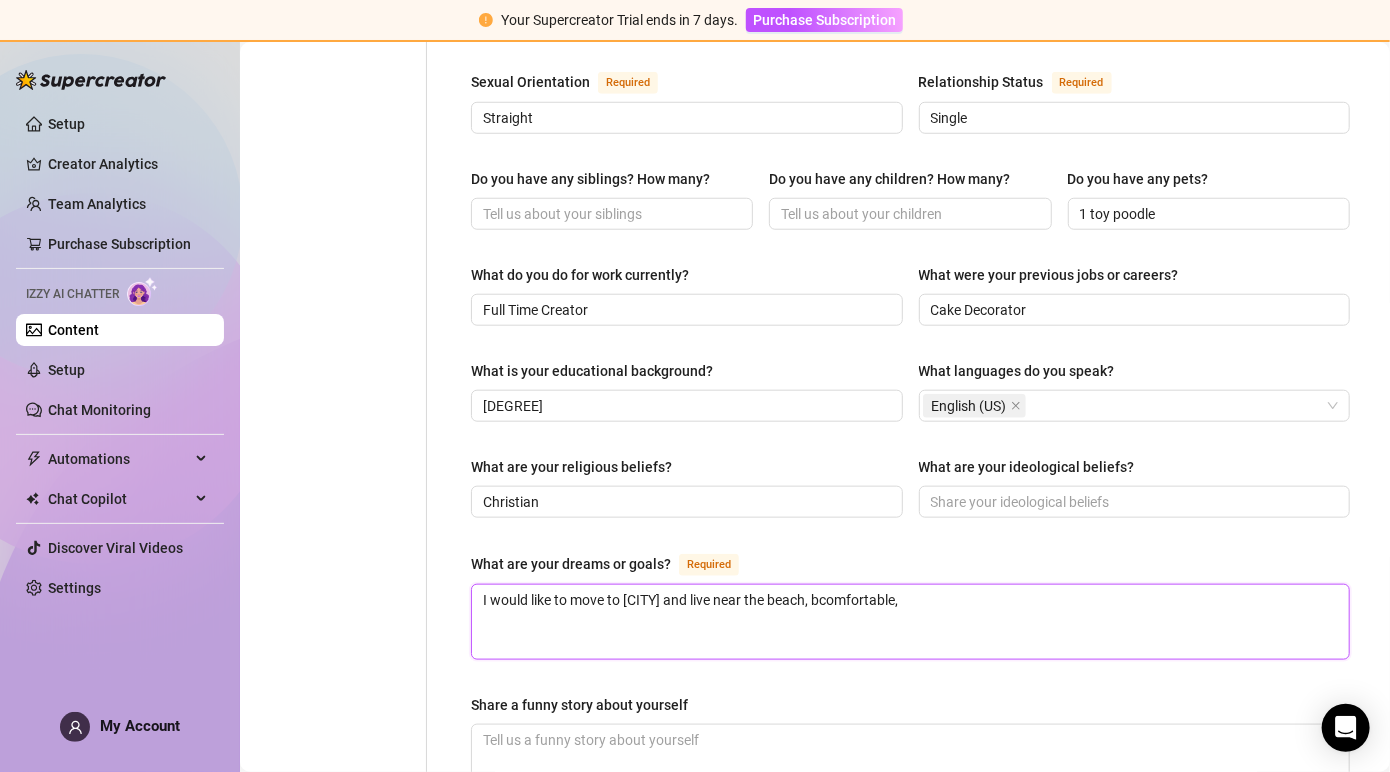type 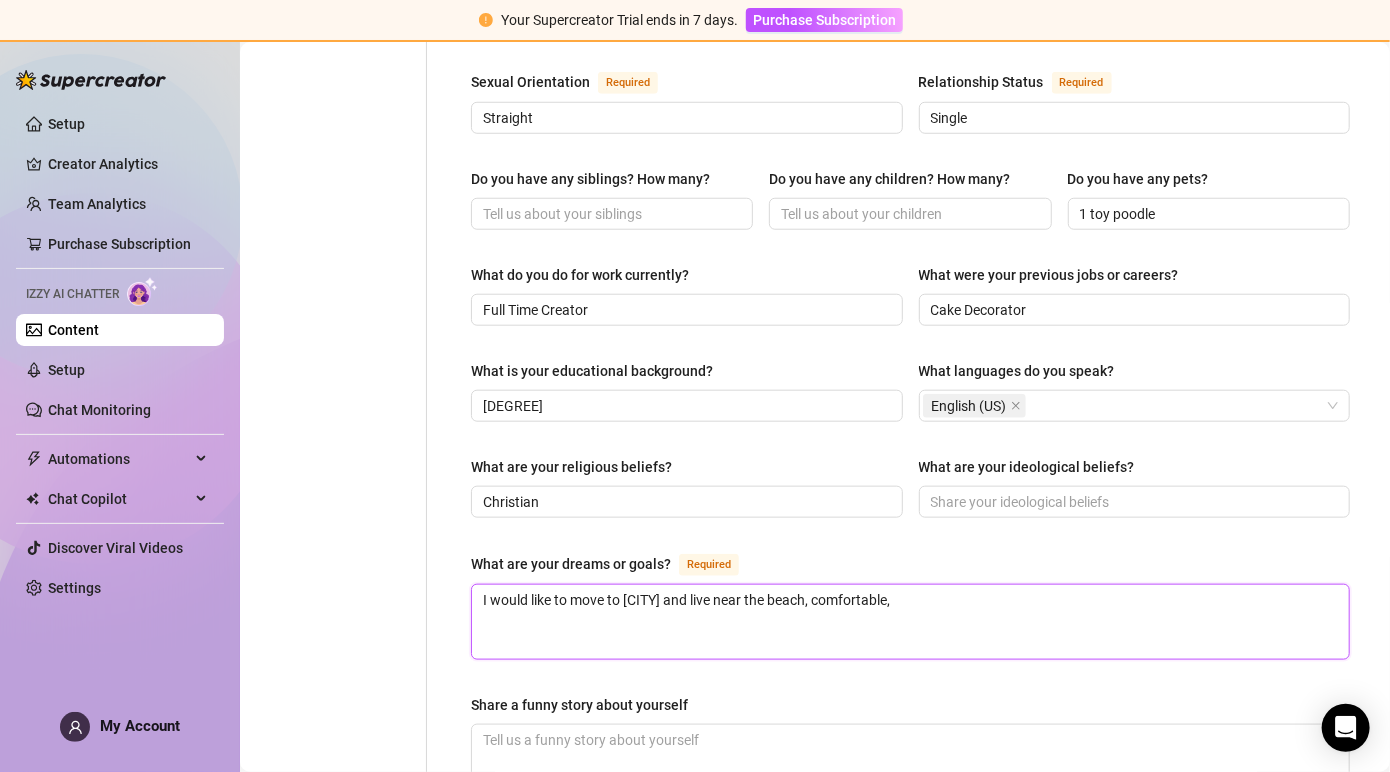 type 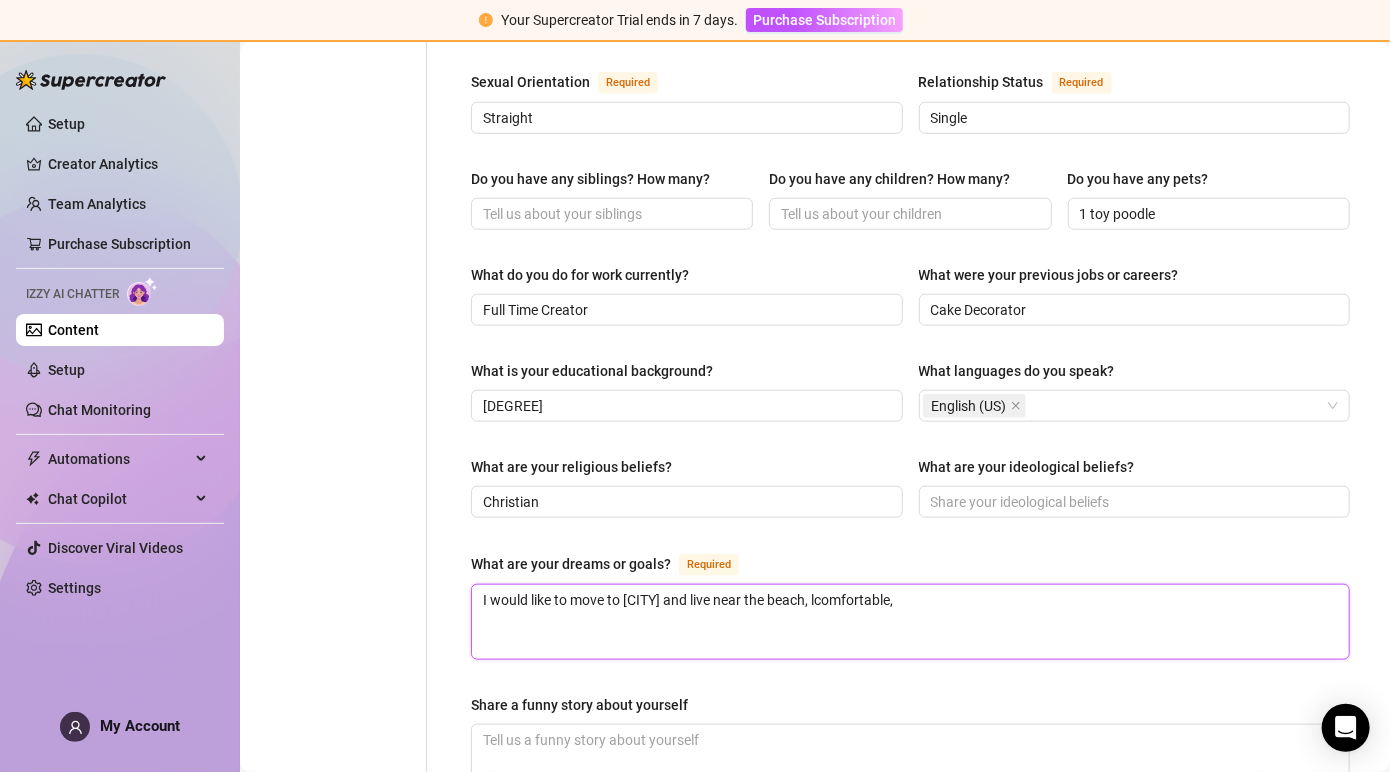 type on "I would like to move to [CITY] and live near the beach, licomfortable," 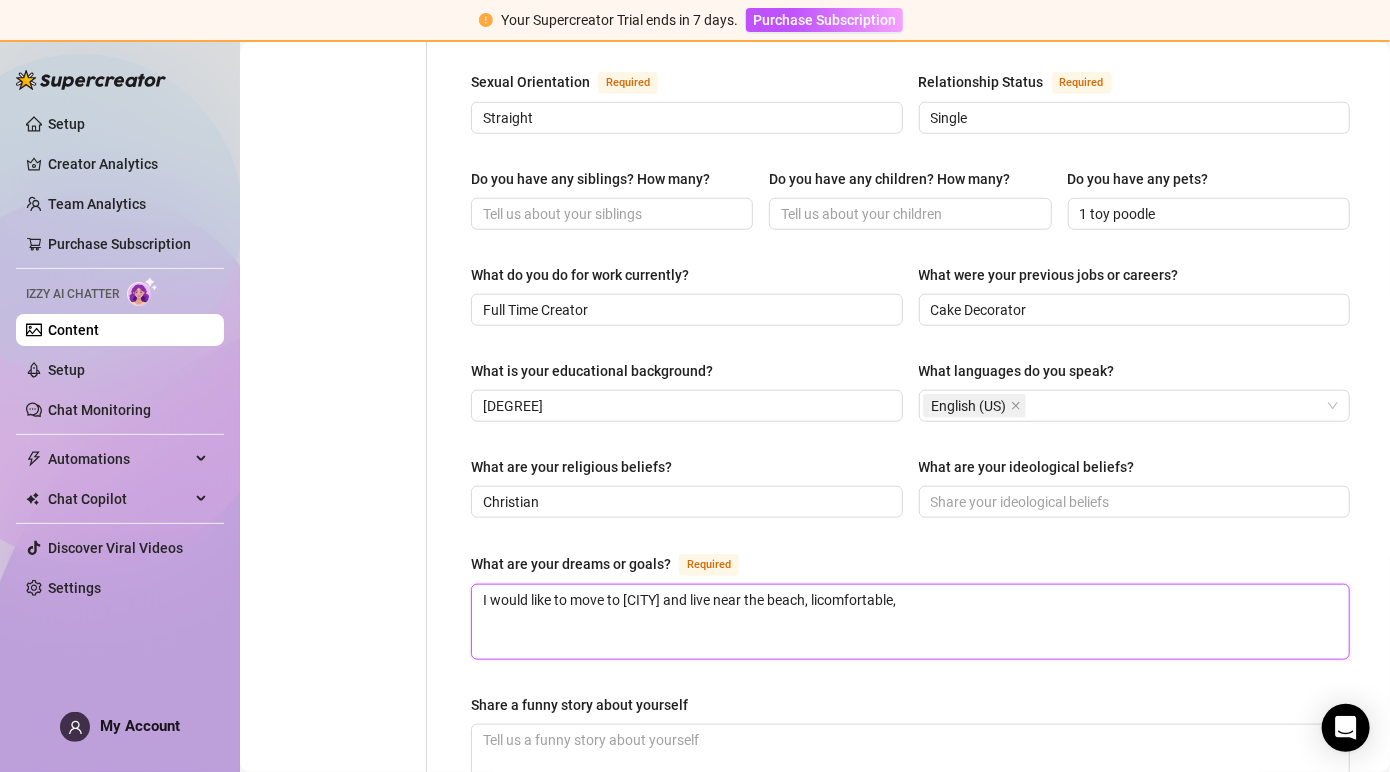 type 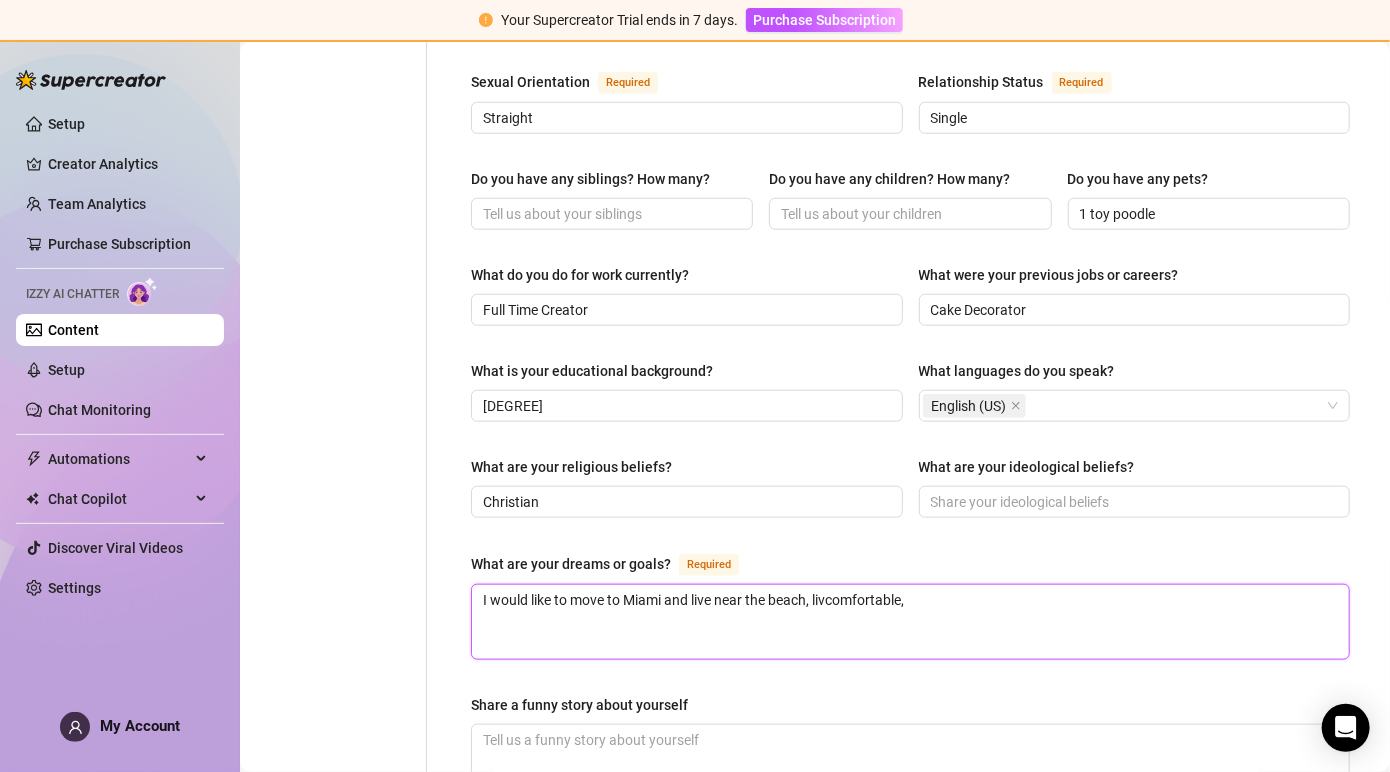 type 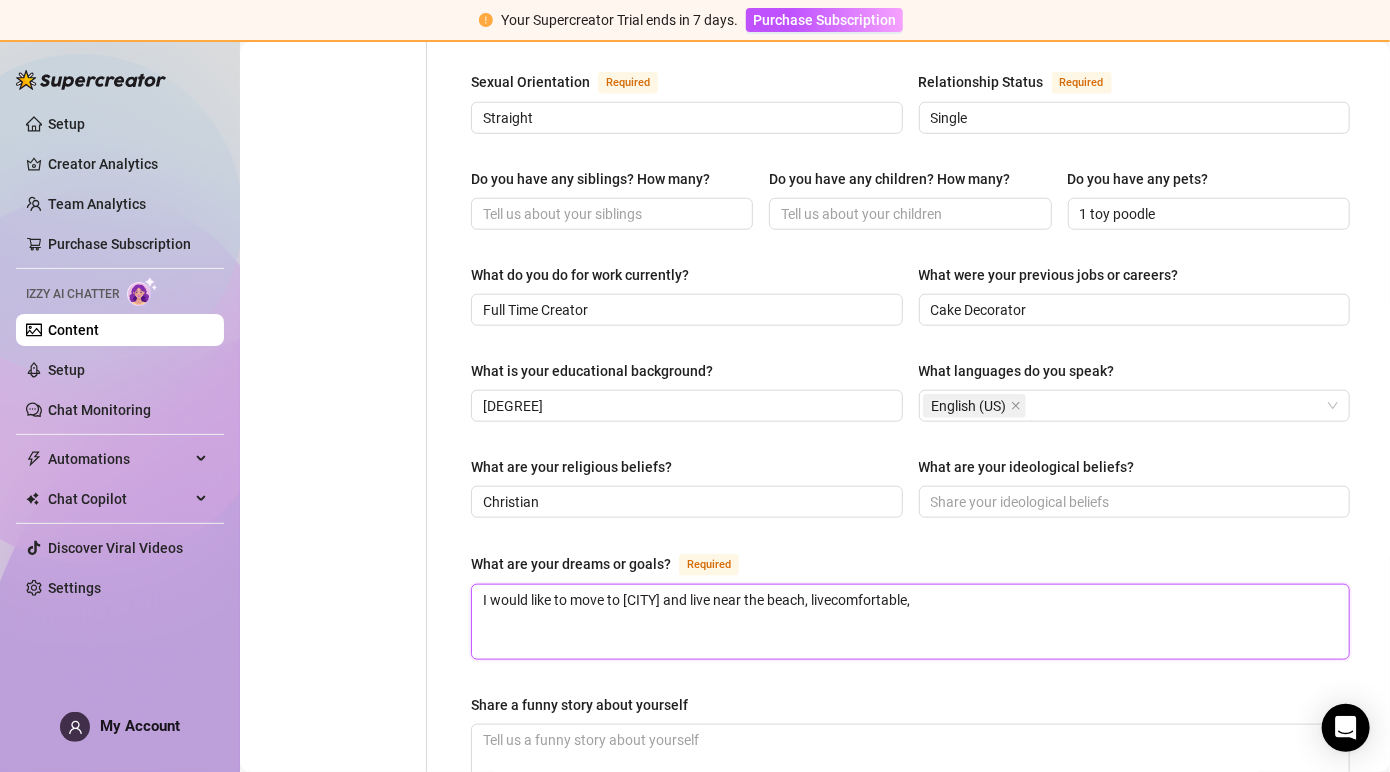 type on "I would like to move to [CITY] and live near the beach, live comfortable," 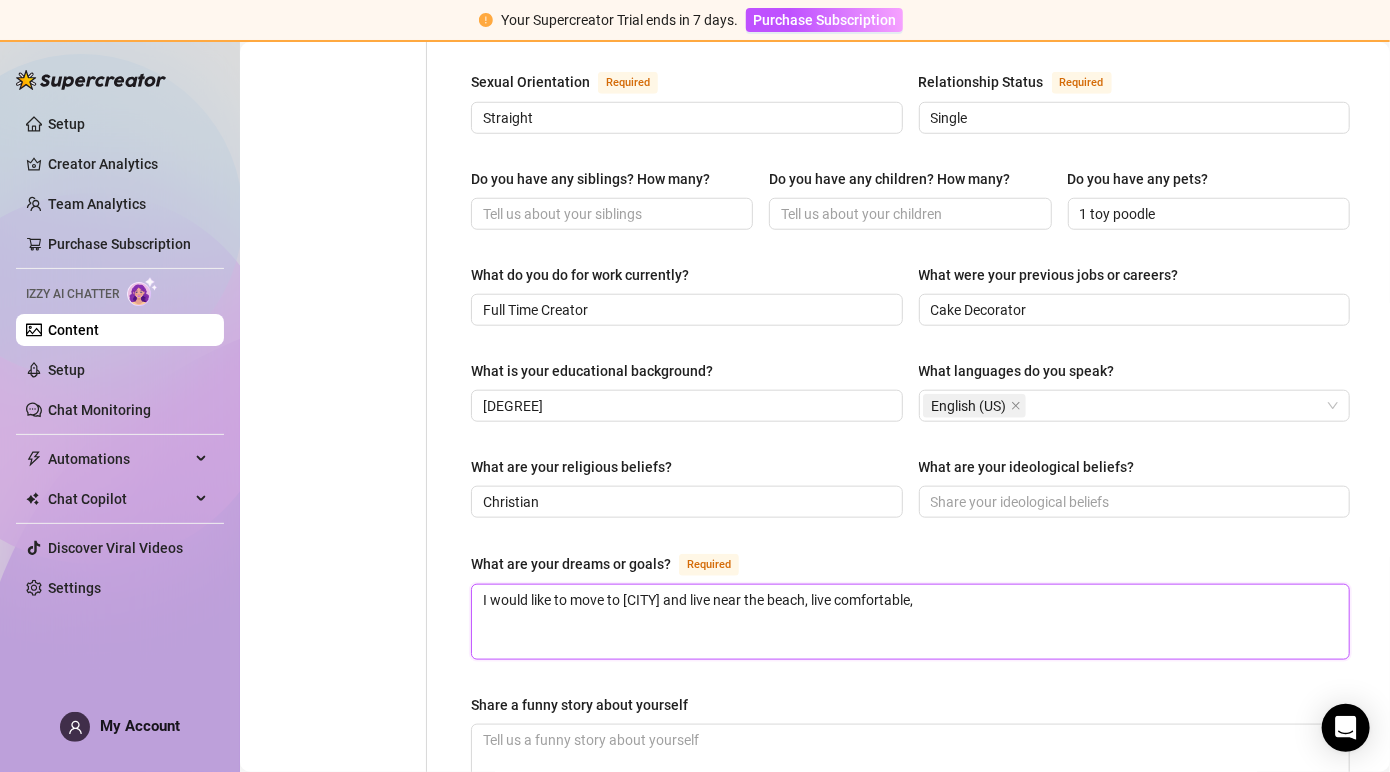 click on "I would like to move to [CITY] and live near the beach, live comfortable," at bounding box center (910, 622) 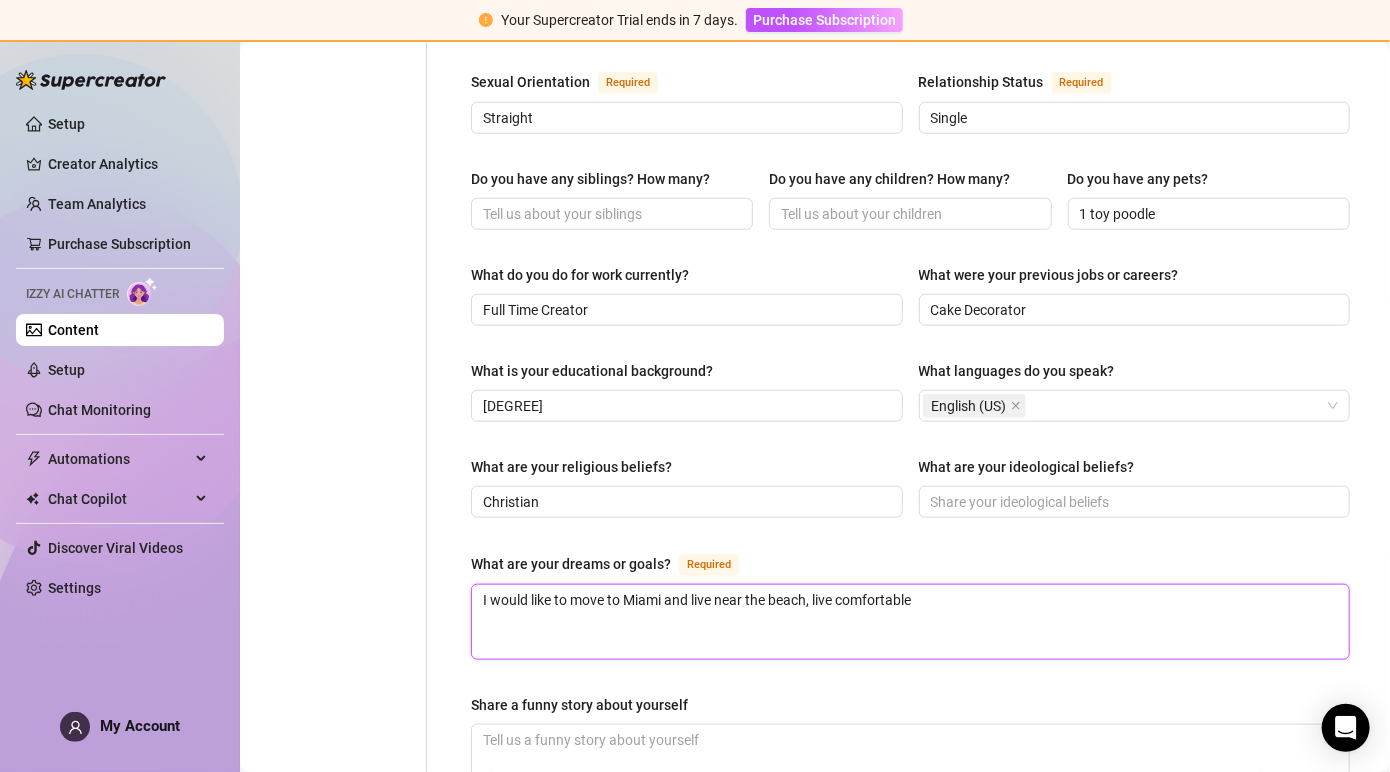 type 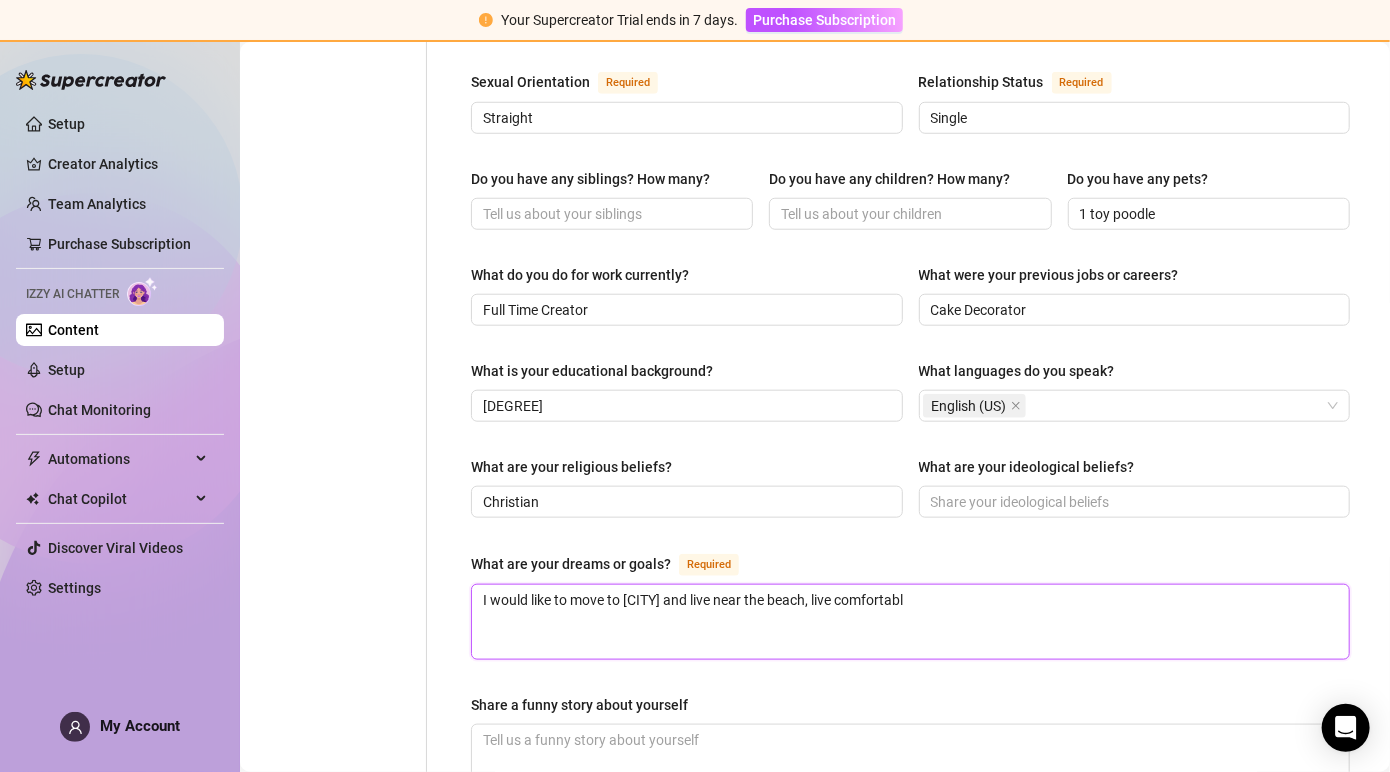 type on "I would like to move to [CITY] and live near the beach, live comfortably" 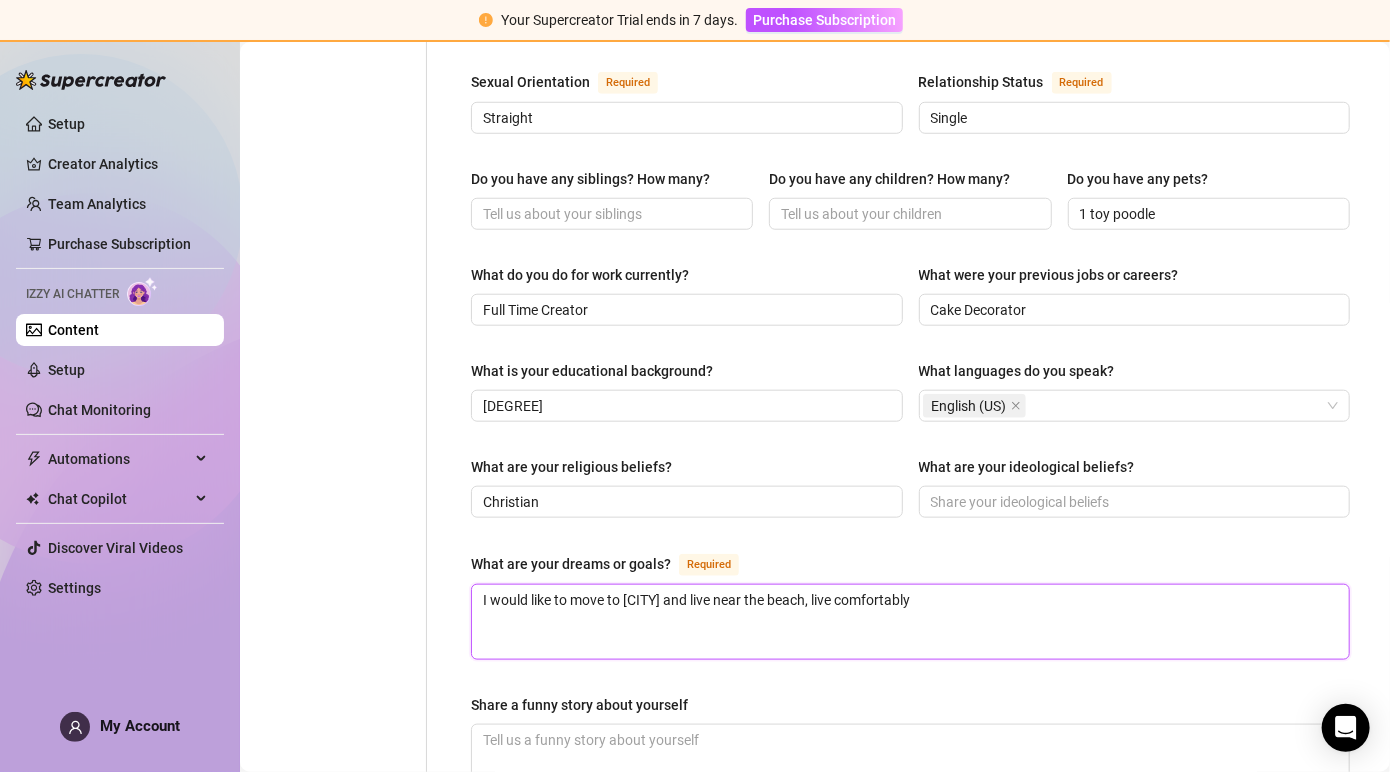 type 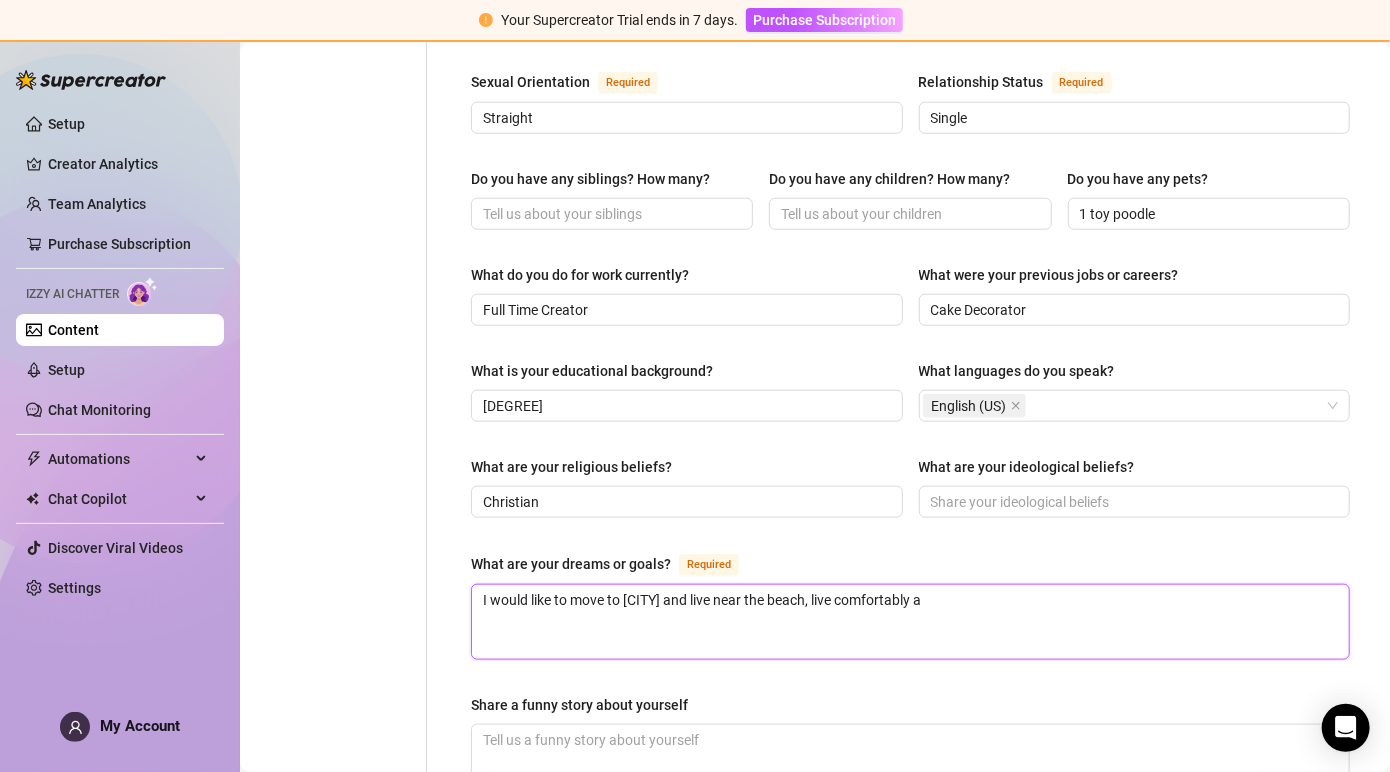 type 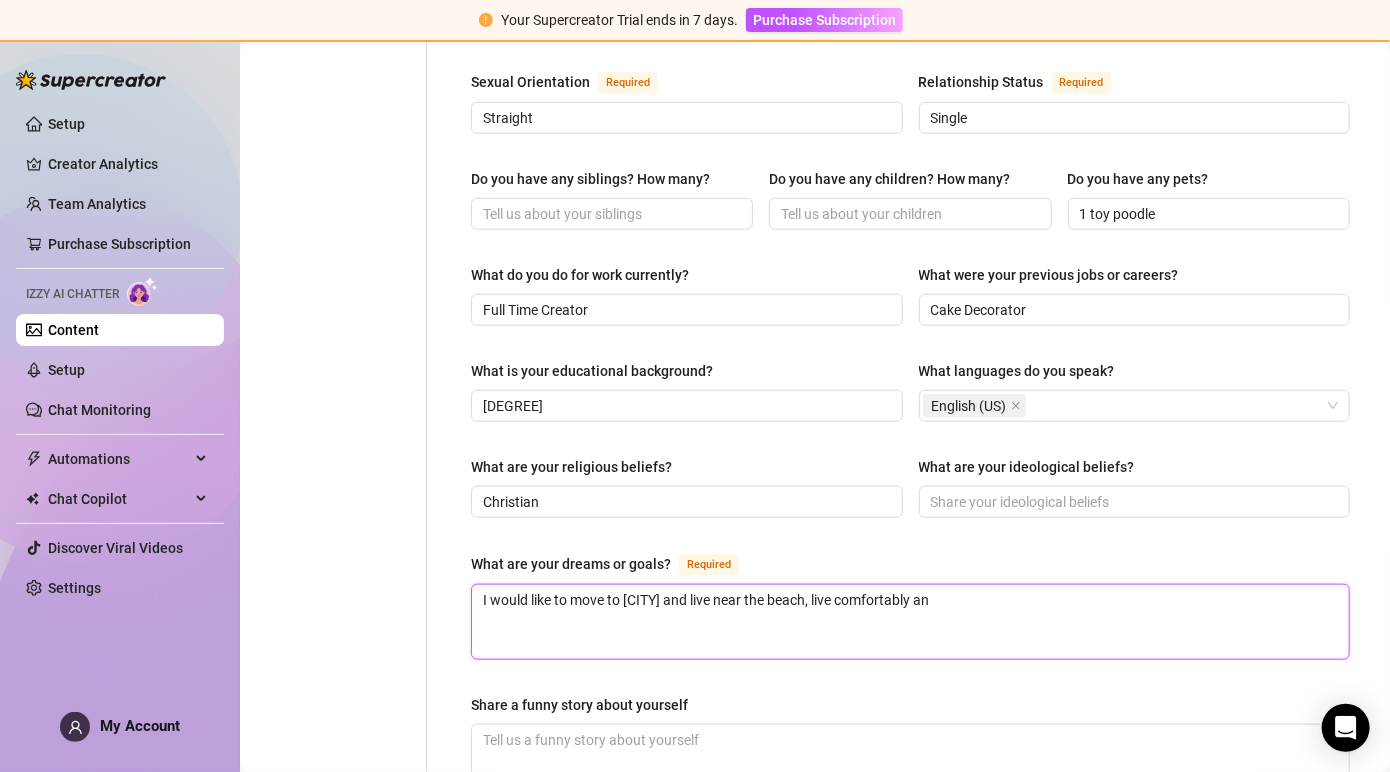type 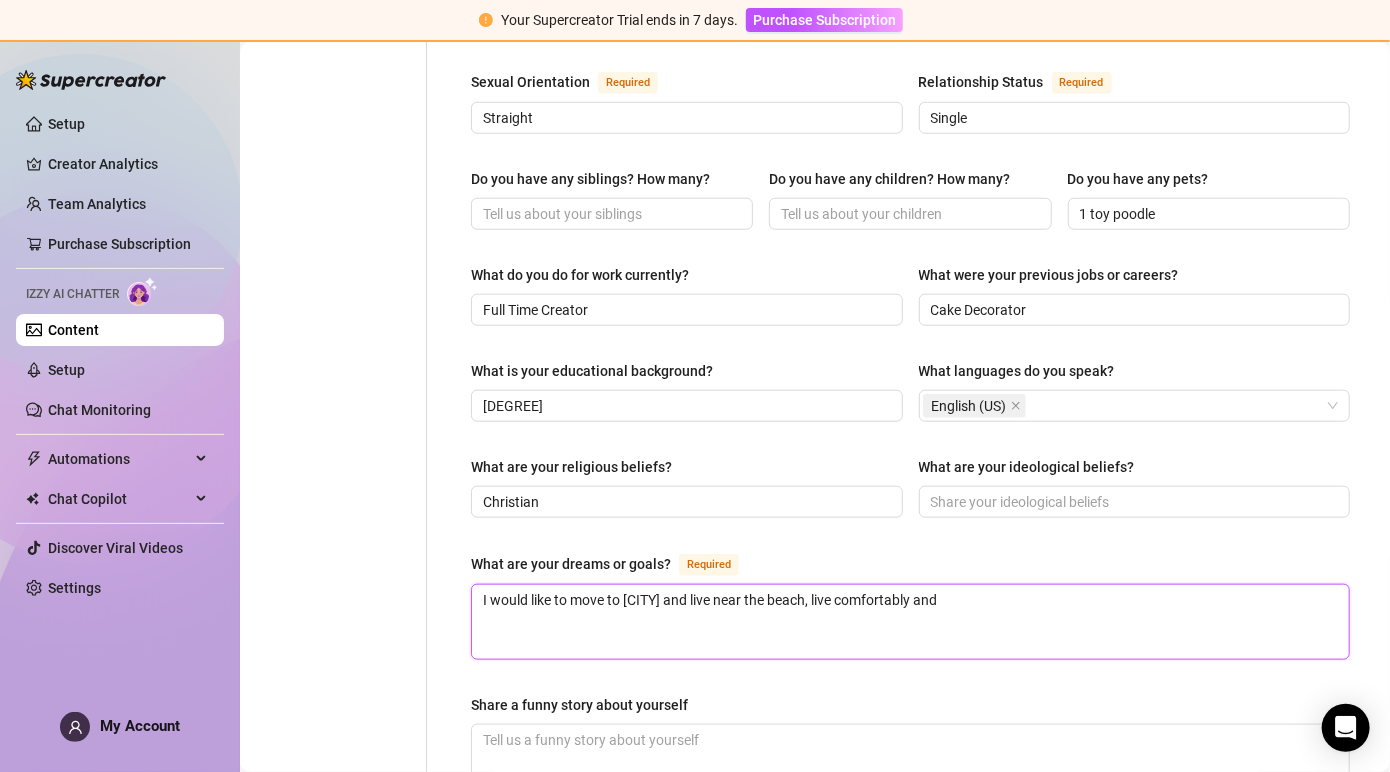 type 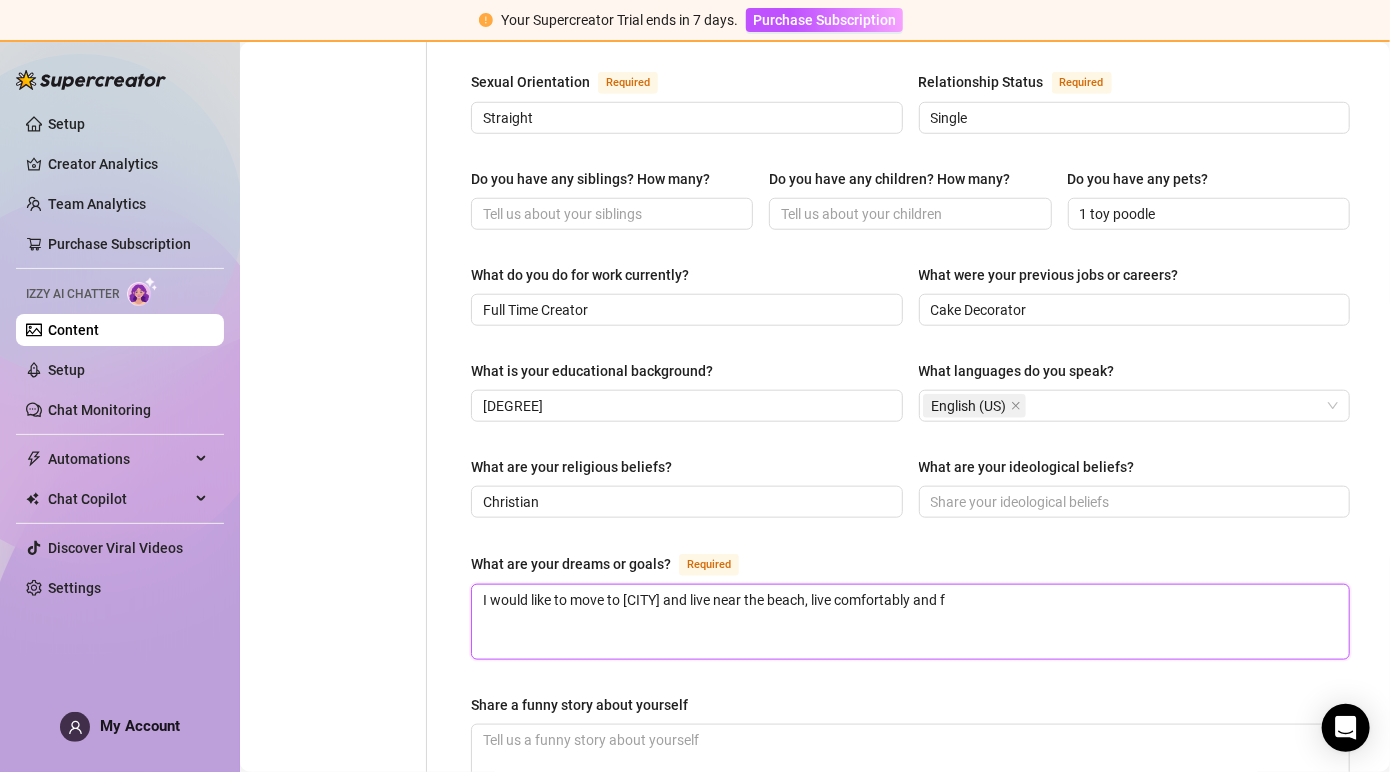 type on "I would like to move to [CITY] and live near the beach, live comfortably and fi" 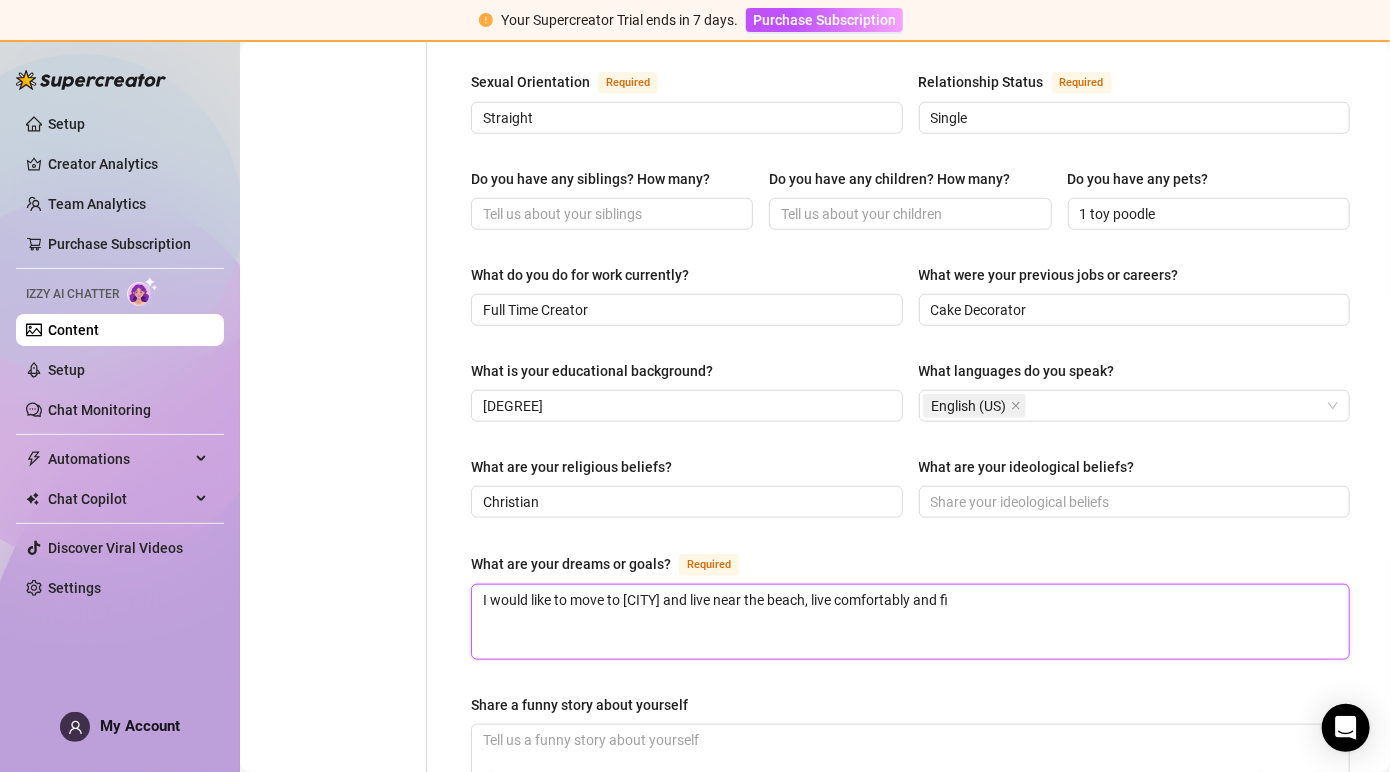type 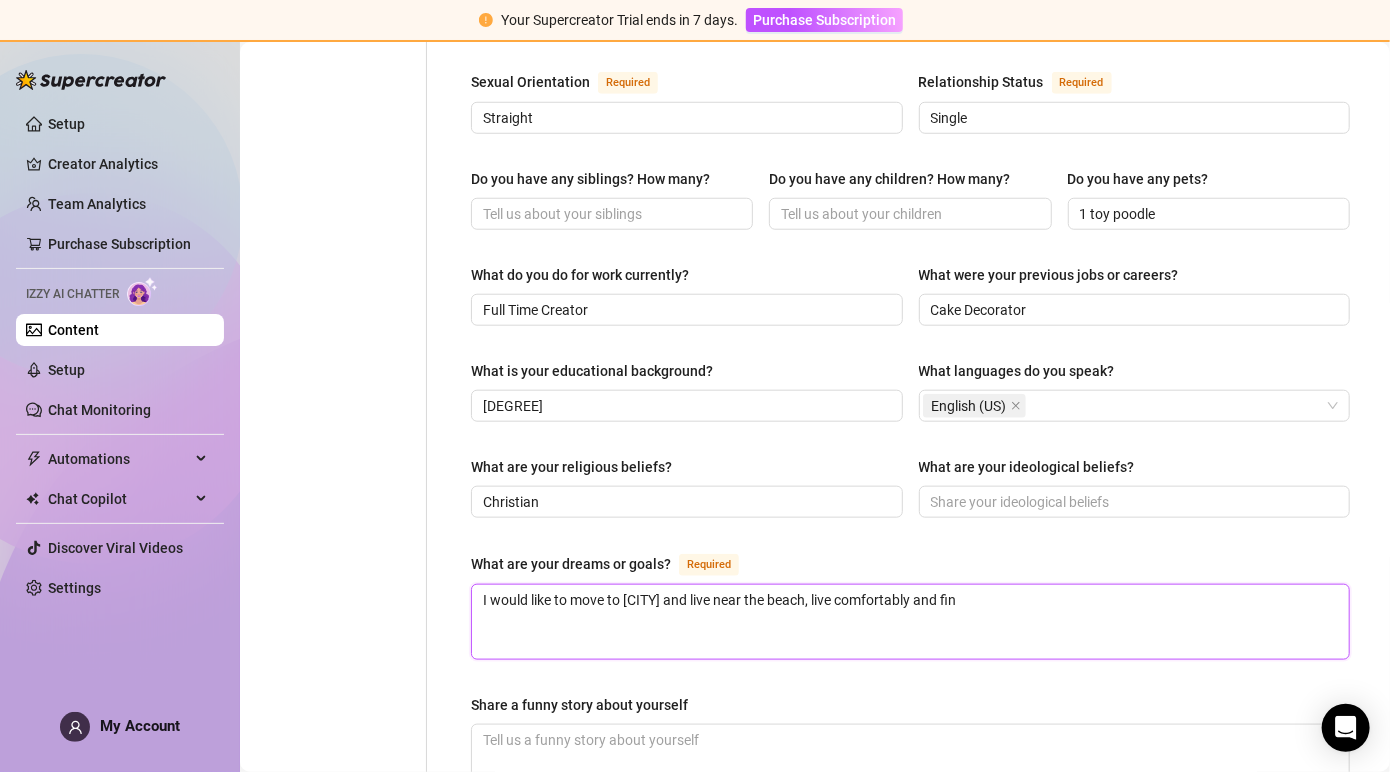 type on "I would like to move to [CITY] and live near the beach, live comfortably and find" 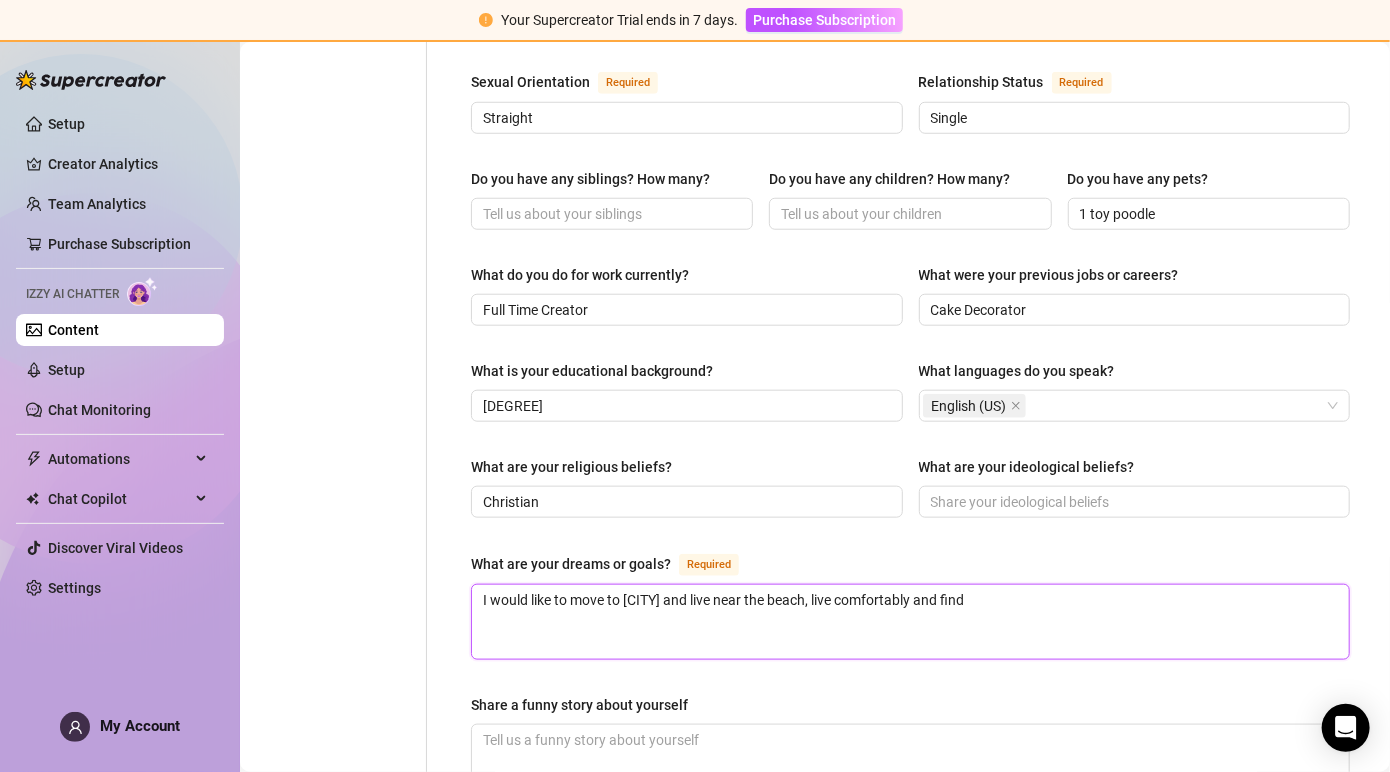 type 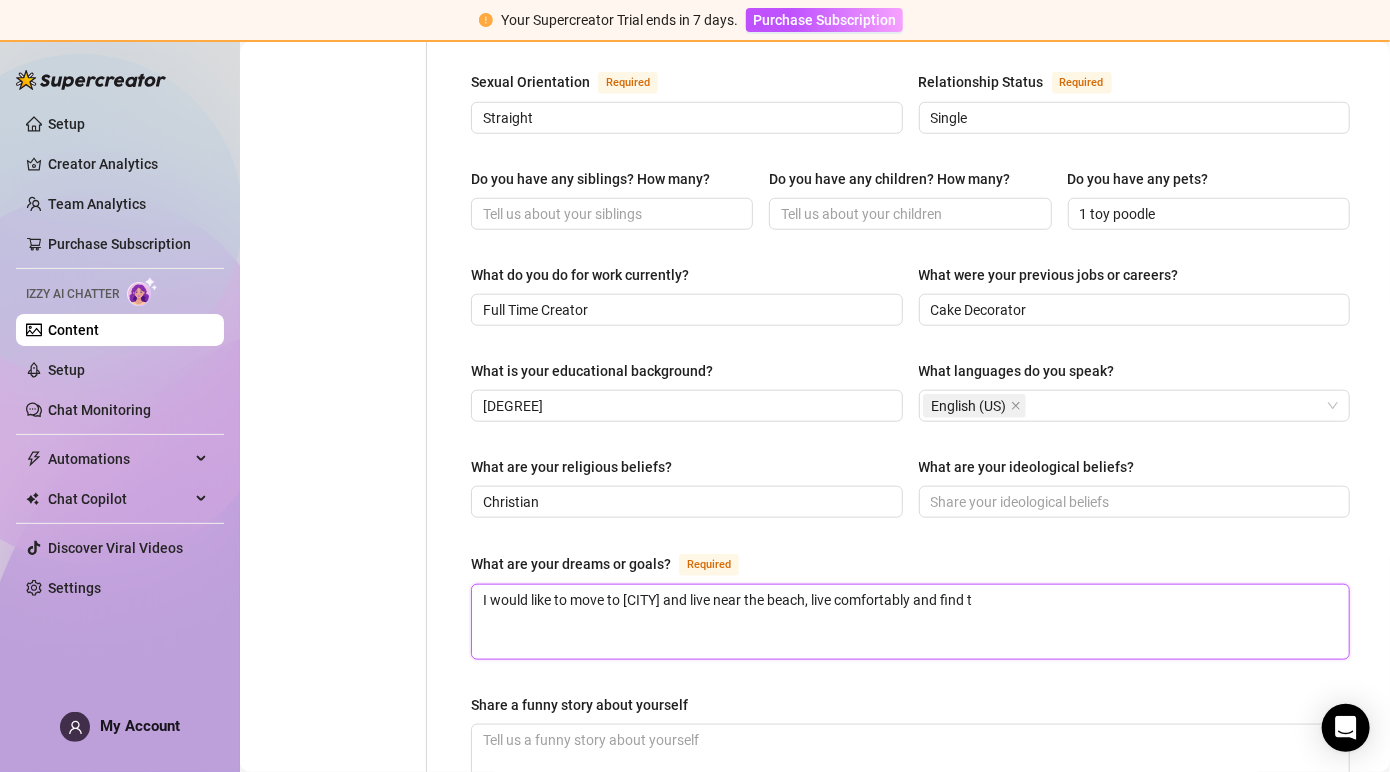 type 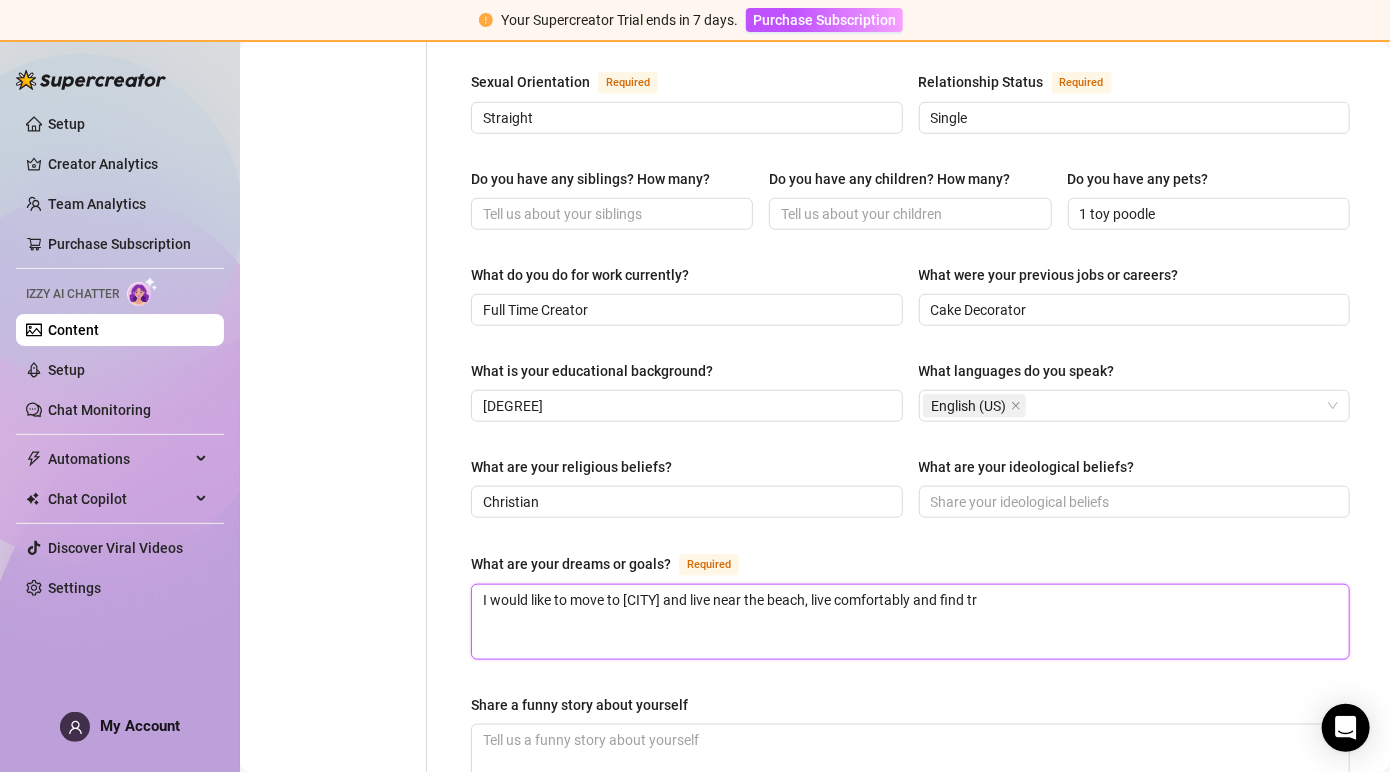type 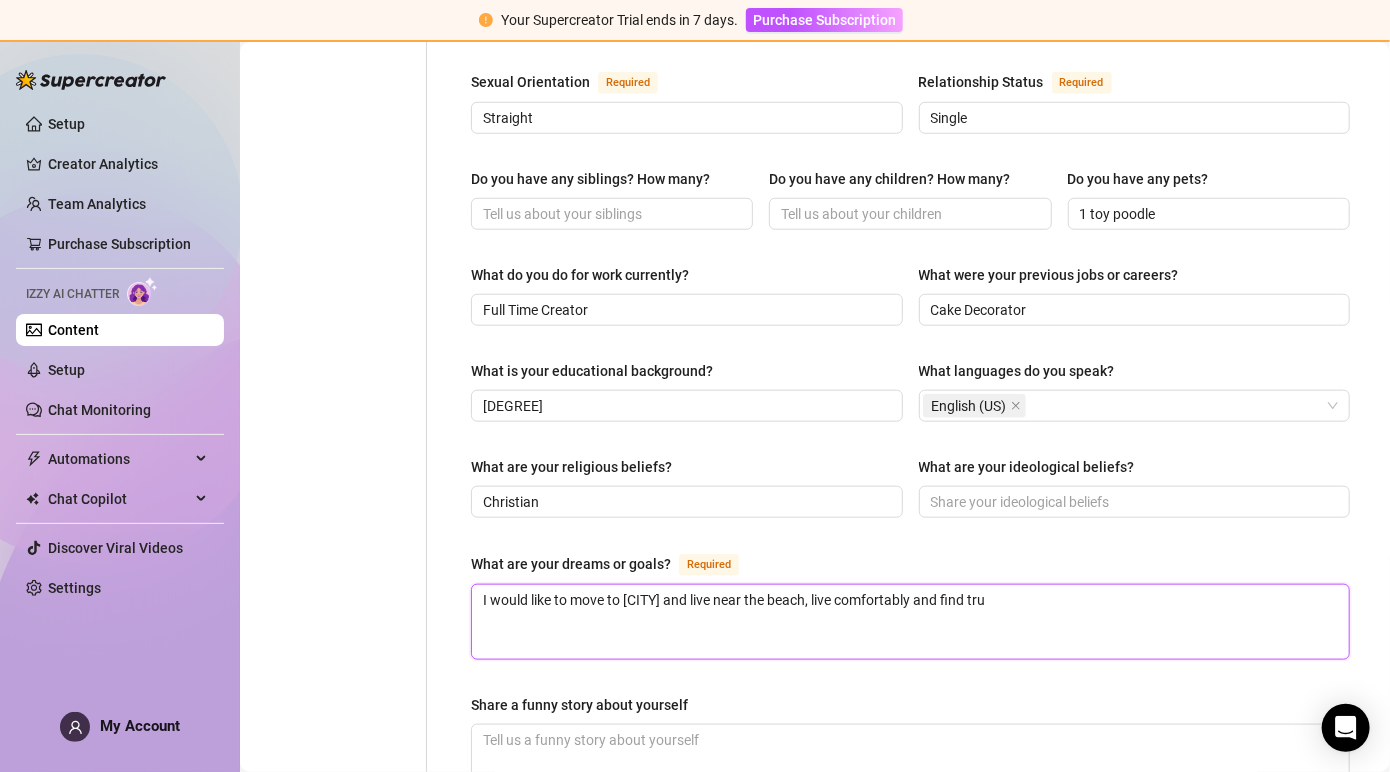 type 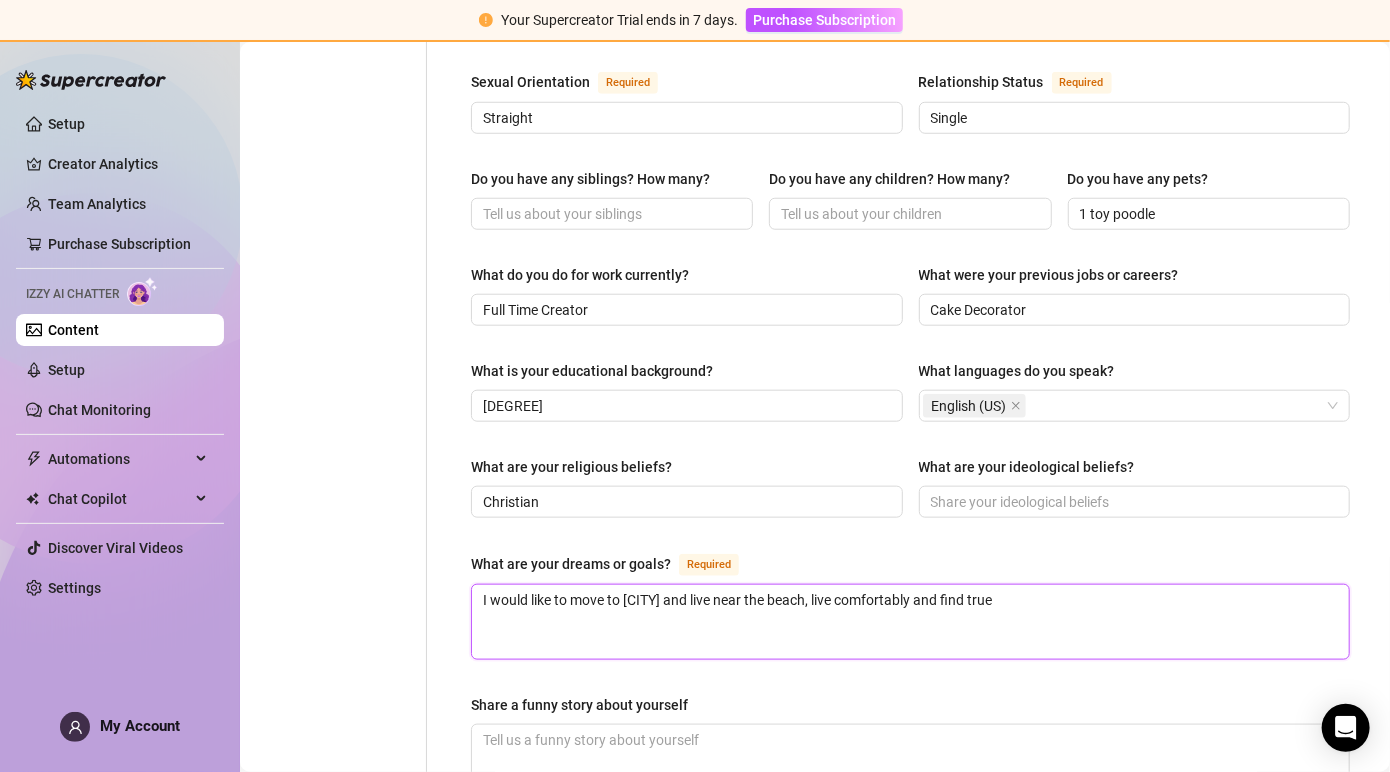 type on "I would like to move to [CITY] and live near the beach, live comfortably and find true" 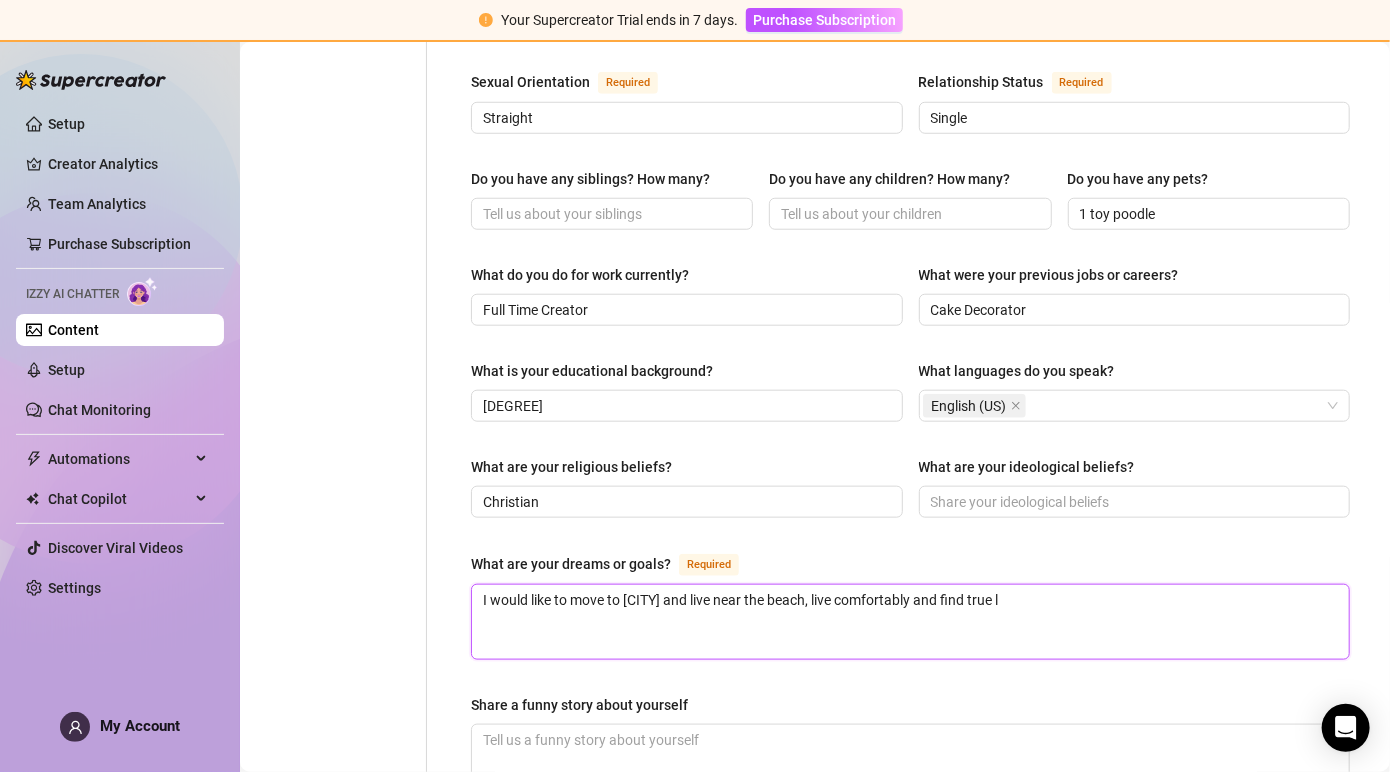 type 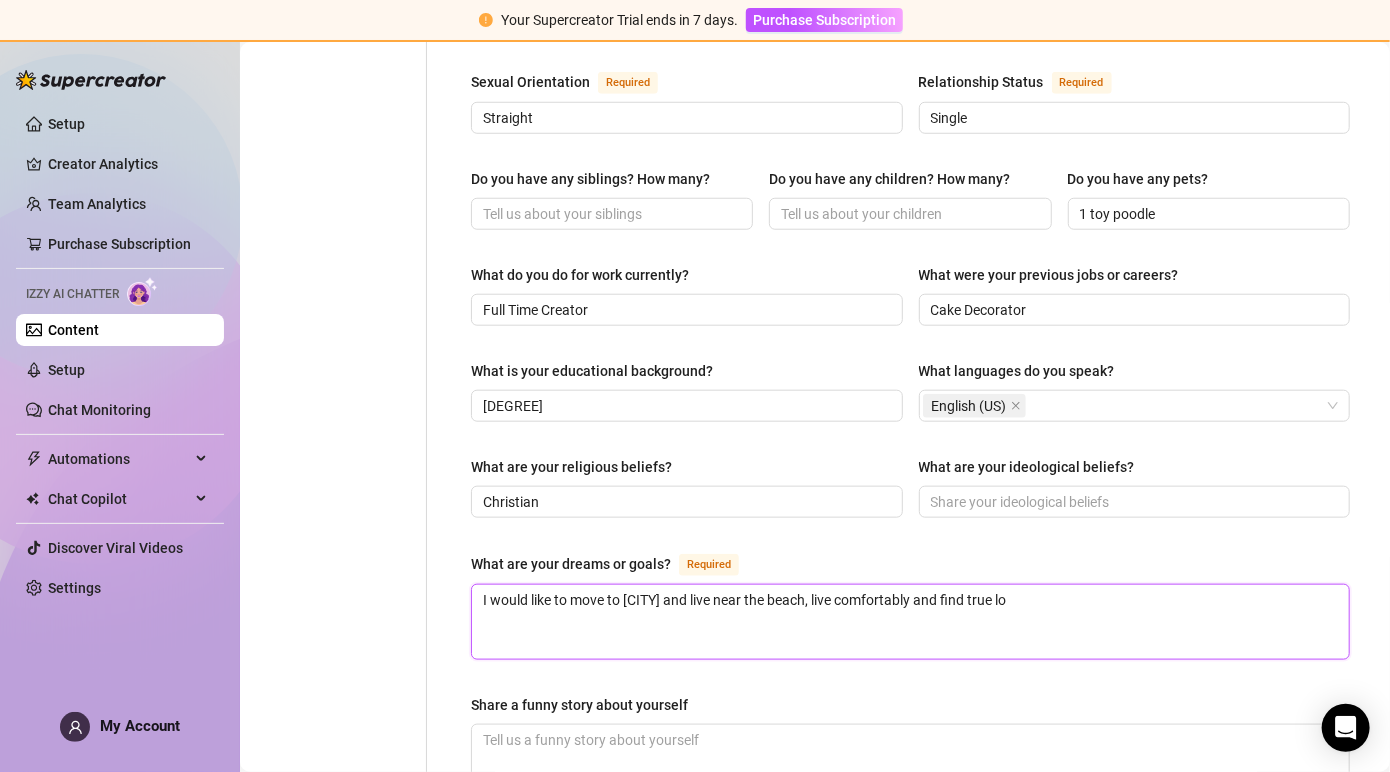 type on "I would like to move to [CITY] and live near the beach, live comfortably and find true love" 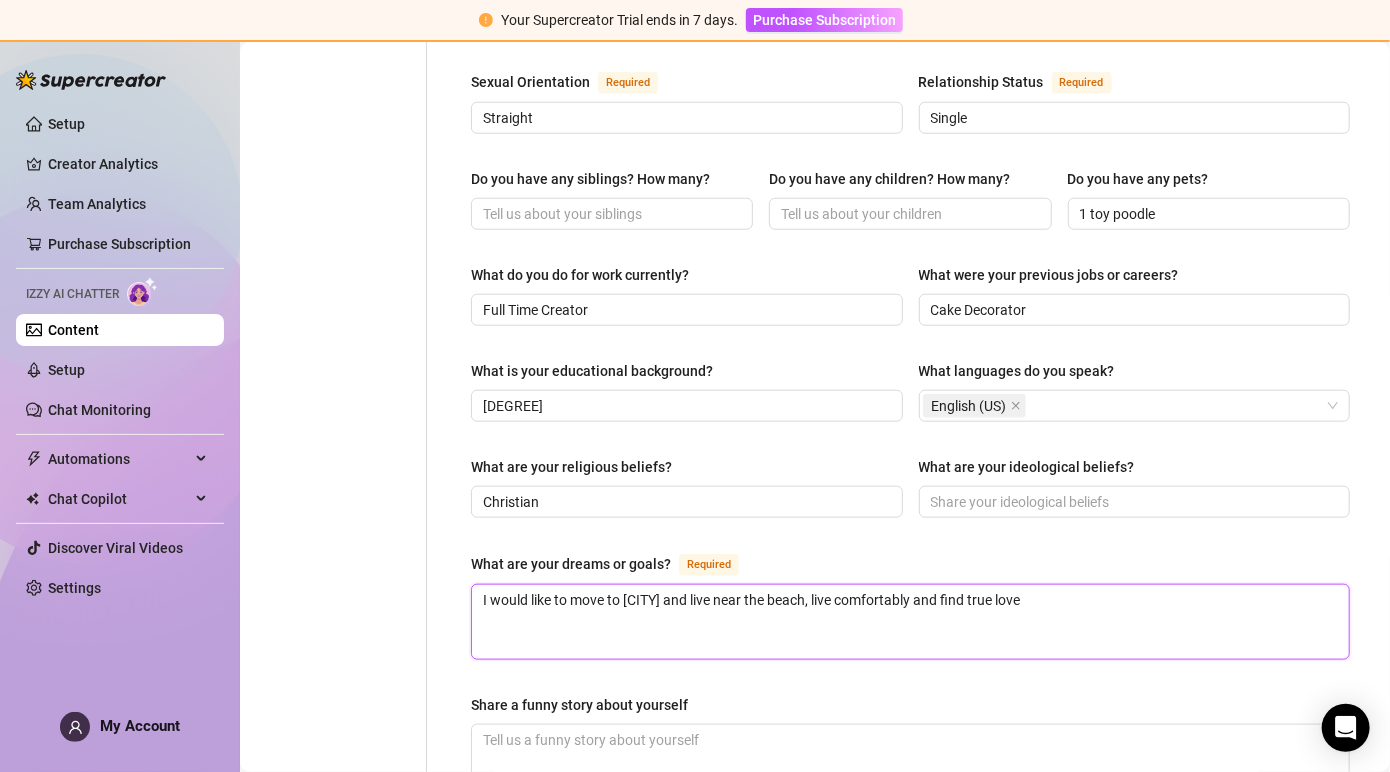 type 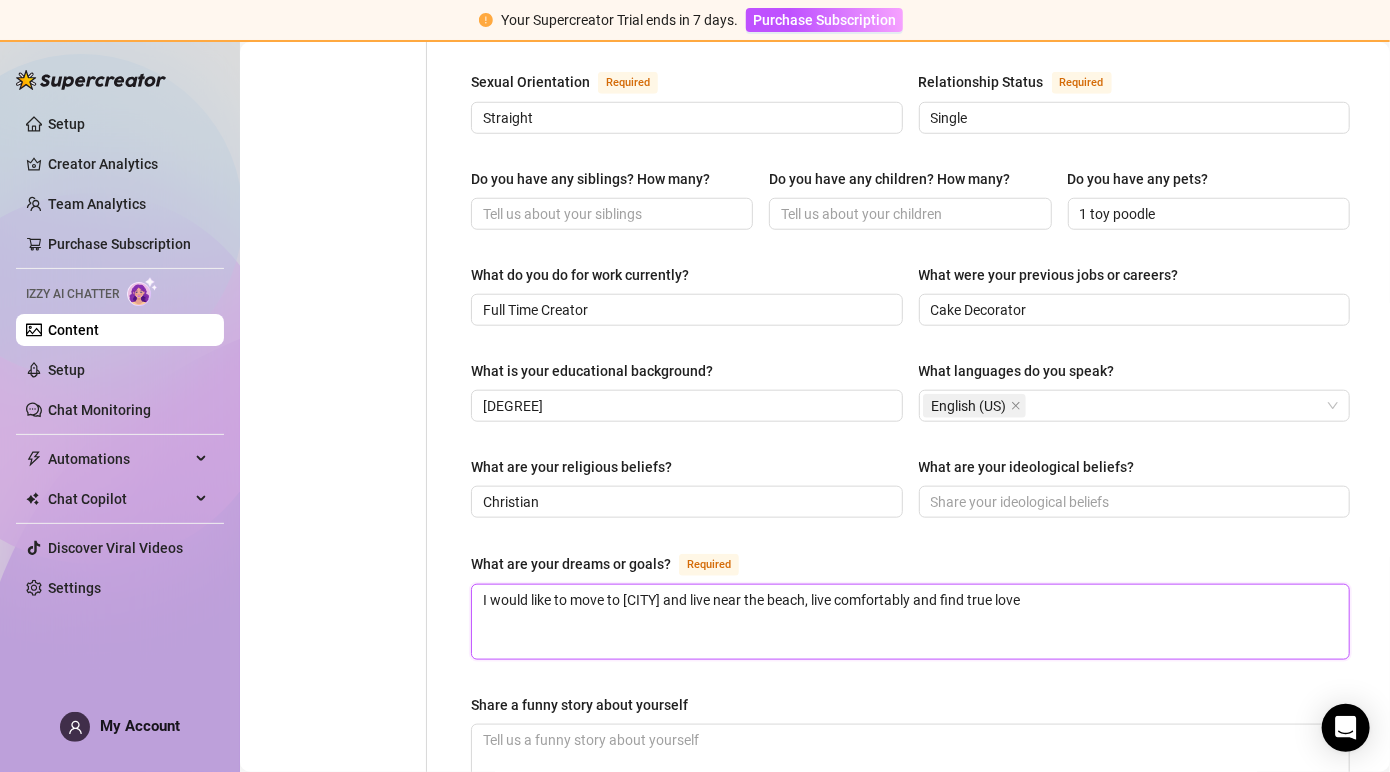 click on "I would like to move to [CITY] and live near the beach, live comfortably and find true love" at bounding box center [910, 622] 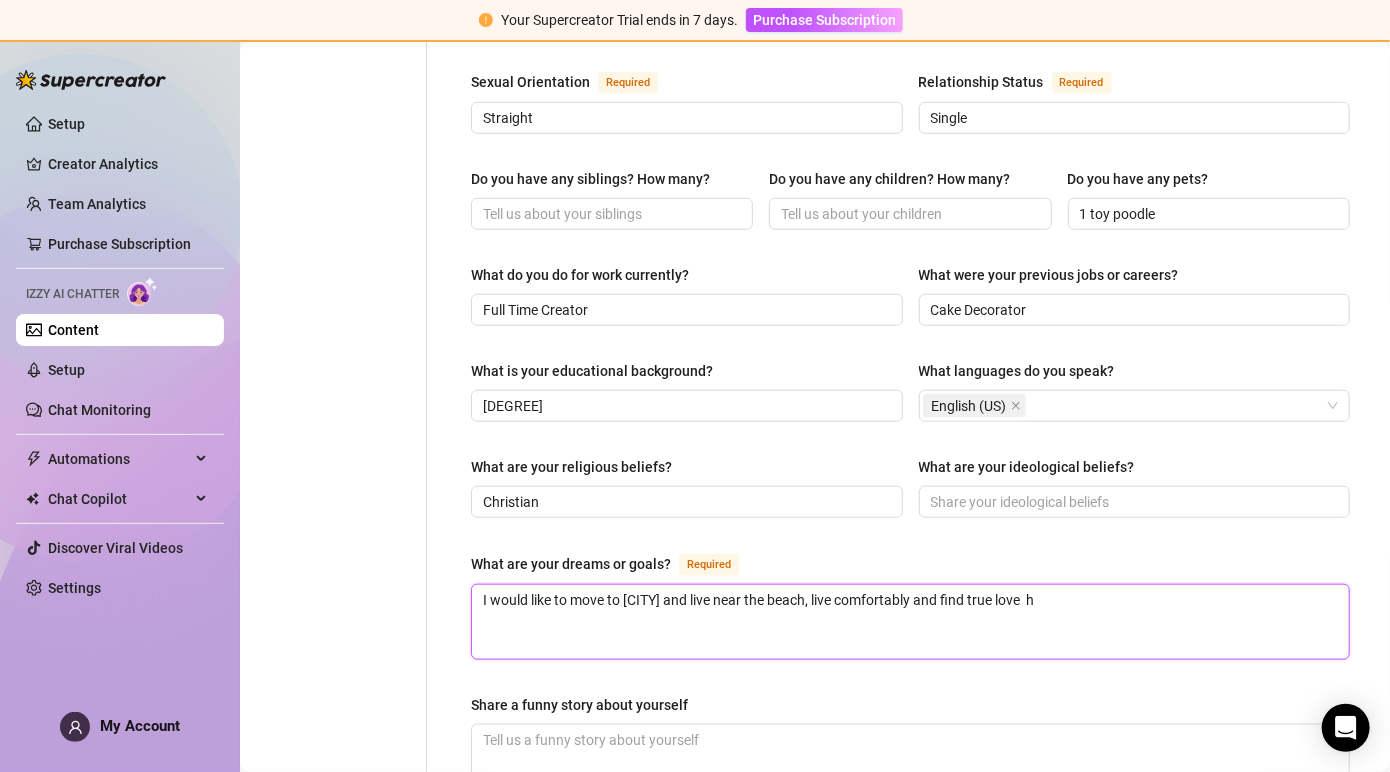 type on "I would like to move to Miami and live near the beach, live comfortably and find true love  he" 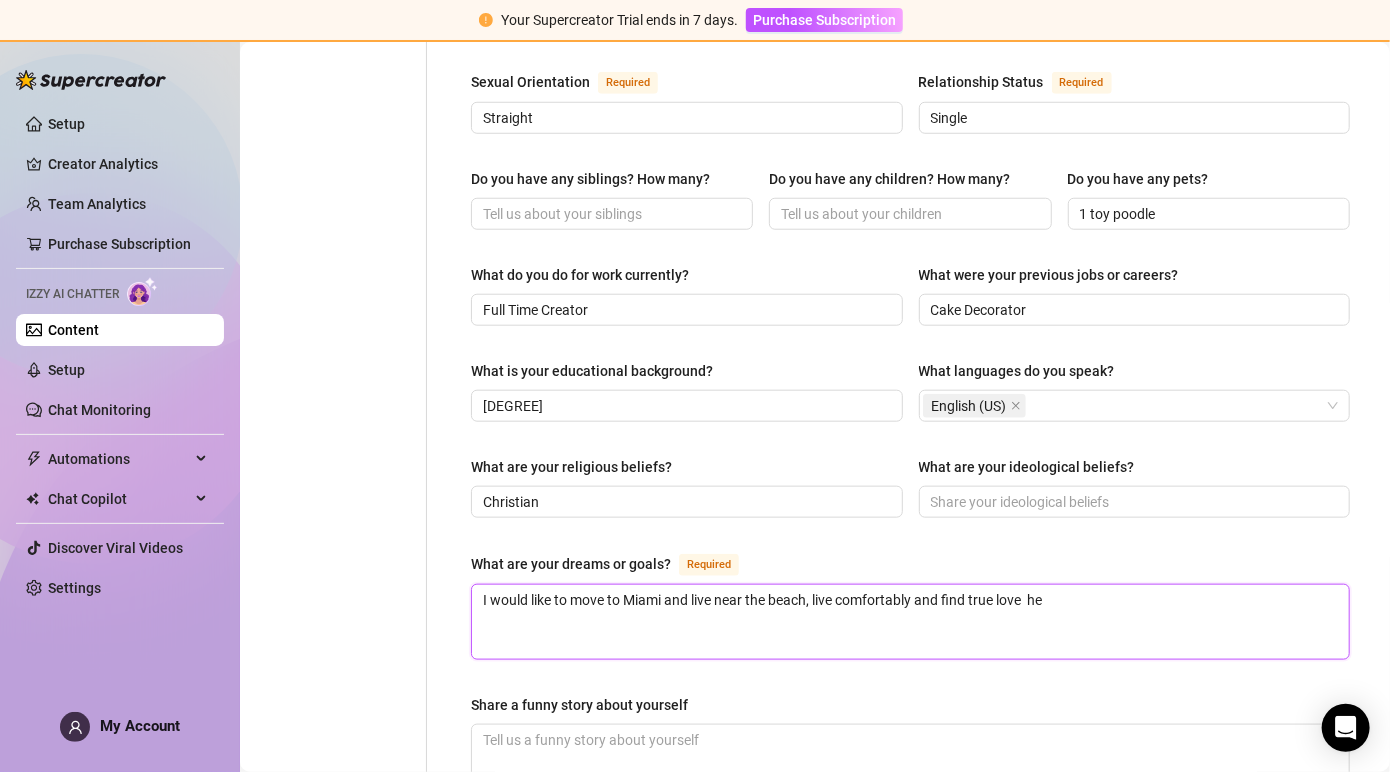 type 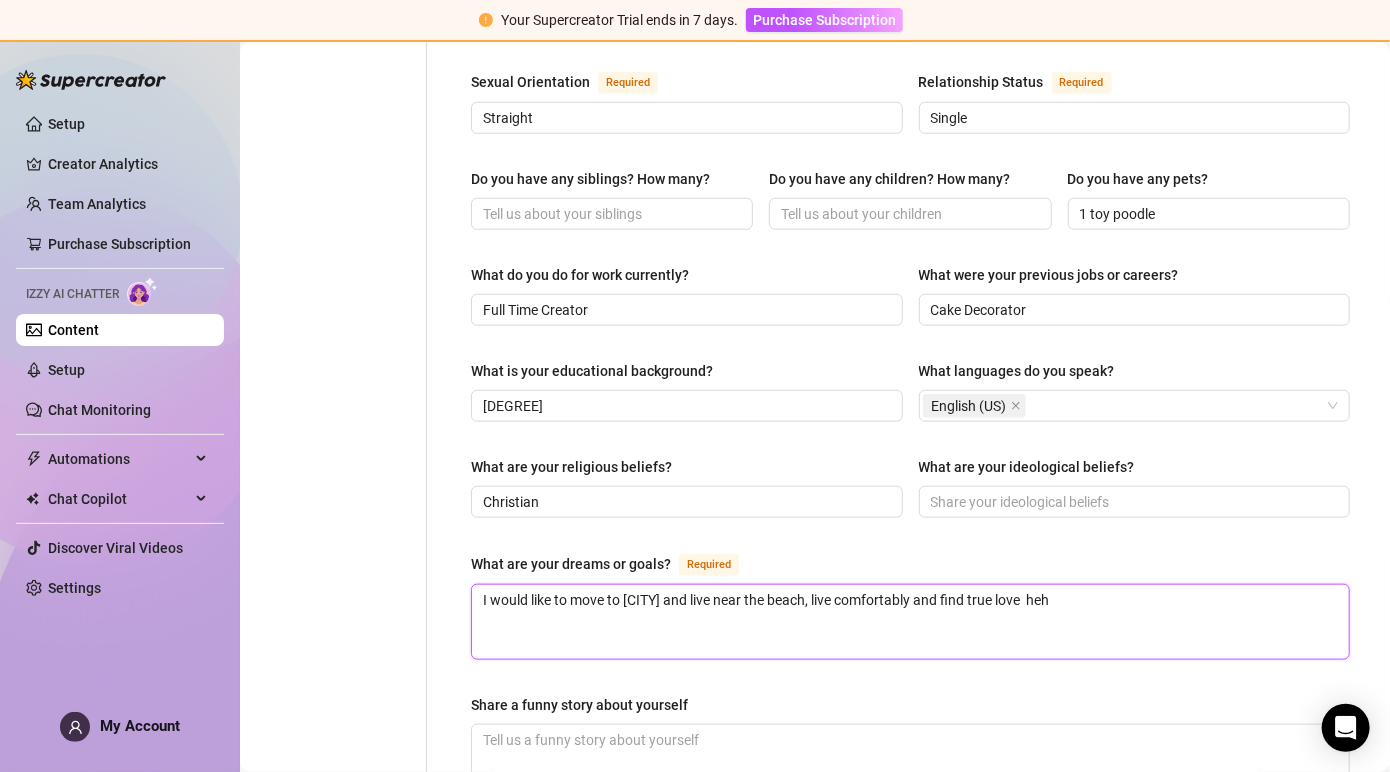 type 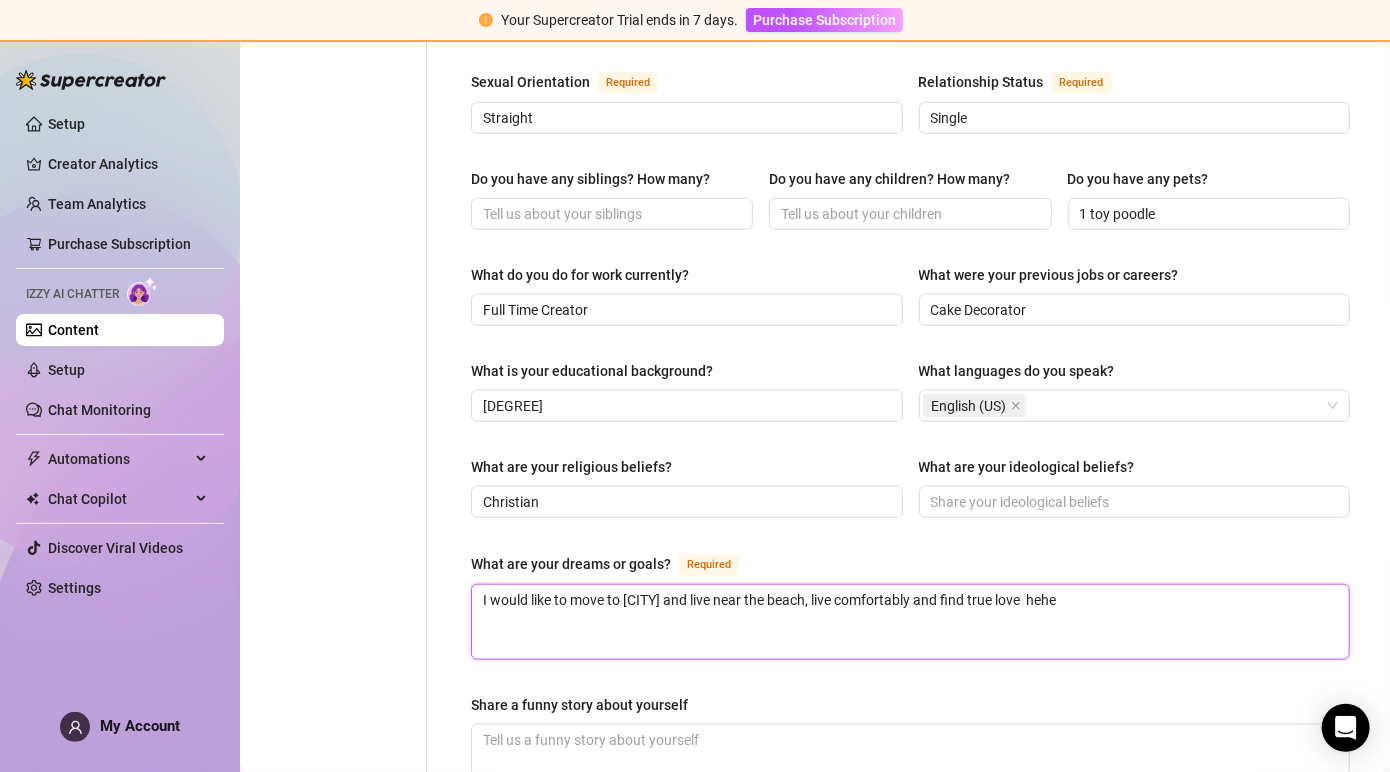 type 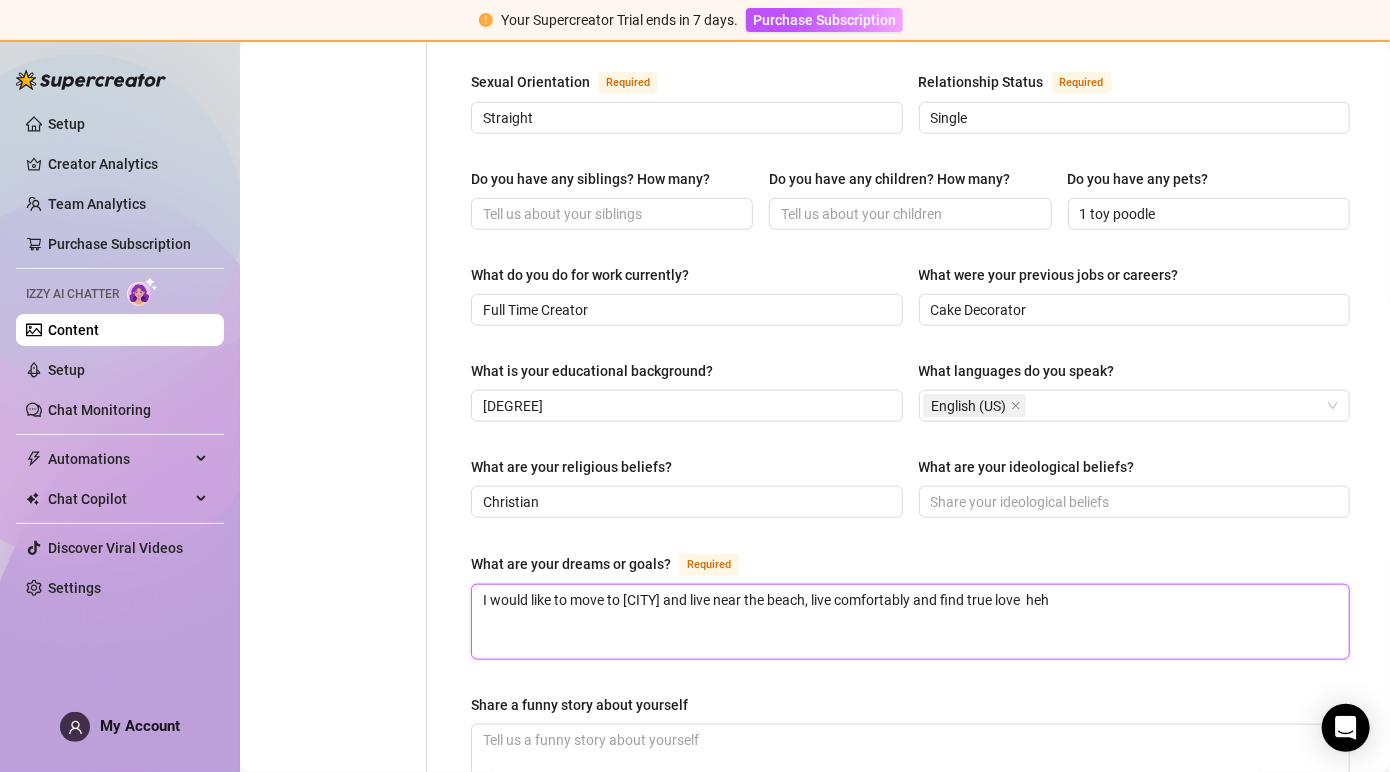 type 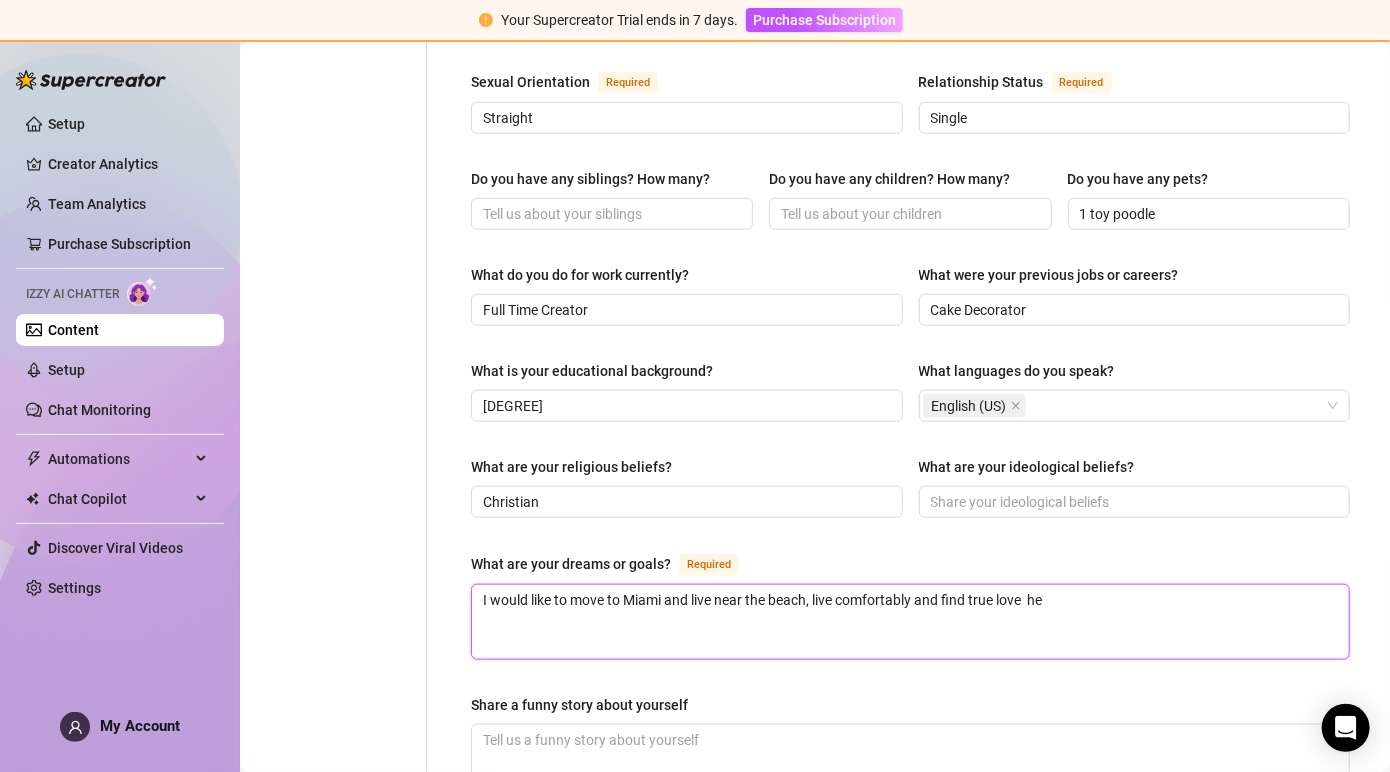 type 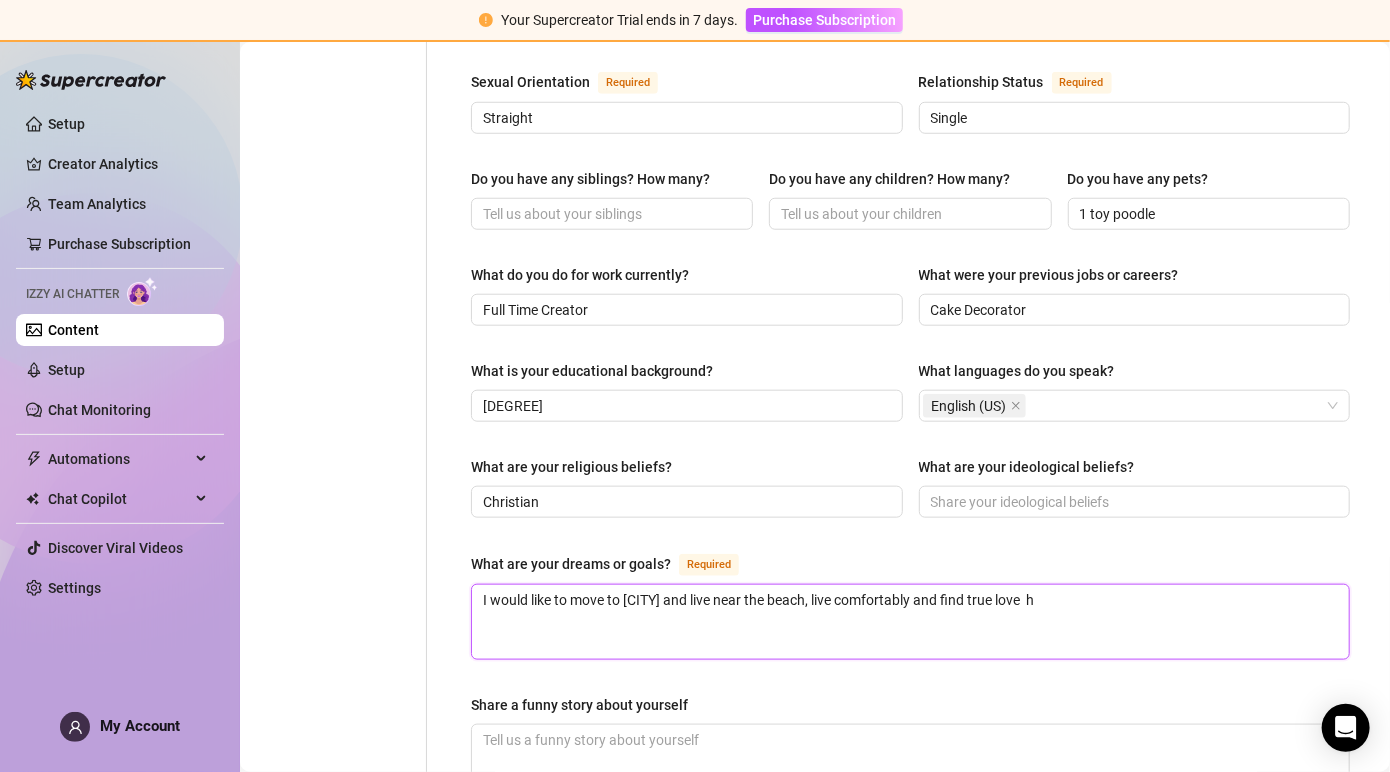 type 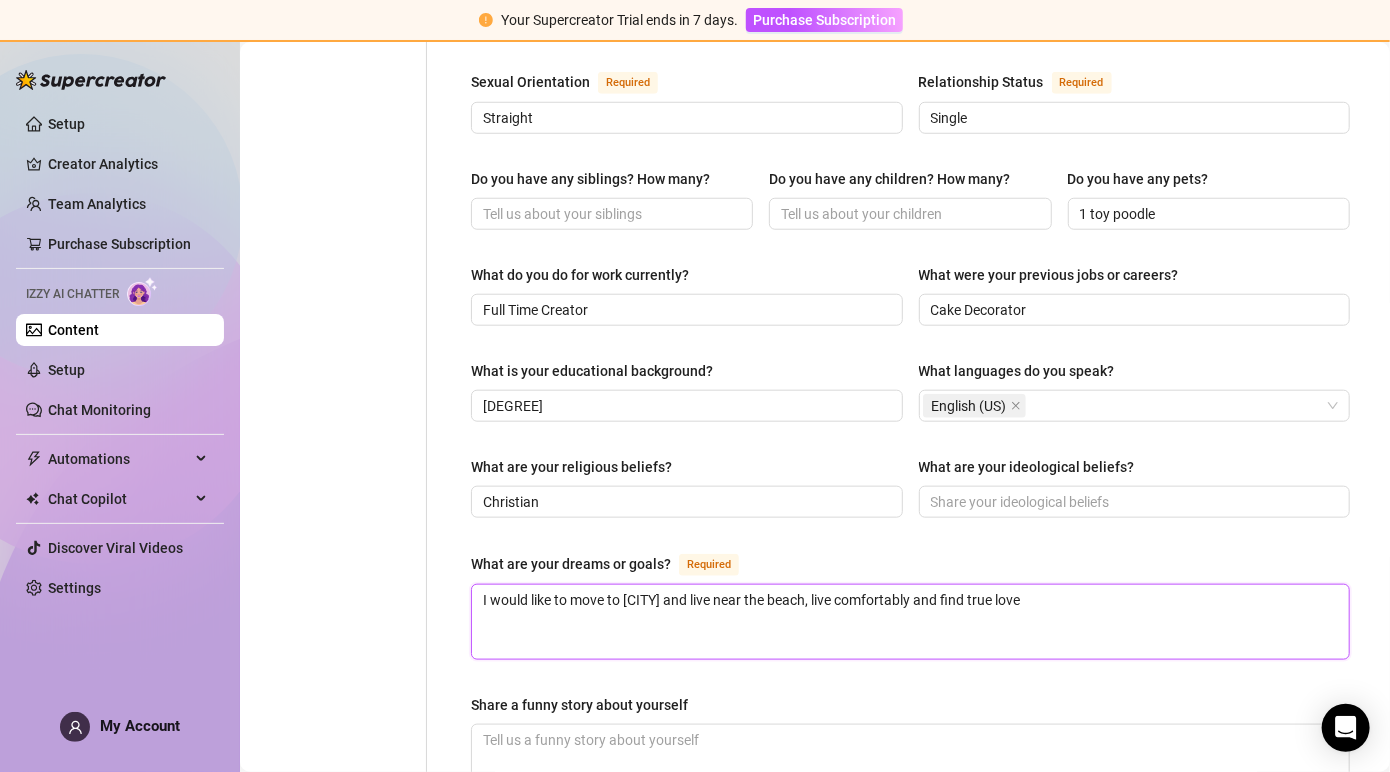 type 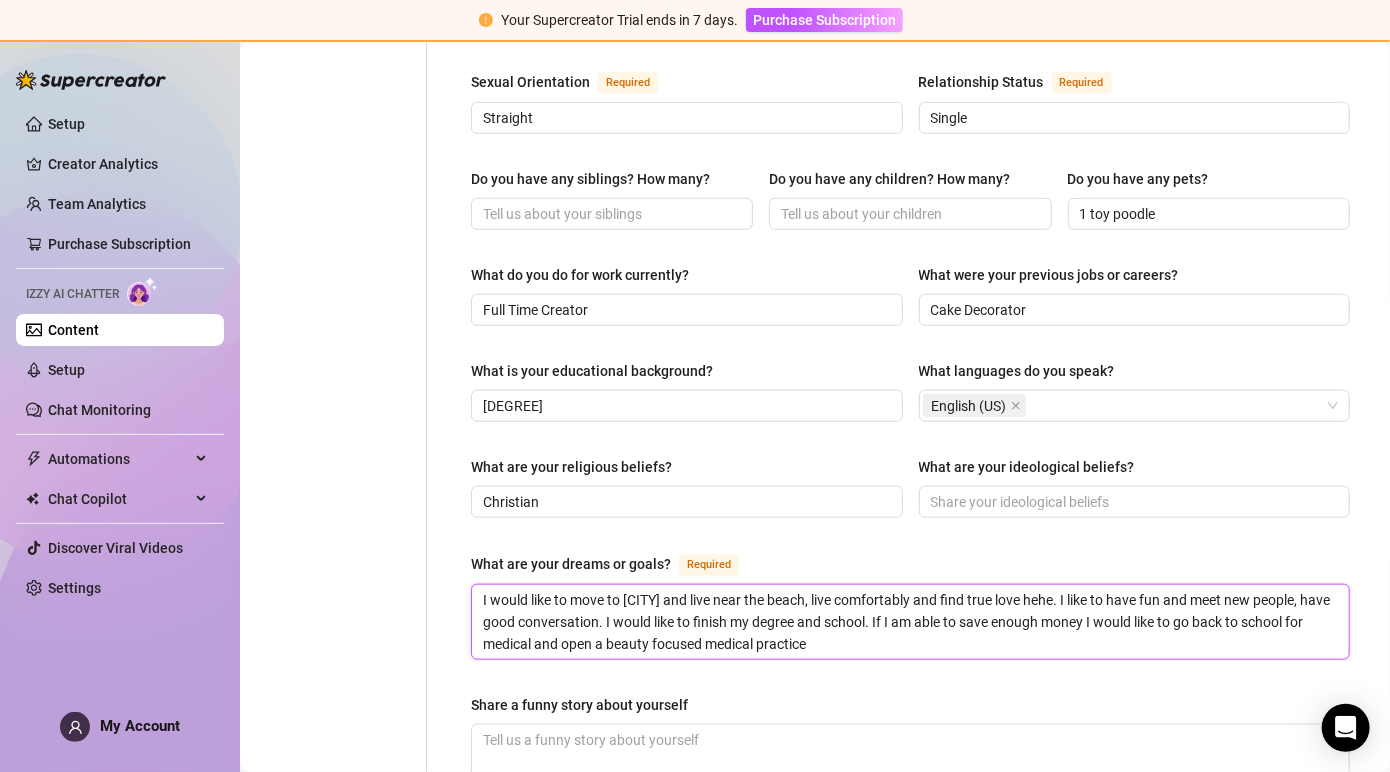 click on "I would like to move to [CITY] and live near the beach, live comfortably and find true love hehe. I like to have fun and meet new people, have good conversation. I would like to finish my degree and school. If I am able to save enough money I would like to go back to school for medical and open a beauty focused medical practice" at bounding box center (910, 622) 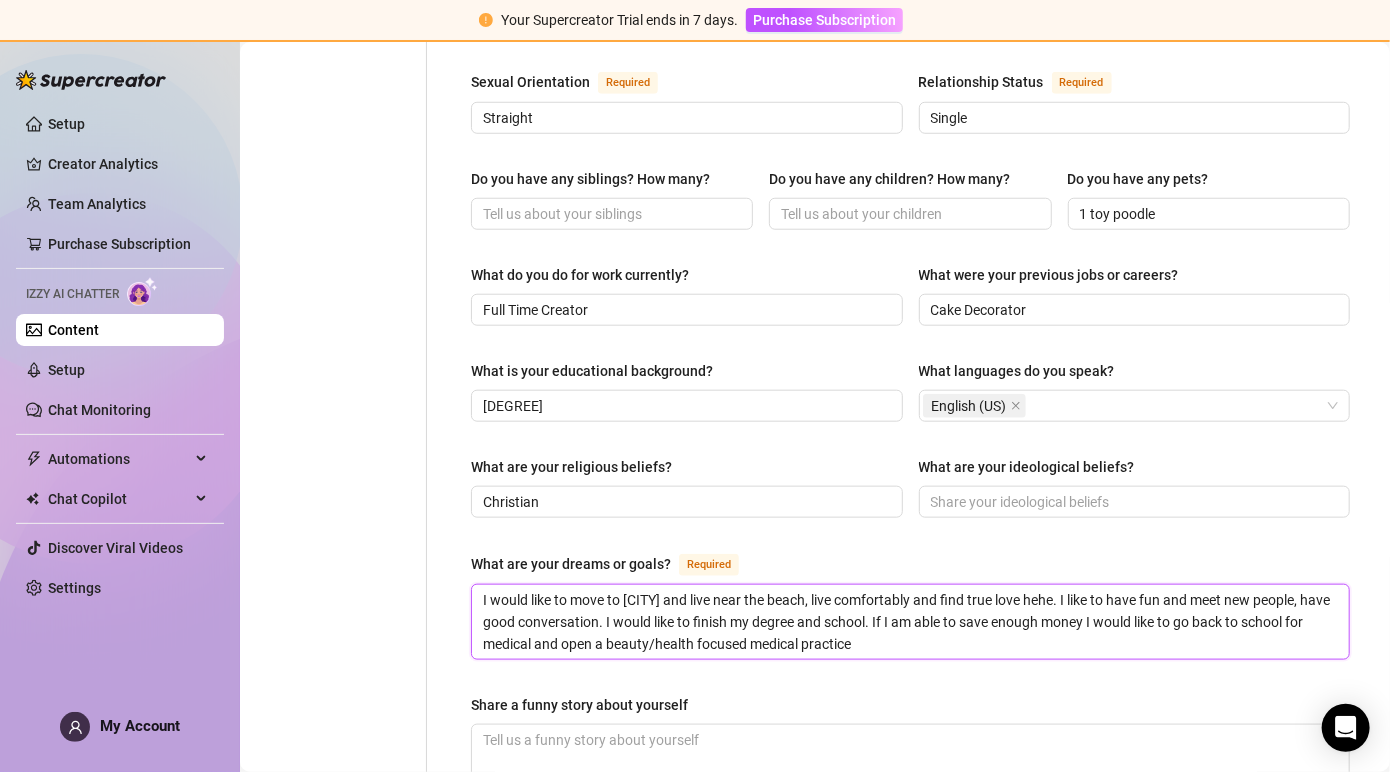 click on "I would like to move to [CITY] and live near the beach, live comfortably and find true love hehe. I like to have fun and meet new people, have good conversation. I would like to finish my degree and school. If I am able to save enough money I would like to go back to school for medical and open a beauty/health focused medical practice" at bounding box center [910, 622] 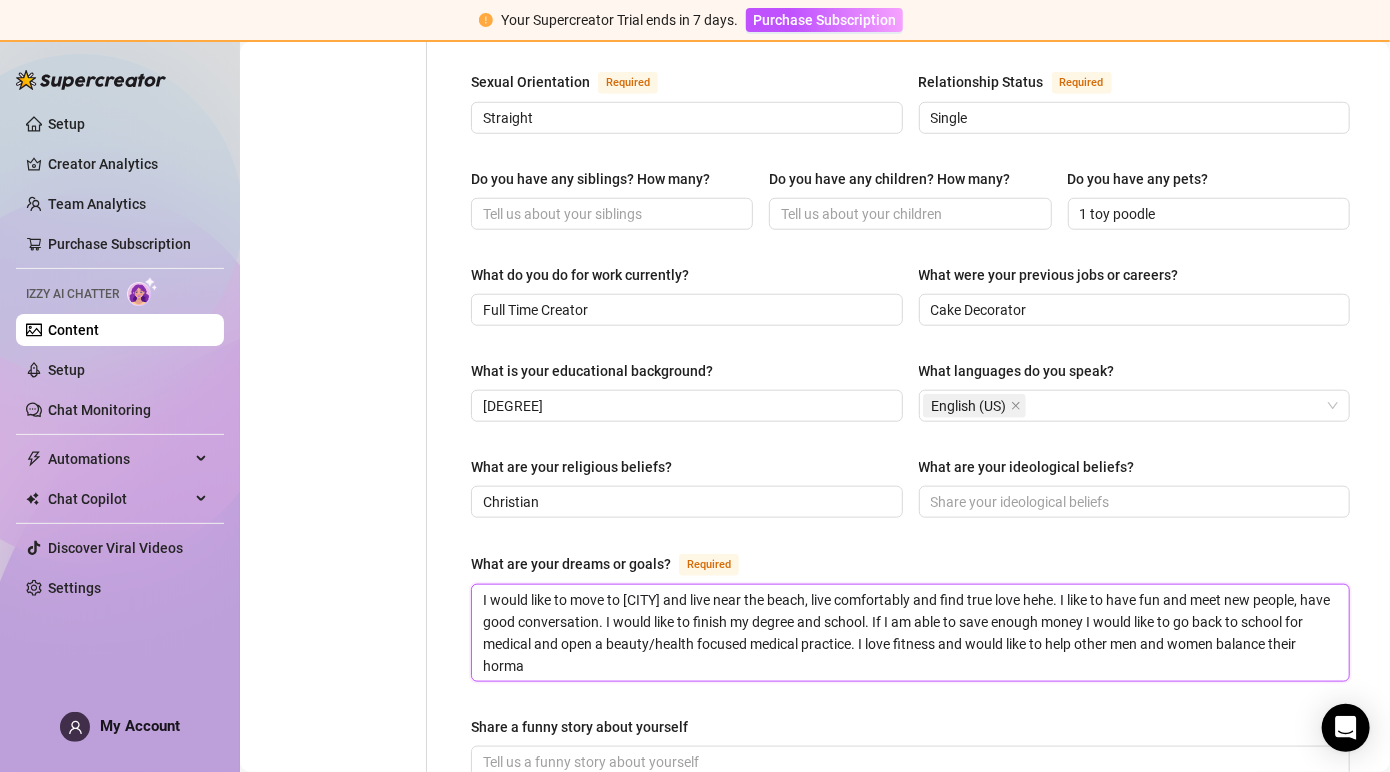 scroll, scrollTop: 0, scrollLeft: 0, axis: both 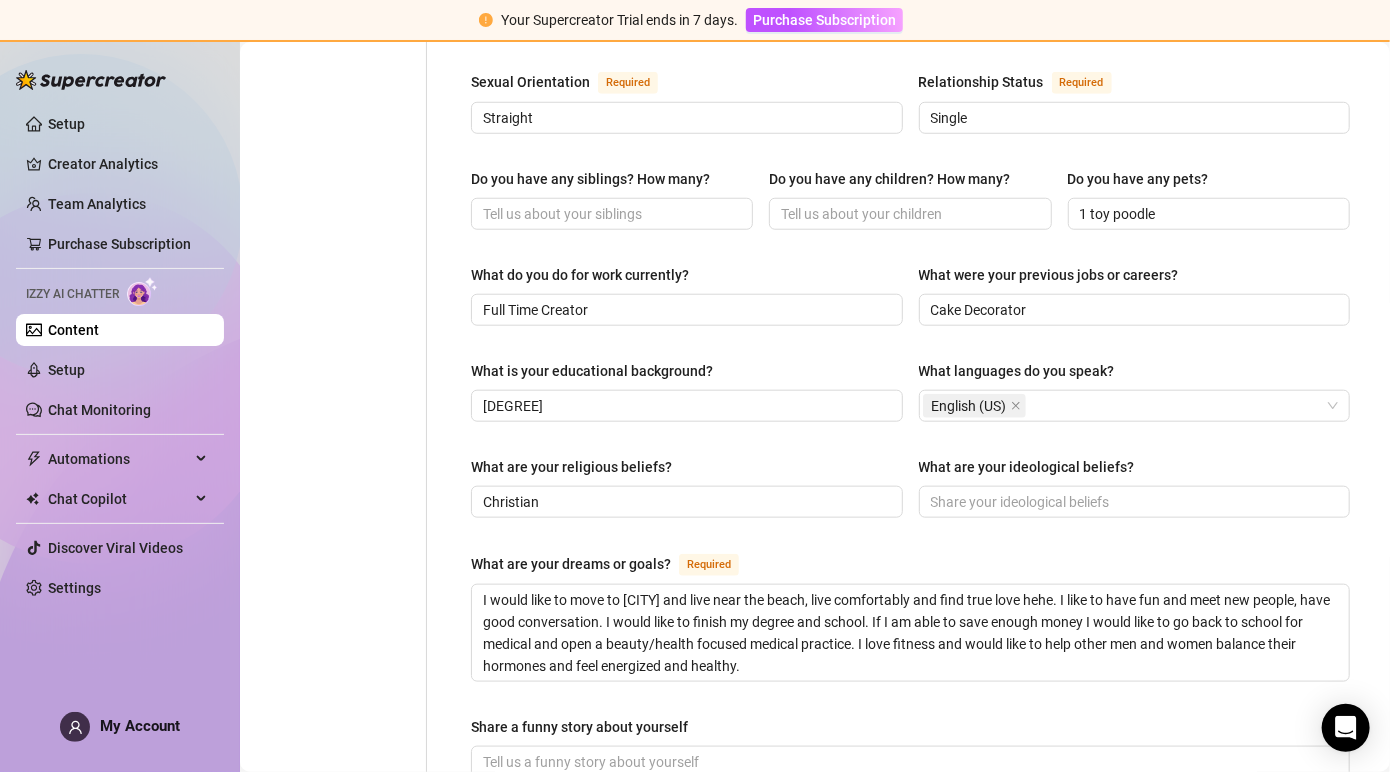 click on "Name Required Venus Nickname(s) Vash Gender Required Female Male Non-Binary / Genderqueer Agender Bigender Genderfluid Other Where did you grow up? Required [CITY], [STATE], [COUNTRY] Where is your current homebase? (City/Area of your home) Required [CITY], [STATE] What is your timezone of your current location? If you are currently traveling, choose your current location Required [COUNTRY] ( [TIMEZONE] ) Are you currently traveling? If so, where are you right now? what are you doing there? Birth Date Required [MONTH] 1st, [YEAR] Zodiac Sign Capricorn Sexual Orientation Required Straight Relationship Status Required Single Do you have any siblings? How many? Do you have any children? How many? Do you have any pets? 1 toy poodle What do you do for work currently? Full Time Creator What were your previous jobs or careers? Cake Decorator What is your educational background? Psychology Degree What languages do you speak? English (US)  What are your religious beliefs? Christian" at bounding box center (910, 308) 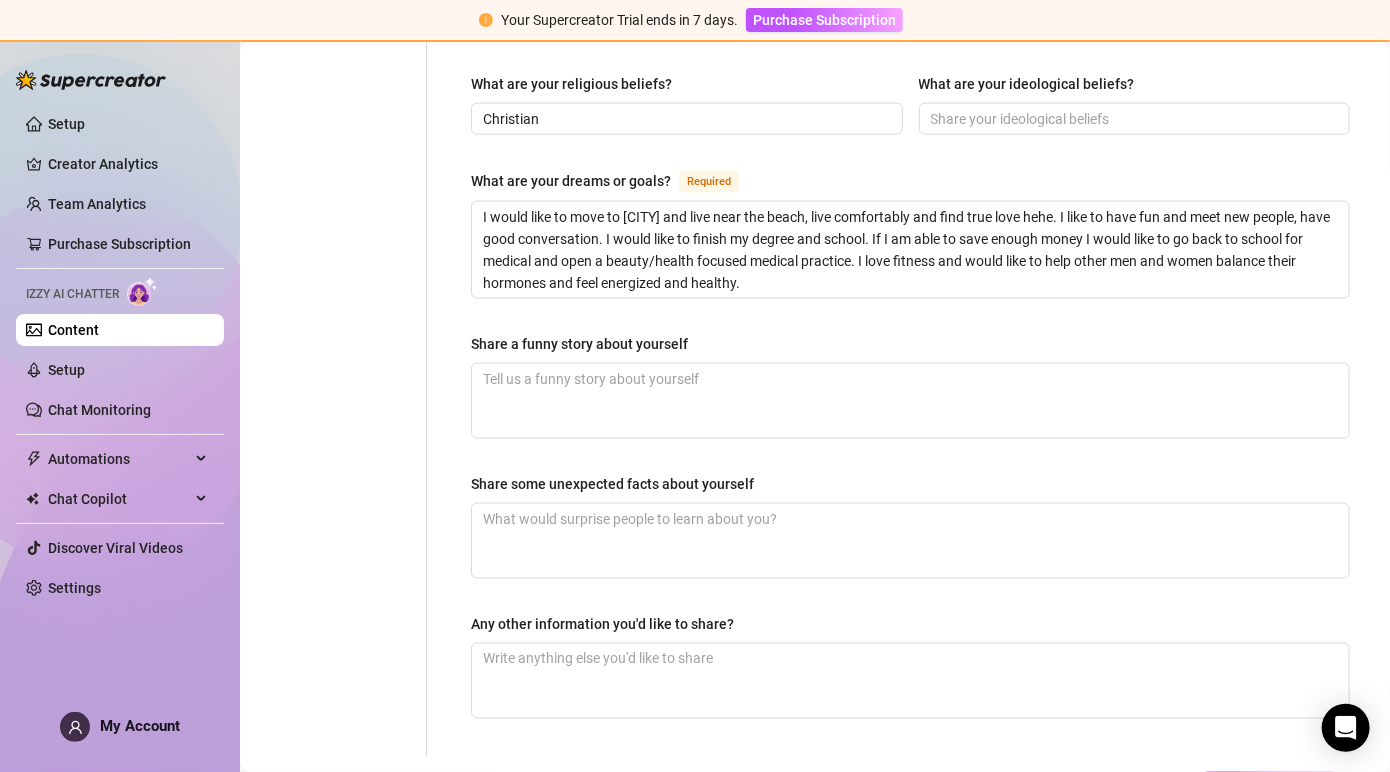 scroll, scrollTop: 1263, scrollLeft: 0, axis: vertical 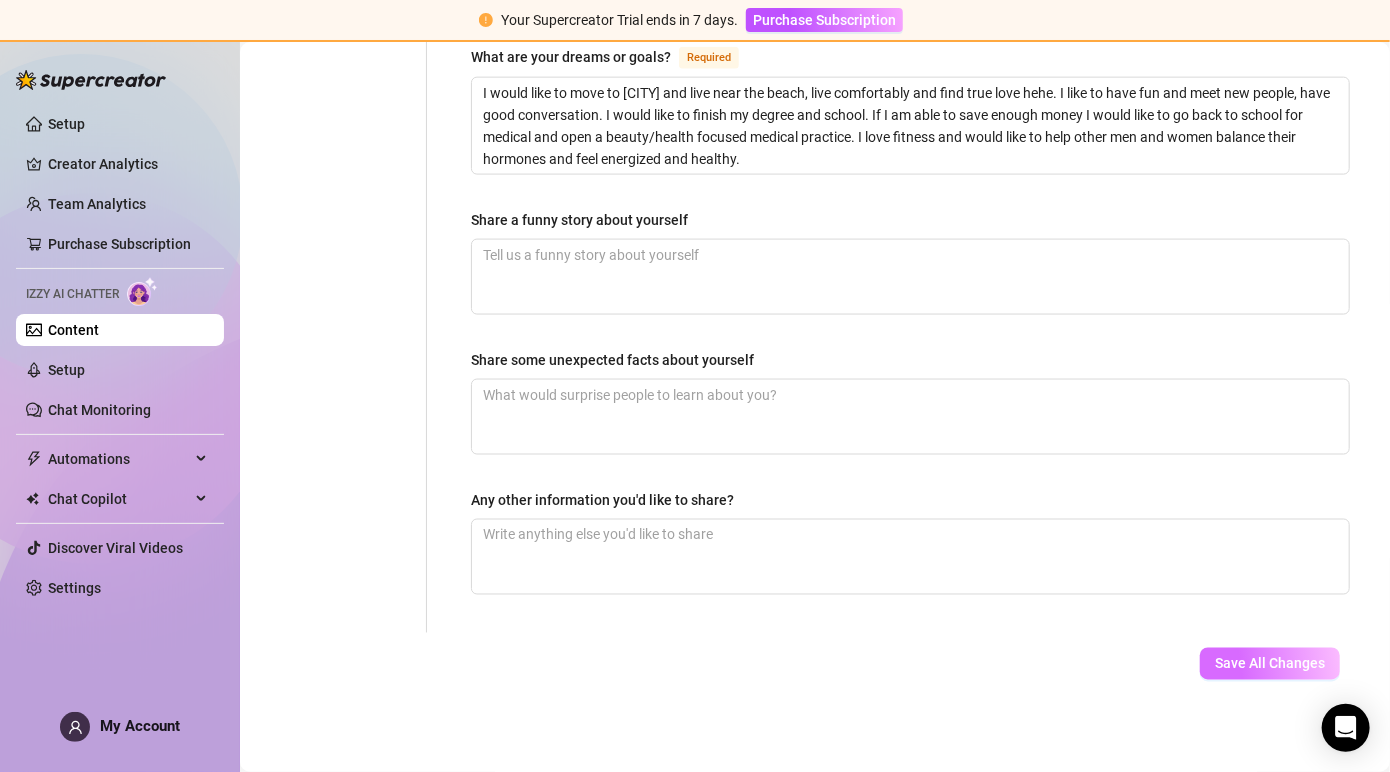 click on "Save All Changes" at bounding box center (1270, 664) 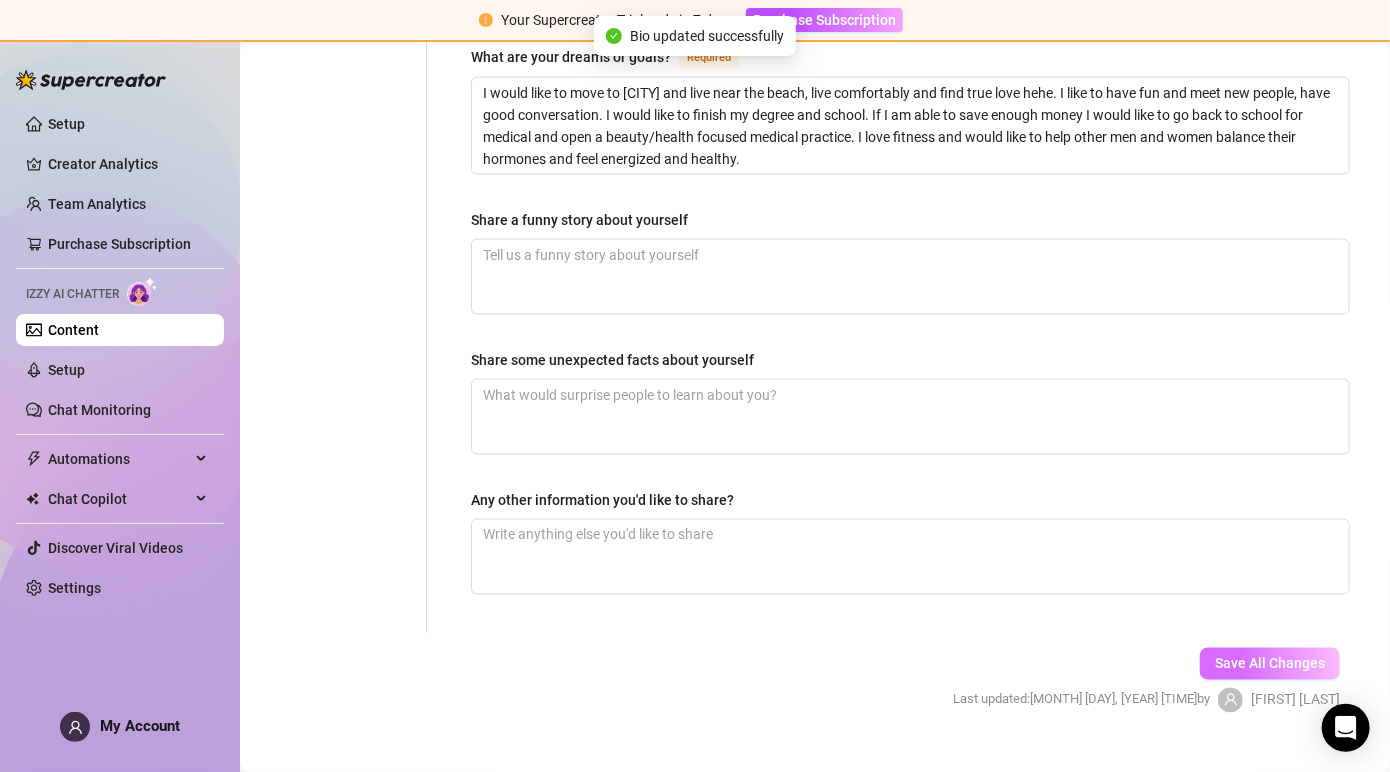 scroll, scrollTop: 0, scrollLeft: 0, axis: both 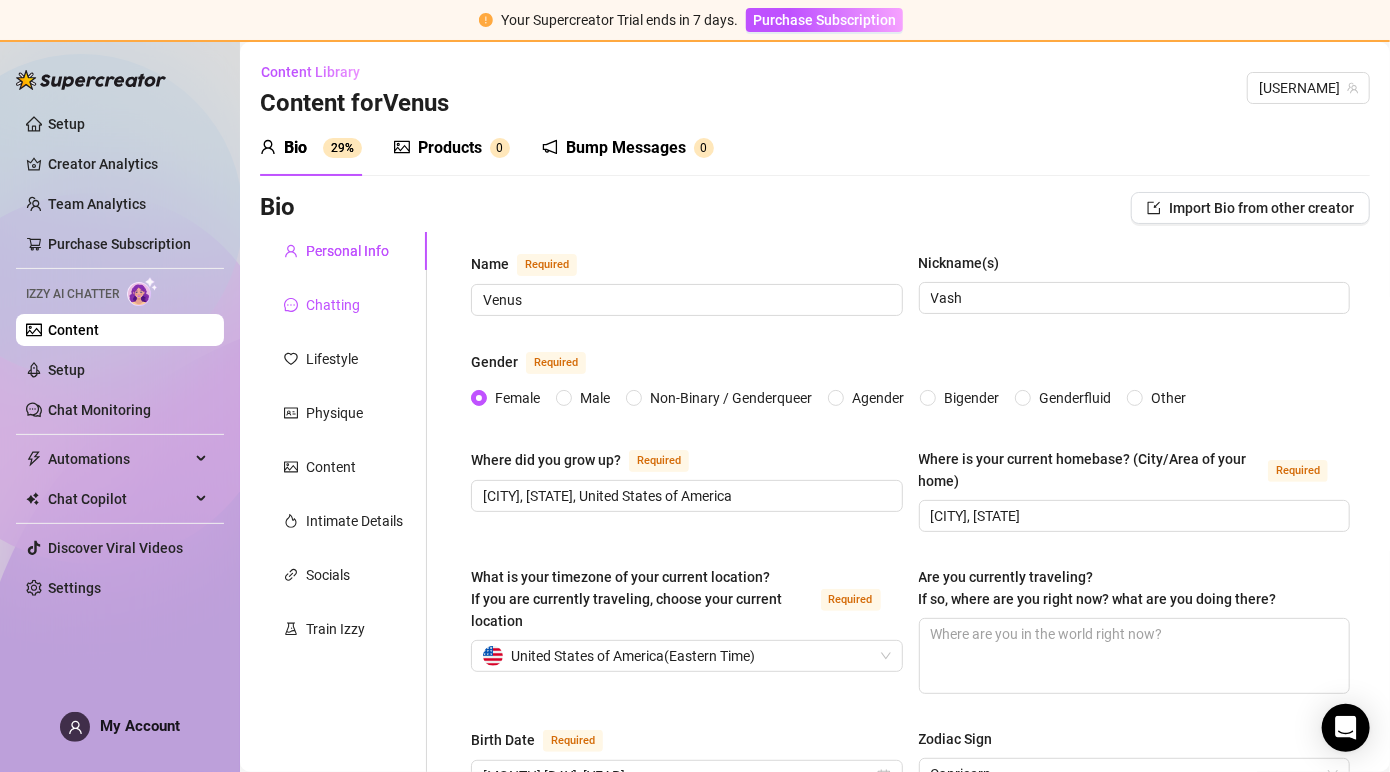 click on "Chatting" at bounding box center [333, 305] 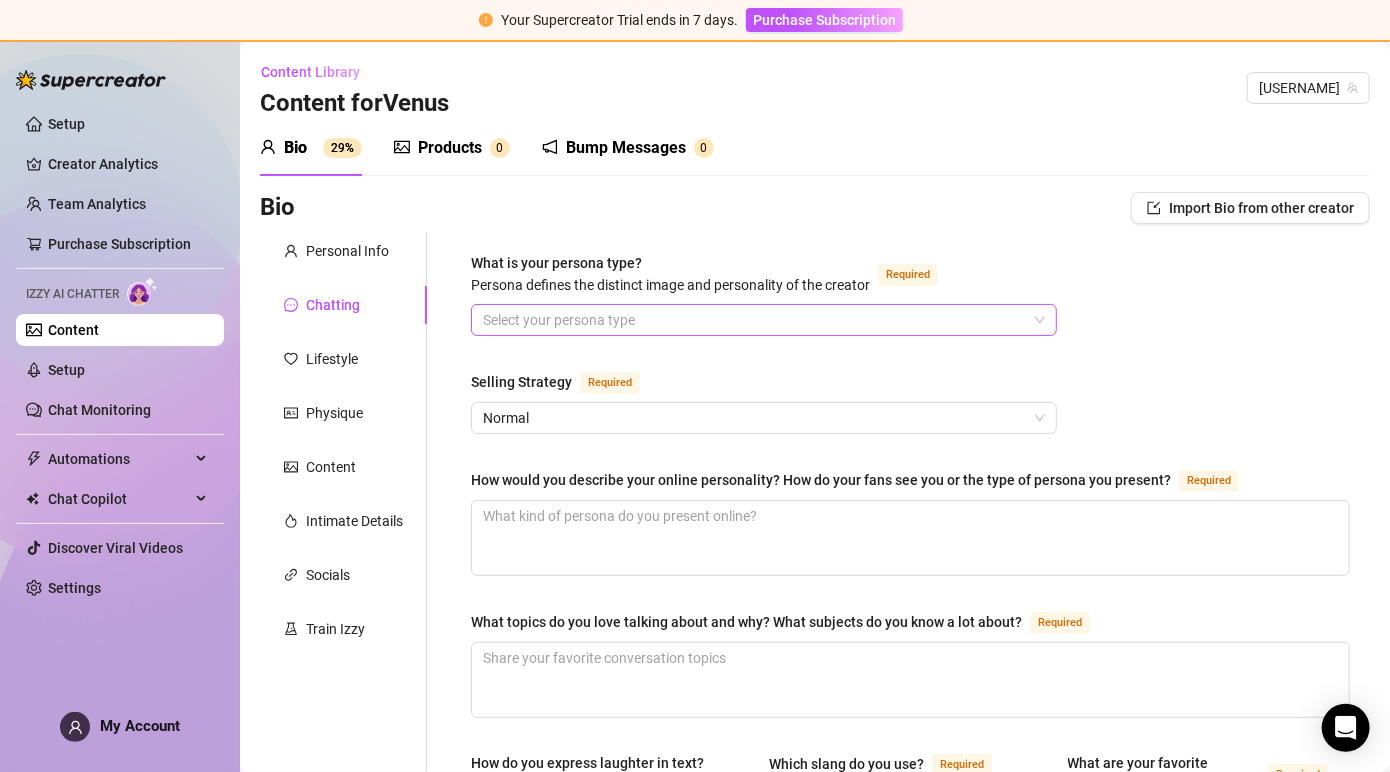 click on "What is your persona type? Persona defines the distinct image and personality of the creator Required" at bounding box center [755, 320] 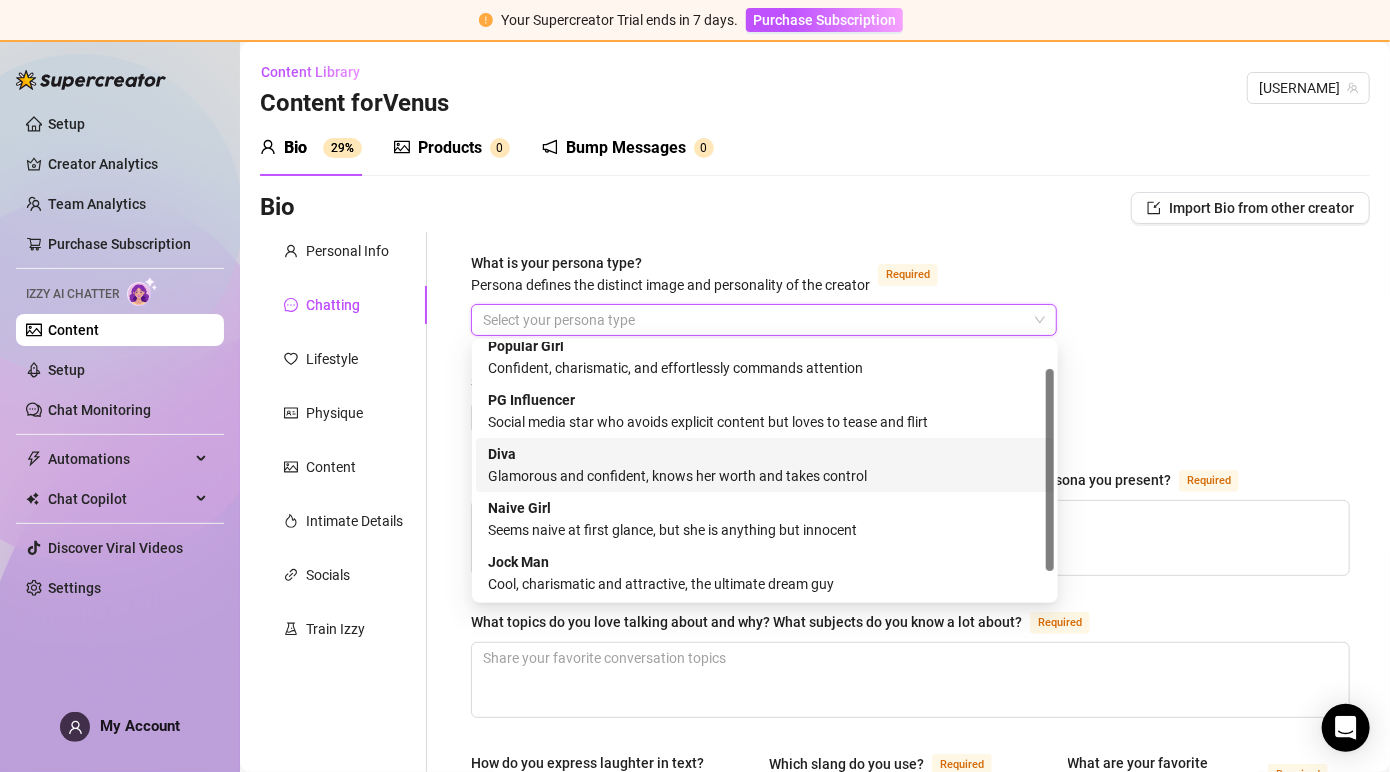 scroll, scrollTop: 0, scrollLeft: 0, axis: both 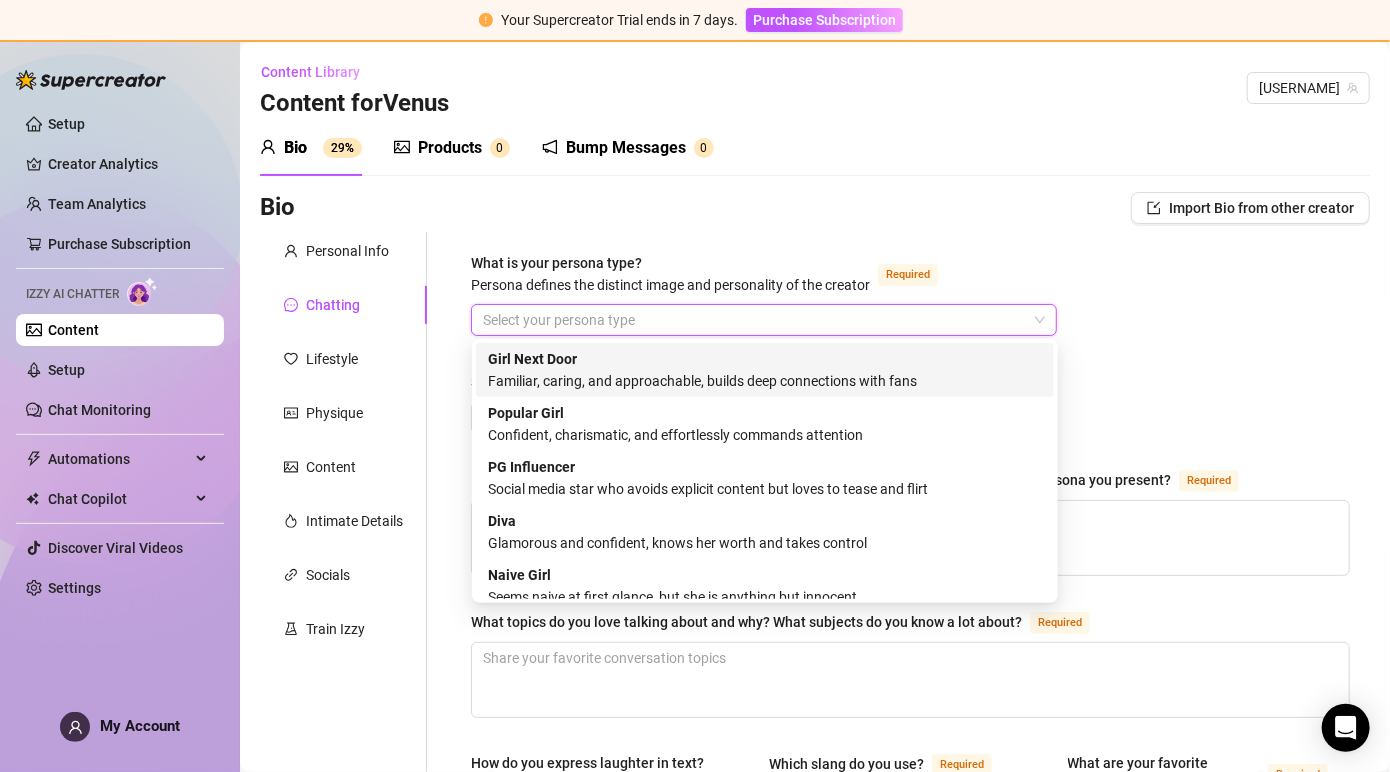 click on "Familiar, caring, and approachable, builds deep connections with fans" at bounding box center [765, 381] 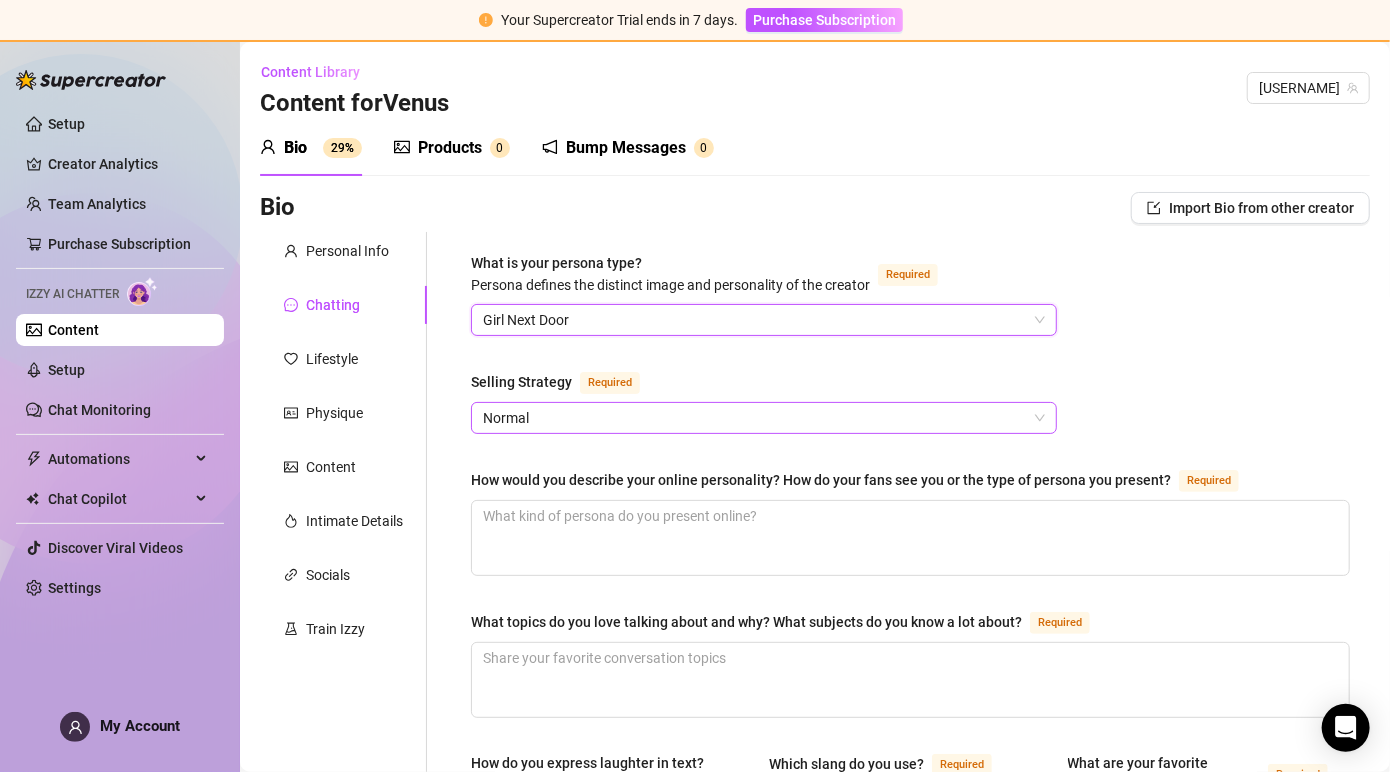 click on "Normal" at bounding box center (764, 418) 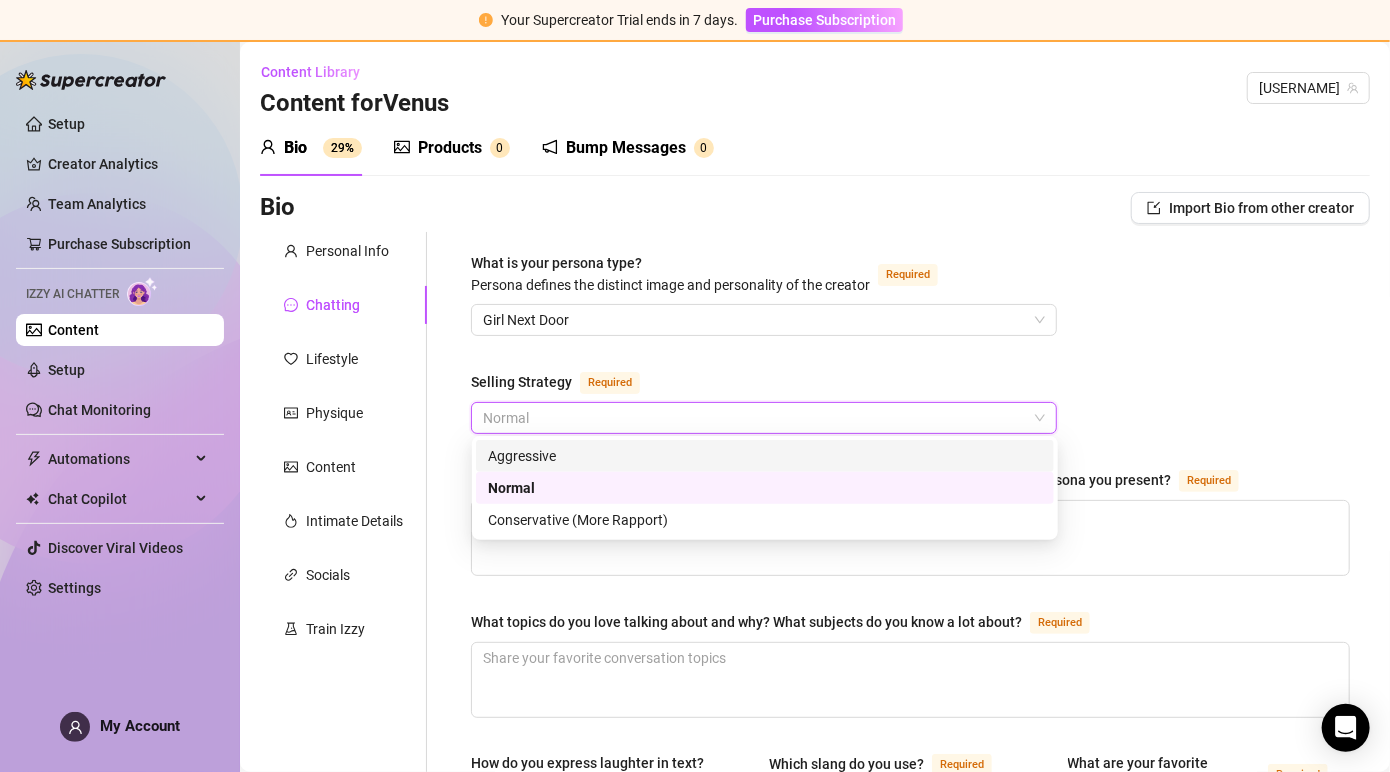 click on "Aggressive" at bounding box center (765, 456) 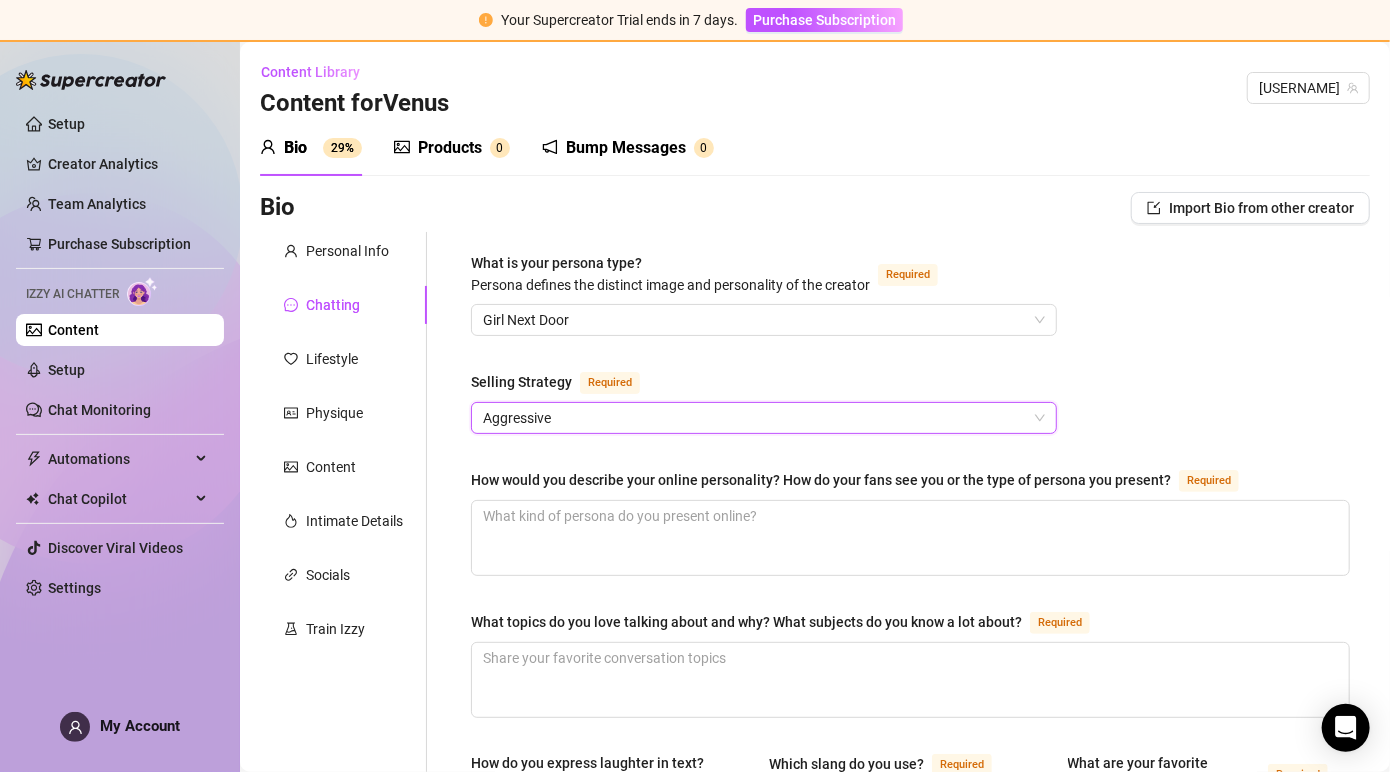 scroll, scrollTop: 142, scrollLeft: 0, axis: vertical 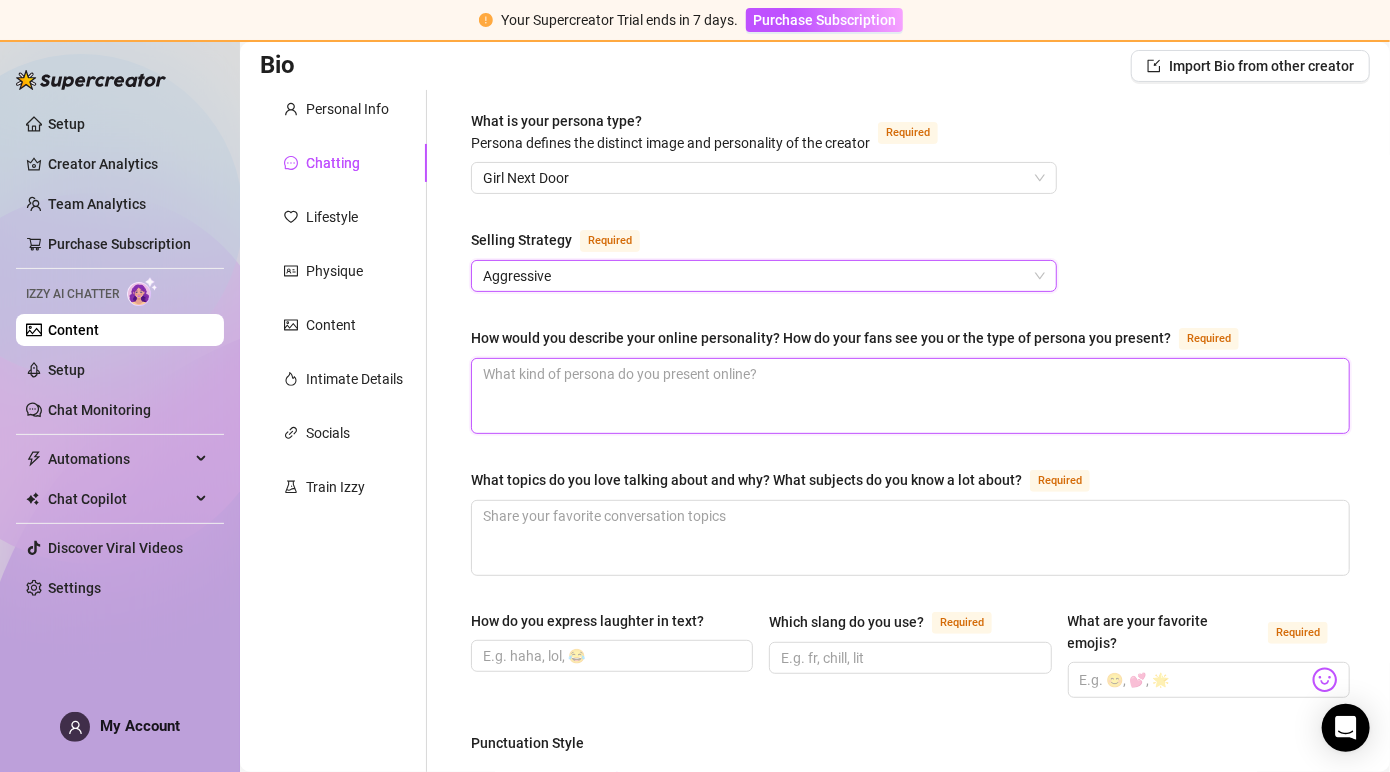 click on "How would you describe your online personality? How do your fans see you or the type of persona you present? Required" at bounding box center [910, 396] 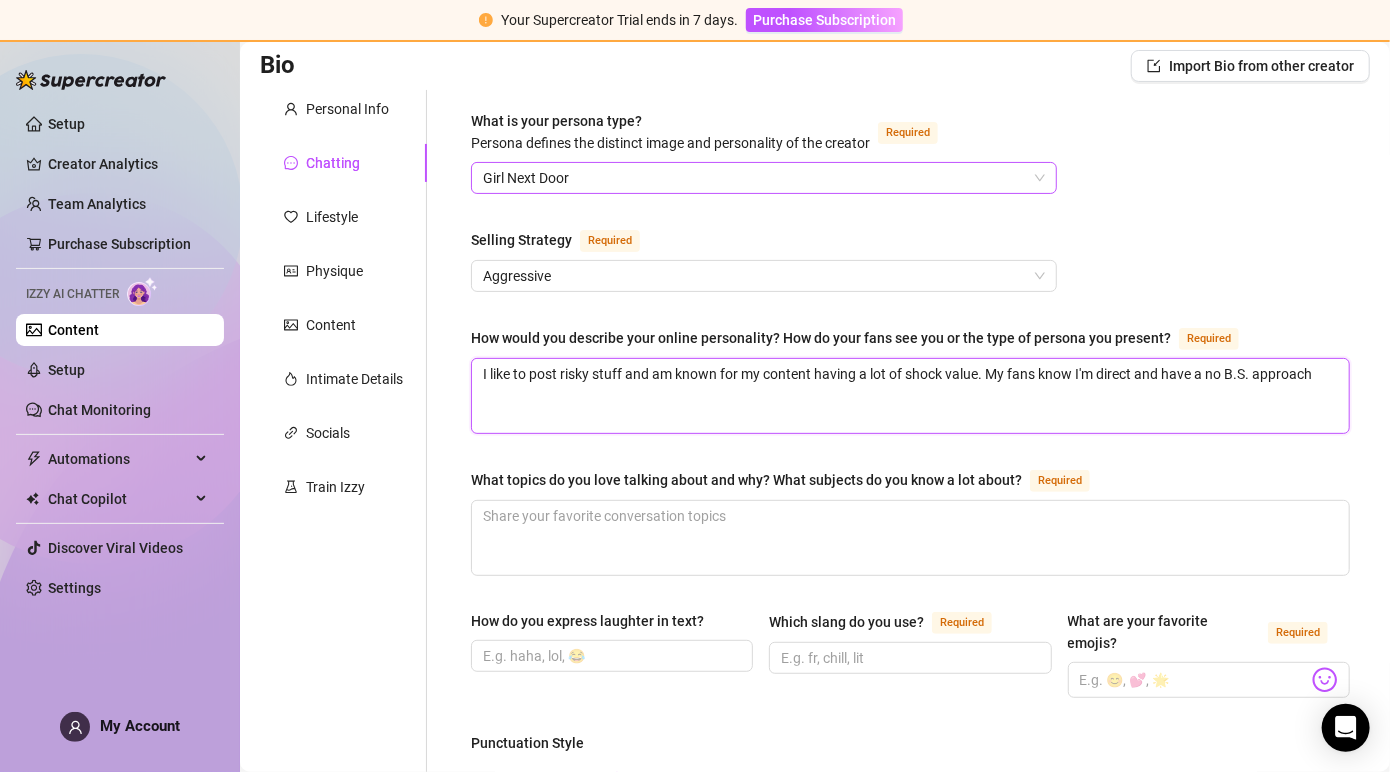 click on "Girl Next Door" at bounding box center (764, 178) 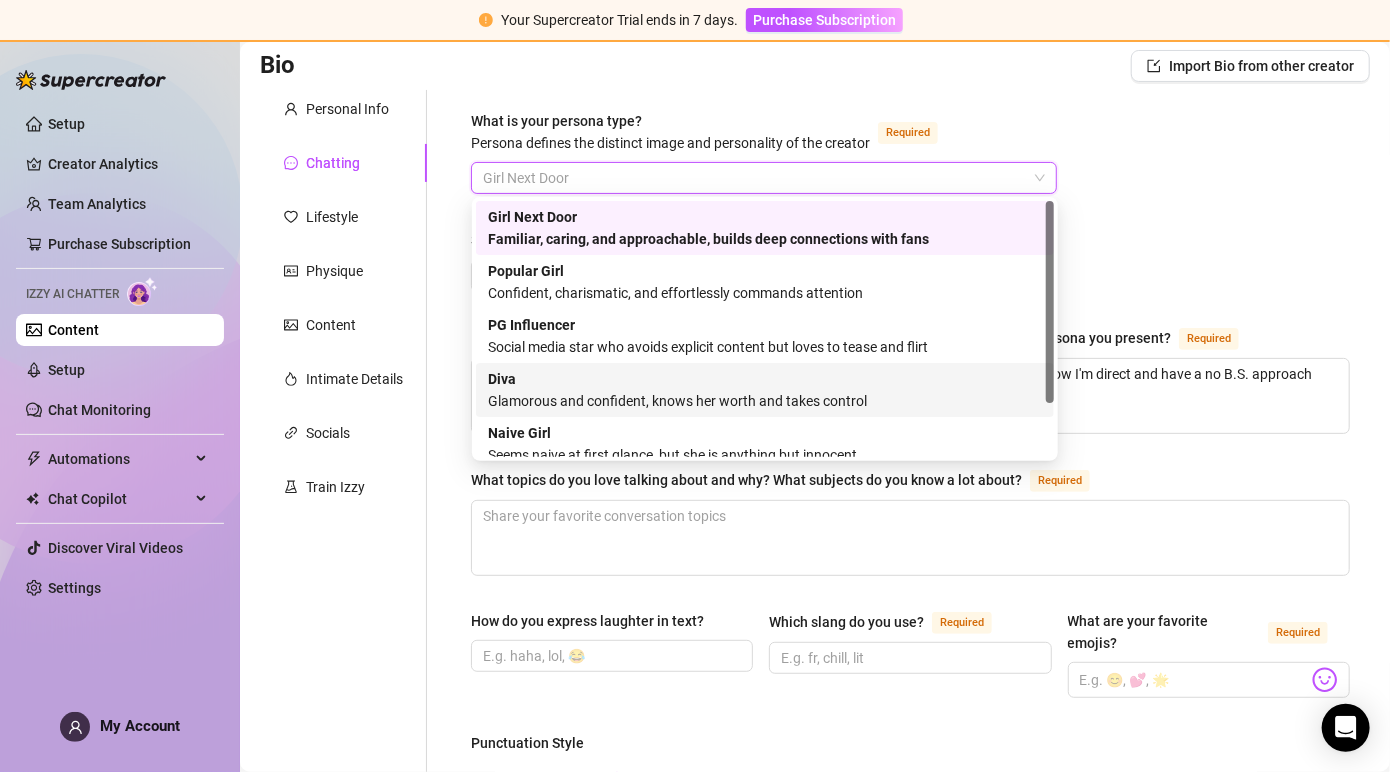 click on "Glamorous and confident, knows her worth and takes control" at bounding box center [765, 401] 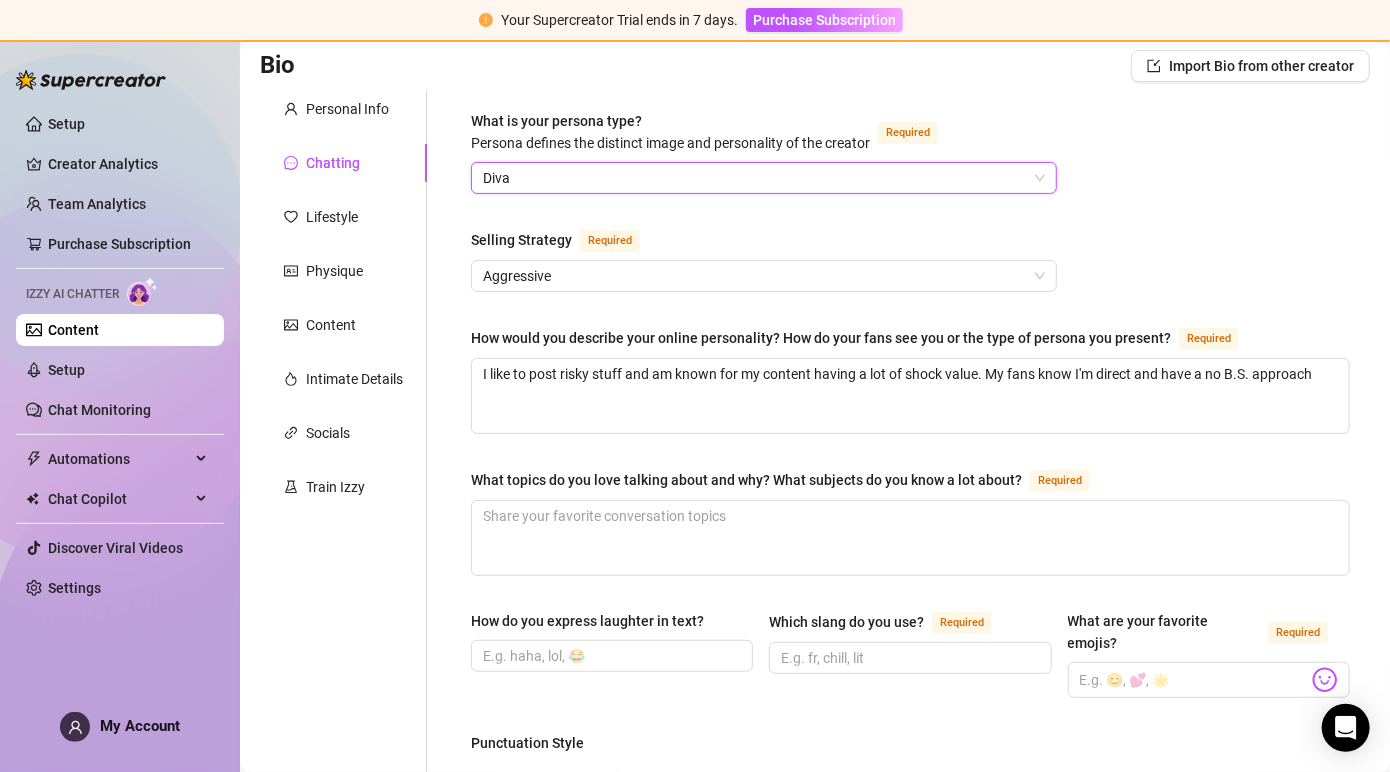 click on "What topics do you love talking about and why? What subjects do you know a lot about?" at bounding box center [746, 480] 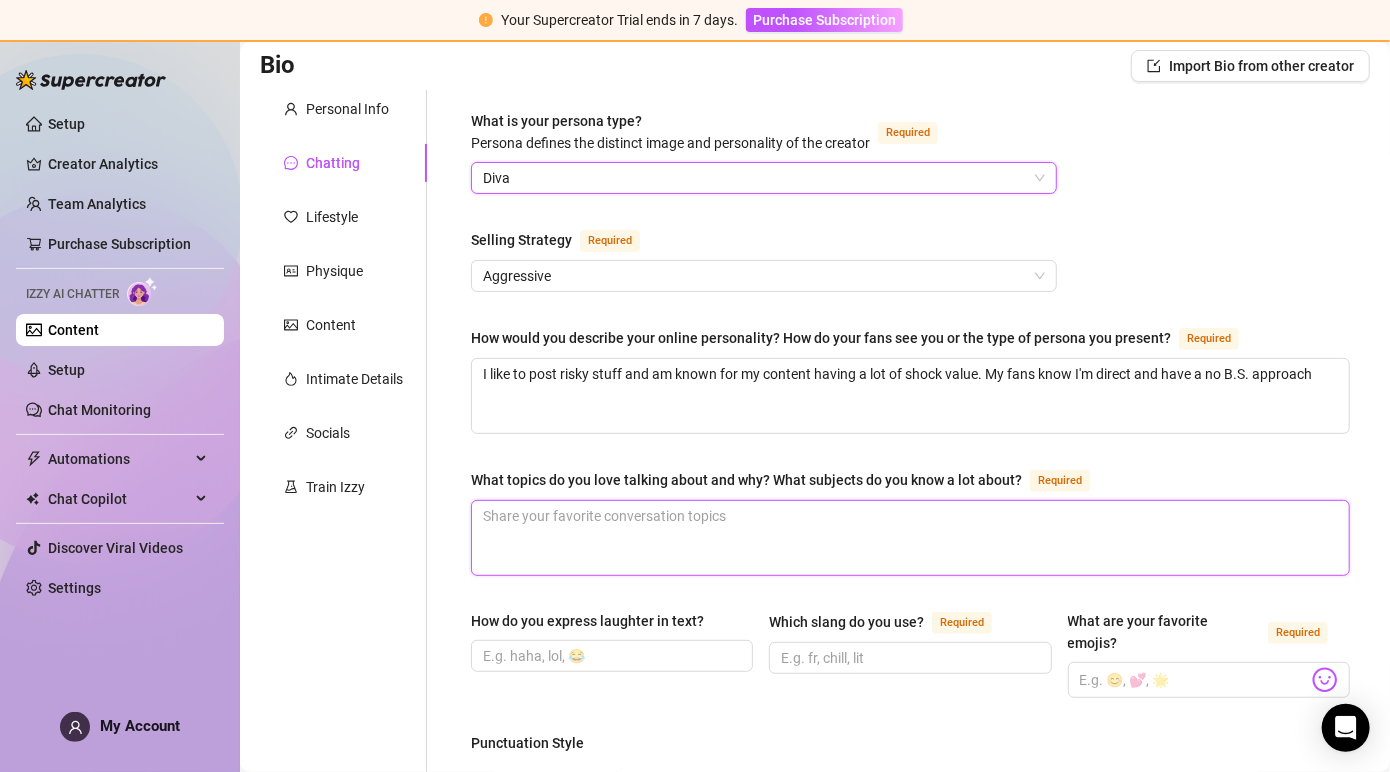 click on "What topics do you love talking about and why? What subjects do you know a lot about? Required" at bounding box center (910, 538) 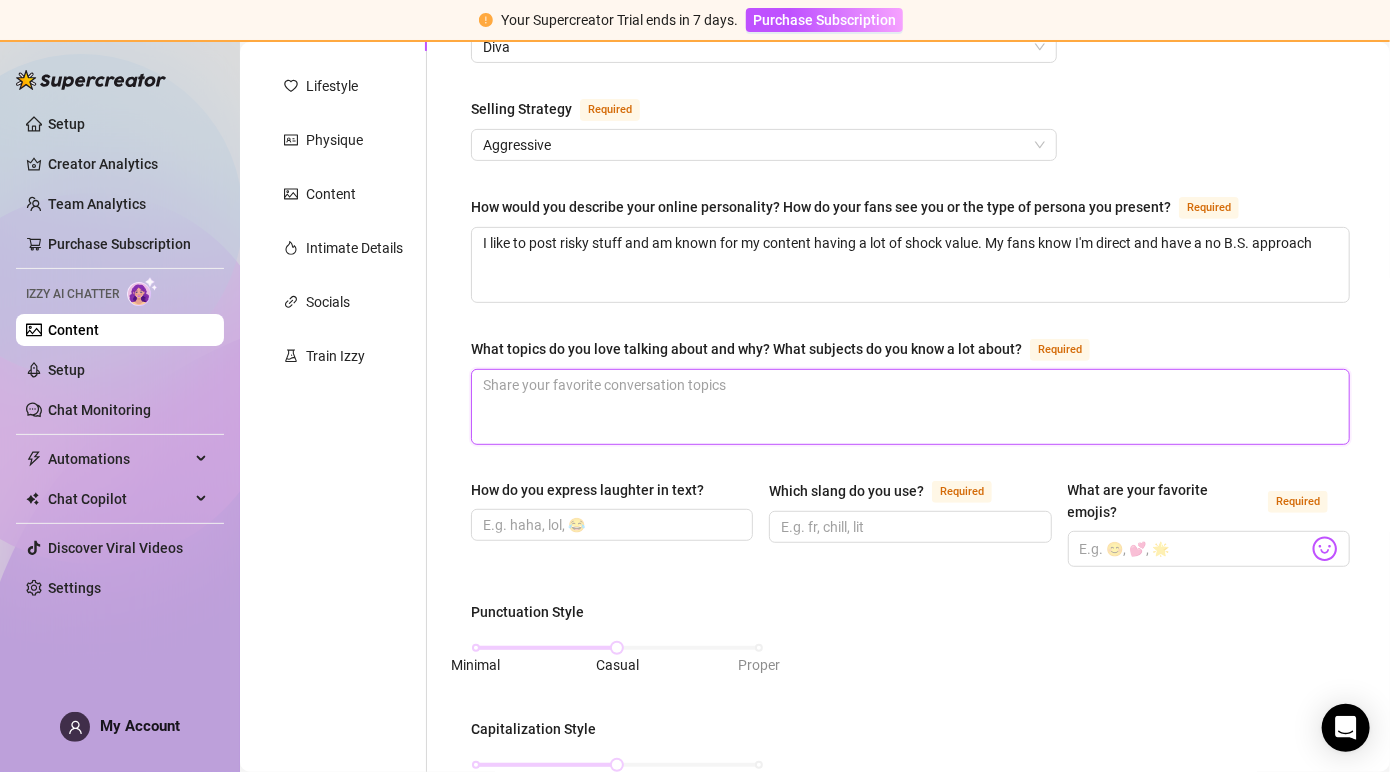 scroll, scrollTop: 285, scrollLeft: 0, axis: vertical 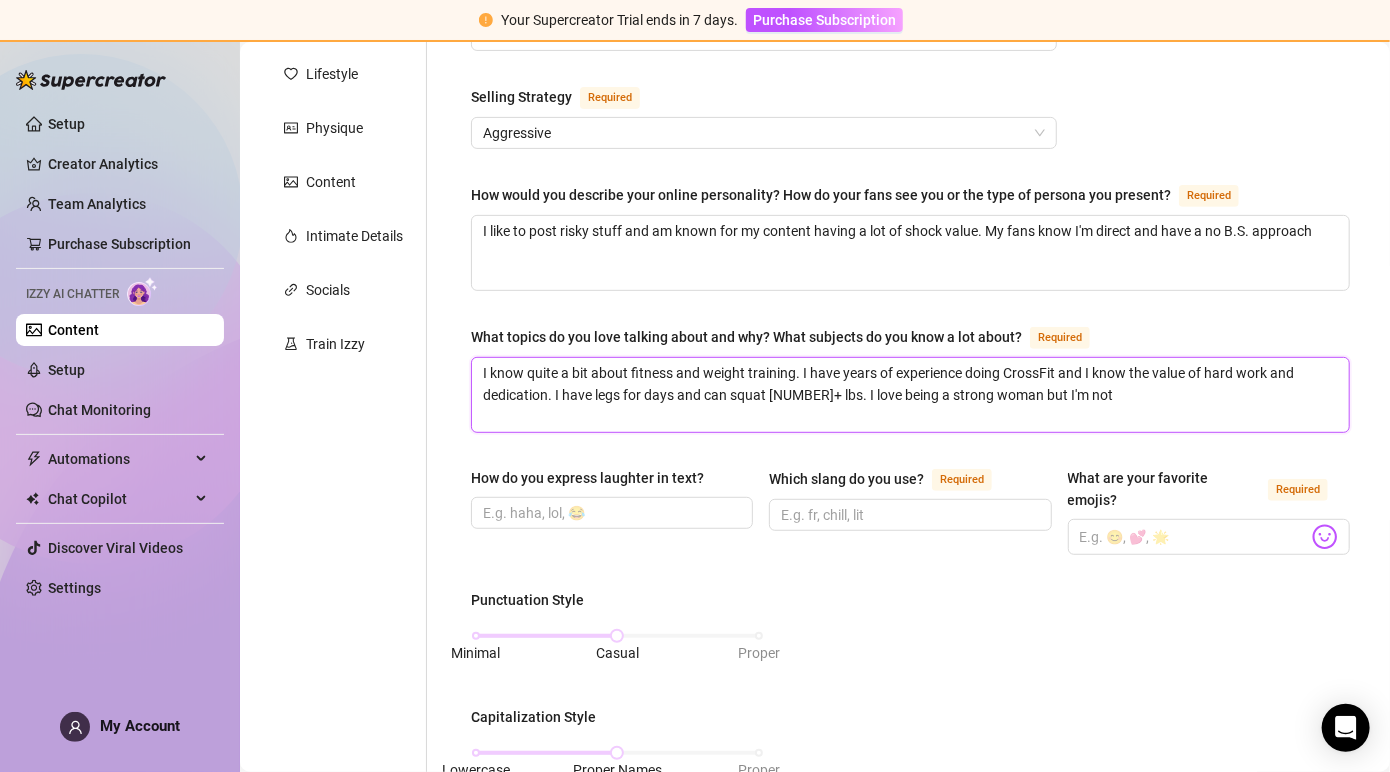 click on "I know quite a bit about fitness and weight training. I have years of experience doing CrossFit and I know the value of hard work and dedication. I have legs for days and can squat [NUMBER]+ lbs. I love being a strong woman but I'm not" at bounding box center [910, 395] 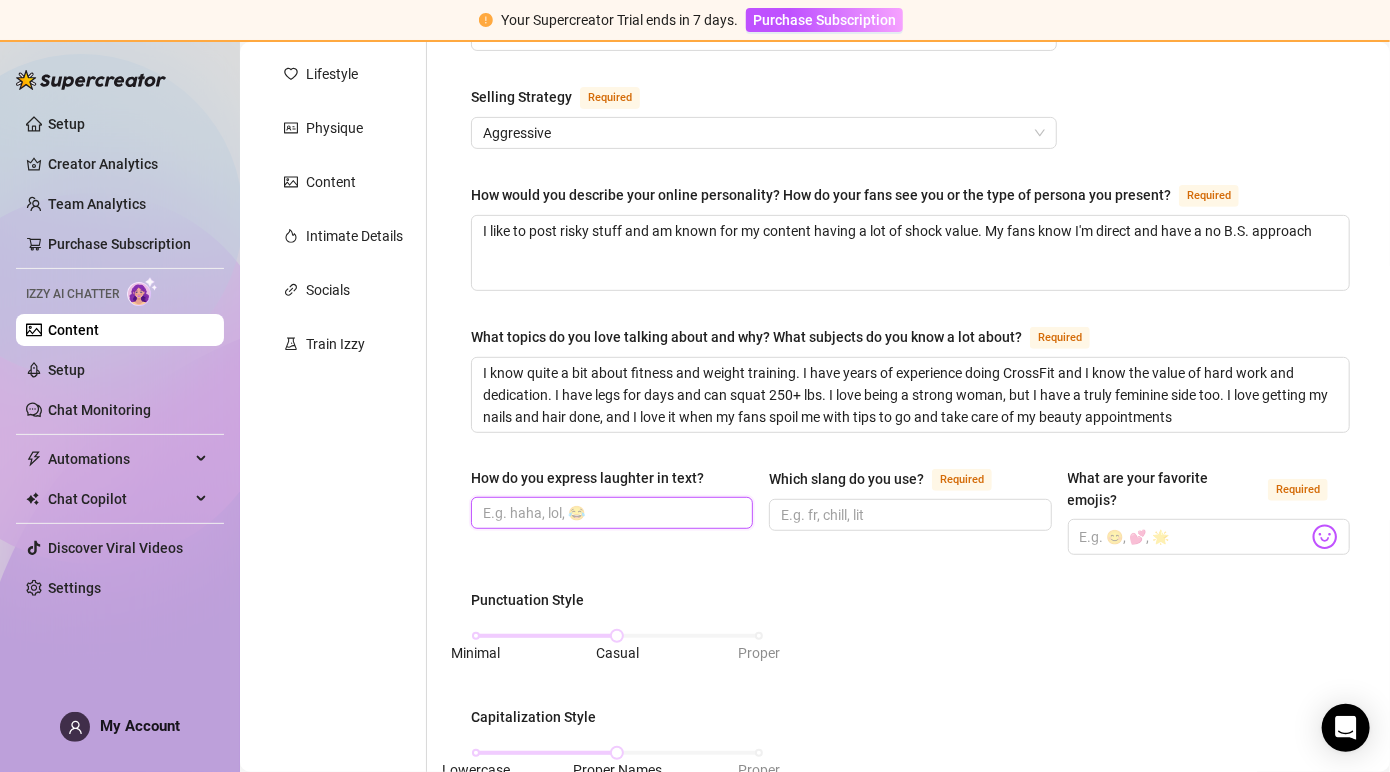 click on "How do you express laughter in text?" at bounding box center [610, 513] 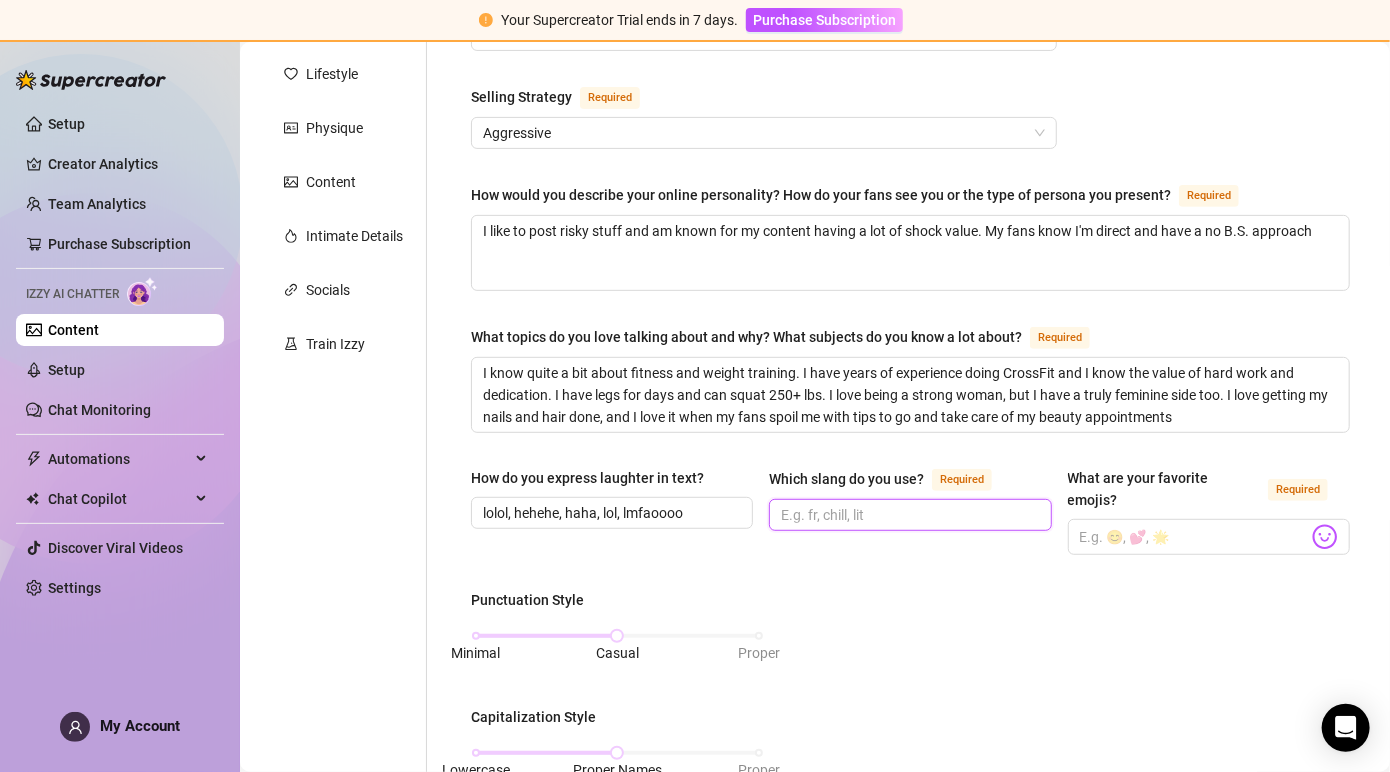 click on "Which slang do you use? Required" at bounding box center (908, 515) 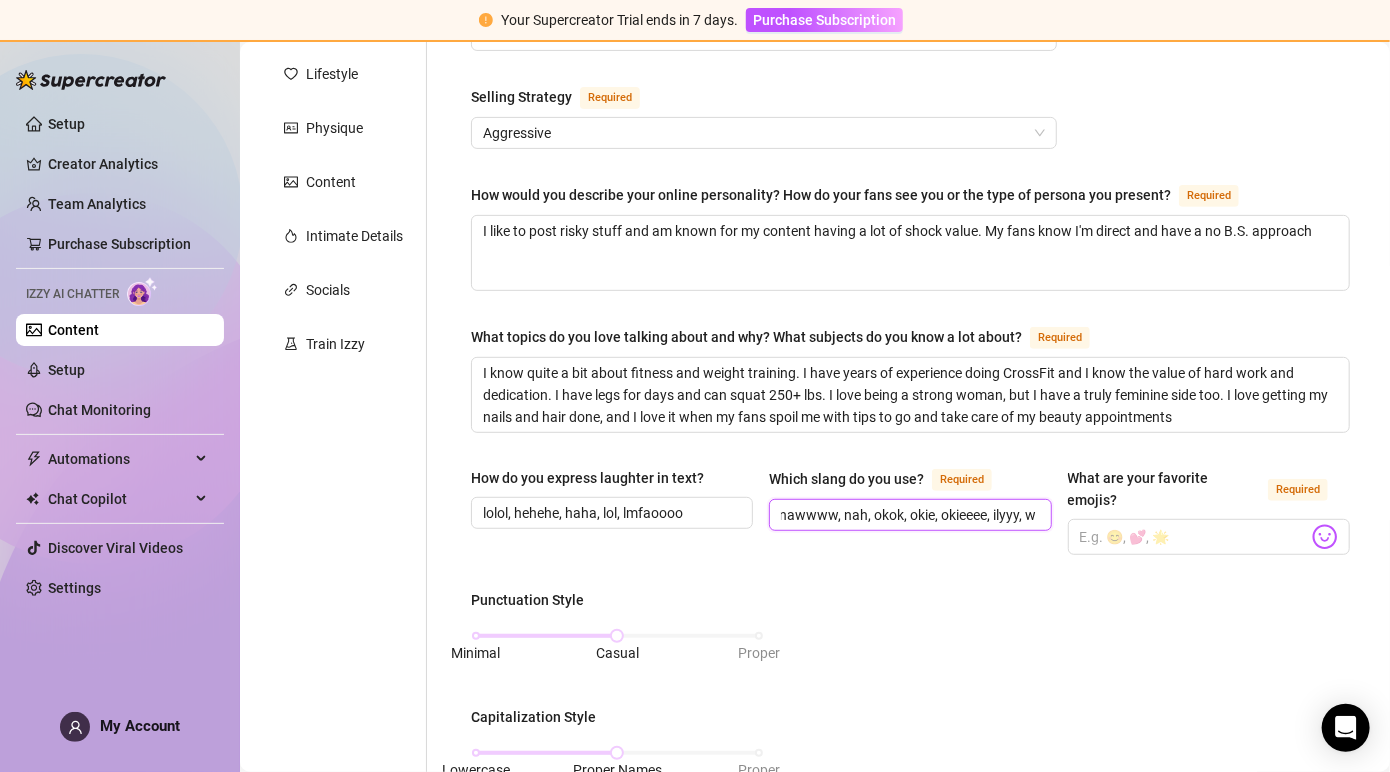 scroll, scrollTop: 0, scrollLeft: 313, axis: horizontal 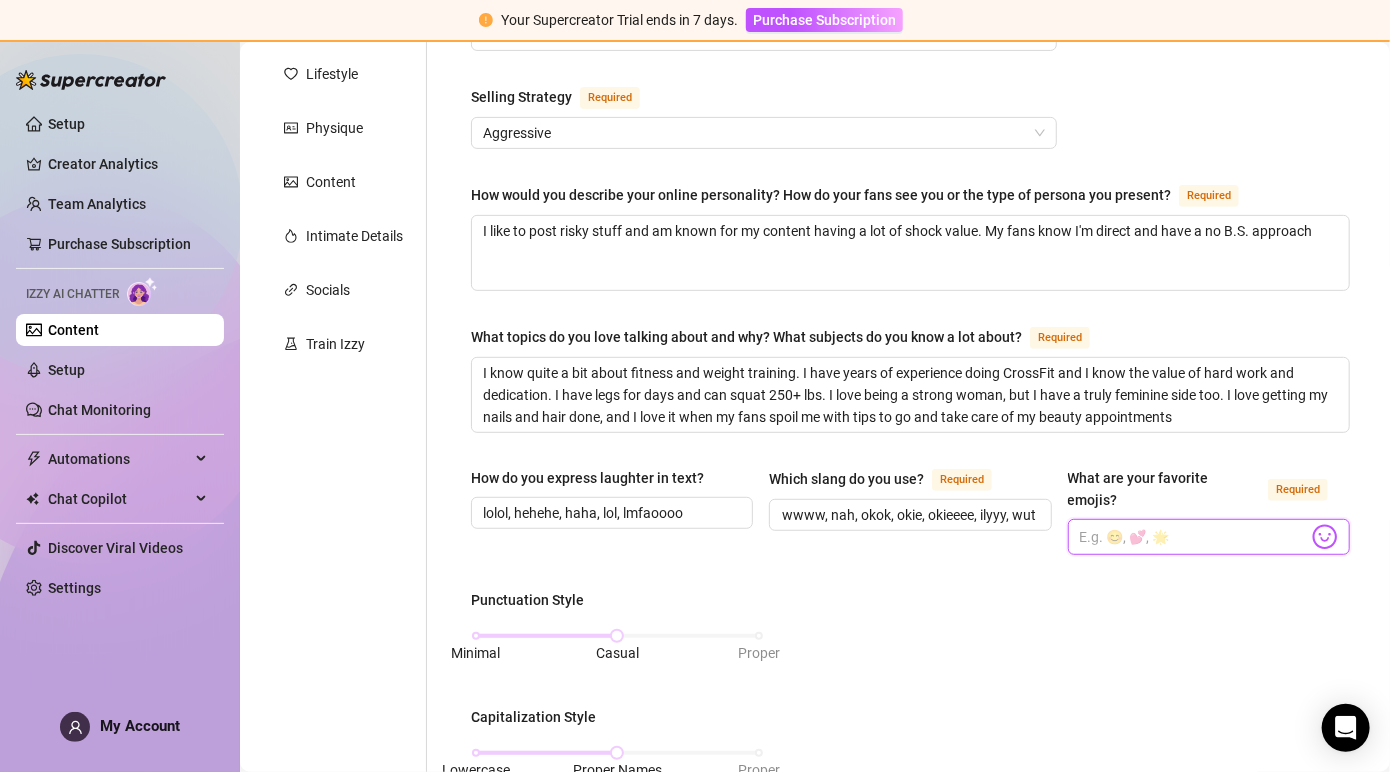 click on "What are your favorite emojis? Required" at bounding box center (1194, 537) 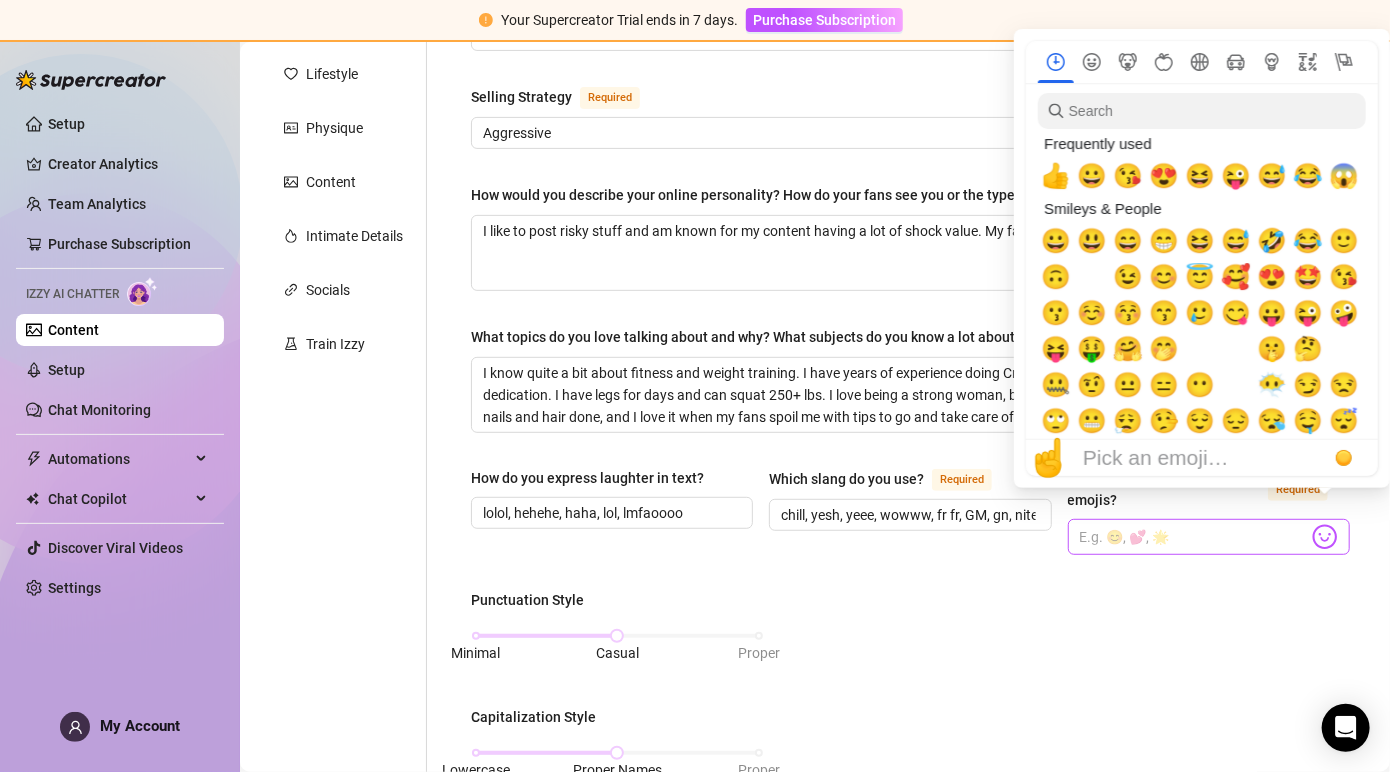 click at bounding box center [1325, 537] 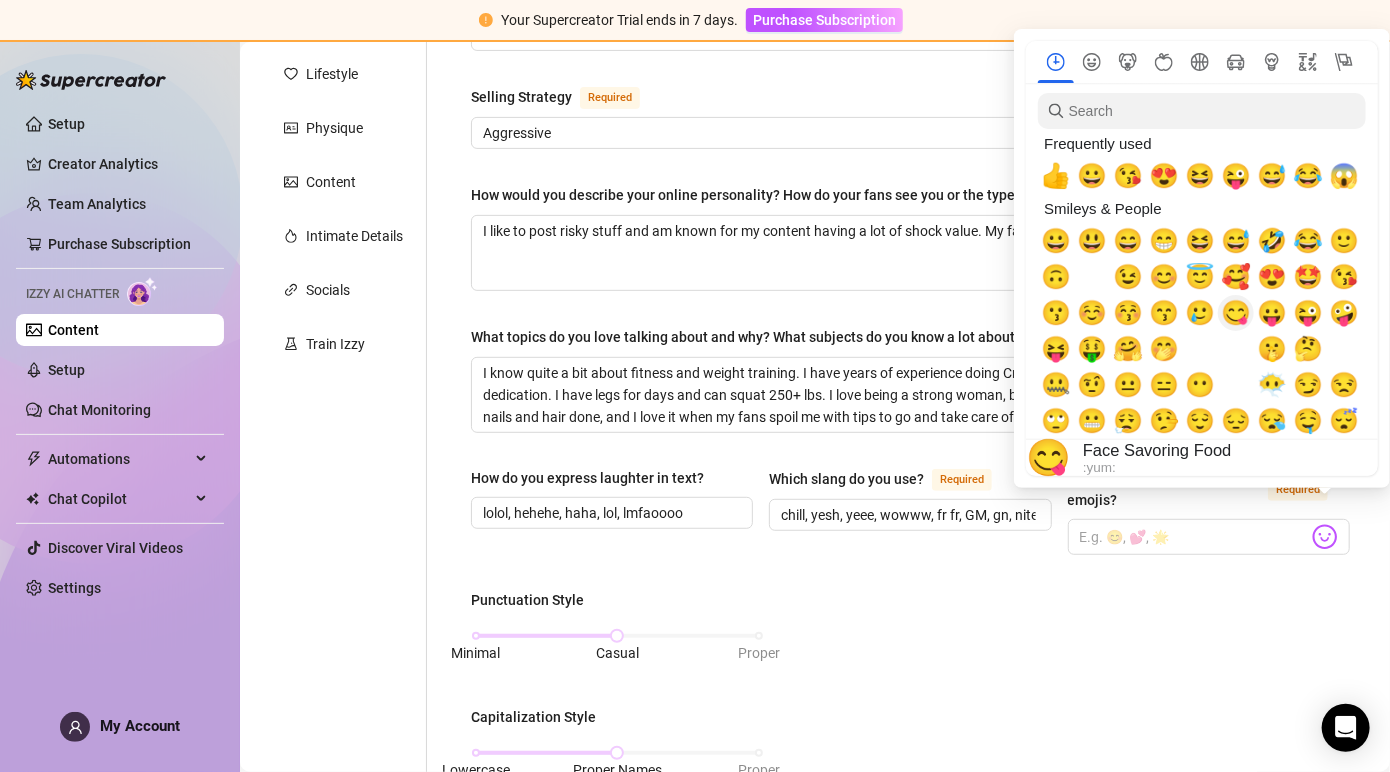 click on "😋" at bounding box center [1236, 313] 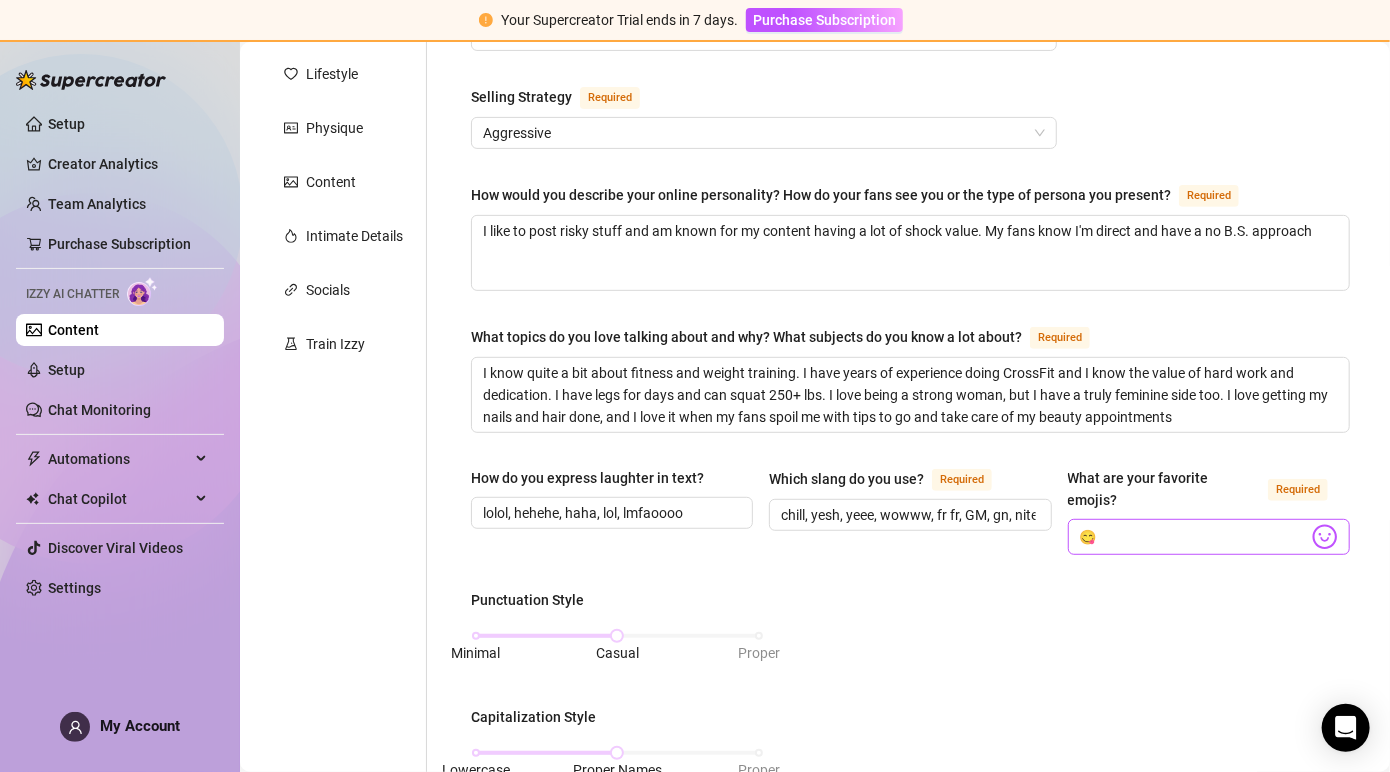 click at bounding box center [1325, 537] 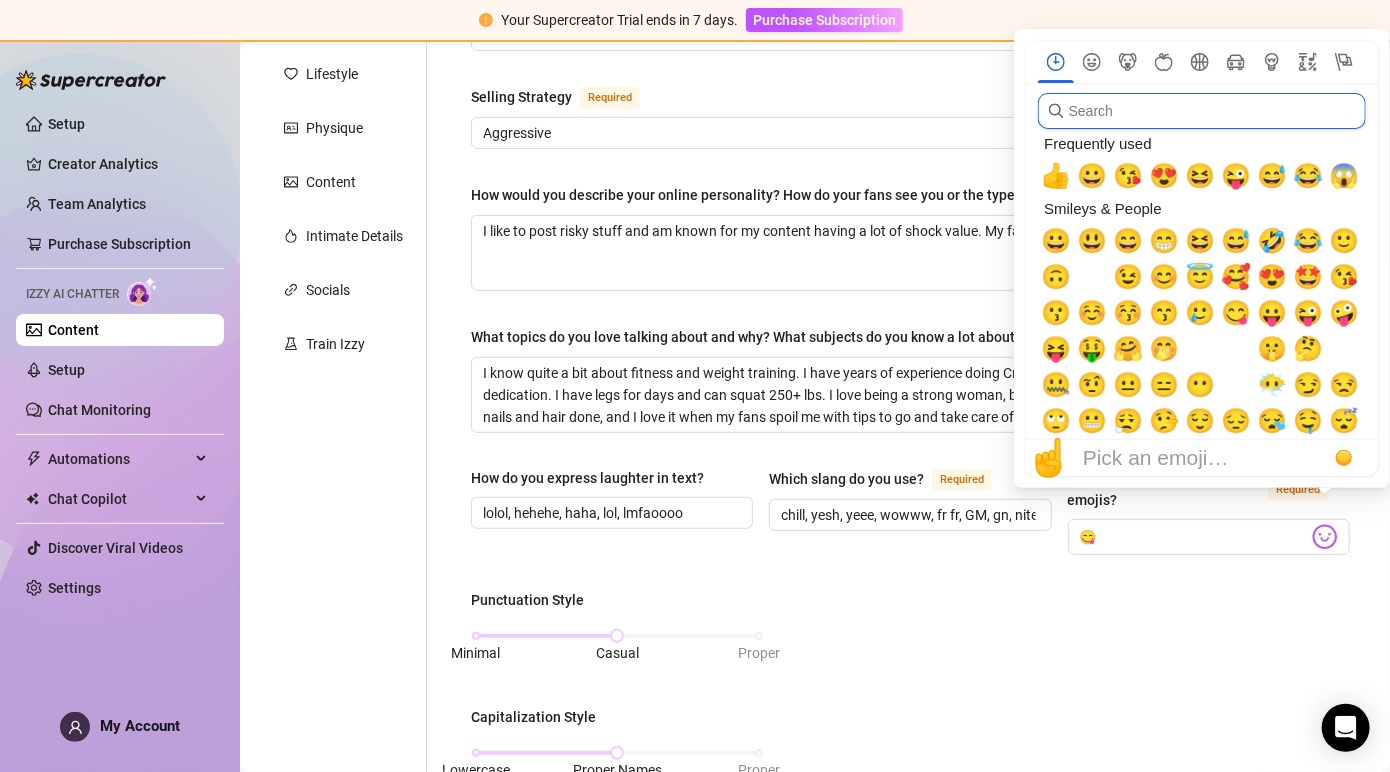 click at bounding box center [1202, 111] 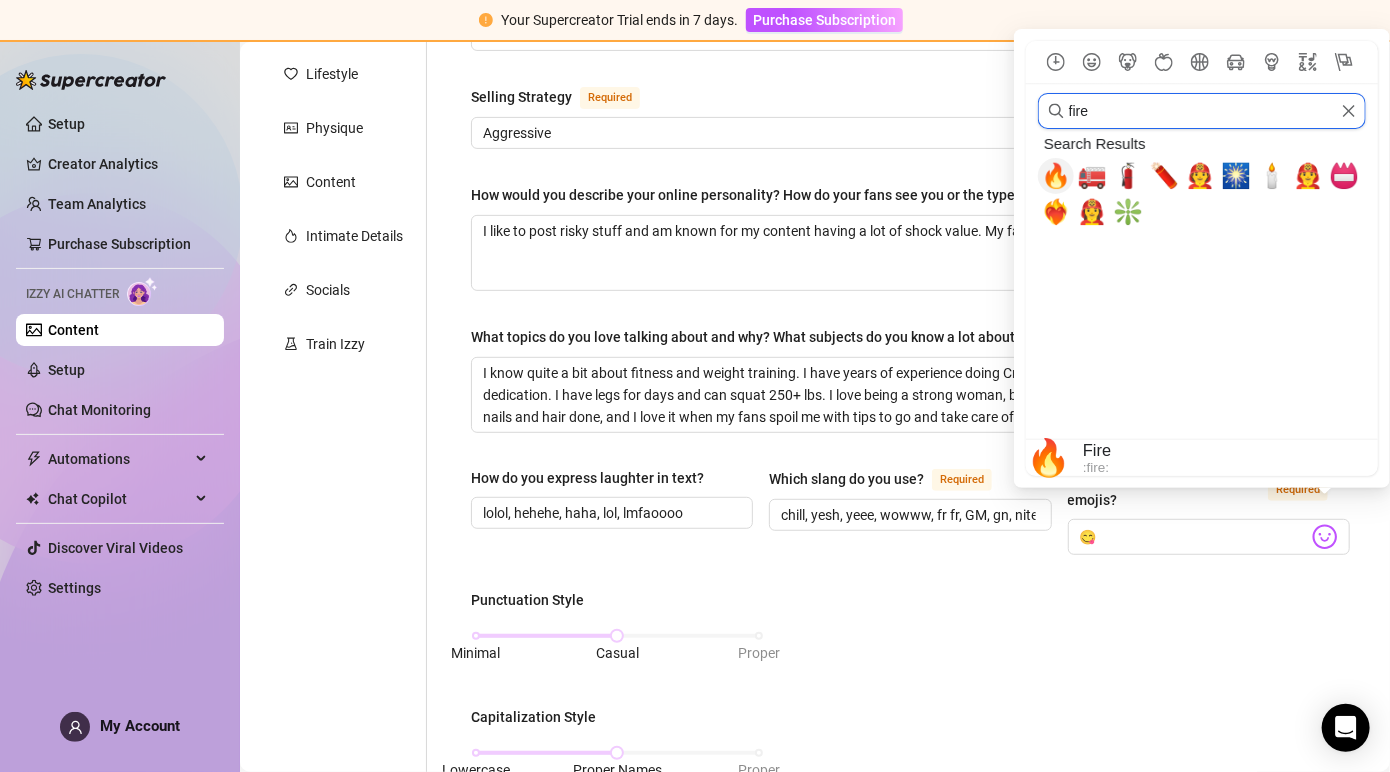 click on "🔥" at bounding box center [1056, 176] 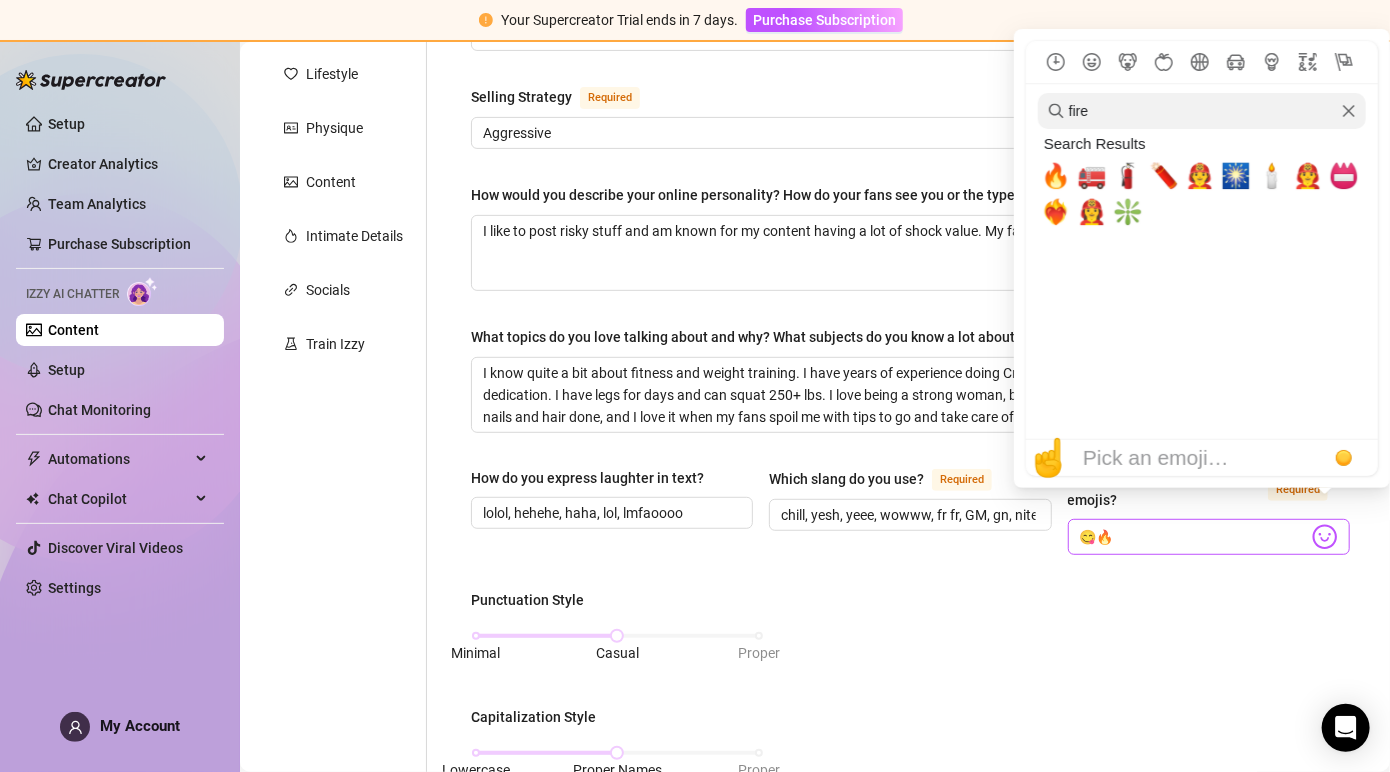 click at bounding box center [1325, 537] 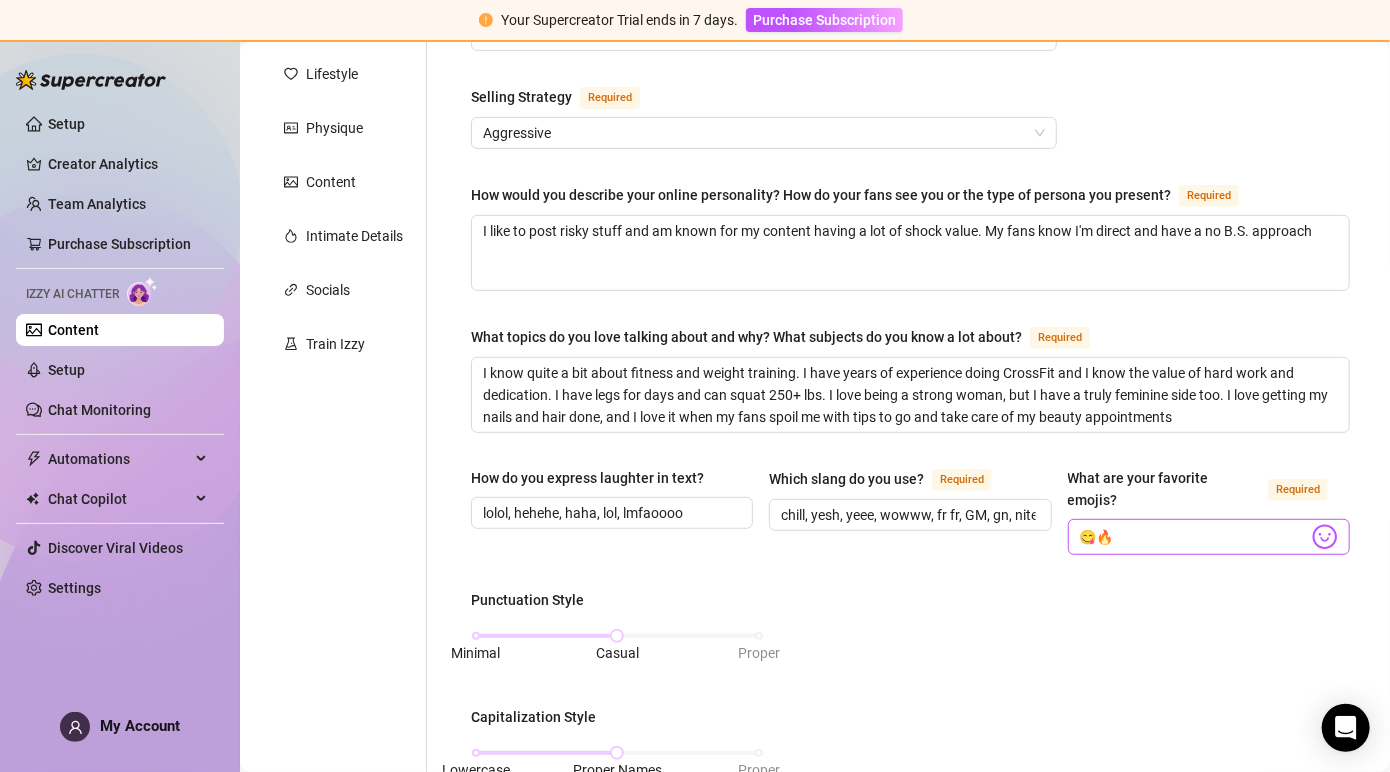 click at bounding box center (1325, 537) 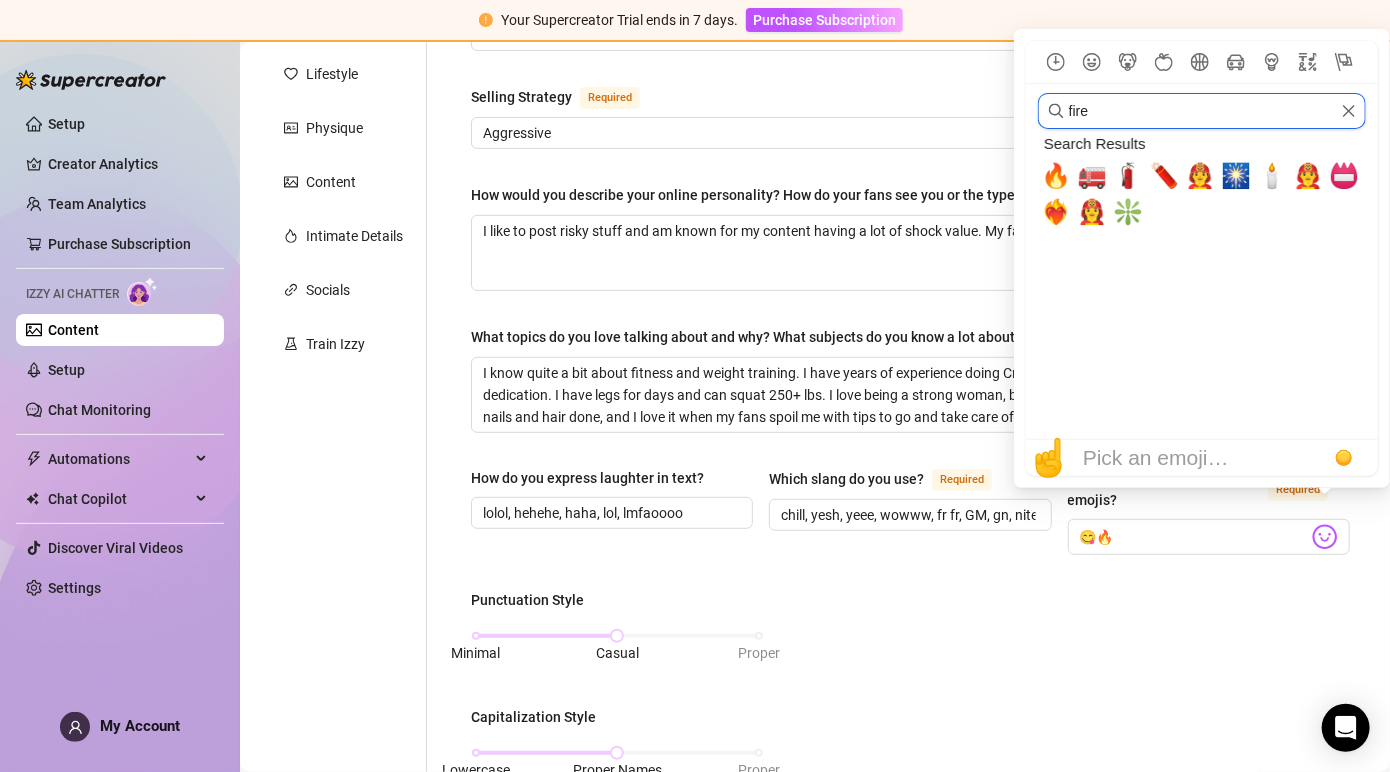 click on "fire" at bounding box center [1202, 111] 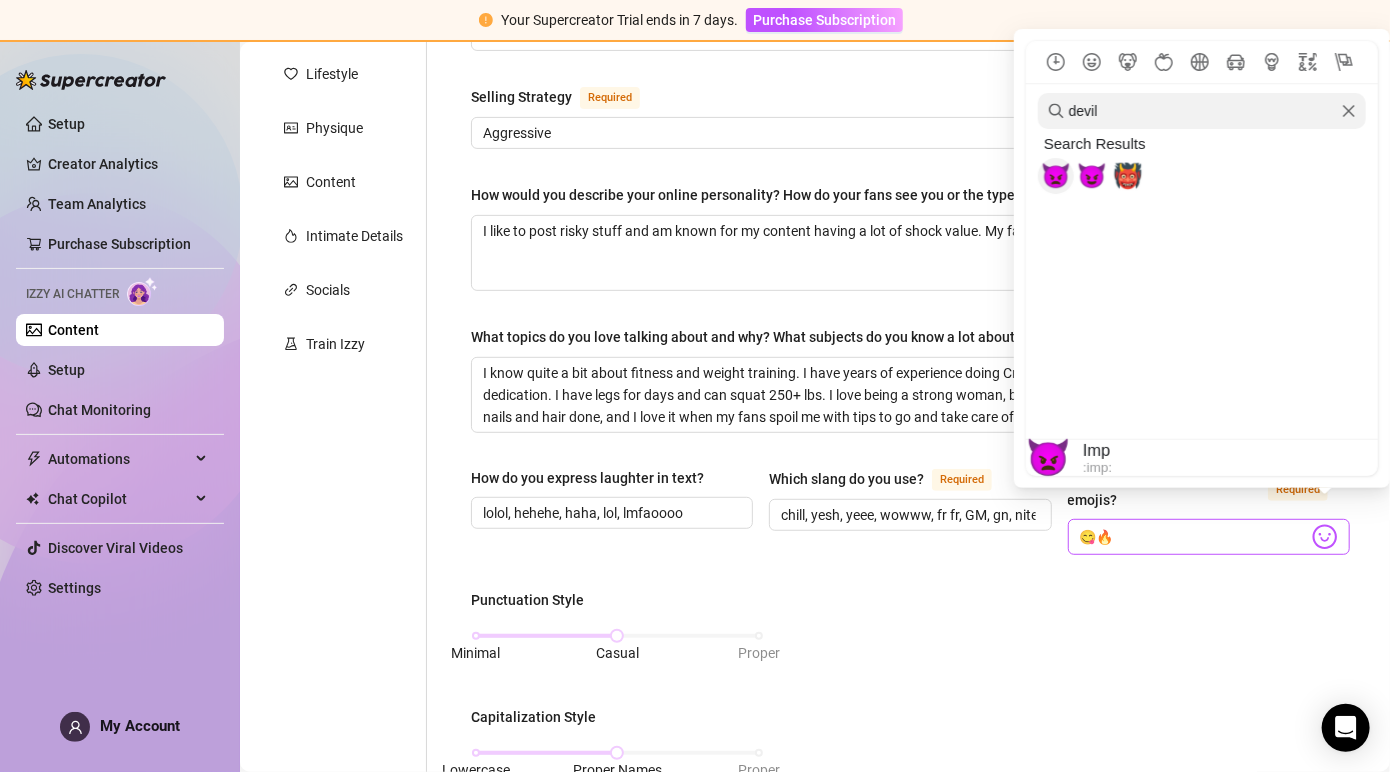 click at bounding box center [1325, 537] 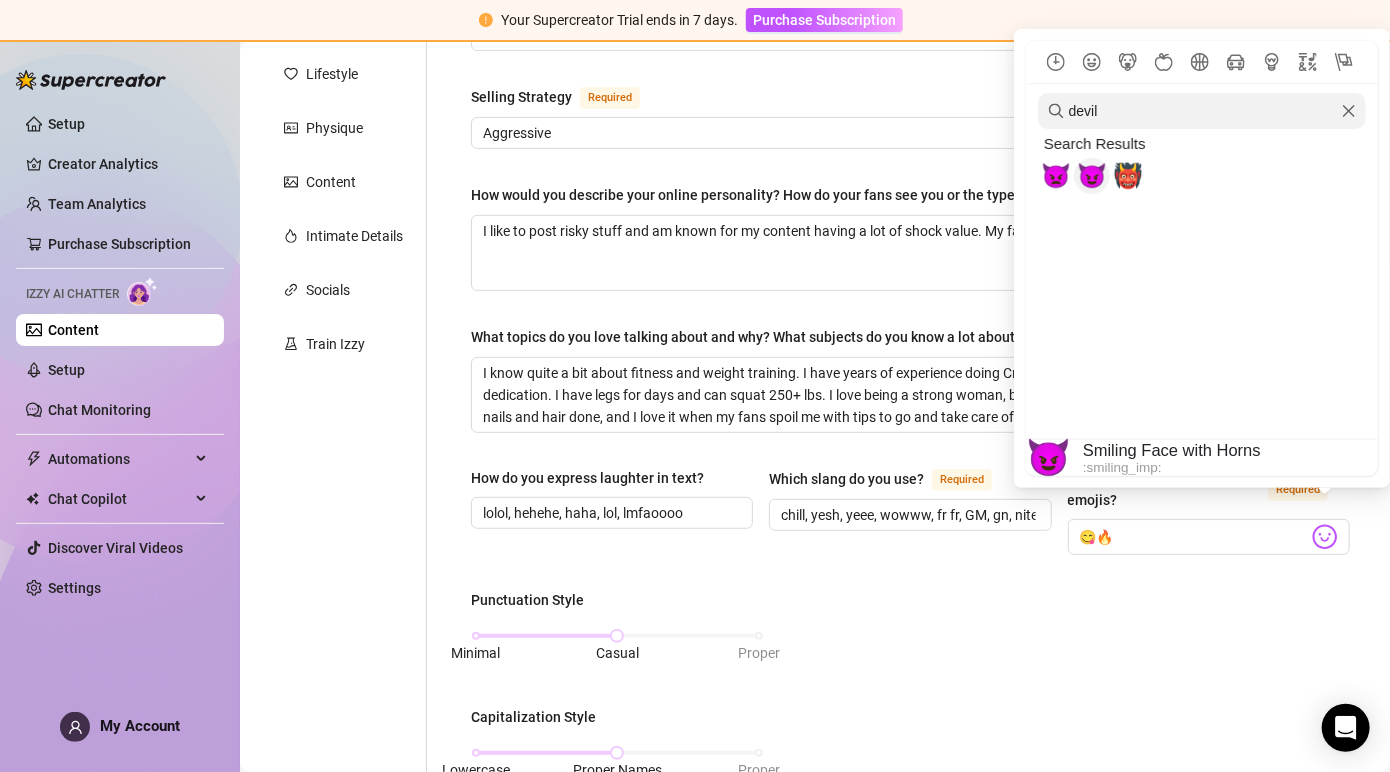 click on "😈" at bounding box center [1092, 176] 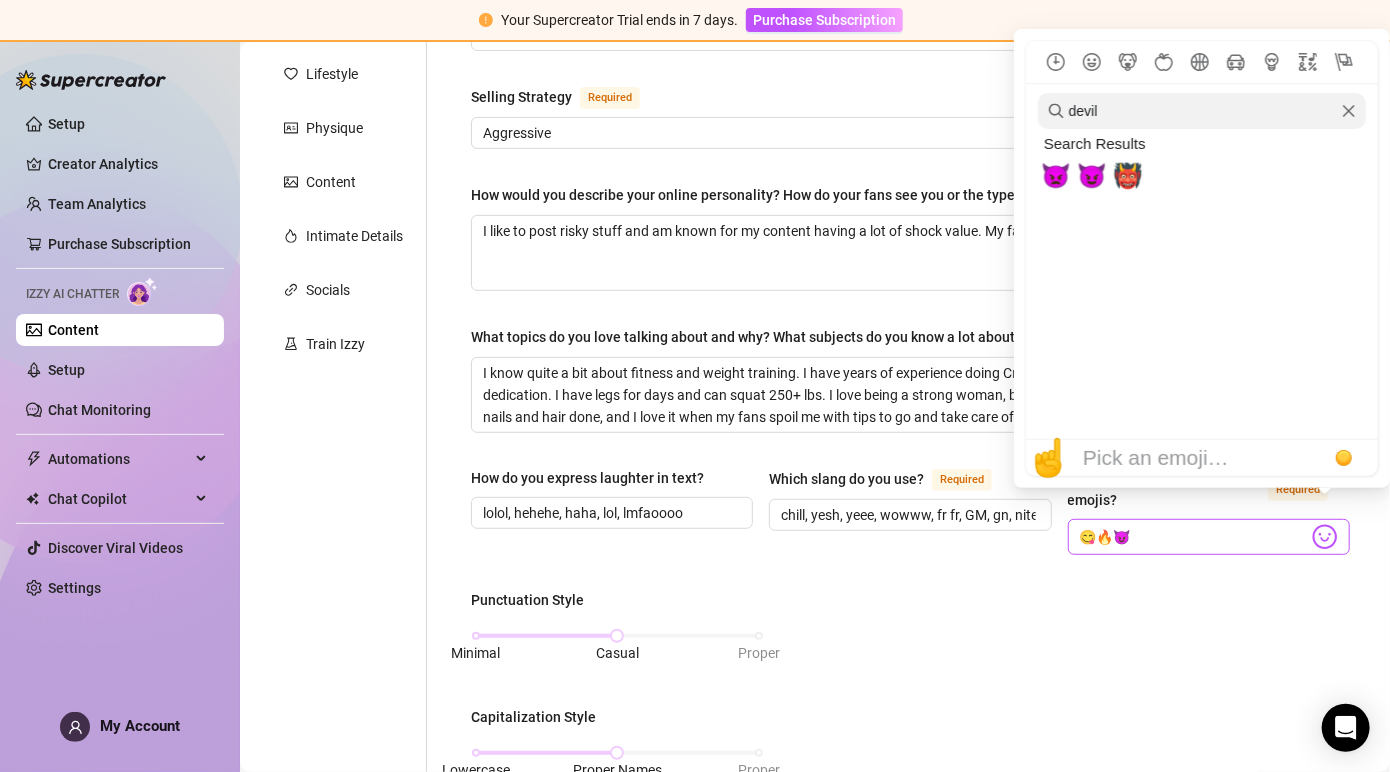click at bounding box center (1325, 537) 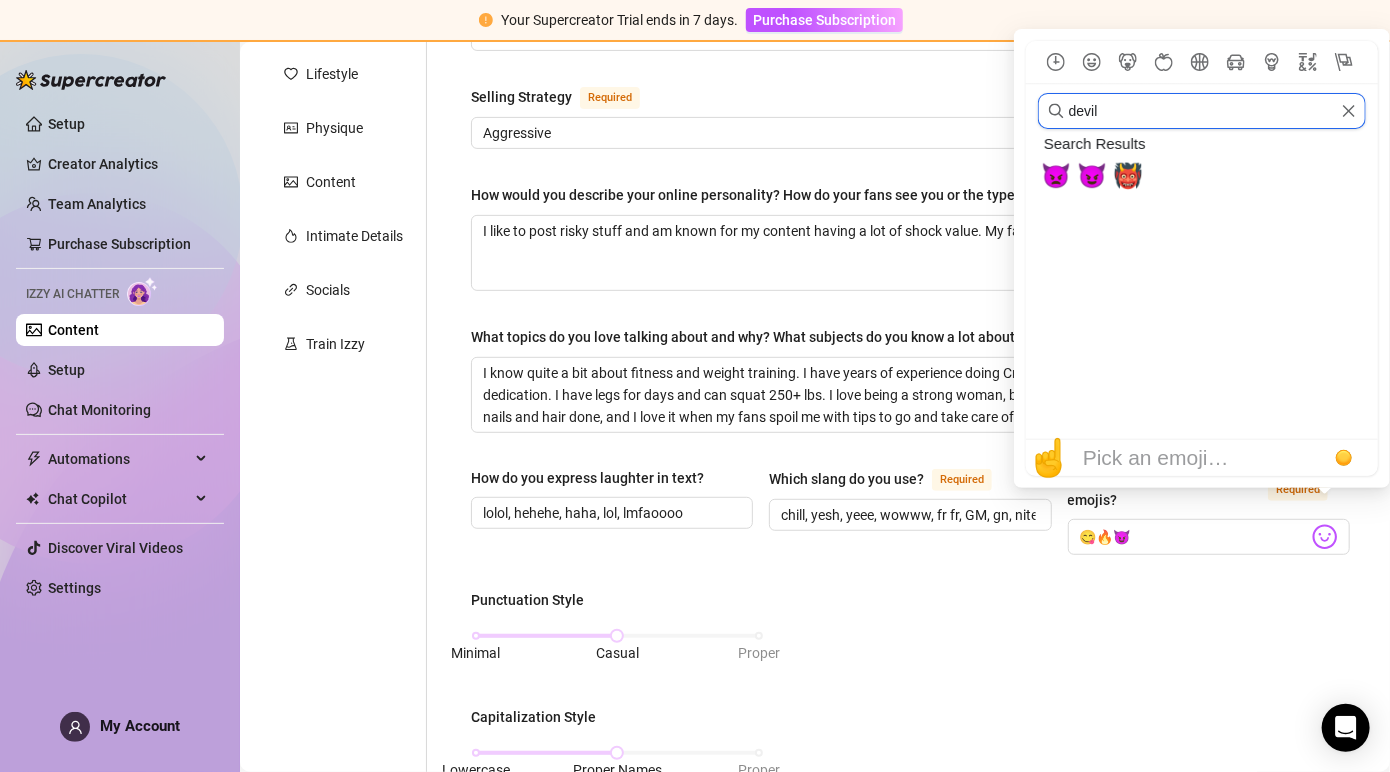click on "devil" at bounding box center [1202, 111] 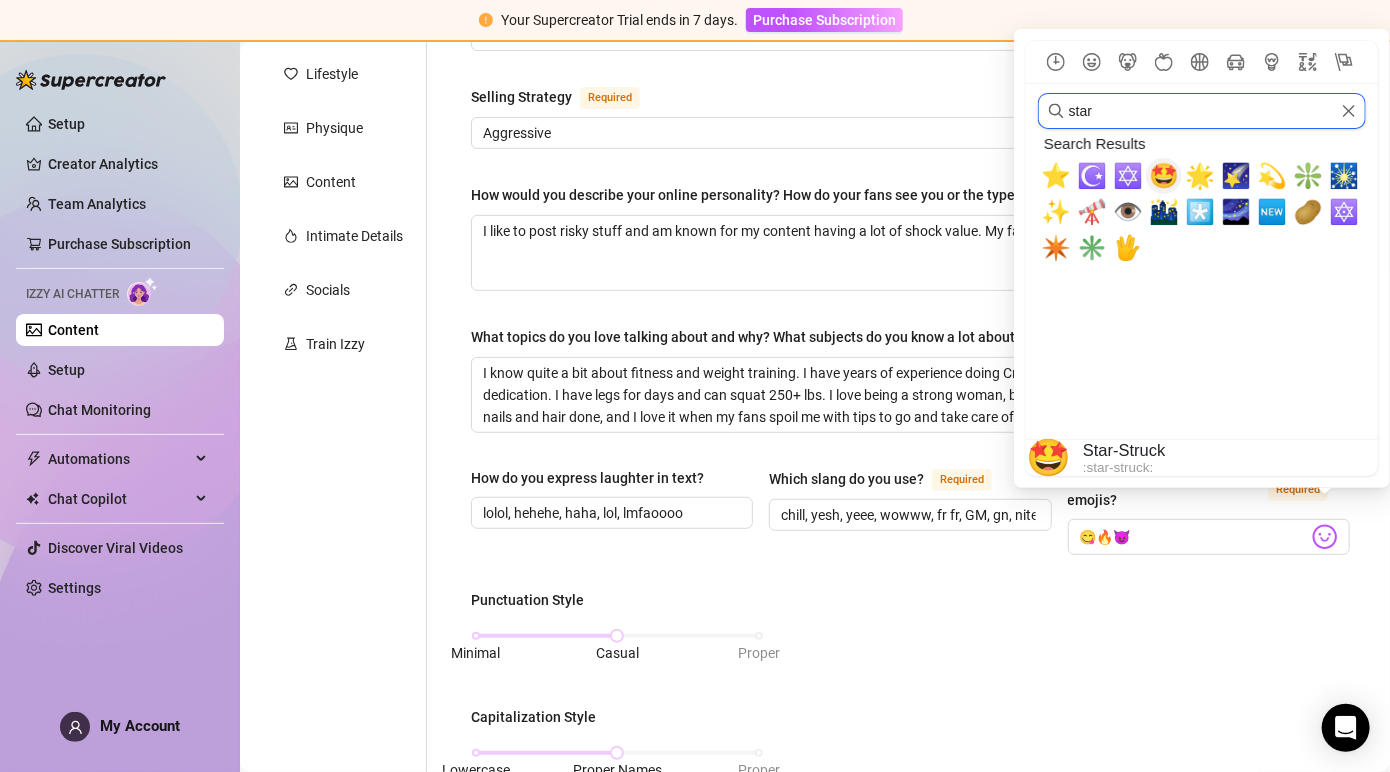 click on "🤩" at bounding box center (1164, 176) 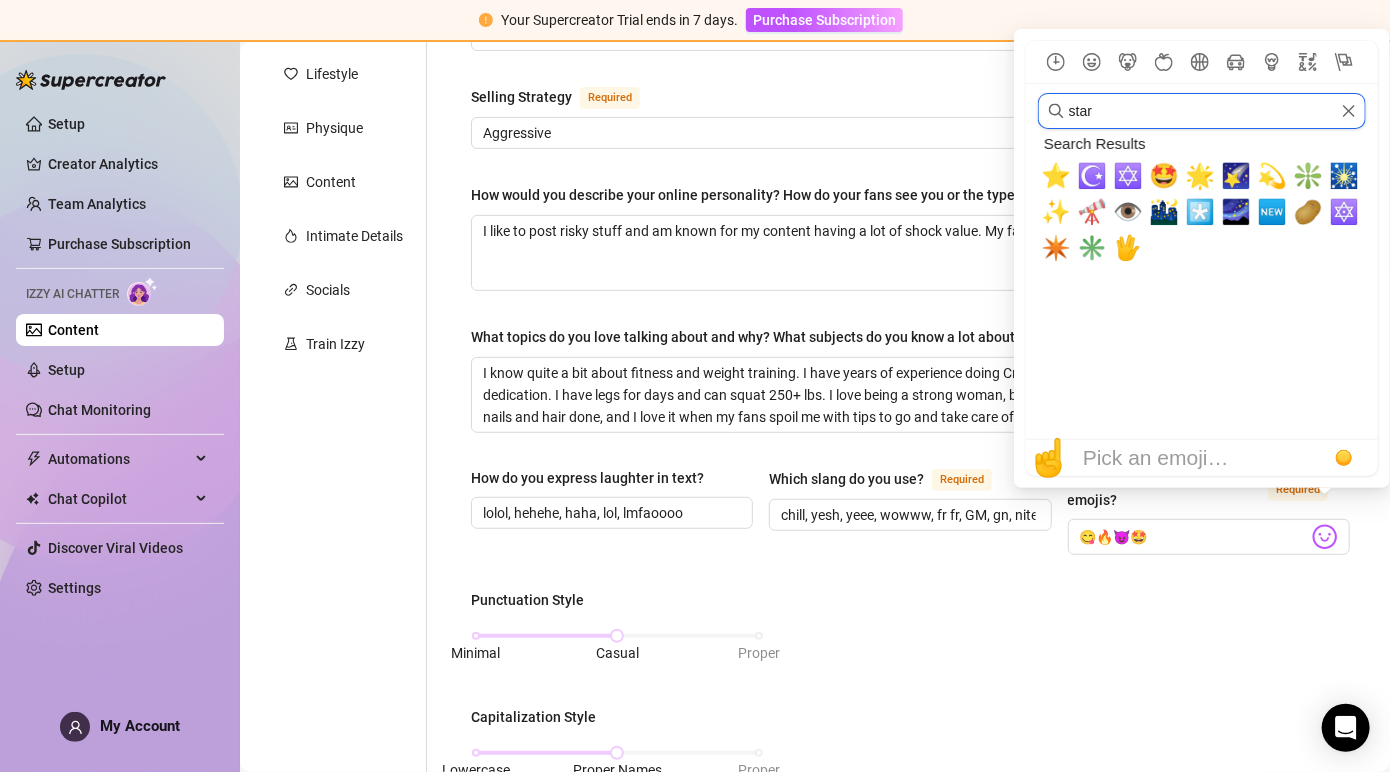 click on "star" at bounding box center [1202, 111] 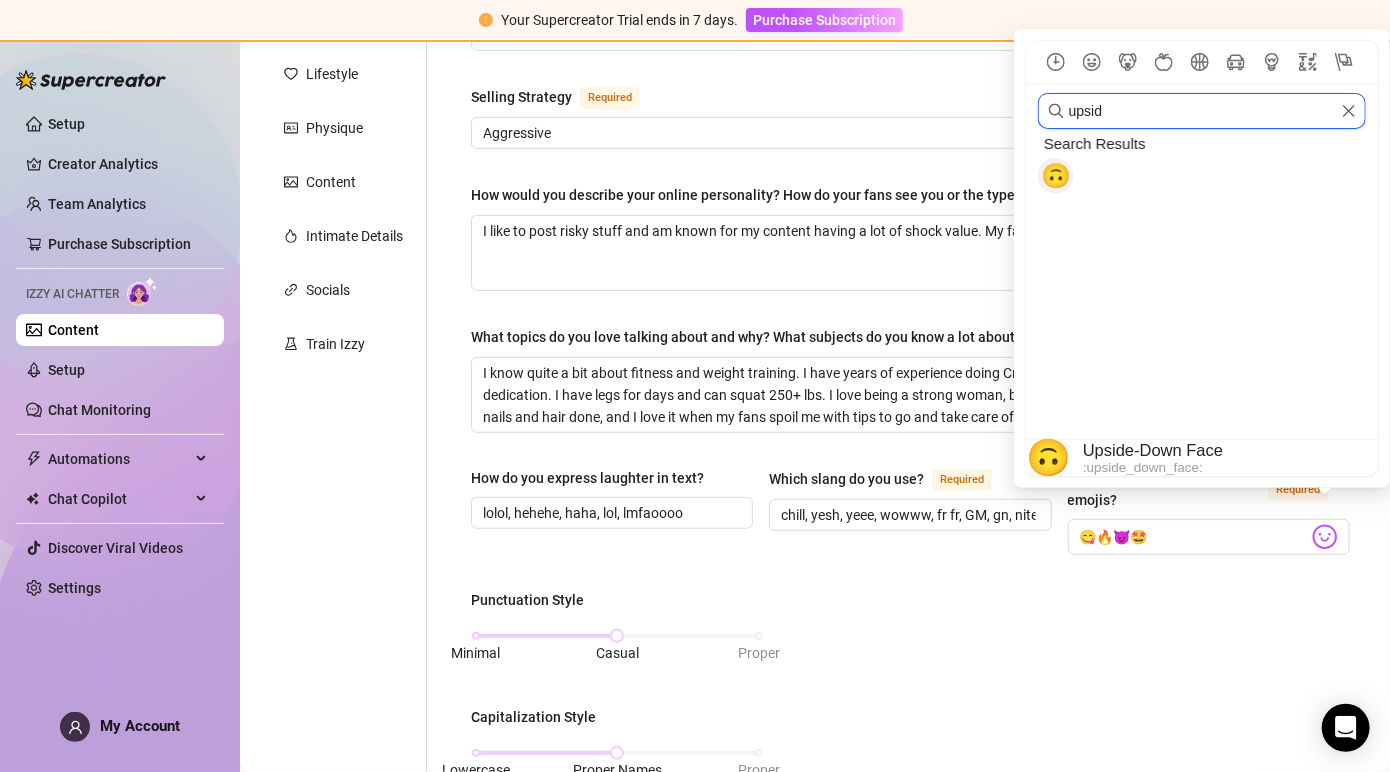 click on "🙃" at bounding box center [1056, 176] 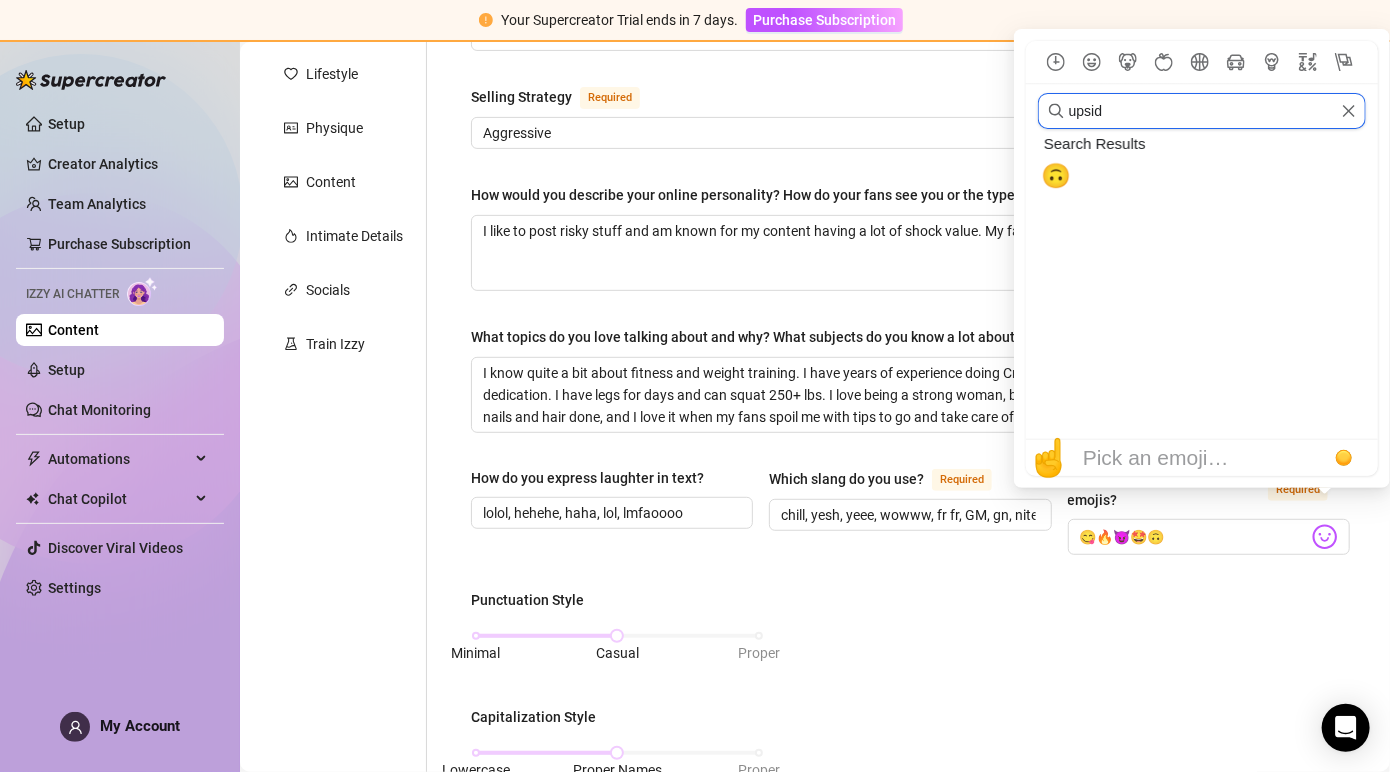 click on "upsid" at bounding box center [1202, 111] 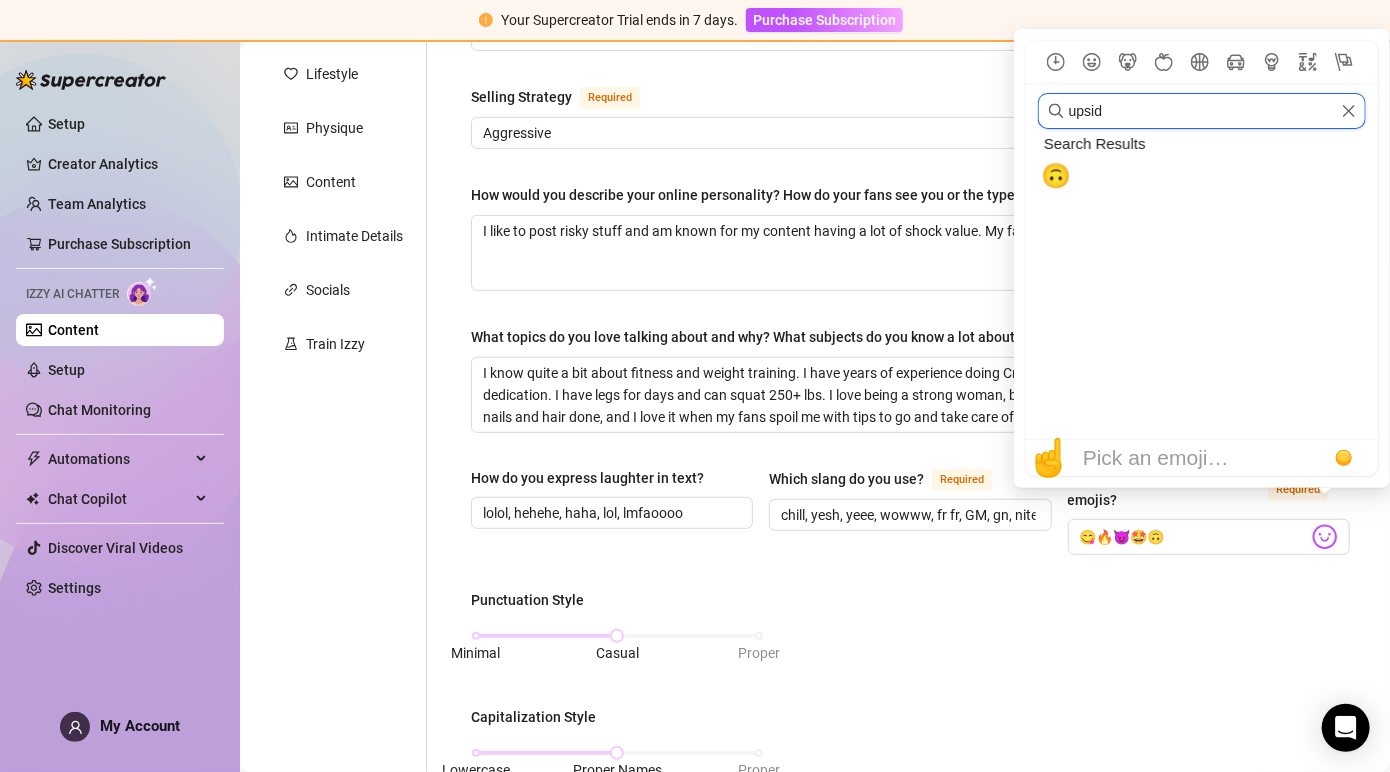 click on "upsid" at bounding box center [1202, 111] 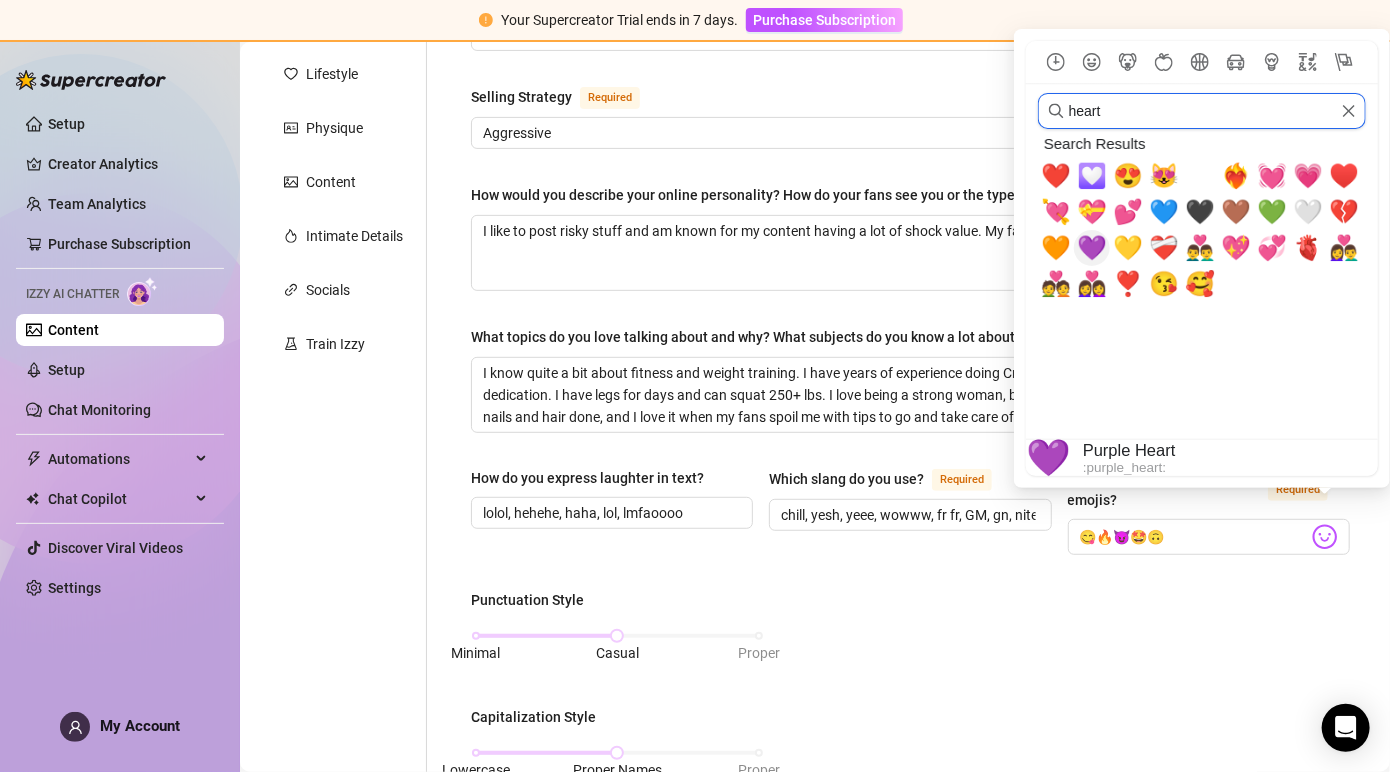 click on "💜" at bounding box center (1092, 248) 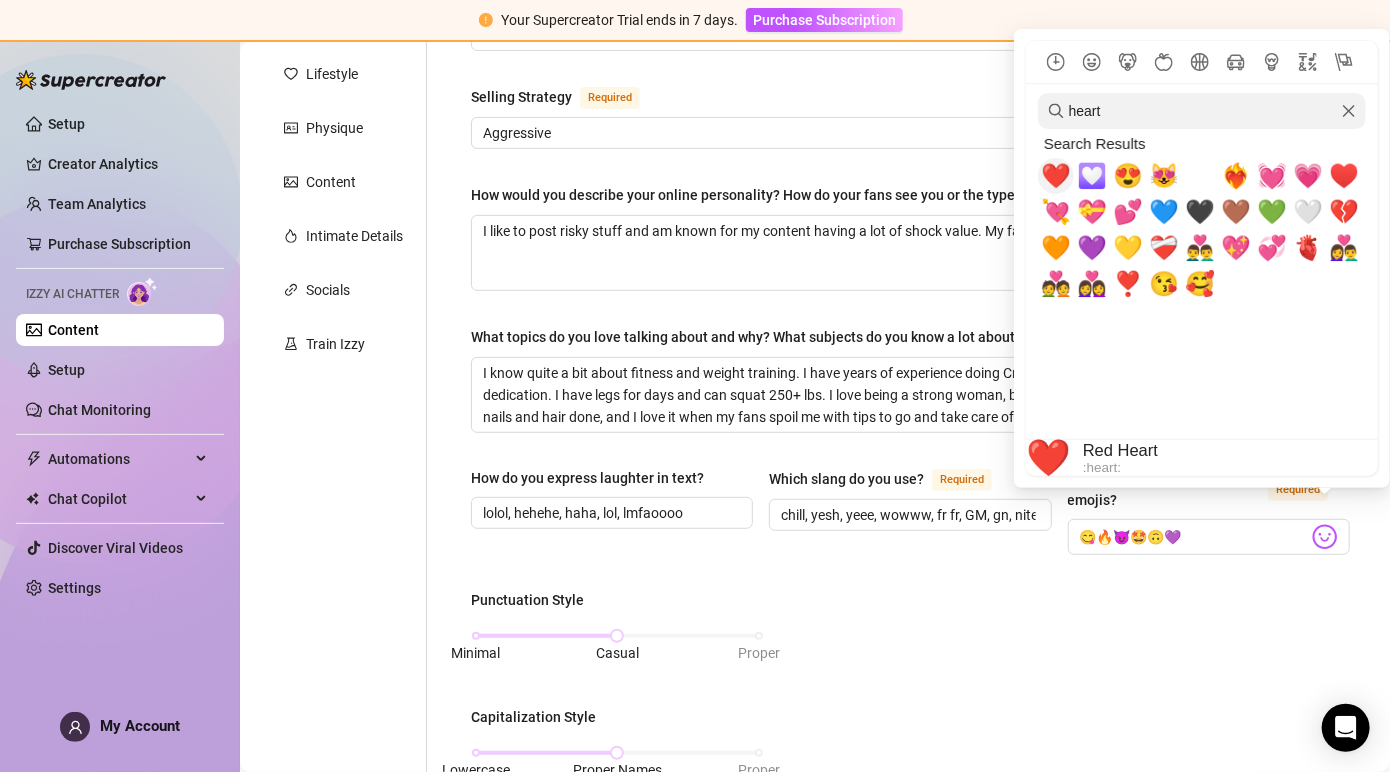 click on "❤️" at bounding box center (1056, 176) 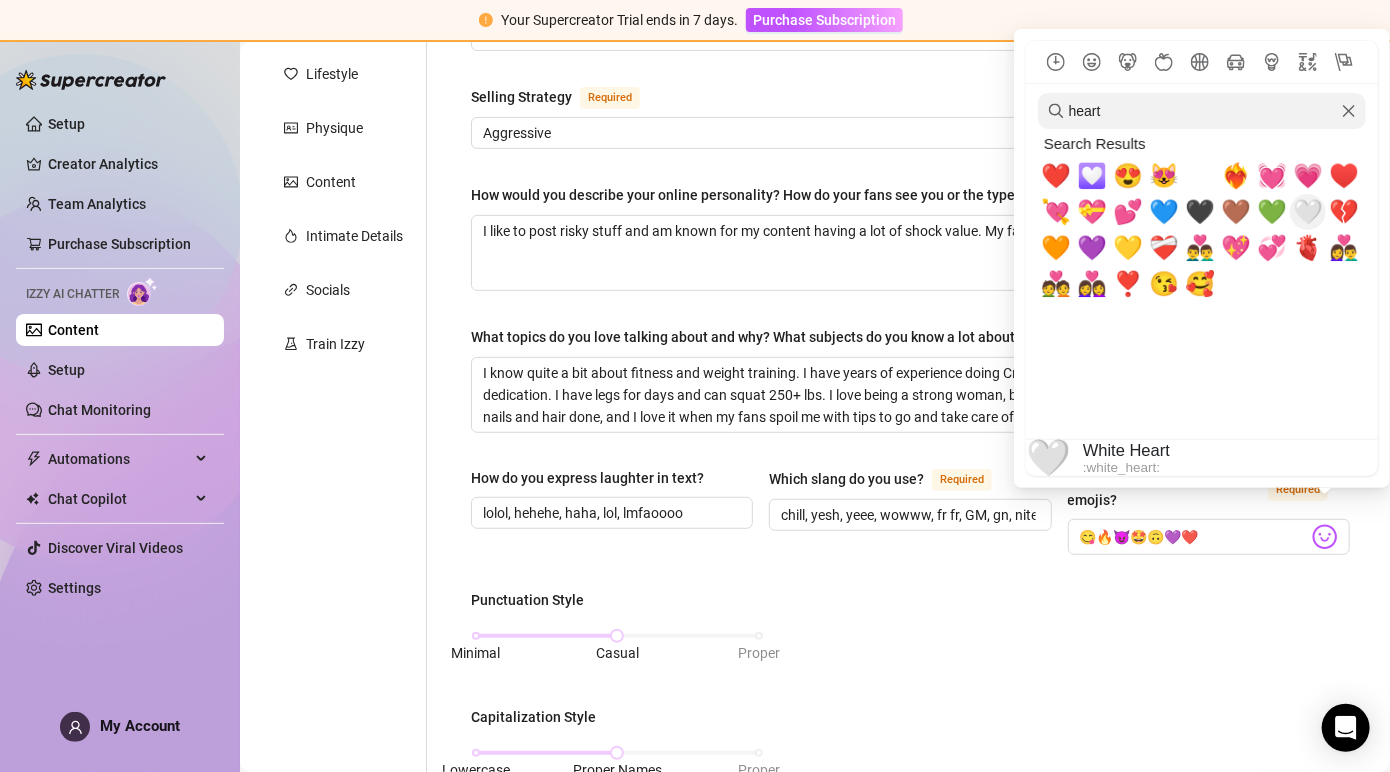 click on "🤍" at bounding box center [1308, 212] 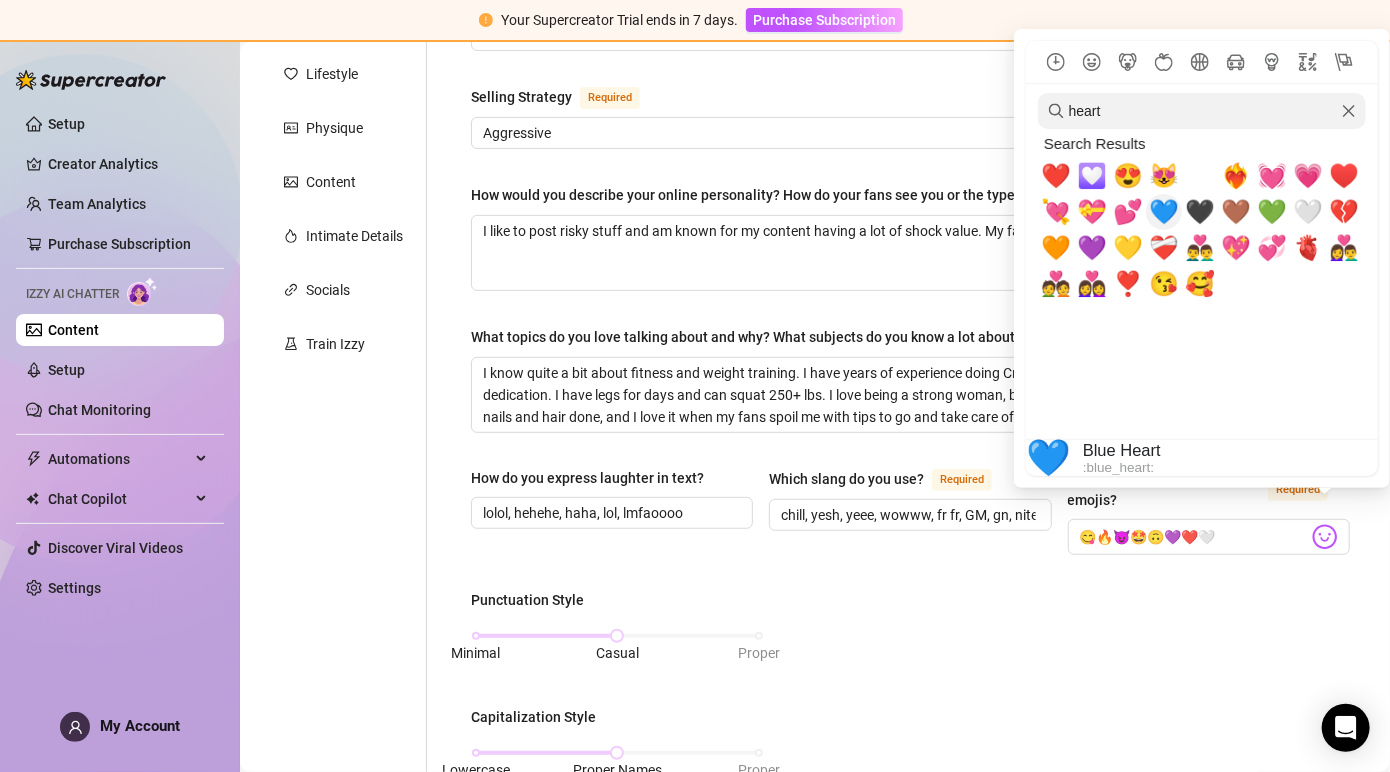 click on "💙" at bounding box center [1164, 212] 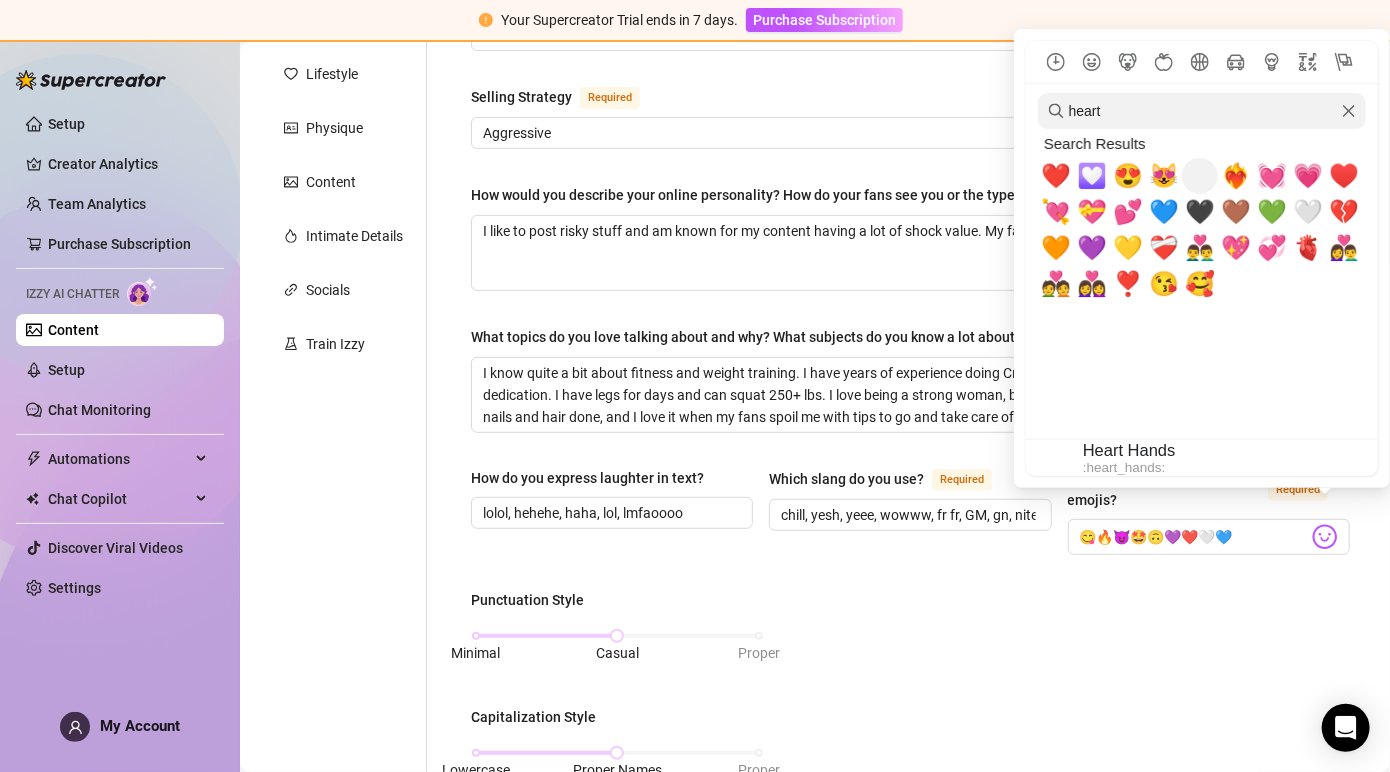 click on "🫶" at bounding box center [1200, 176] 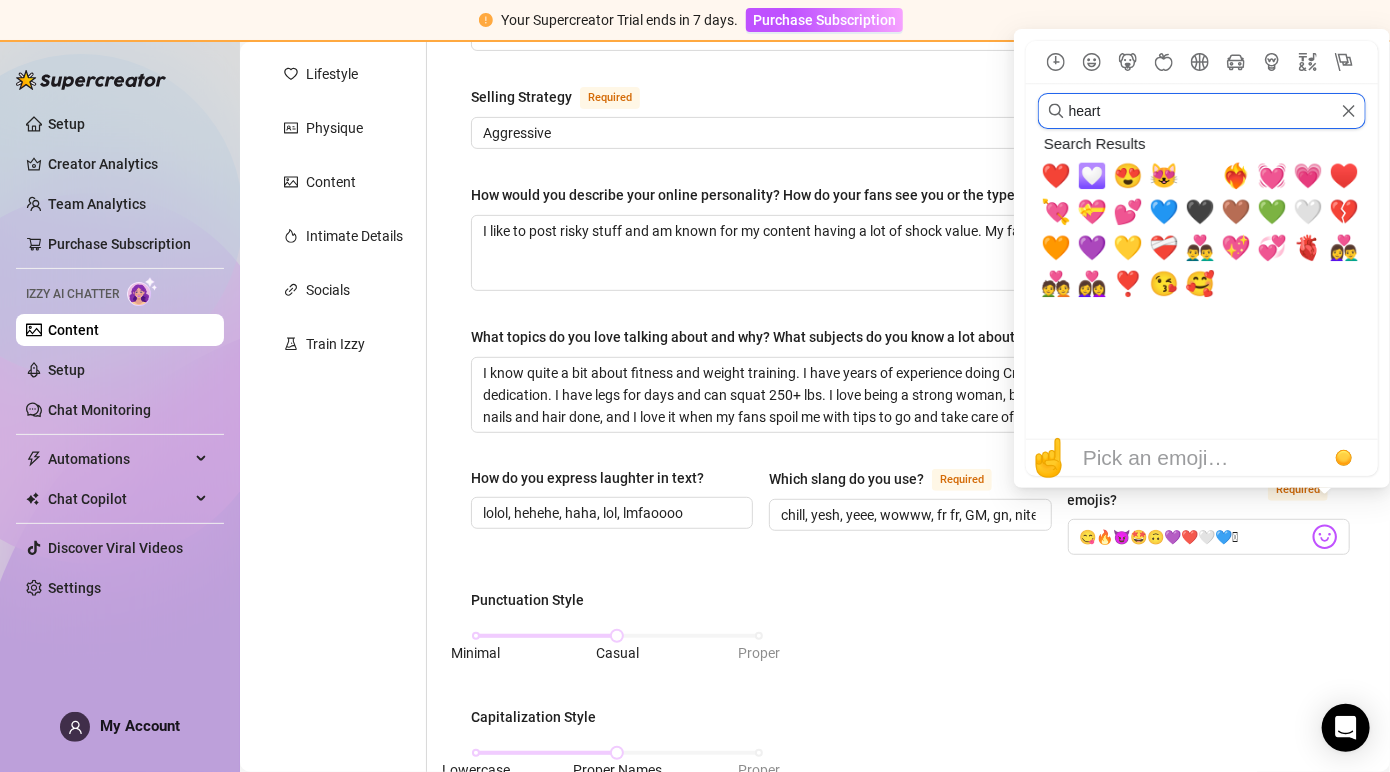 click on "heart" at bounding box center (1202, 111) 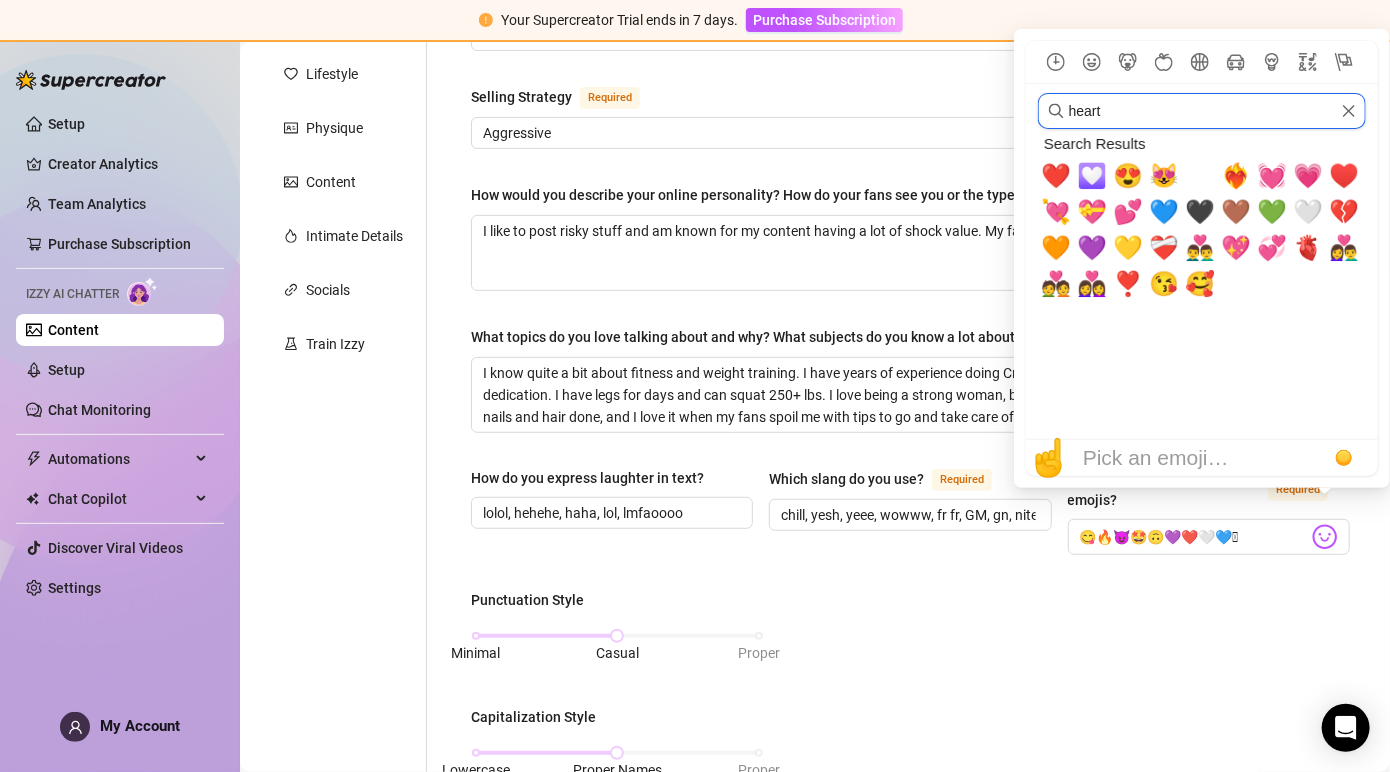 click on "heart" at bounding box center (1202, 111) 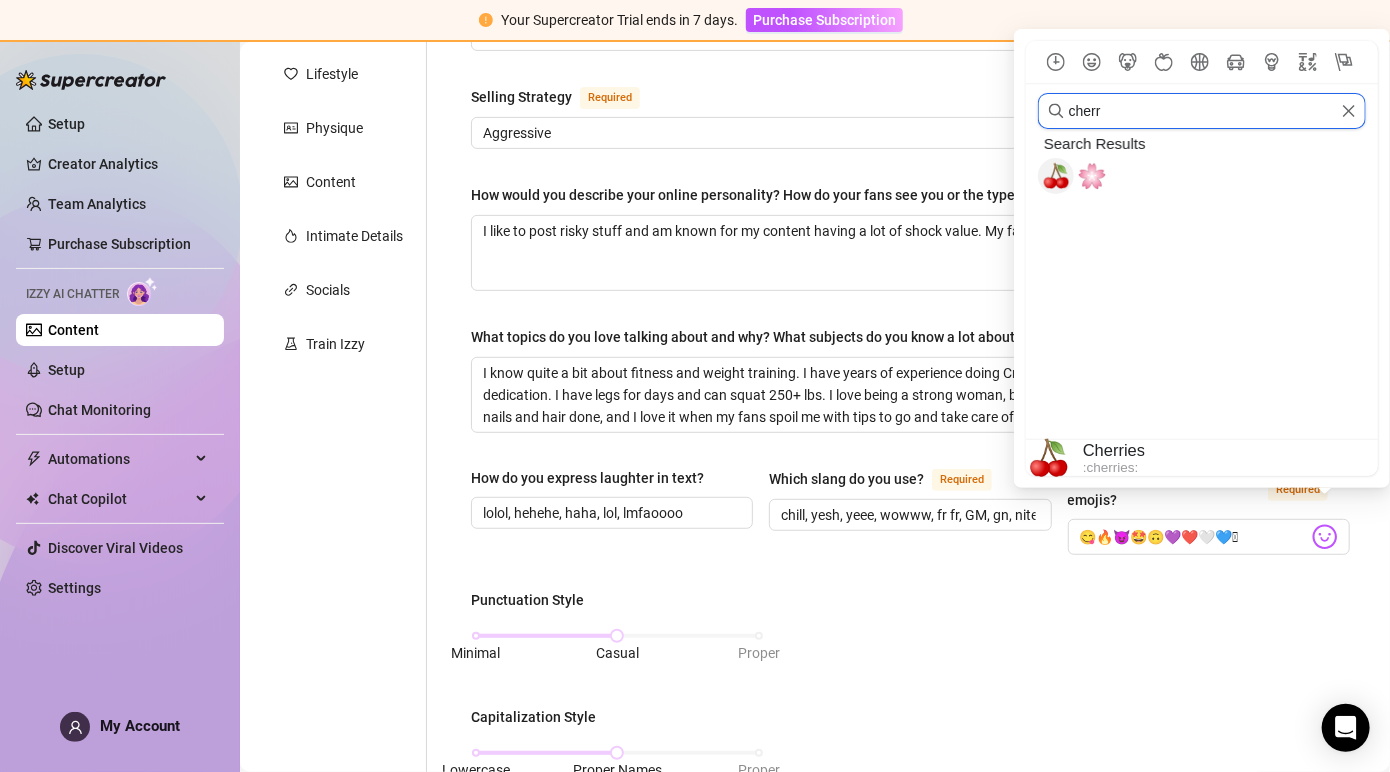 click on "🍒" at bounding box center [1056, 176] 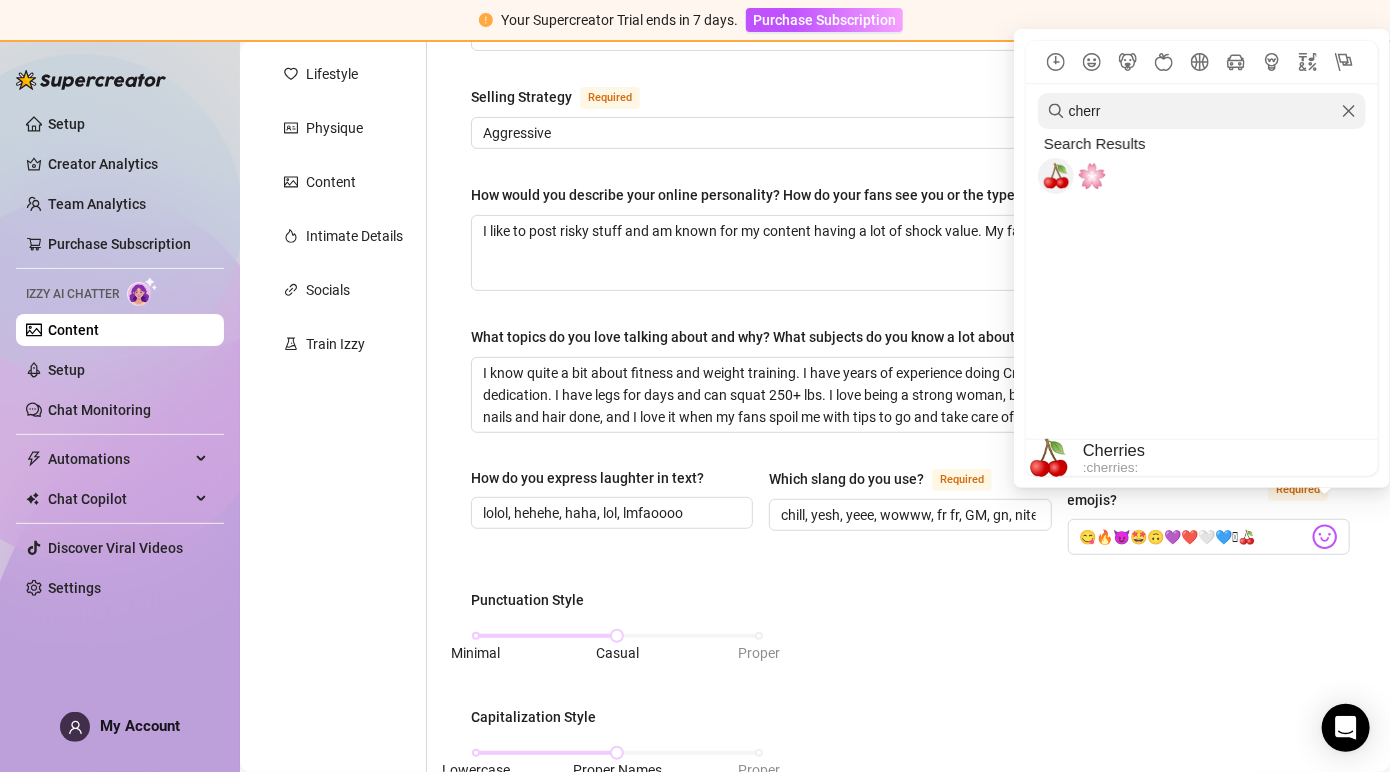 click on "🍒" at bounding box center (1056, 176) 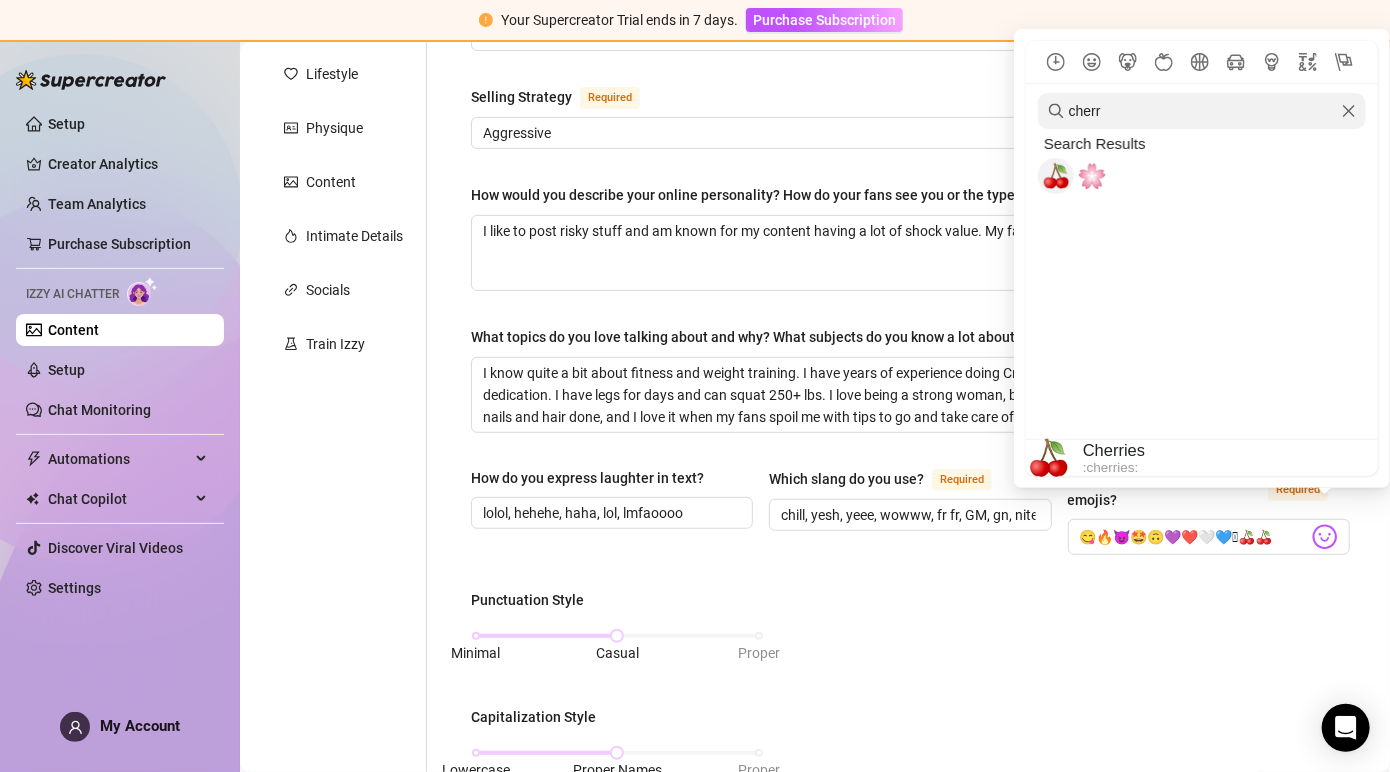 click on "🍒" at bounding box center [1056, 176] 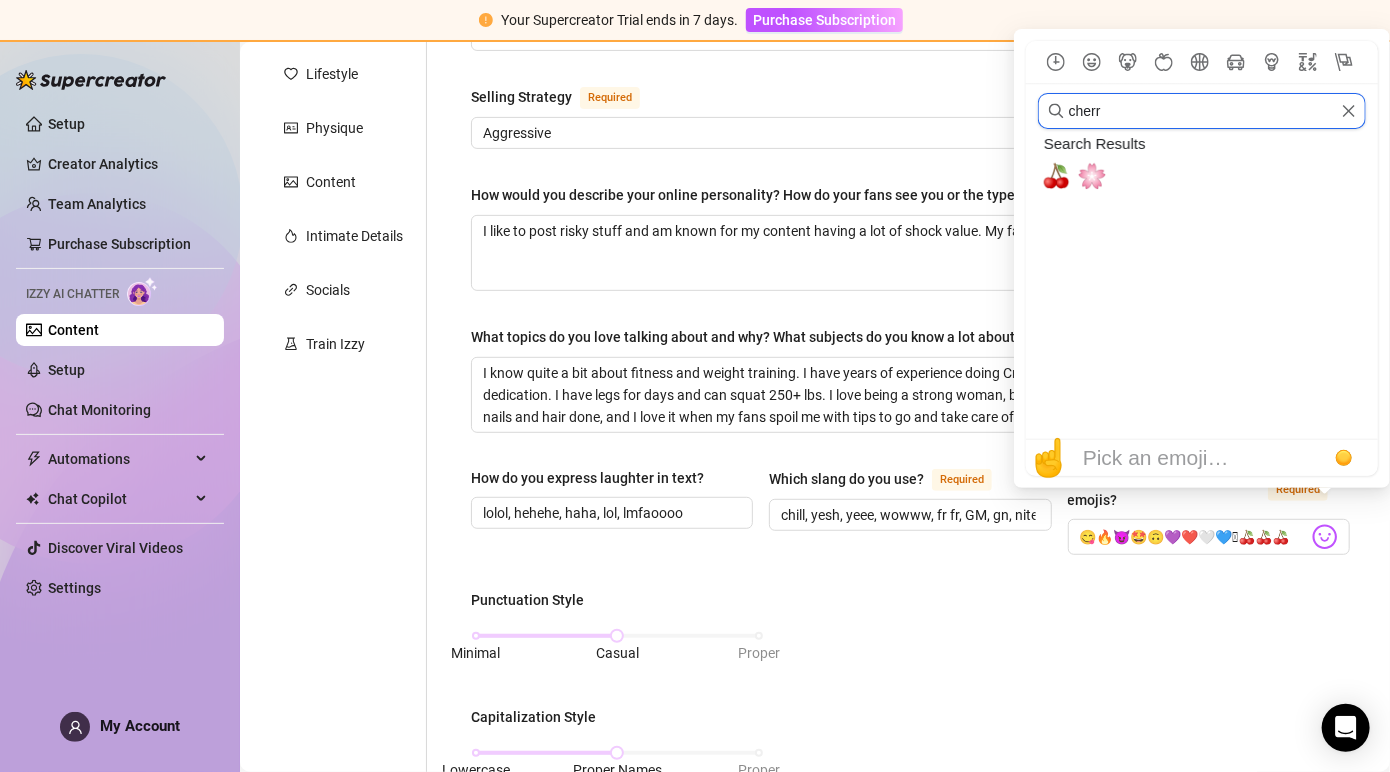 click on "cherr" at bounding box center [1202, 111] 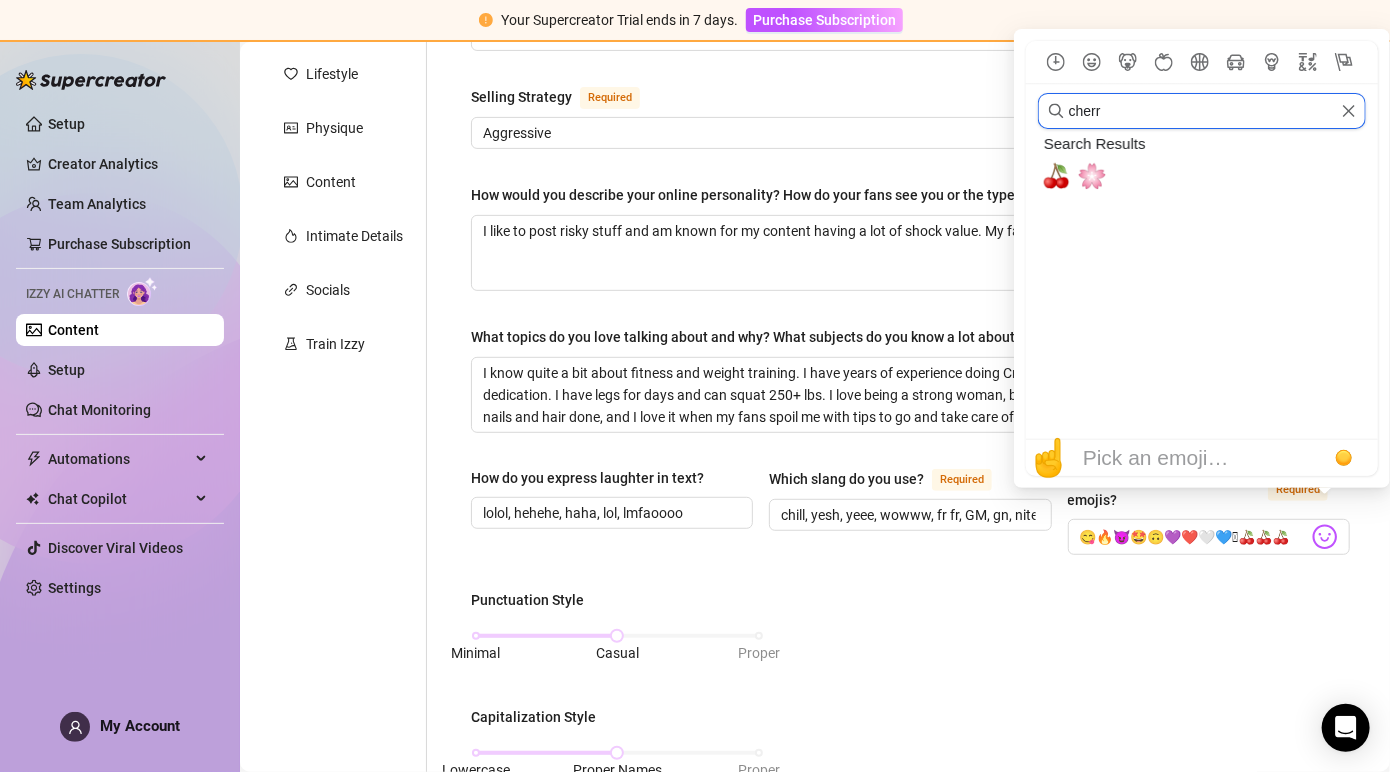 click on "cherr" at bounding box center (1202, 111) 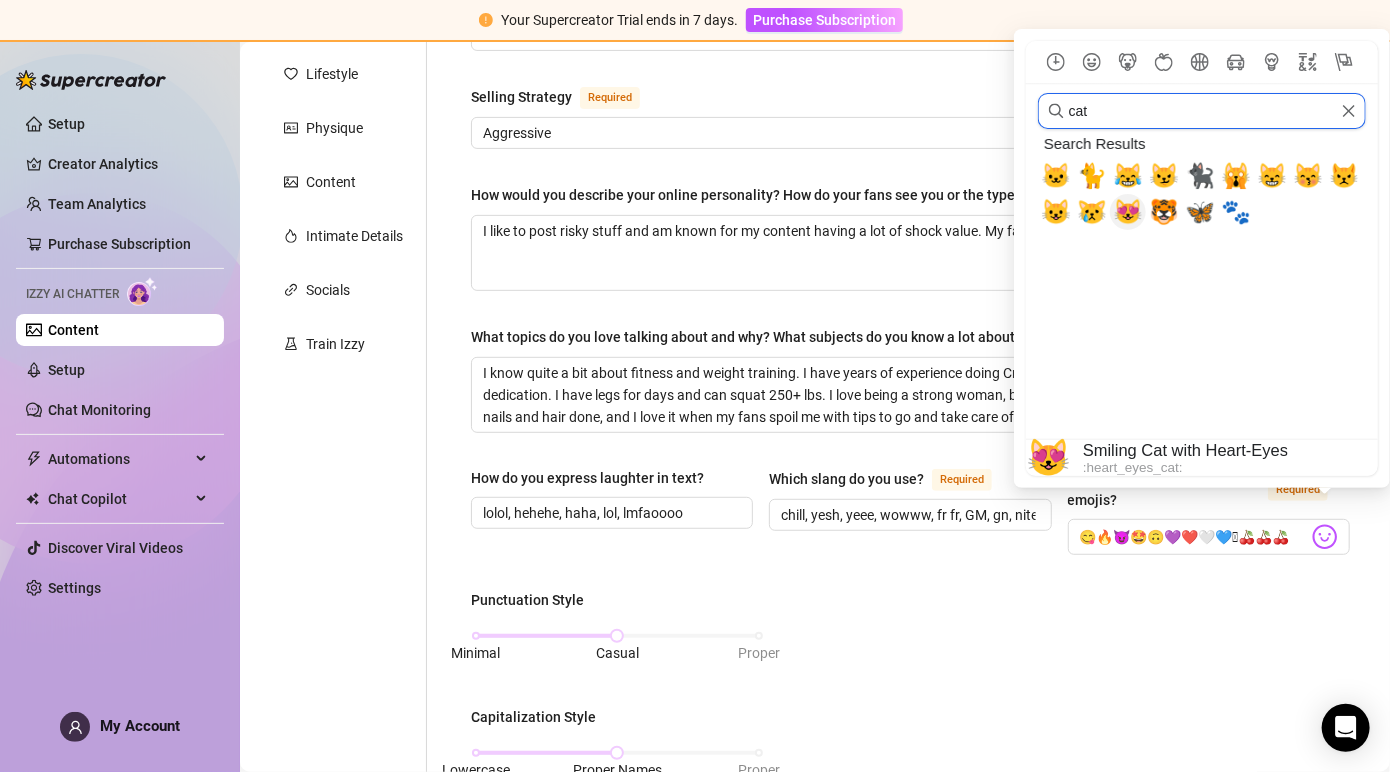 click on "😻" at bounding box center [1128, 212] 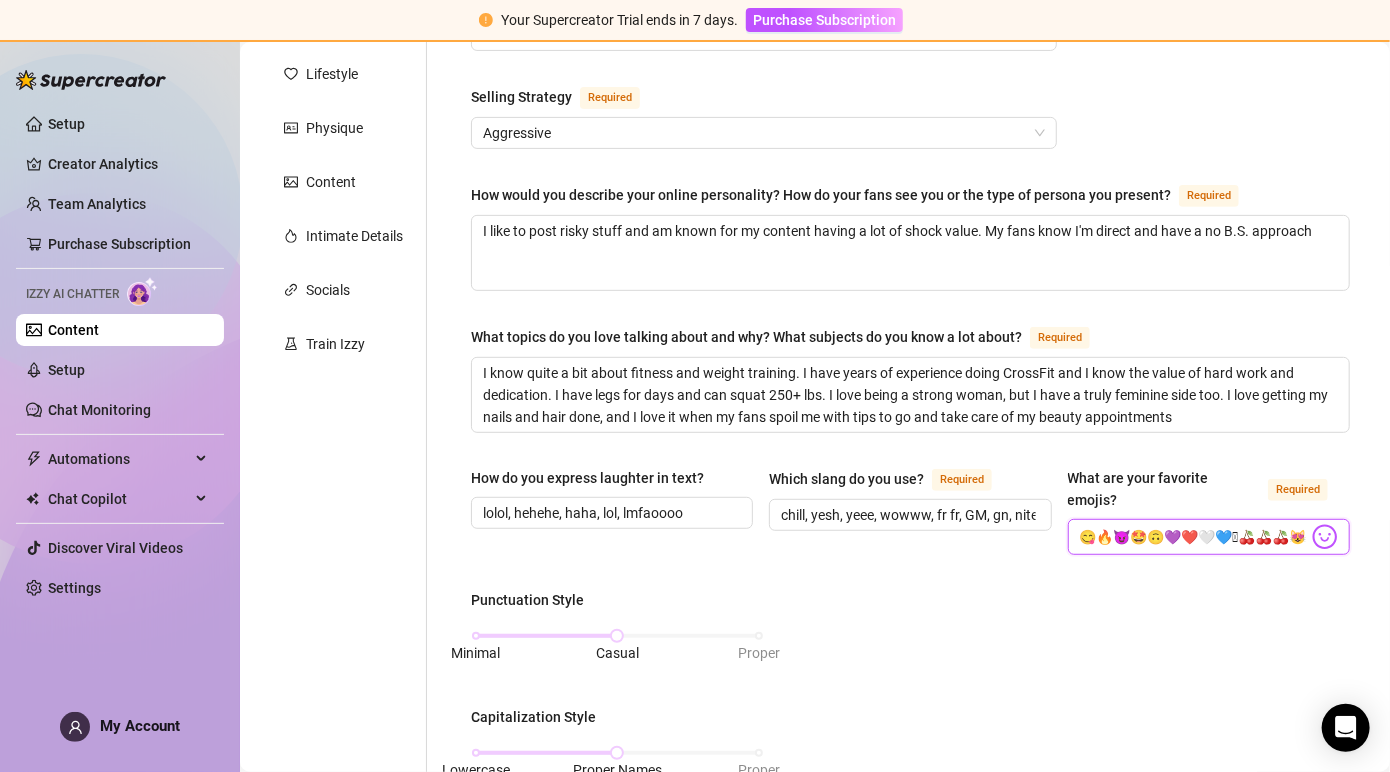 click on "😋🔥😈🤩🙃💜❤️🤍💙🫶🍒🍒🍒😻" at bounding box center (1194, 537) 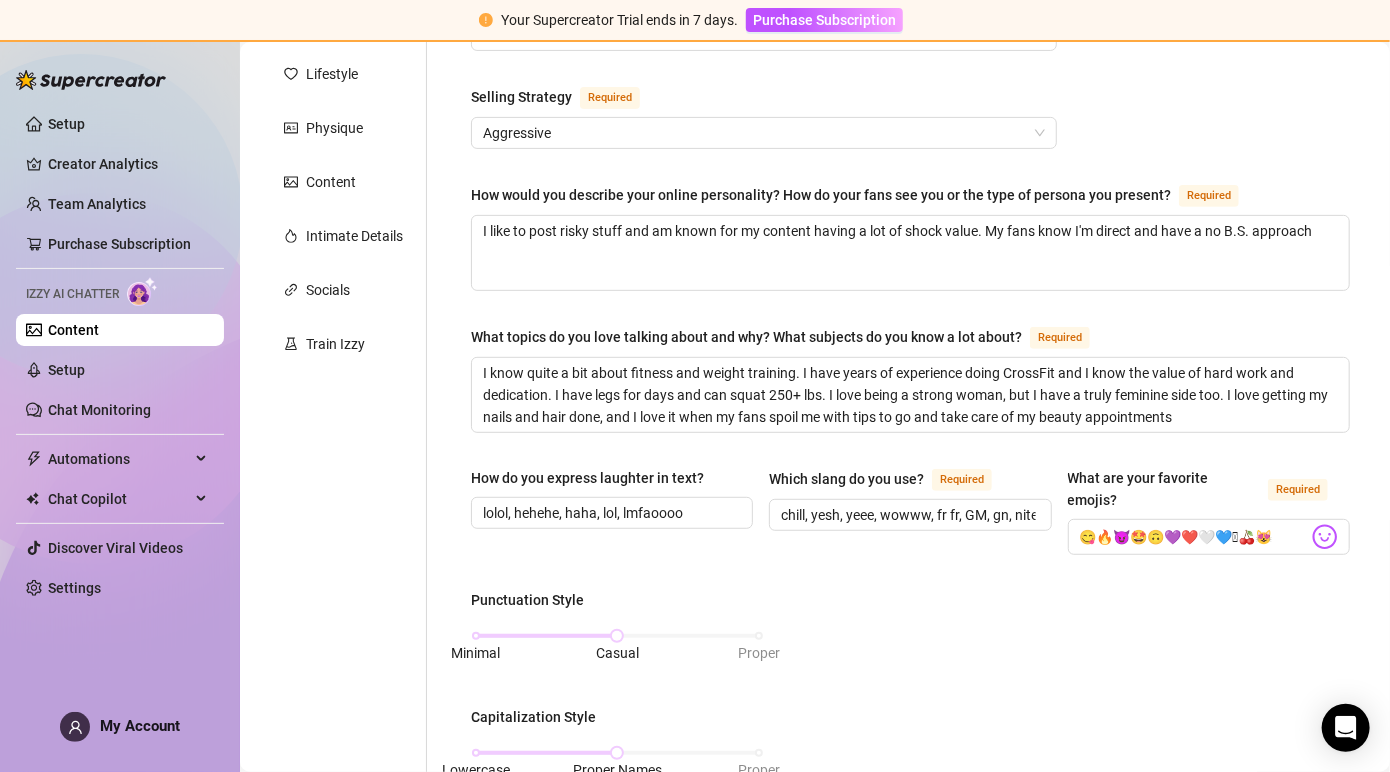click on "Punctuation Style Minimal Casual Proper Capitalization Style Lowercase Proper Names Proper Writing Level Relaxed Mixed Proper Respond to fans in their native language, even if it’s not one you speak. If turned off, the AI will only reply in the languages you selected under Personal tab (English (US))." at bounding box center [910, 837] 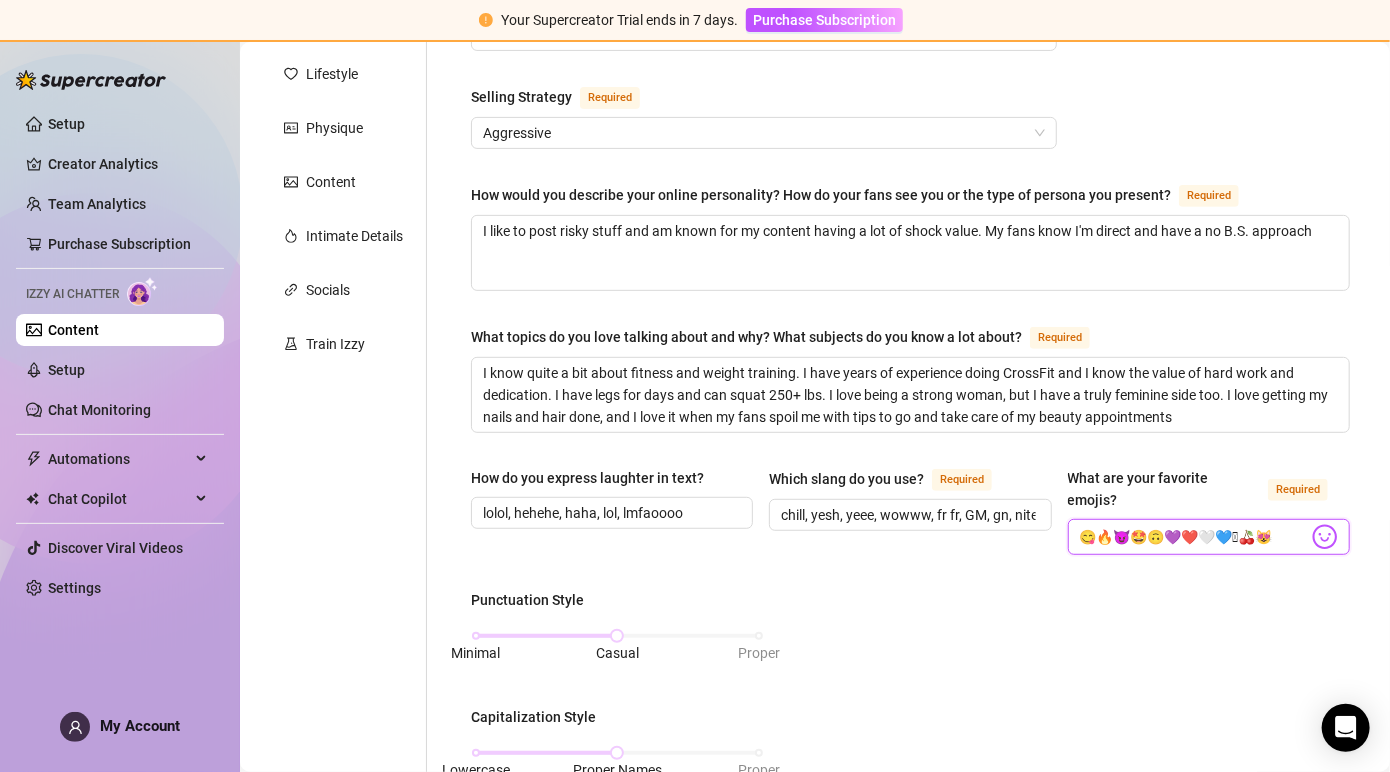 click on "😋🔥😈🤩🙃💜❤️🤍💙🫶🍒😻" at bounding box center (1194, 537) 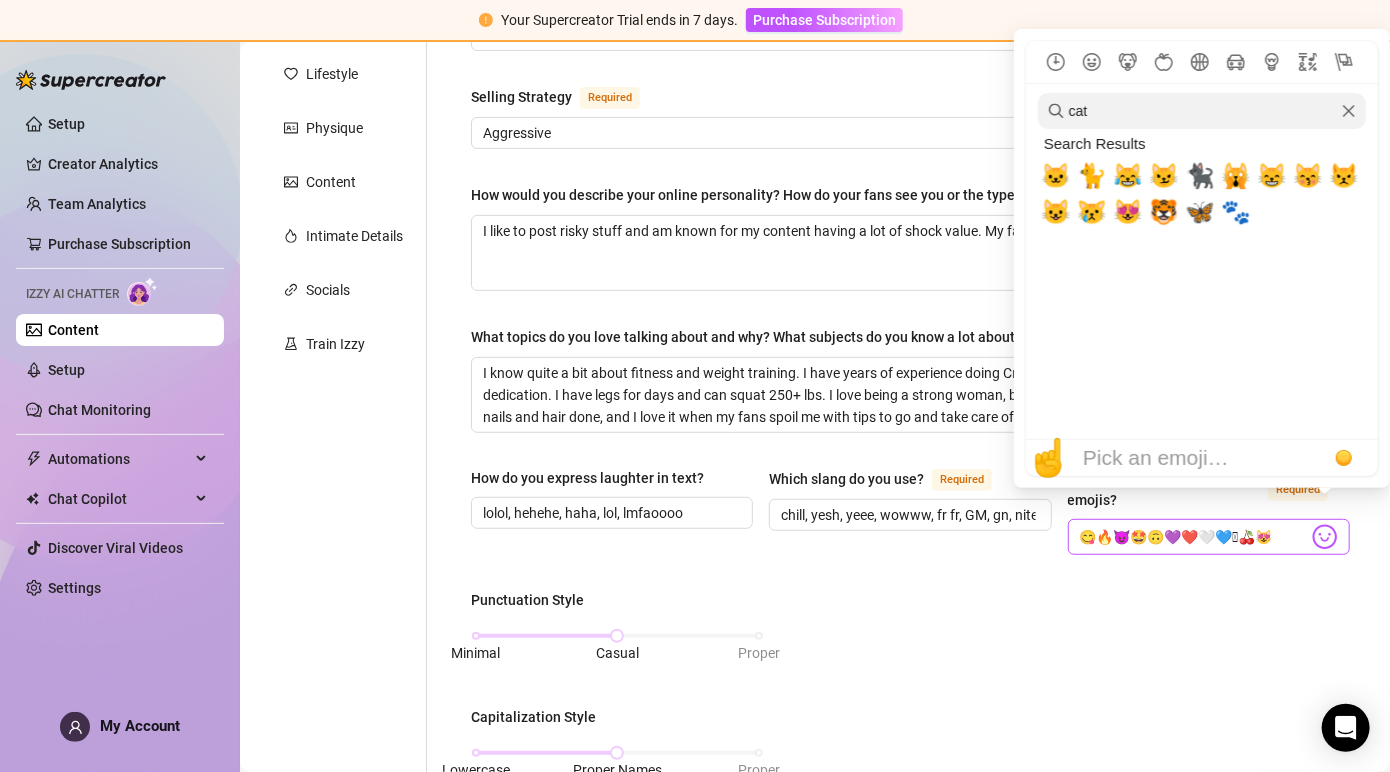 click at bounding box center [1325, 537] 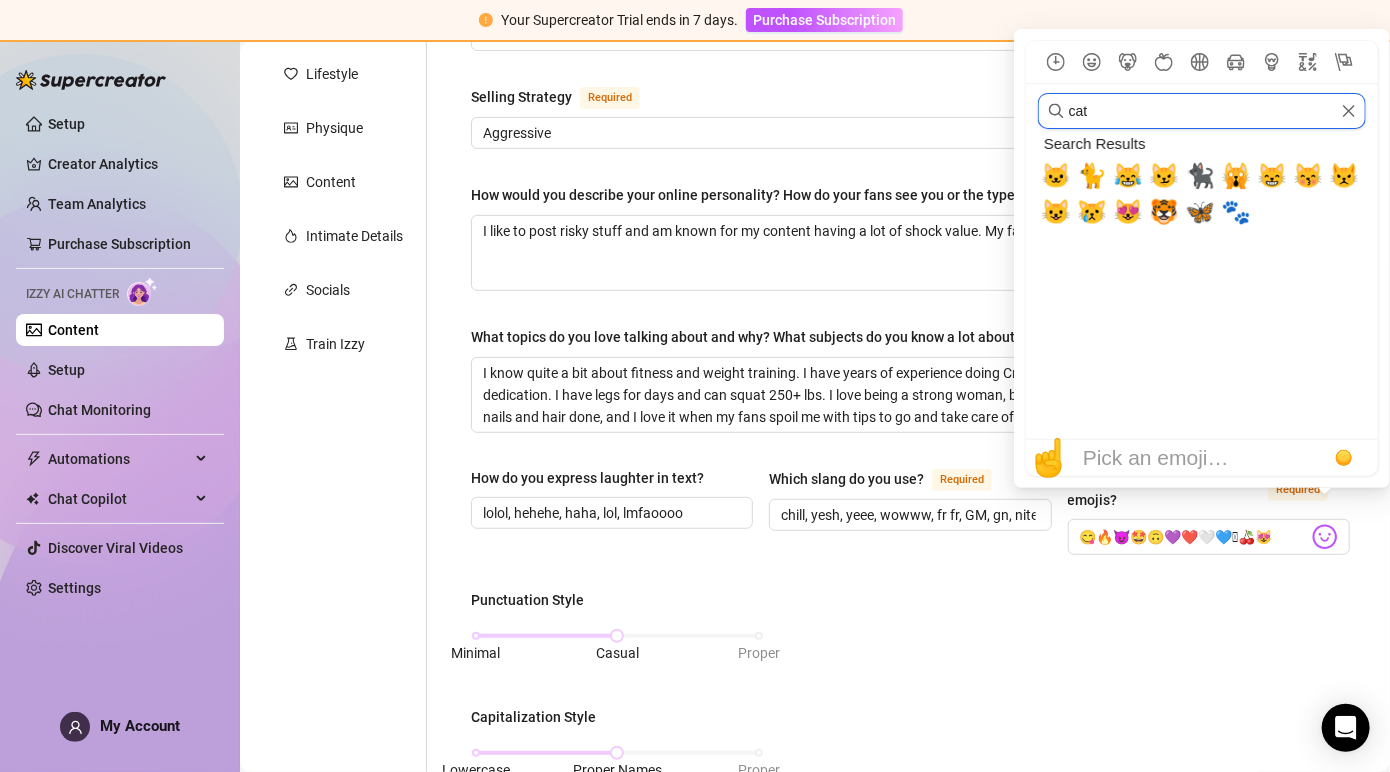 click on "cat" at bounding box center (1202, 111) 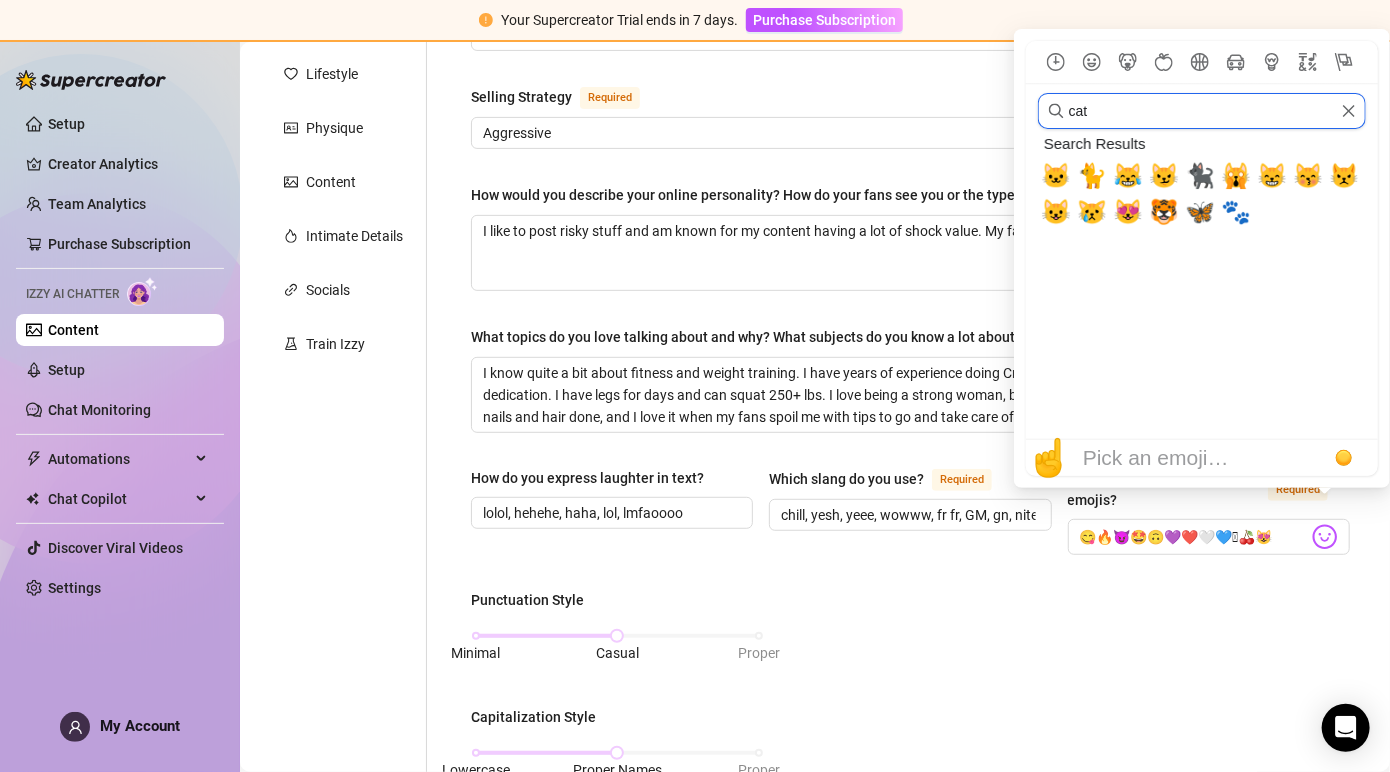 click on "cat" at bounding box center (1202, 111) 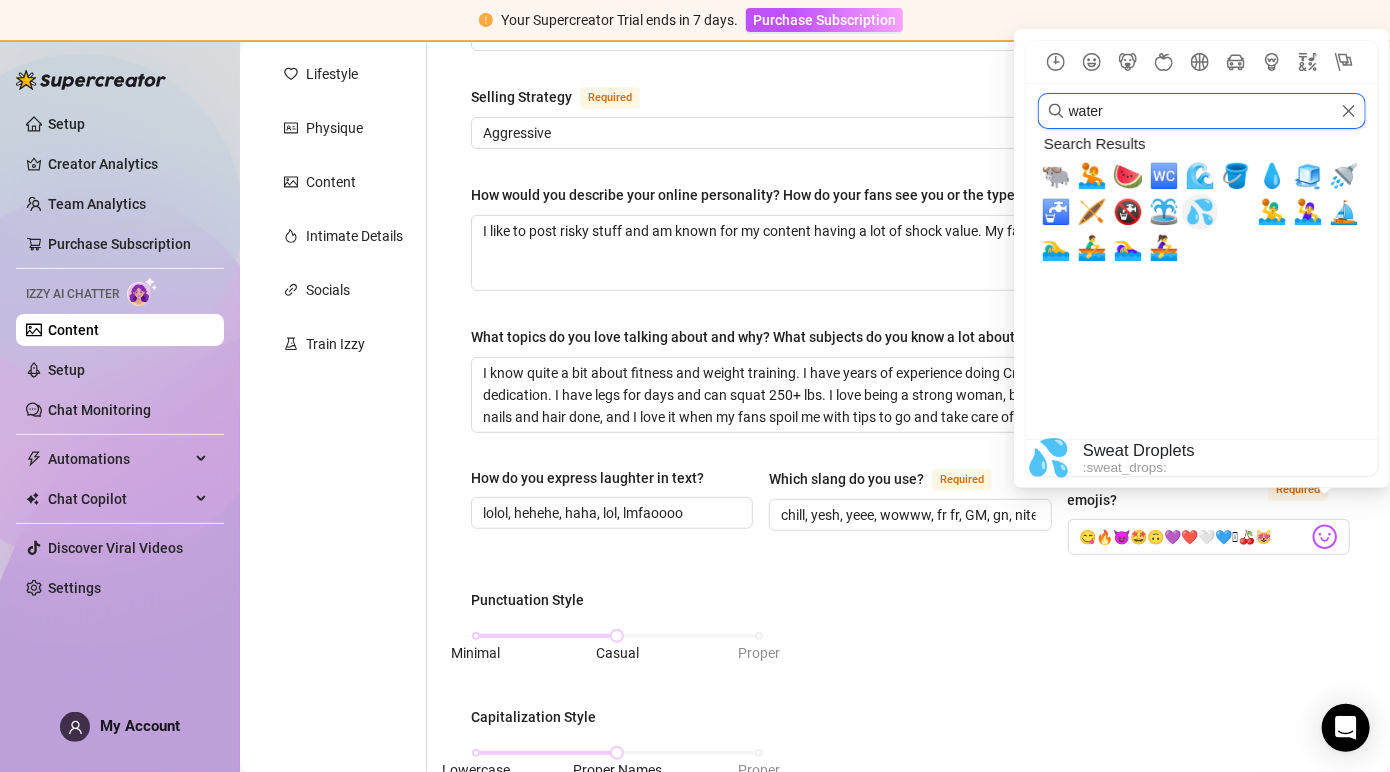 click on "💦" at bounding box center [1200, 212] 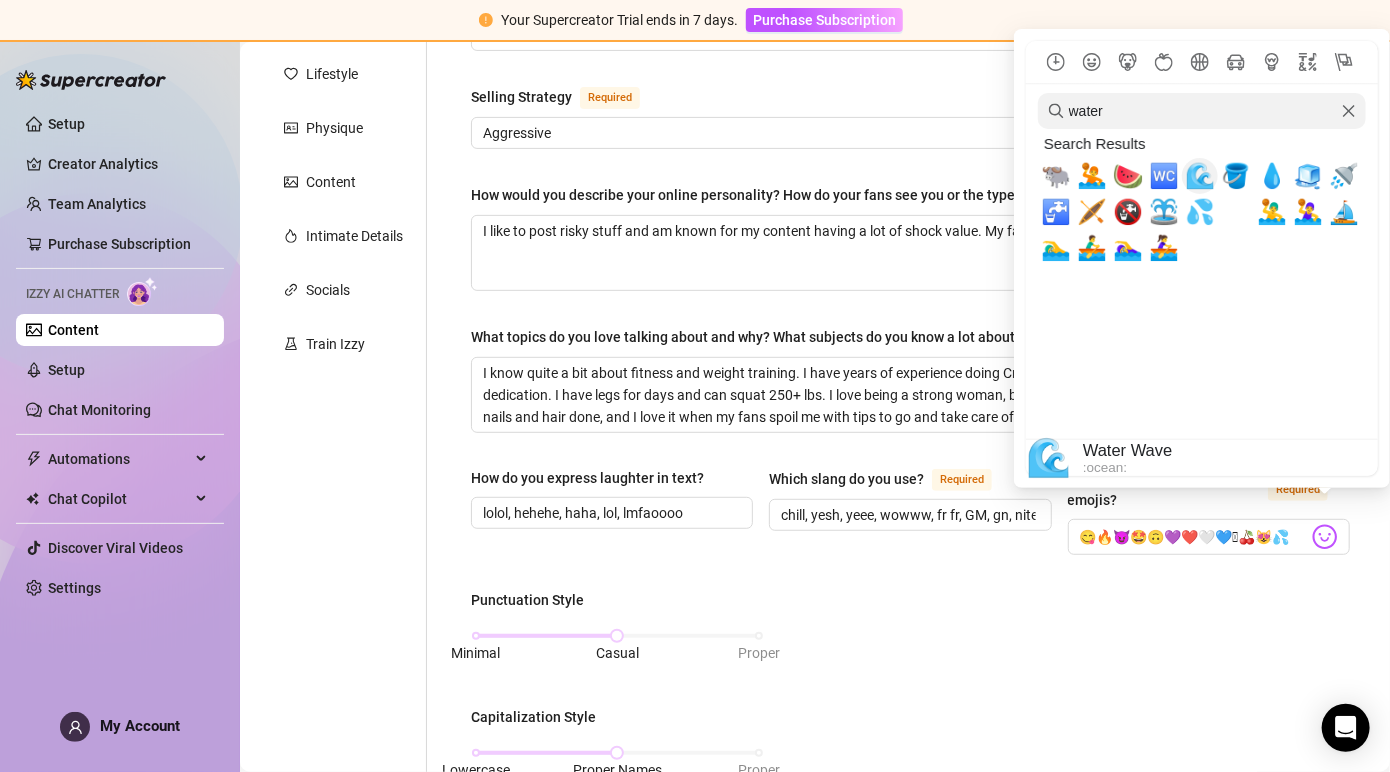 click on "🌊" at bounding box center [1200, 176] 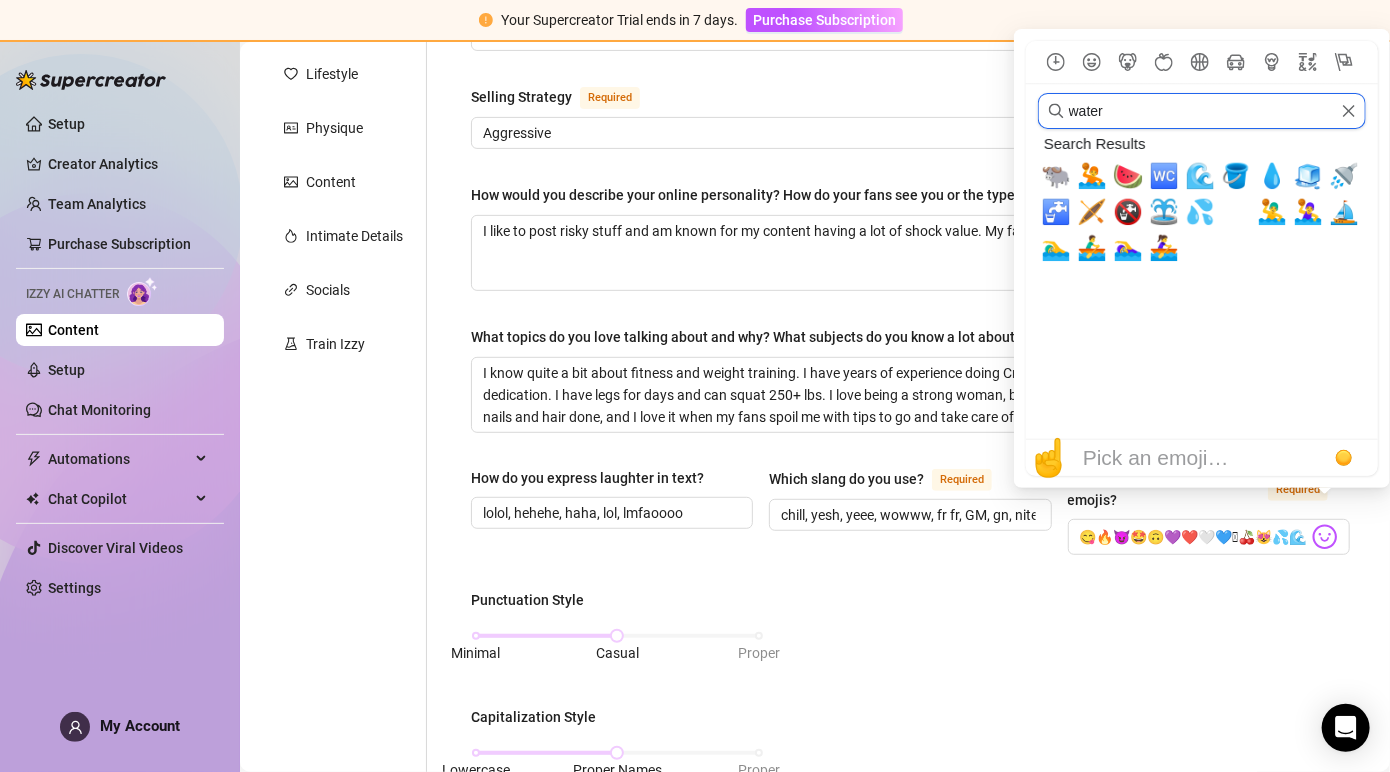 click on "water" at bounding box center [1202, 111] 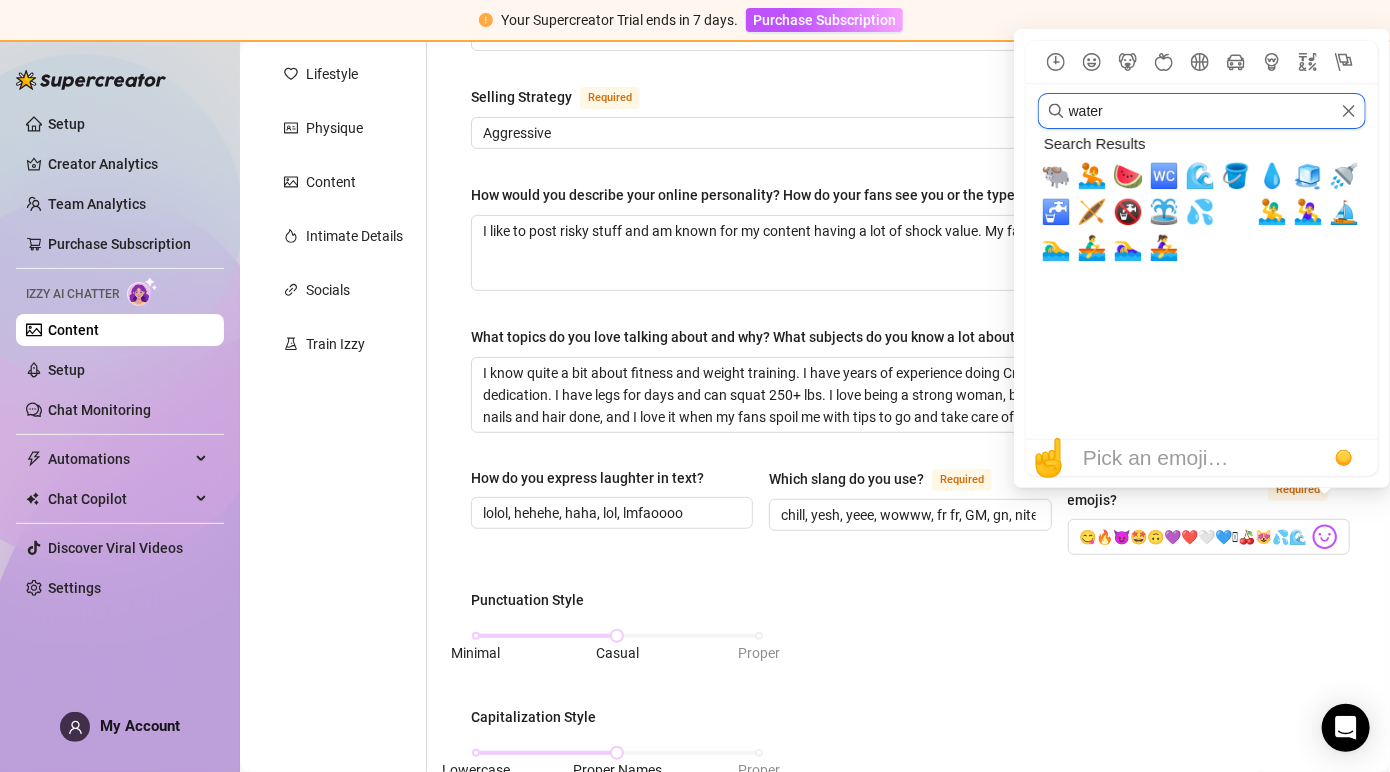 click on "water" at bounding box center (1202, 111) 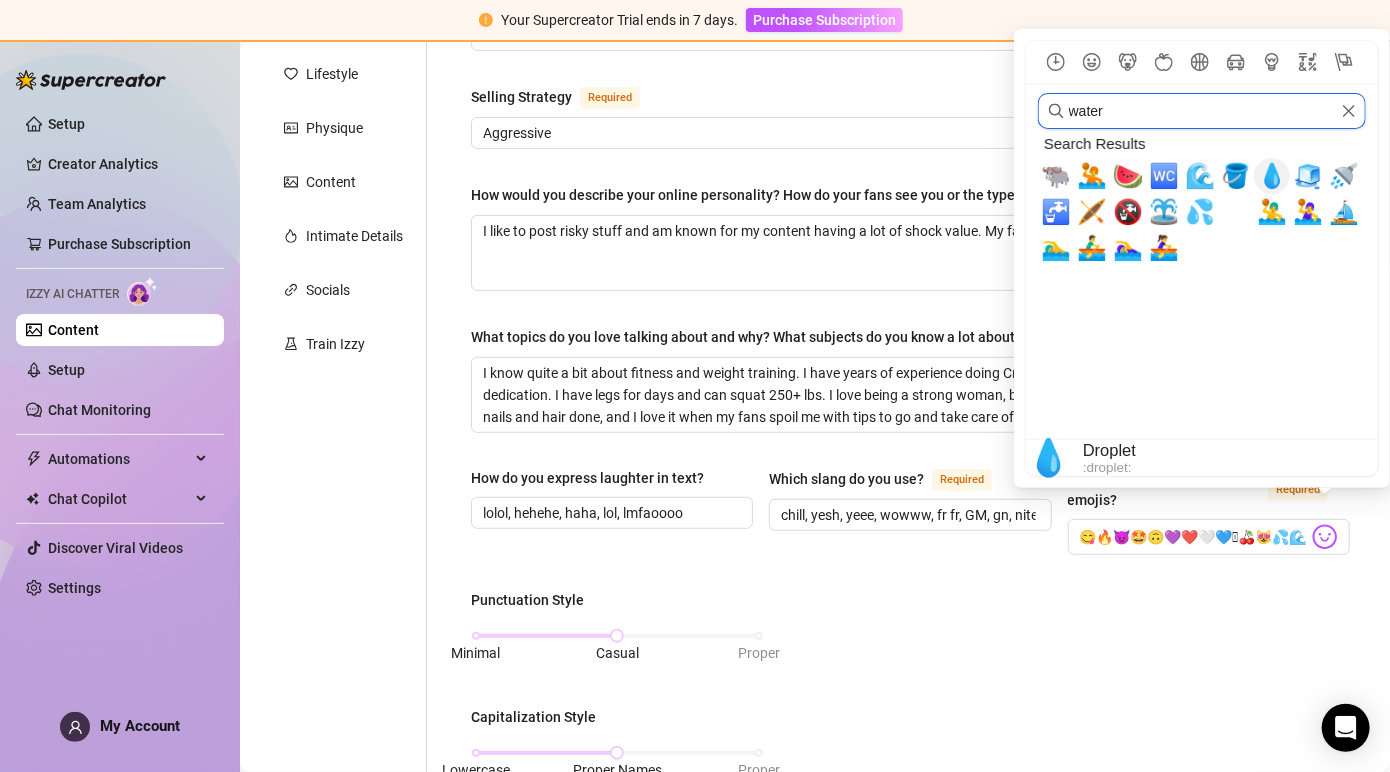 click on "💧" at bounding box center [1272, 176] 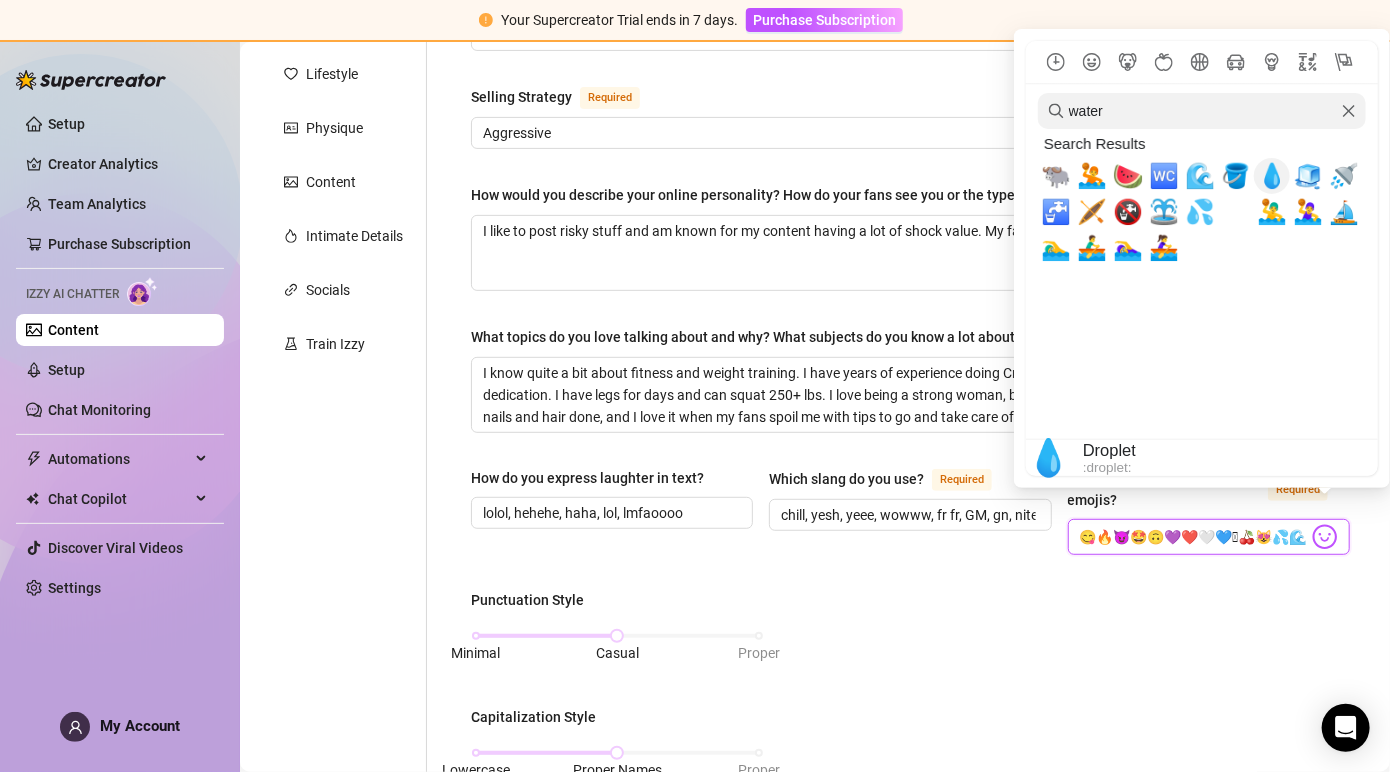 scroll, scrollTop: 0, scrollLeft: 16, axis: horizontal 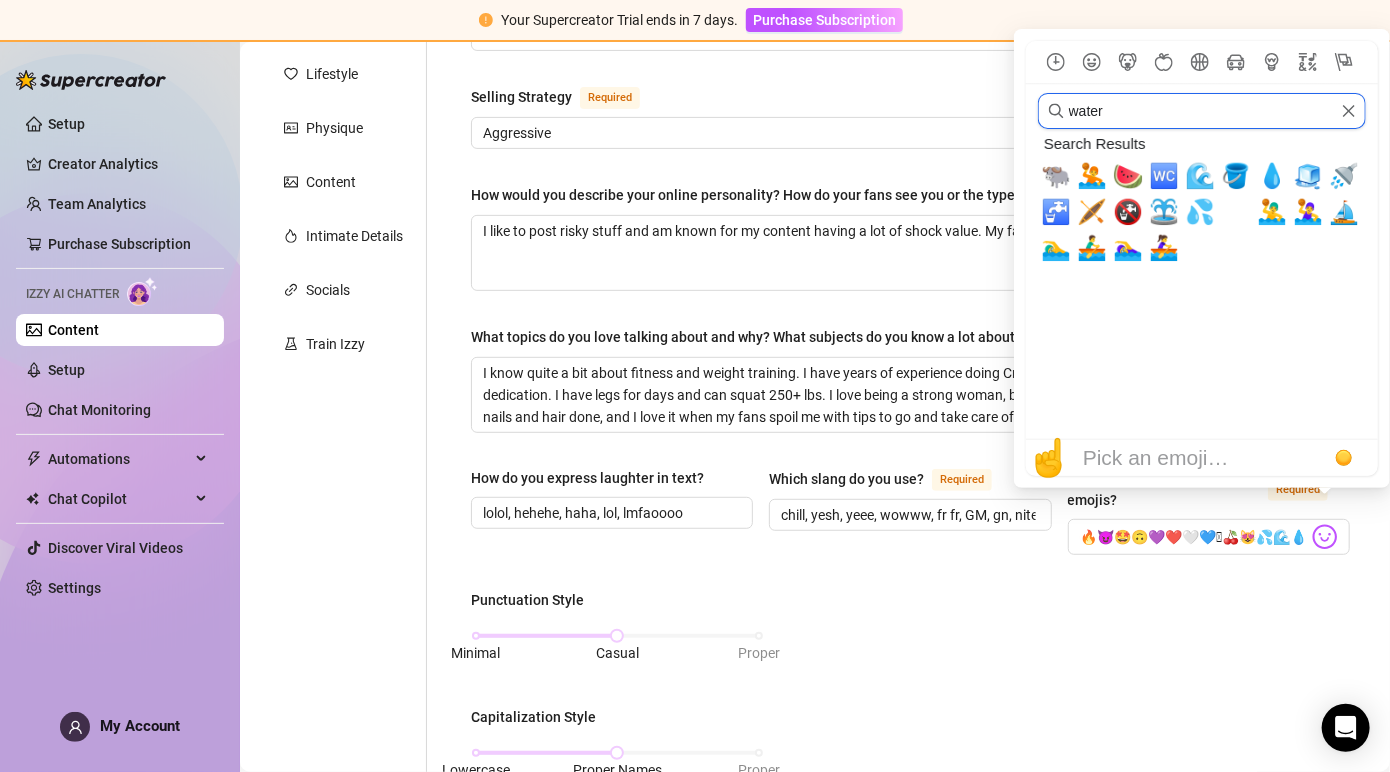 click on "water" at bounding box center (1202, 111) 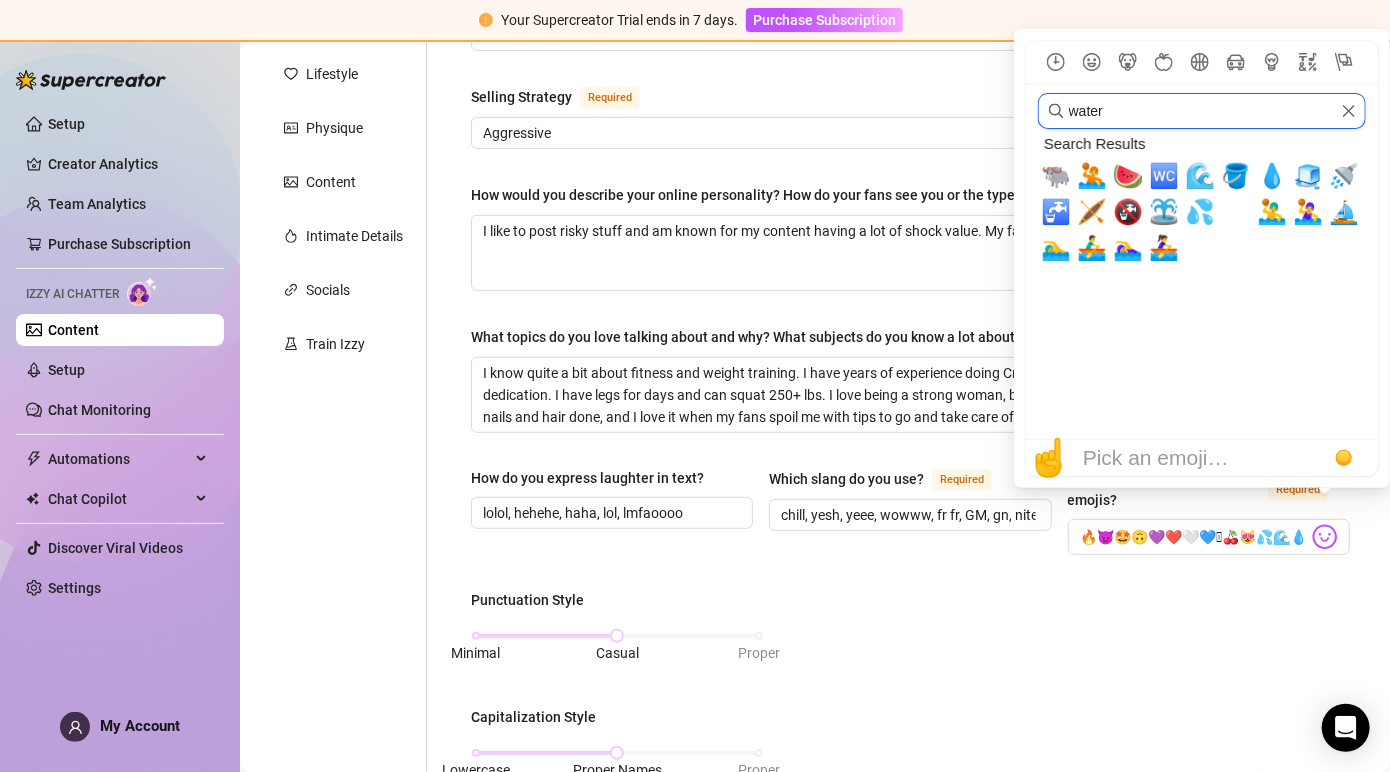 scroll, scrollTop: 0, scrollLeft: 0, axis: both 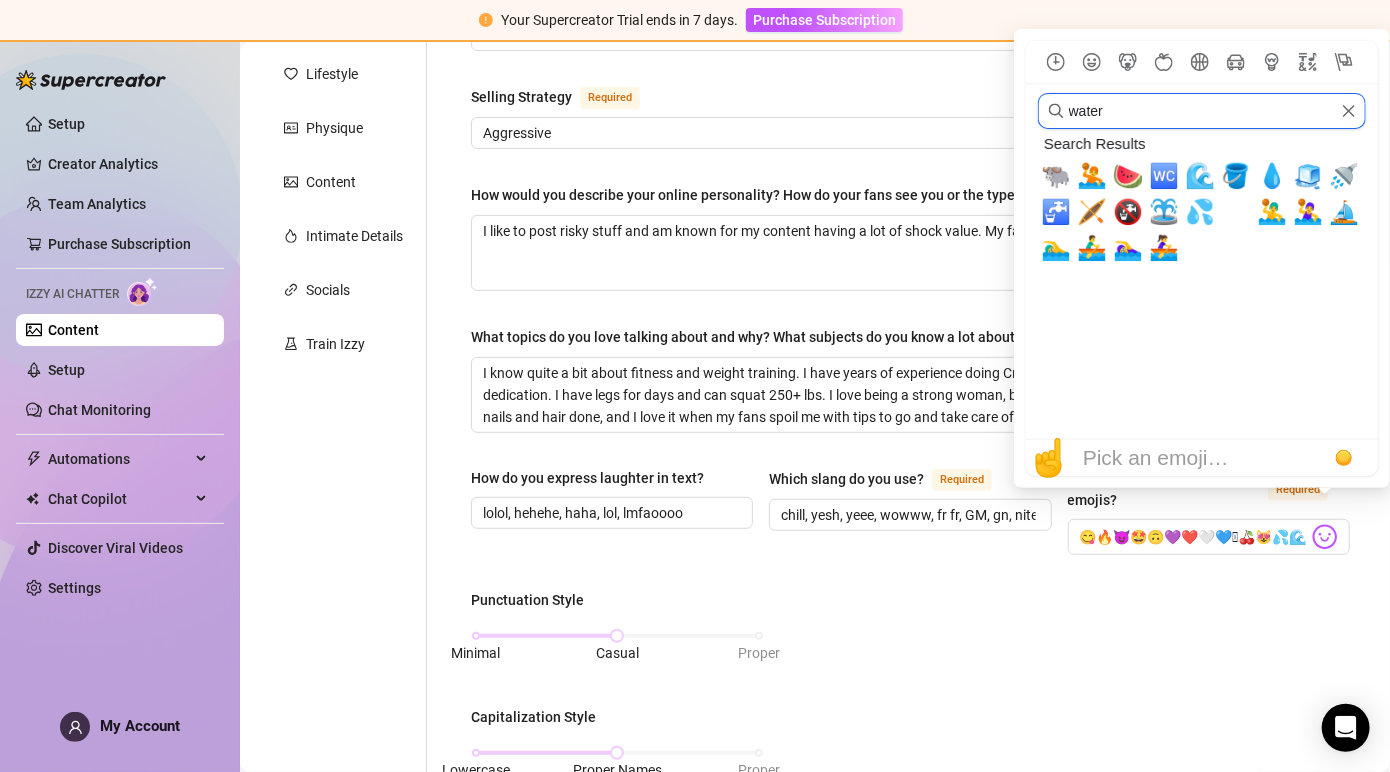 click on "water" at bounding box center [1202, 111] 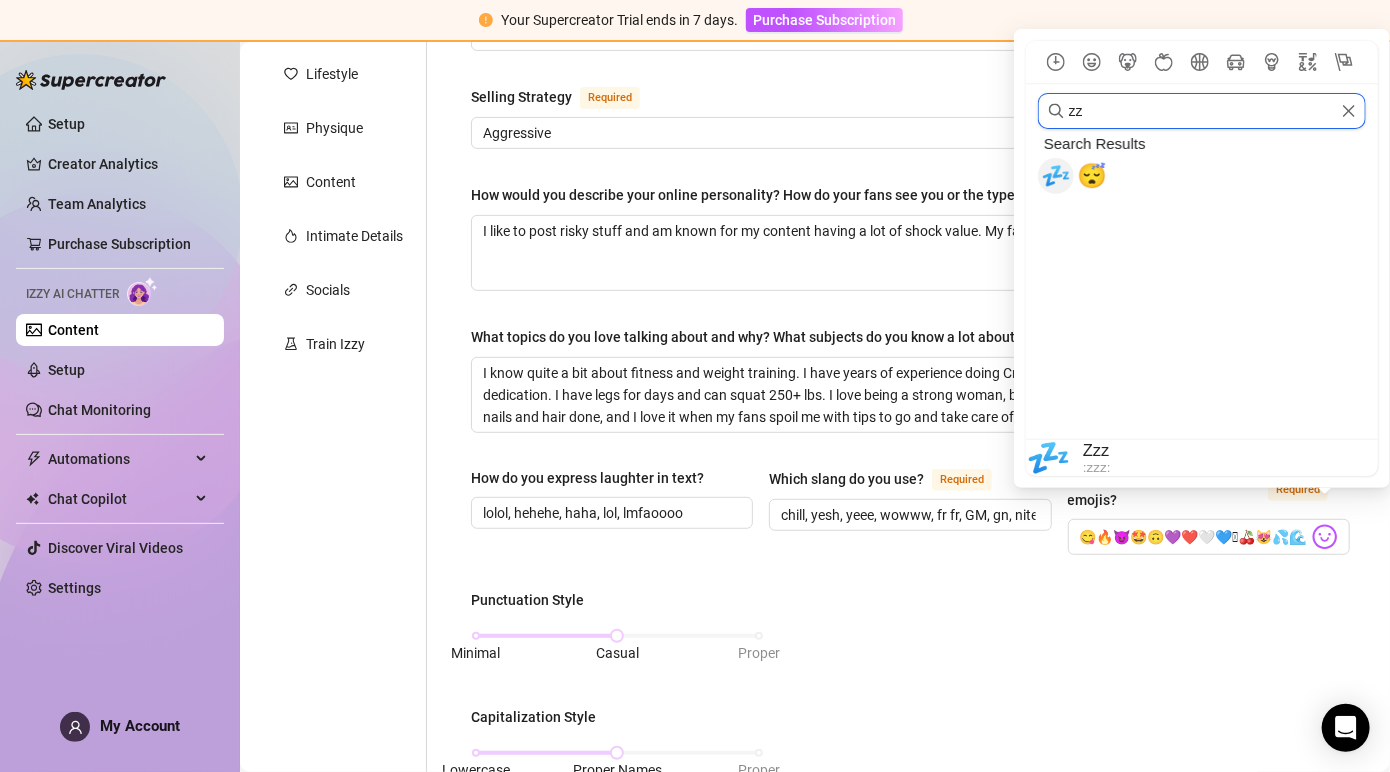click on "💤" at bounding box center (1056, 176) 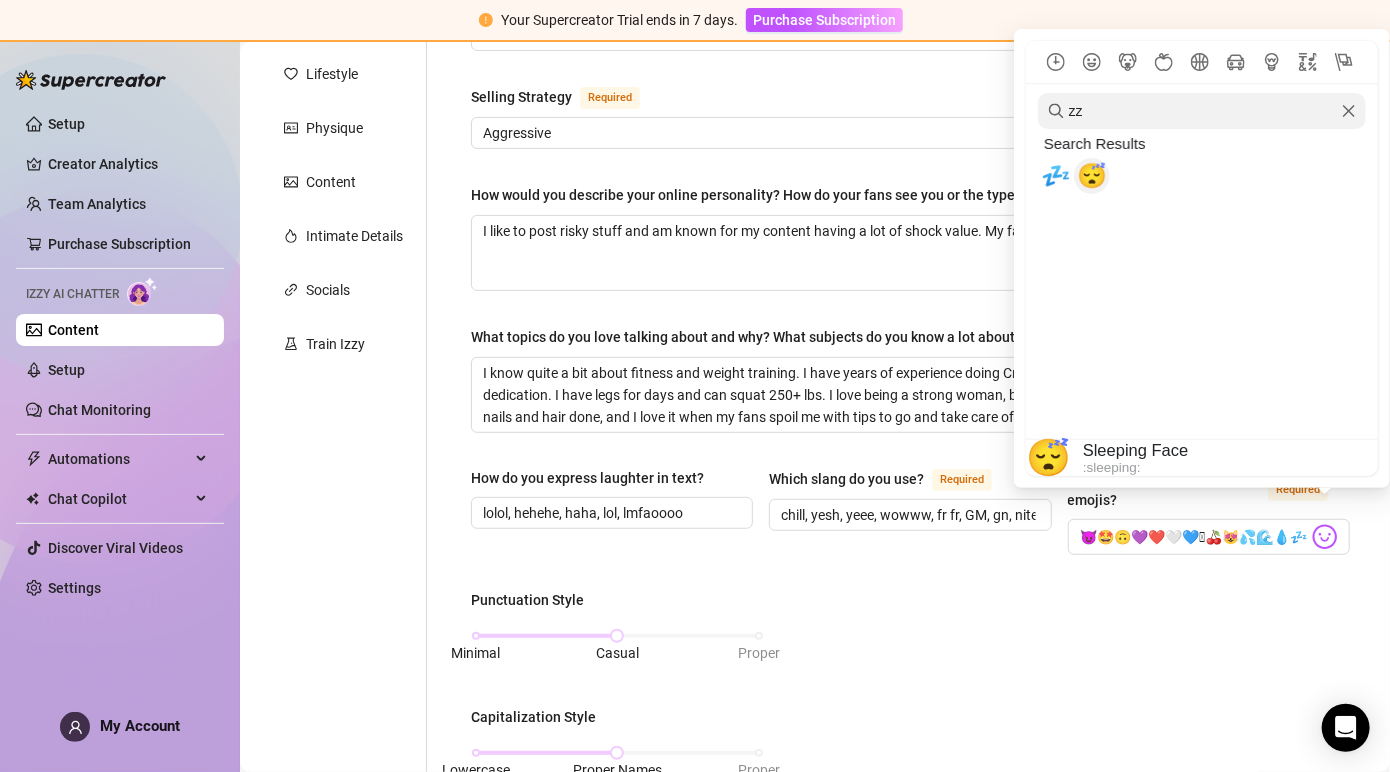 click on "😴" at bounding box center [1092, 176] 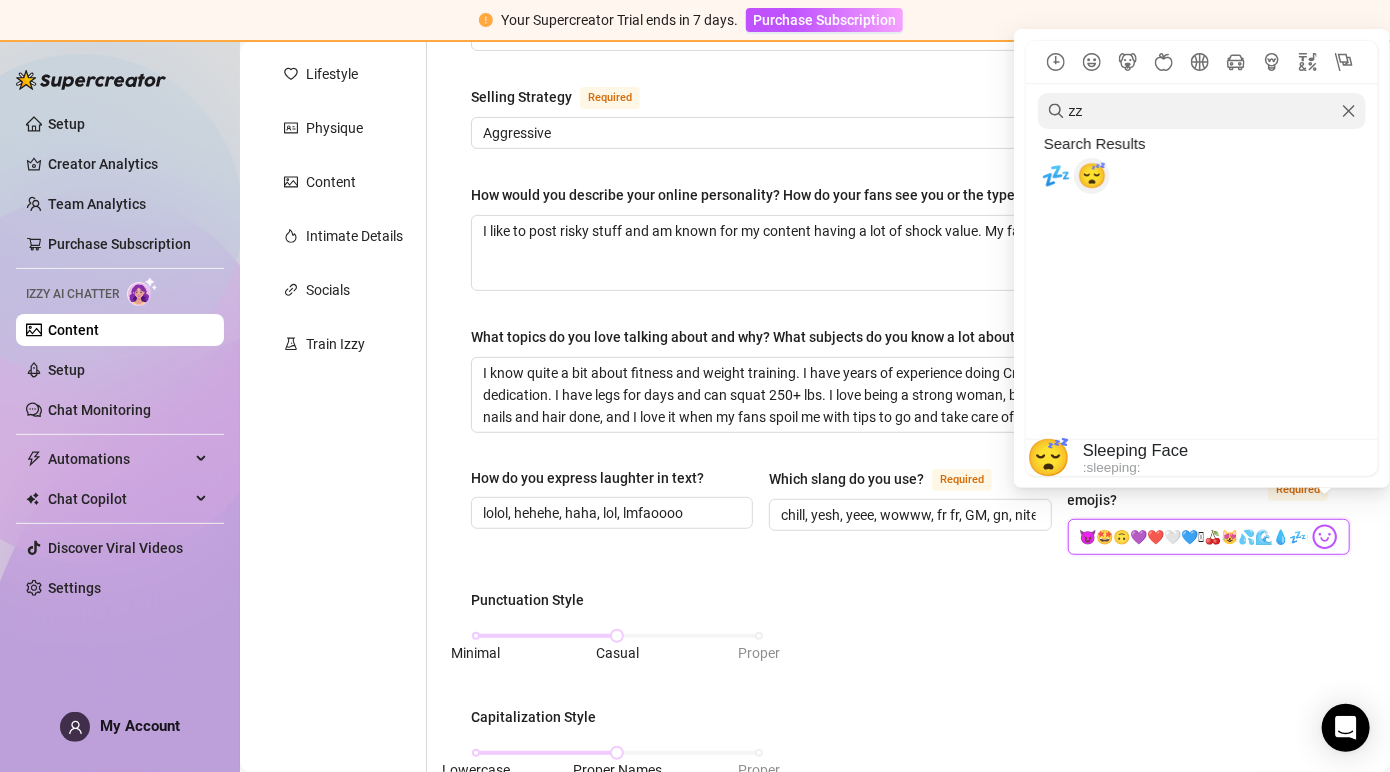 scroll, scrollTop: 0, scrollLeft: 52, axis: horizontal 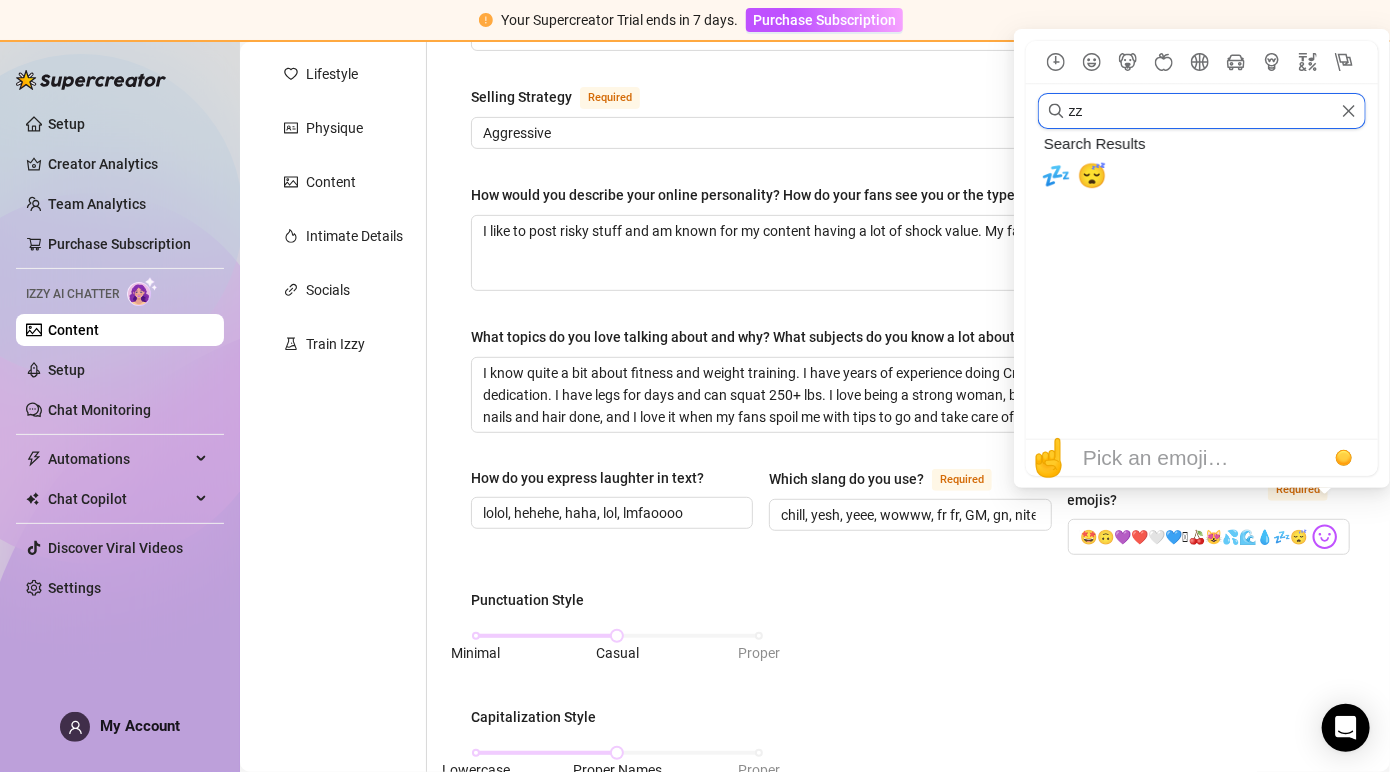 click on "zz" at bounding box center (1202, 111) 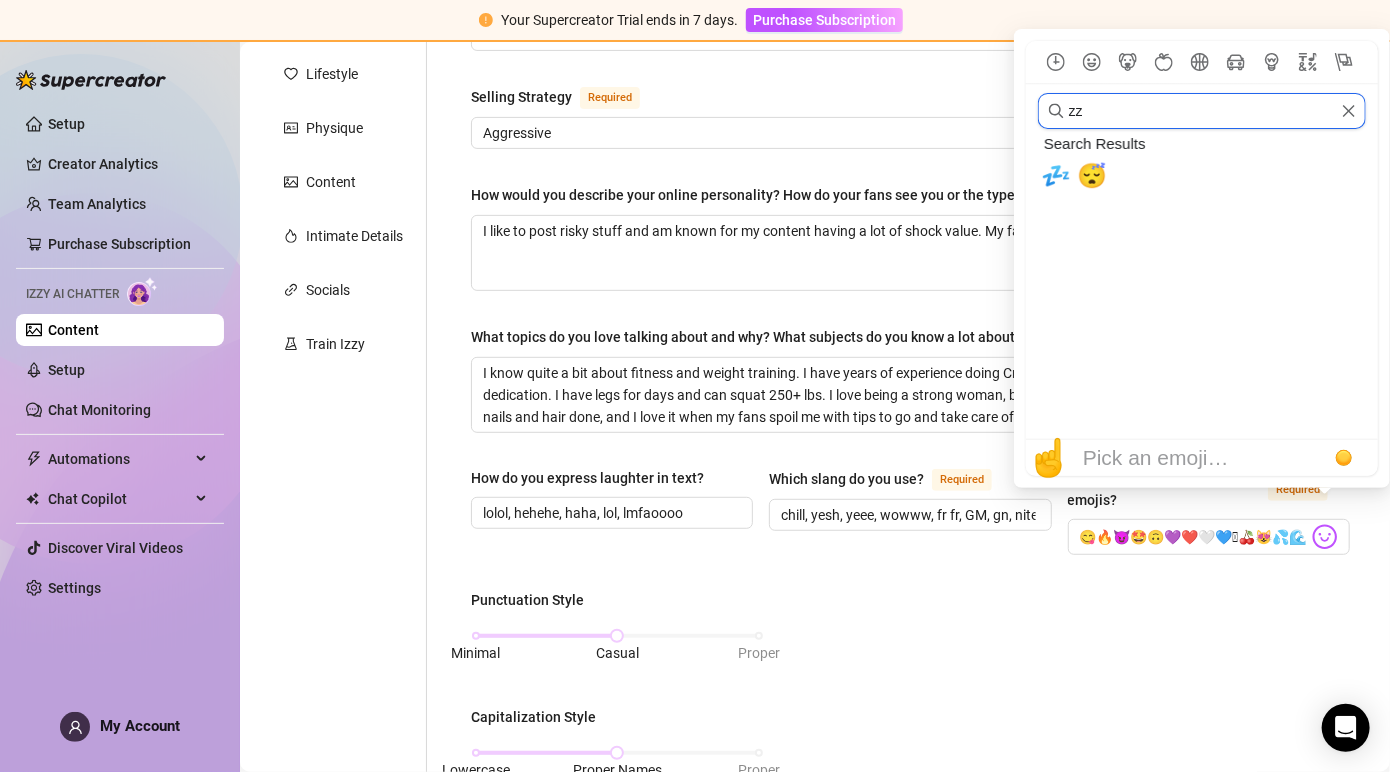 click on "zz" at bounding box center (1202, 111) 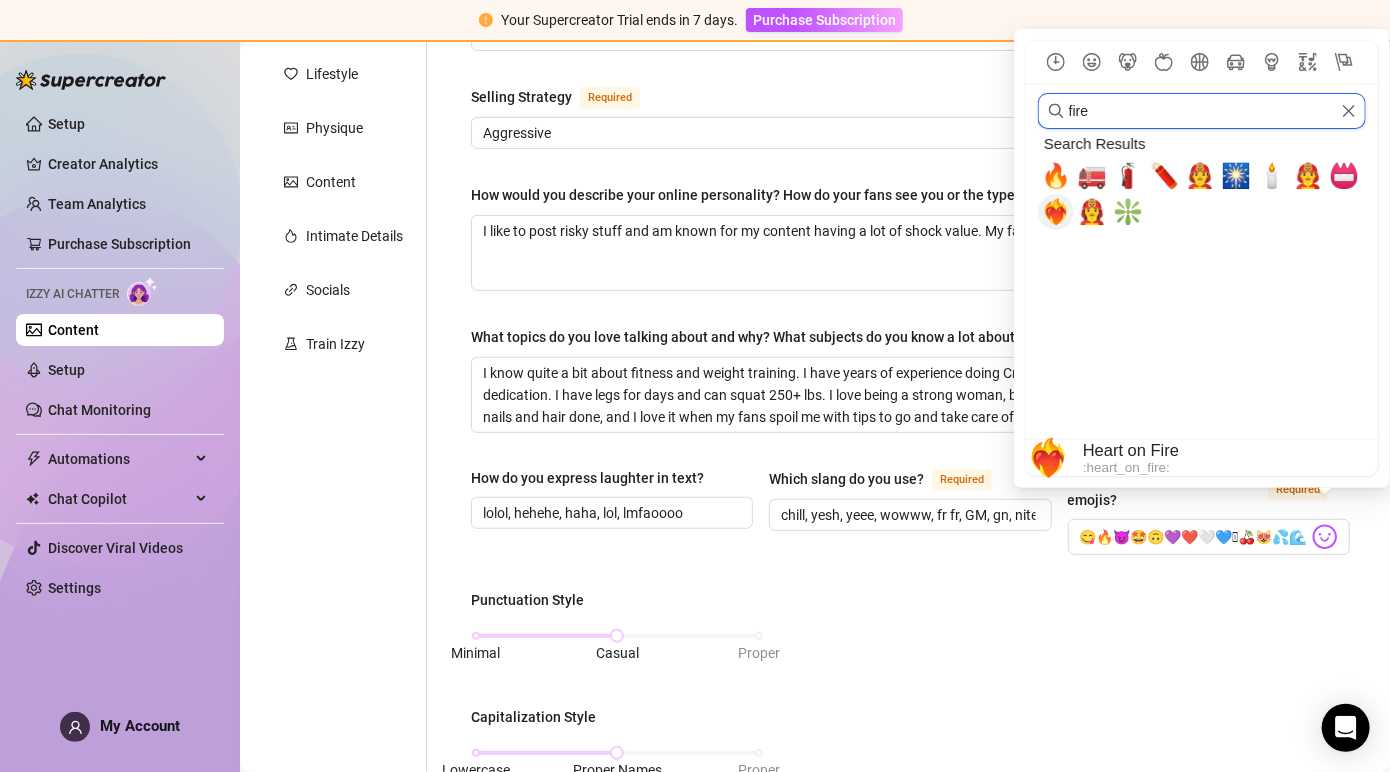 click on "❤️‍🔥" at bounding box center [1056, 212] 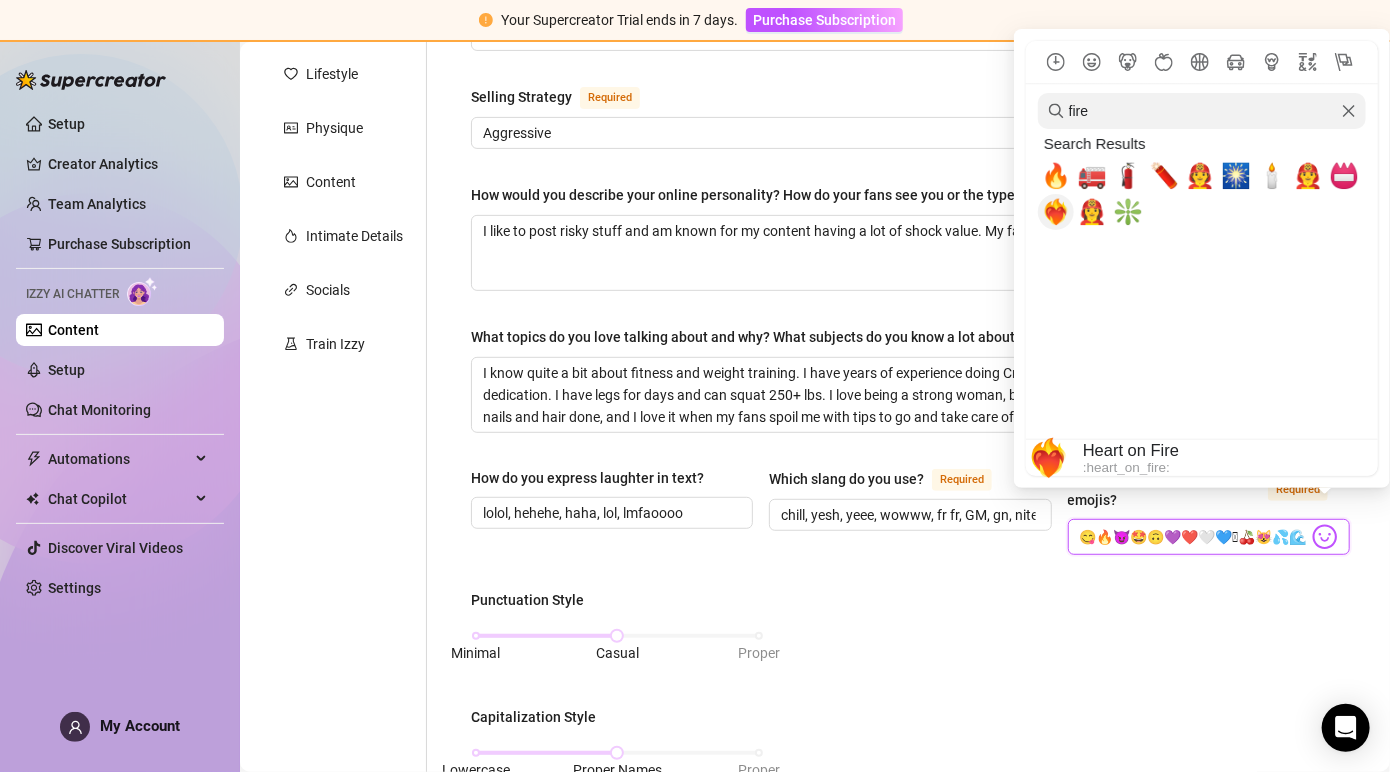 scroll, scrollTop: 0, scrollLeft: 68, axis: horizontal 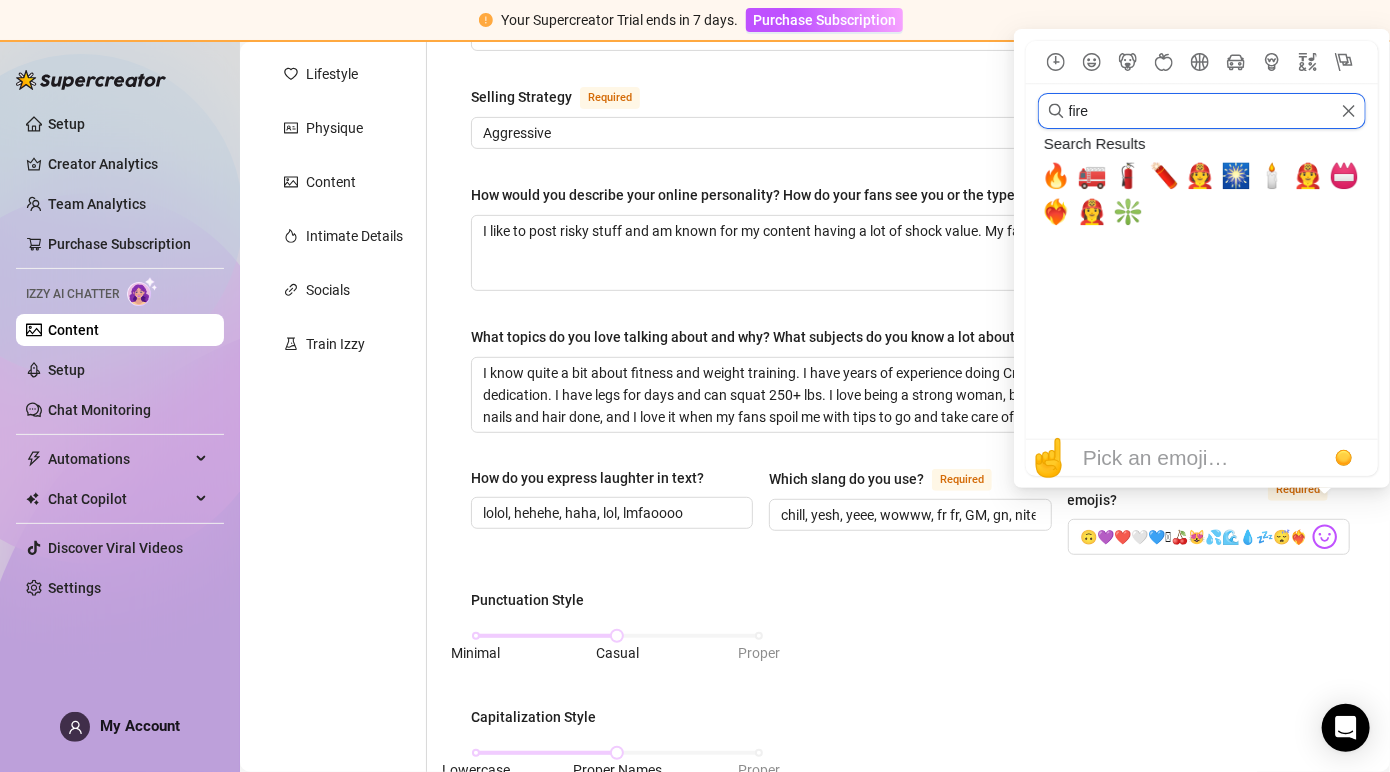 click on "fire" at bounding box center (1202, 111) 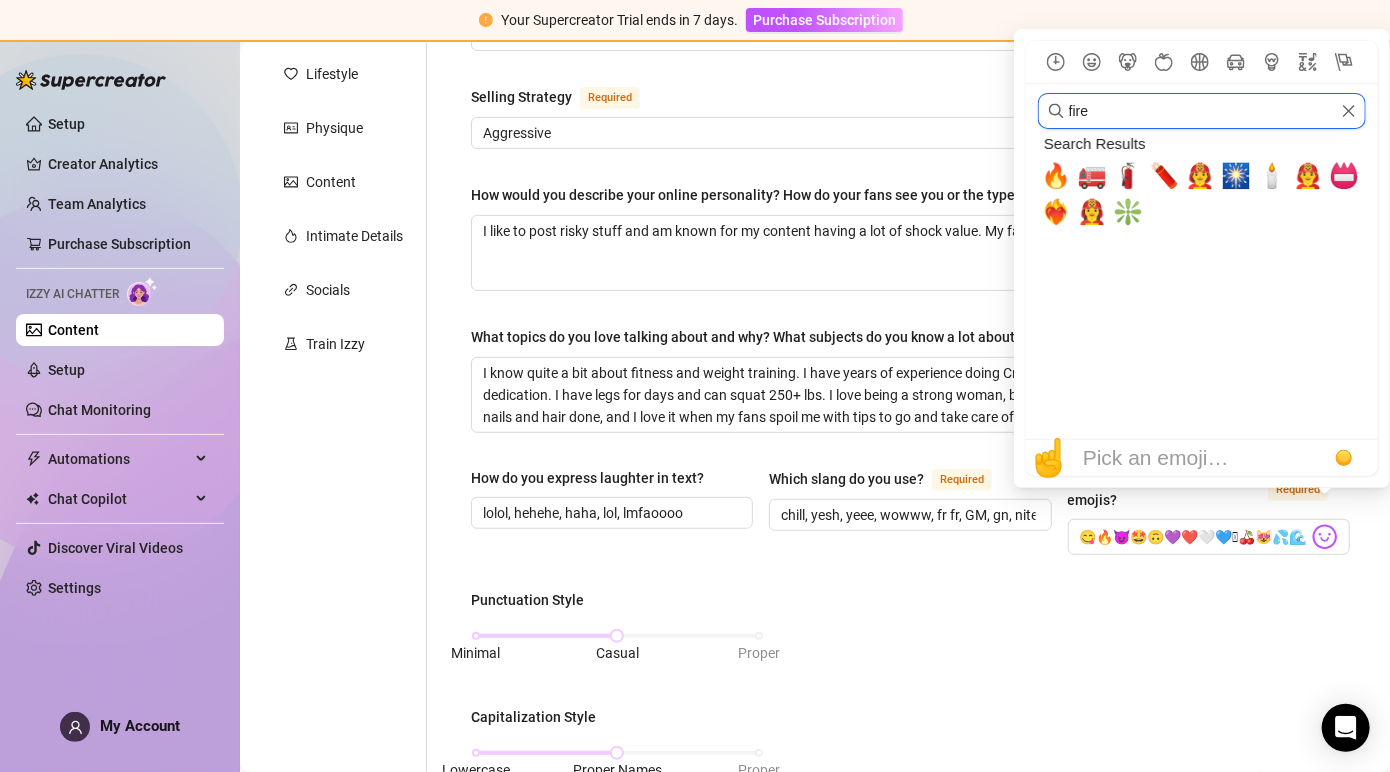 click on "fire" at bounding box center (1202, 111) 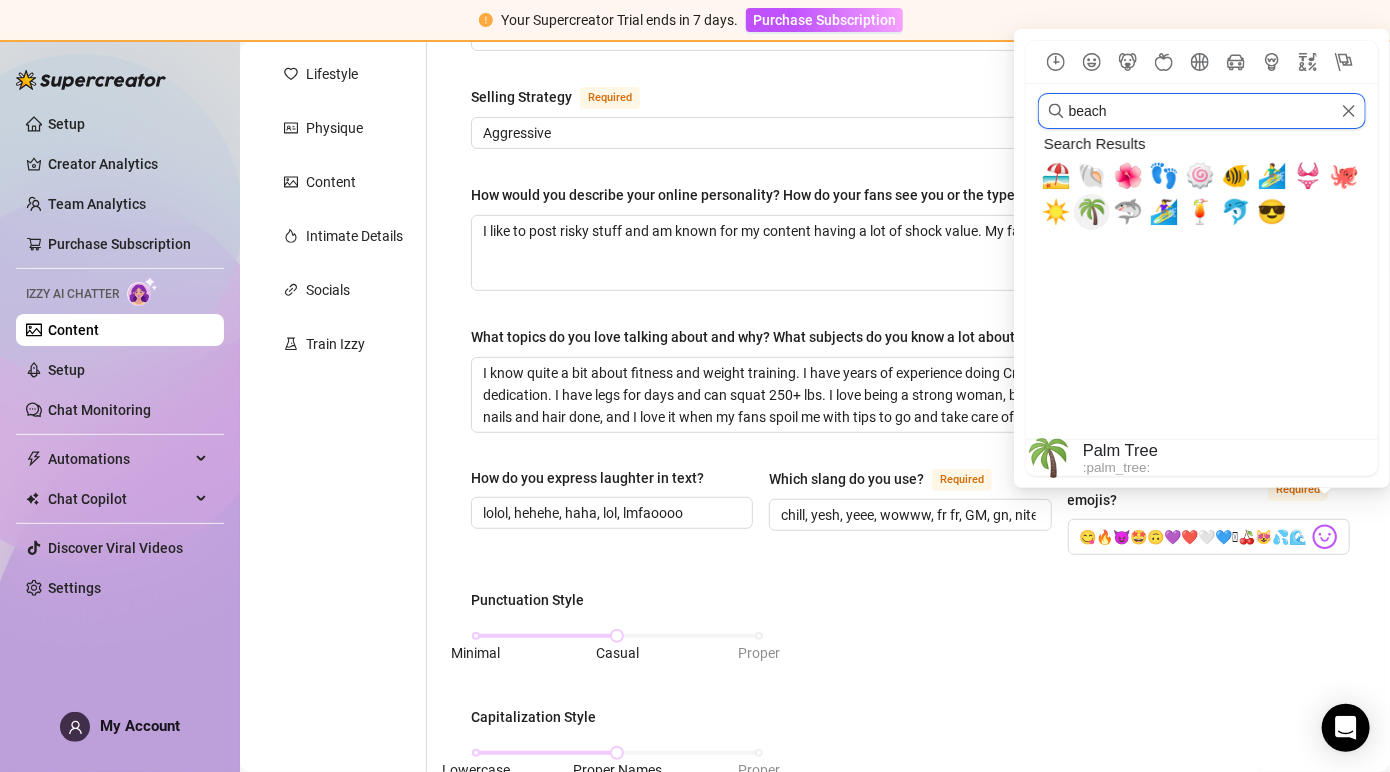 click on "🌴" at bounding box center (1092, 212) 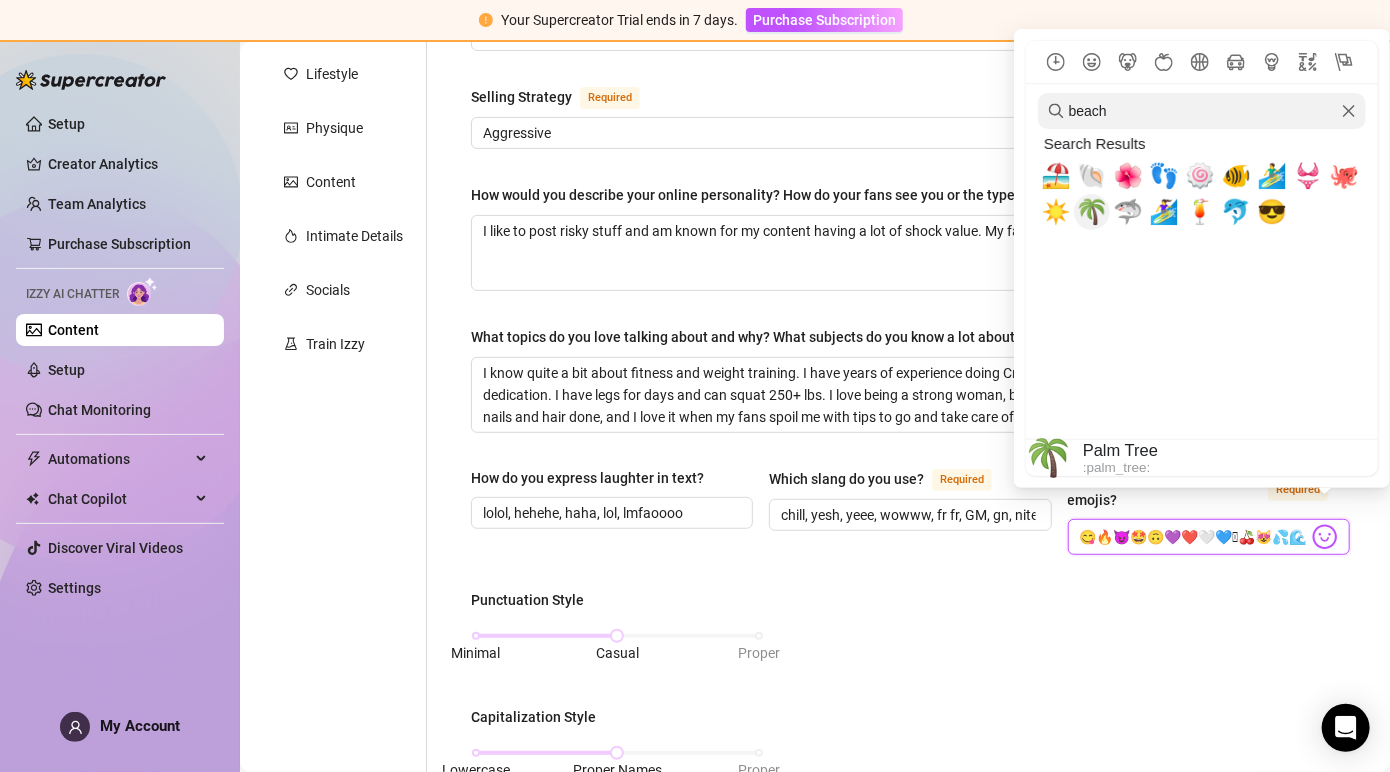scroll, scrollTop: 0, scrollLeft: 86, axis: horizontal 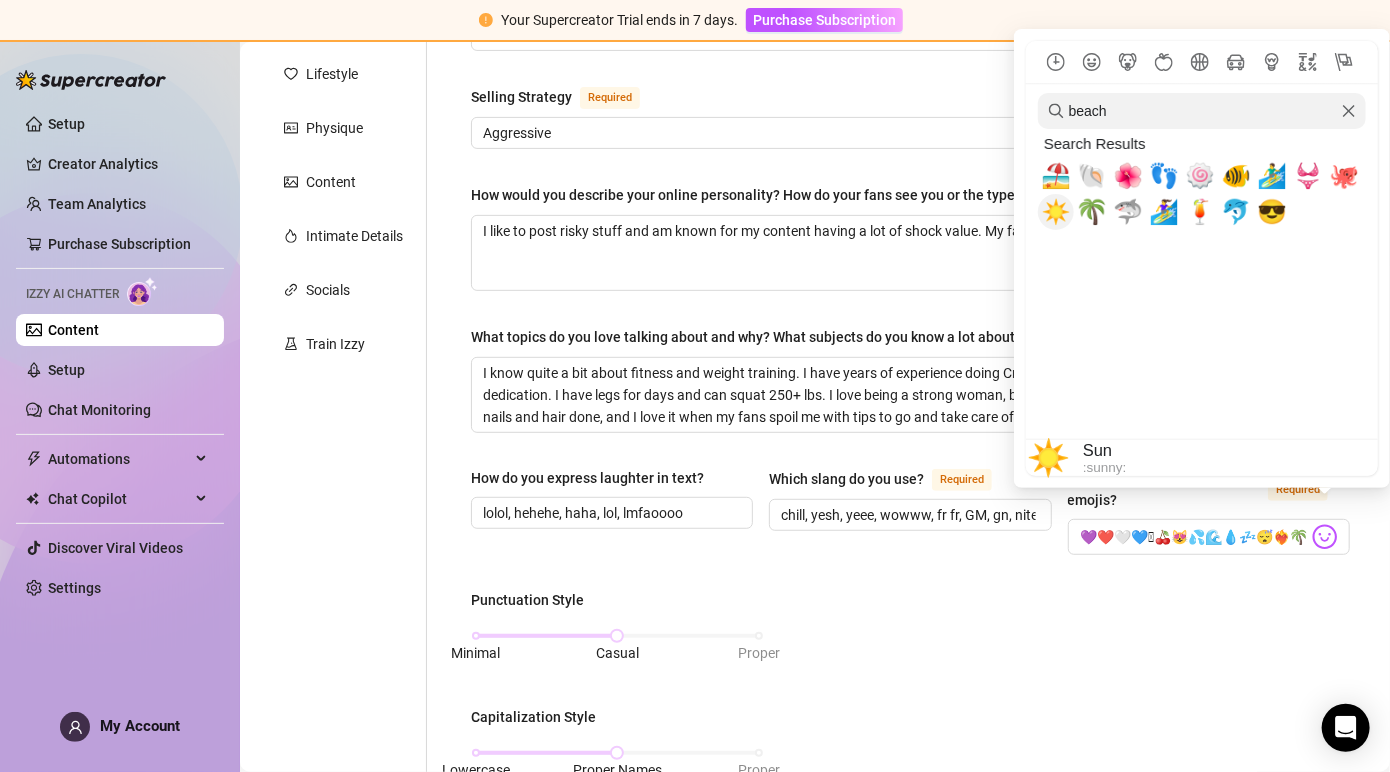 click on "☀️" at bounding box center [1056, 212] 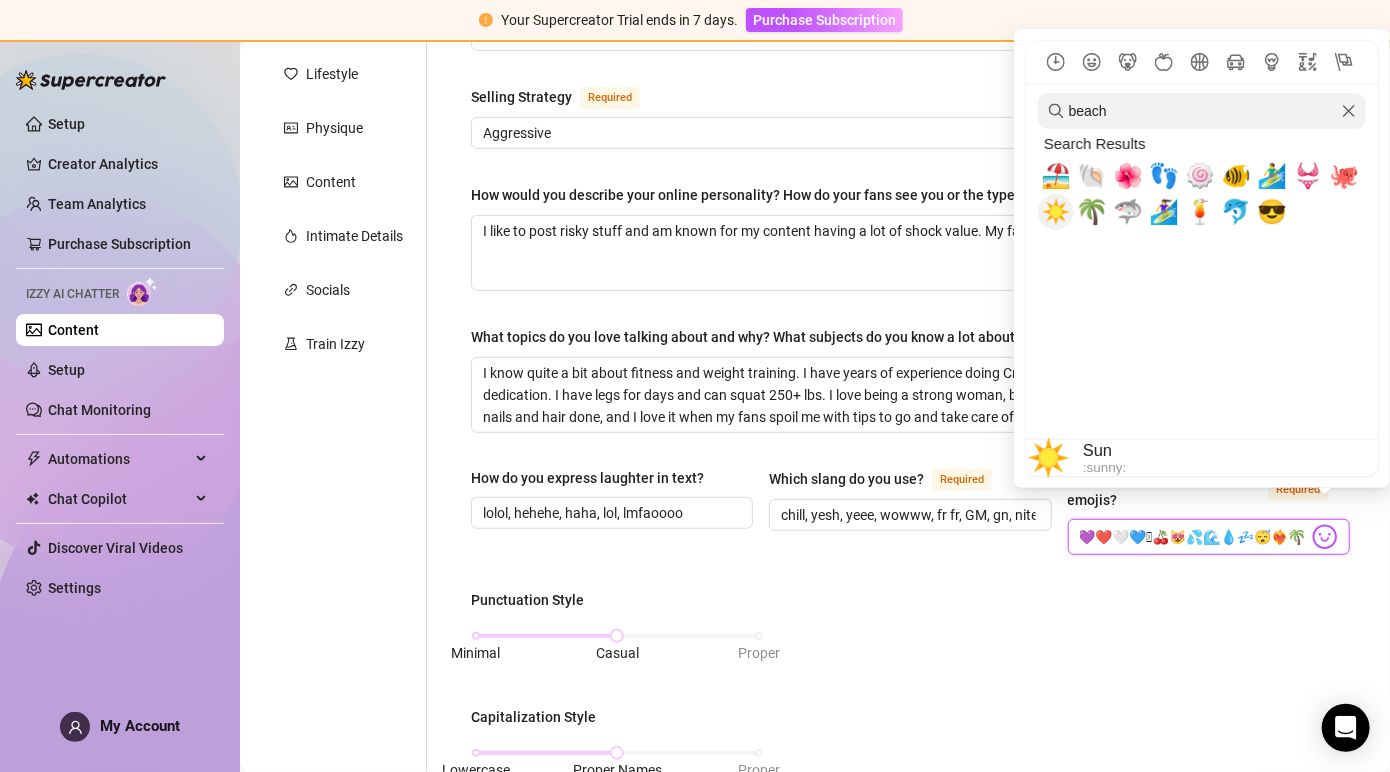 scroll, scrollTop: 0, scrollLeft: 104, axis: horizontal 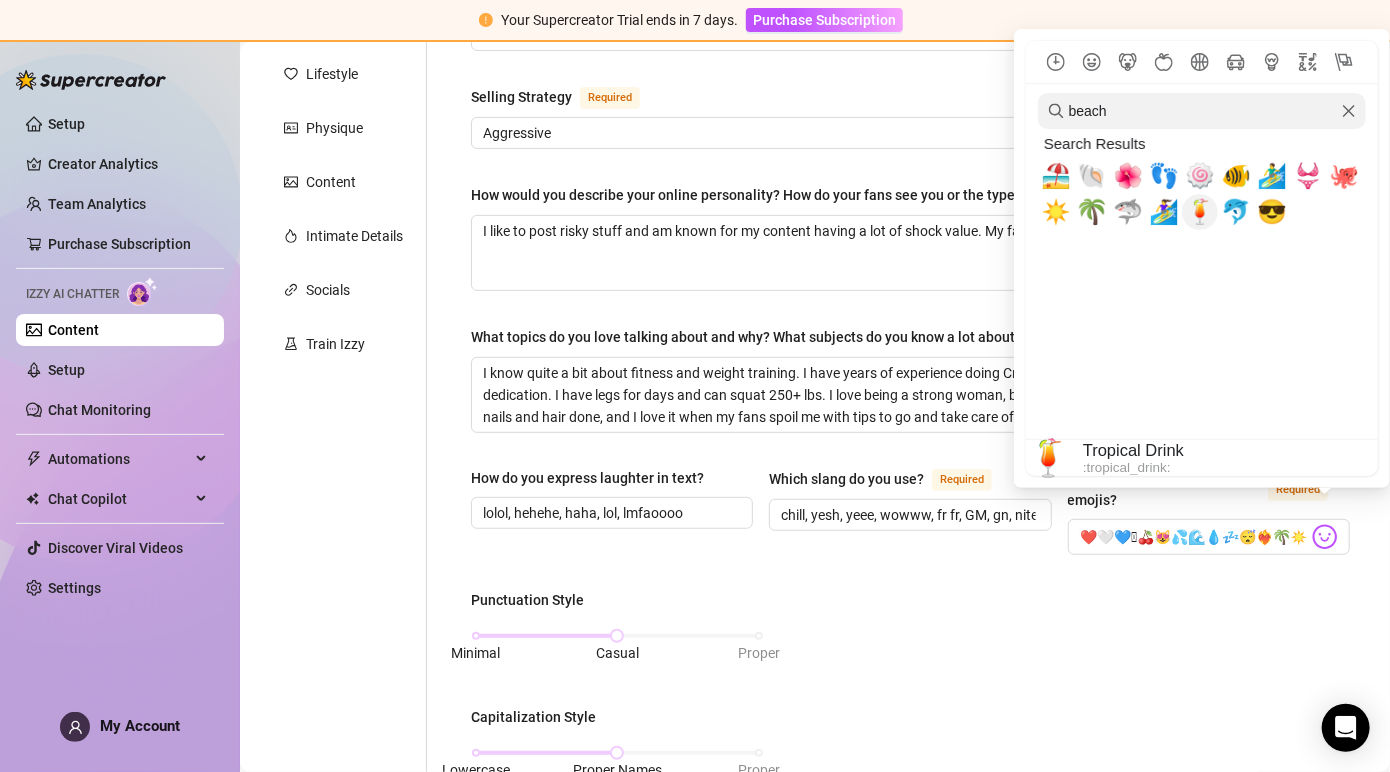 click on "🍹" at bounding box center (1200, 212) 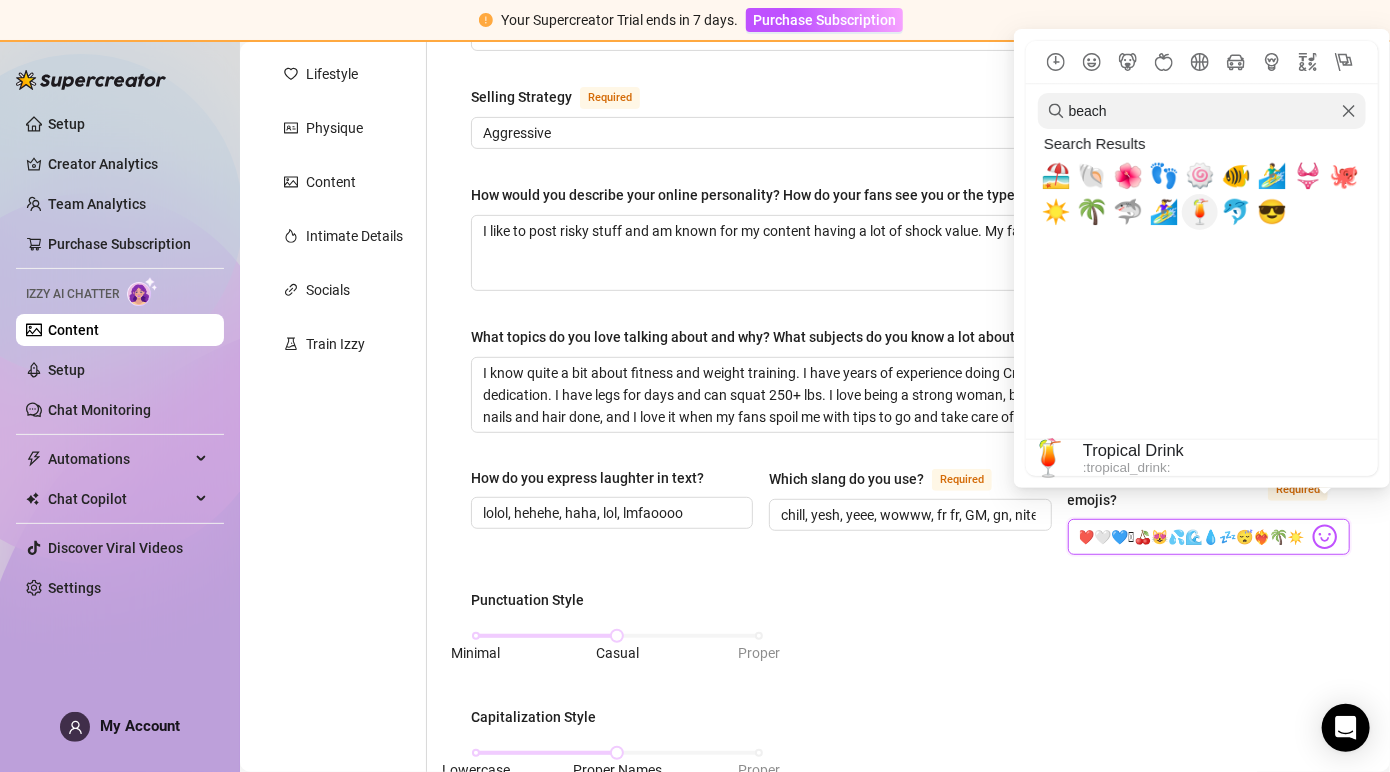 scroll, scrollTop: 0, scrollLeft: 121, axis: horizontal 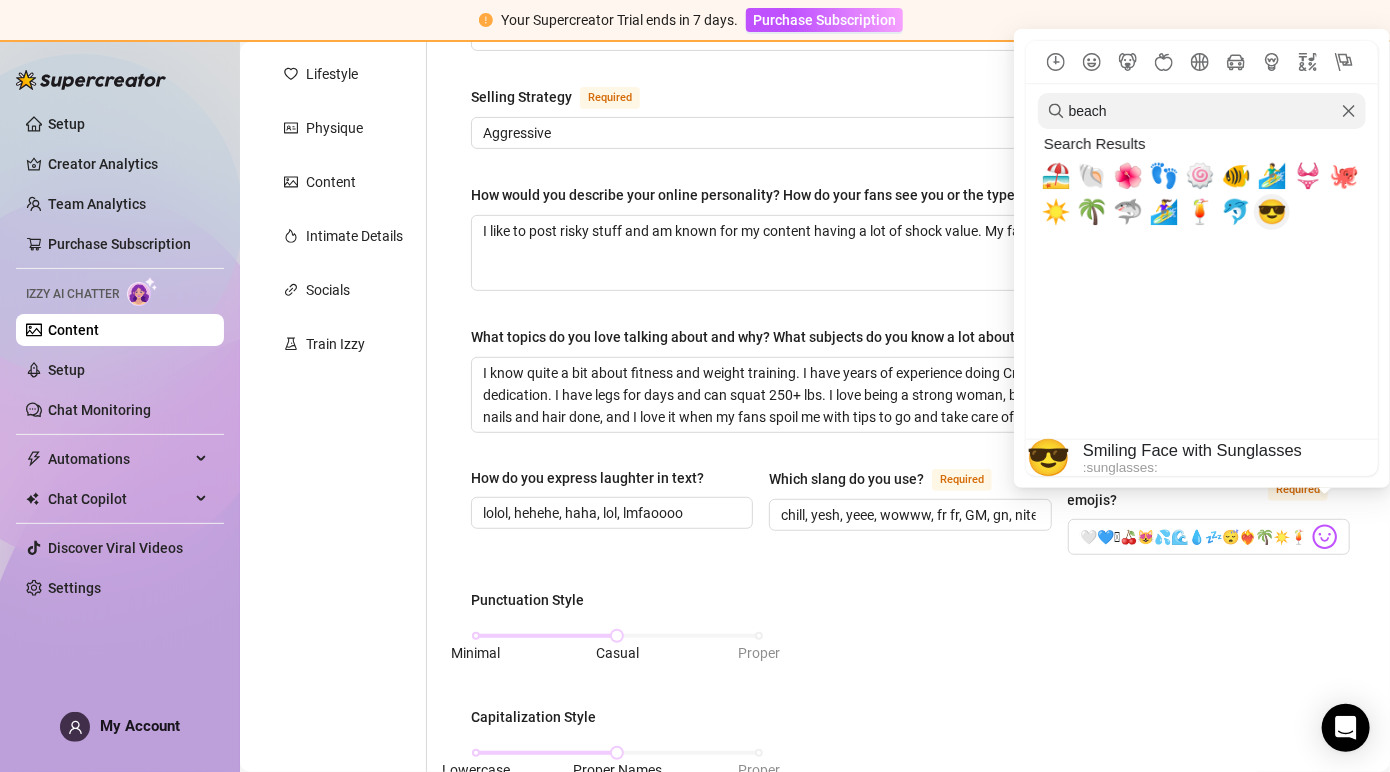 click on "😎" at bounding box center [1272, 212] 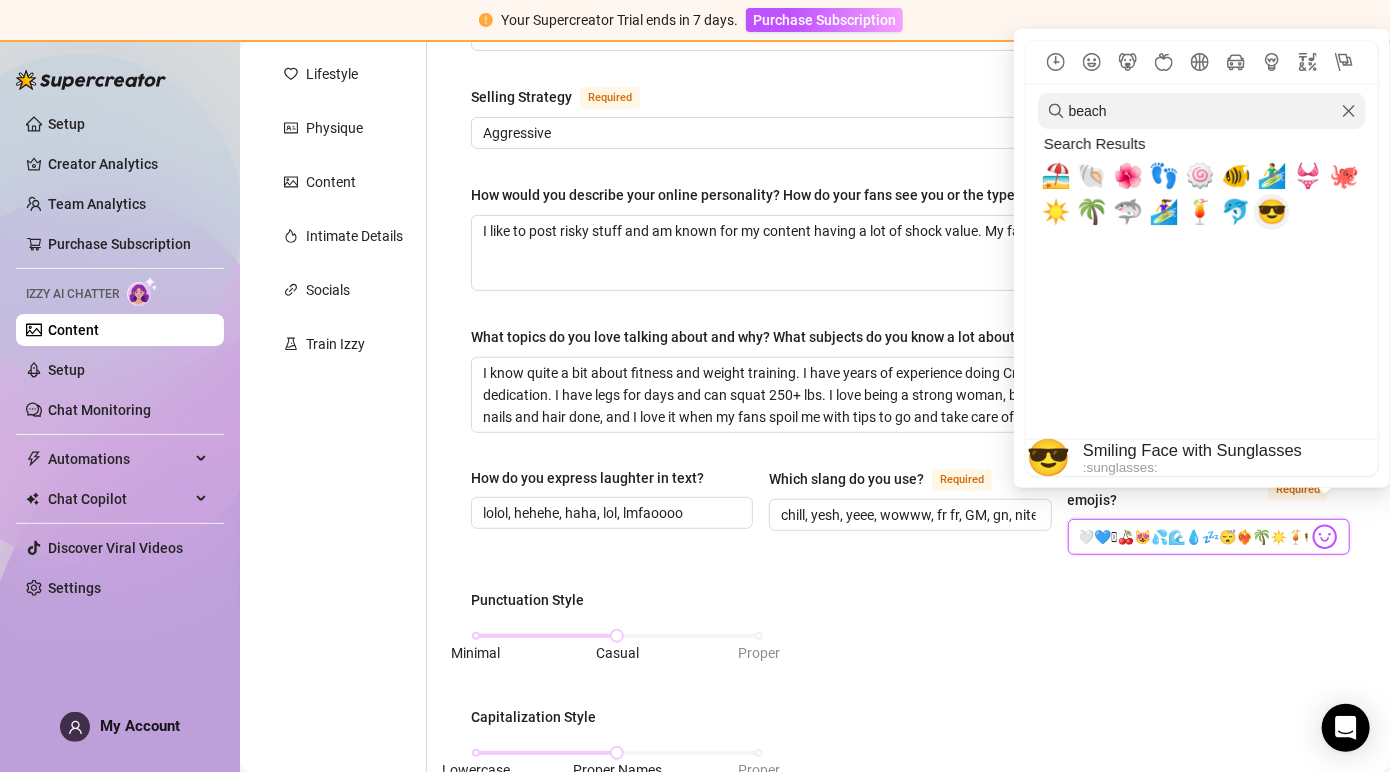 scroll, scrollTop: 0, scrollLeft: 138, axis: horizontal 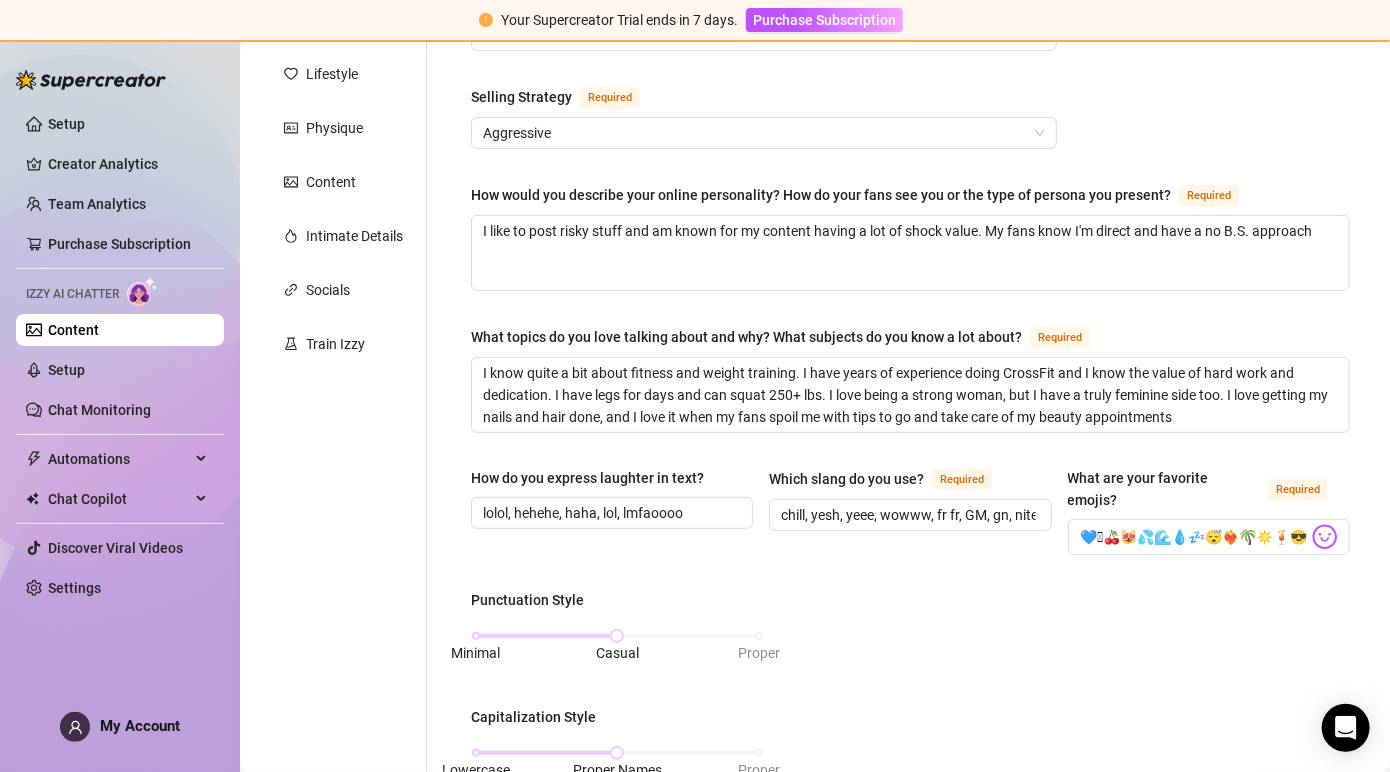 click on "Punctuation Style Minimal Casual Proper Capitalization Style Lowercase Proper Names Proper Writing Level Relaxed Mixed Proper Respond to fans in their native language, even if it’s not one you speak. If turned off, the AI will only reply in the languages you selected under Personal tab (English (US))." at bounding box center (910, 837) 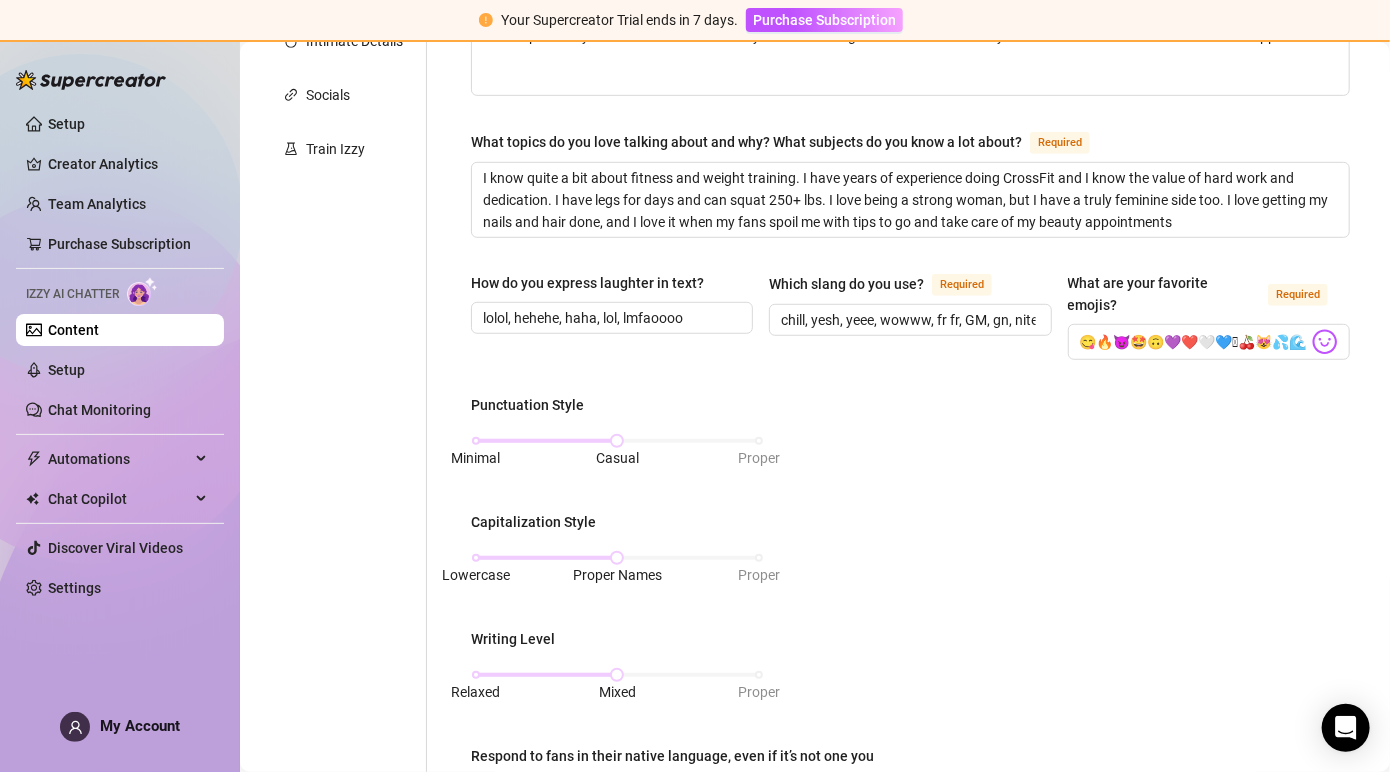 scroll, scrollTop: 483, scrollLeft: 0, axis: vertical 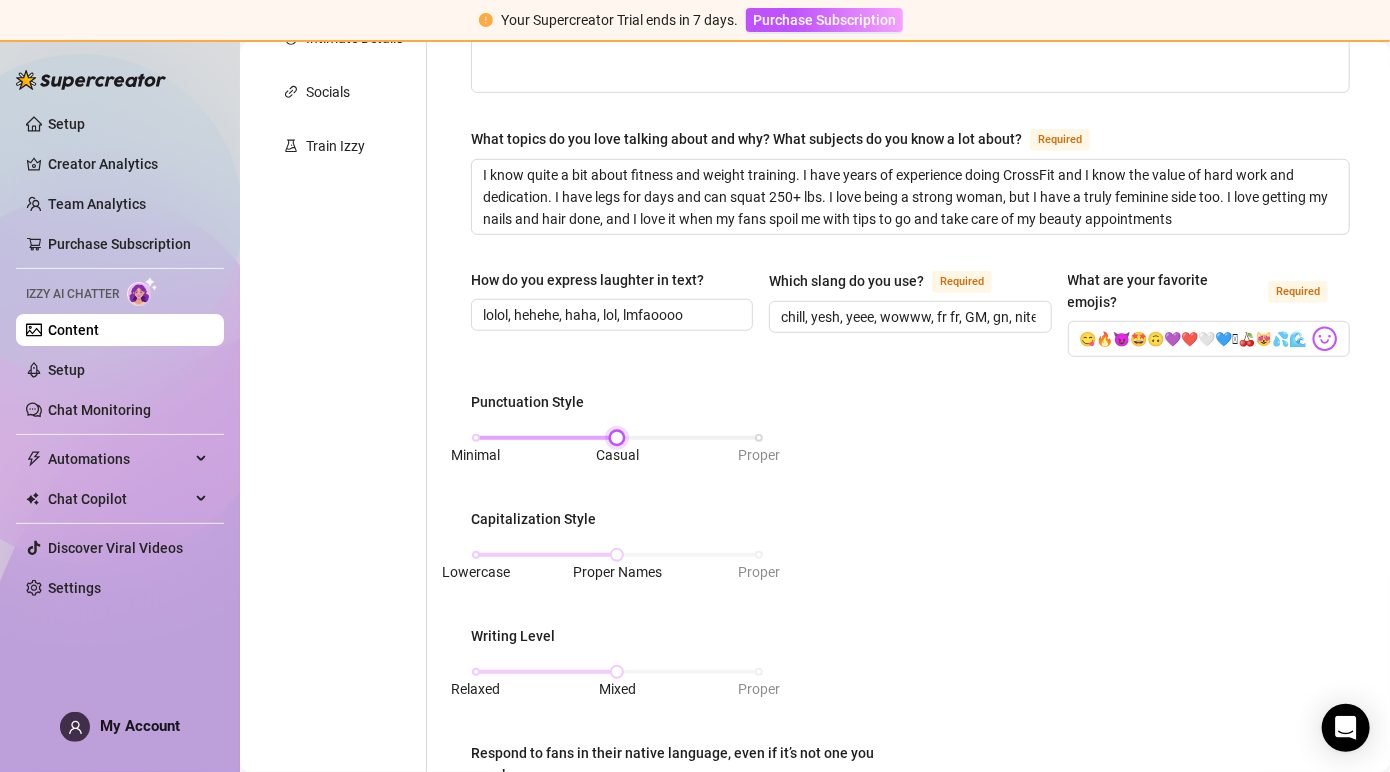 click on "Minimal Casual Proper" at bounding box center (617, 438) 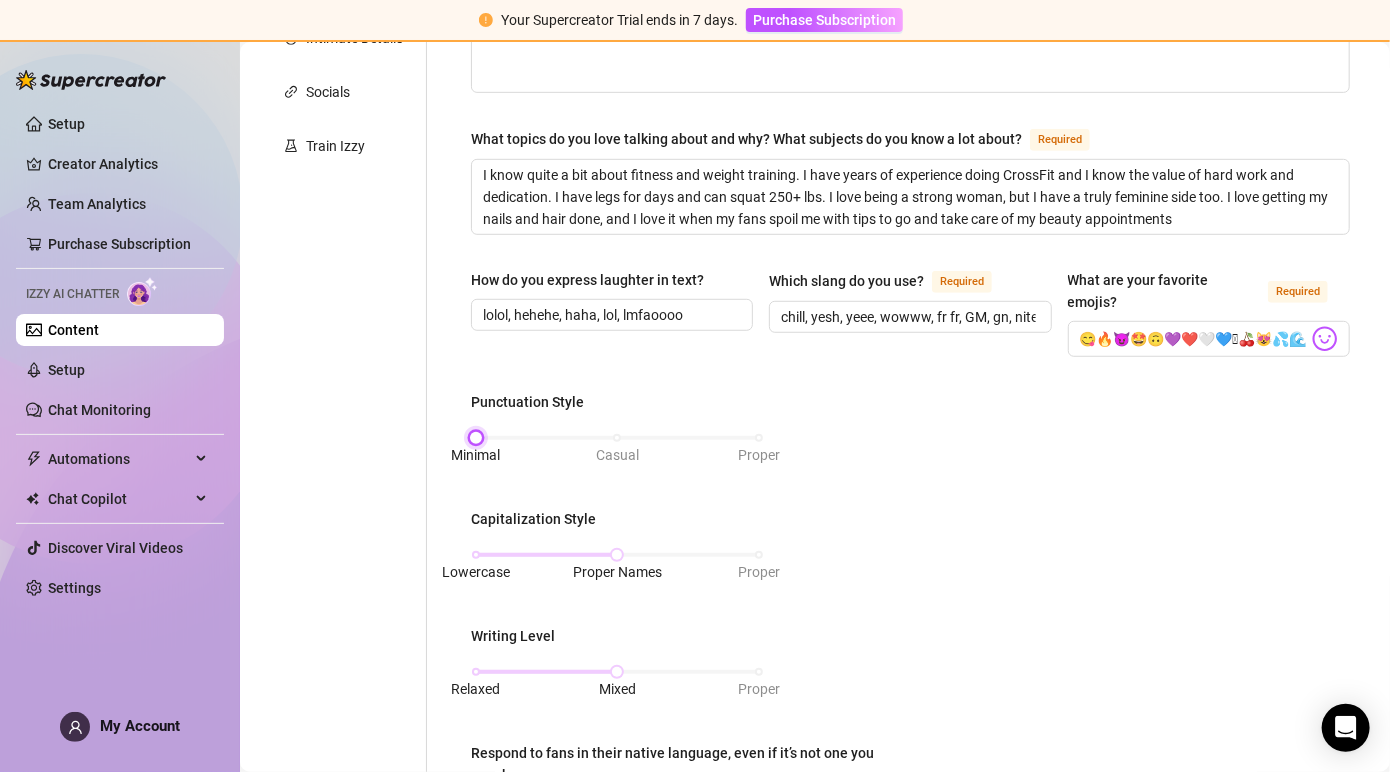 scroll, scrollTop: 654, scrollLeft: 0, axis: vertical 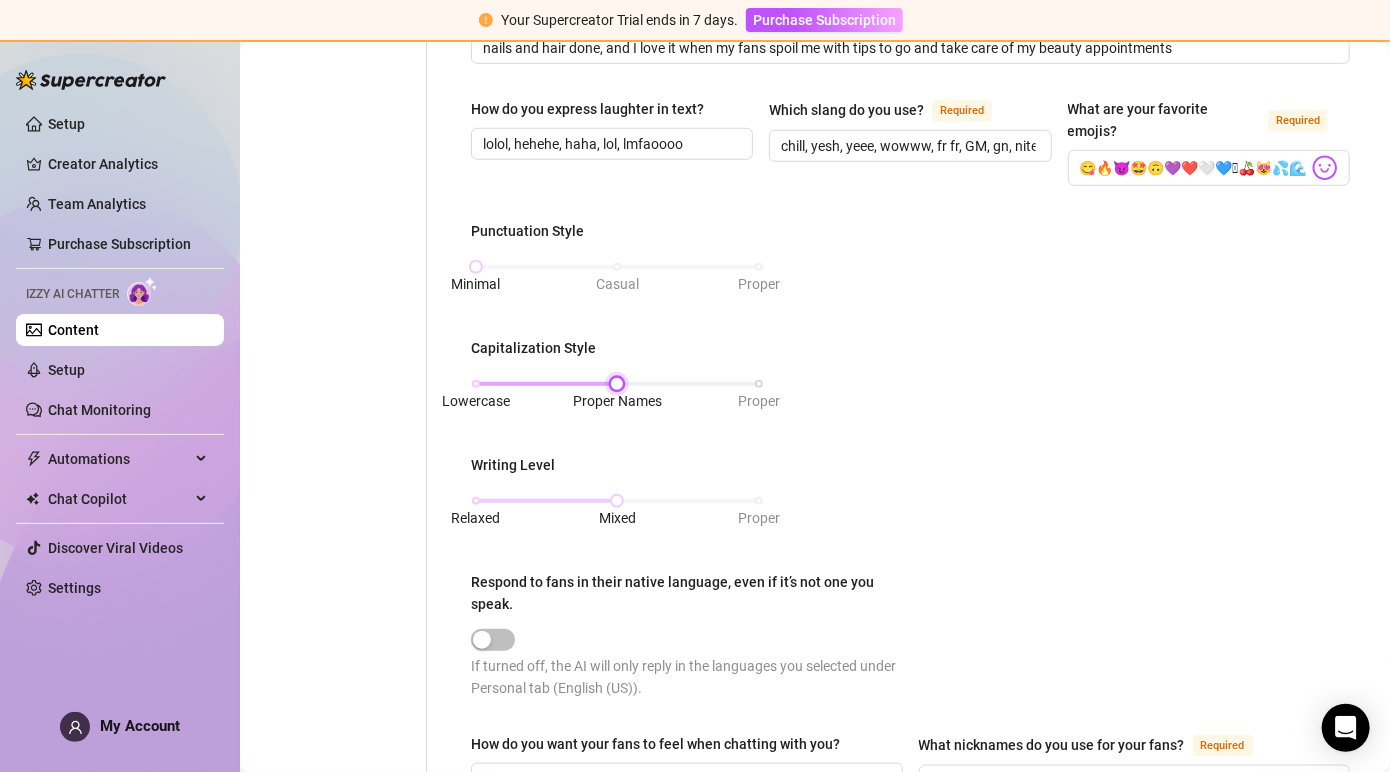 click on "Lowercase Proper Names Proper" at bounding box center (617, 384) 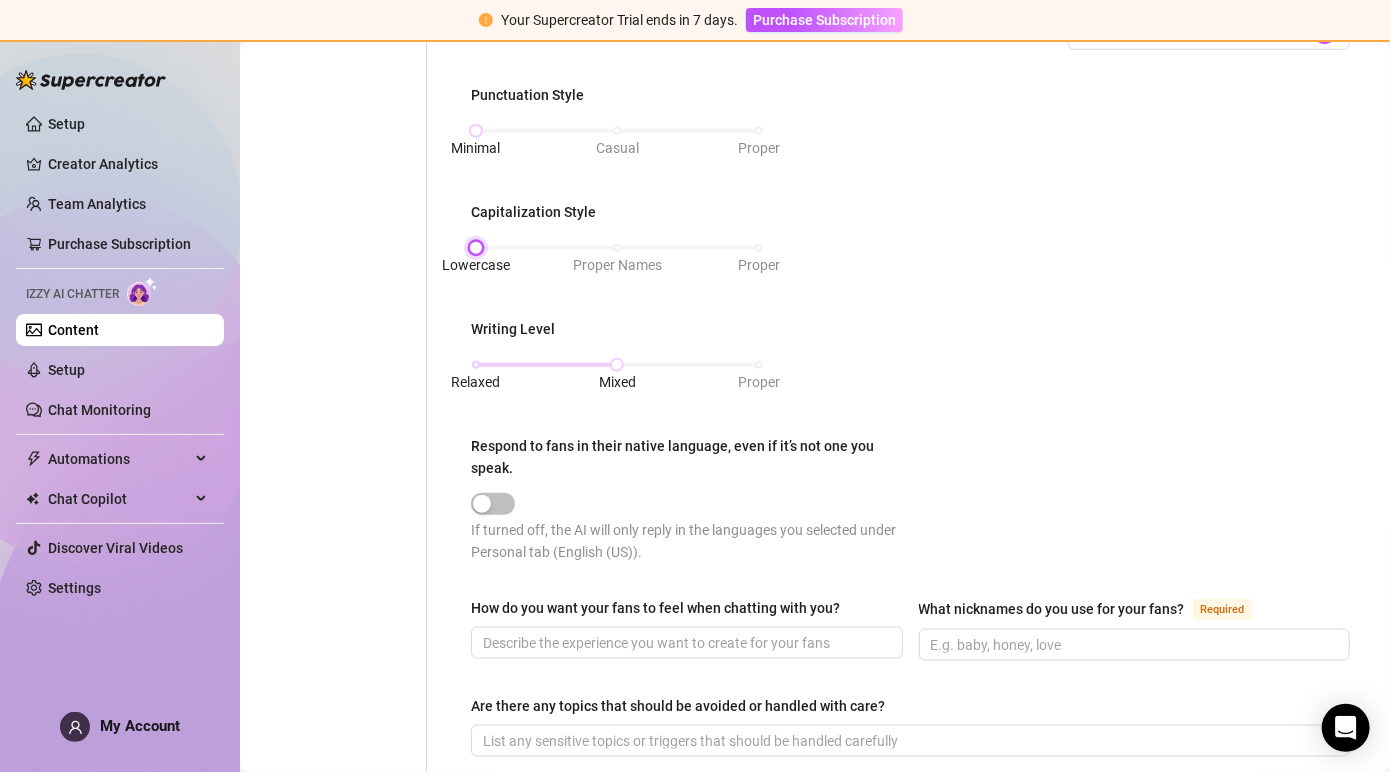 scroll, scrollTop: 804, scrollLeft: 0, axis: vertical 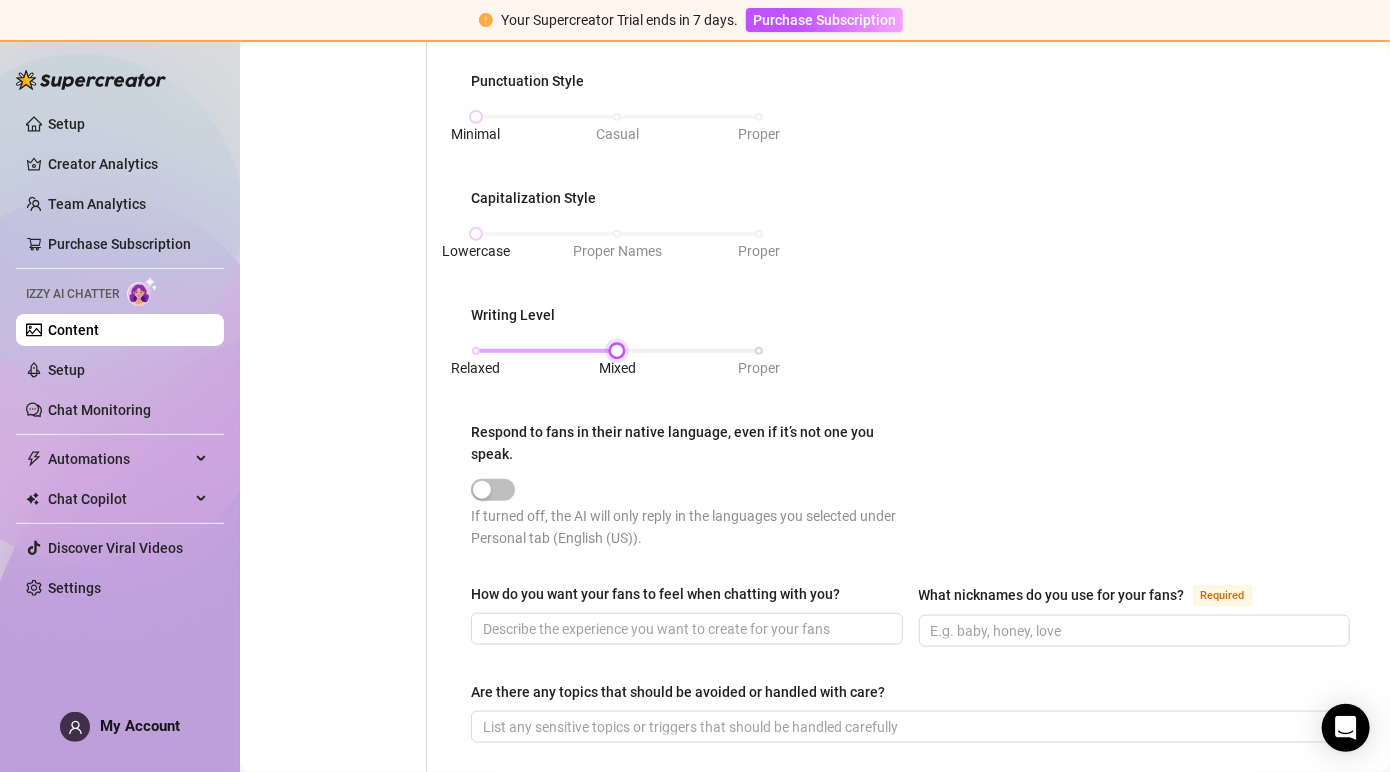 click on "Relaxed Mixed Proper" at bounding box center [617, 351] 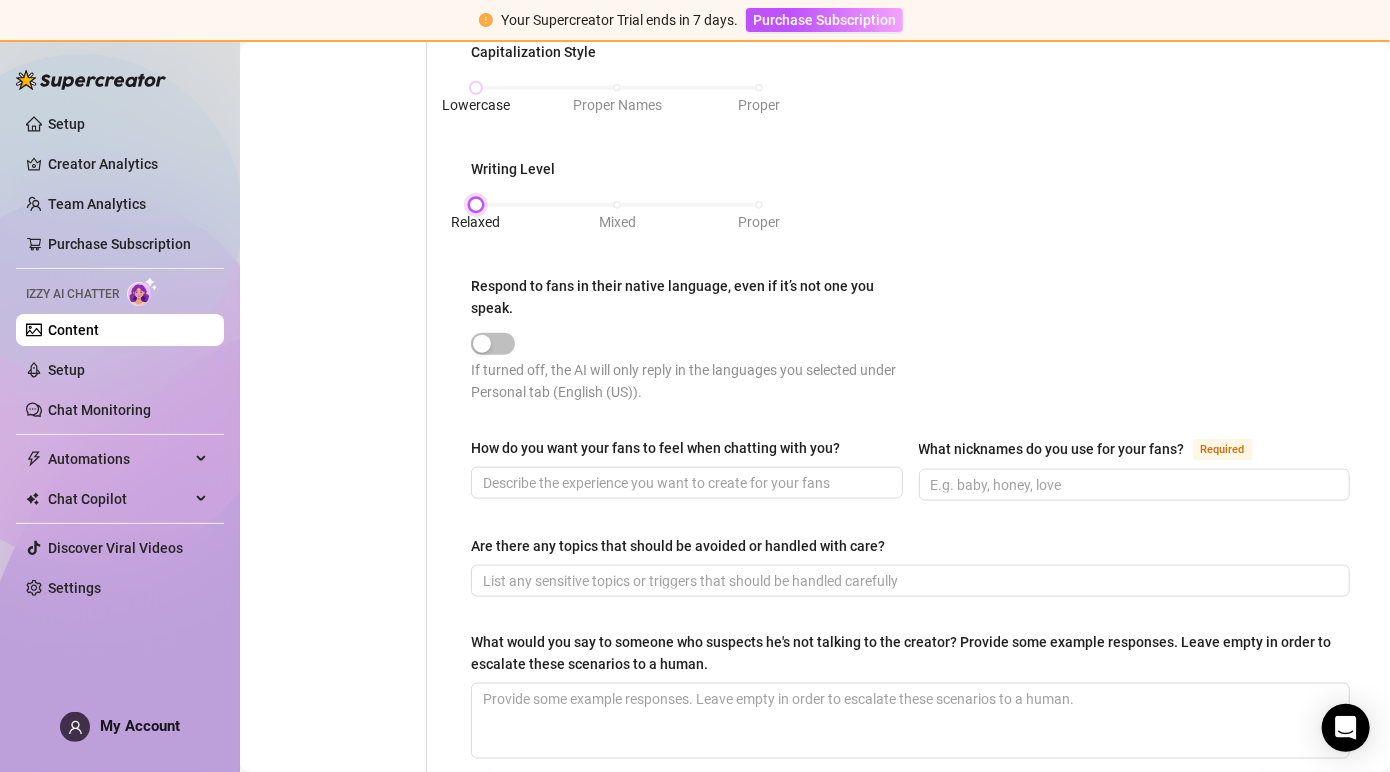 scroll, scrollTop: 956, scrollLeft: 0, axis: vertical 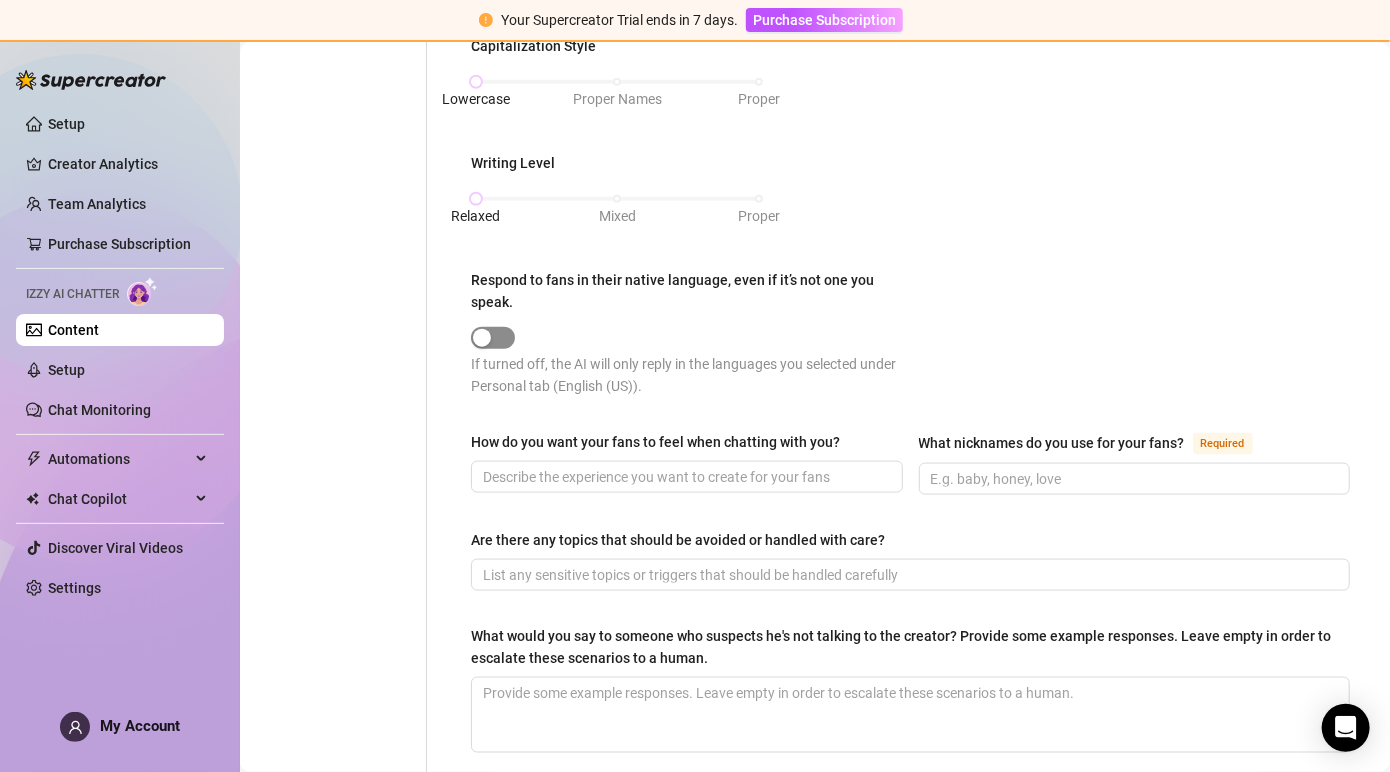 click at bounding box center (482, 338) 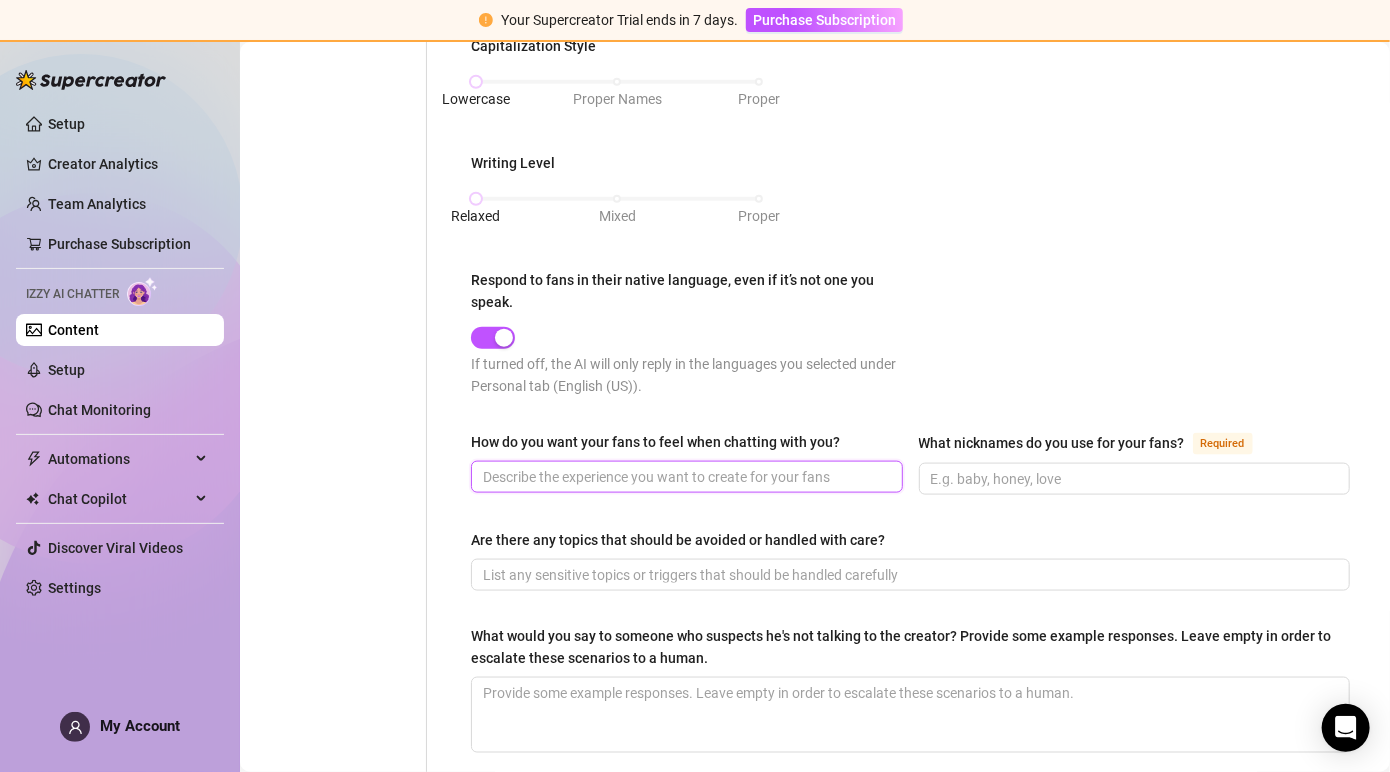 click on "How do you want your fans to feel when chatting with you?" at bounding box center [685, 477] 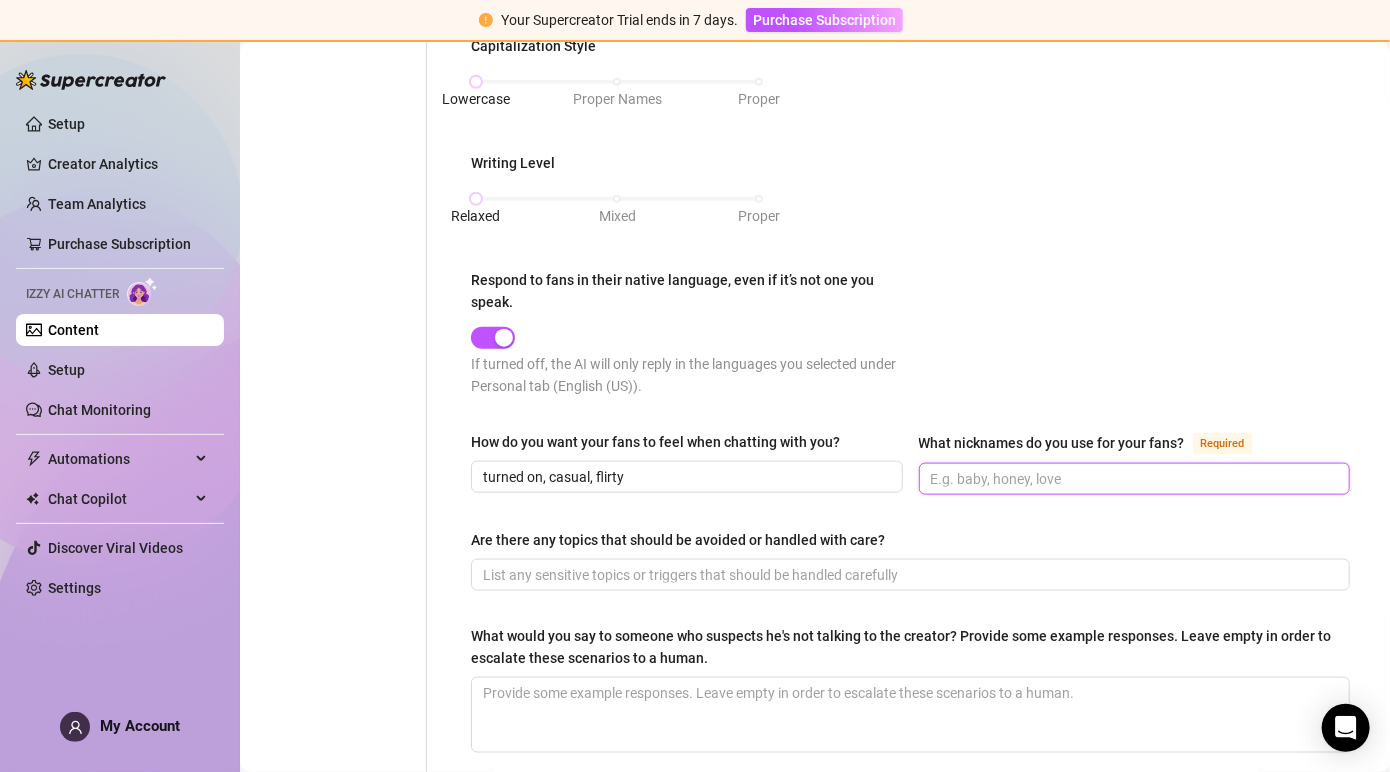 click on "What nicknames do you use for your fans? Required" at bounding box center (1133, 479) 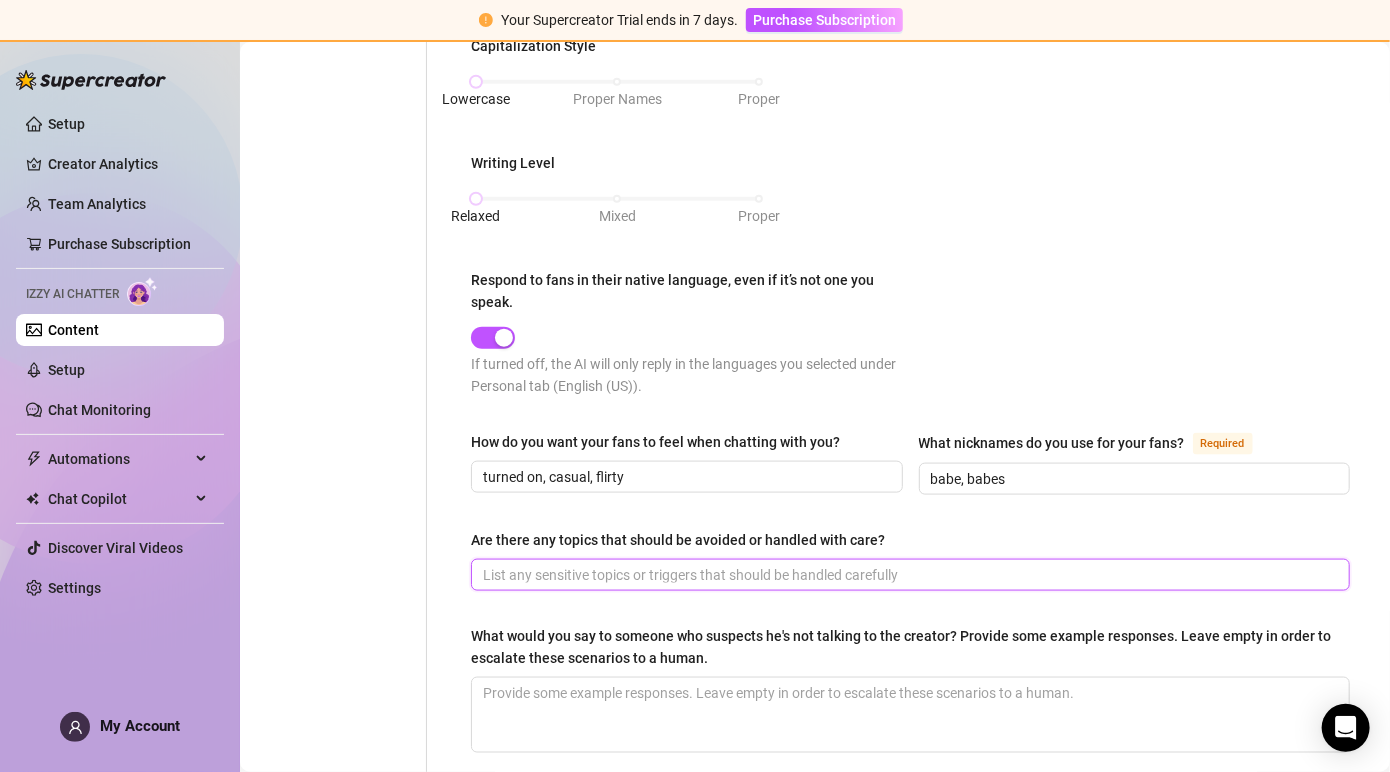 click on "Are there any topics that should be avoided or handled with care?" at bounding box center (908, 575) 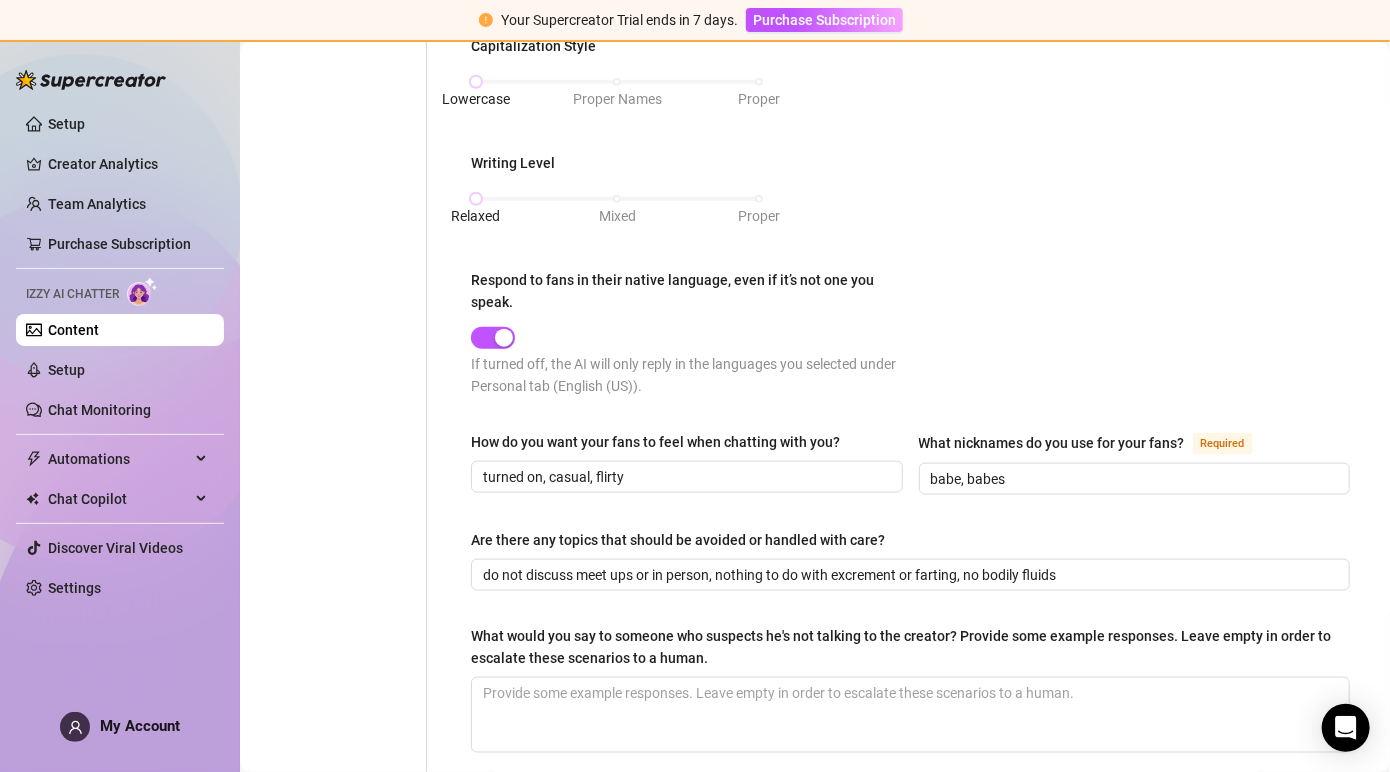click on "What is your persona type? Persona defines the distinct image and personality of the creator Required Diva Selling Strategy Required Aggressive How would you describe your online personality? How do your fans see you or the type of persona you present? Required I like to post risky stuff and am known for my content having a lot of shock value. My fans know I'm direct and have a no B.S. approach What topics do you love talking about and why? What subjects do you know a lot about? Required I know quite a bit about fitness and weight training. I have years of experience doing CrossFit and I know the value of hard work and dedication. I have legs for days and can squat [NUMBER]+ lbs. I love being a strong woman, but I have a truly feminine side too. I love getting my nails and hair done, and I love it when my fans spoil me with tips to go and take care of my beauty appointments  How do you express laughter in text? lolol, hehehe, haha, lol, lmfaoooo Which slang do you use? Required What are your favorite emojis? Mixed" at bounding box center [910, 33] 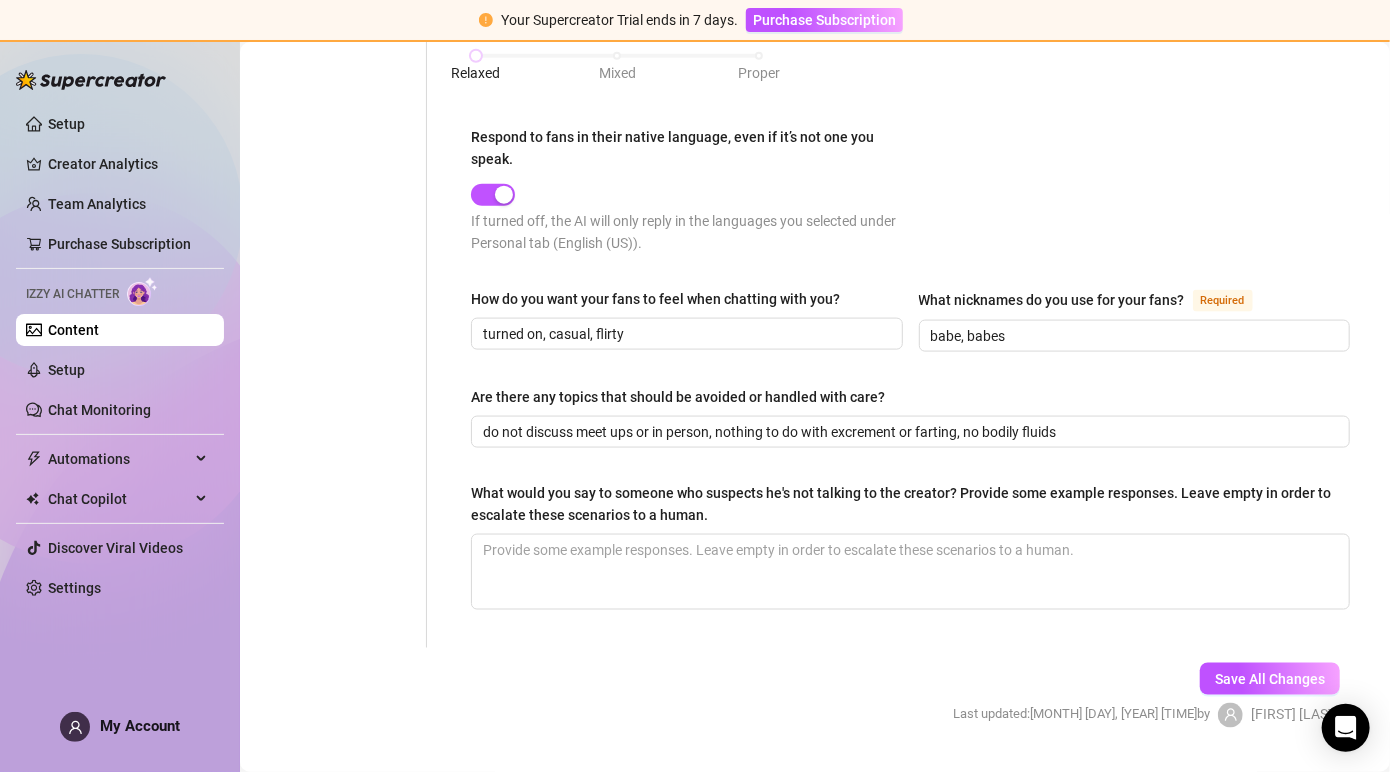 scroll, scrollTop: 1106, scrollLeft: 0, axis: vertical 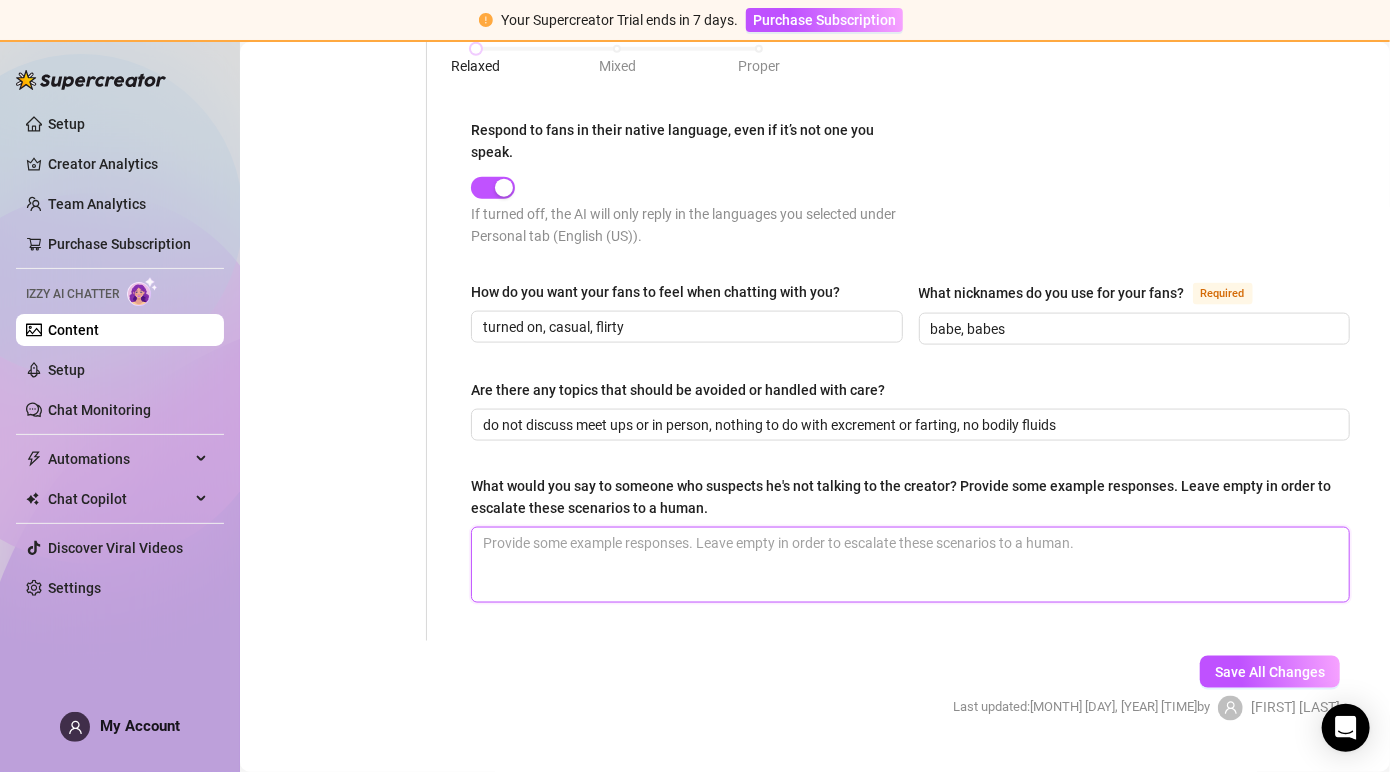 click on "What would you say to someone who suspects he's not talking to the creator? Provide some example responses.
Leave empty in order to escalate these scenarios to a human." at bounding box center [910, 565] 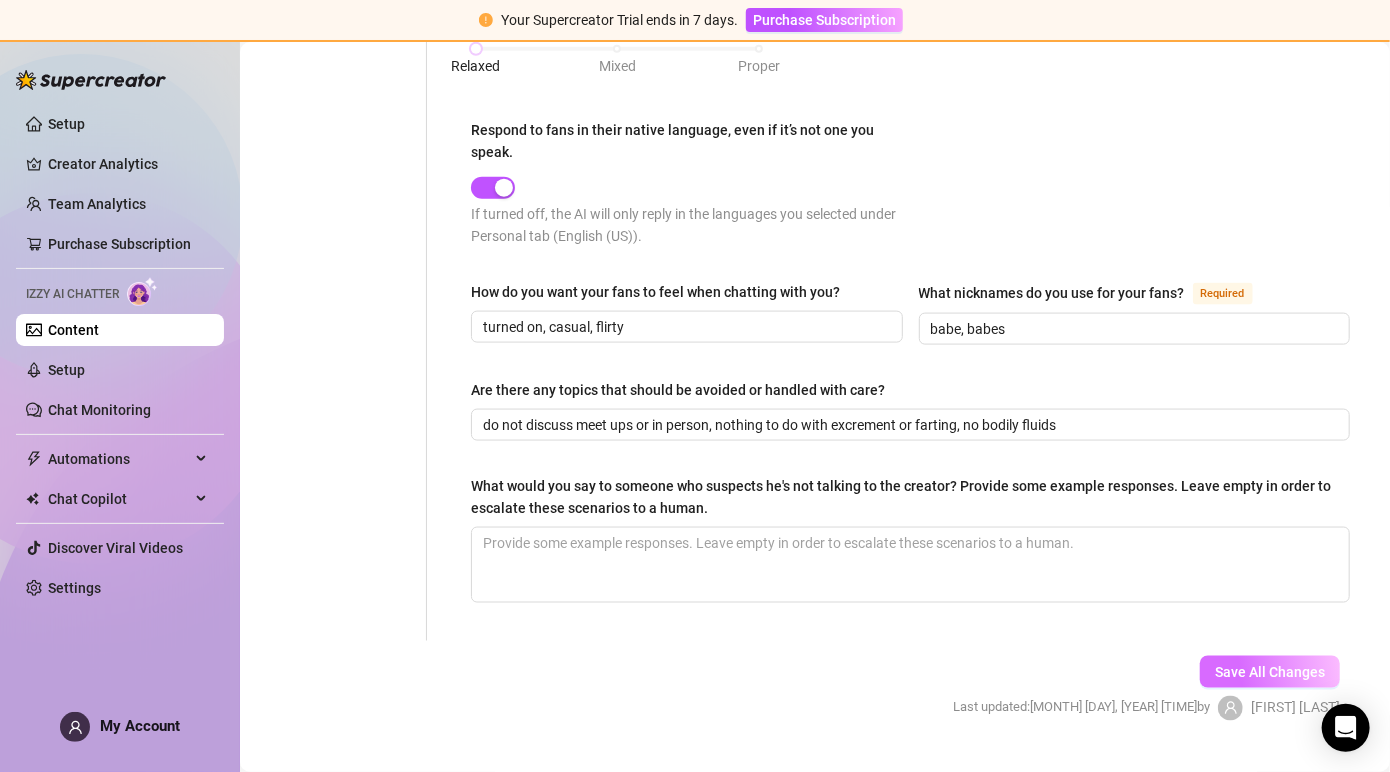 click on "Save All Changes" at bounding box center (1270, 672) 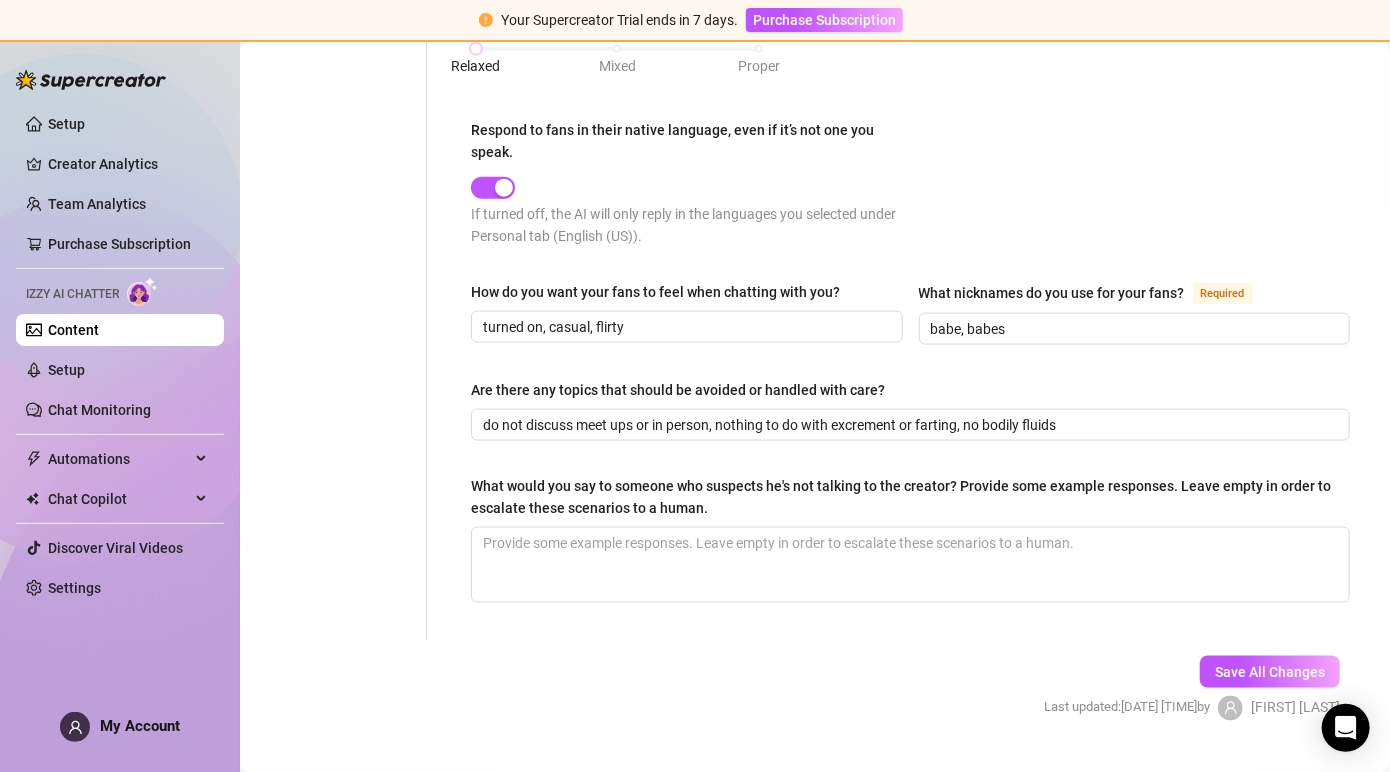 scroll, scrollTop: 0, scrollLeft: 0, axis: both 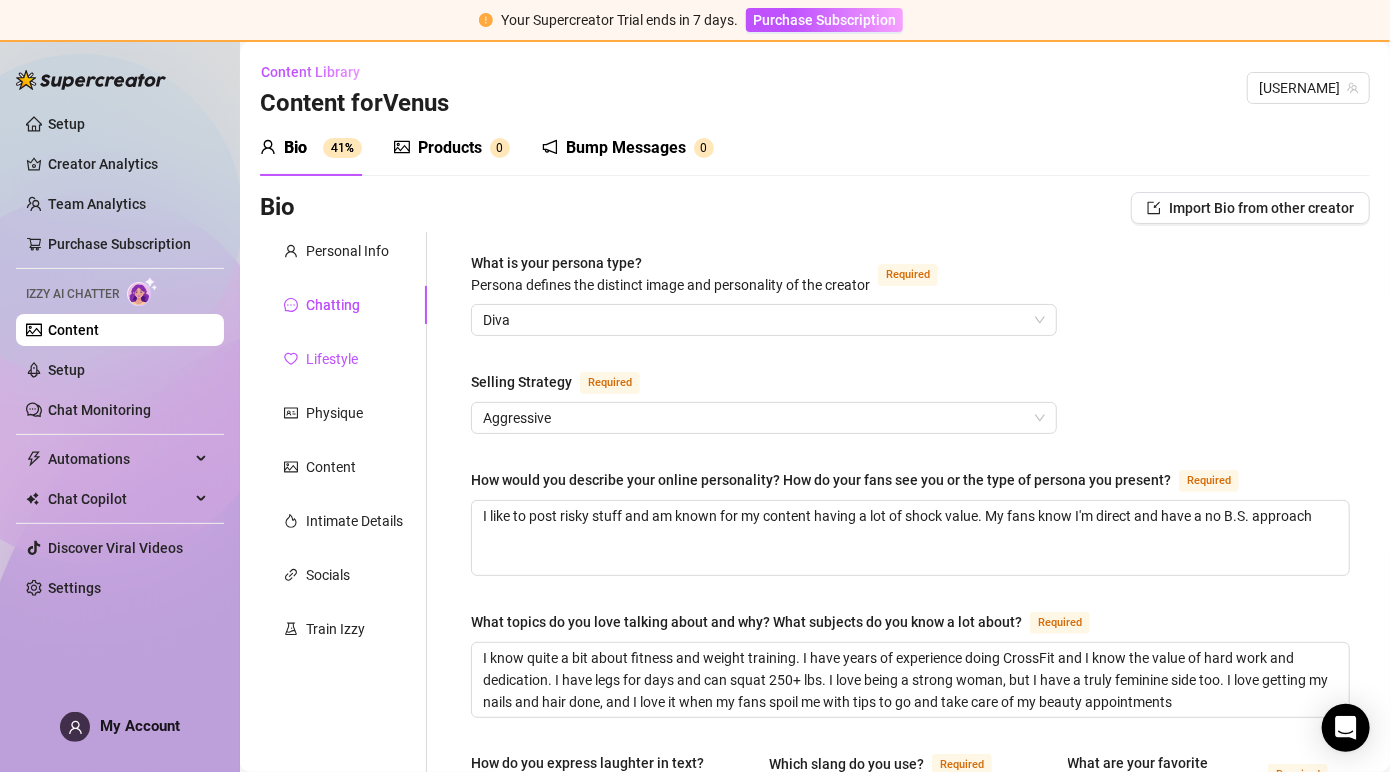 click on "Lifestyle" at bounding box center (332, 359) 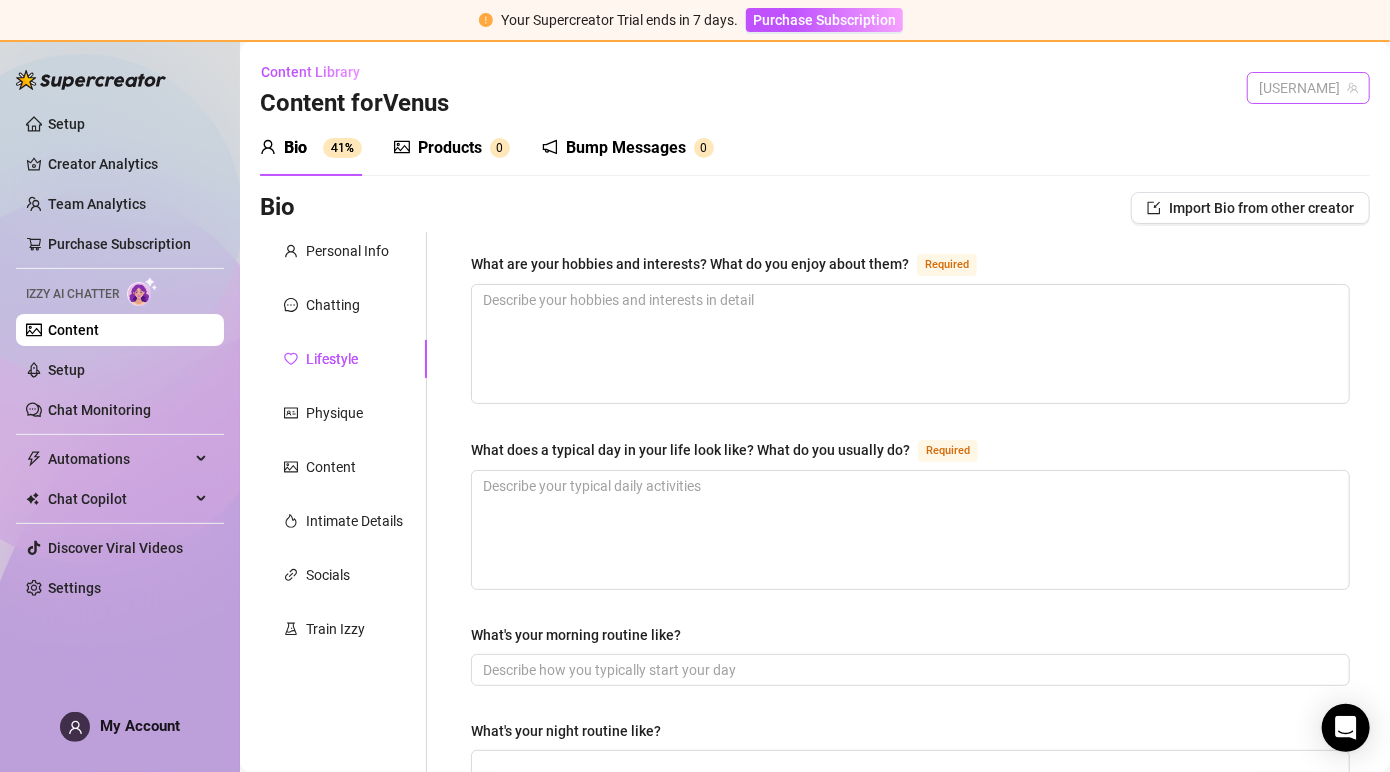 click on "[USERNAME]" at bounding box center [1308, 88] 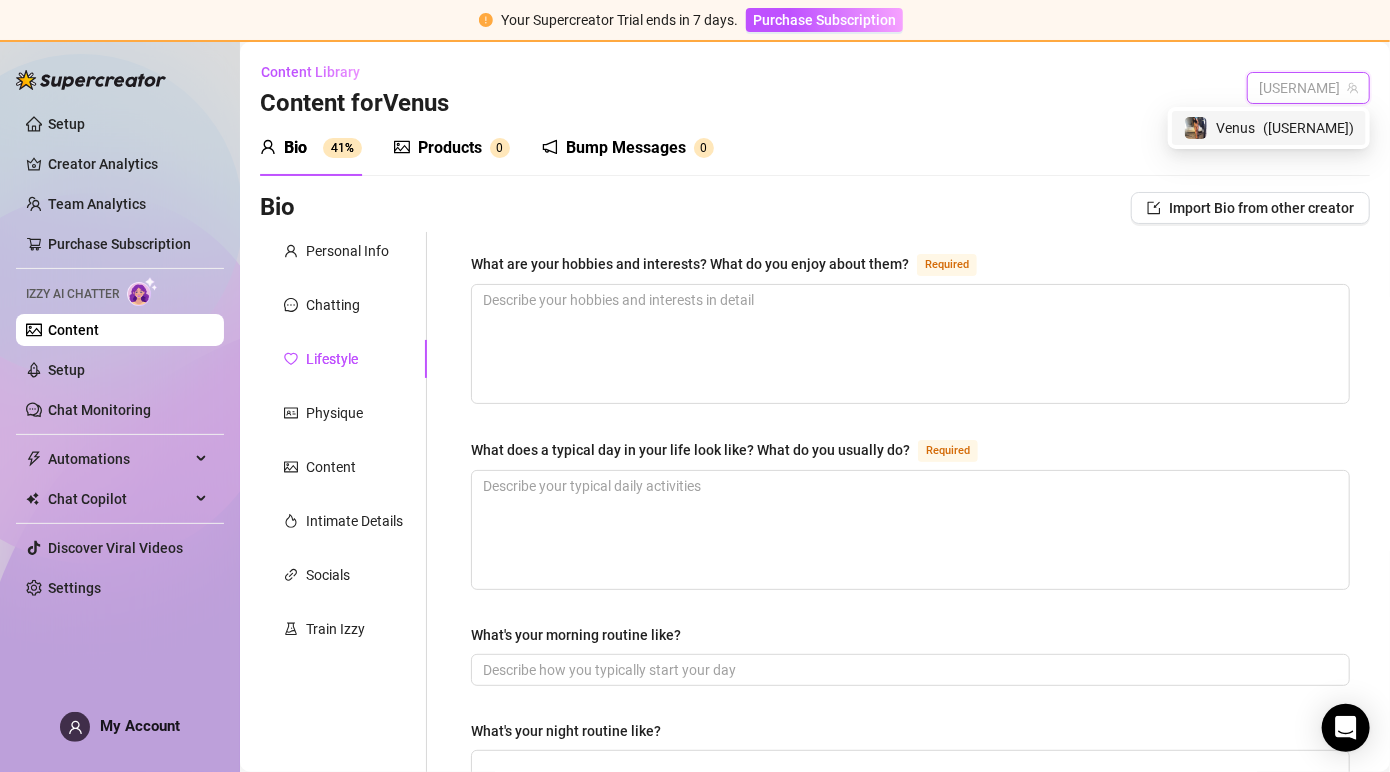 click on "Bio   41% Products 0 Bump Messages 0" at bounding box center [815, 148] 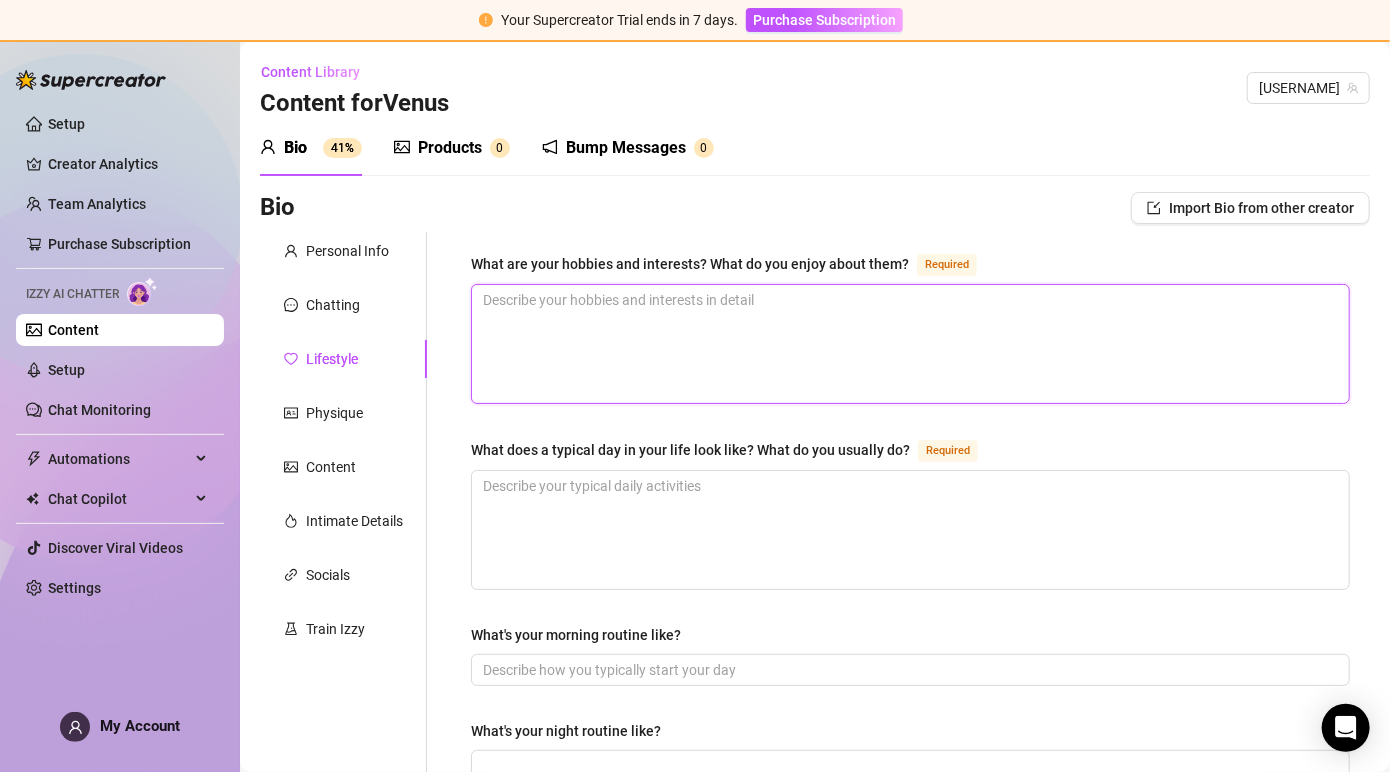 click on "What are your hobbies and interests? What do you enjoy about them? Required" at bounding box center (910, 344) 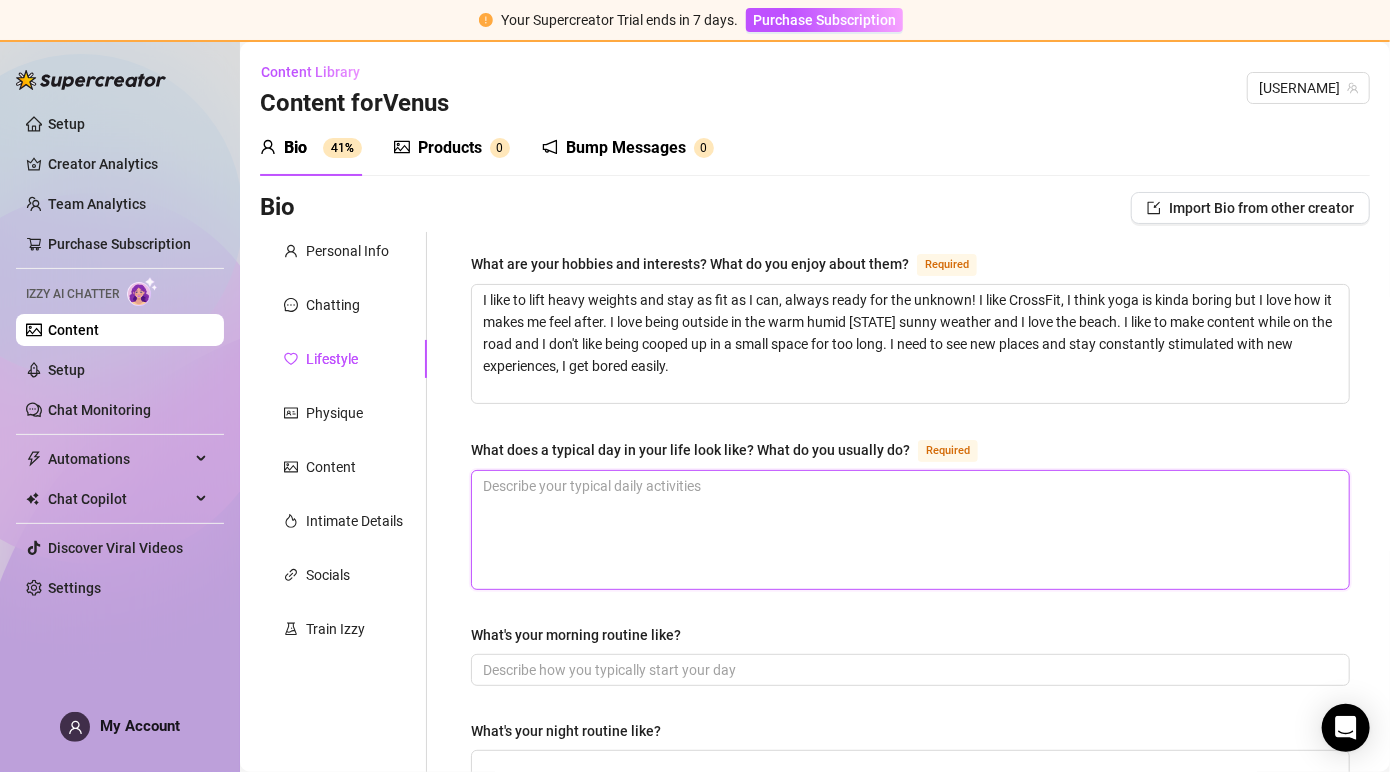 click on "What does a typical day in your life look like? What do you usually do? Required" at bounding box center [910, 530] 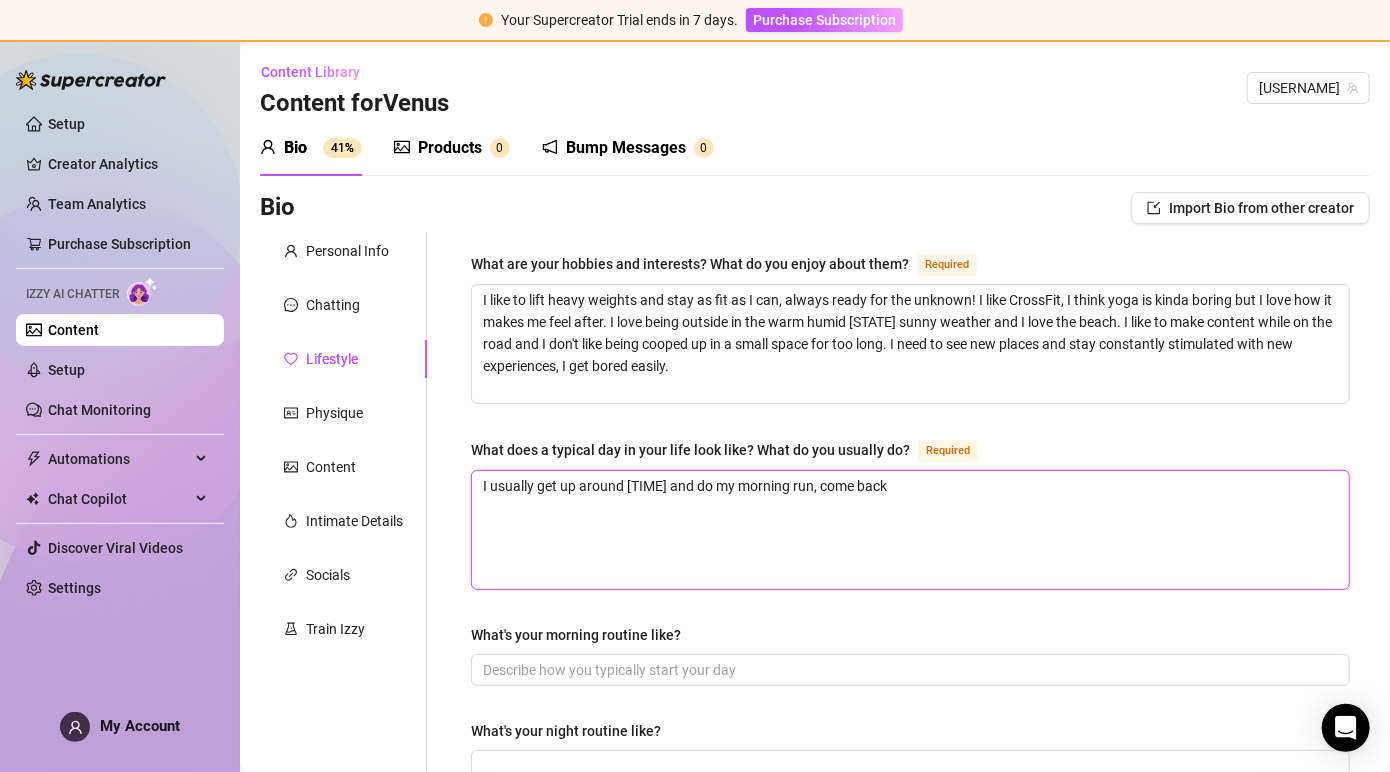 click on "I usually get up around [TIME] and do my morning run, come back" at bounding box center [910, 530] 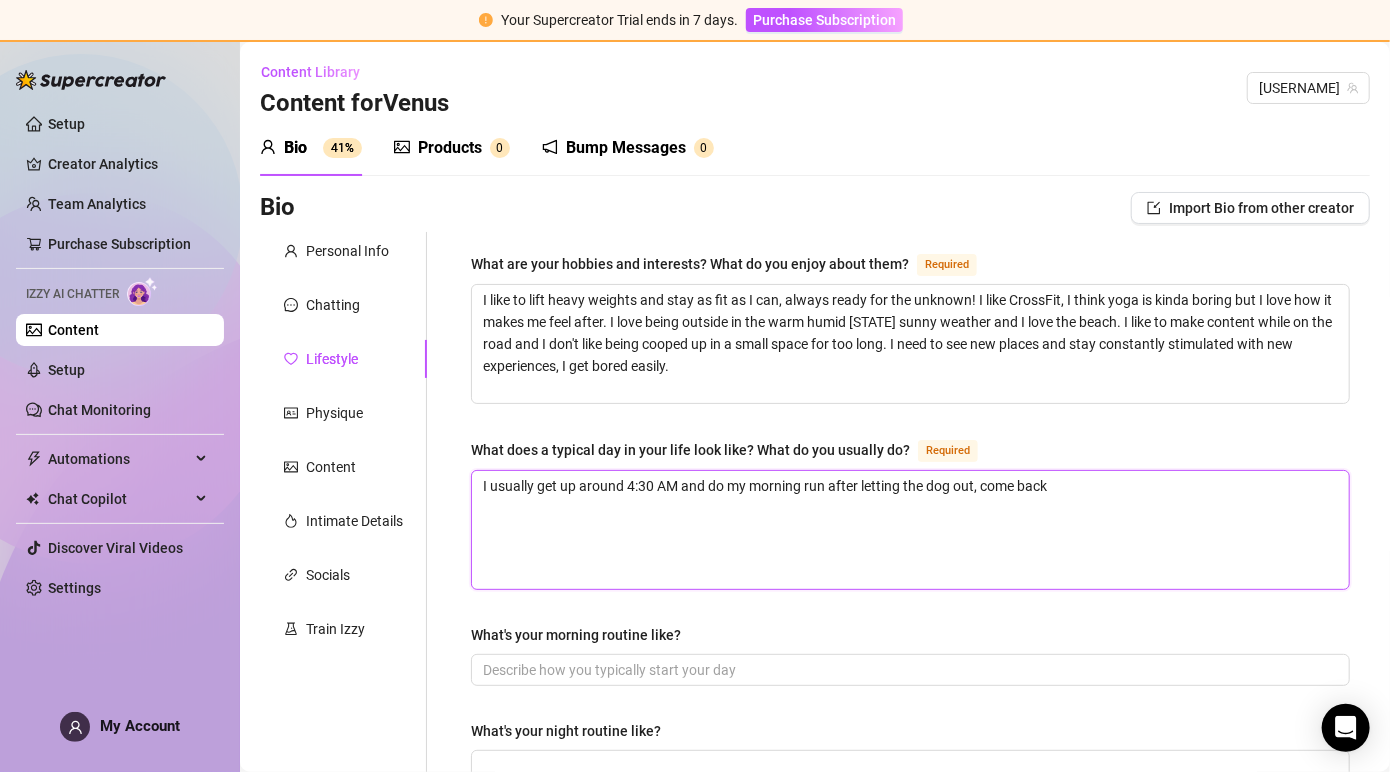 click on "I usually get up around 4:30 AM and do my morning run after letting the dog out, come back" at bounding box center (910, 530) 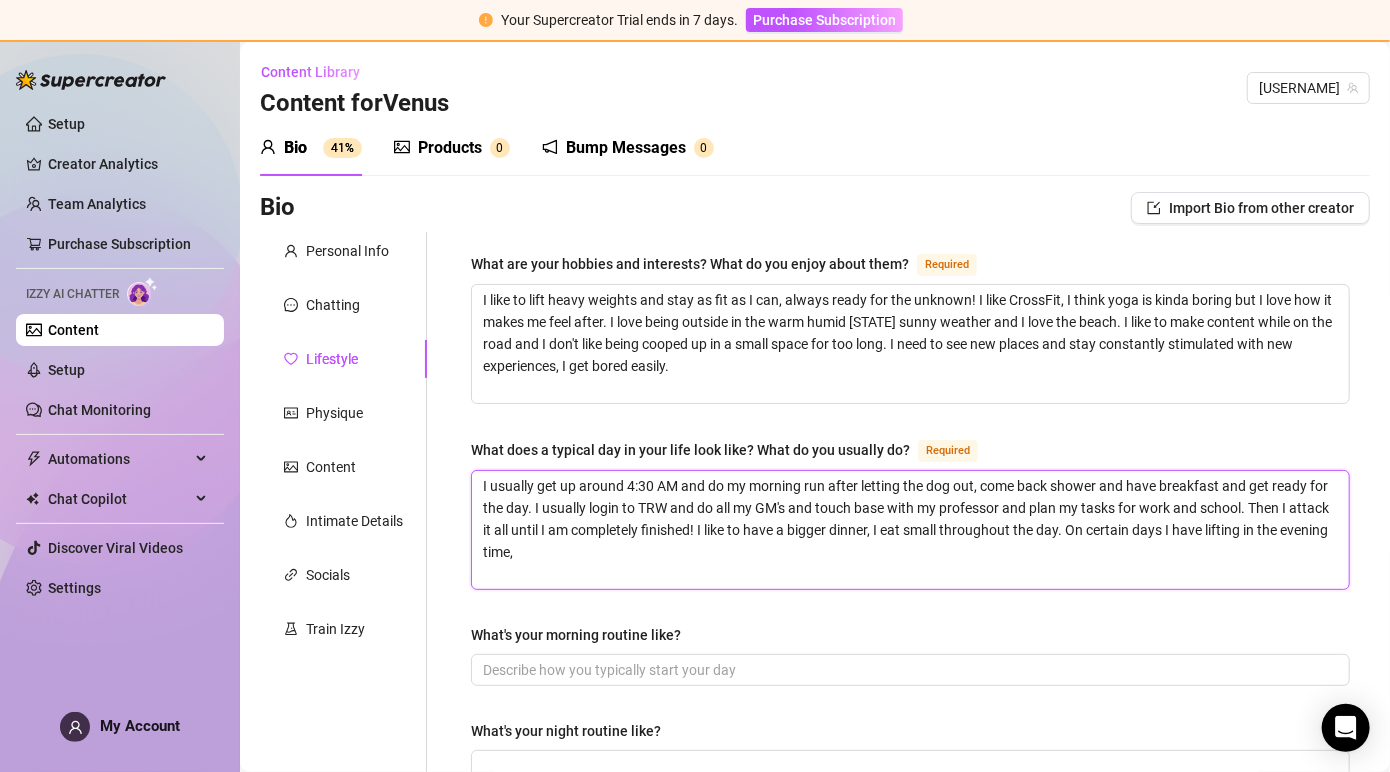 click on "I usually get up around 4:30 AM and do my morning run after letting the dog out, come back shower and have breakfast and get ready for the day. I usually login to TRW and do all my GM's and touch base with my professor and plan my tasks for work and school. Then I attack it all until I am completely finished! I like to have a bigger dinner, I eat small throughout the day. On certain days I have lifting in the evening time," at bounding box center [910, 530] 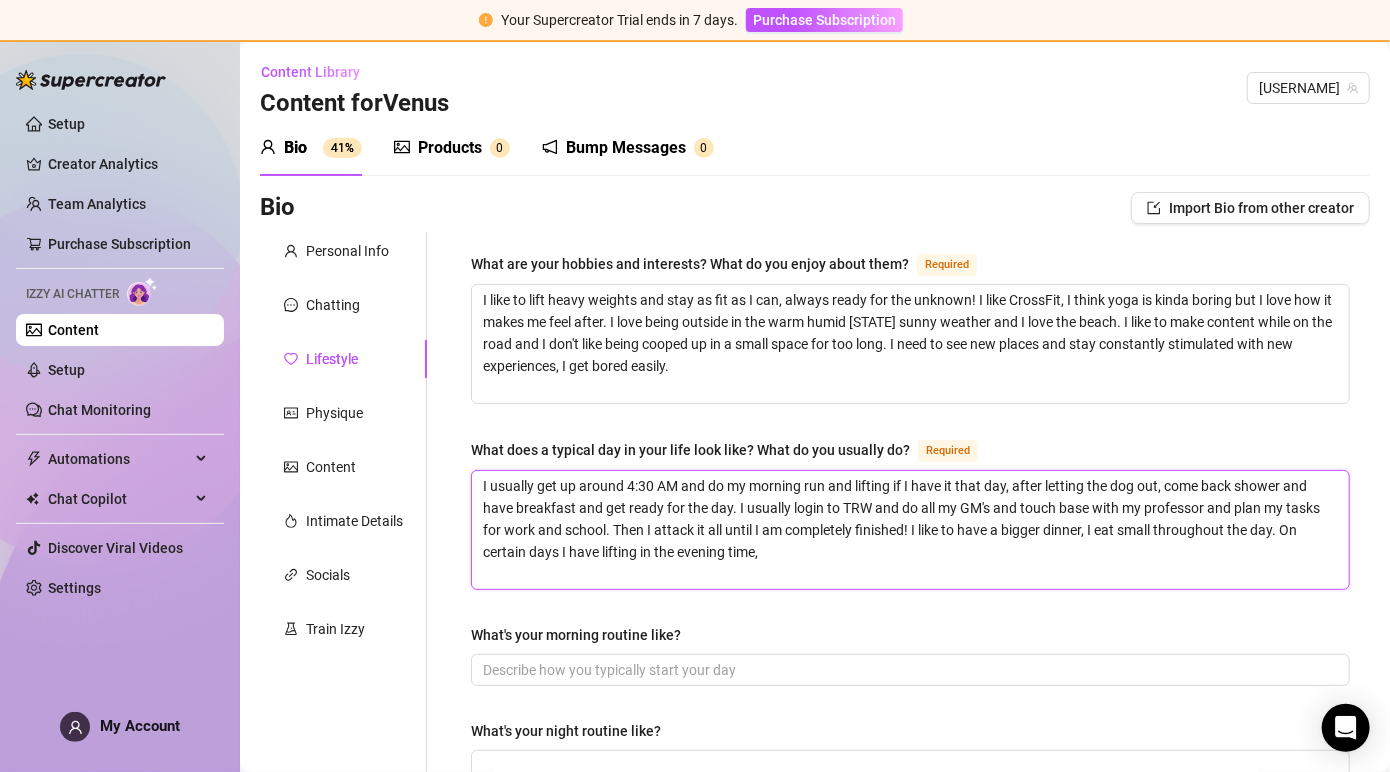 drag, startPoint x: 1282, startPoint y: 527, endPoint x: 1343, endPoint y: 557, distance: 67.977936 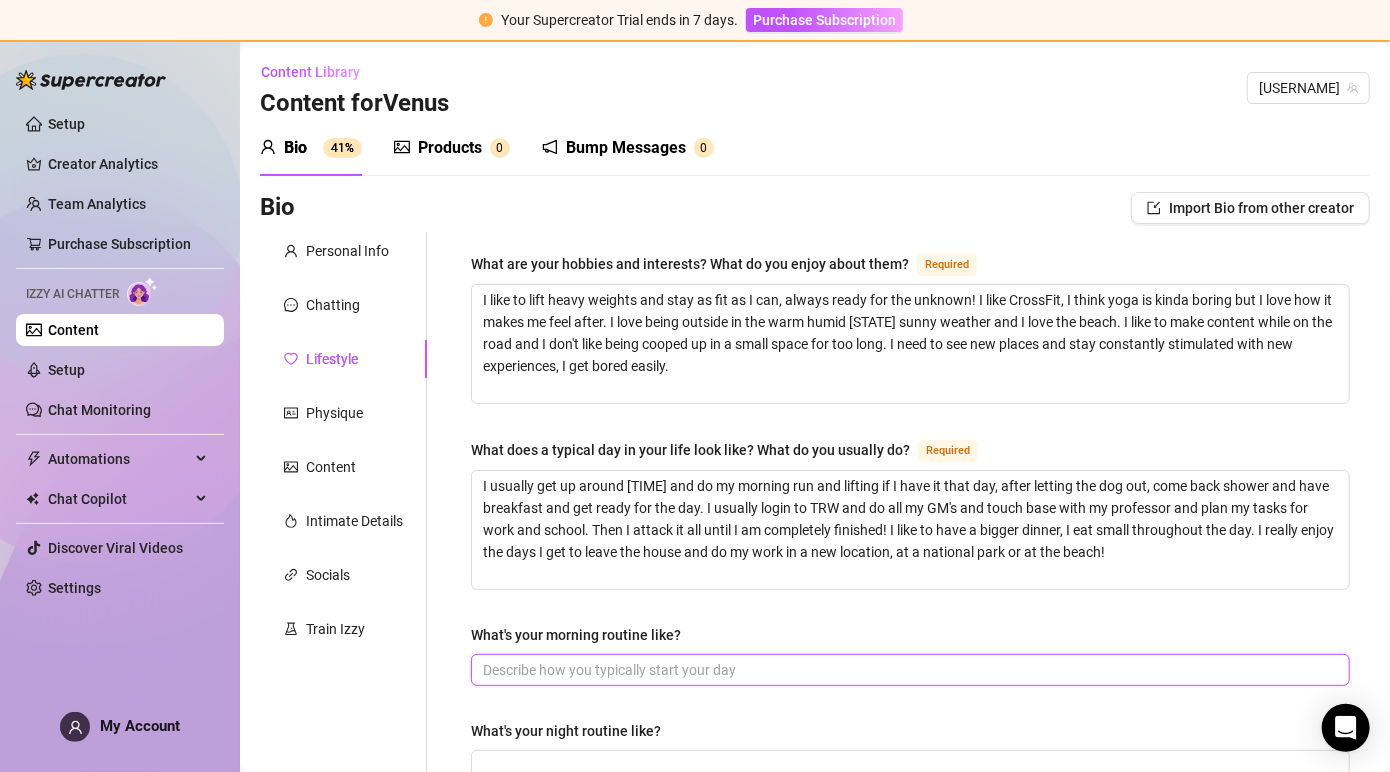 click on "What's your morning routine like?" at bounding box center (908, 670) 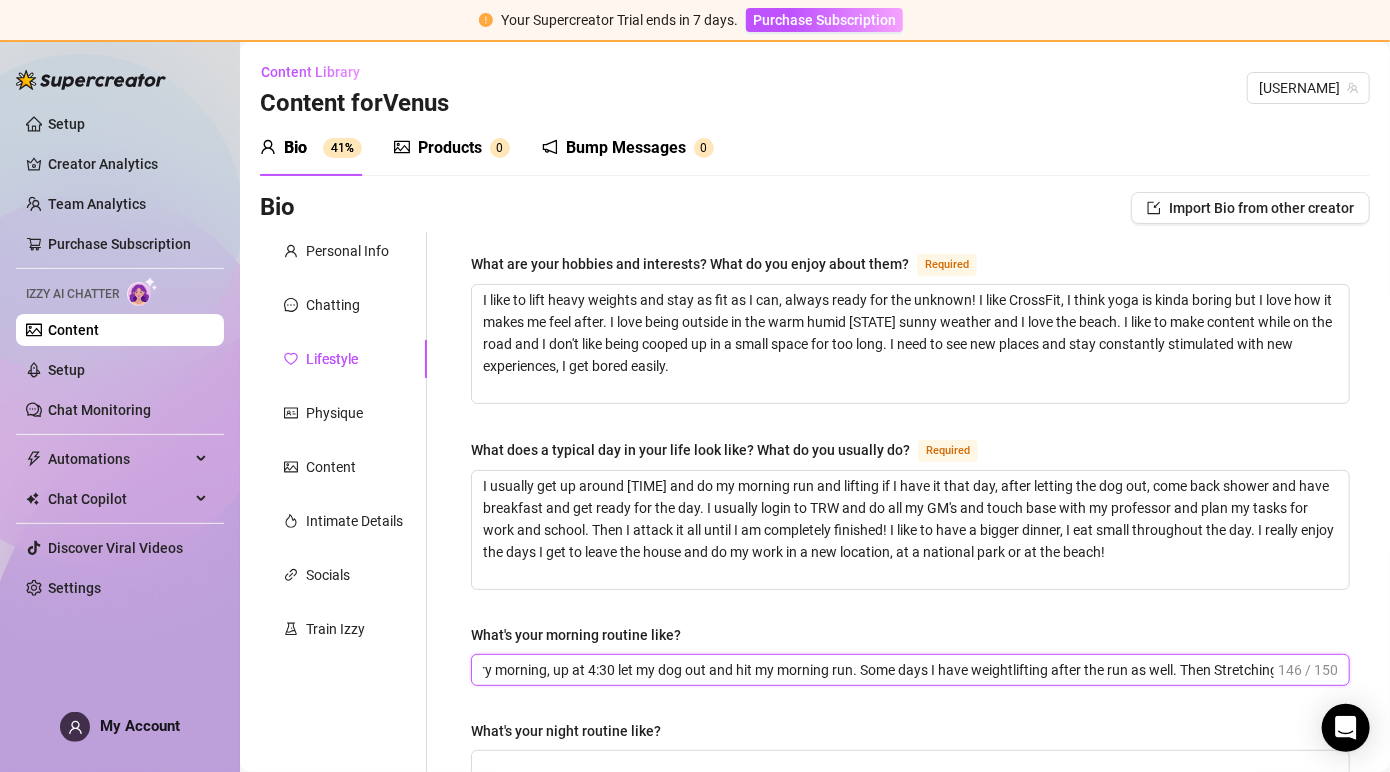 scroll, scrollTop: 0, scrollLeft: 112, axis: horizontal 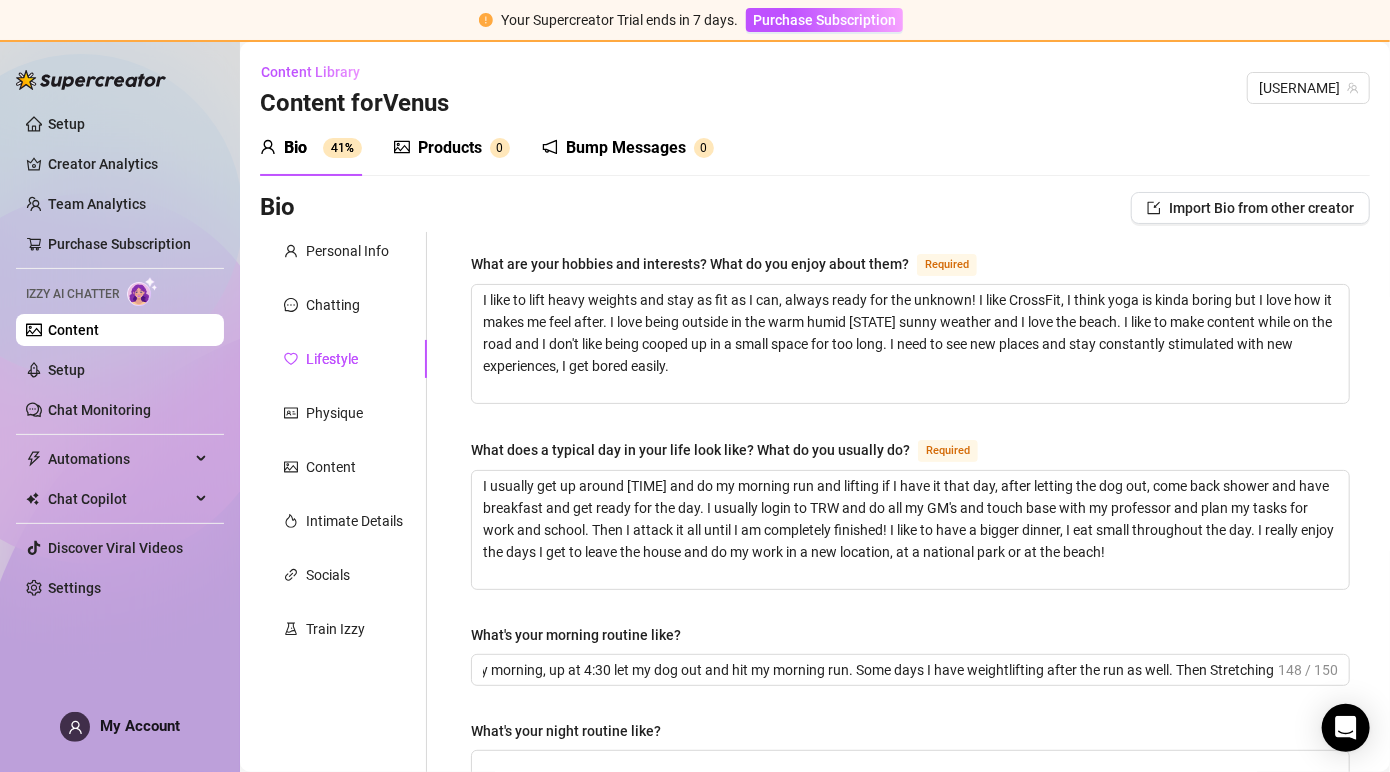 click on "What's your night routine like?" at bounding box center (910, 735) 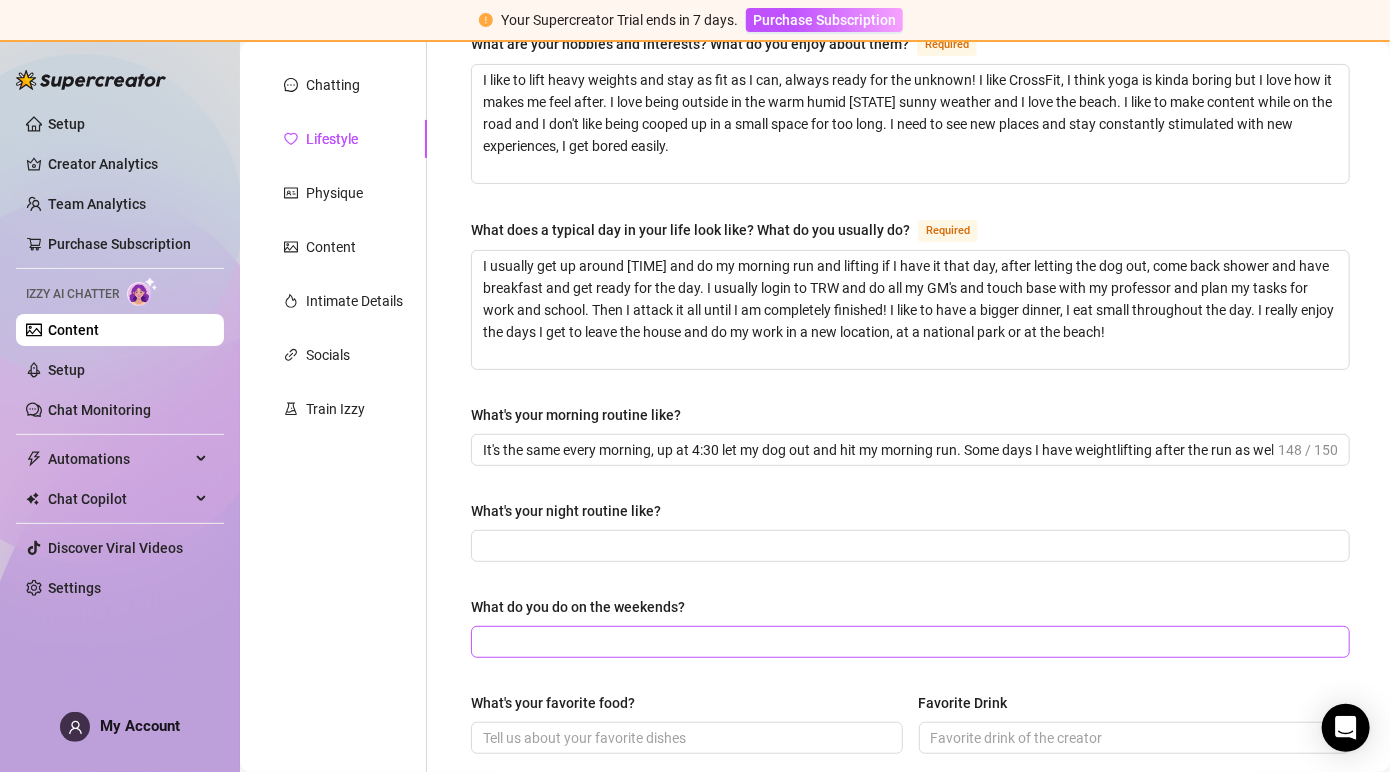 scroll, scrollTop: 223, scrollLeft: 0, axis: vertical 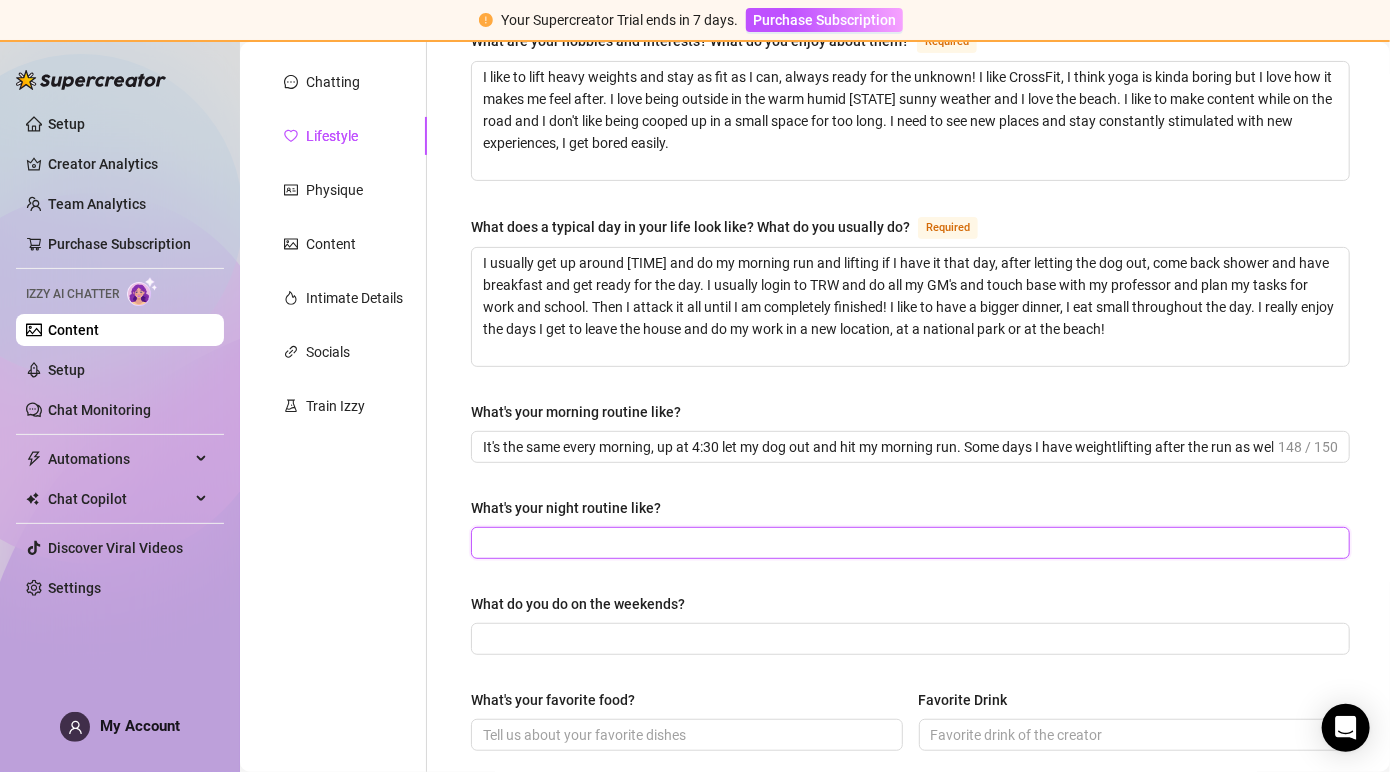click on "What's your night routine like?" at bounding box center (908, 543) 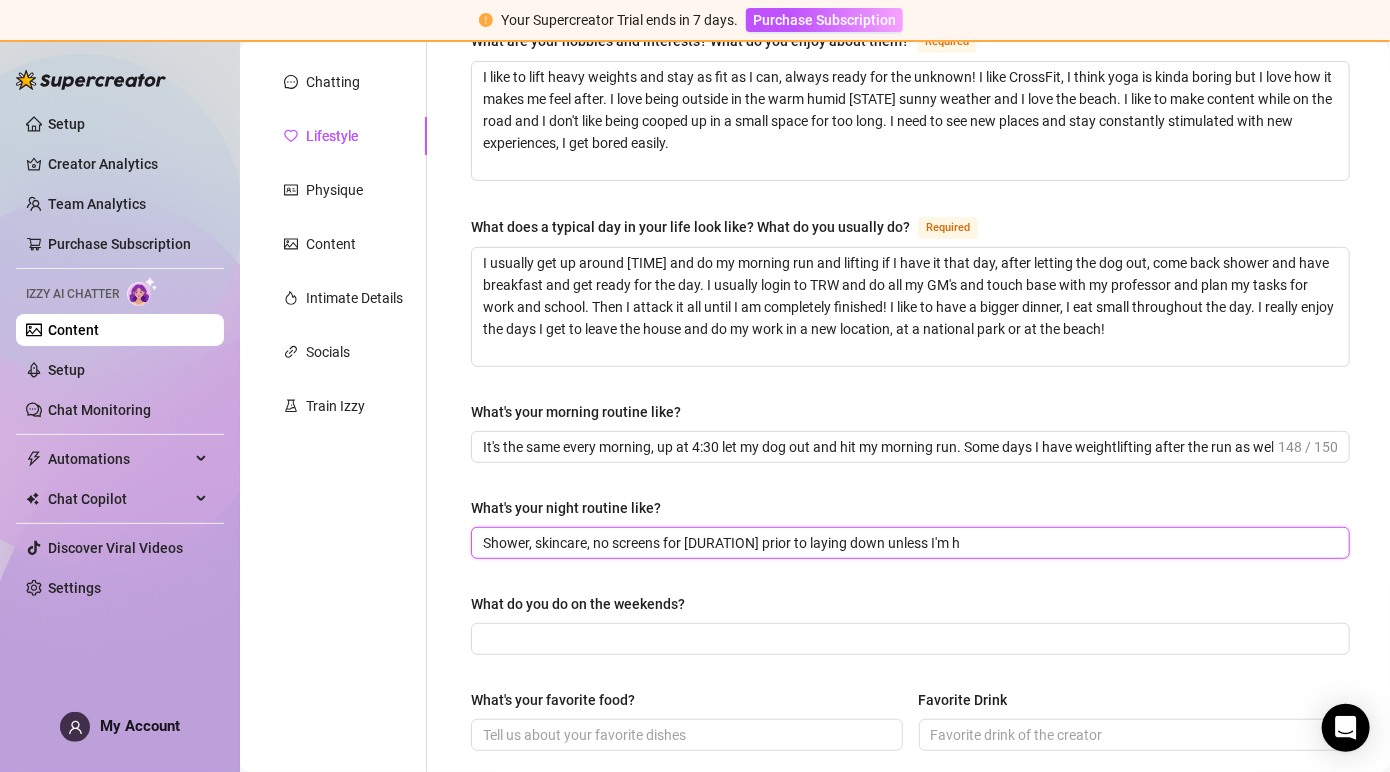 drag, startPoint x: 855, startPoint y: 539, endPoint x: 1161, endPoint y: 567, distance: 307.27838 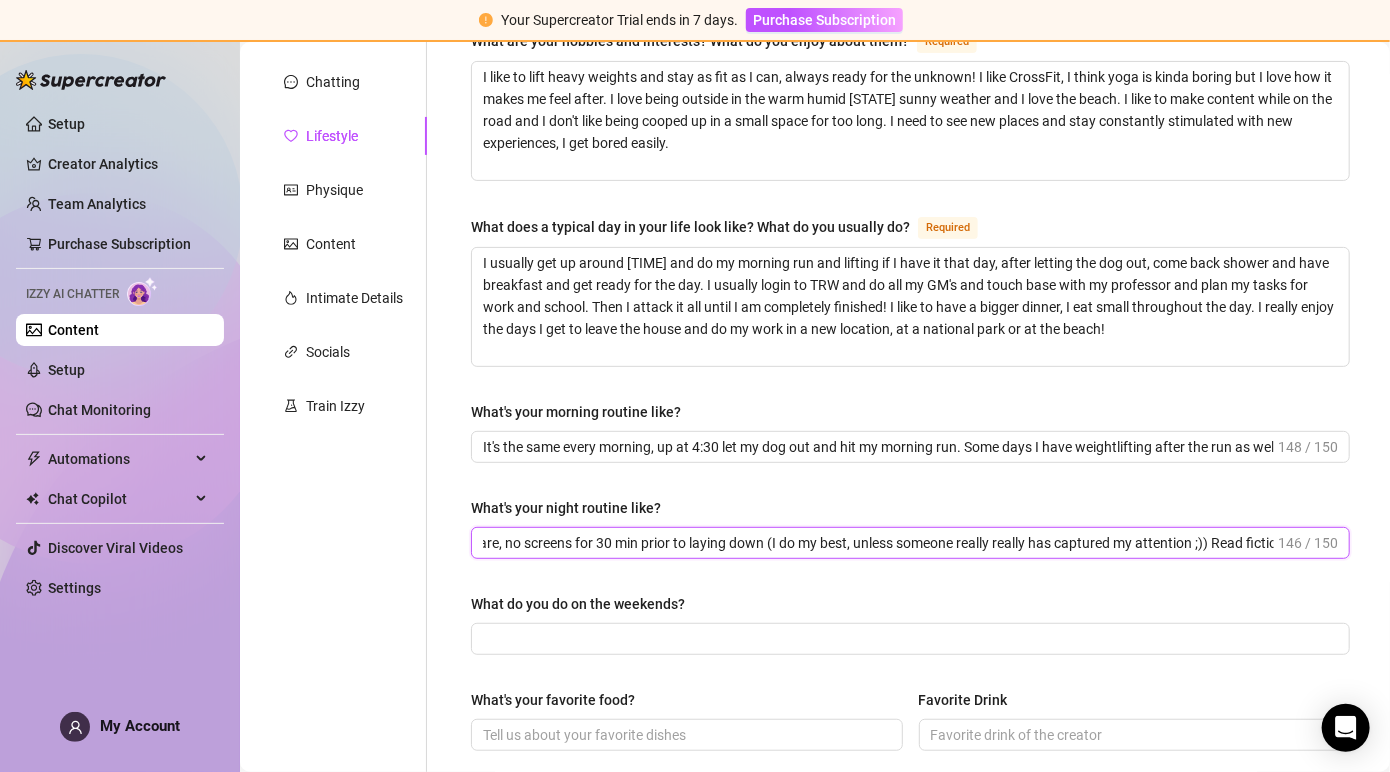 scroll, scrollTop: 0, scrollLeft: 104, axis: horizontal 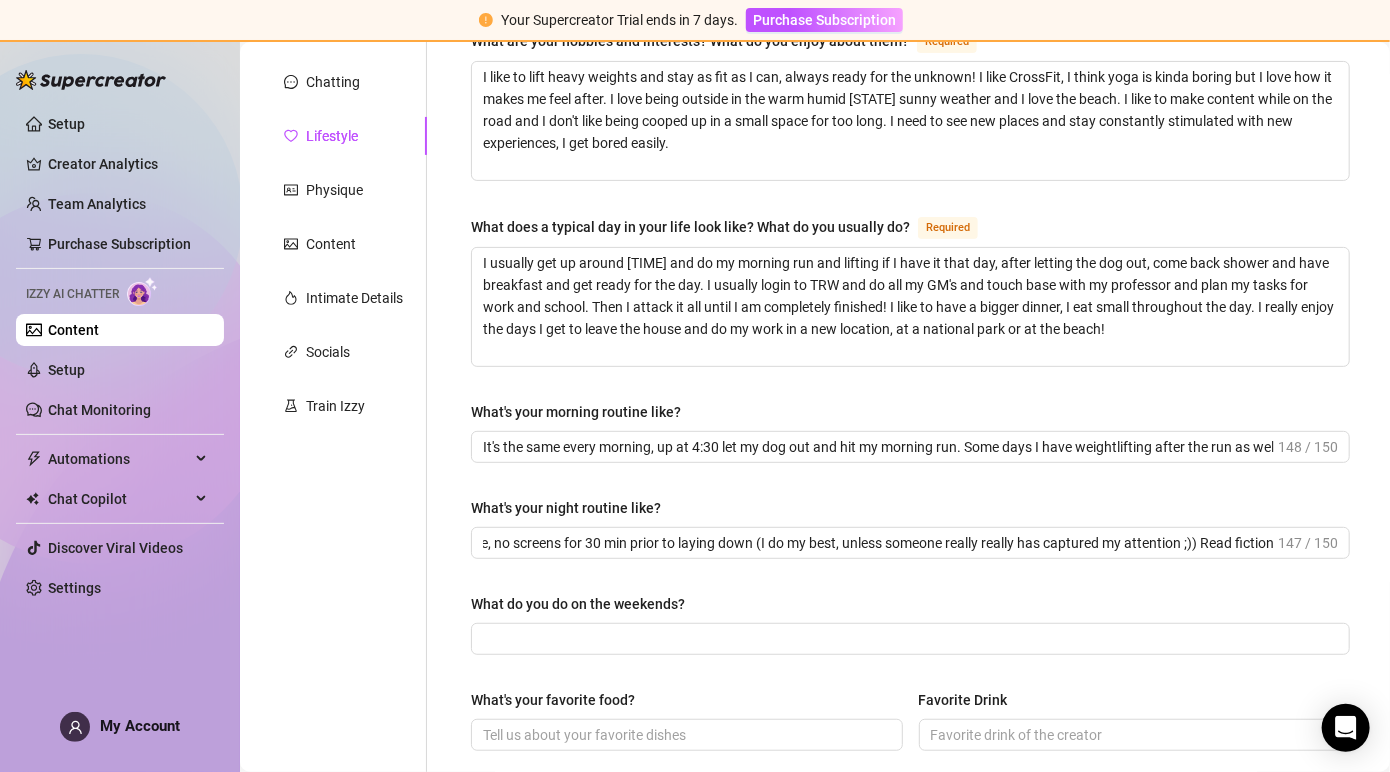 click on "What do you do on the weekends?" at bounding box center (910, 608) 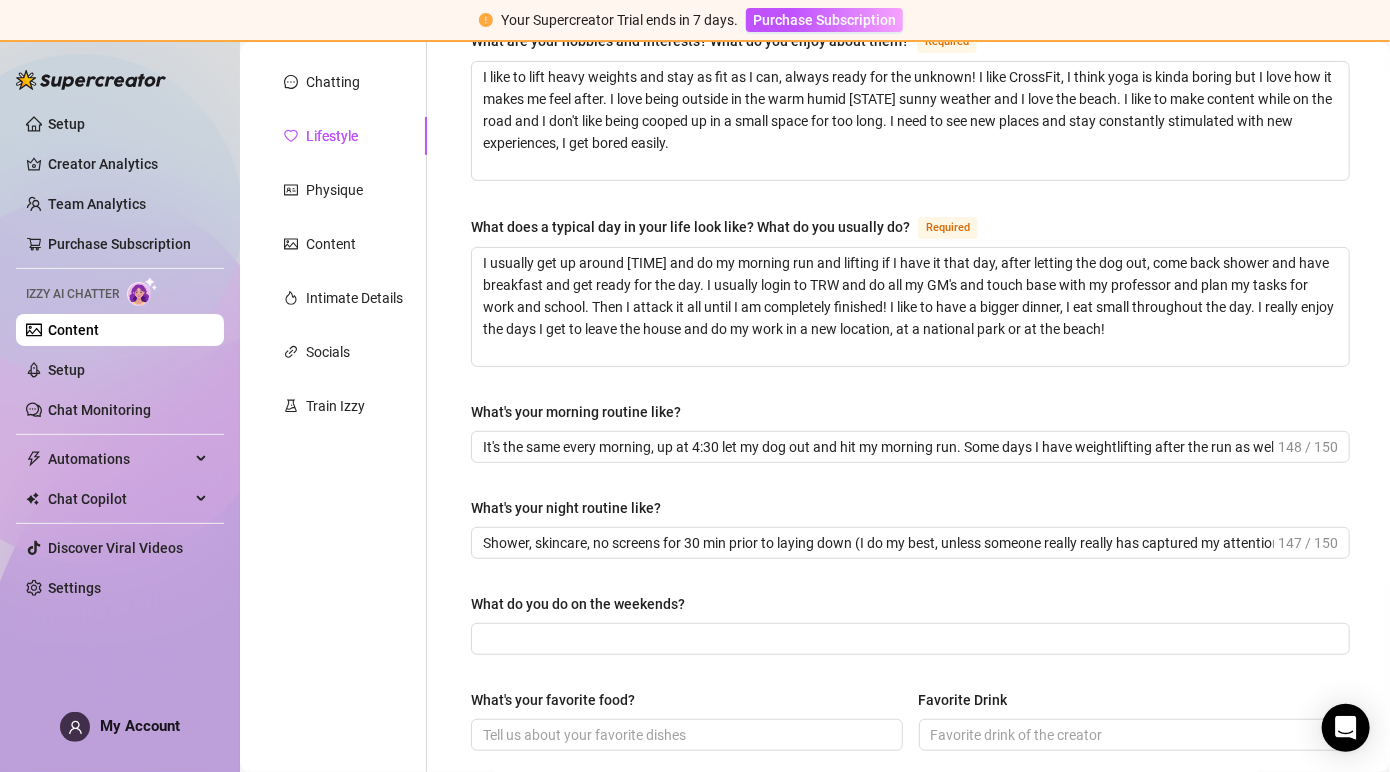 scroll, scrollTop: 367, scrollLeft: 0, axis: vertical 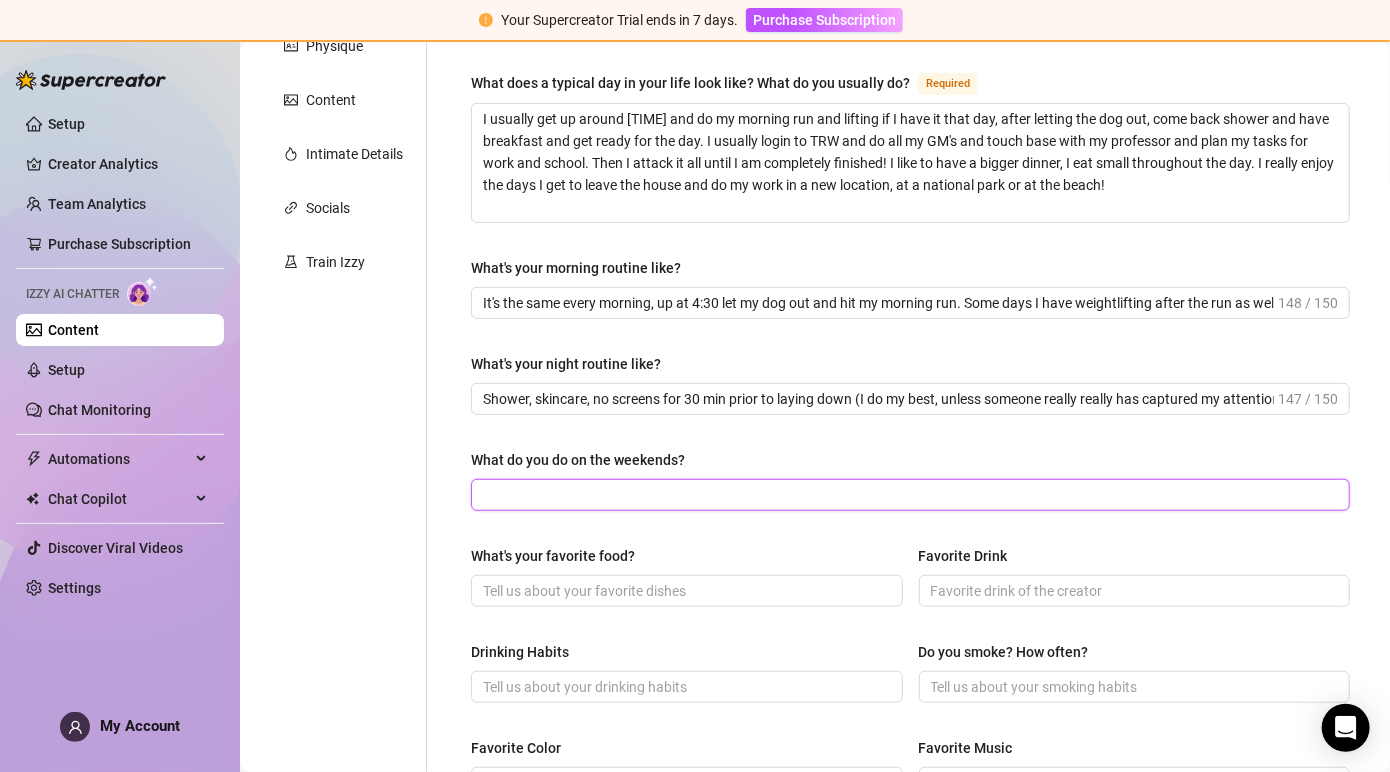 click on "What do you do on the weekends?" at bounding box center (908, 495) 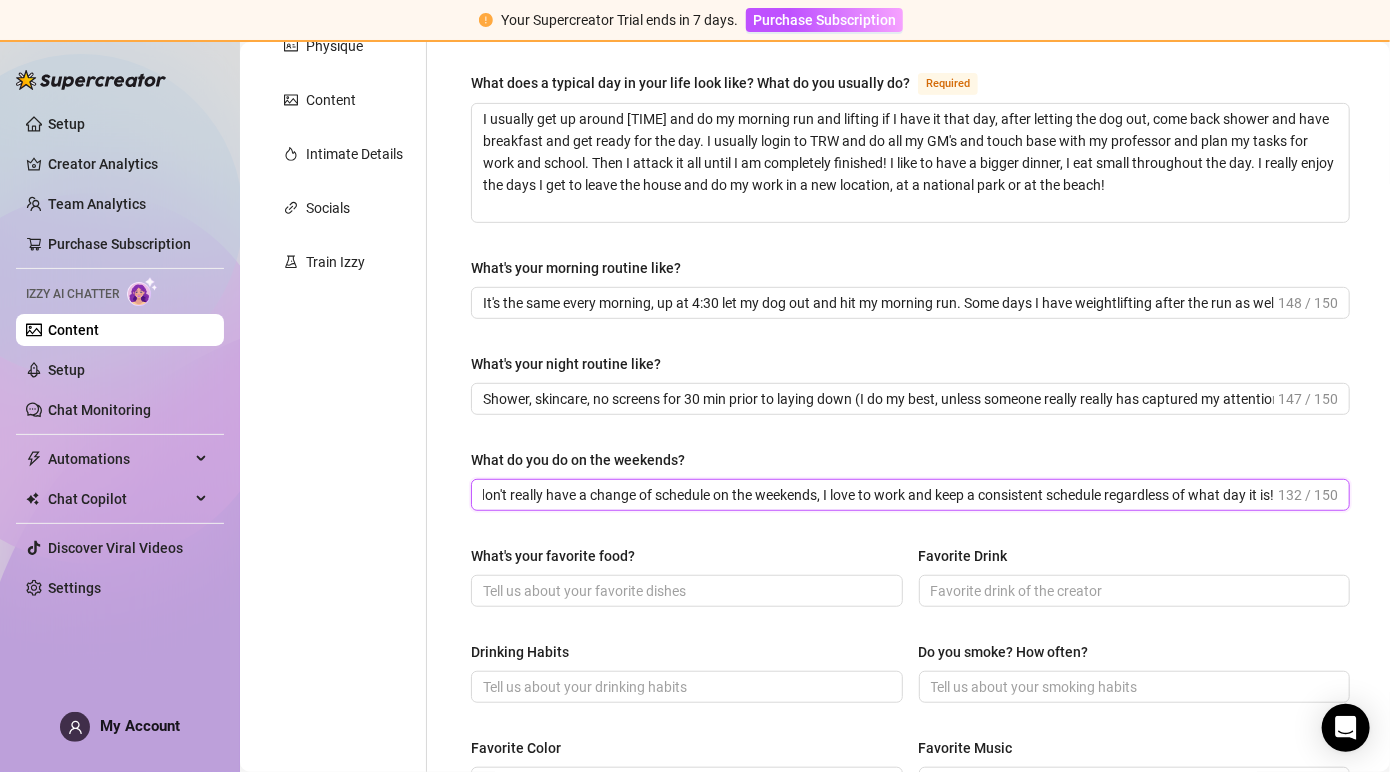 scroll, scrollTop: 0, scrollLeft: 19, axis: horizontal 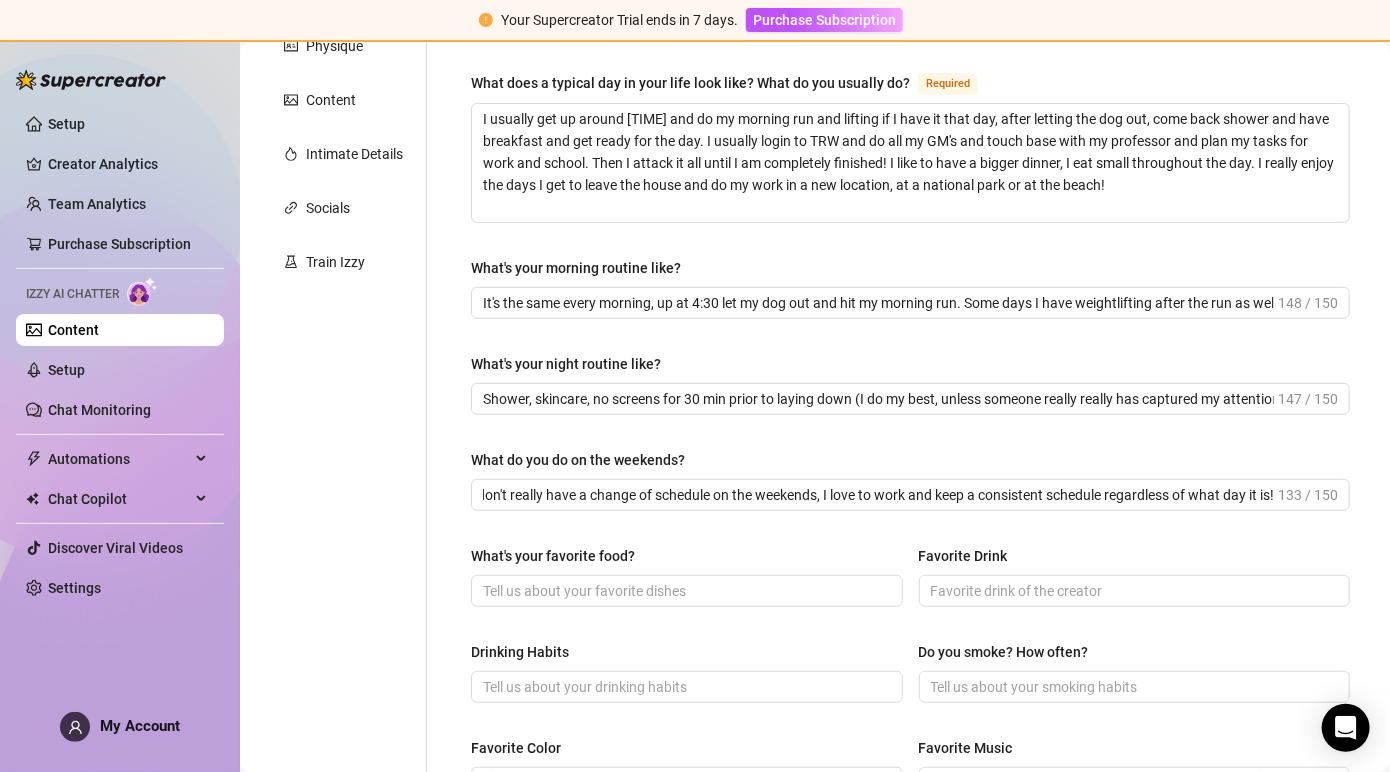 click on "What's your favorite food?" at bounding box center [687, 560] 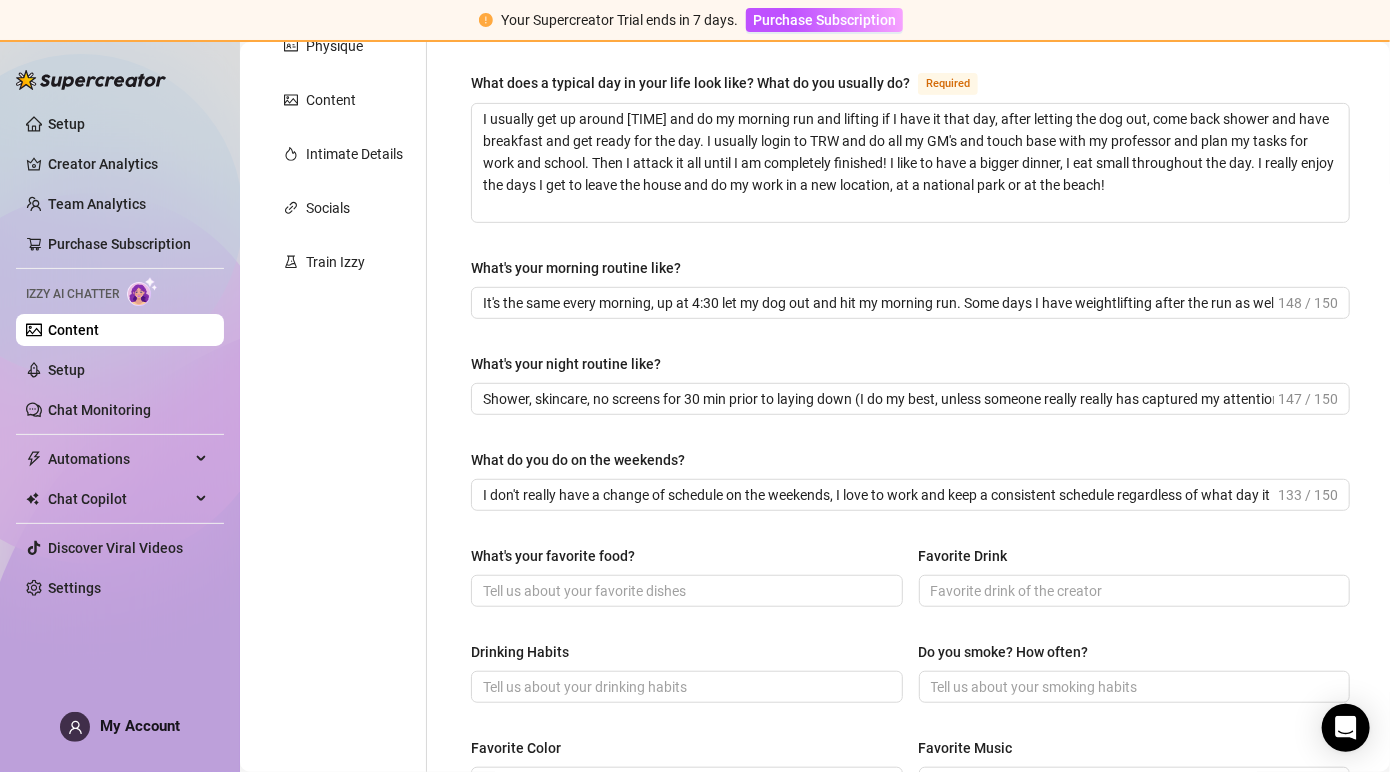 scroll, scrollTop: 473, scrollLeft: 0, axis: vertical 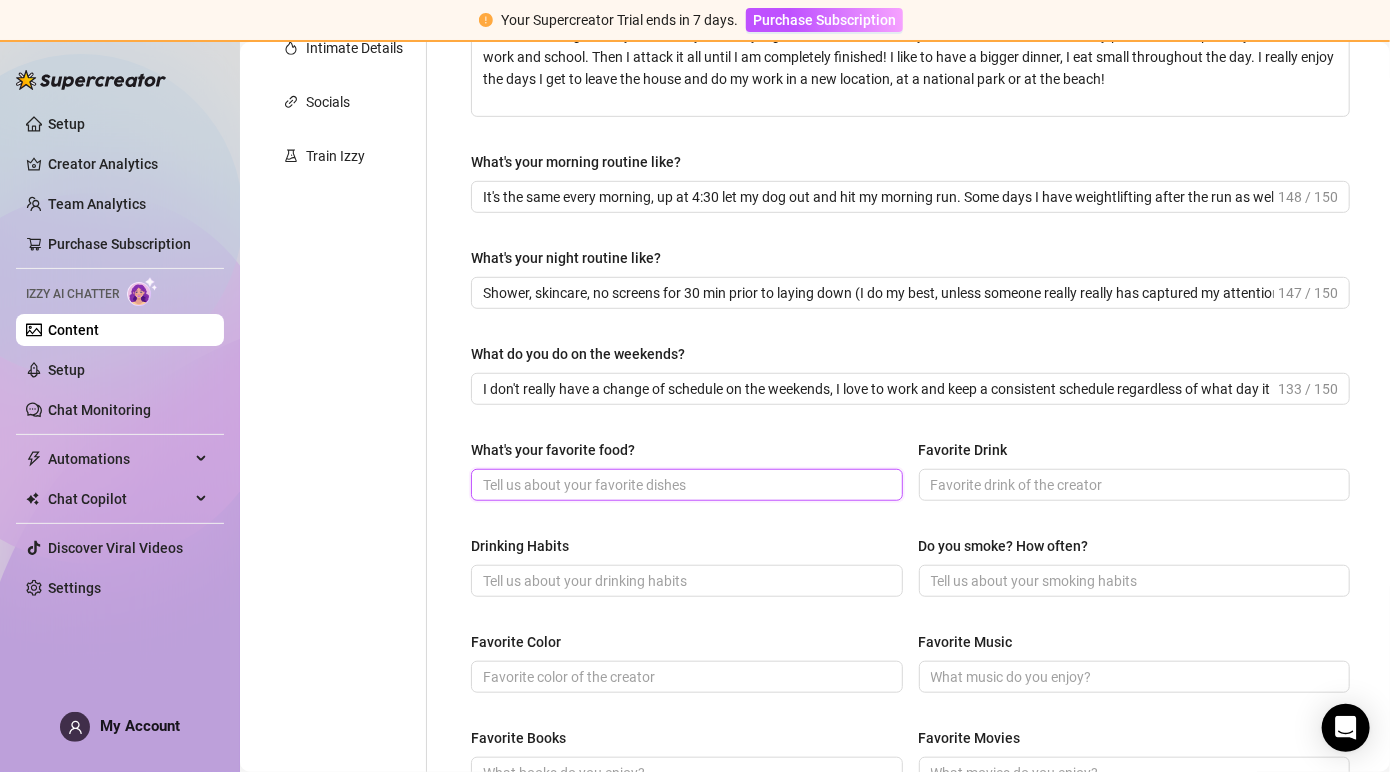 click on "What's your favorite food?" at bounding box center (685, 485) 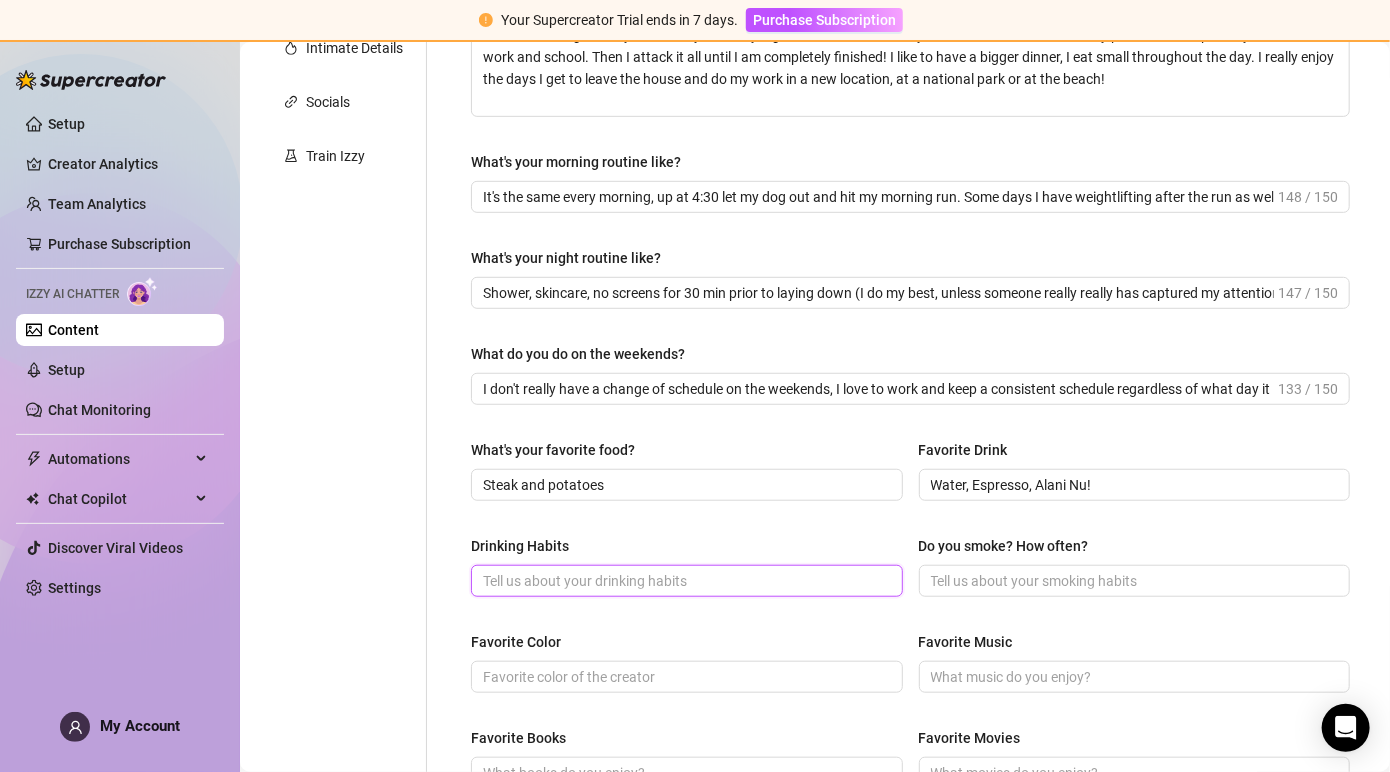 click on "Drinking Habits" at bounding box center [685, 581] 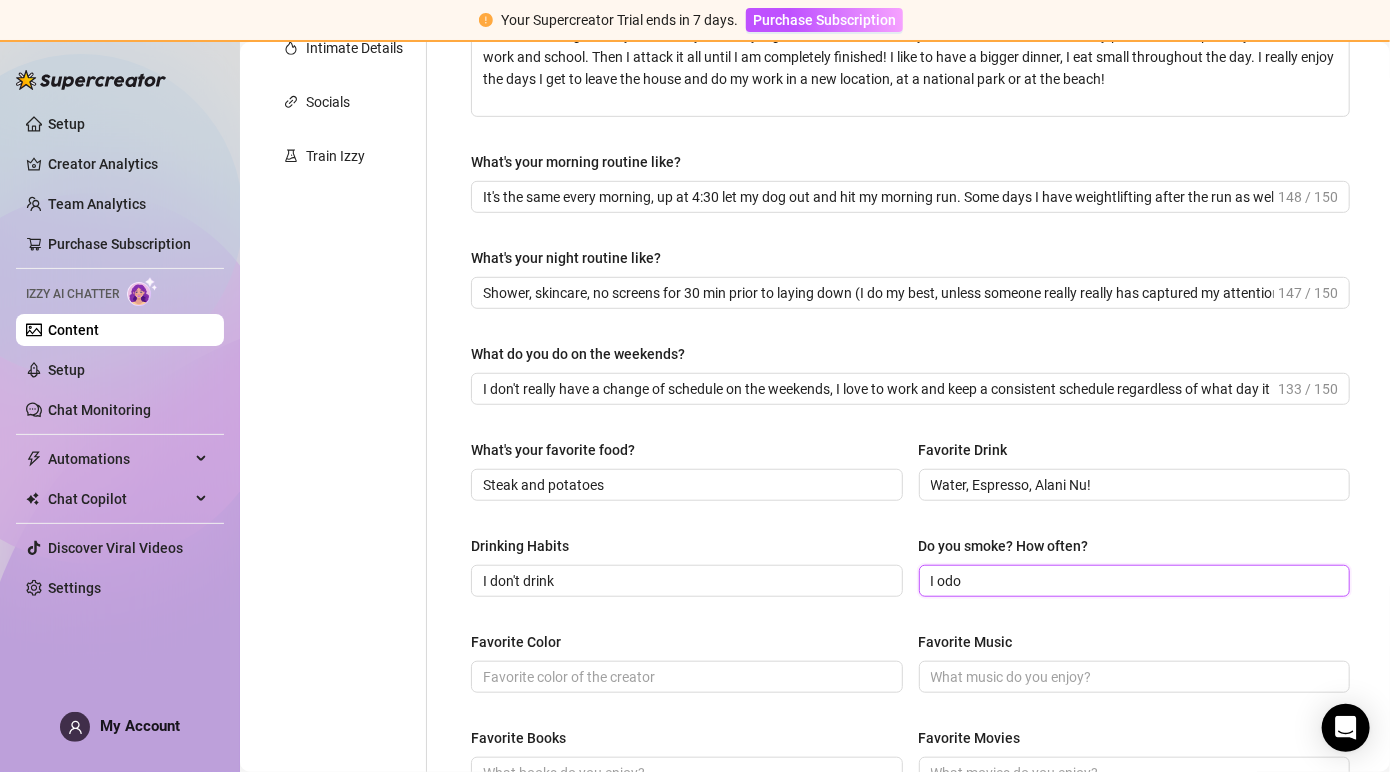 click on "I odo" at bounding box center [1133, 581] 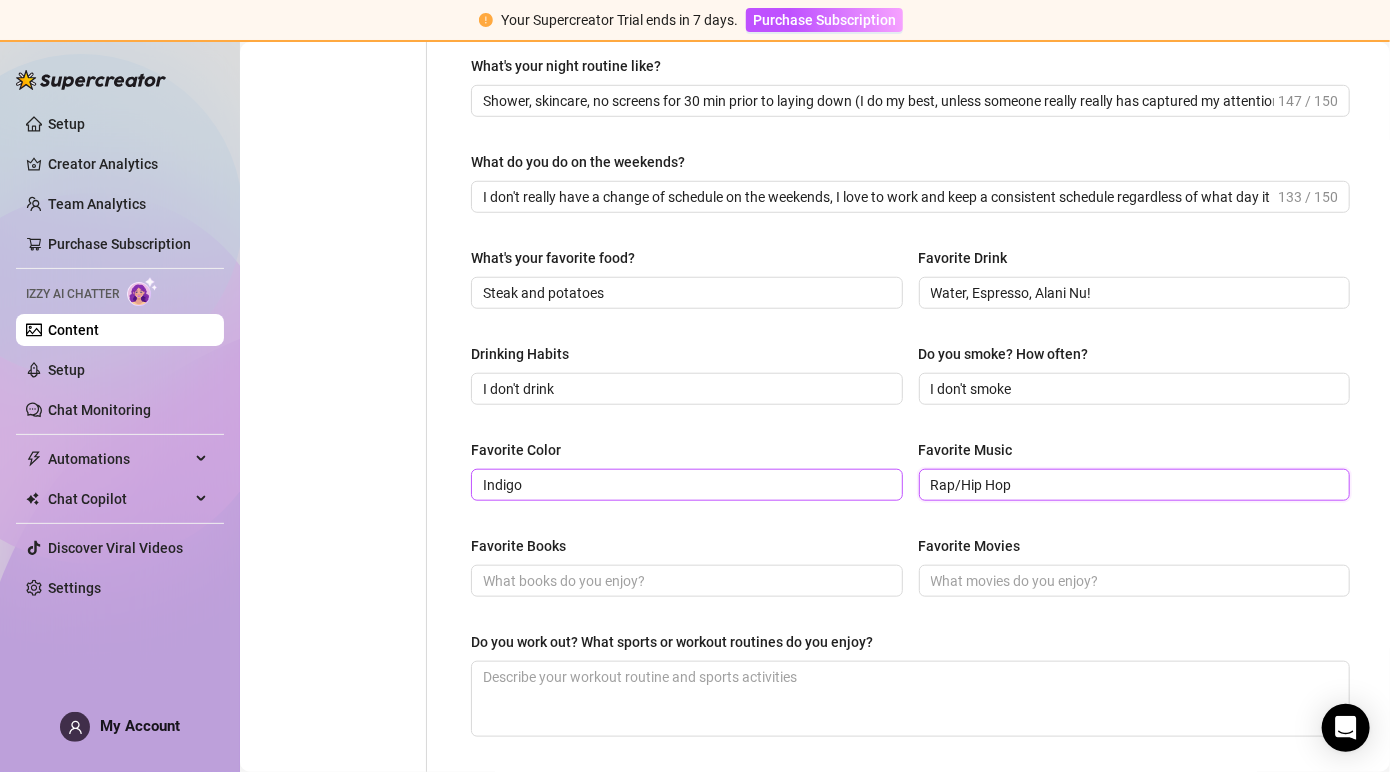 scroll, scrollTop: 667, scrollLeft: 0, axis: vertical 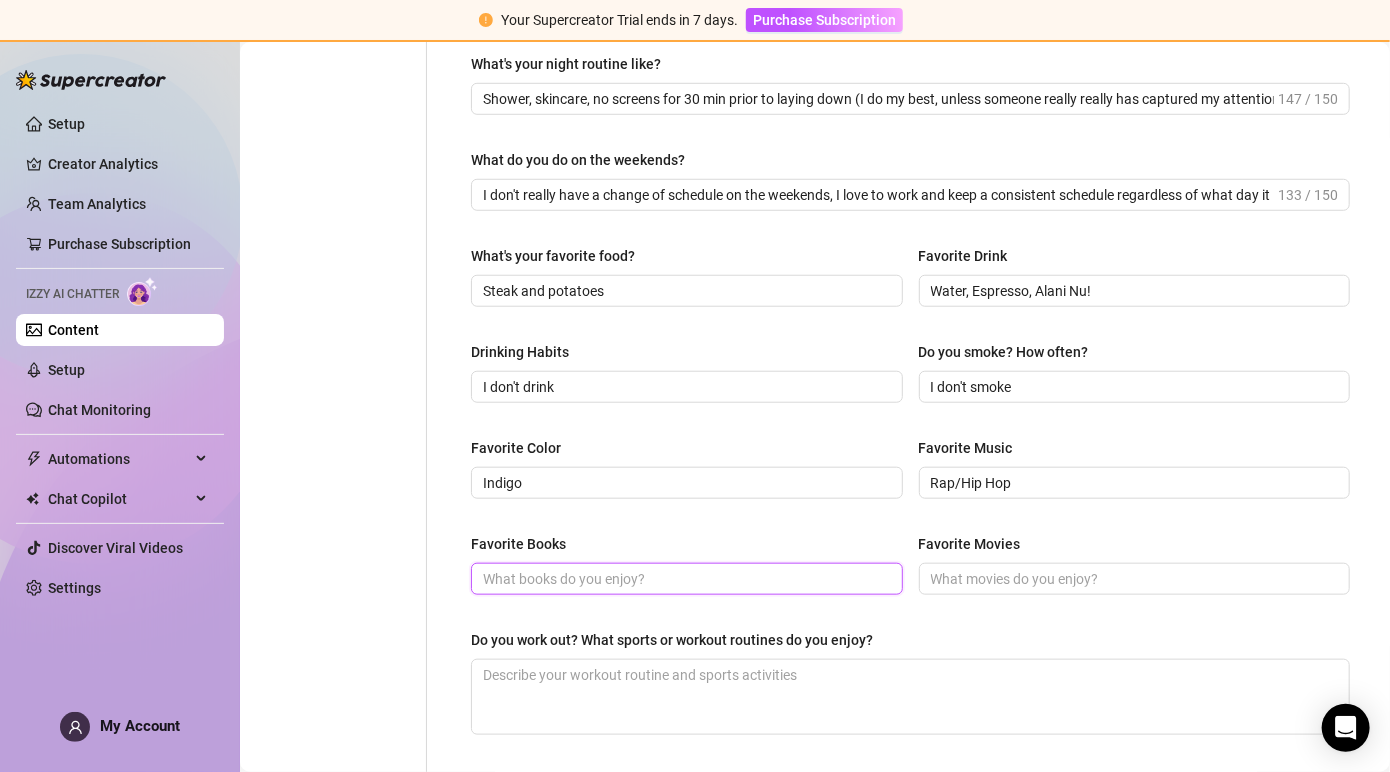 click on "Favorite Books" at bounding box center (685, 579) 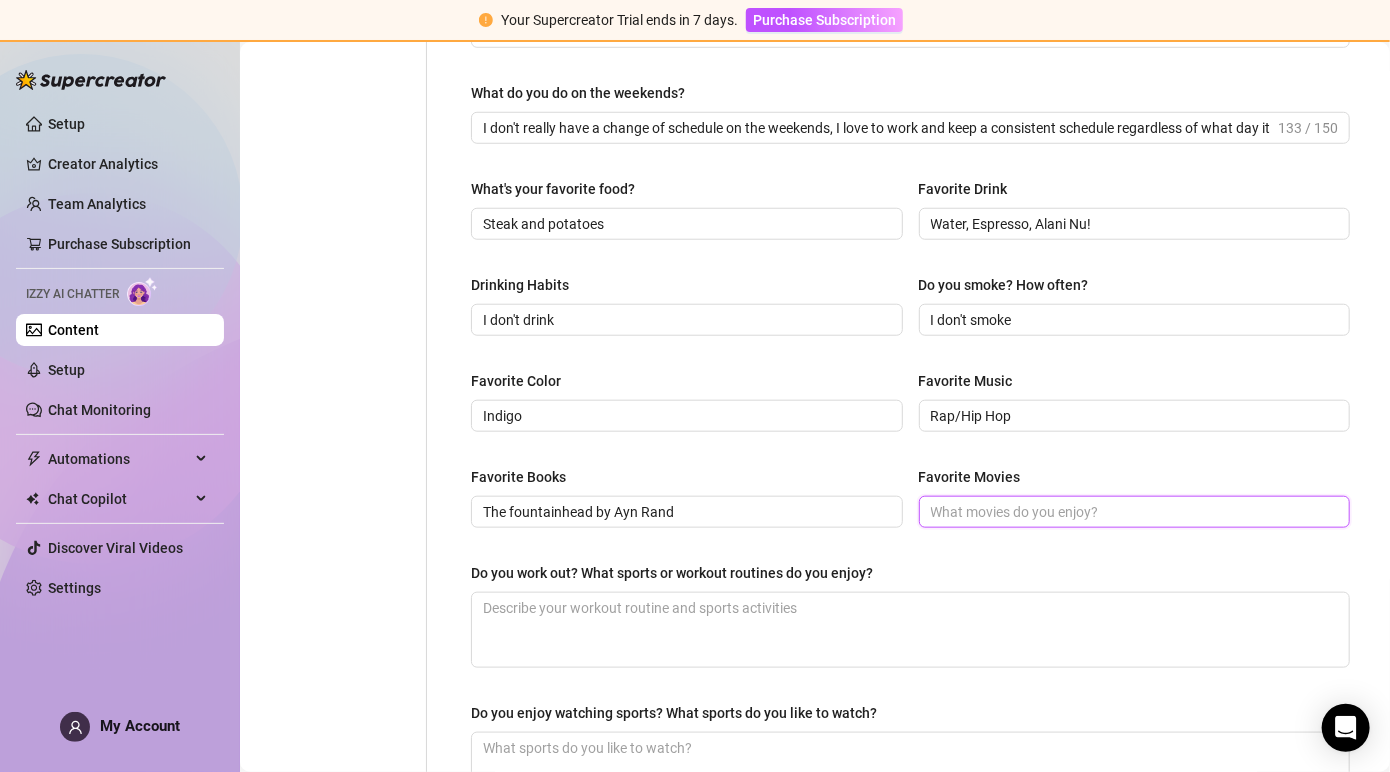 scroll, scrollTop: 738, scrollLeft: 0, axis: vertical 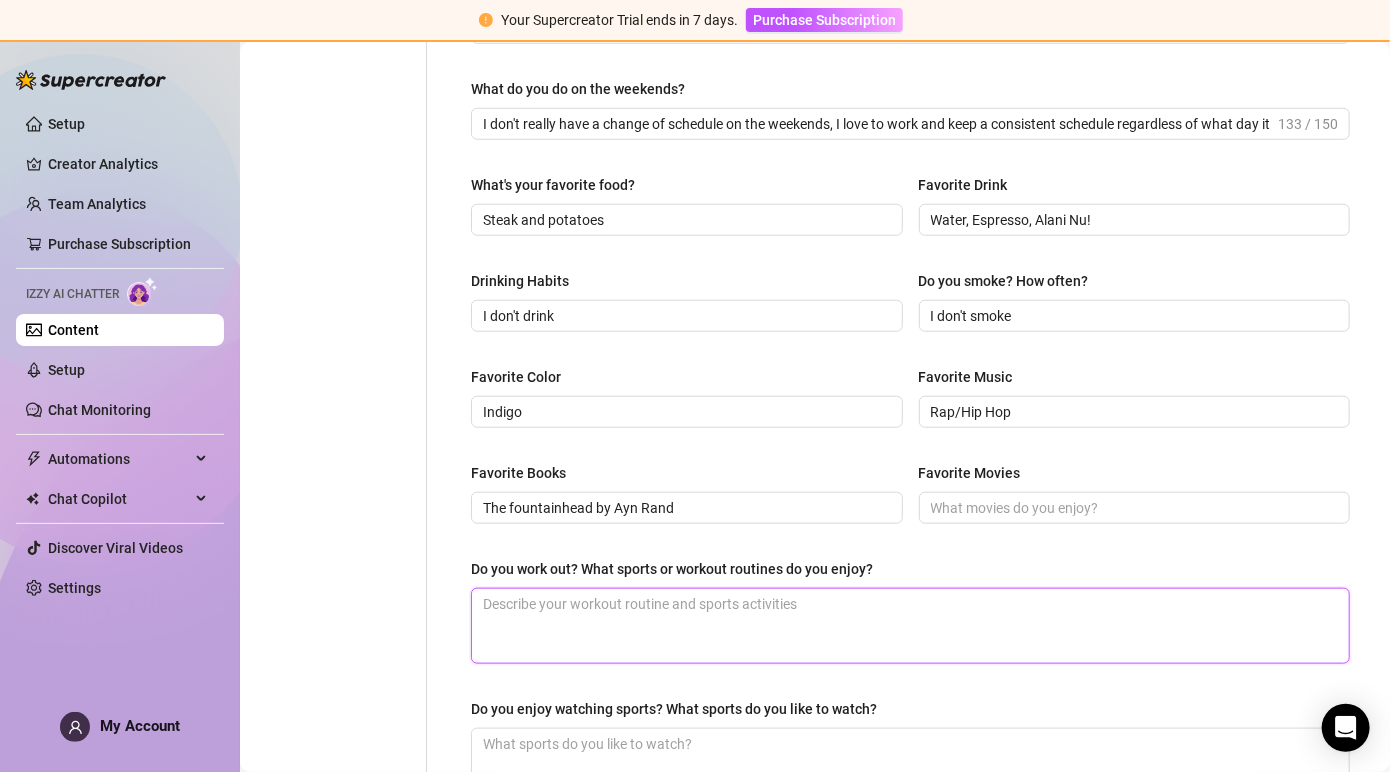 click on "Do you work out? What sports or workout routines do you enjoy?" at bounding box center (910, 626) 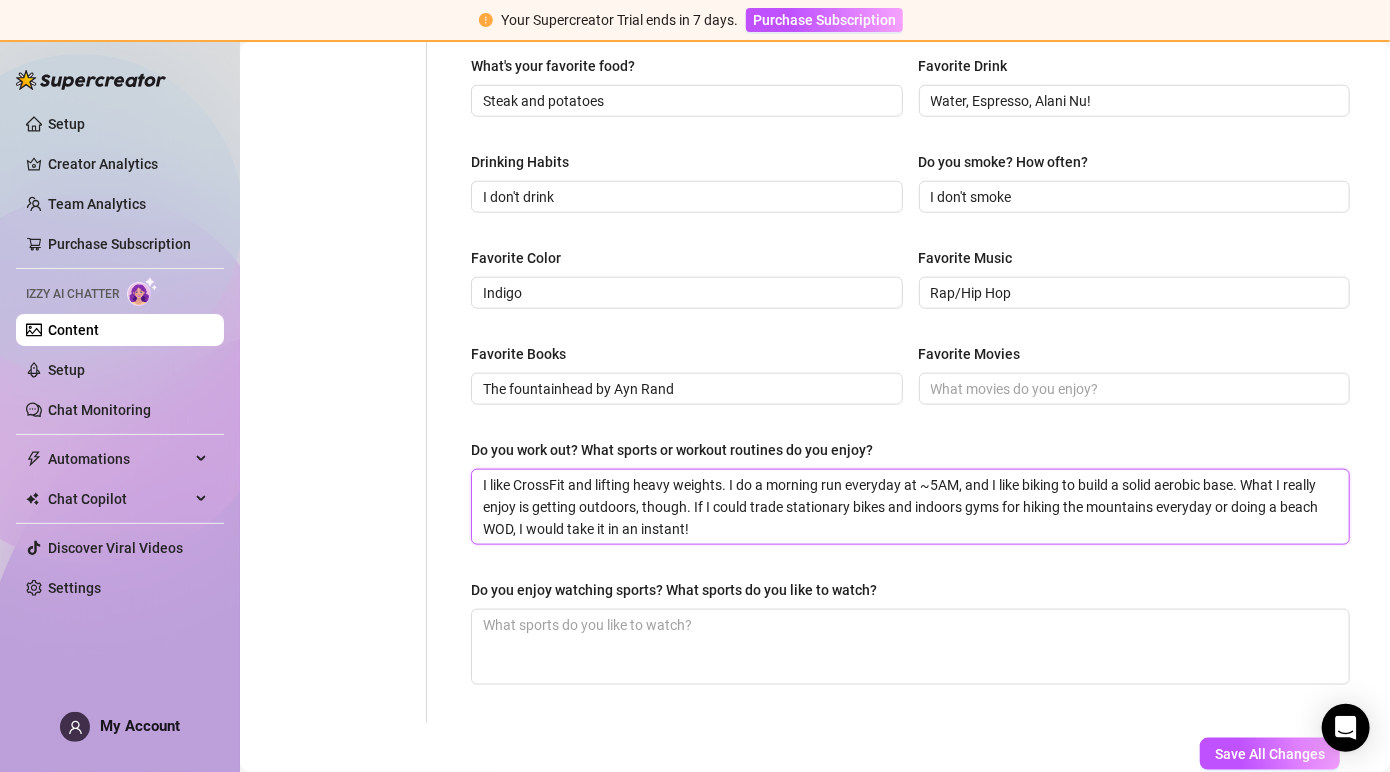 scroll, scrollTop: 862, scrollLeft: 0, axis: vertical 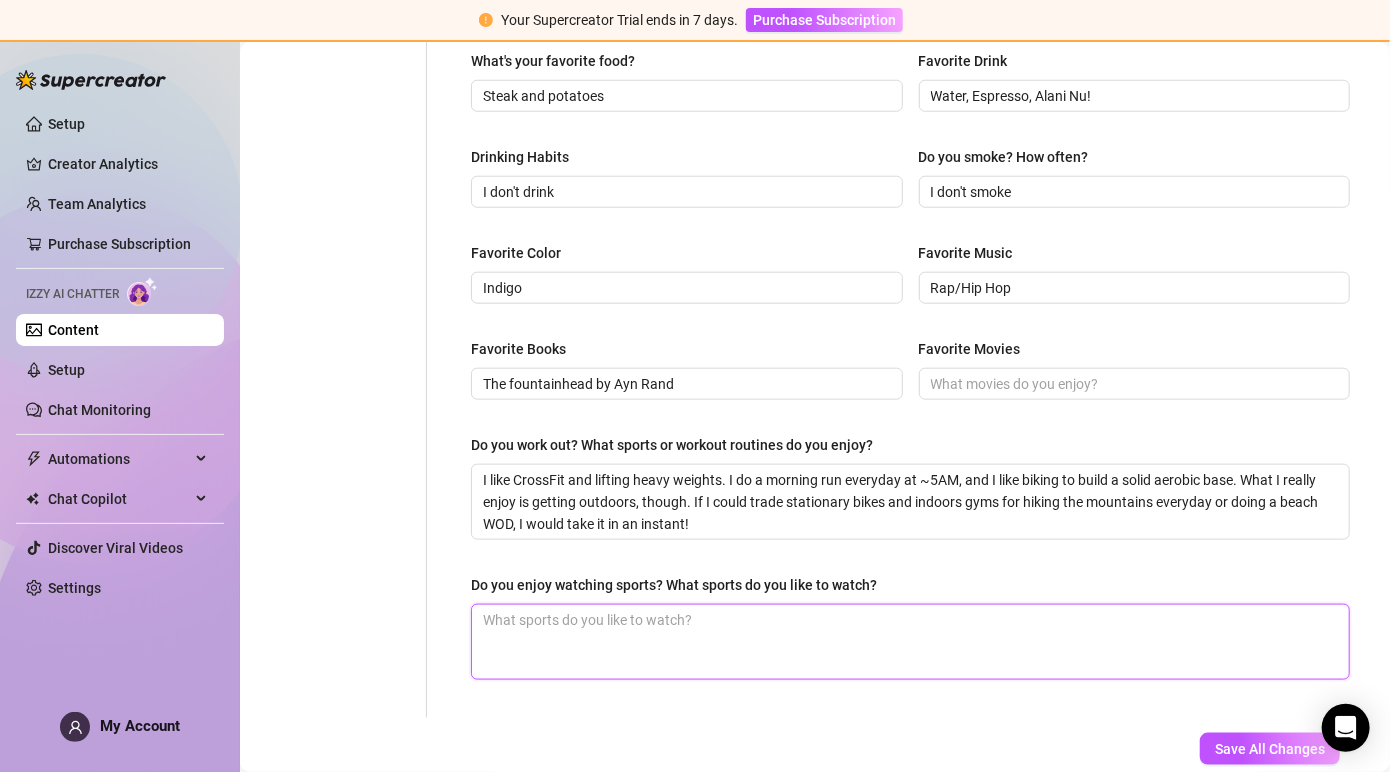 click on "Do you enjoy watching sports? What sports do you like to watch?" at bounding box center (910, 642) 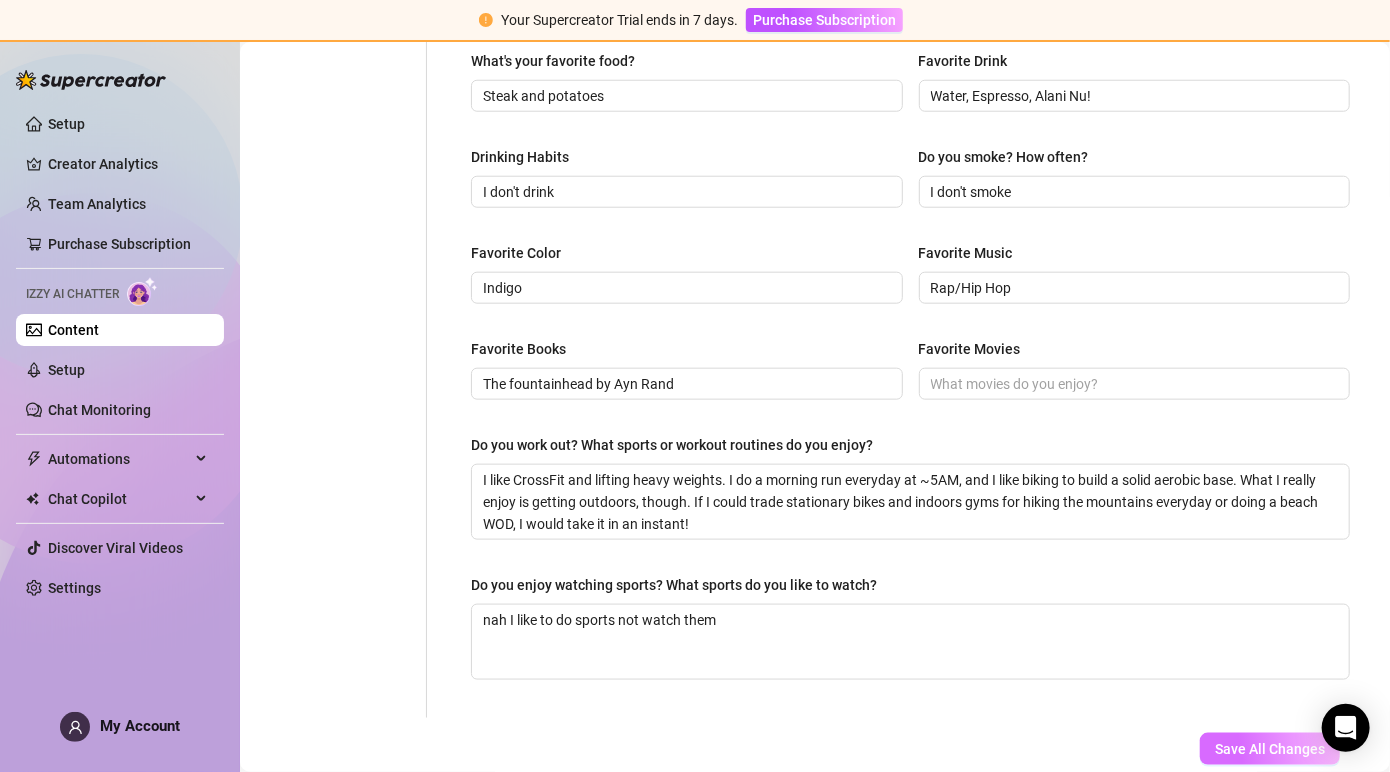 click on "Save All Changes" at bounding box center [1270, 749] 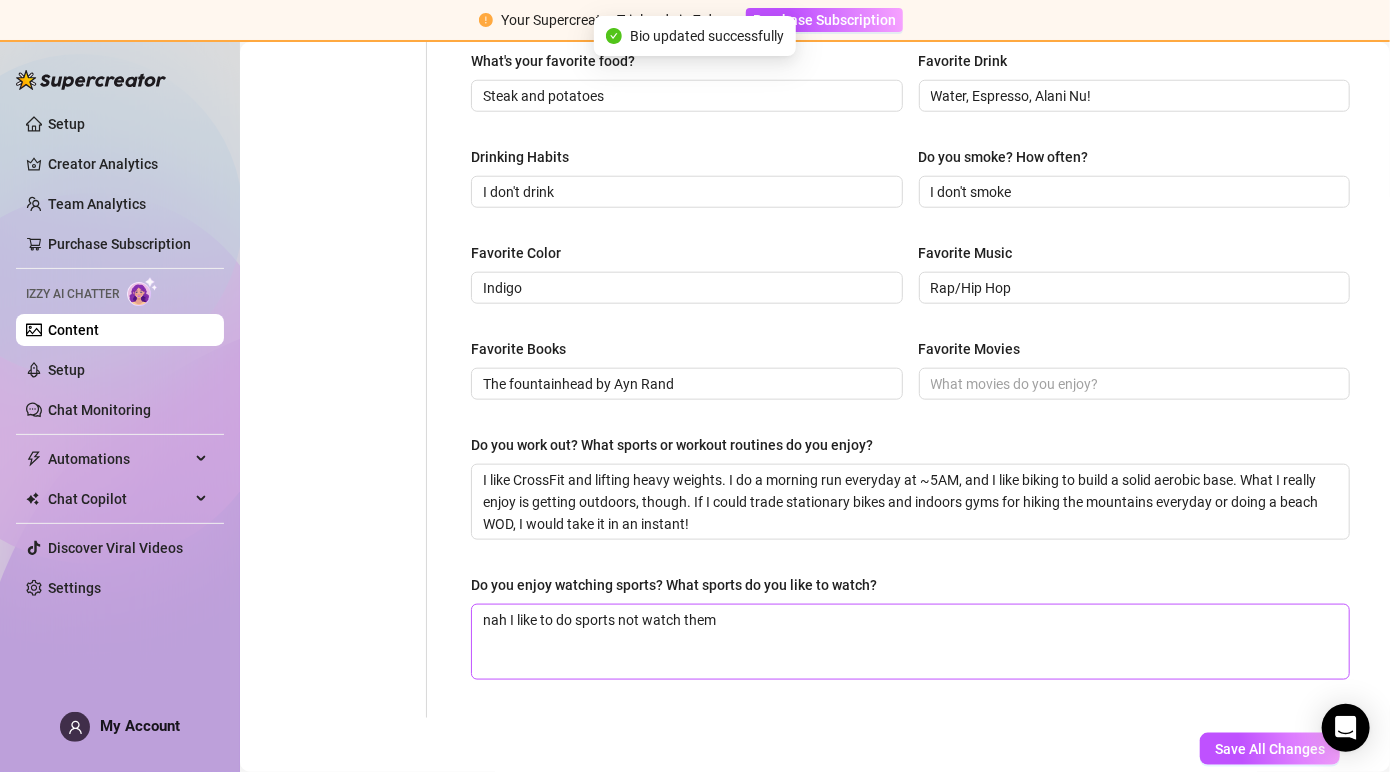 scroll, scrollTop: 0, scrollLeft: 0, axis: both 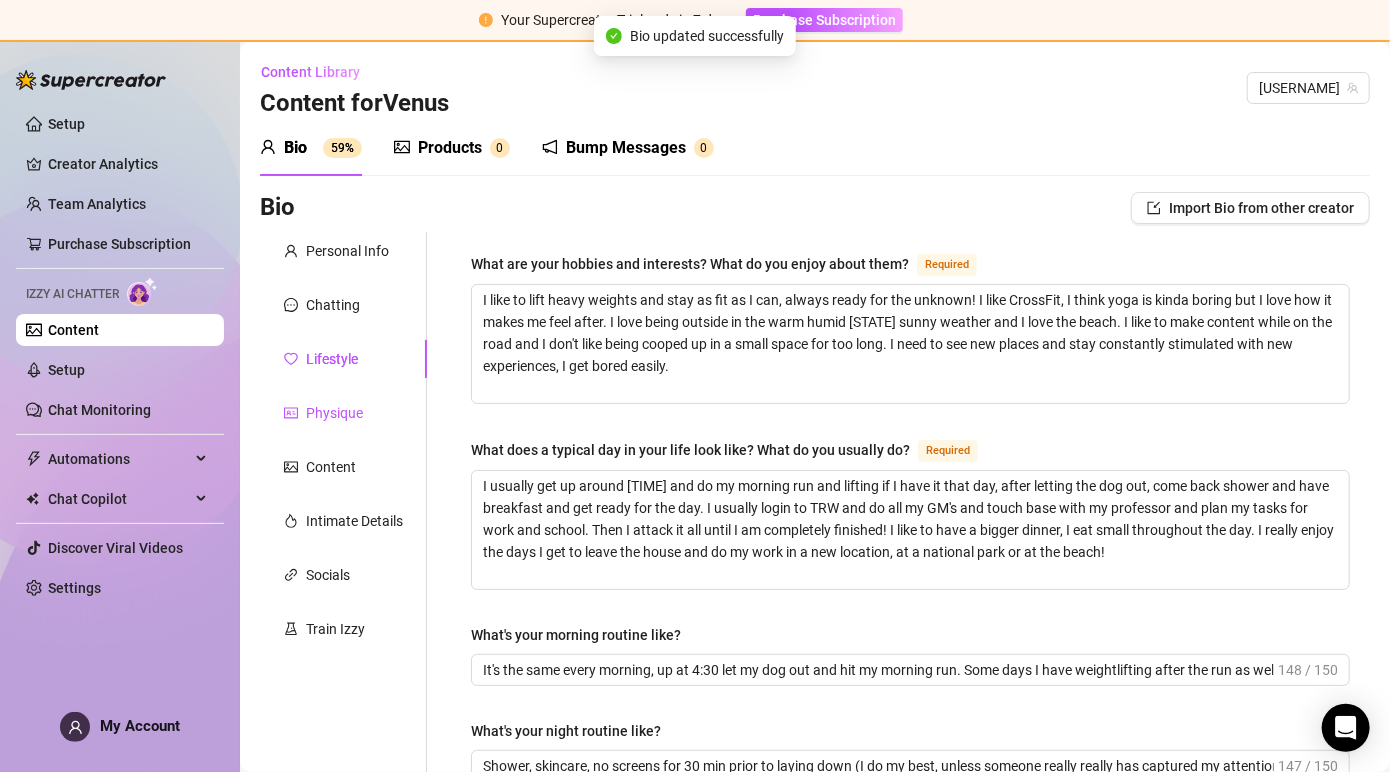 click on "Physique" at bounding box center (334, 413) 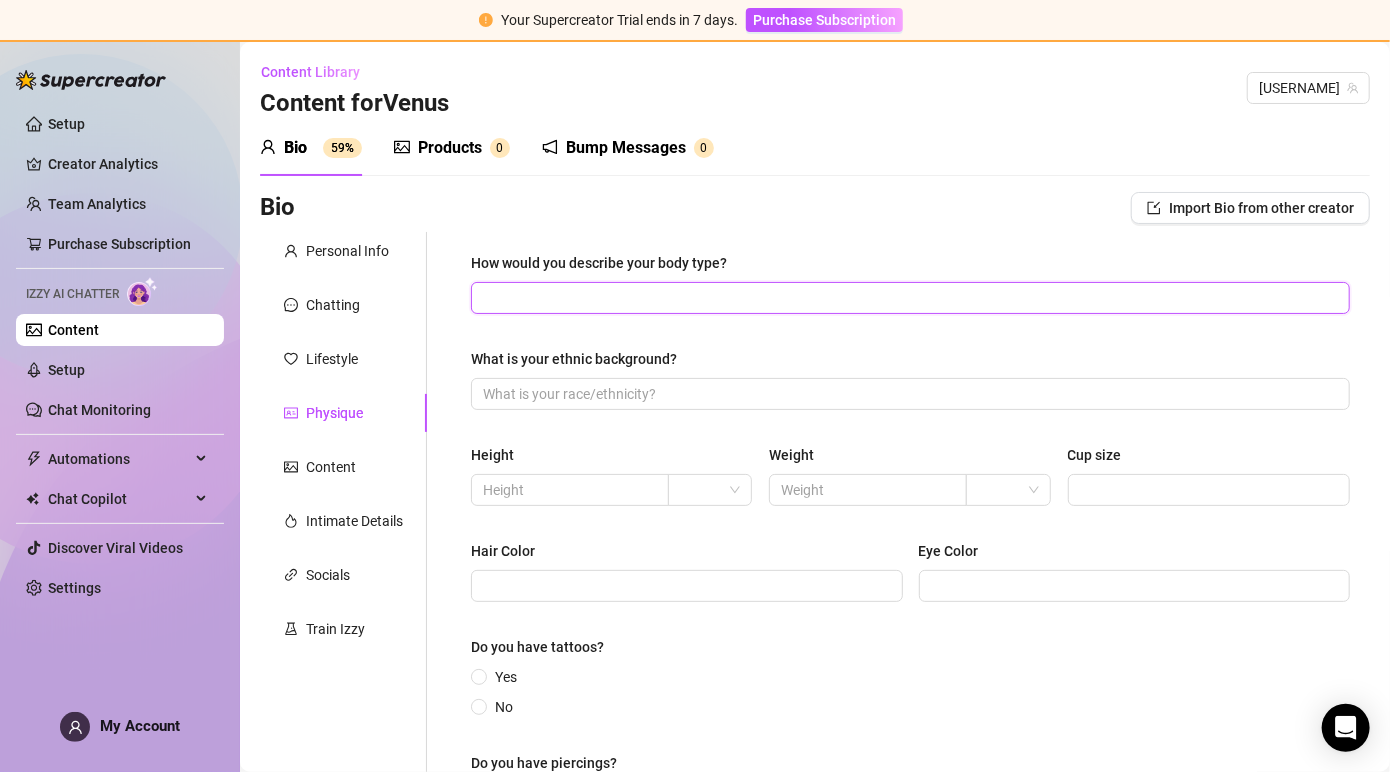 click on "How would you describe your body type?" at bounding box center (908, 298) 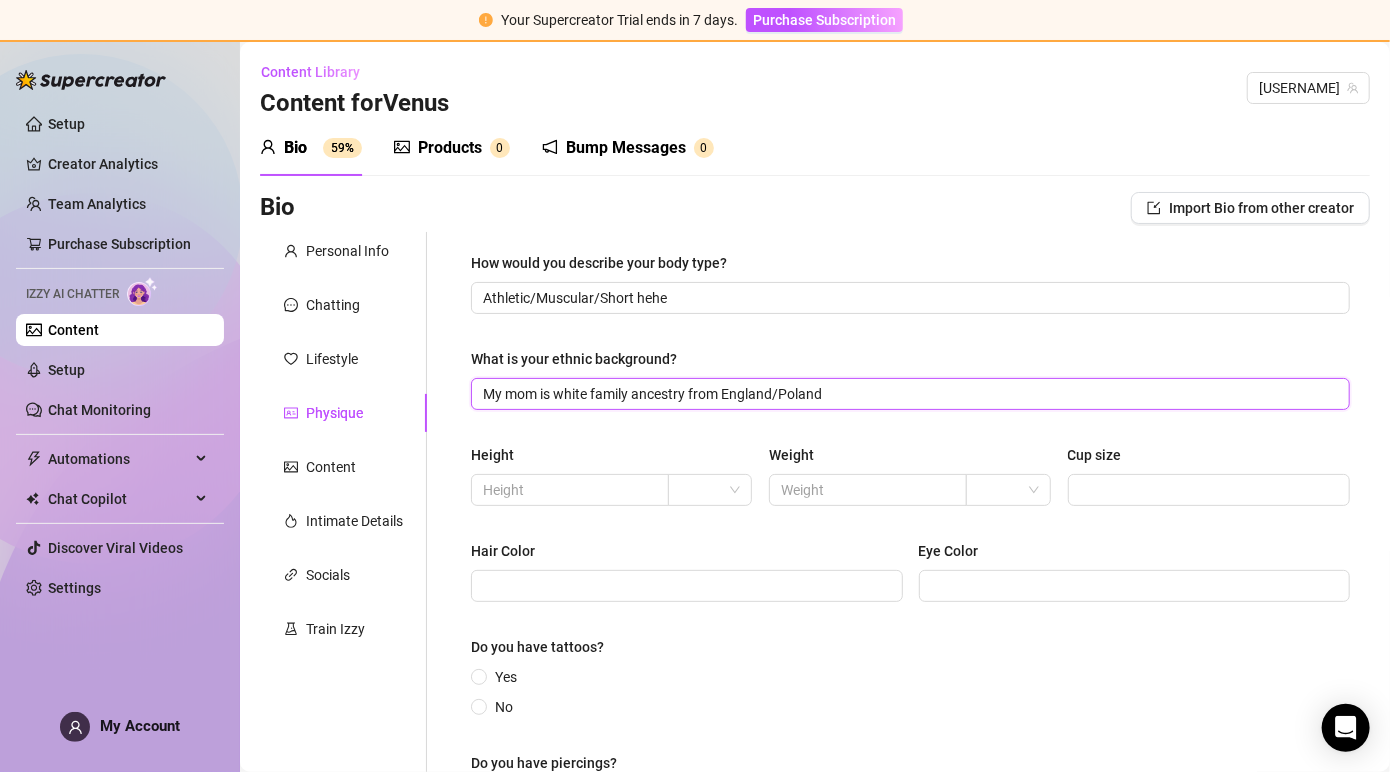 click on "My mom is white family ancestry from England/Poland" at bounding box center [908, 394] 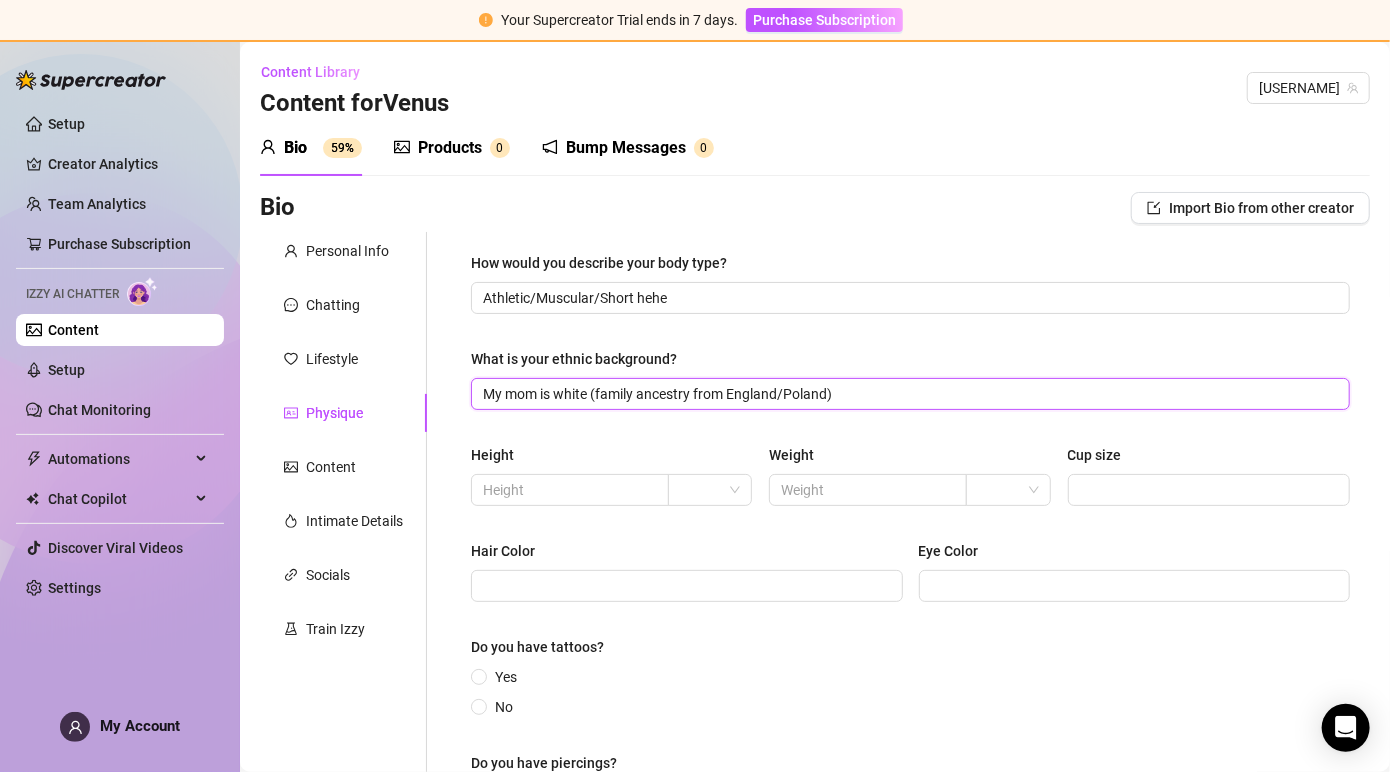 click on "My mom is white (family ancestry from England/Poland)" at bounding box center (908, 394) 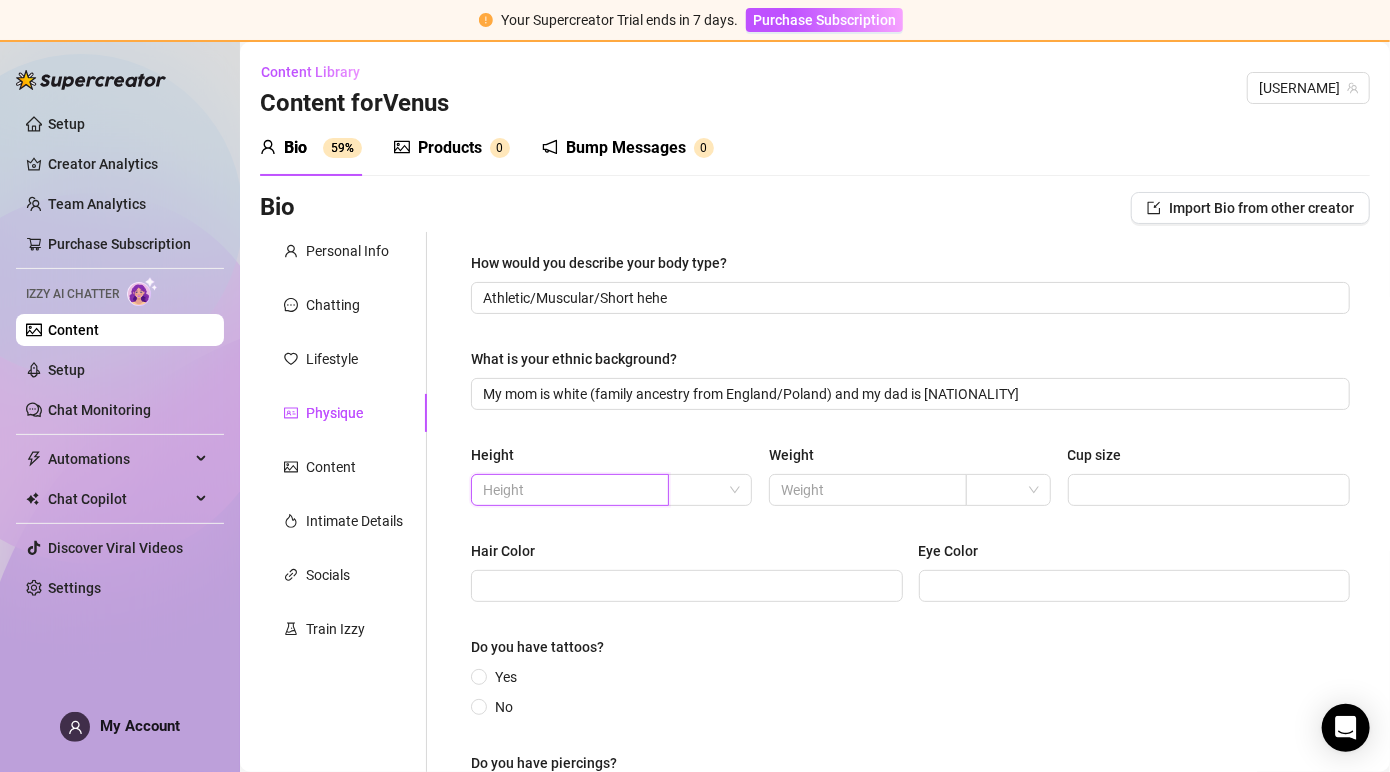 click at bounding box center (568, 490) 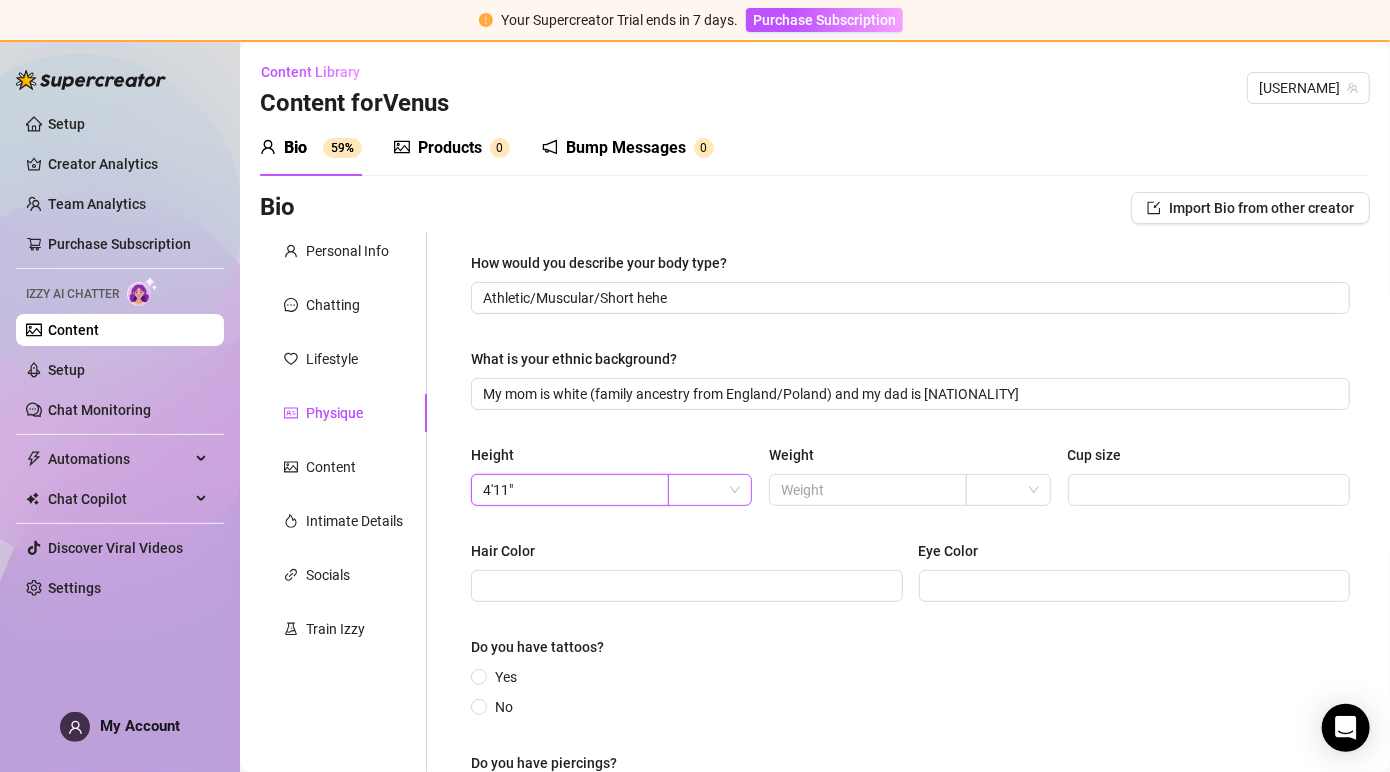 click at bounding box center (710, 490) 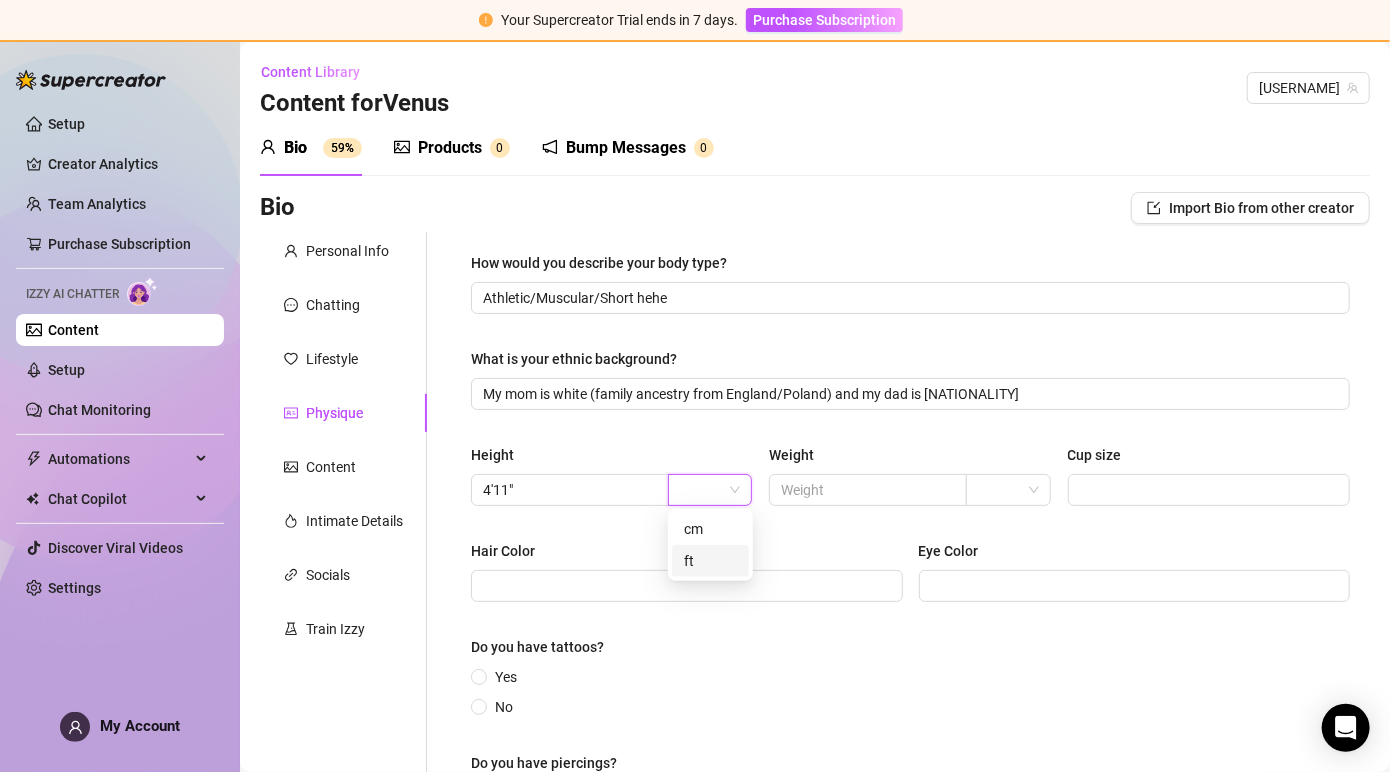 click on "ft" at bounding box center [710, 561] 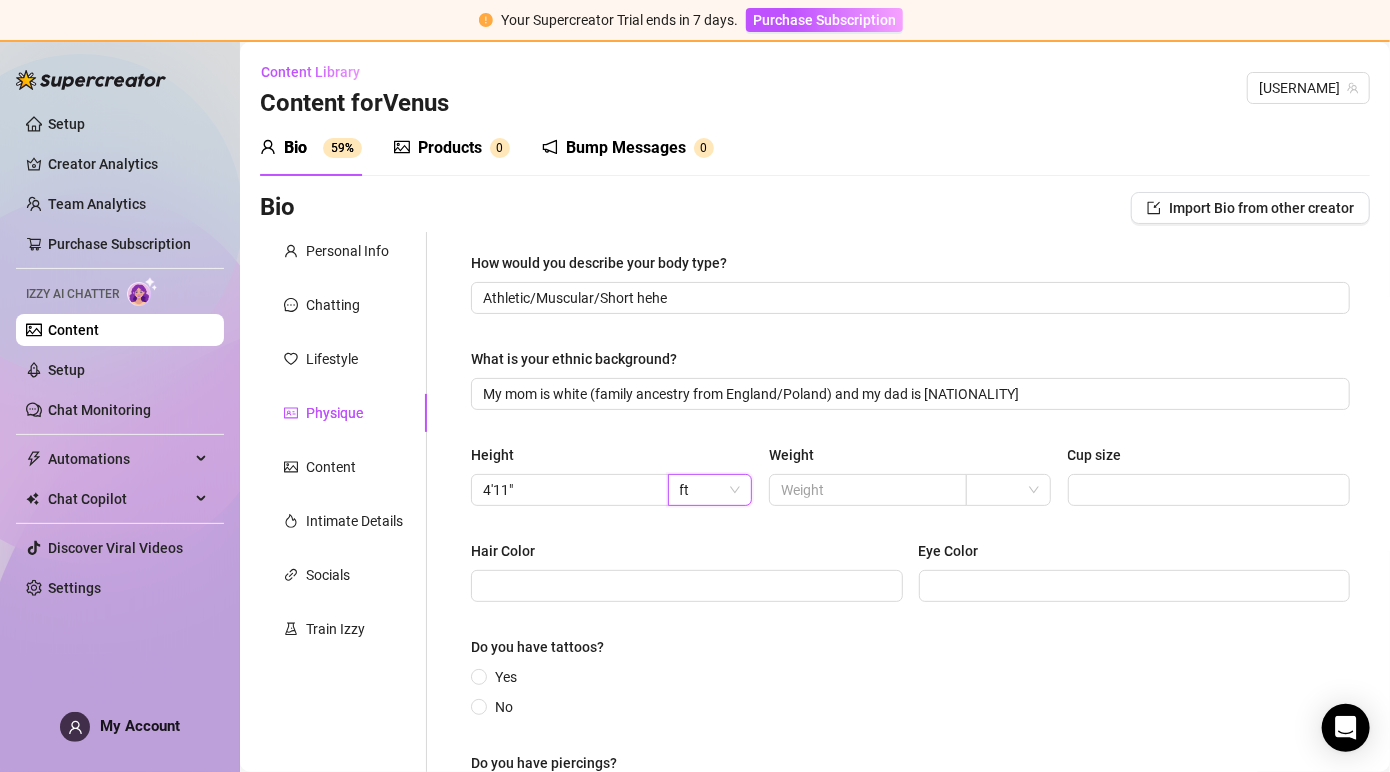 click on "Hair Color" at bounding box center [687, 555] 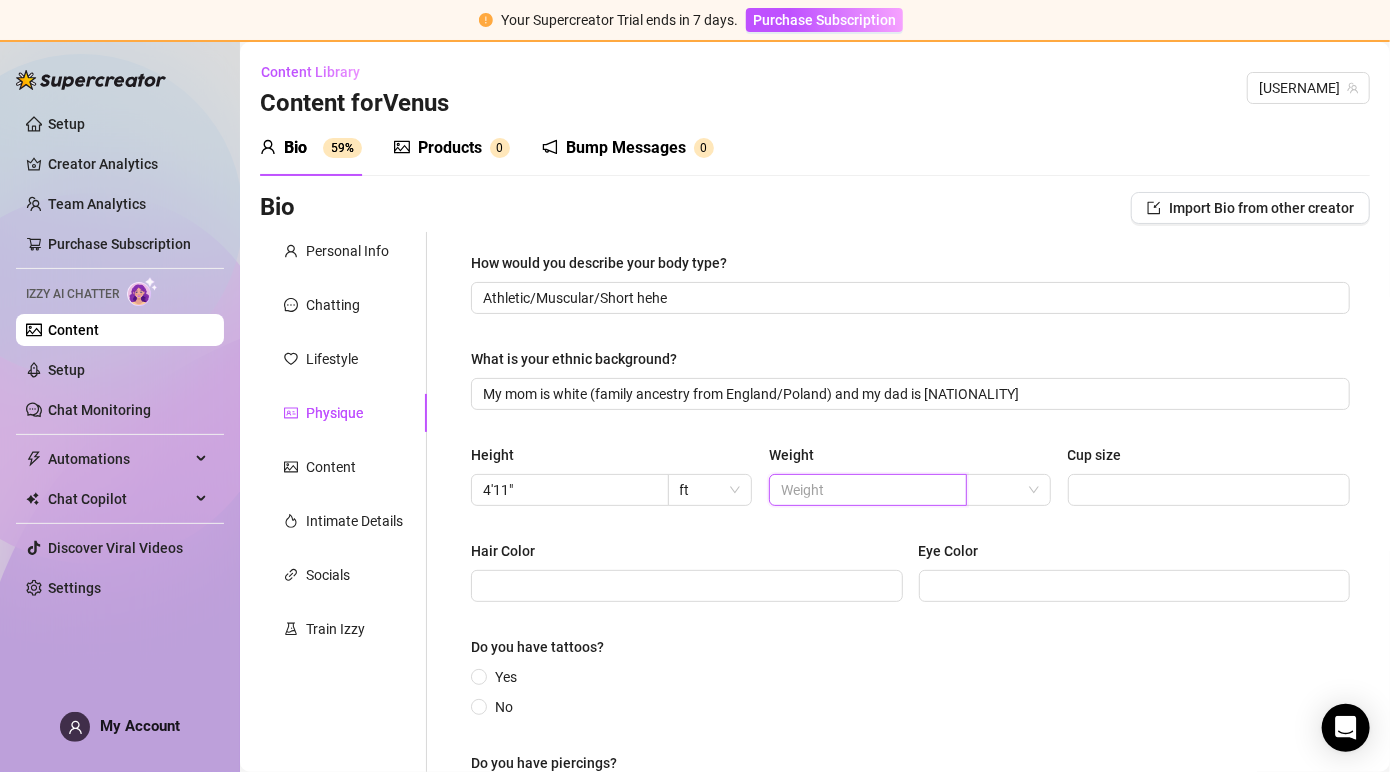 click at bounding box center (866, 490) 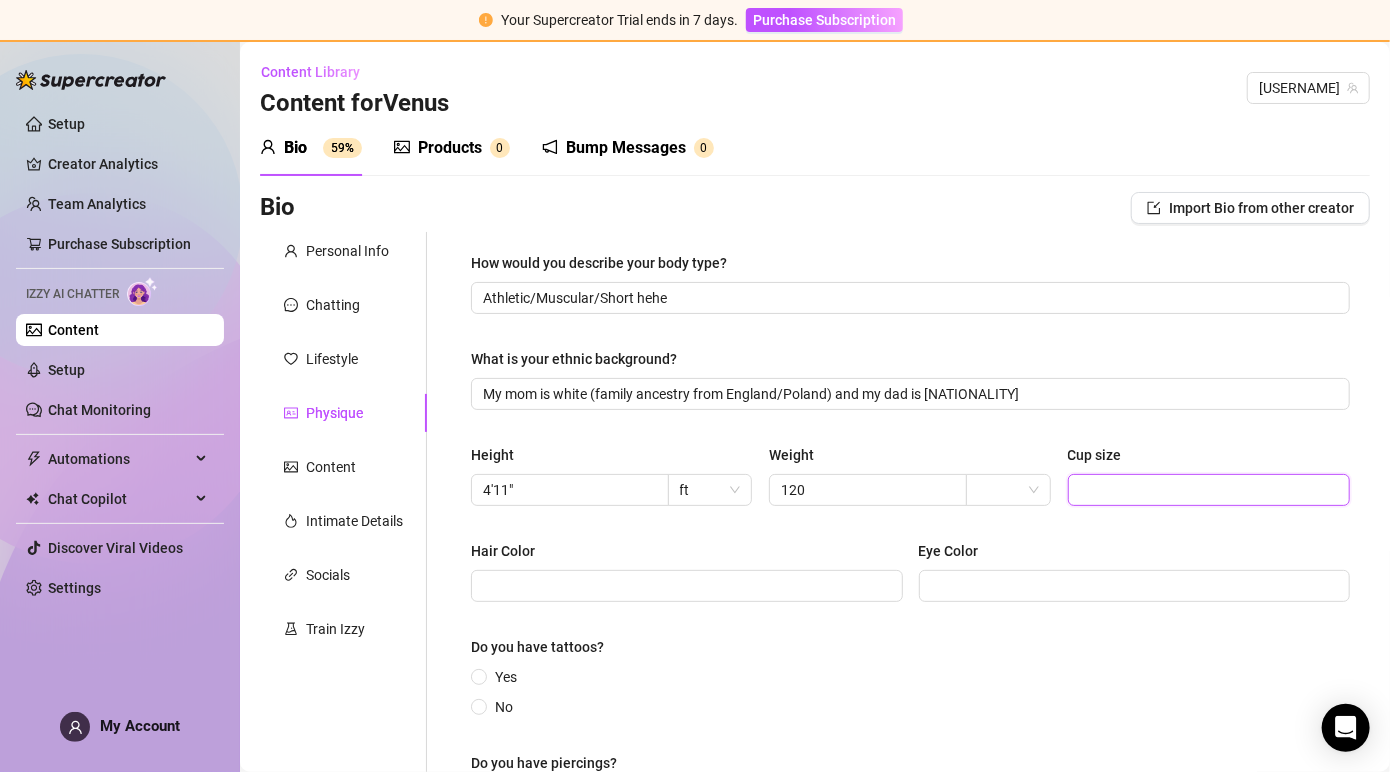 click on "Cup size" at bounding box center [1207, 490] 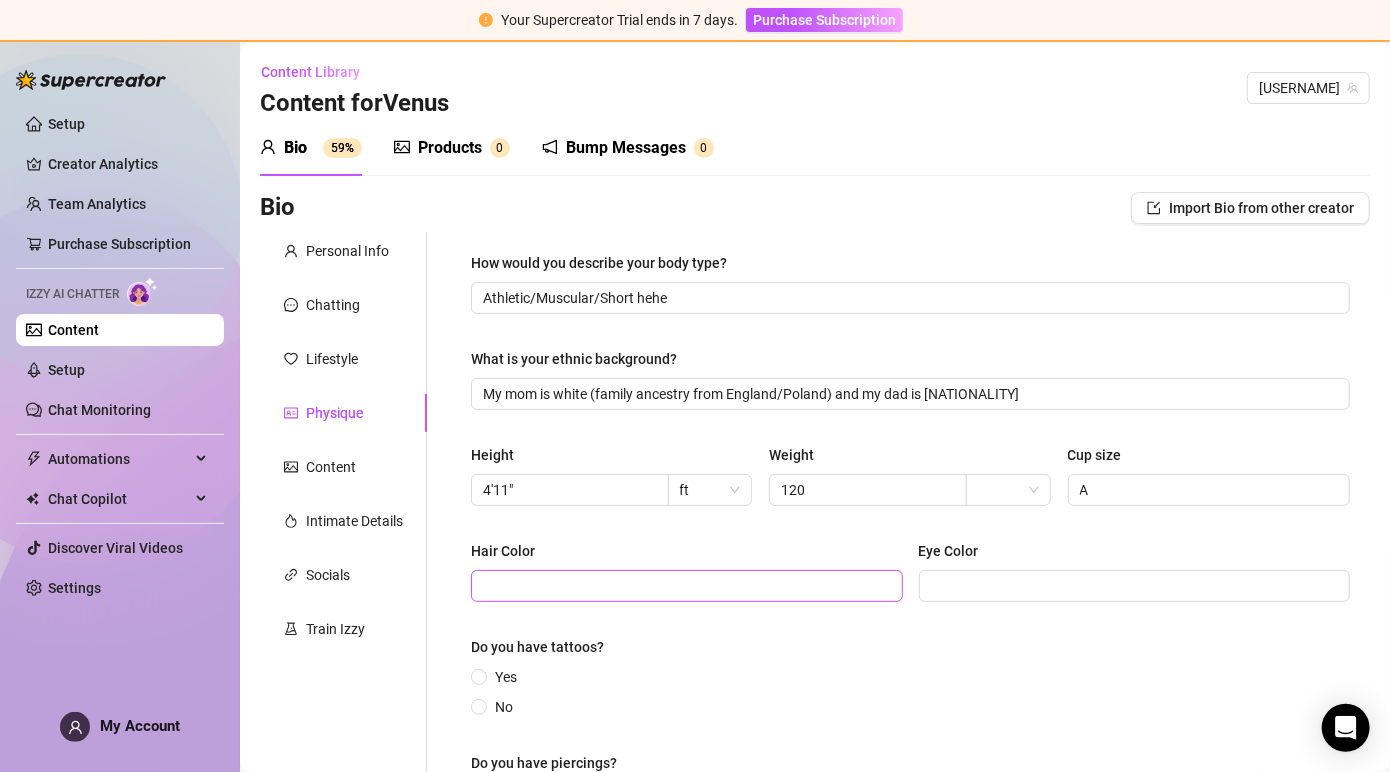 click at bounding box center (687, 586) 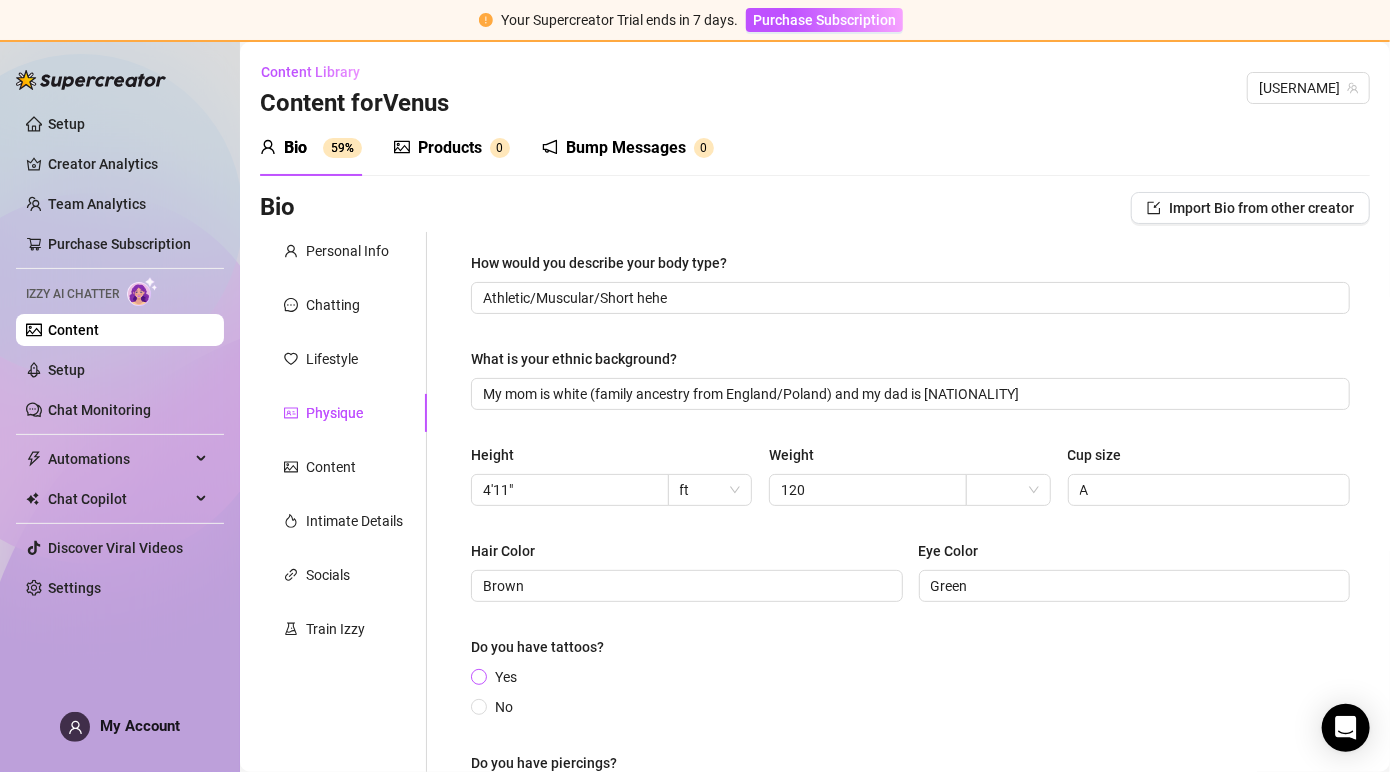 click on "Yes" at bounding box center (506, 677) 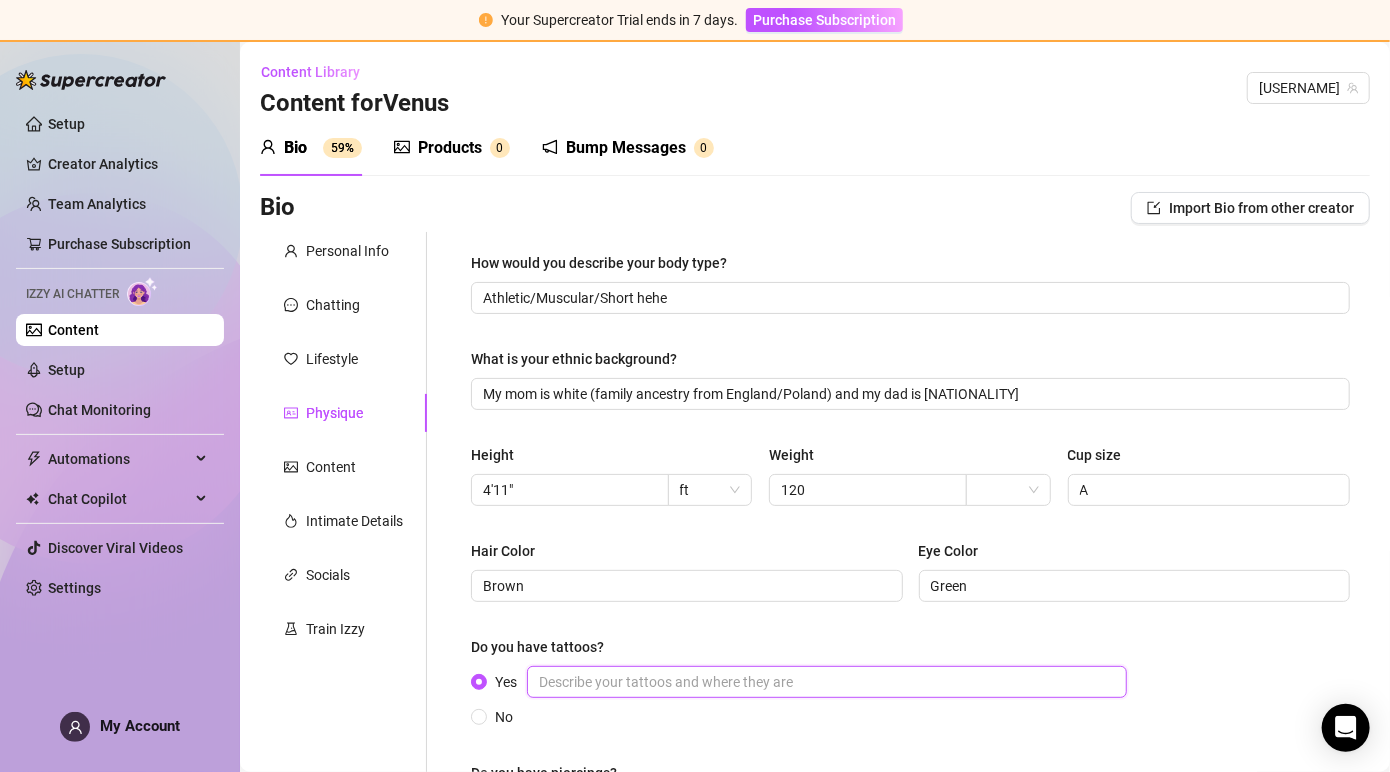 click on "Yes" at bounding box center [827, 682] 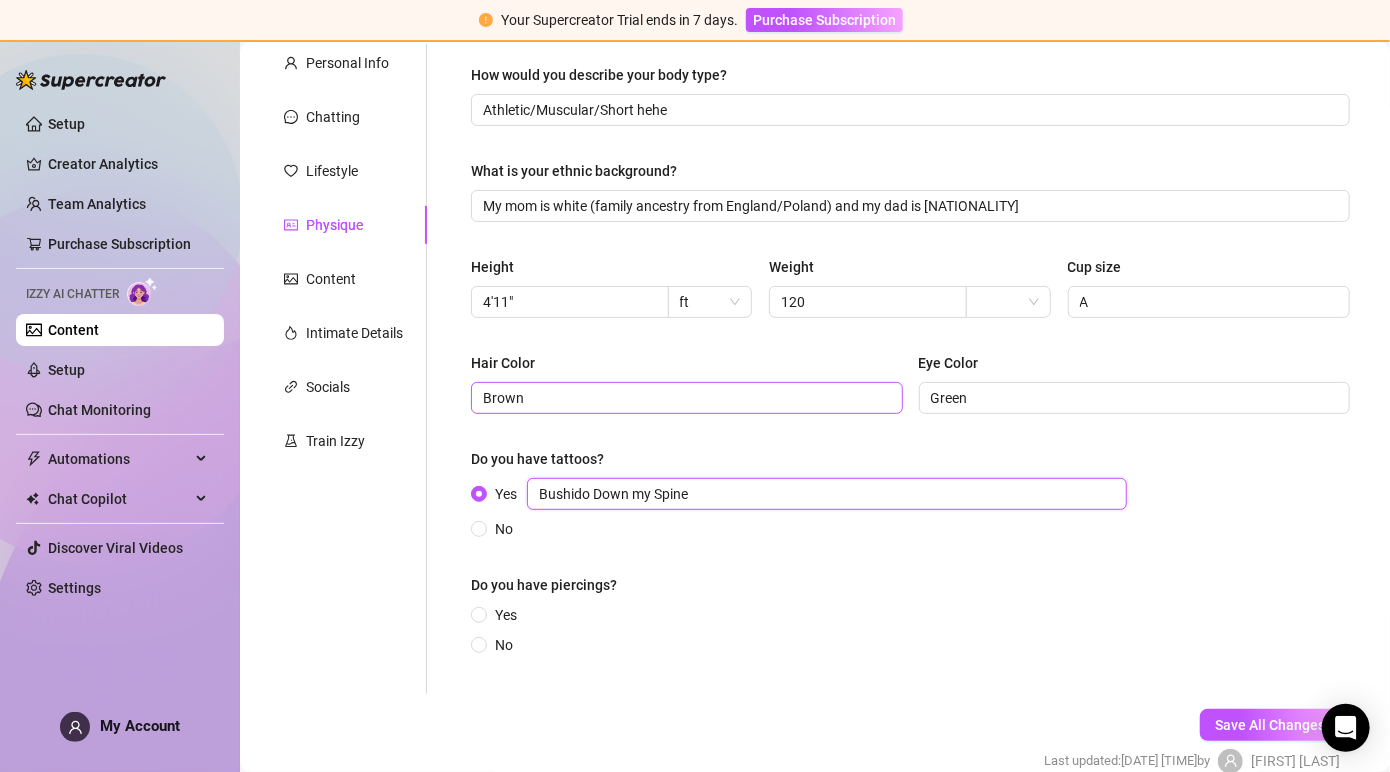 scroll, scrollTop: 284, scrollLeft: 0, axis: vertical 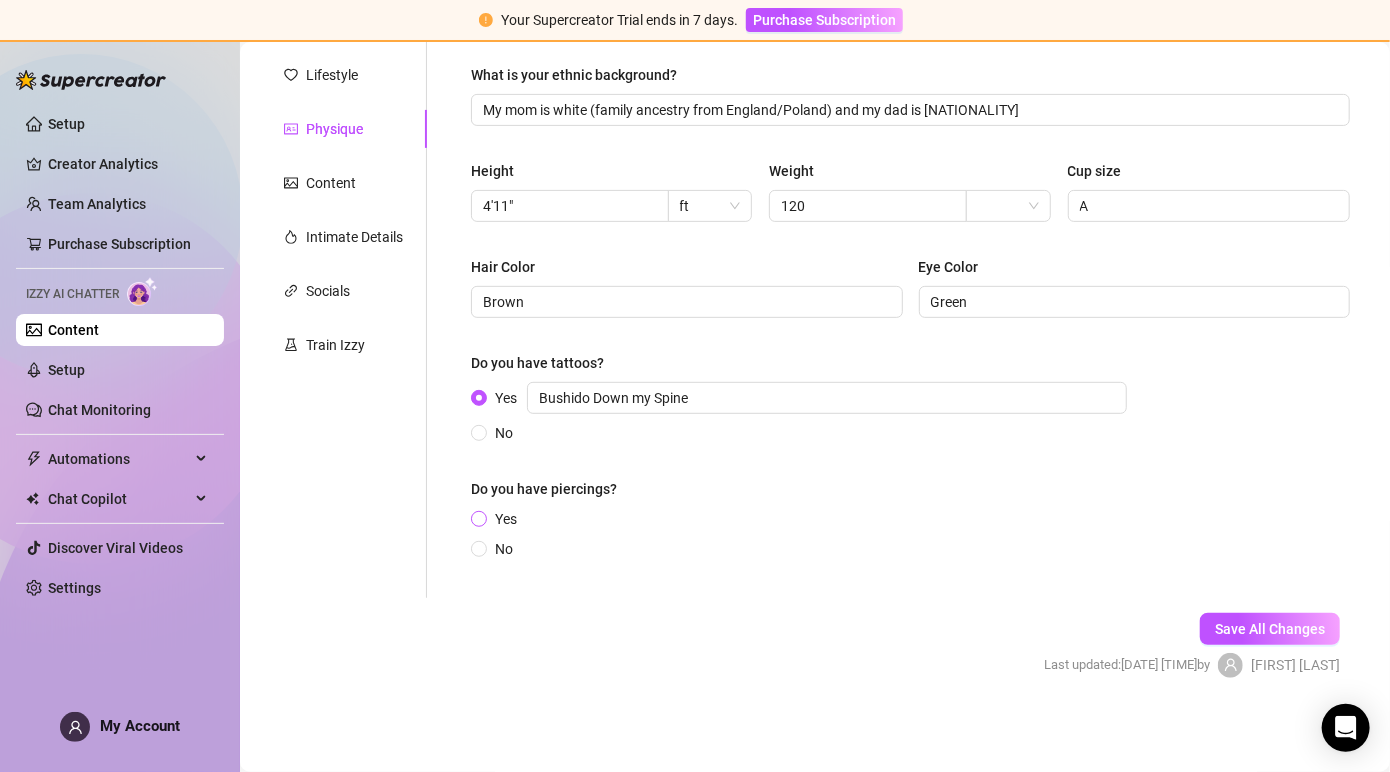 click on "Yes" at bounding box center (480, 520) 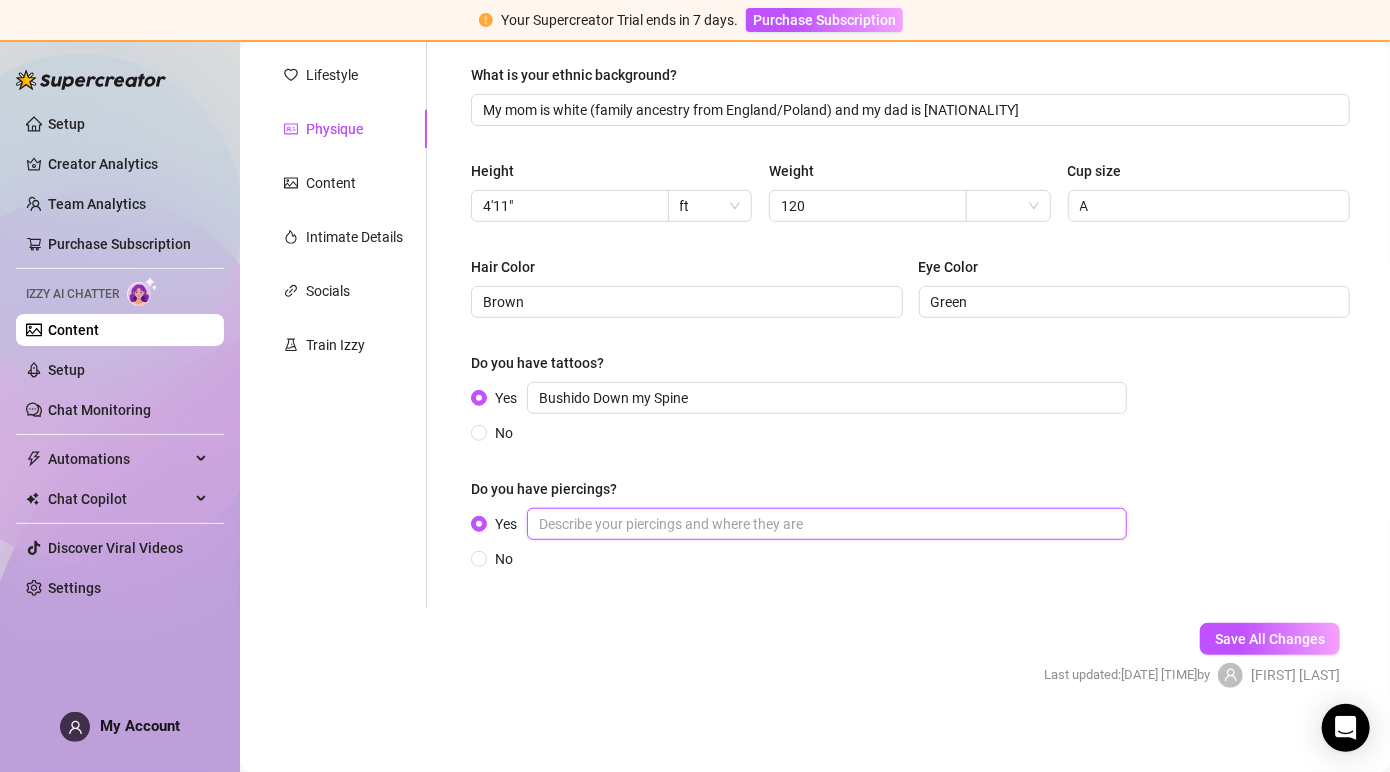 click on "Yes" at bounding box center [827, 524] 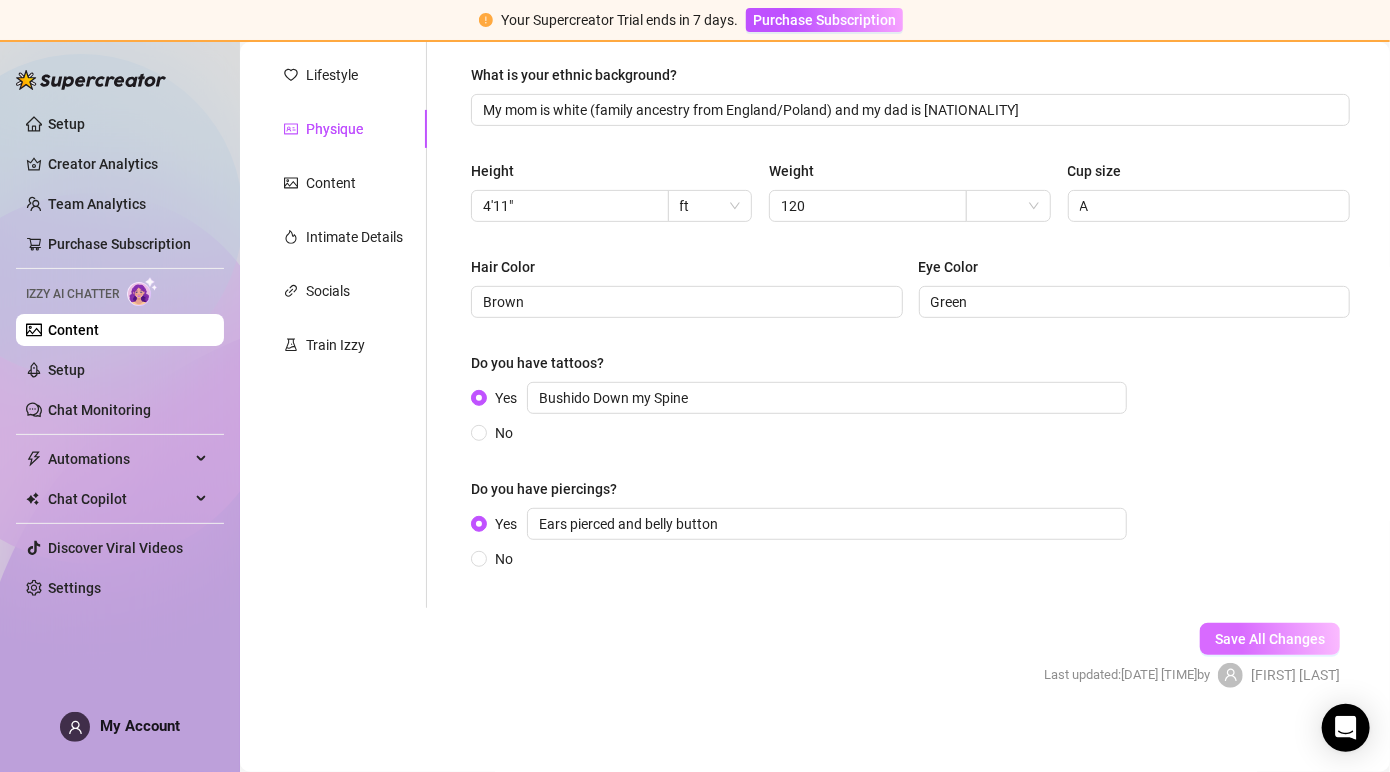 click on "Save All Changes" at bounding box center [1270, 639] 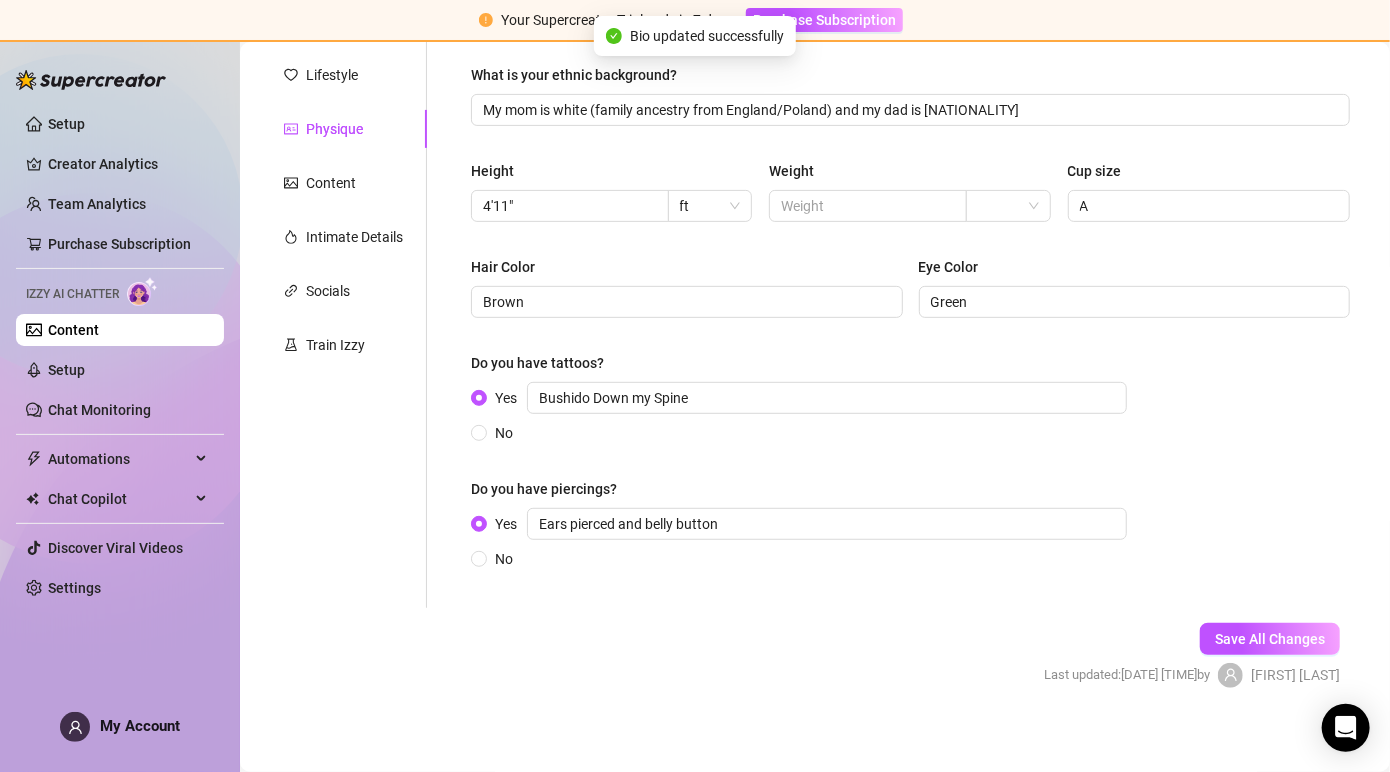 scroll, scrollTop: 0, scrollLeft: 0, axis: both 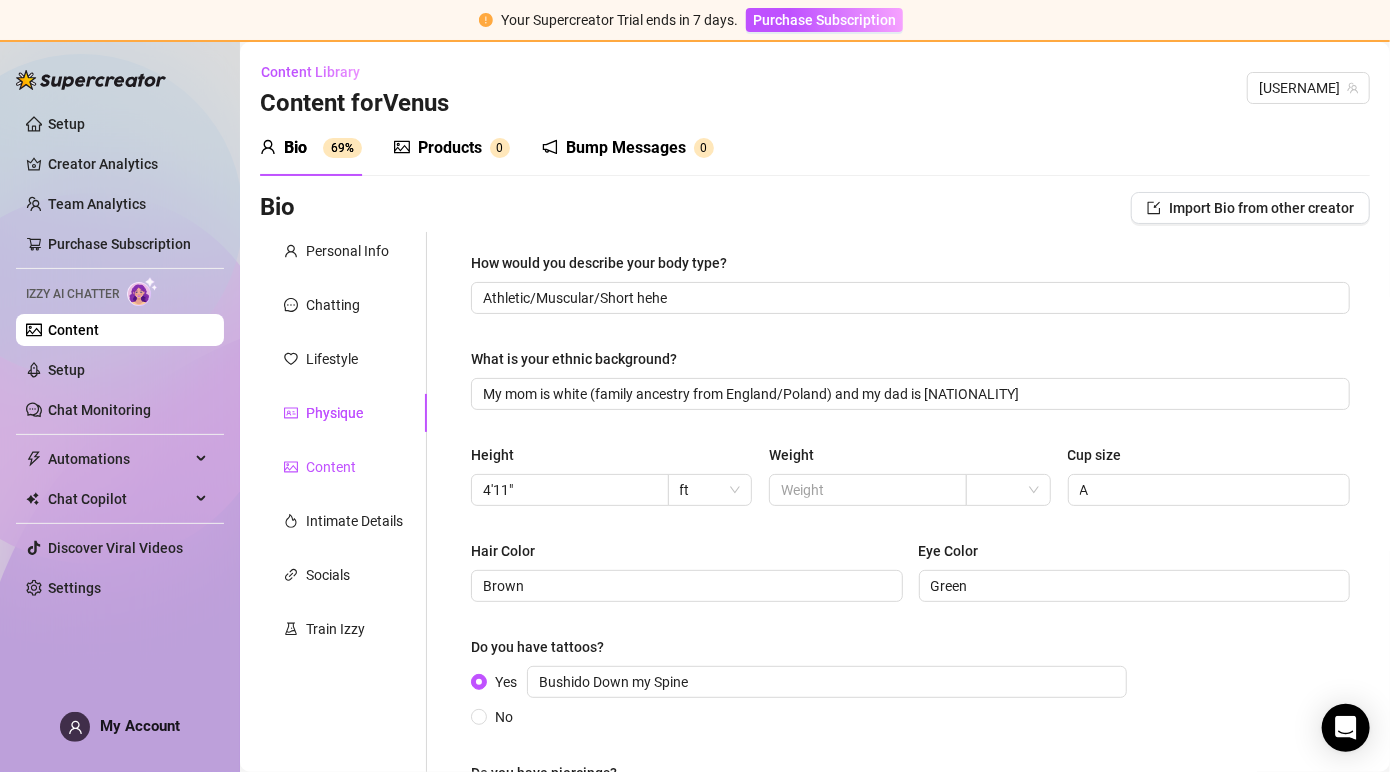 click on "Content" at bounding box center (331, 467) 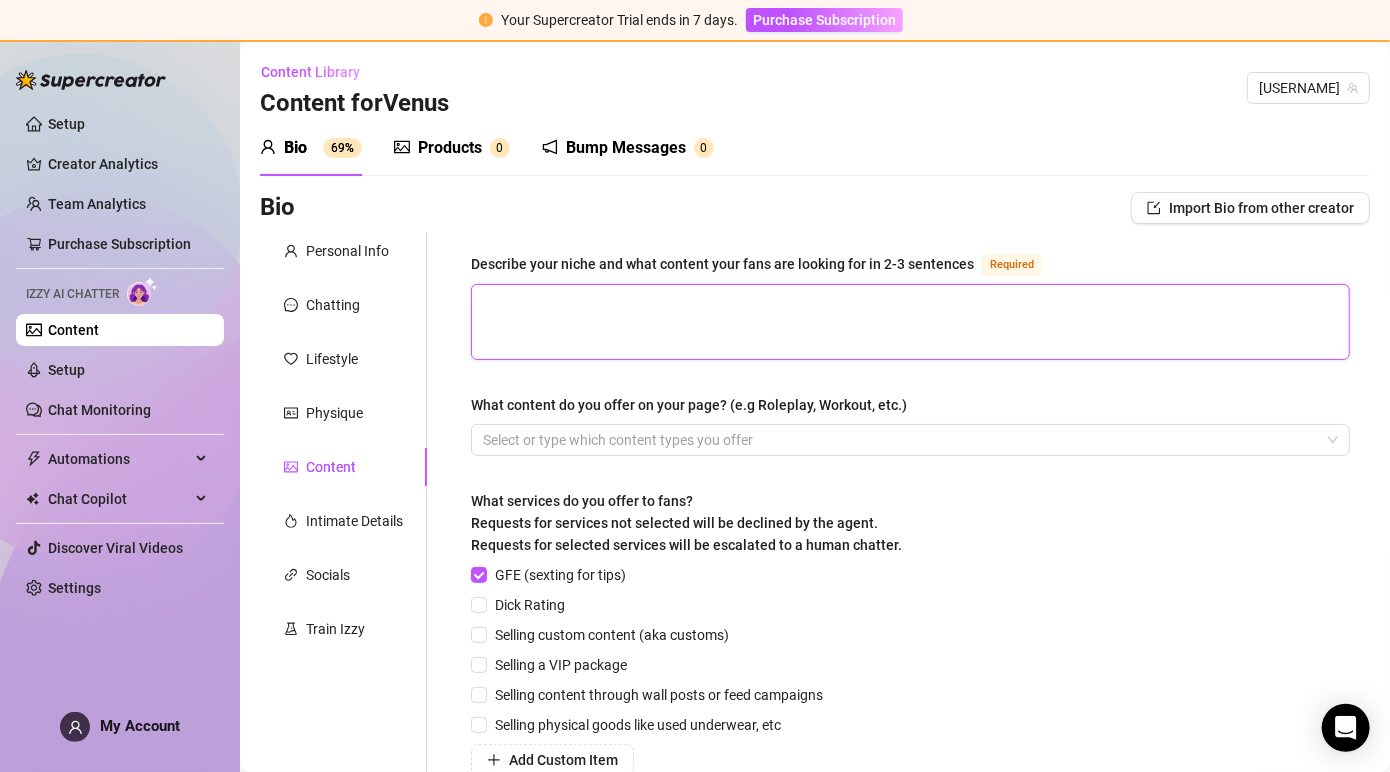 click on "Describe your niche and what content your fans are looking for in 2-3 sentences Required" at bounding box center [910, 322] 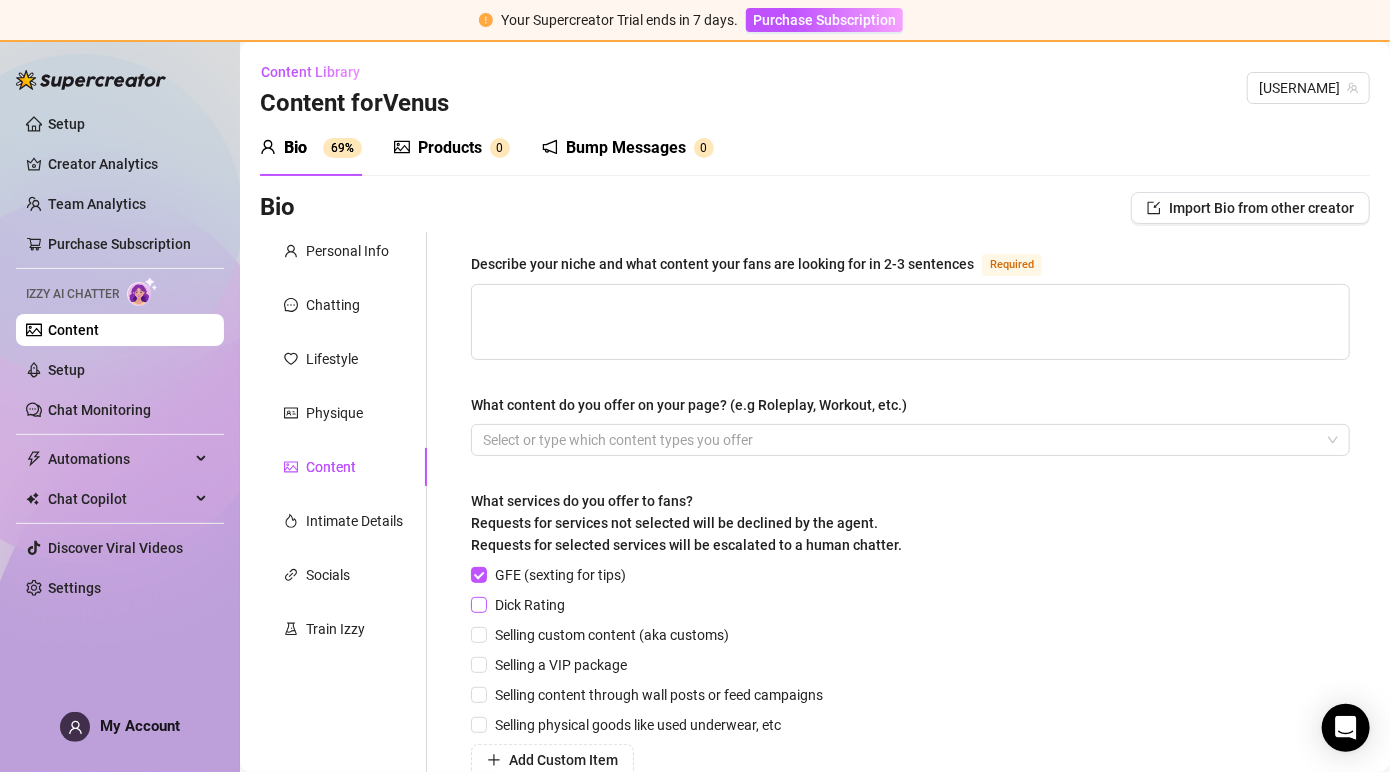 click on "Dick Rating" at bounding box center [530, 605] 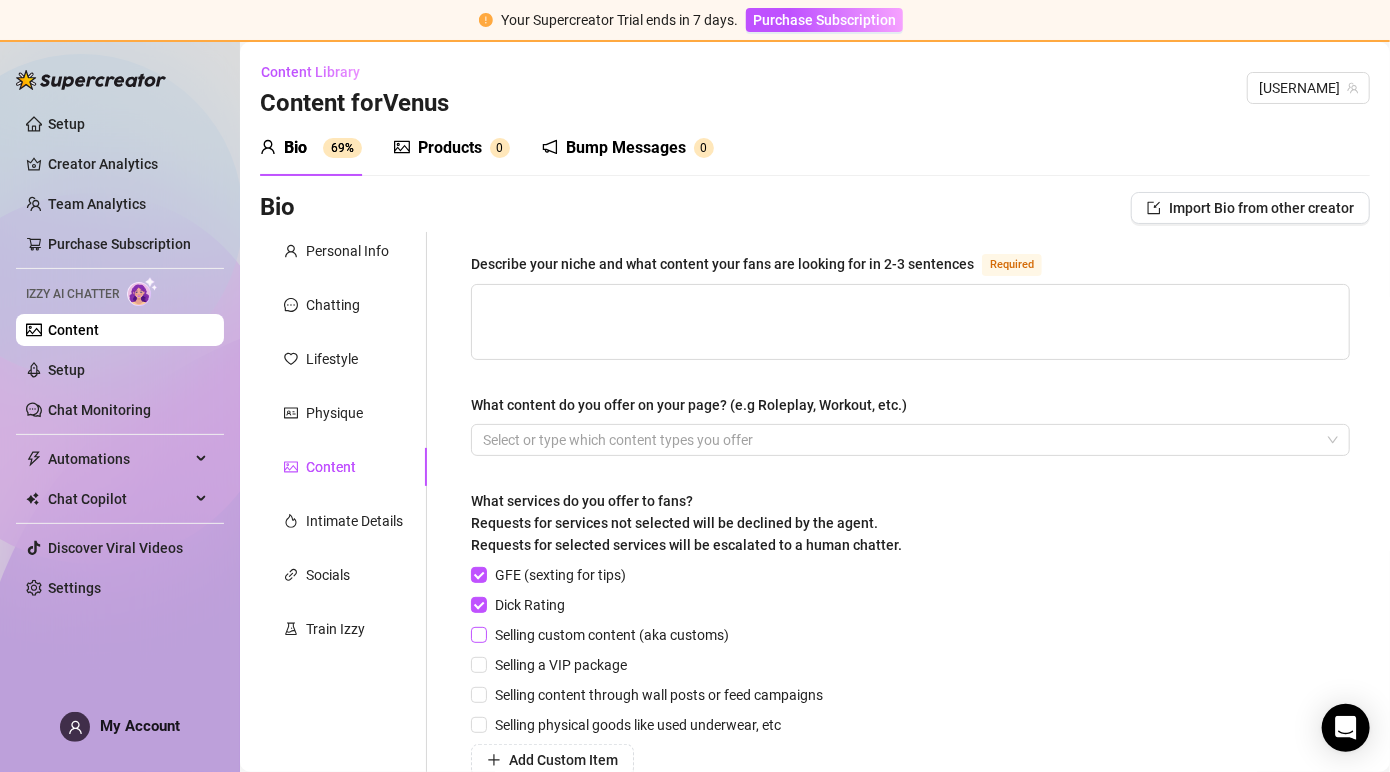 click on "Selling custom content (aka customs)" at bounding box center (612, 635) 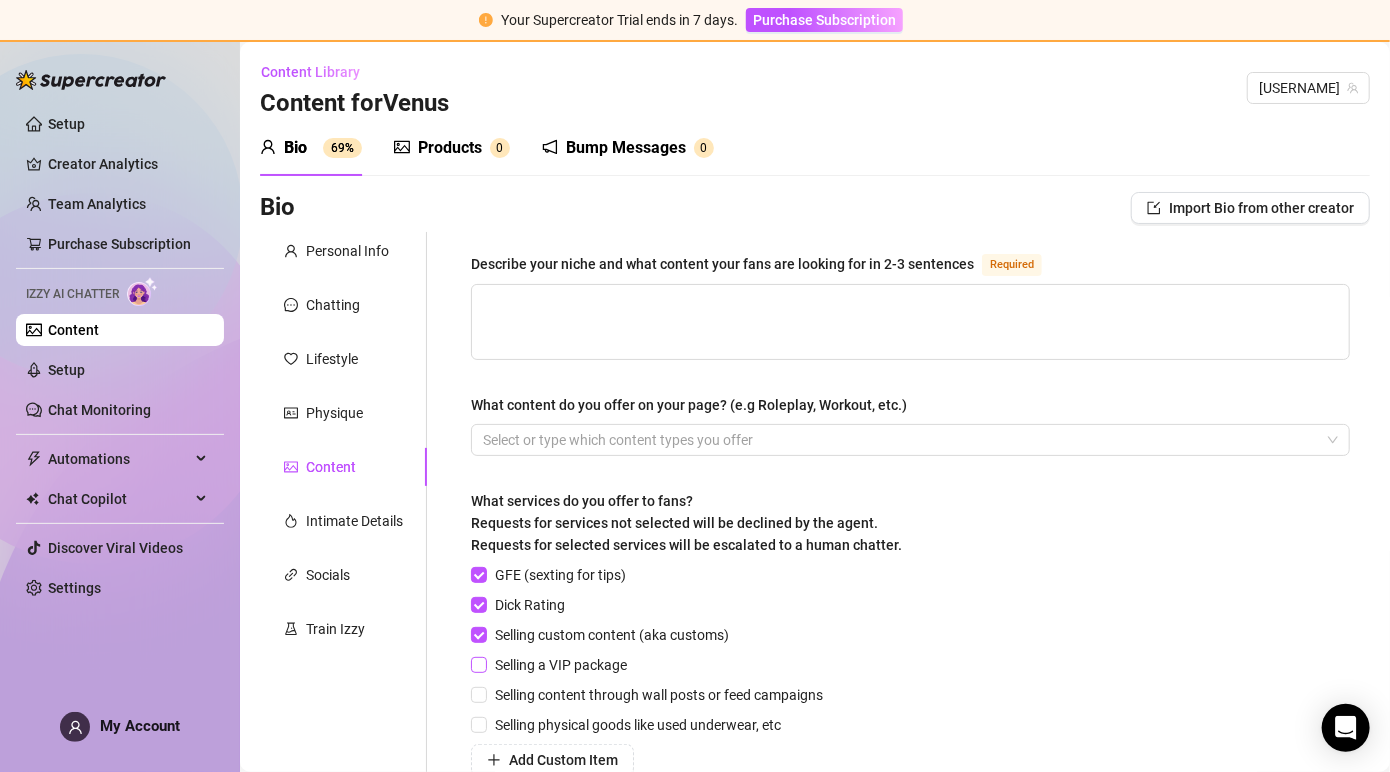 click on "Selling a VIP package" at bounding box center (561, 665) 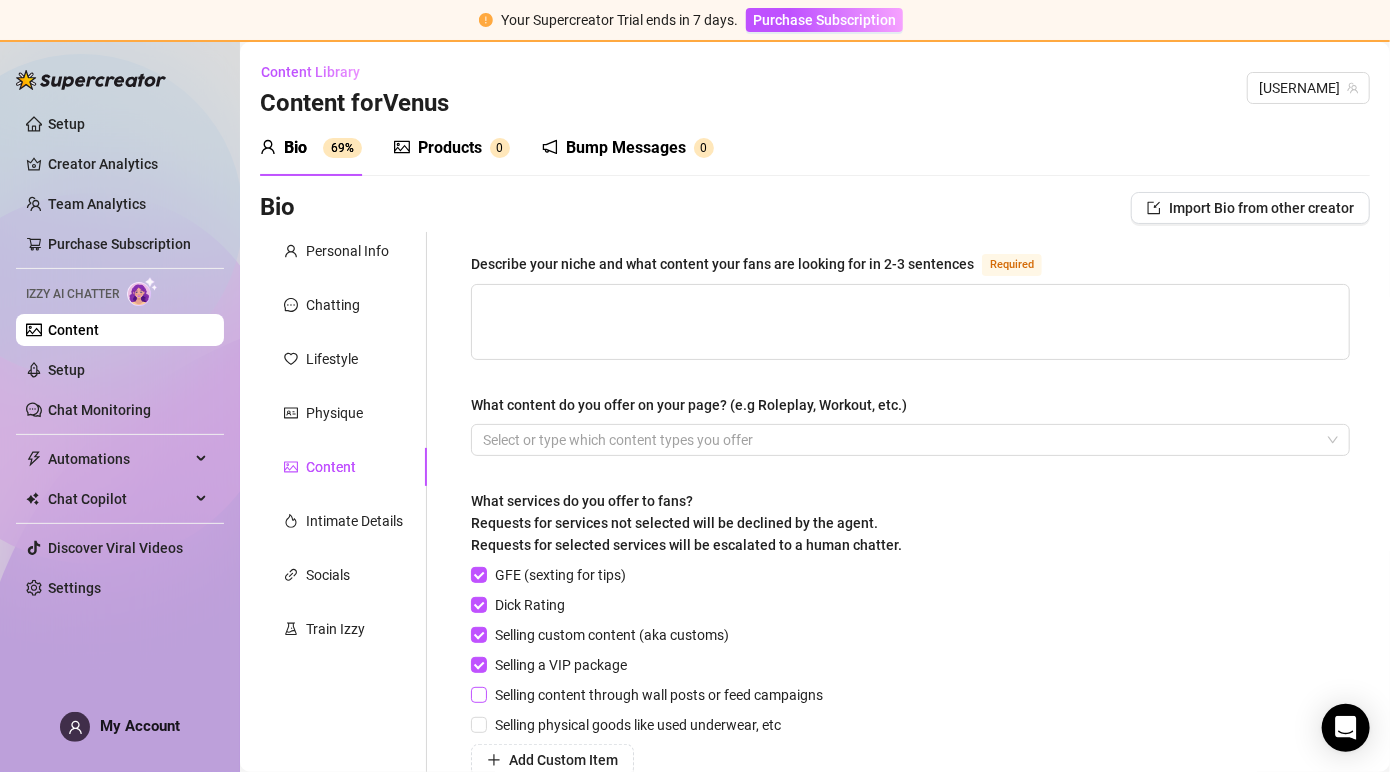click on "Selling content through wall posts or feed campaigns" at bounding box center [659, 695] 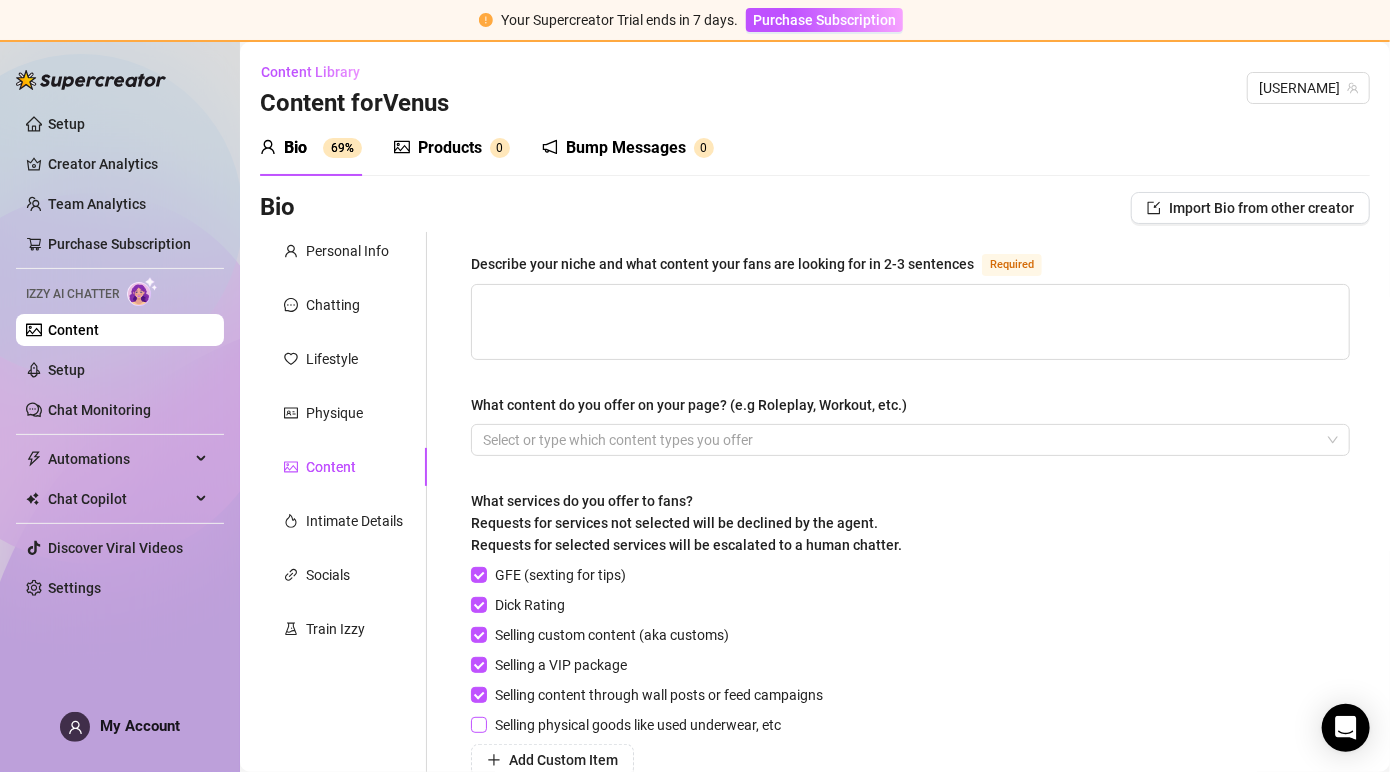click on "Selling physical goods like used underwear, etc" at bounding box center (638, 725) 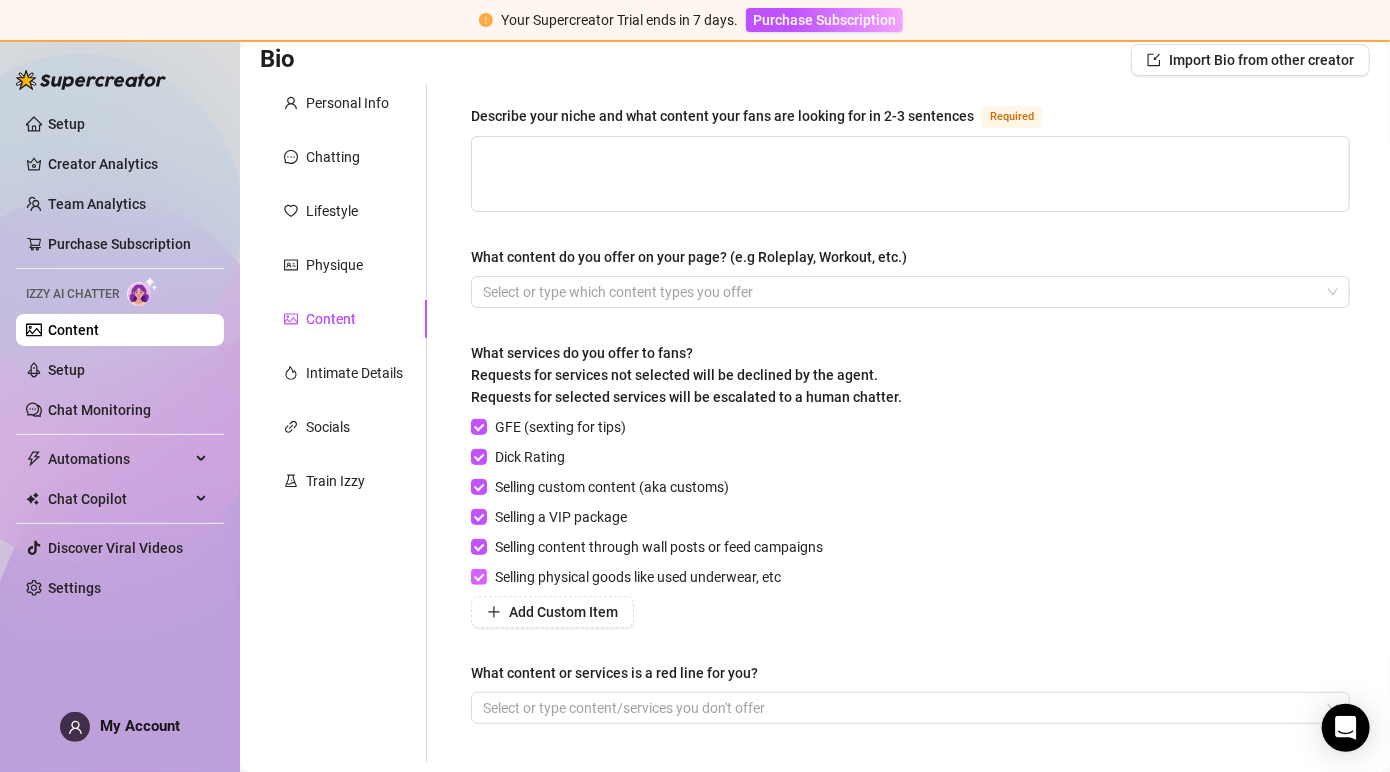 scroll, scrollTop: 156, scrollLeft: 0, axis: vertical 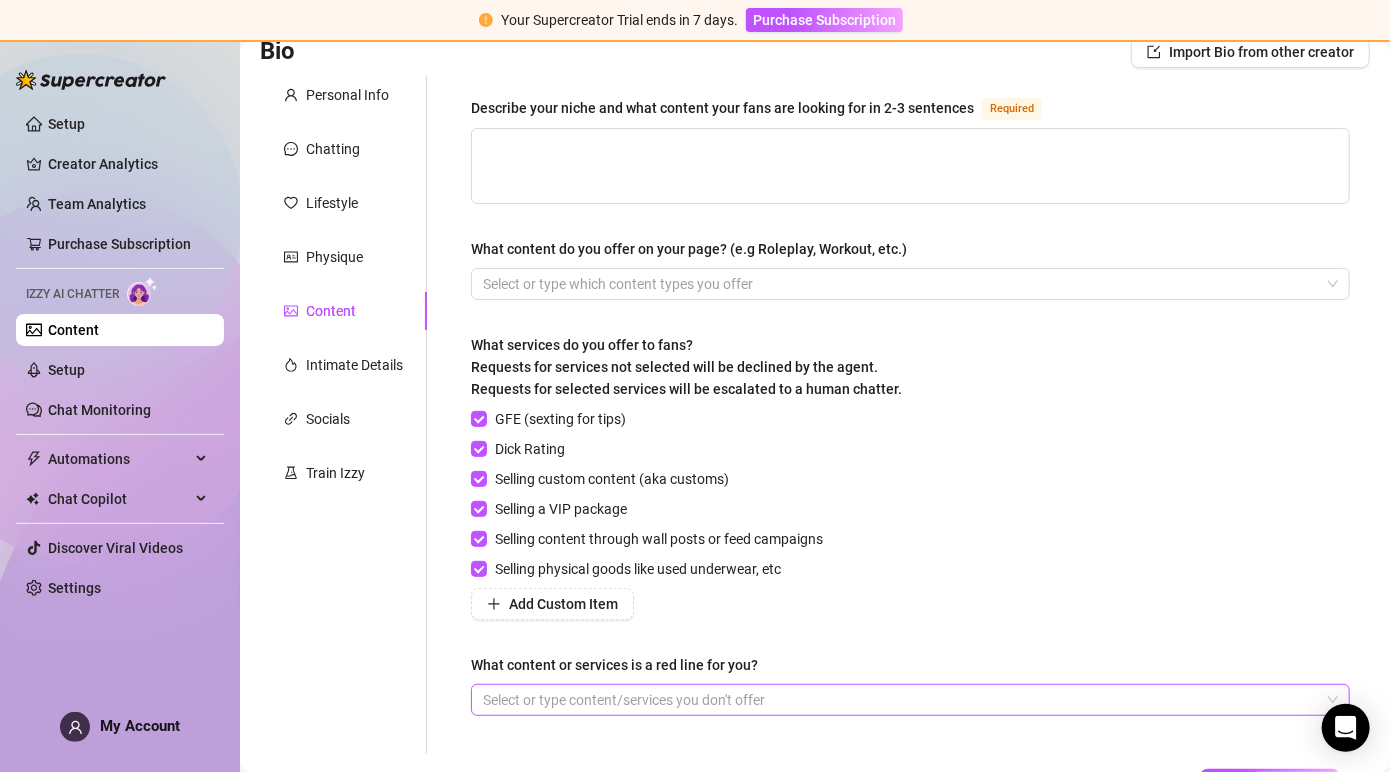 click at bounding box center [900, 700] 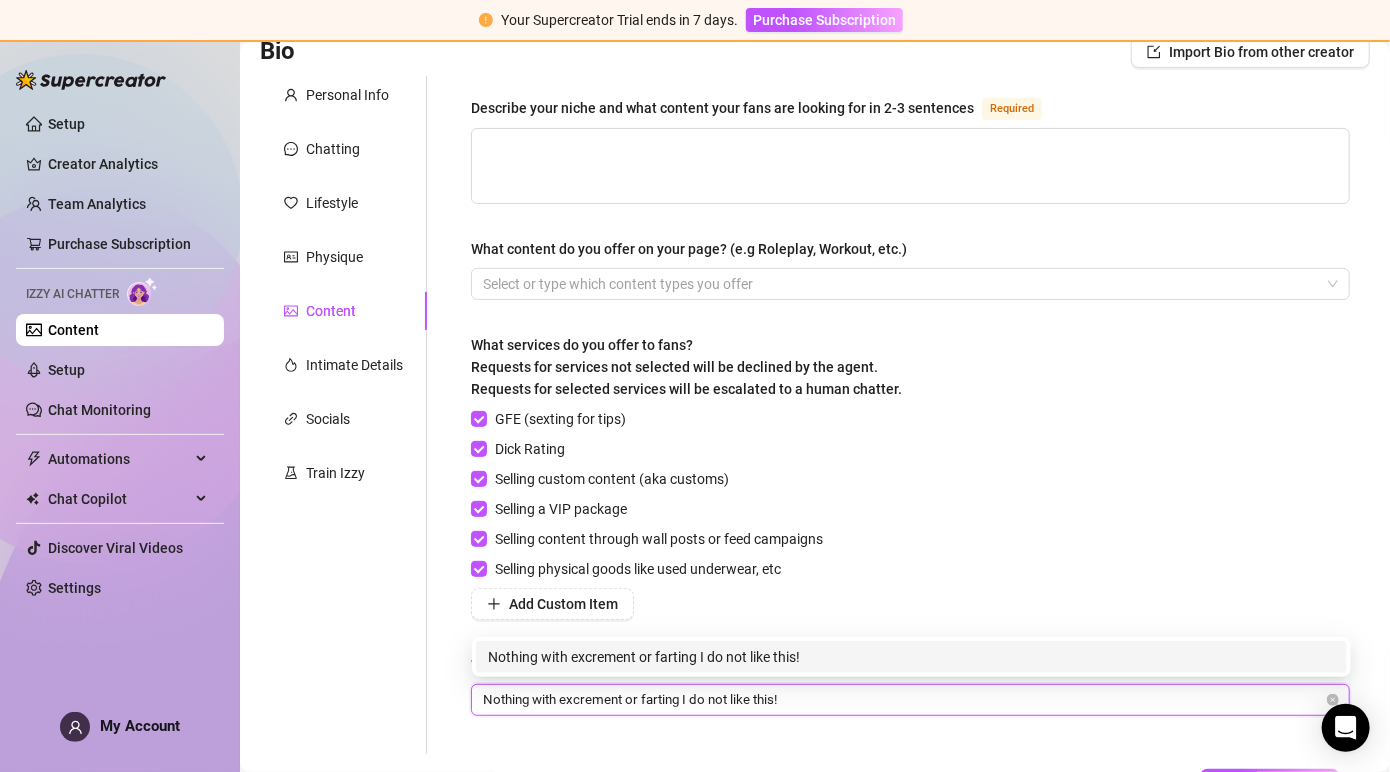 click on "Describe your niche and what content your fans are looking for in 2-3 sentences Required What content do you offer on your page? (e.g Roleplay, Workout, etc.)   Select or type which content types you offer What services do you offer to fans? Requests for services not selected will be declined by the agent. Requests for selected services will be escalated to a human chatter. GFE (sexting for tips) Dick Rating Selling custom content (aka customs) Selling a VIP package Selling content through wall posts or feed campaigns Selling physical goods like used underwear, etc Add Custom Item What content or services is a red line for you? Nothing with excrement or farting I do not like this! Nothing with excrement or farting I do not like this!" at bounding box center [910, 415] 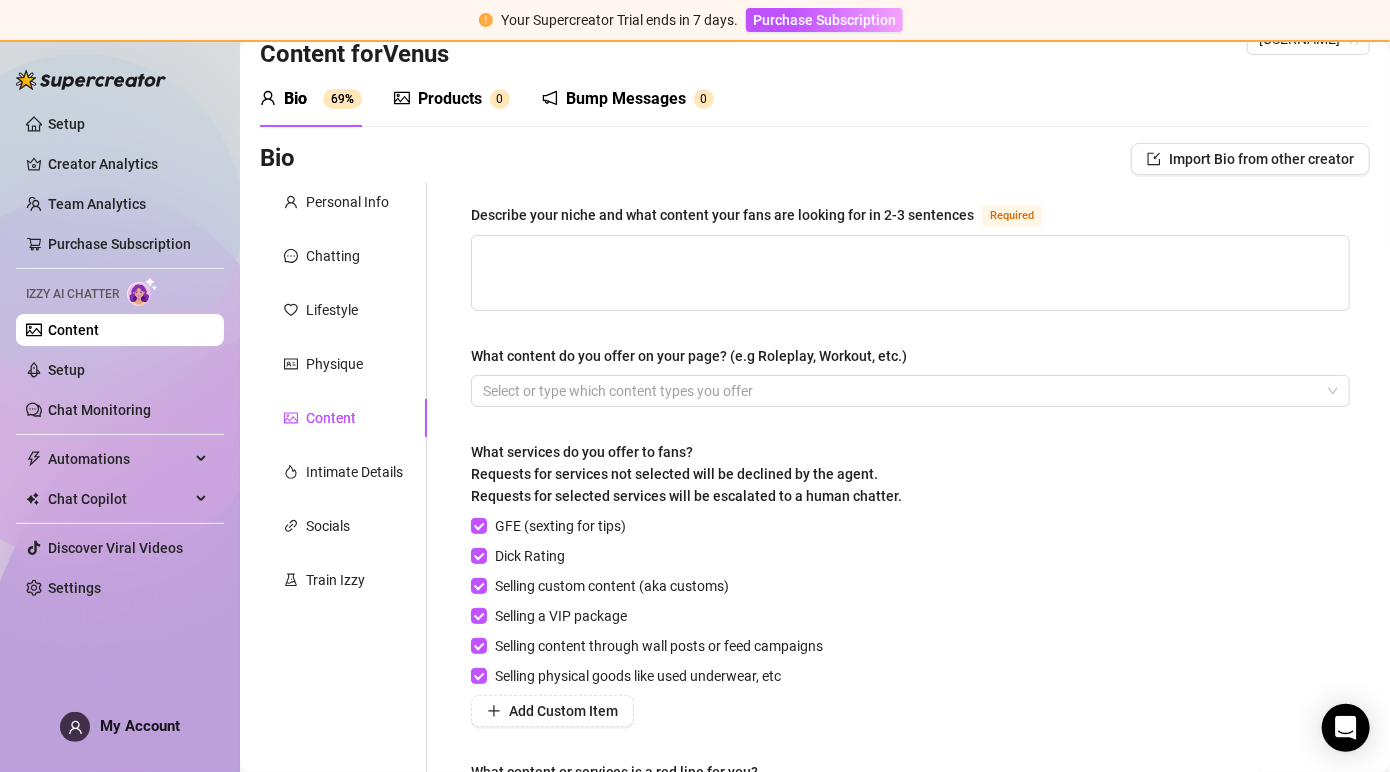 scroll, scrollTop: 31, scrollLeft: 0, axis: vertical 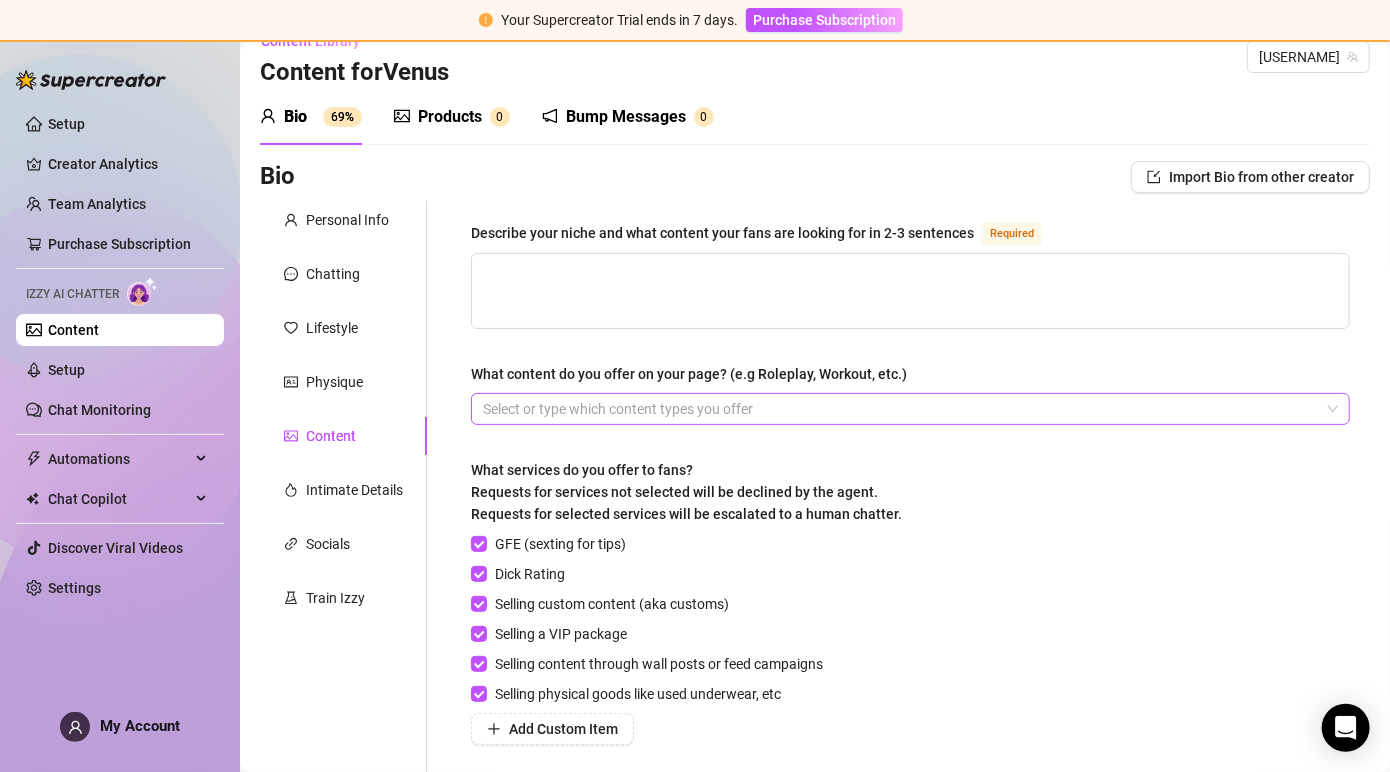 click at bounding box center [900, 409] 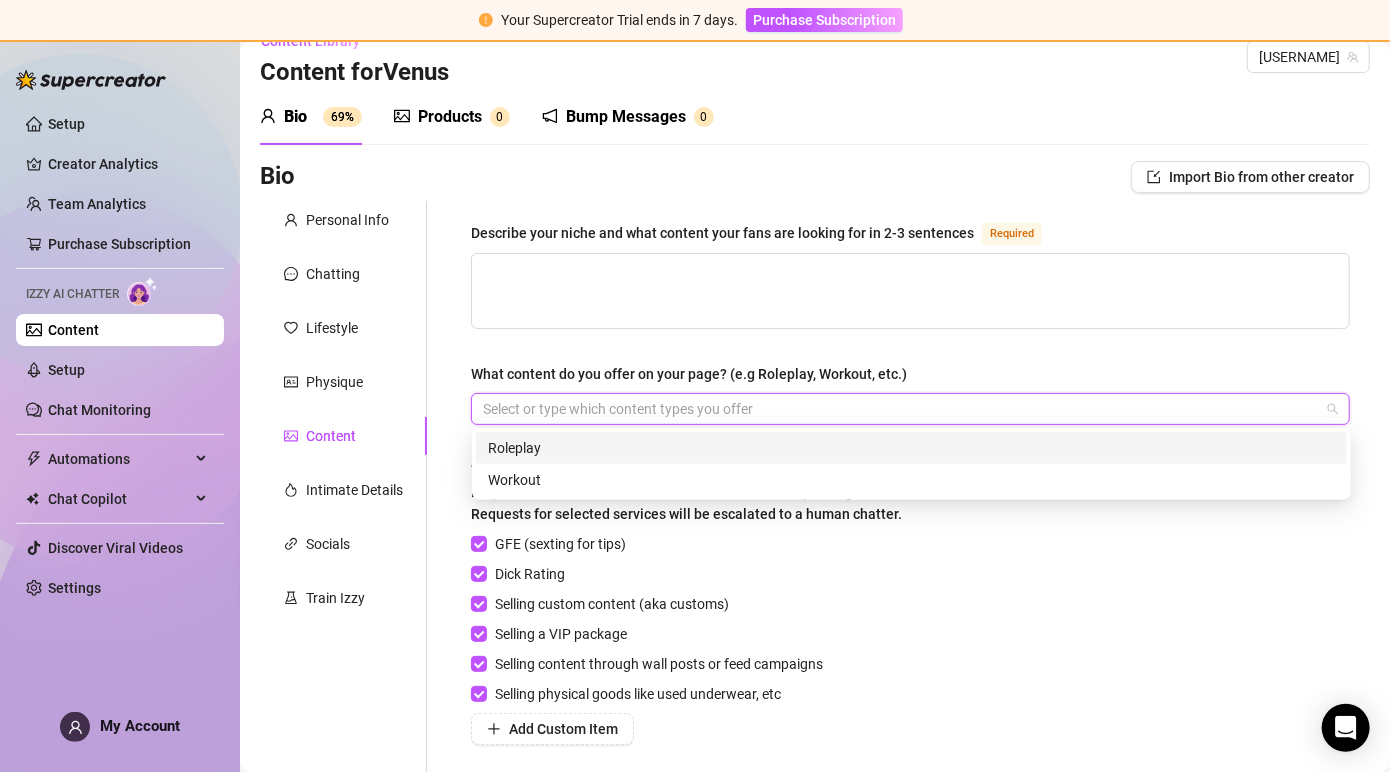 click on "Roleplay" at bounding box center (911, 448) 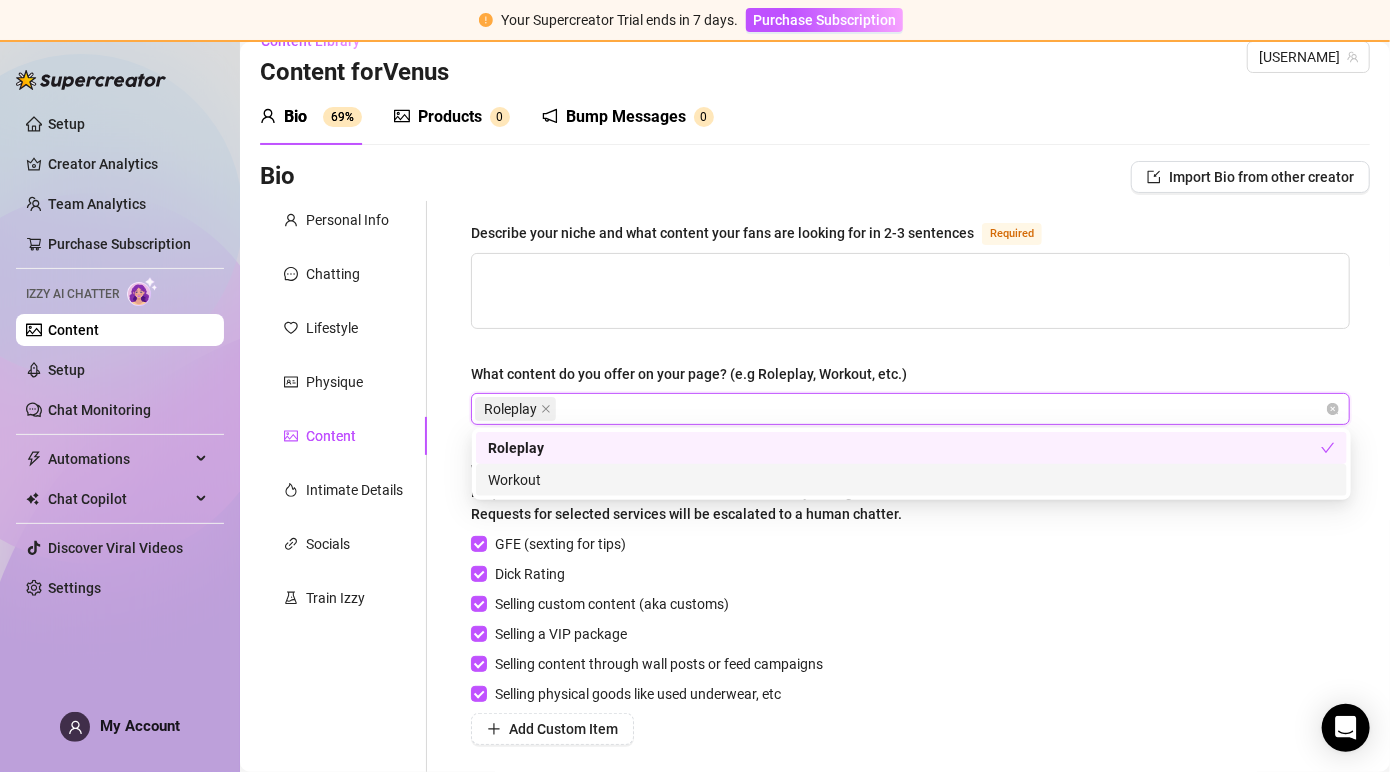 click on "Workout" at bounding box center [911, 480] 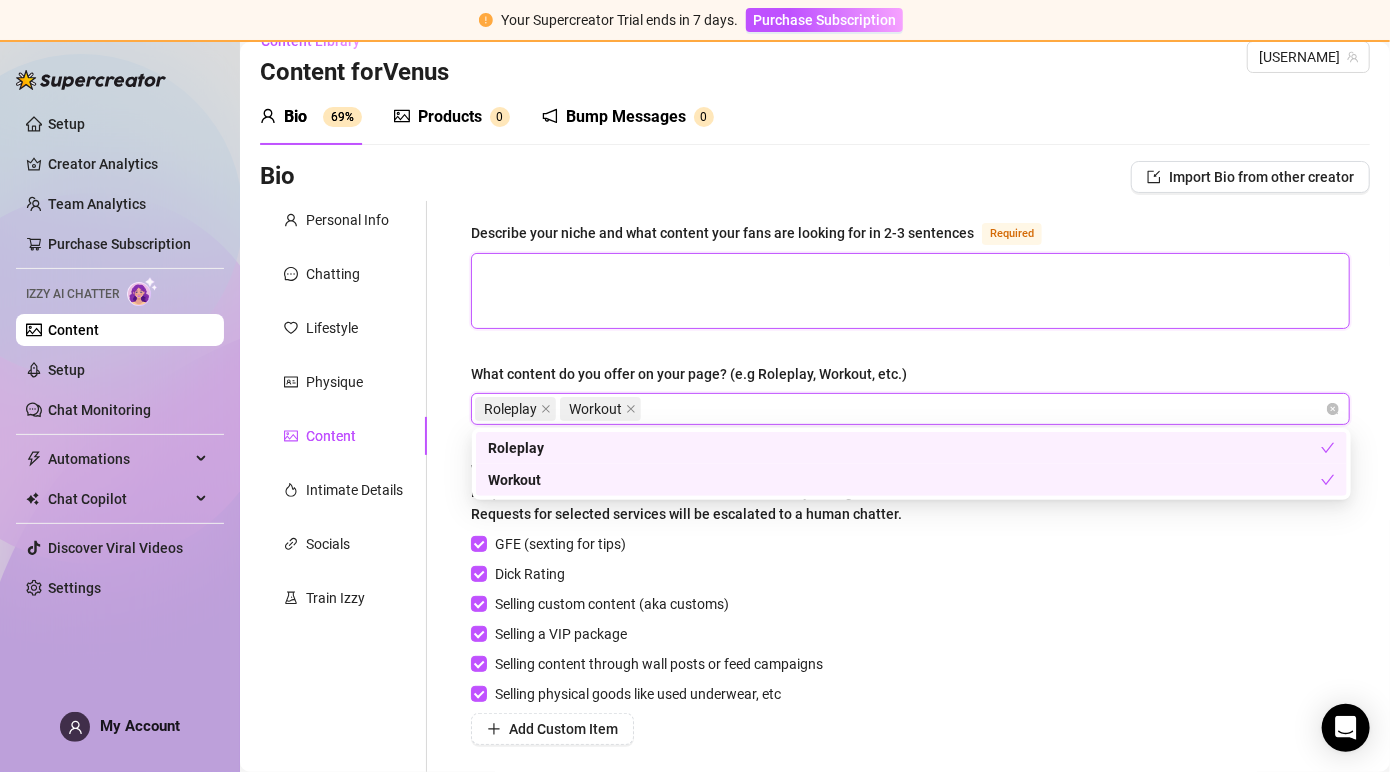 click on "Describe your niche and what content your fans are looking for in 2-3 sentences Required" at bounding box center [910, 291] 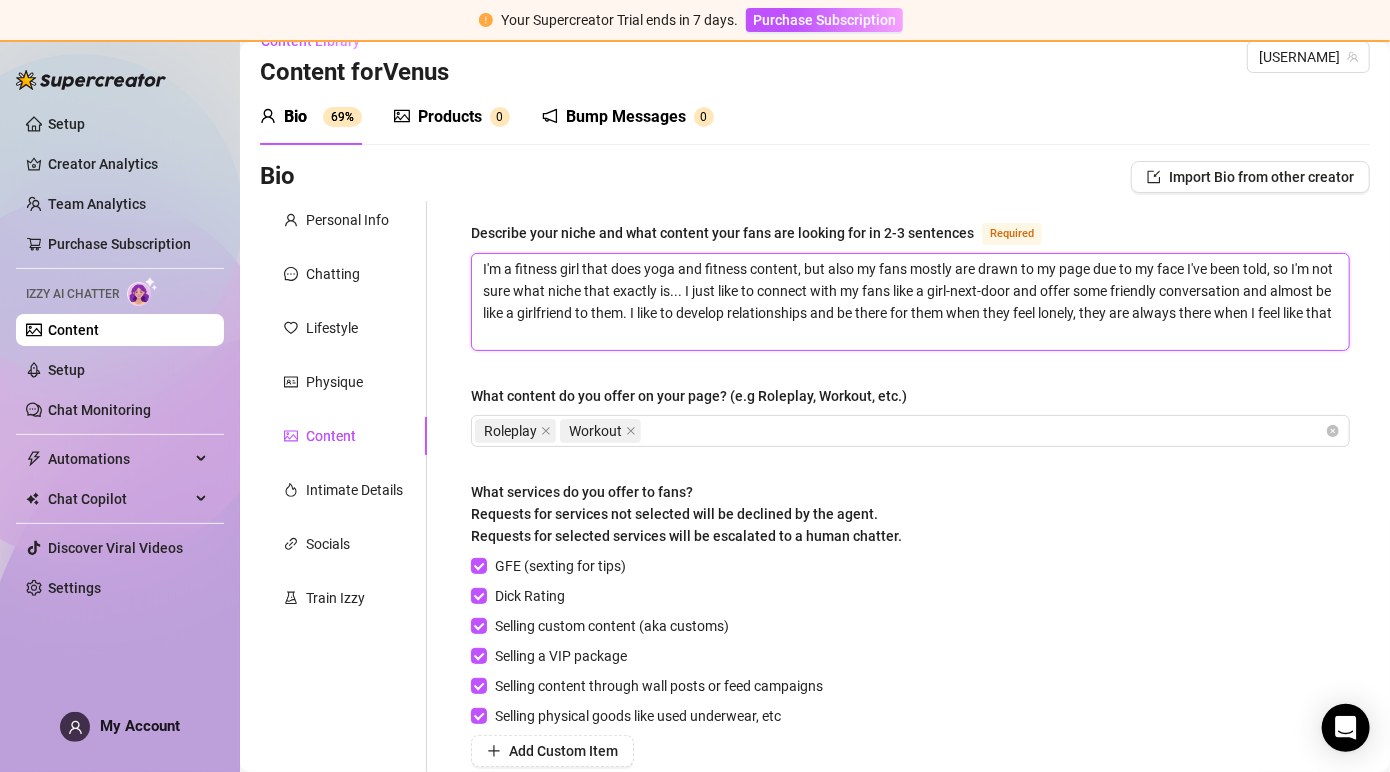 scroll, scrollTop: 0, scrollLeft: 0, axis: both 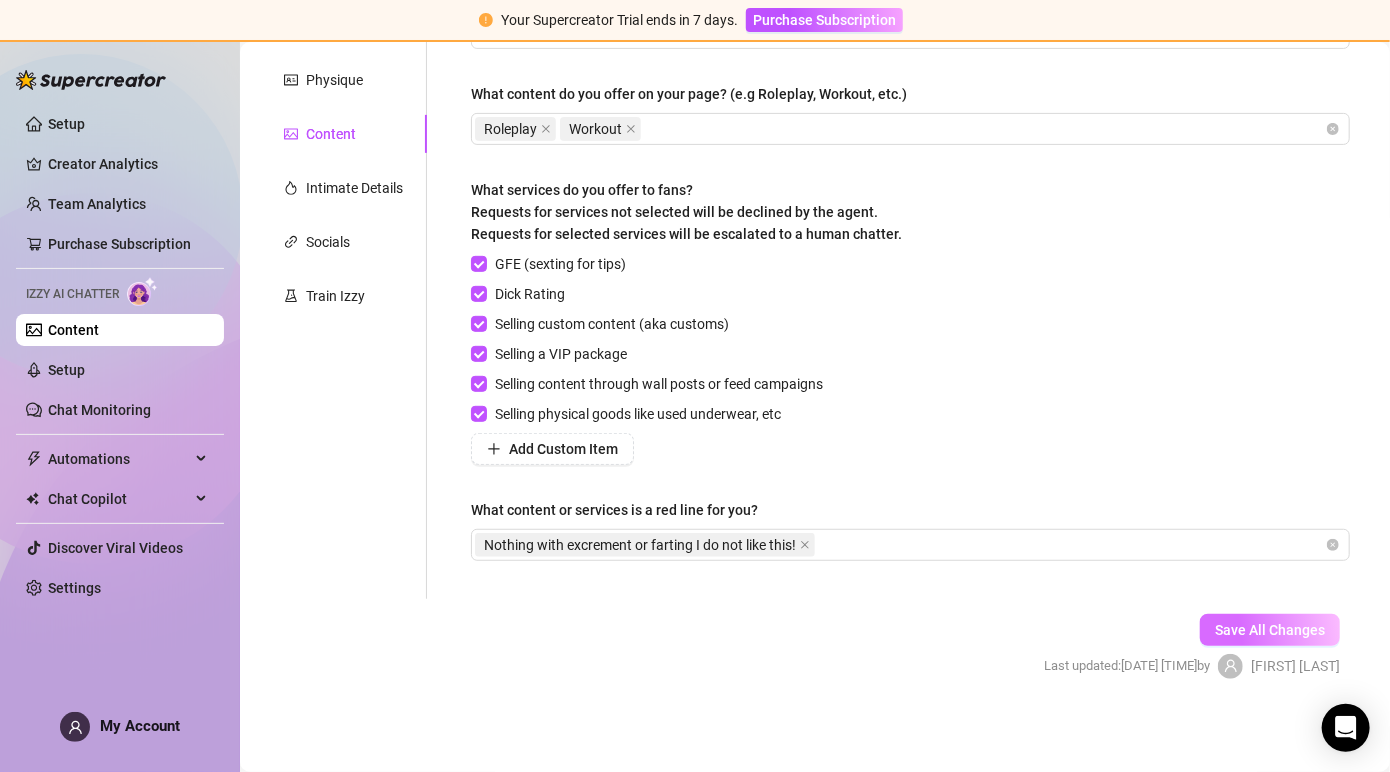 click on "Save All Changes" at bounding box center (1270, 630) 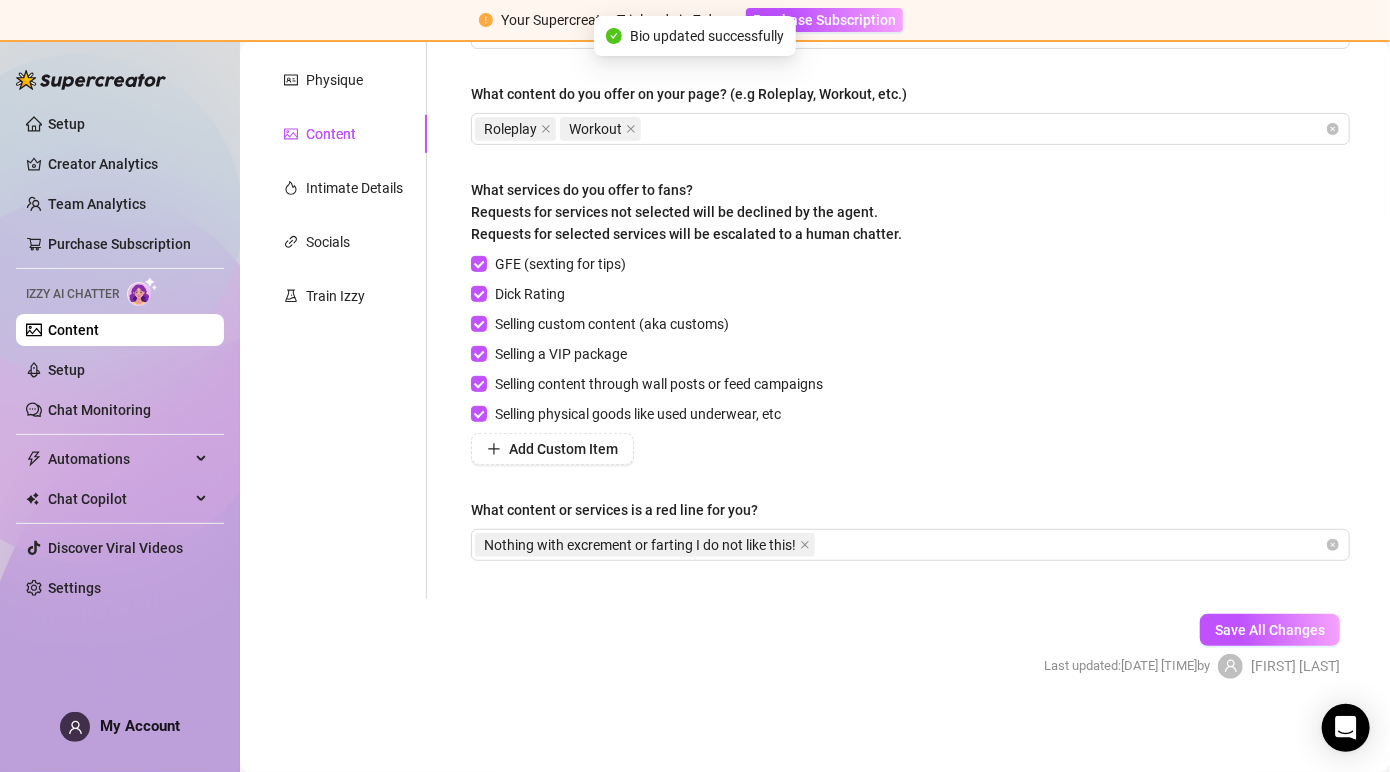 scroll, scrollTop: 0, scrollLeft: 0, axis: both 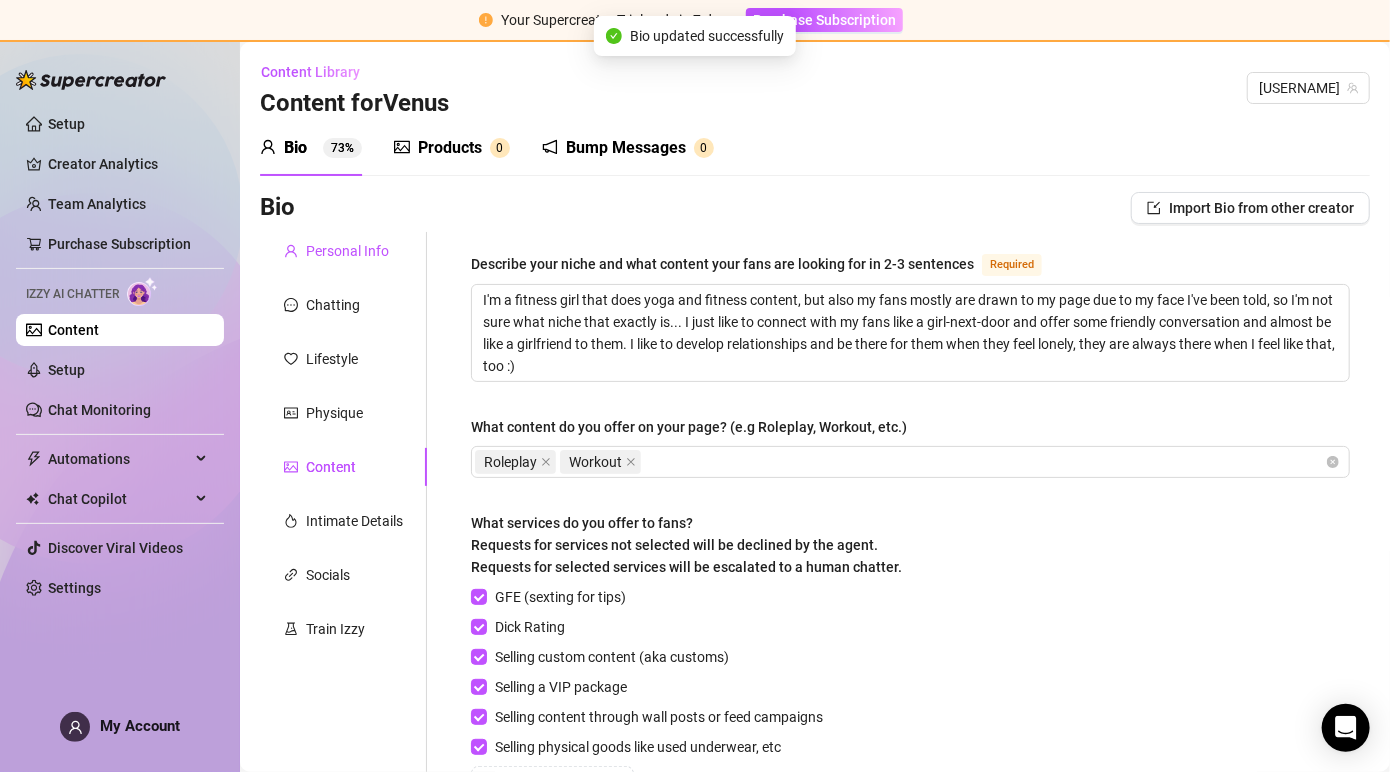 click on "Personal Info" at bounding box center (347, 251) 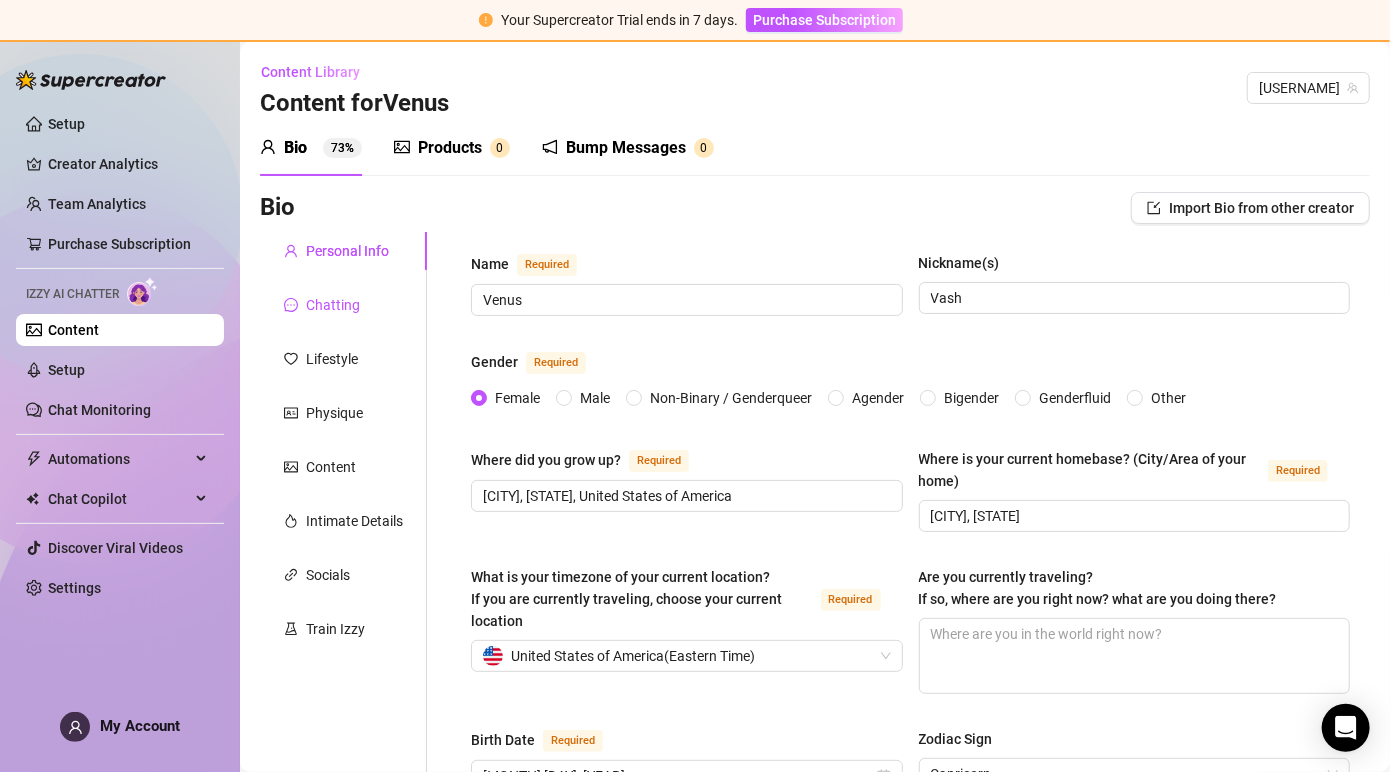 click on "Chatting" at bounding box center [333, 305] 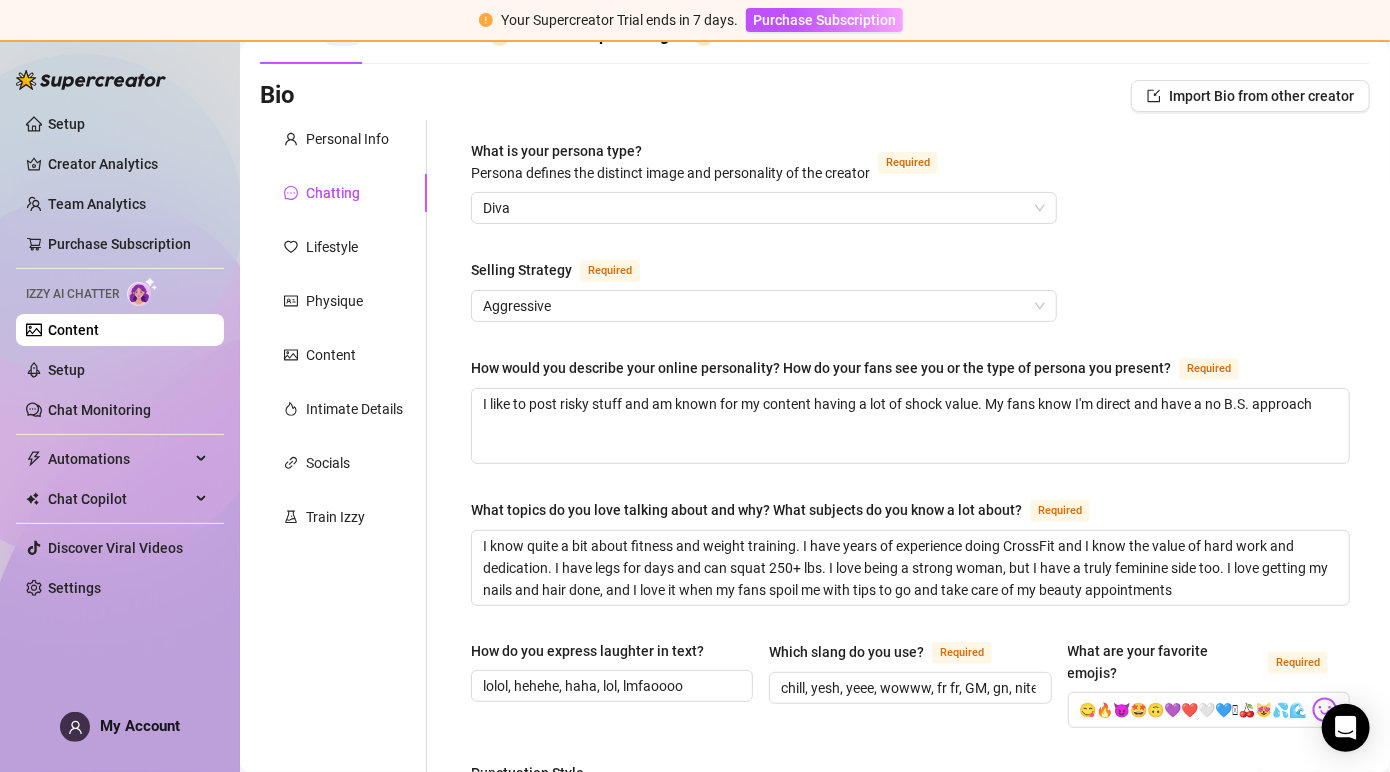scroll, scrollTop: 116, scrollLeft: 0, axis: vertical 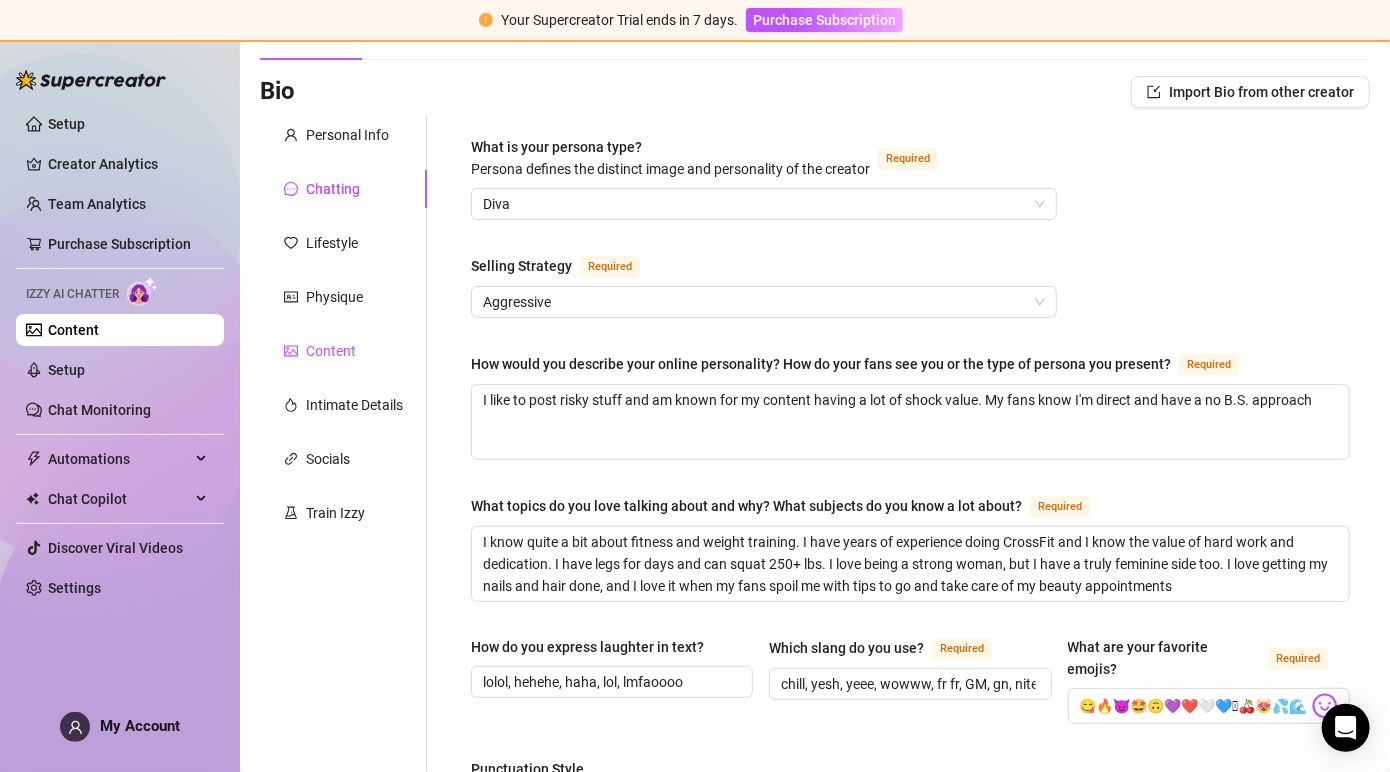 click on "Content" at bounding box center (331, 351) 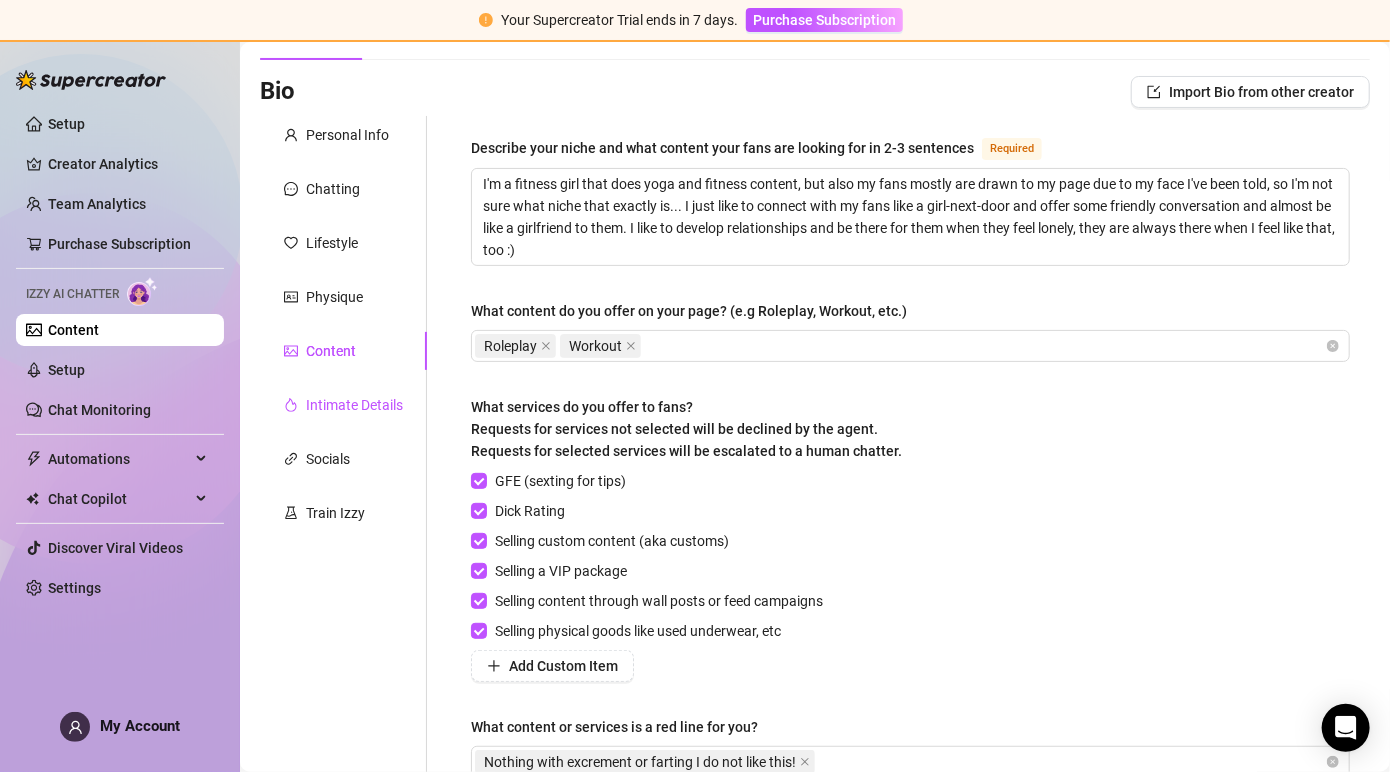 click on "Intimate Details" at bounding box center [354, 405] 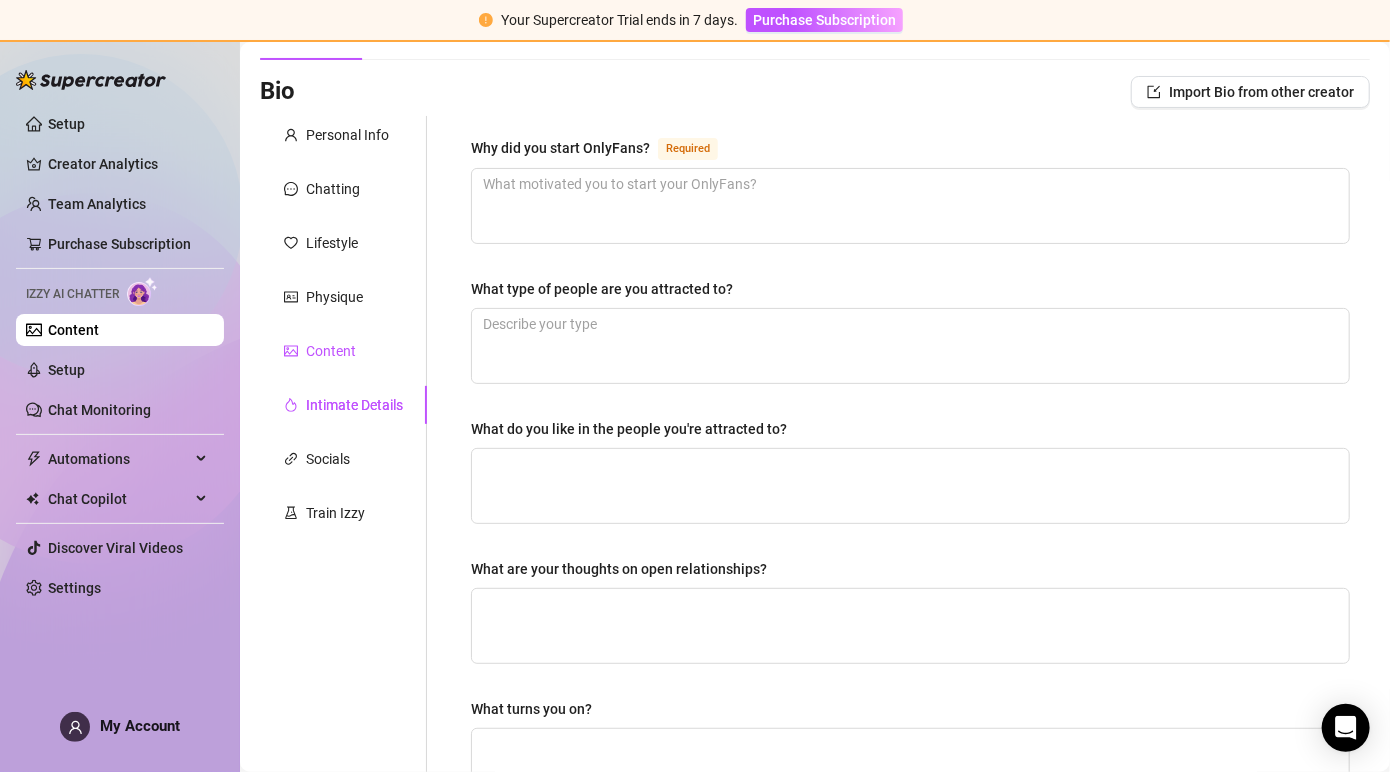click on "Content" at bounding box center (331, 351) 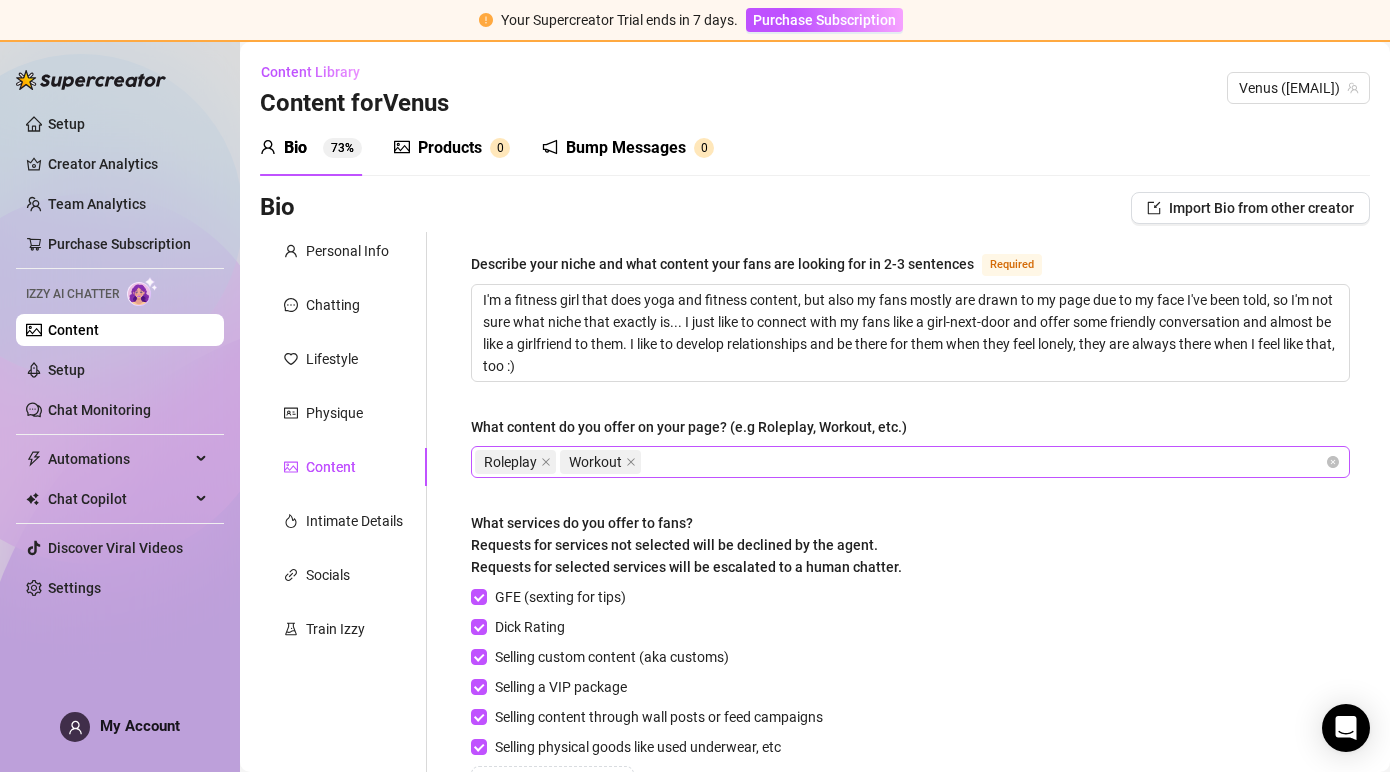 scroll, scrollTop: 0, scrollLeft: 0, axis: both 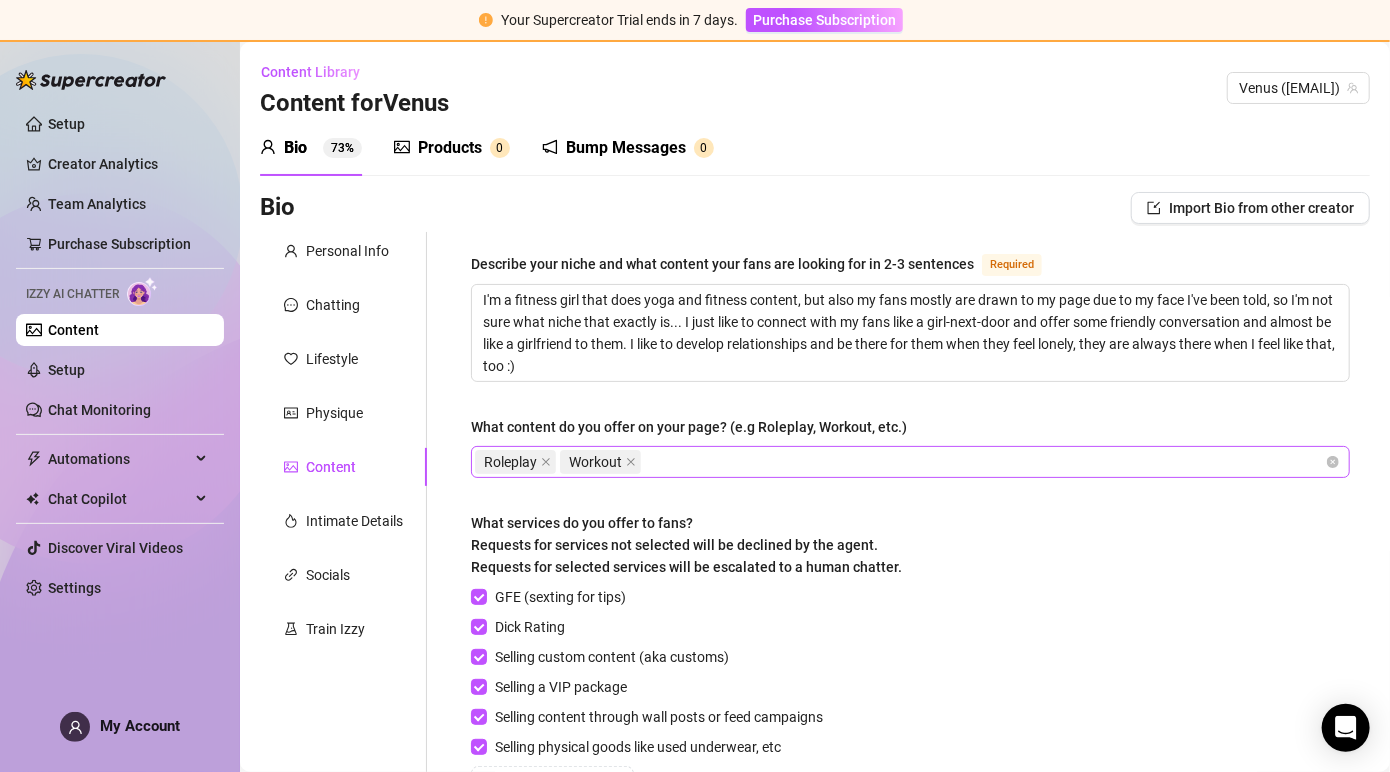 click on "Roleplay Workout" at bounding box center [900, 462] 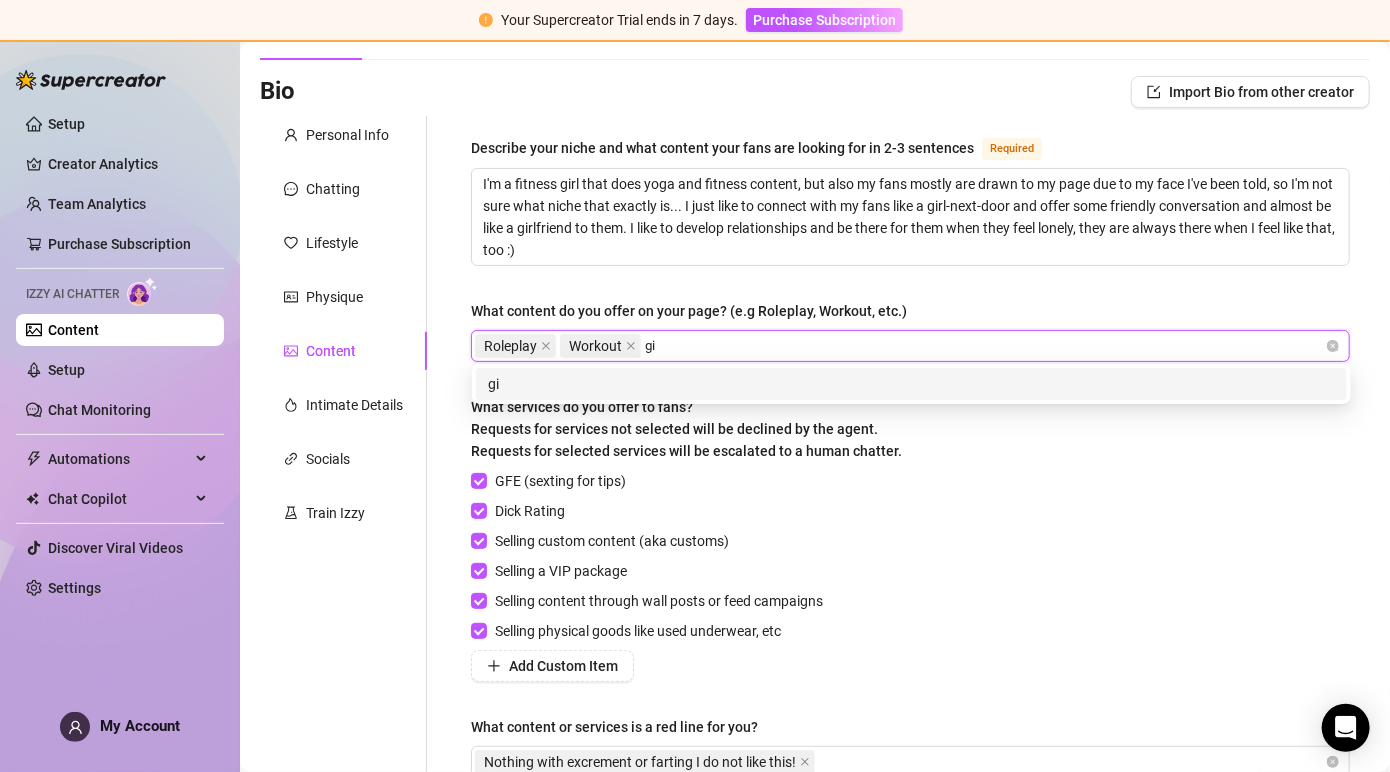 type on "g" 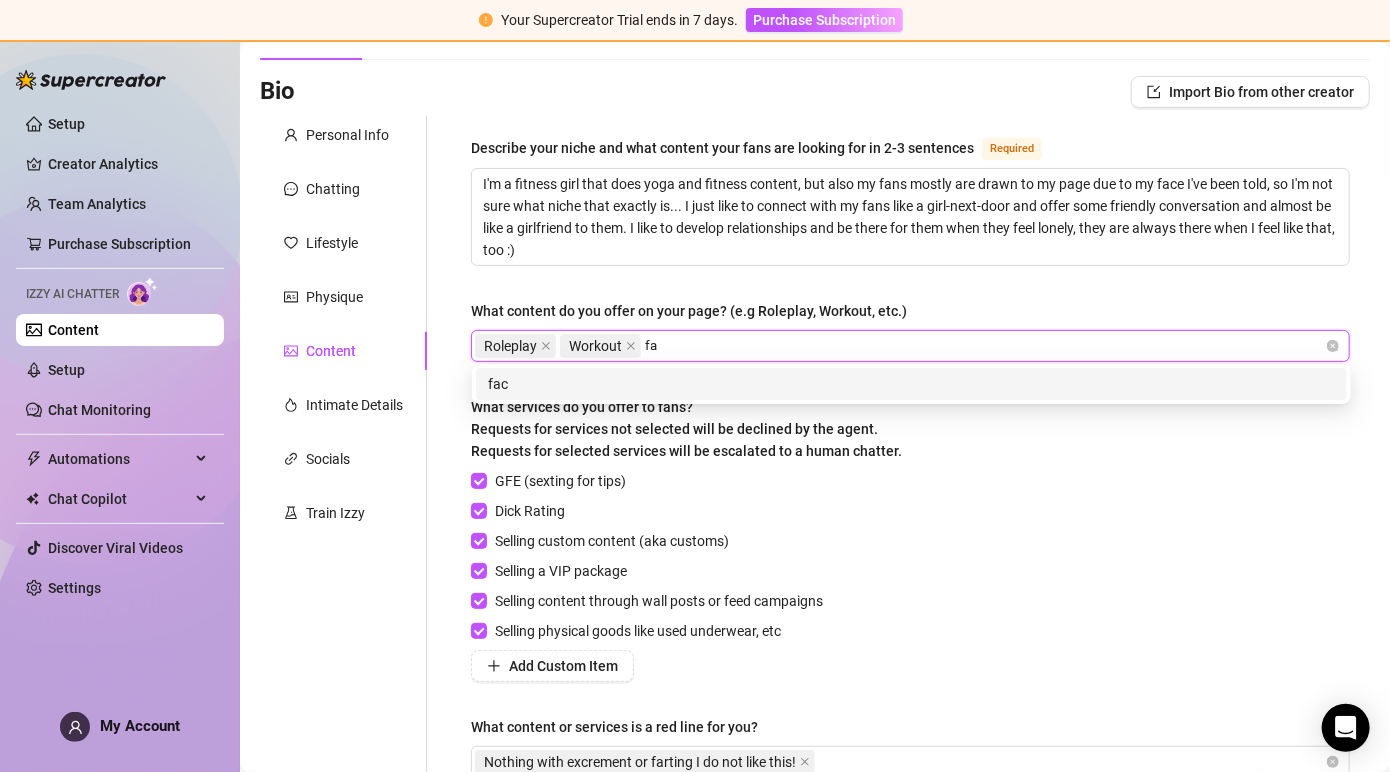 type on "f" 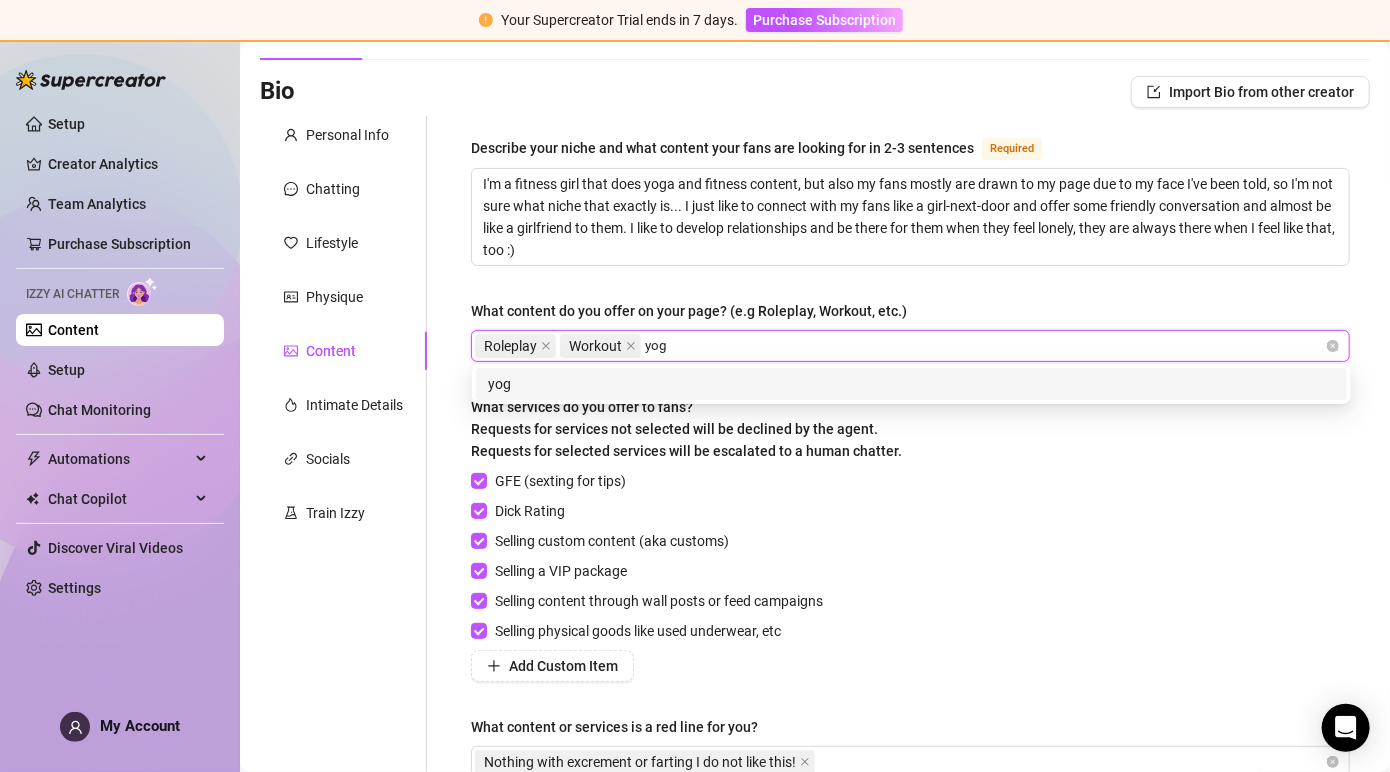 type on "yoga" 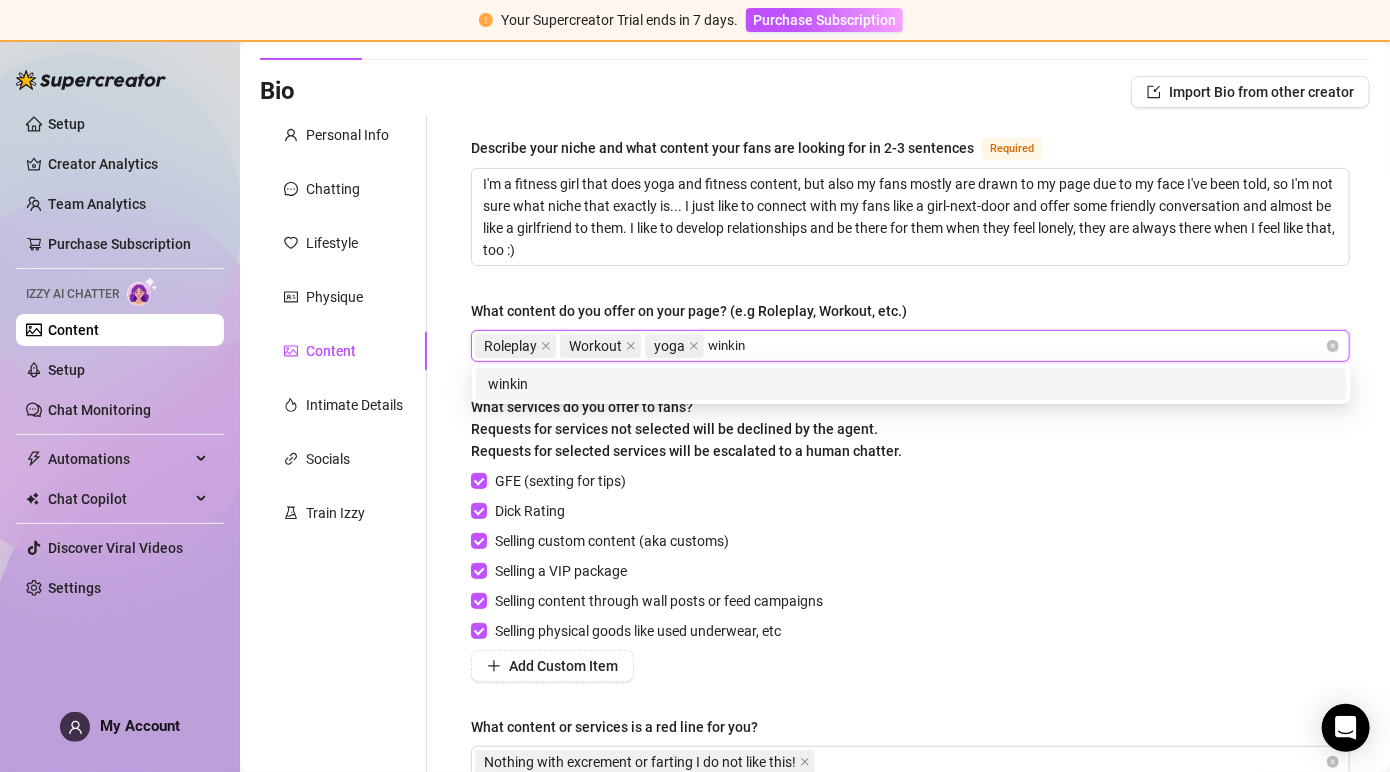type on "winking" 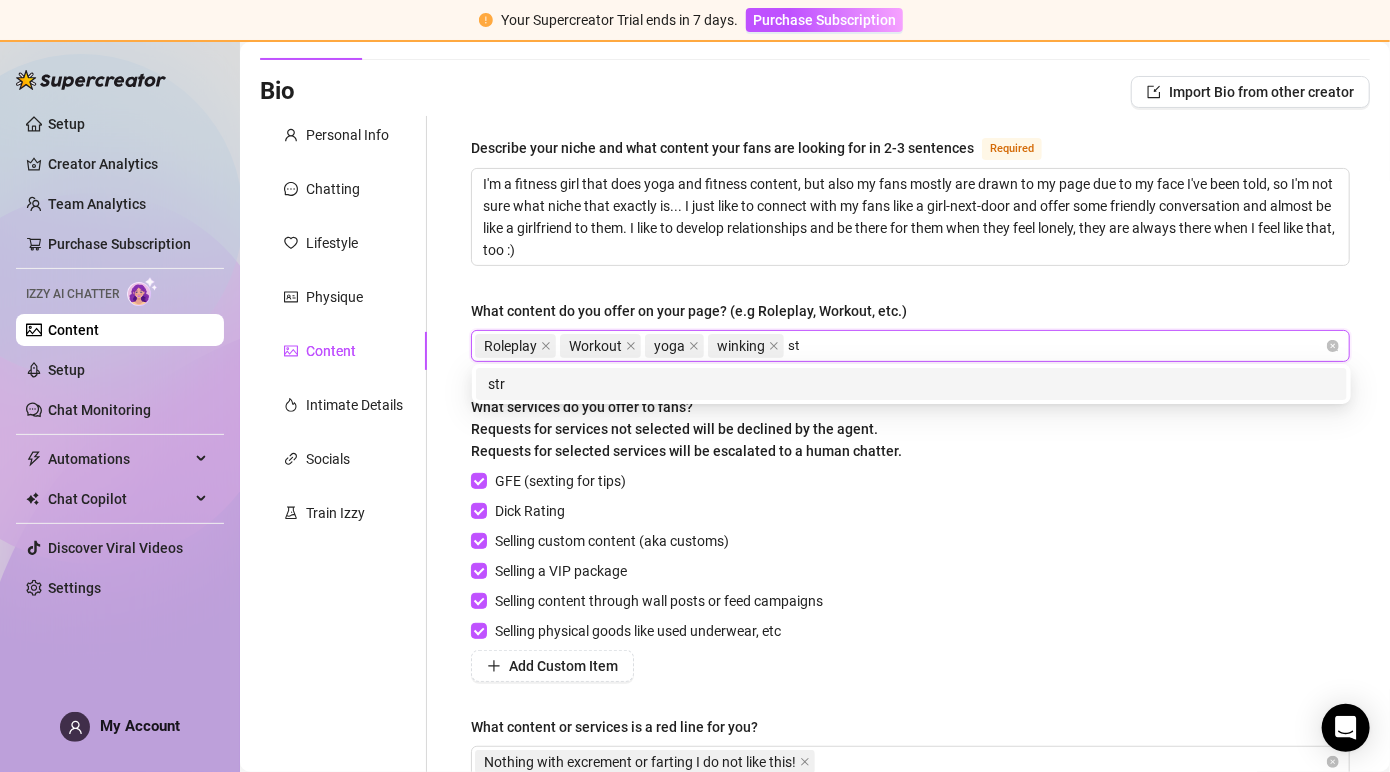 type on "s" 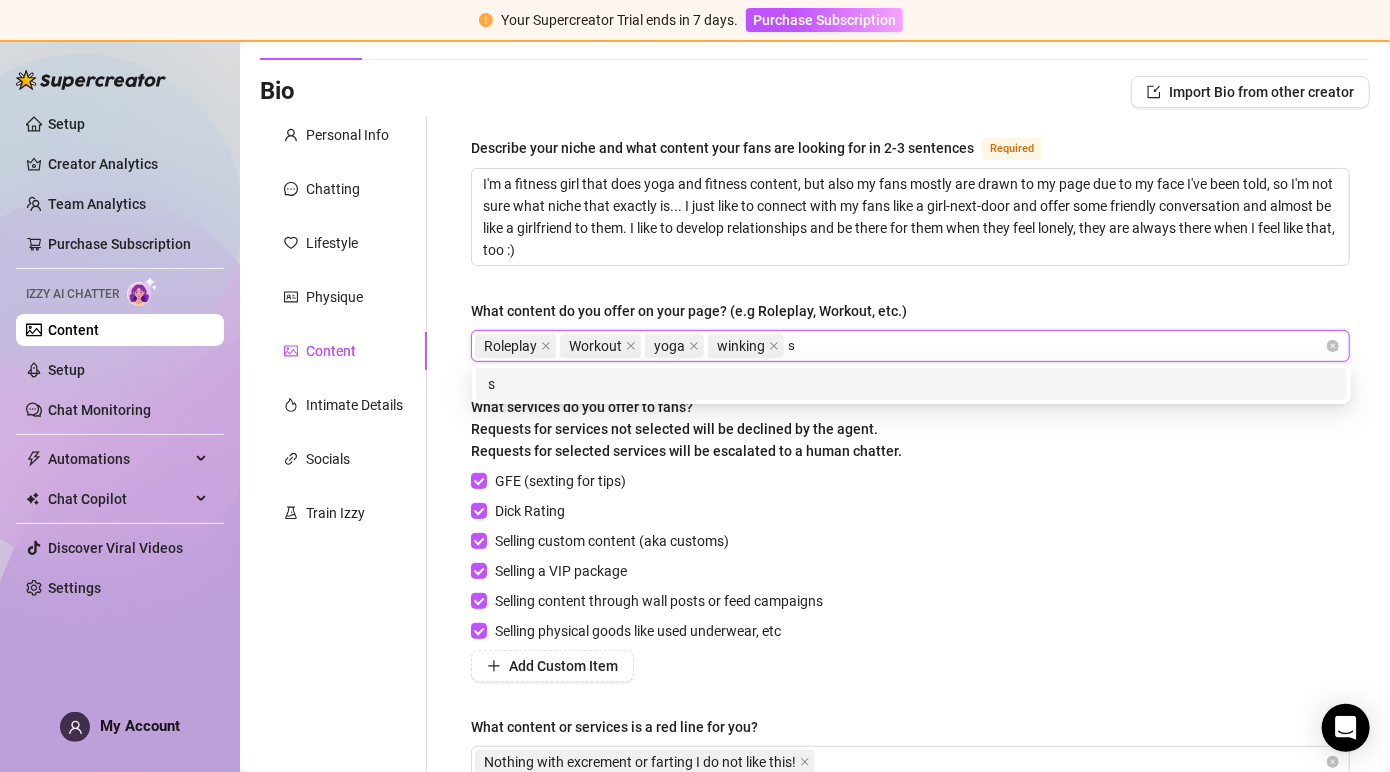 type 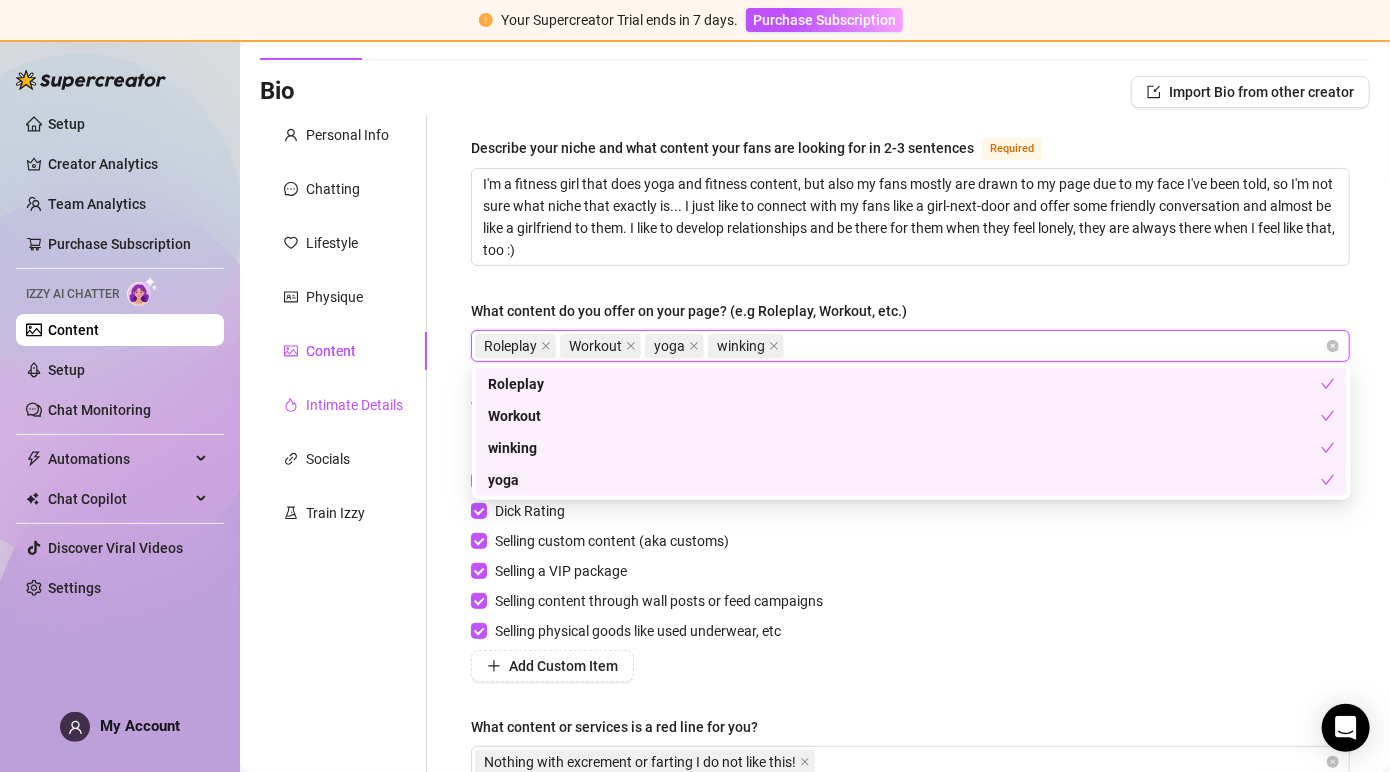 click on "Intimate Details" at bounding box center (354, 405) 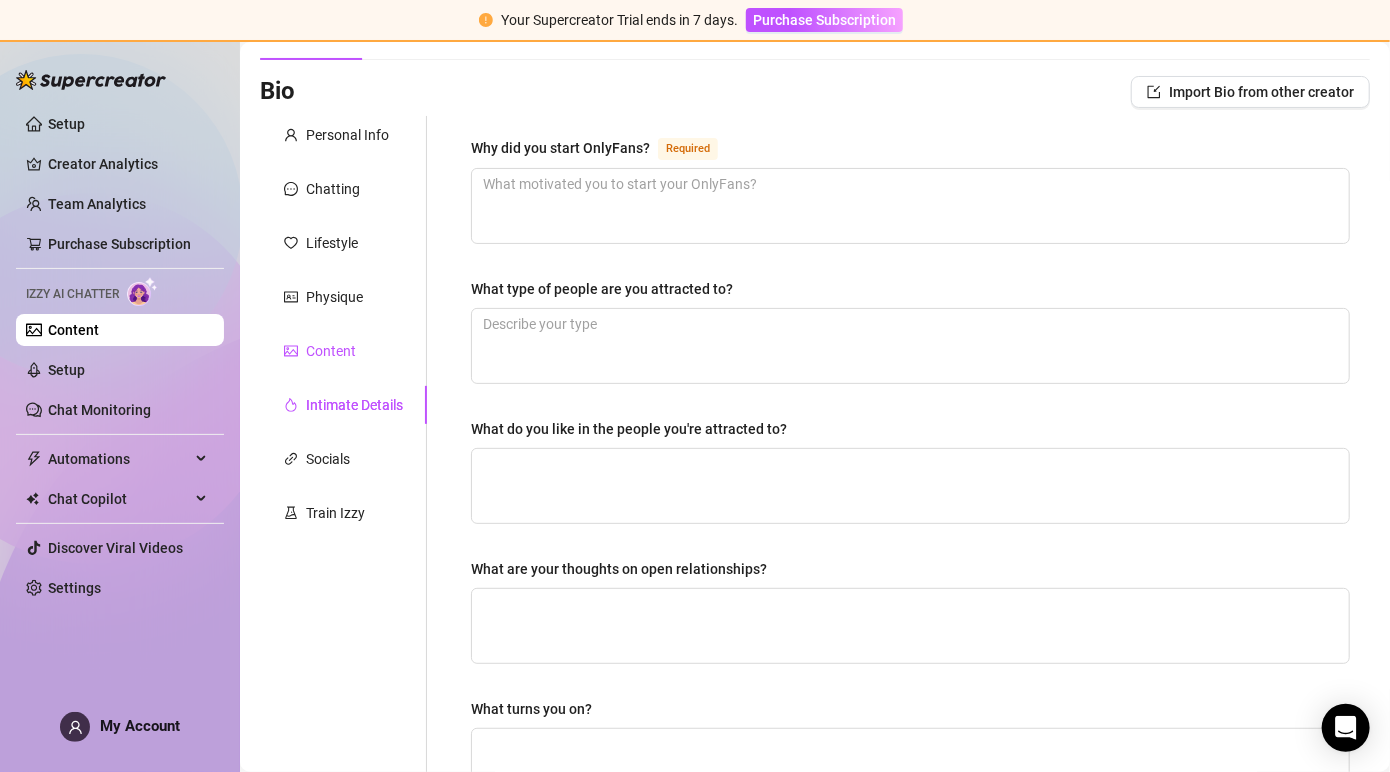 click on "Content" at bounding box center [331, 351] 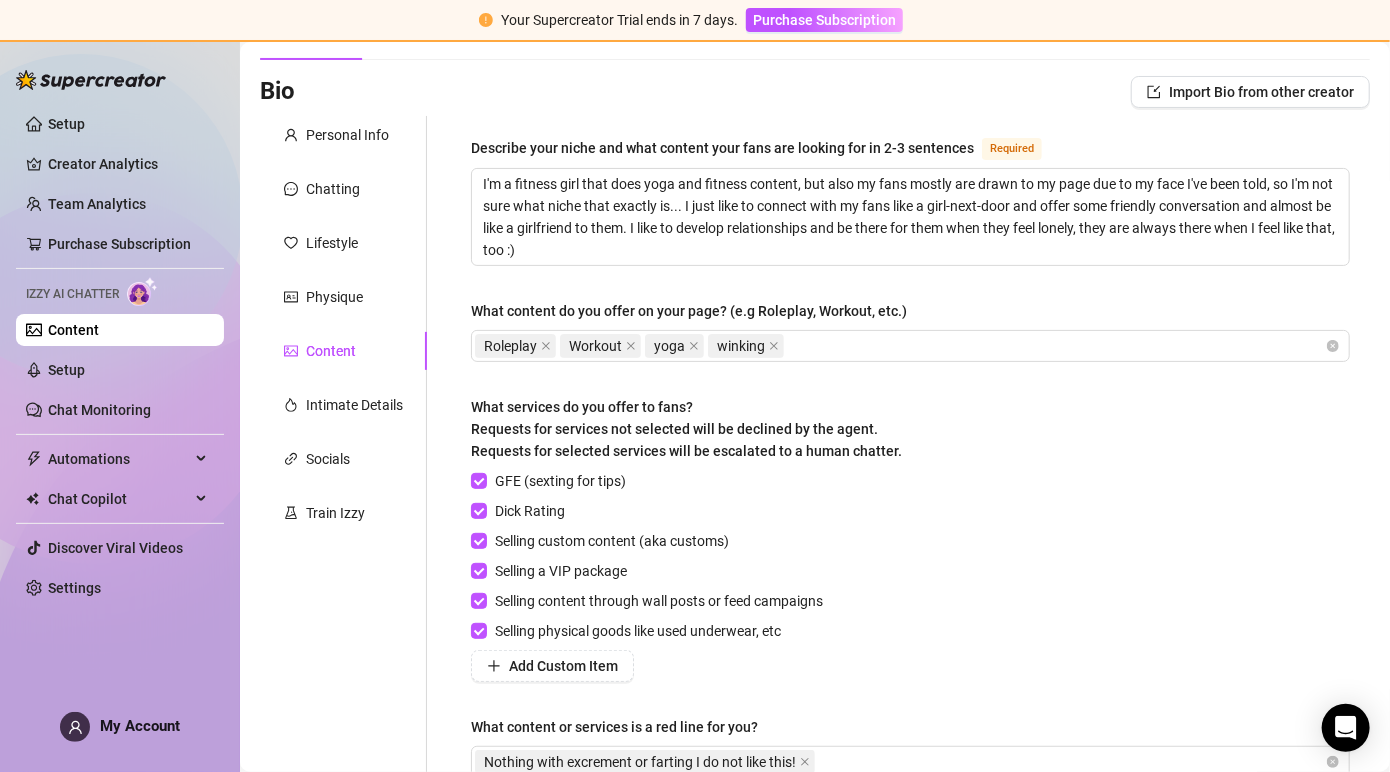 scroll, scrollTop: 333, scrollLeft: 0, axis: vertical 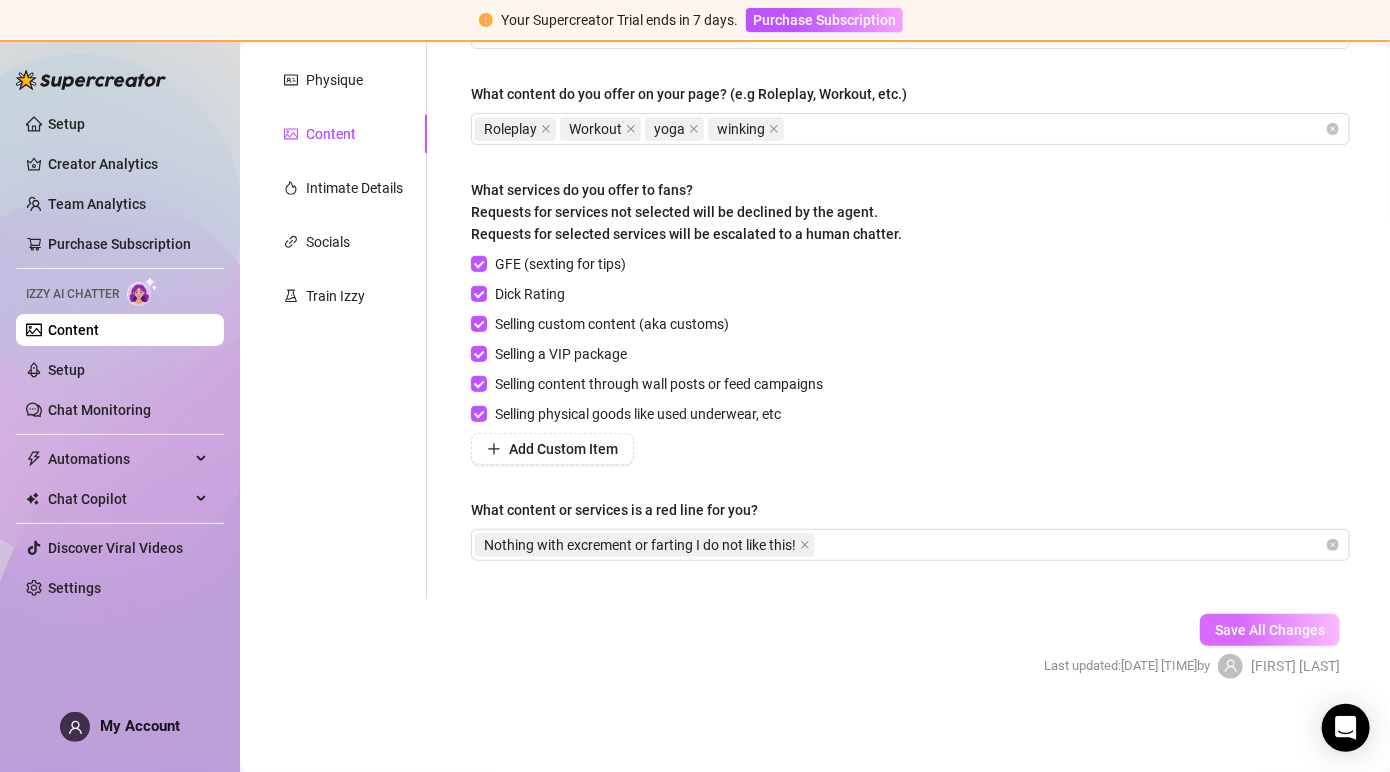 click on "Save All Changes" at bounding box center [1270, 630] 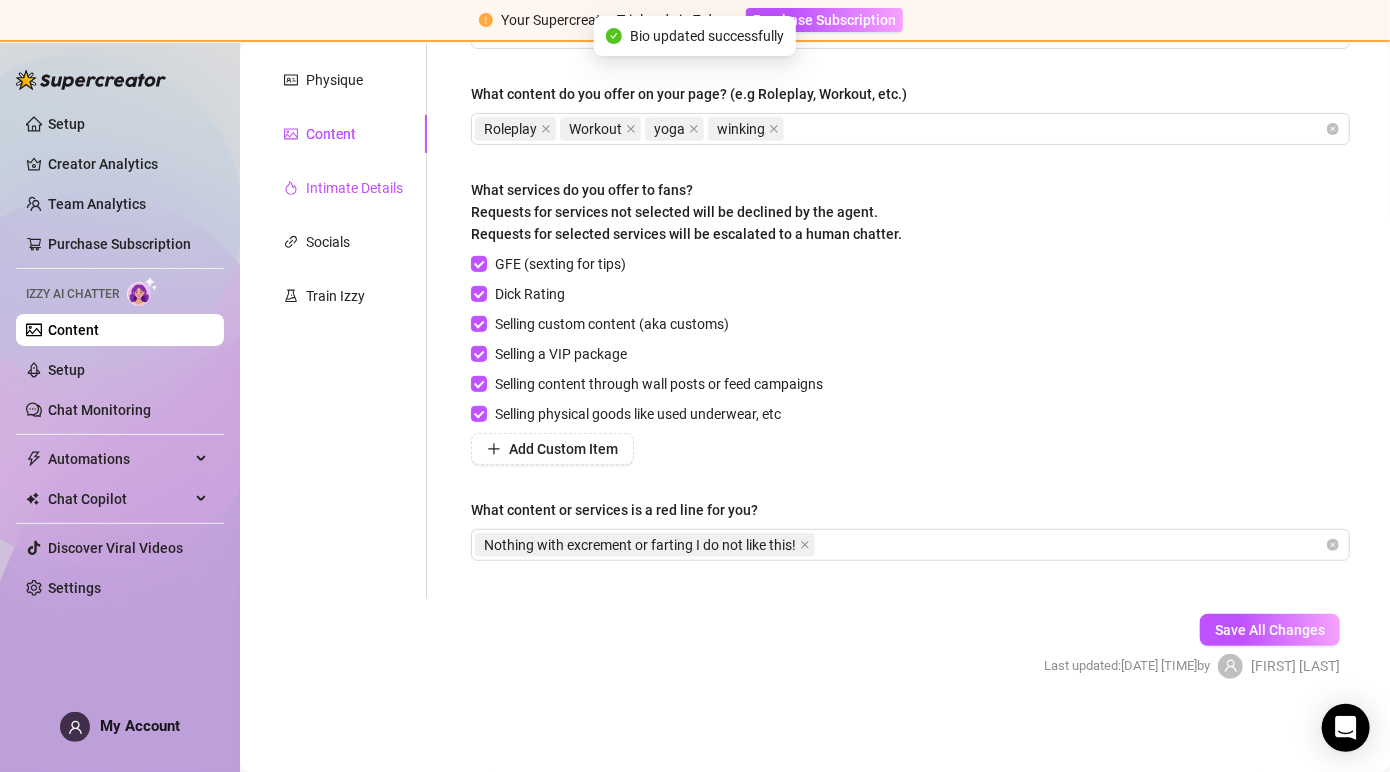 click on "Intimate Details" at bounding box center (354, 188) 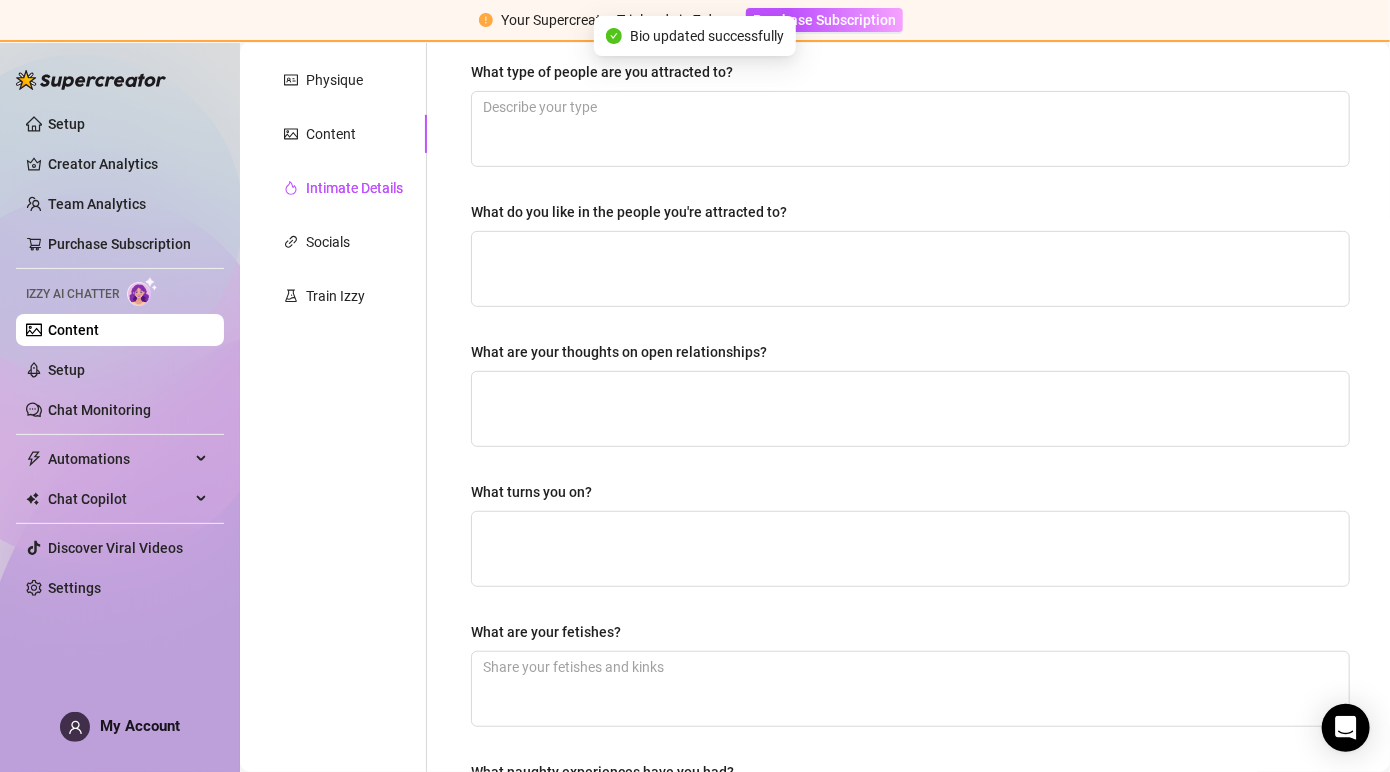 type 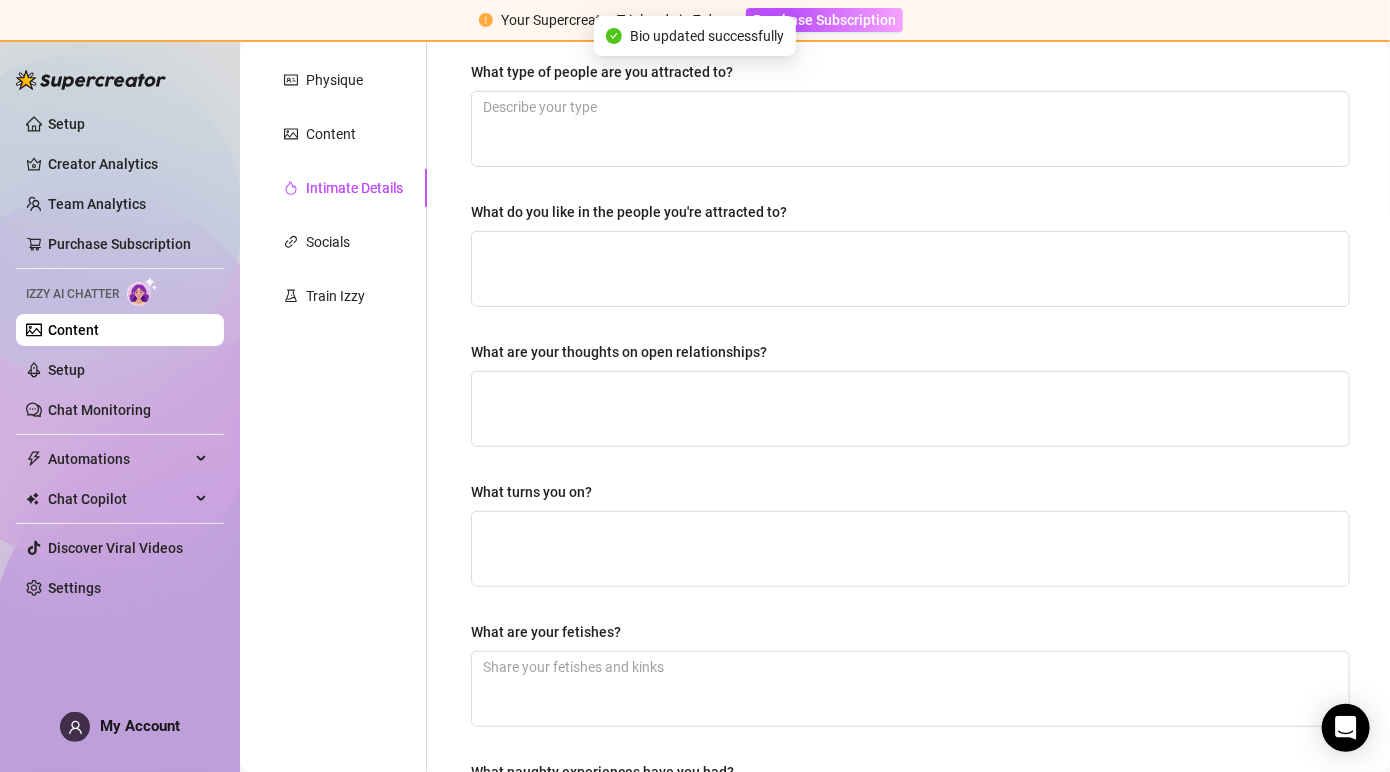scroll, scrollTop: 0, scrollLeft: 0, axis: both 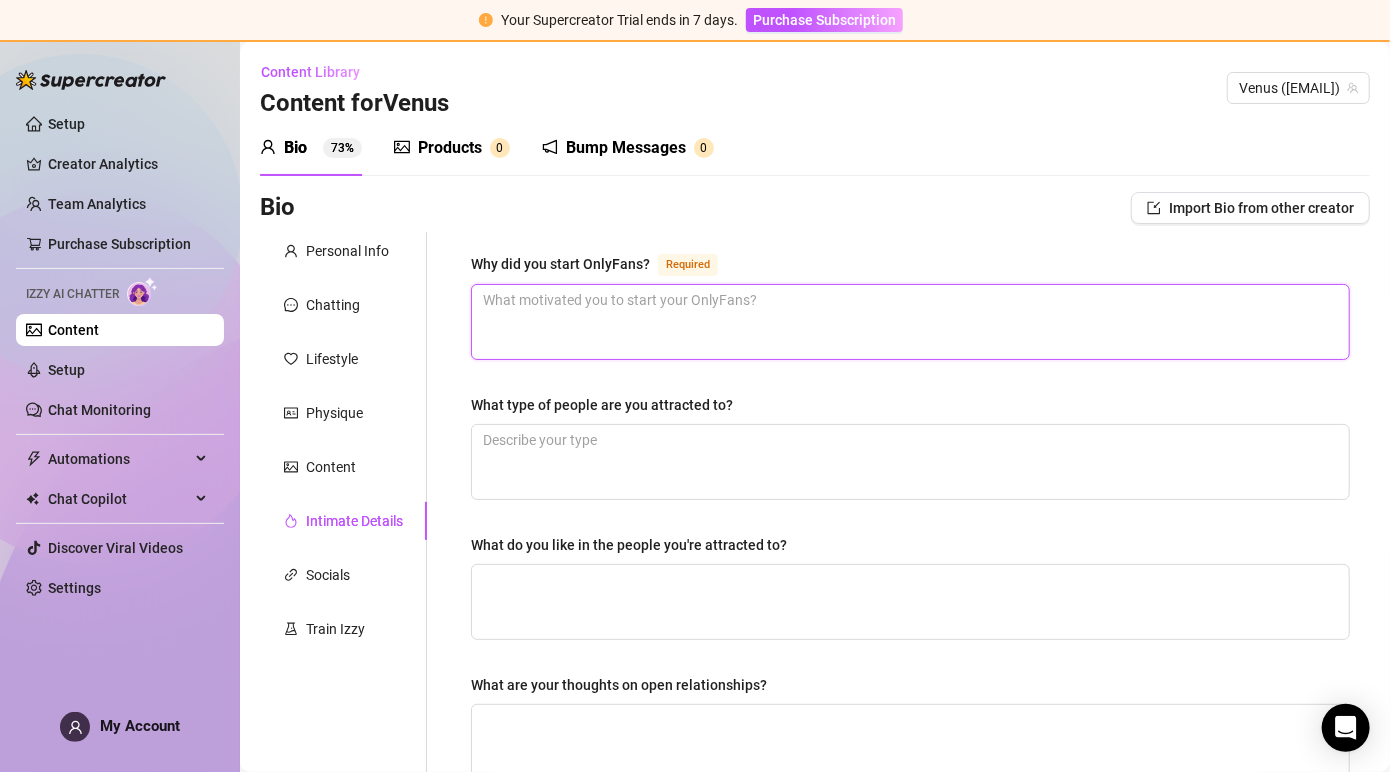 click on "Why did you start OnlyFans? Required" at bounding box center [910, 322] 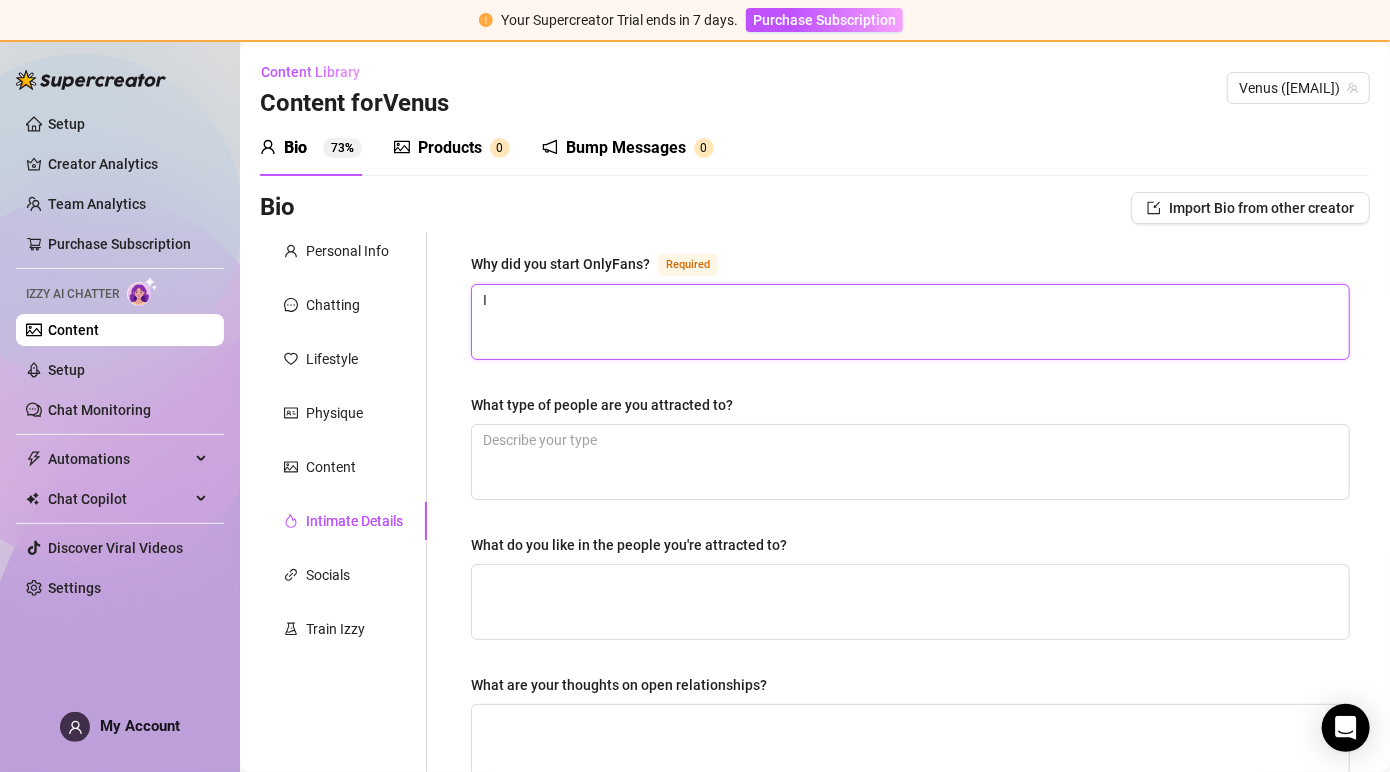 type on "I h" 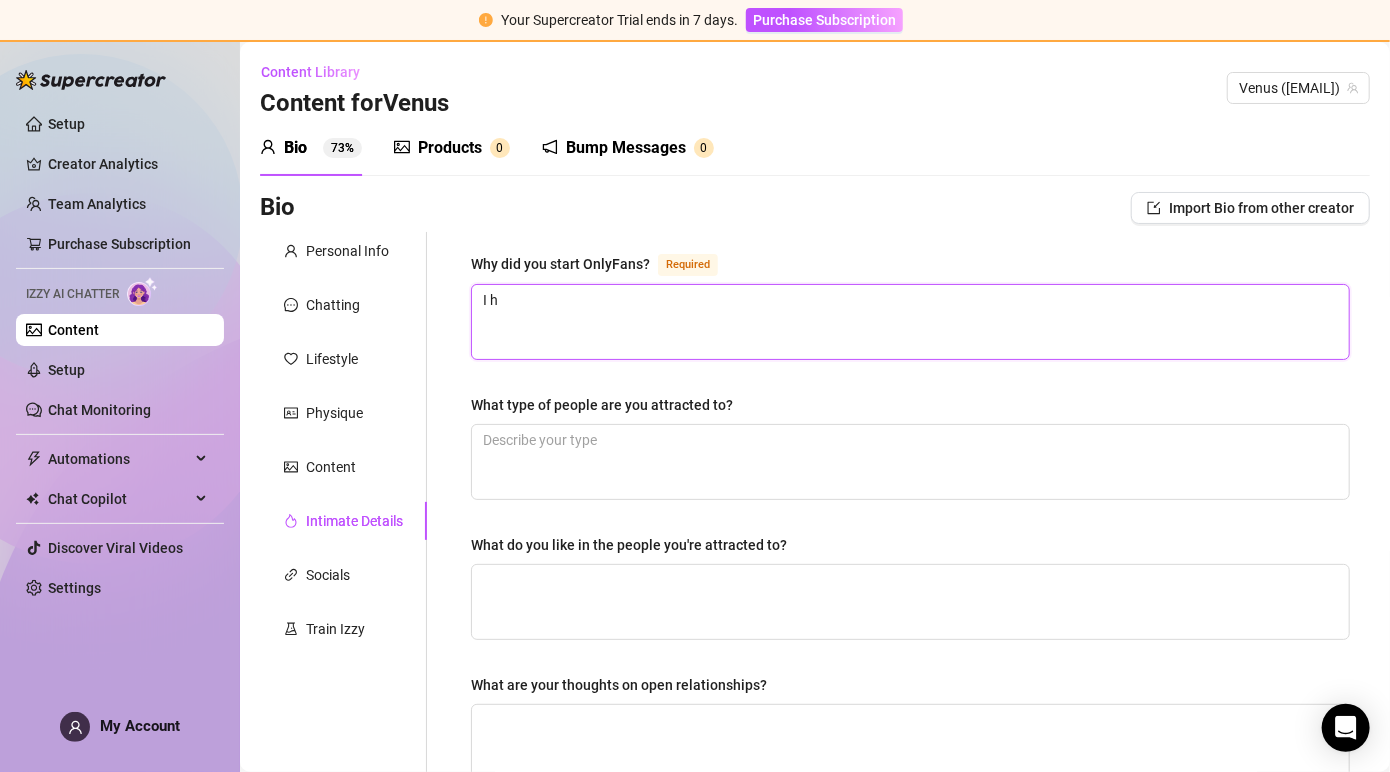 type on "I ho" 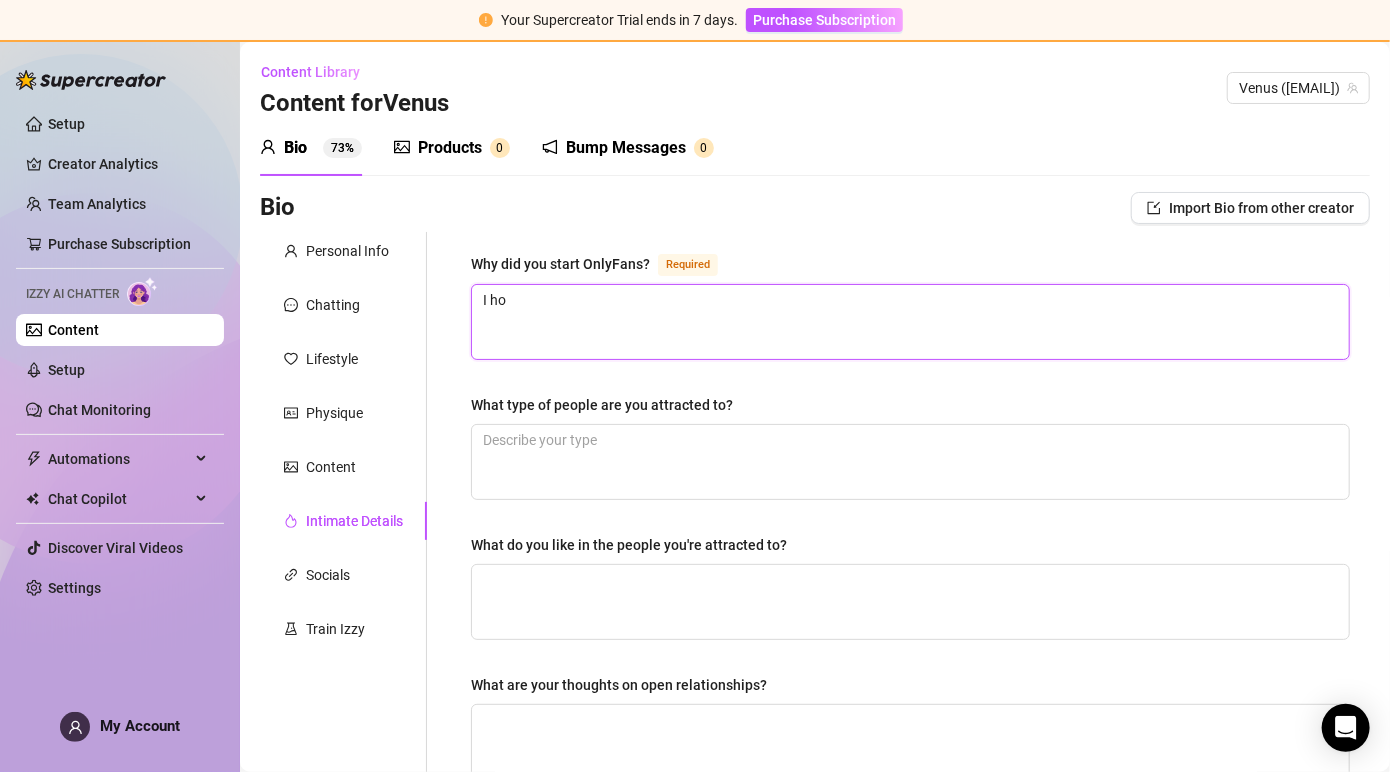 type 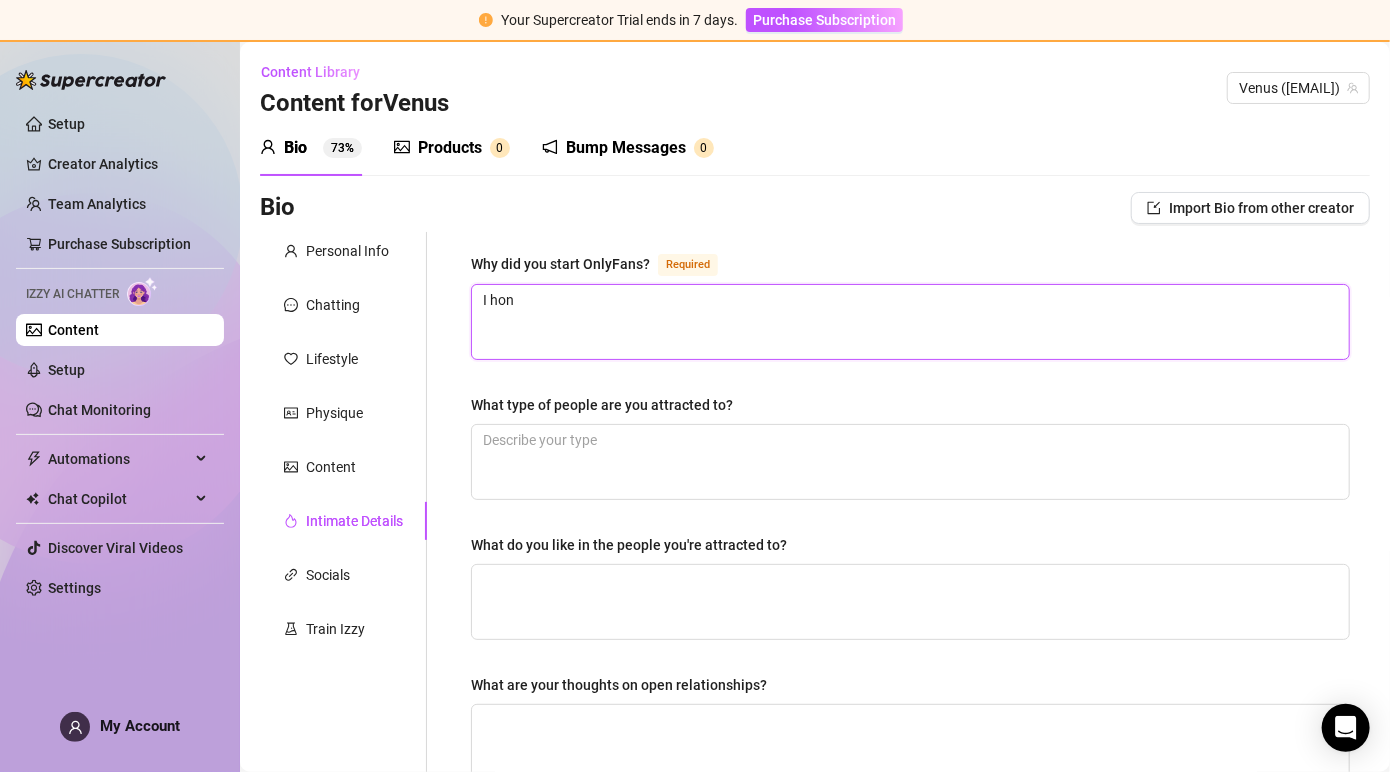 type 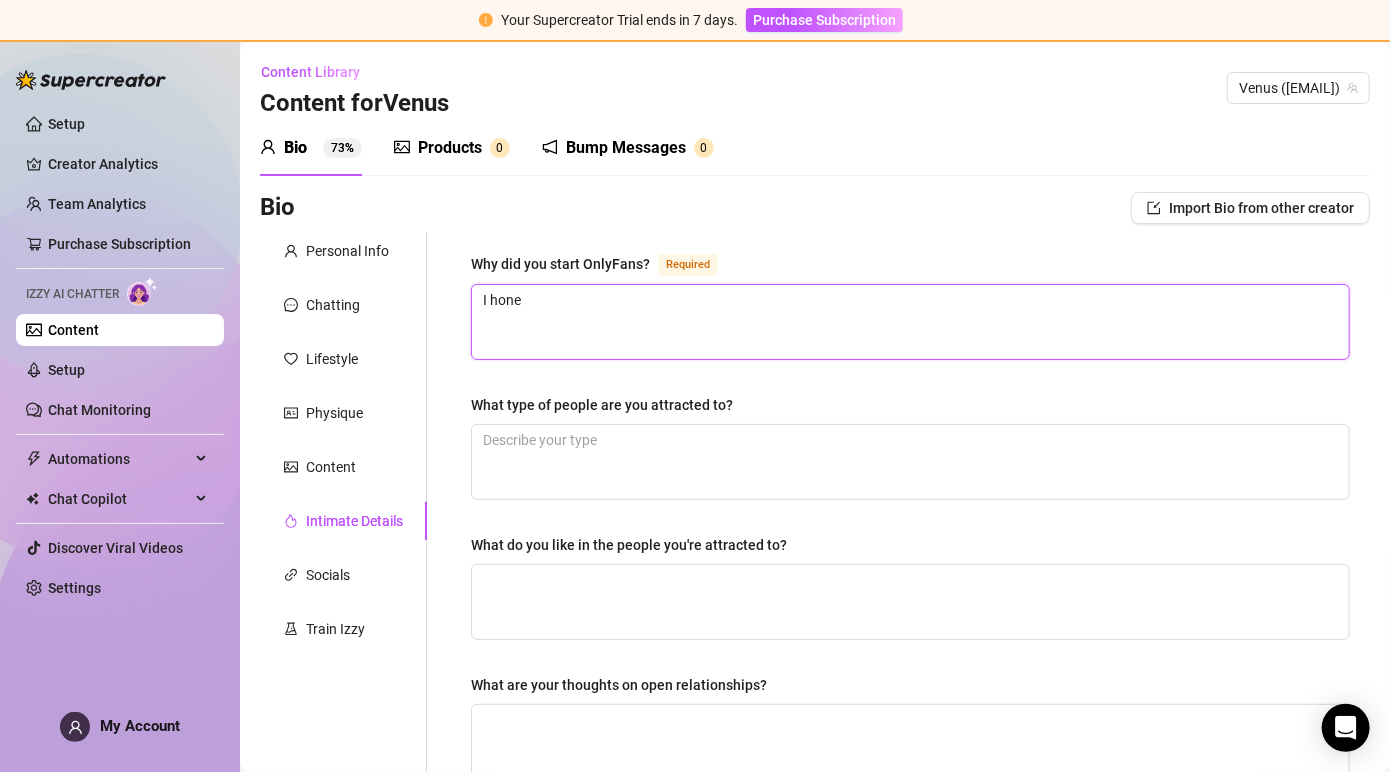 type 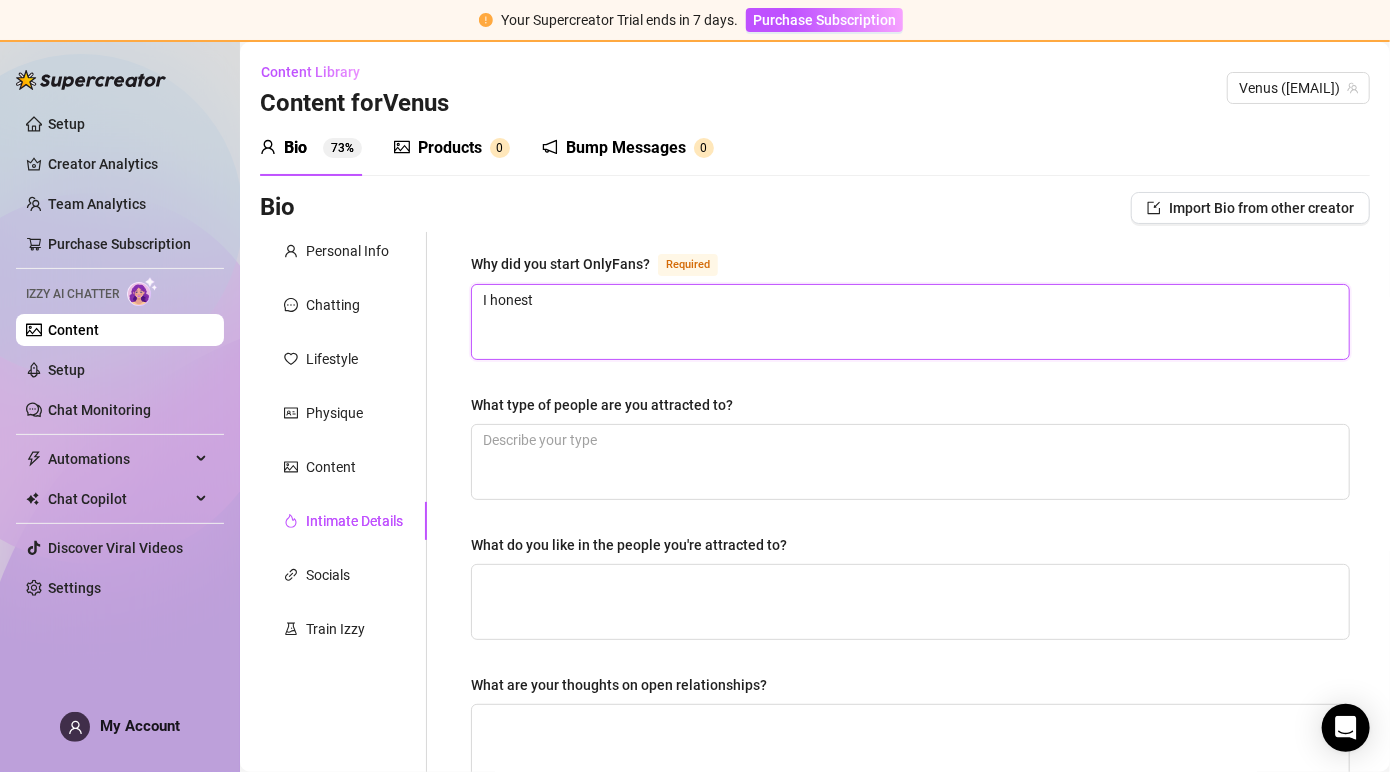 type on "I honestl" 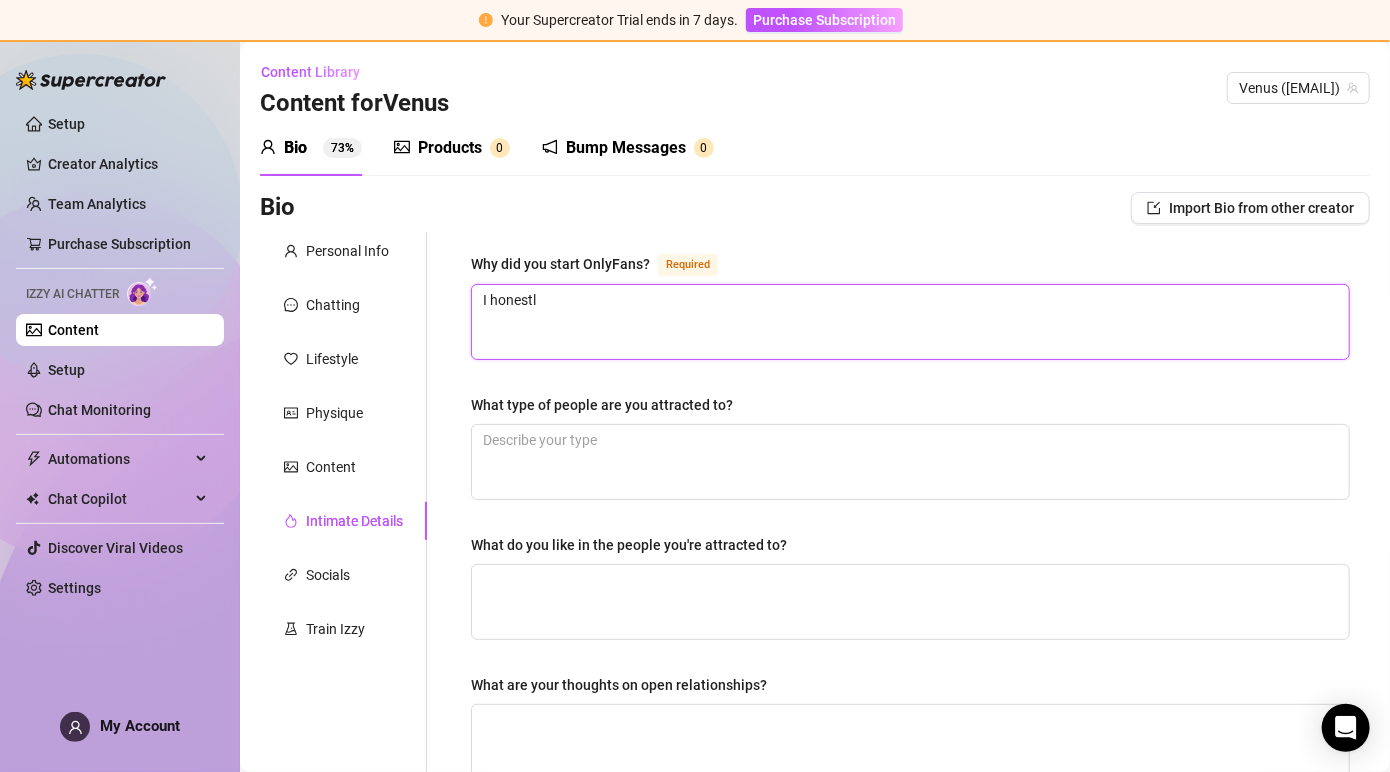 type 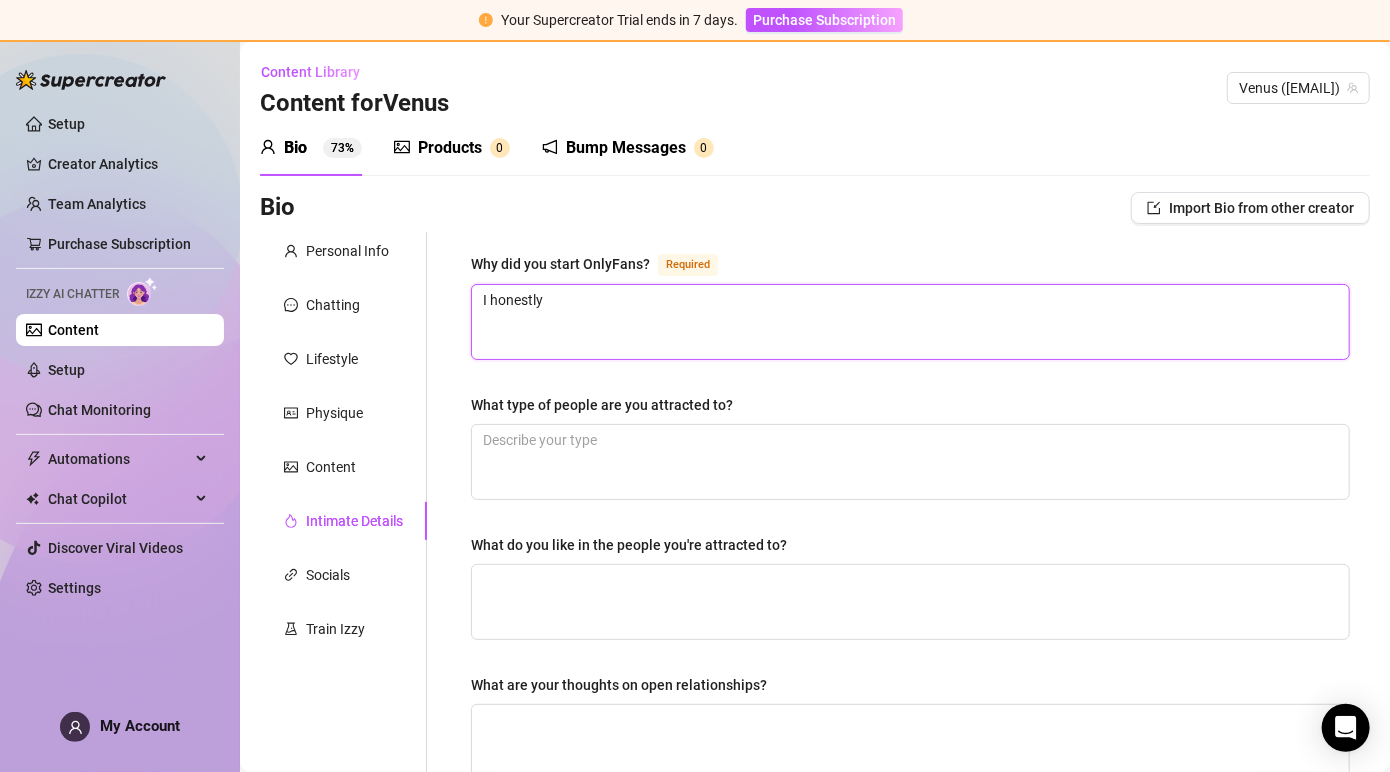 type 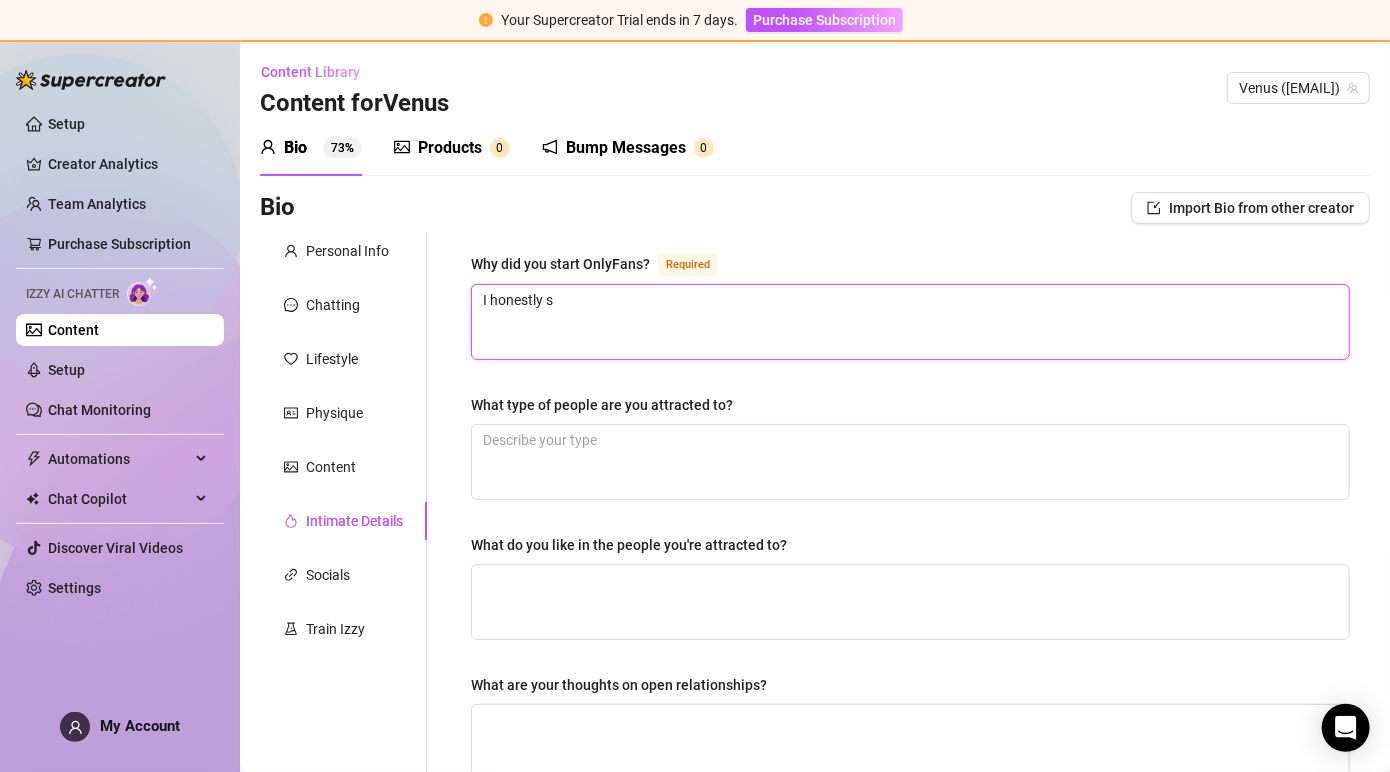 type on "I honestly st" 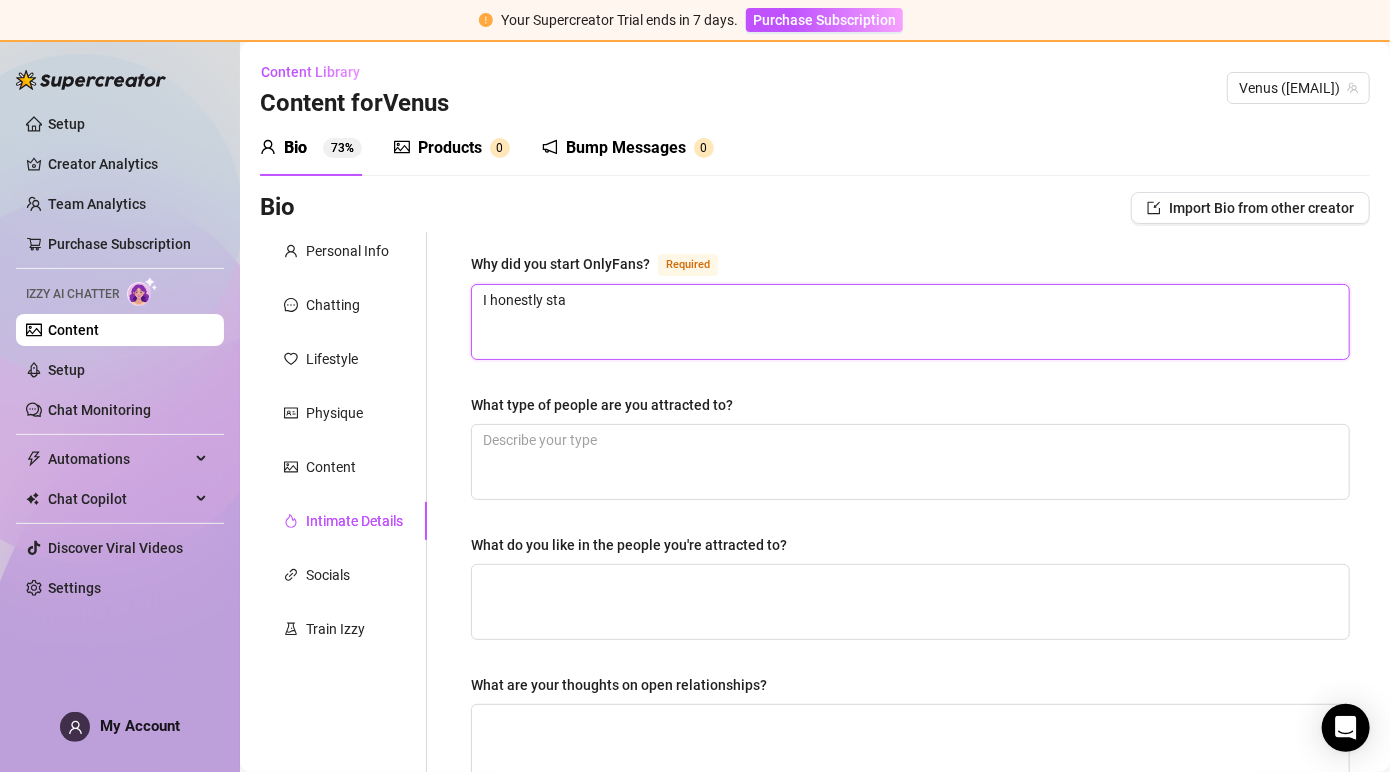 type on "I honestly star" 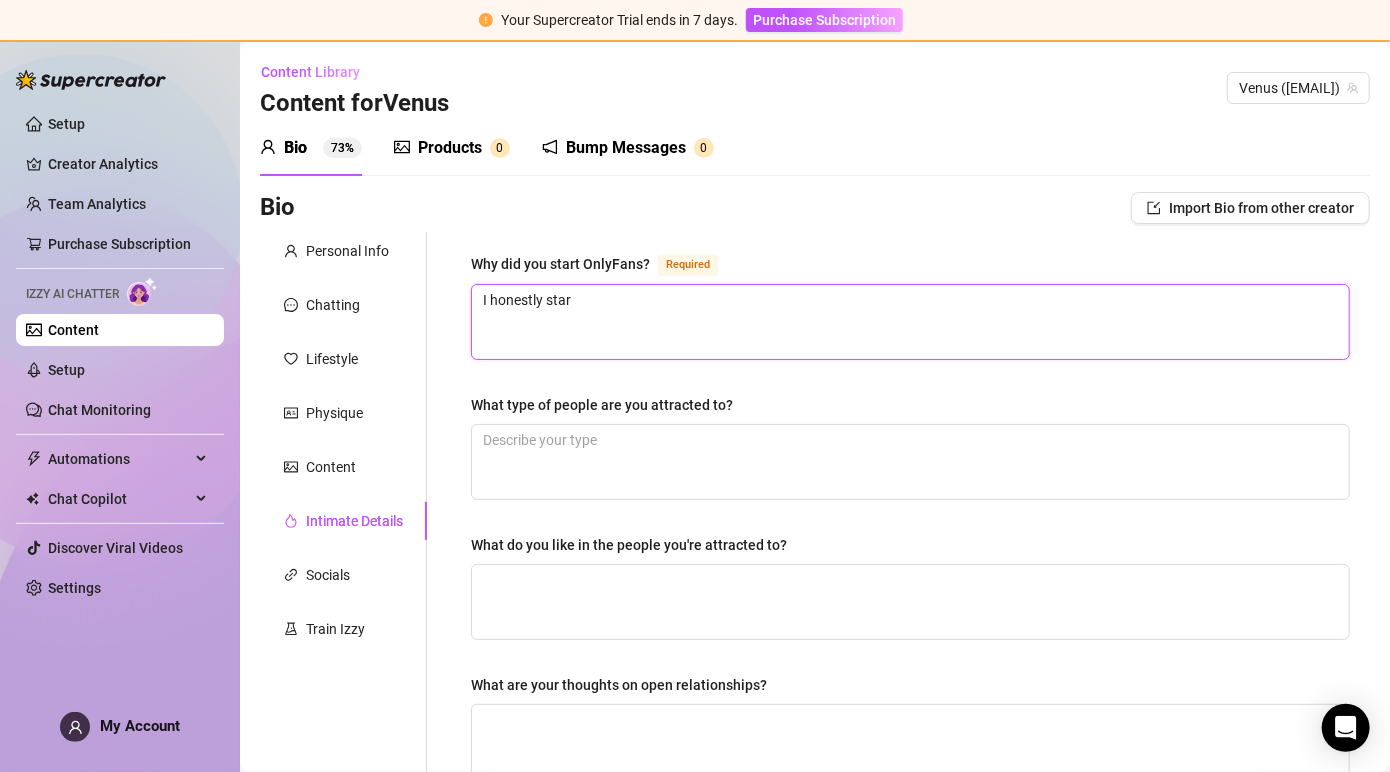 type on "I honestly start" 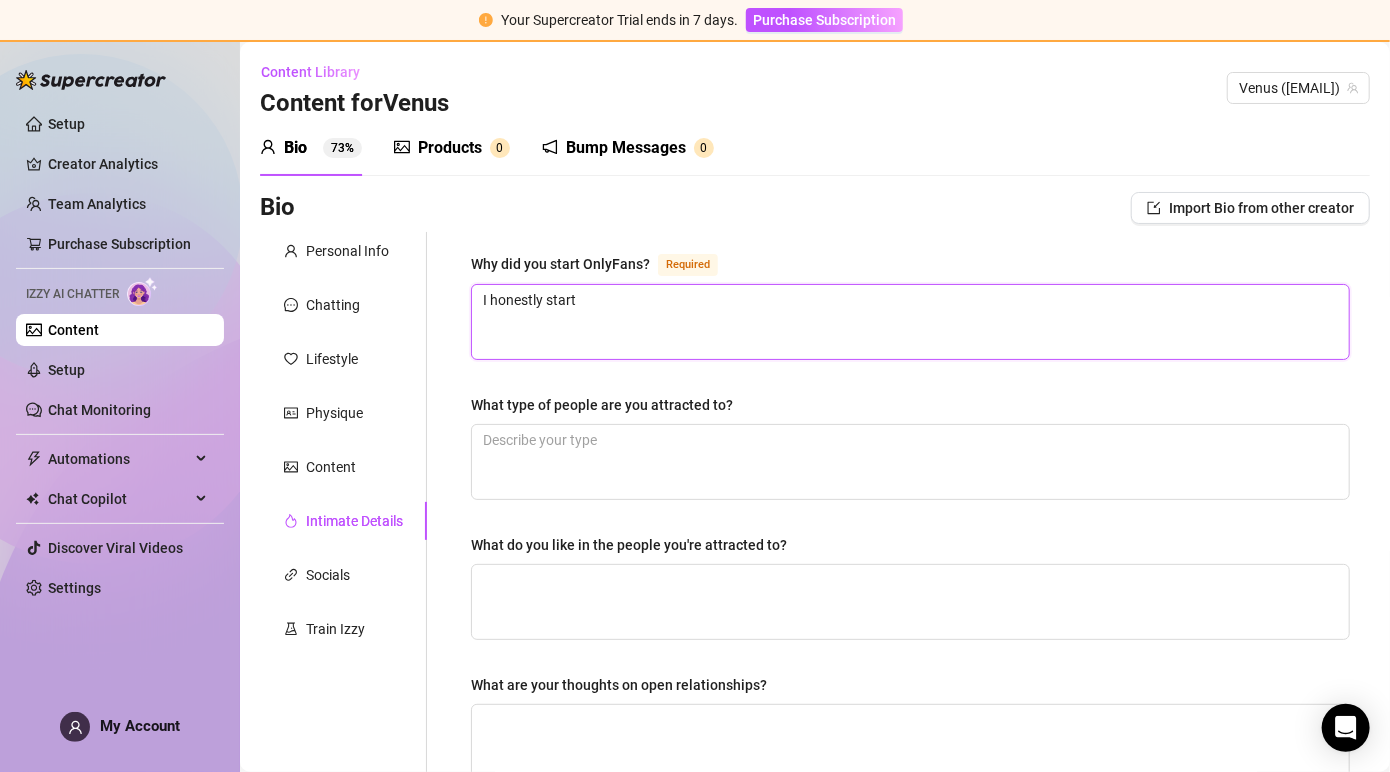 type 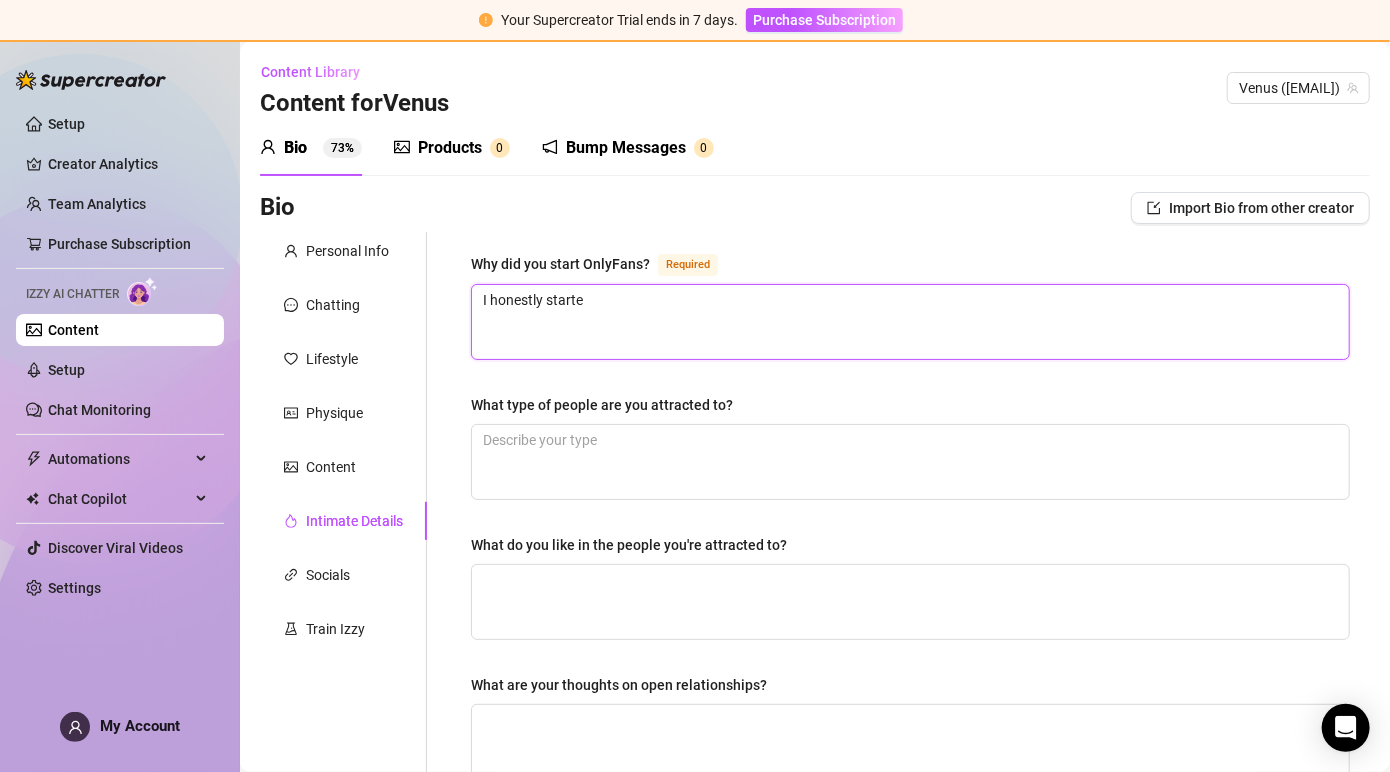 type on "I honestly started" 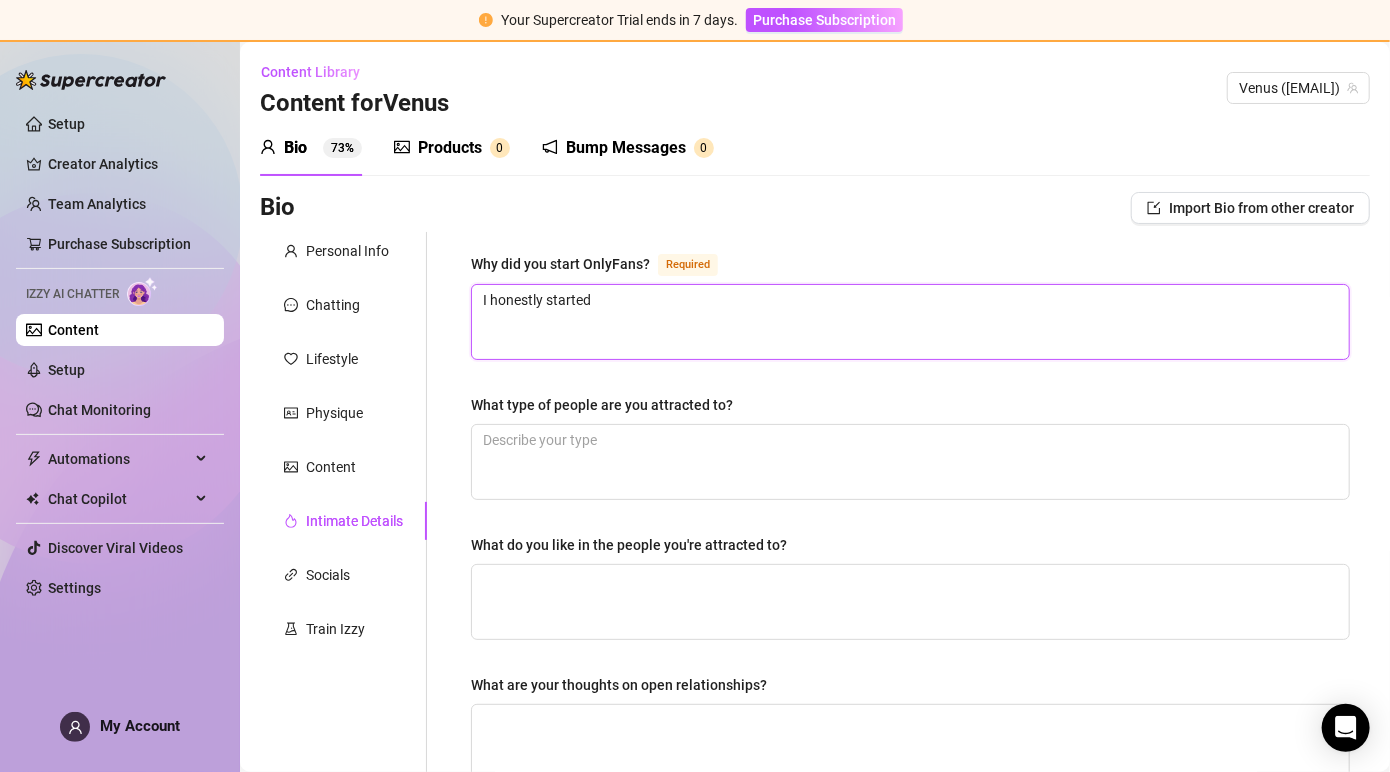 type 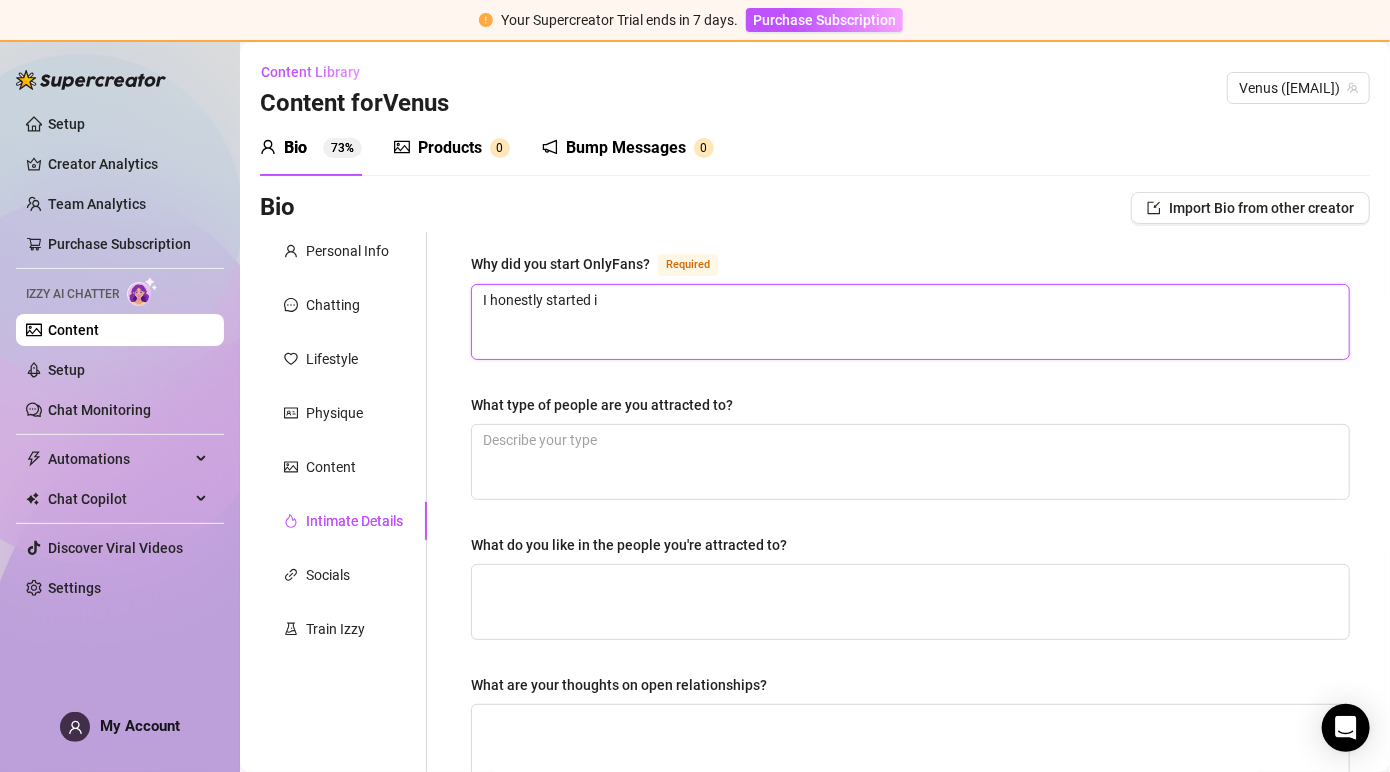 type on "I honestly started it" 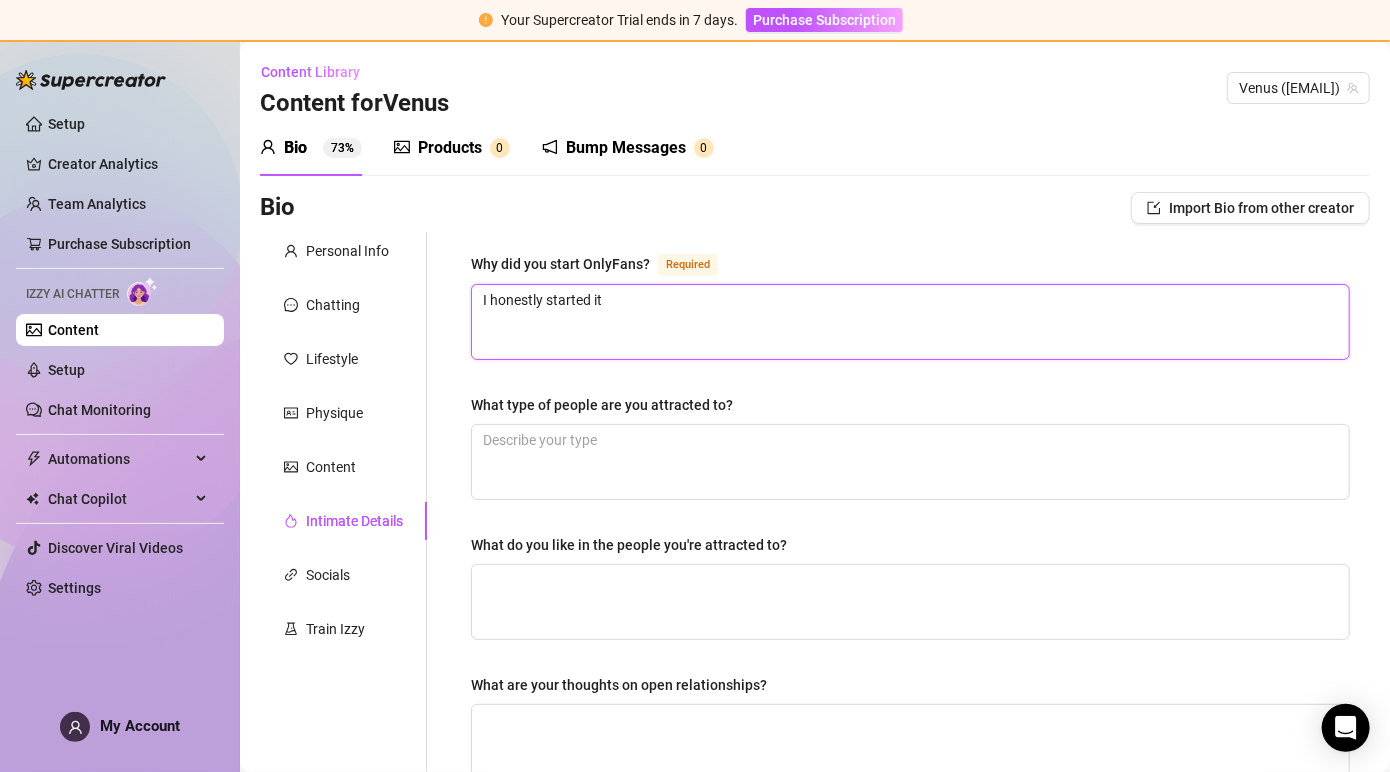 type 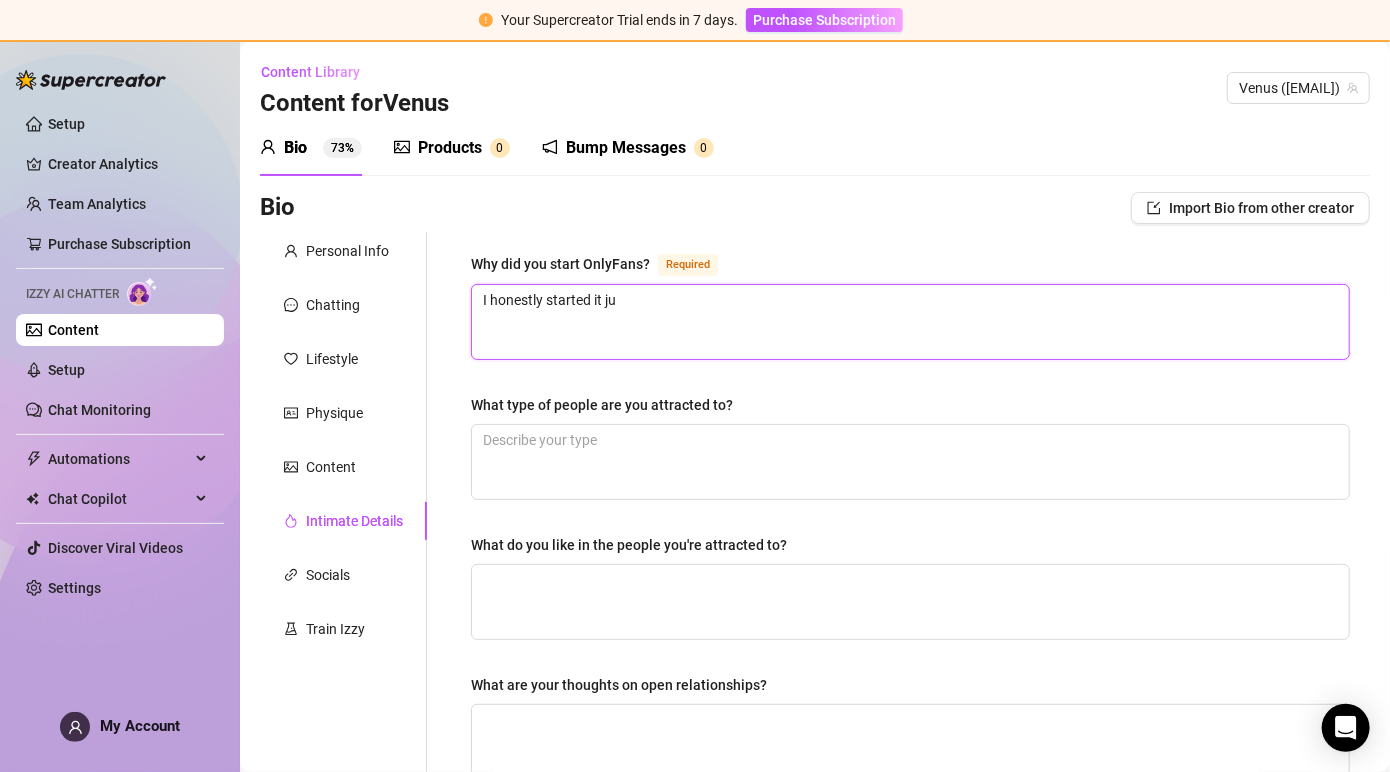 type on "I honestly started it jus" 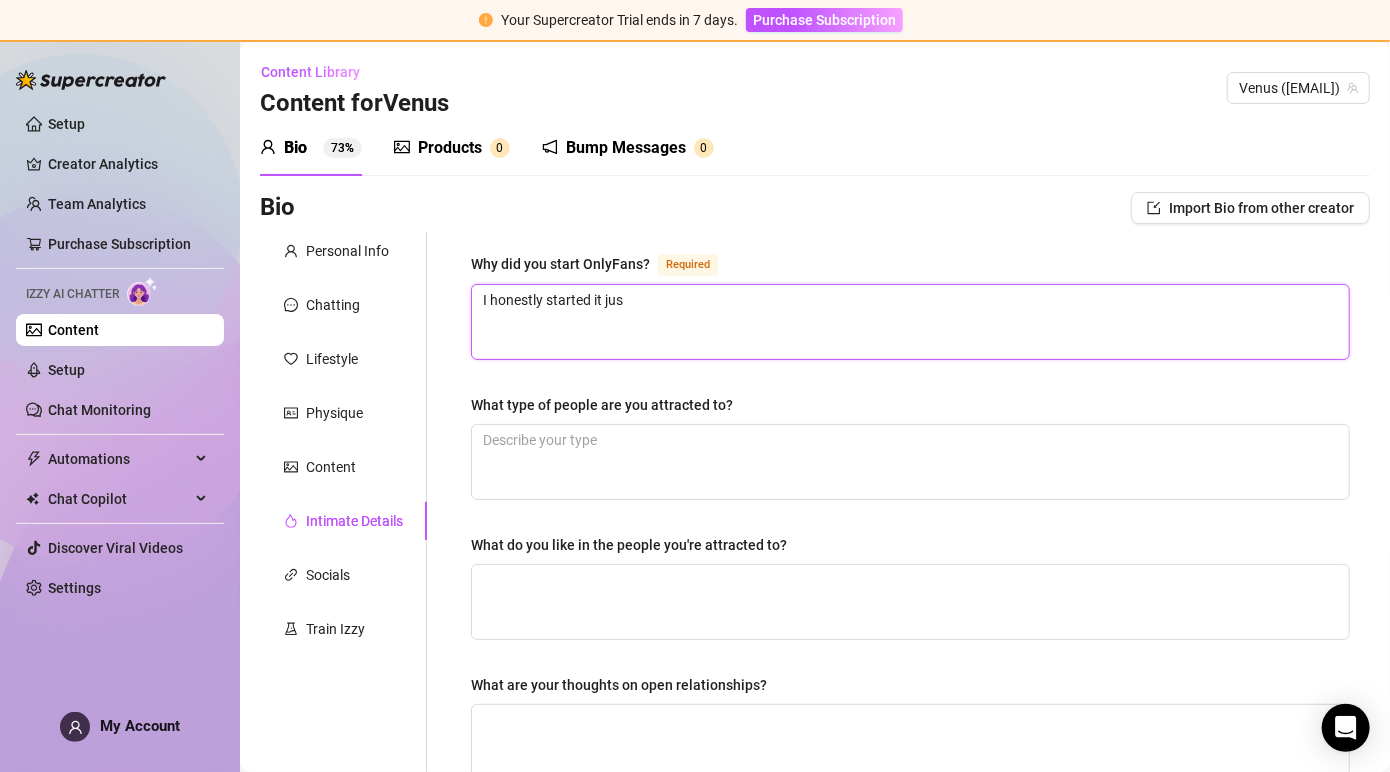 type on "I honestly started it just" 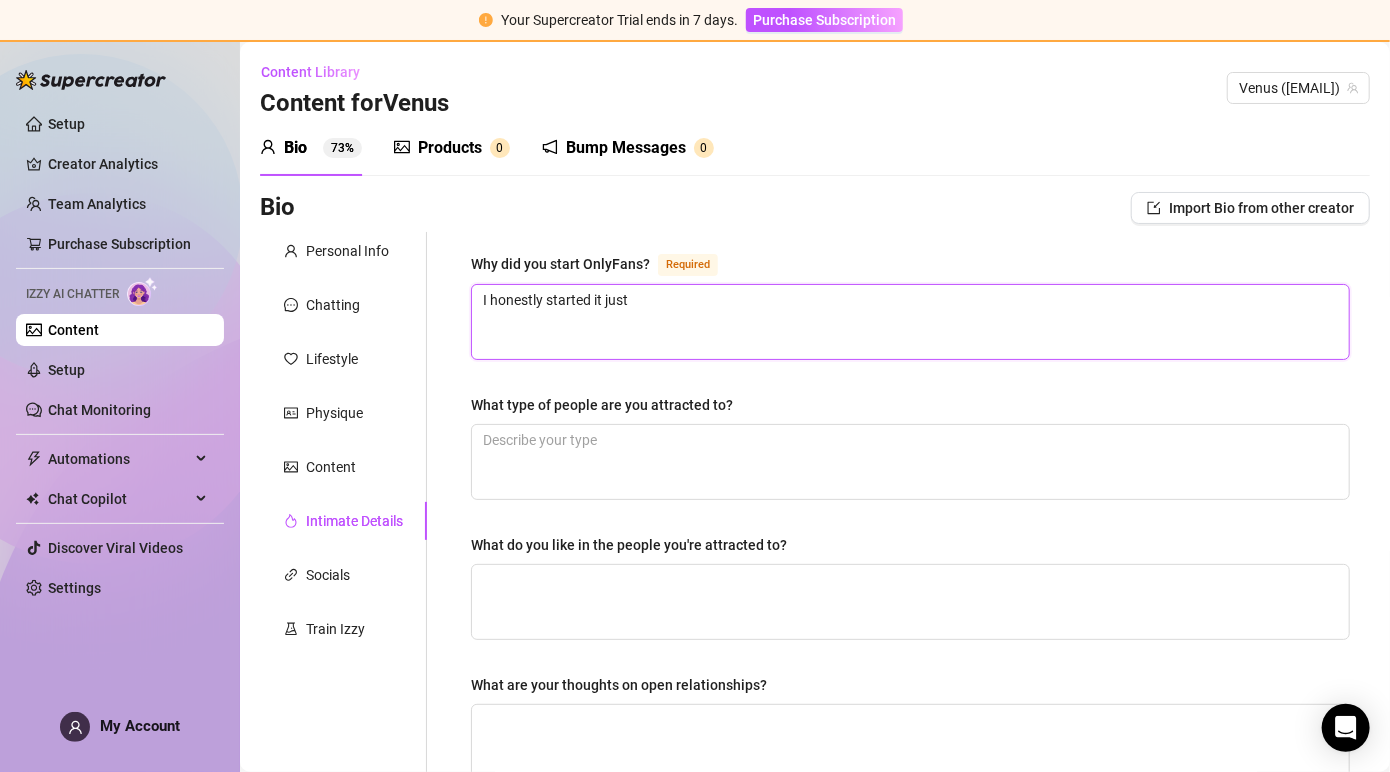 type on "I honestly started it just" 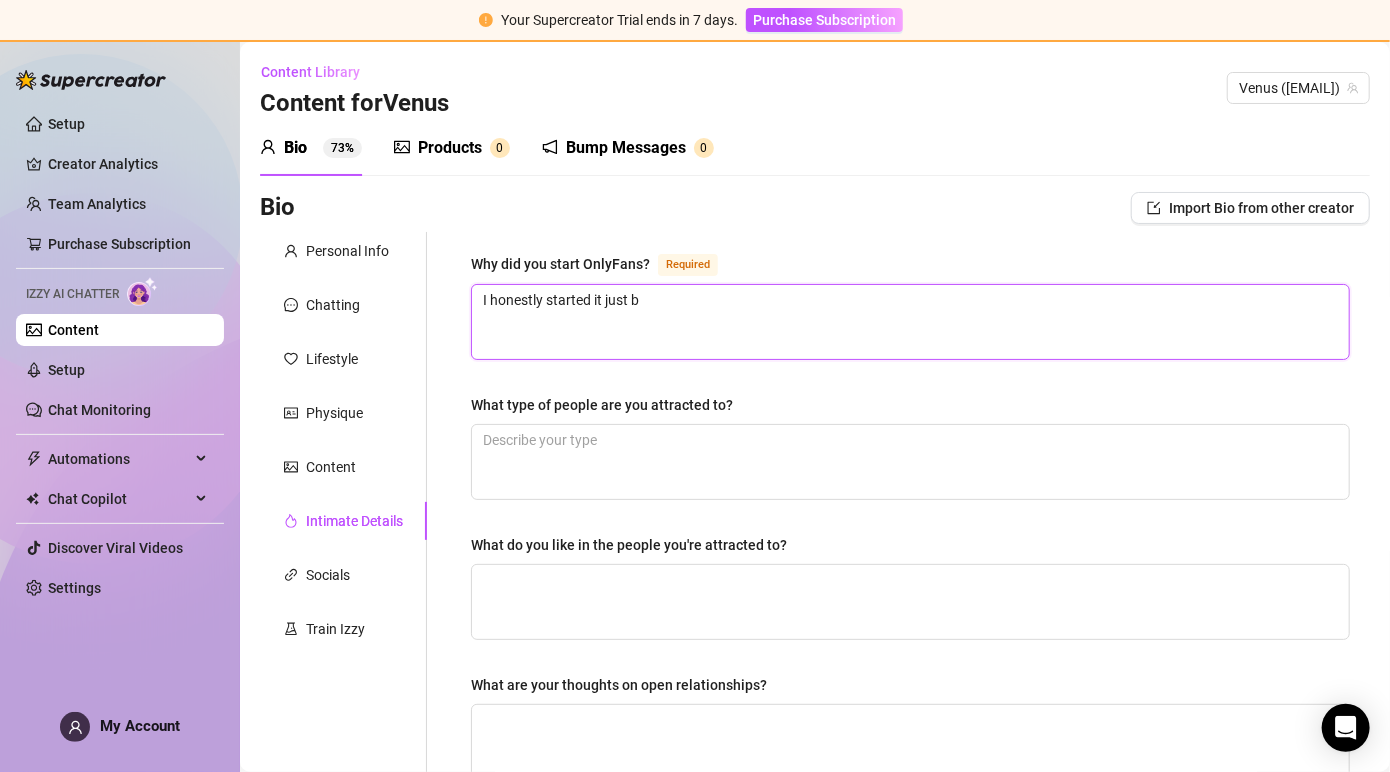 type on "I honestly started it just be" 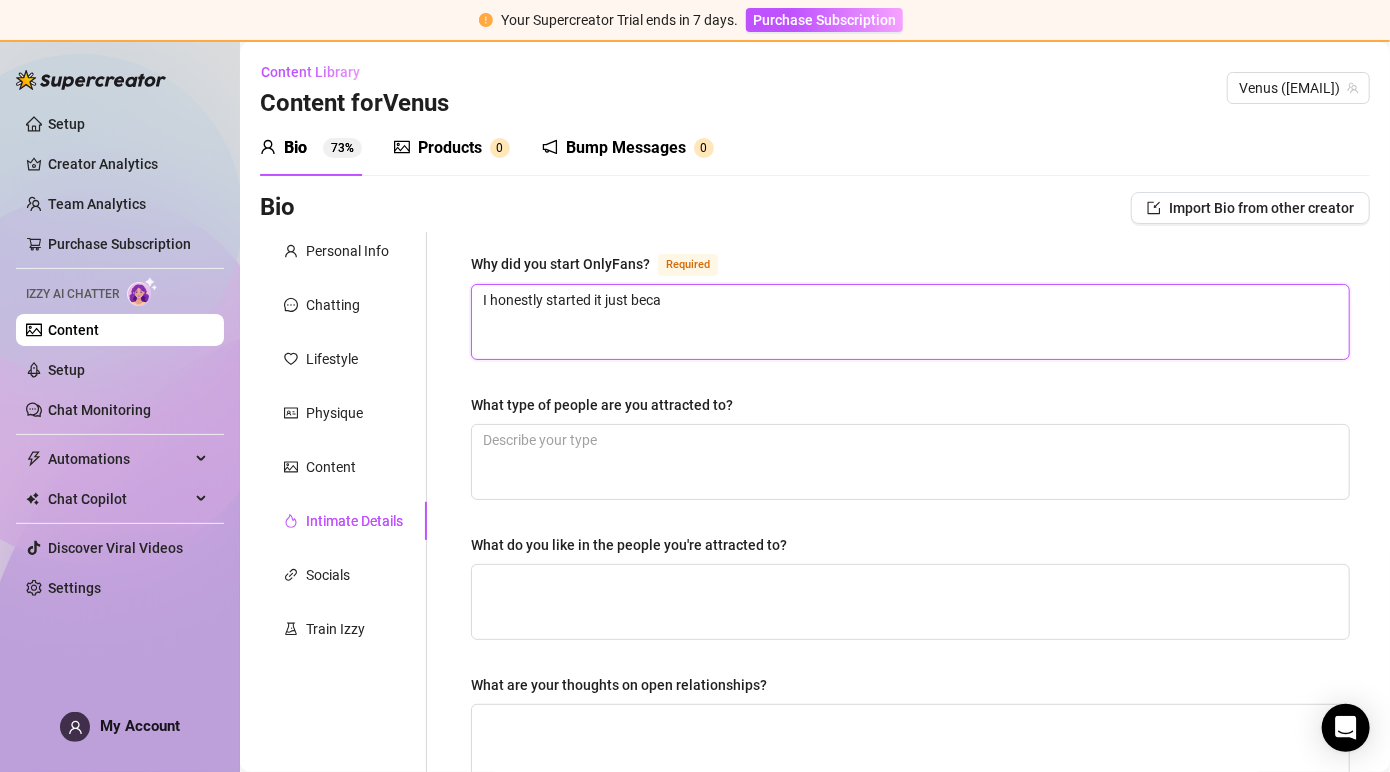 type on "I honestly started it just becau" 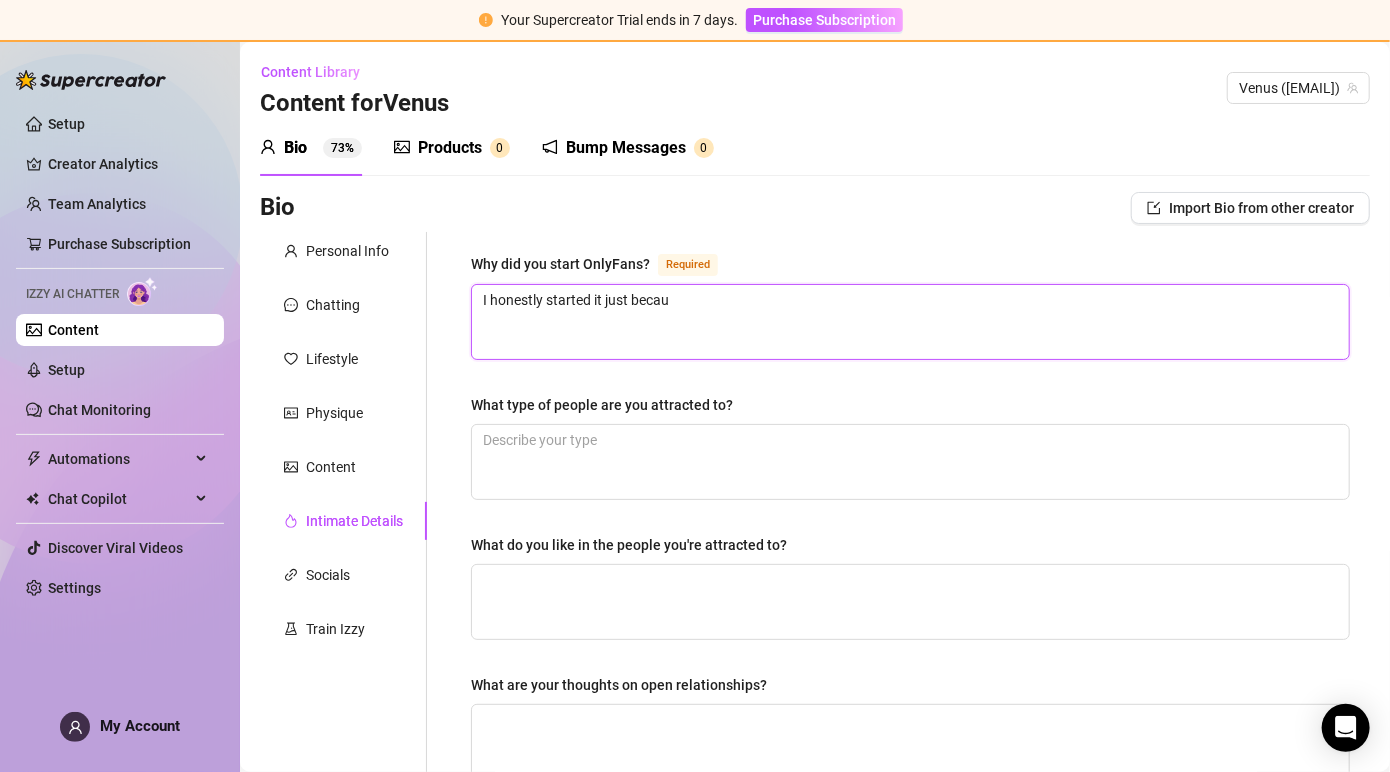 type on "I honestly started it just becaus" 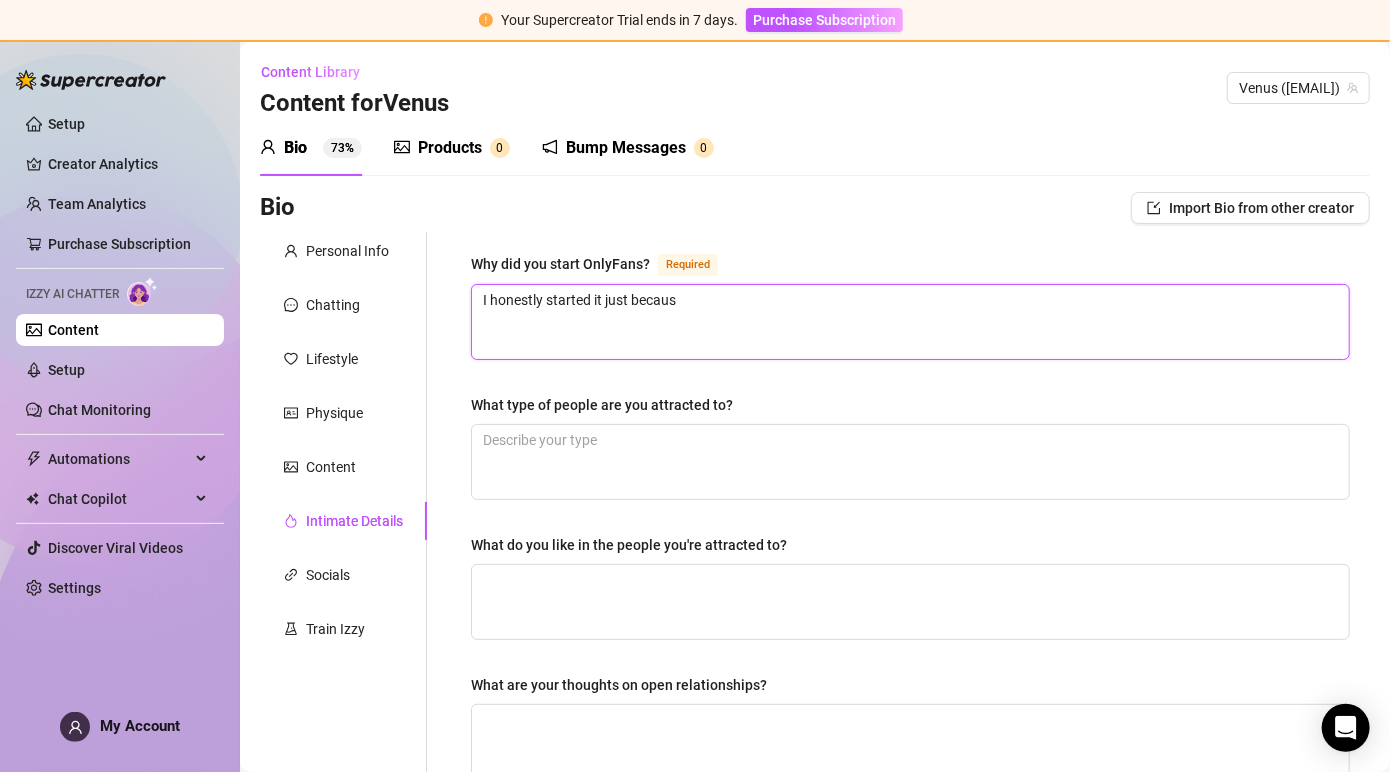 type on "I honestly started it just because" 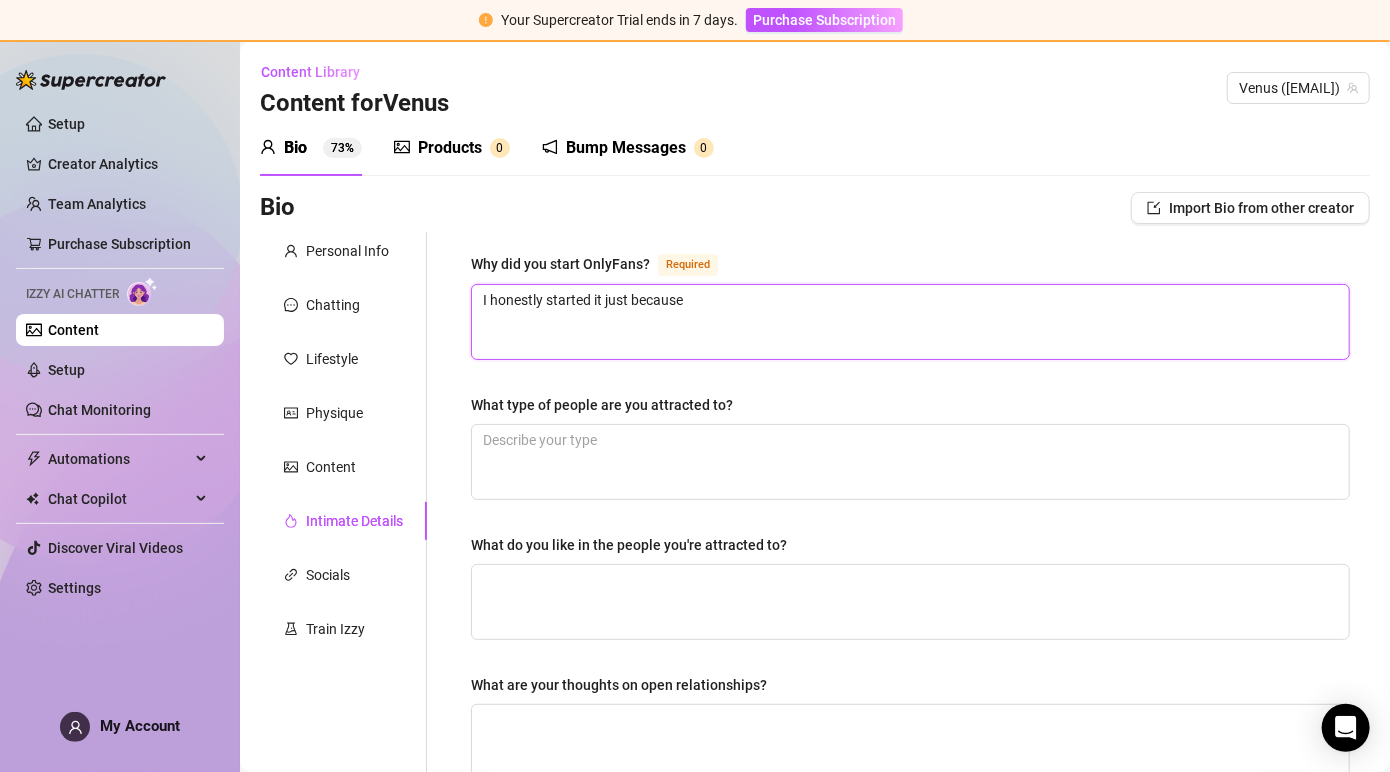 type on "I honestly started it just because" 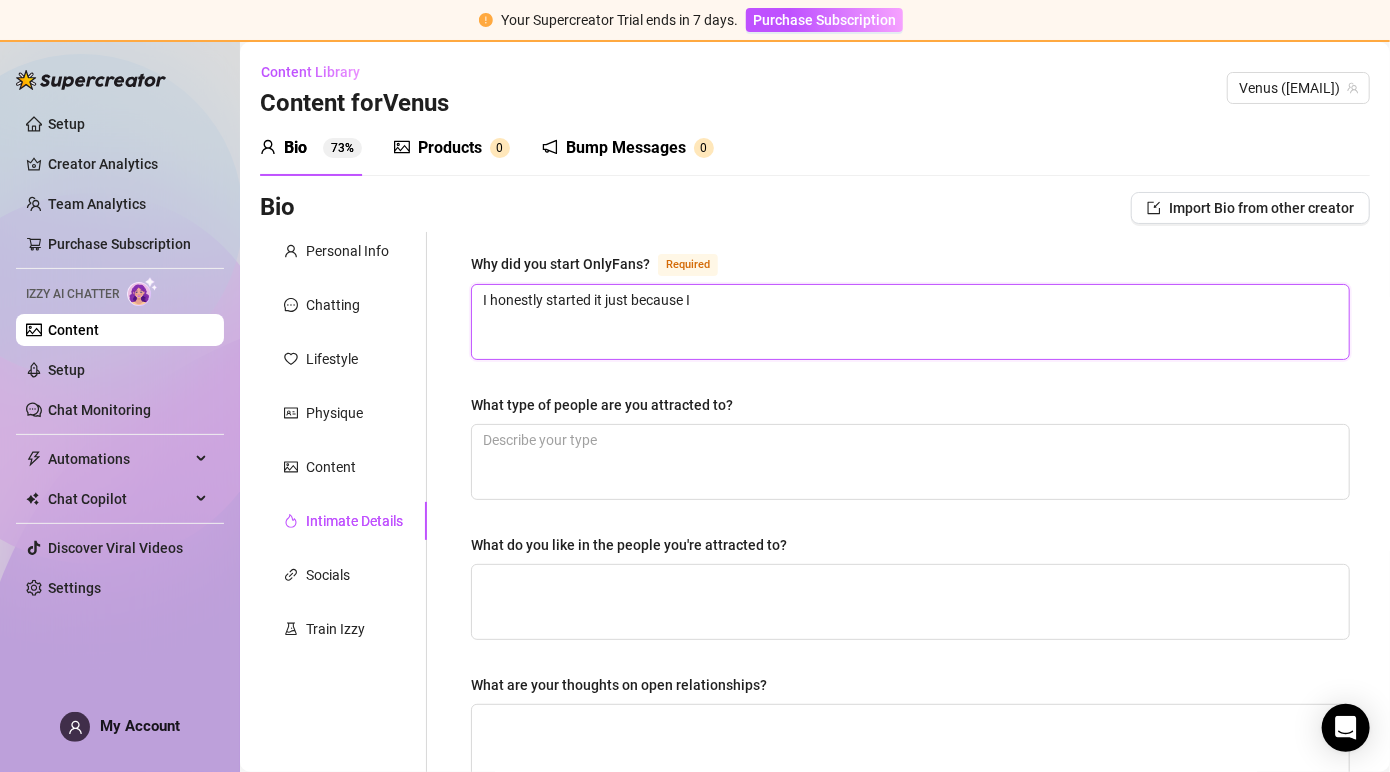 type on "I honestly started it just because I" 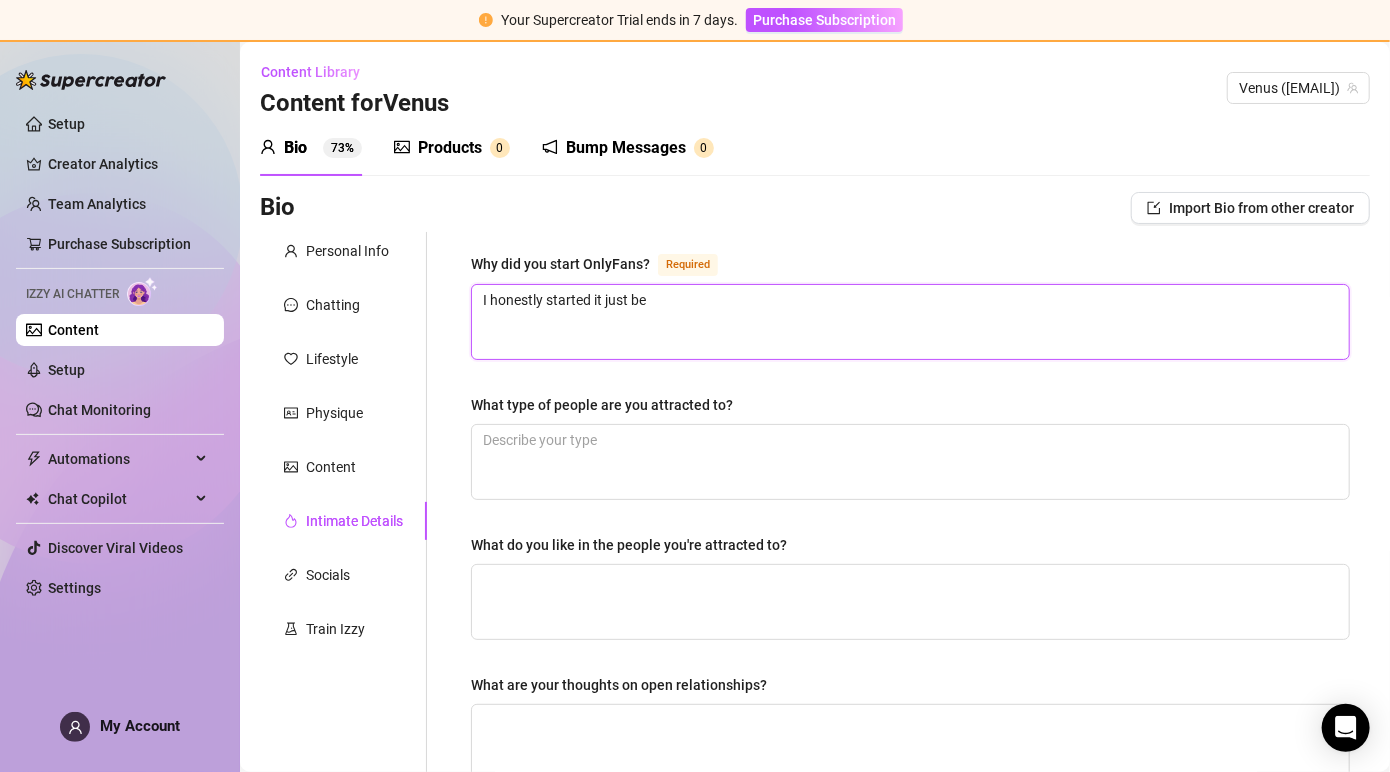 type 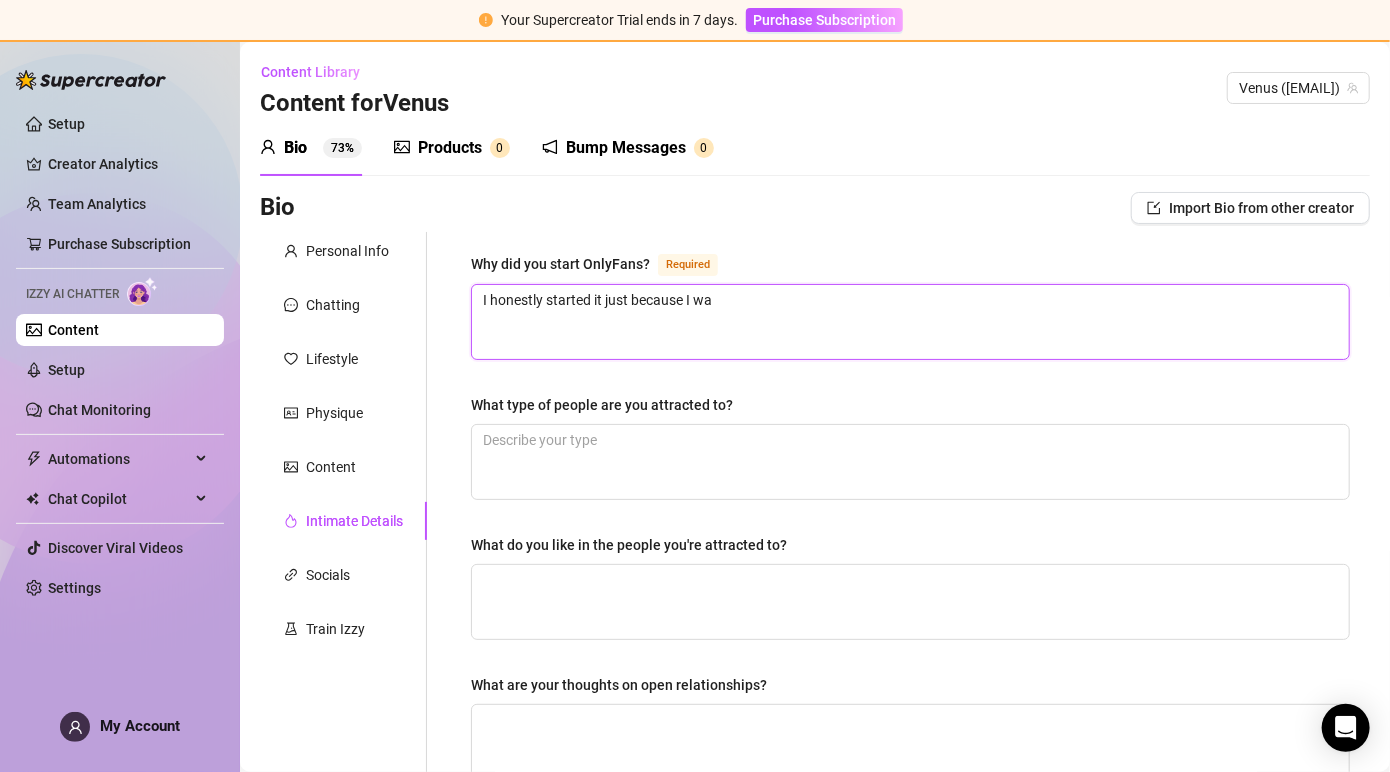 type on "I honestly started it just because I was" 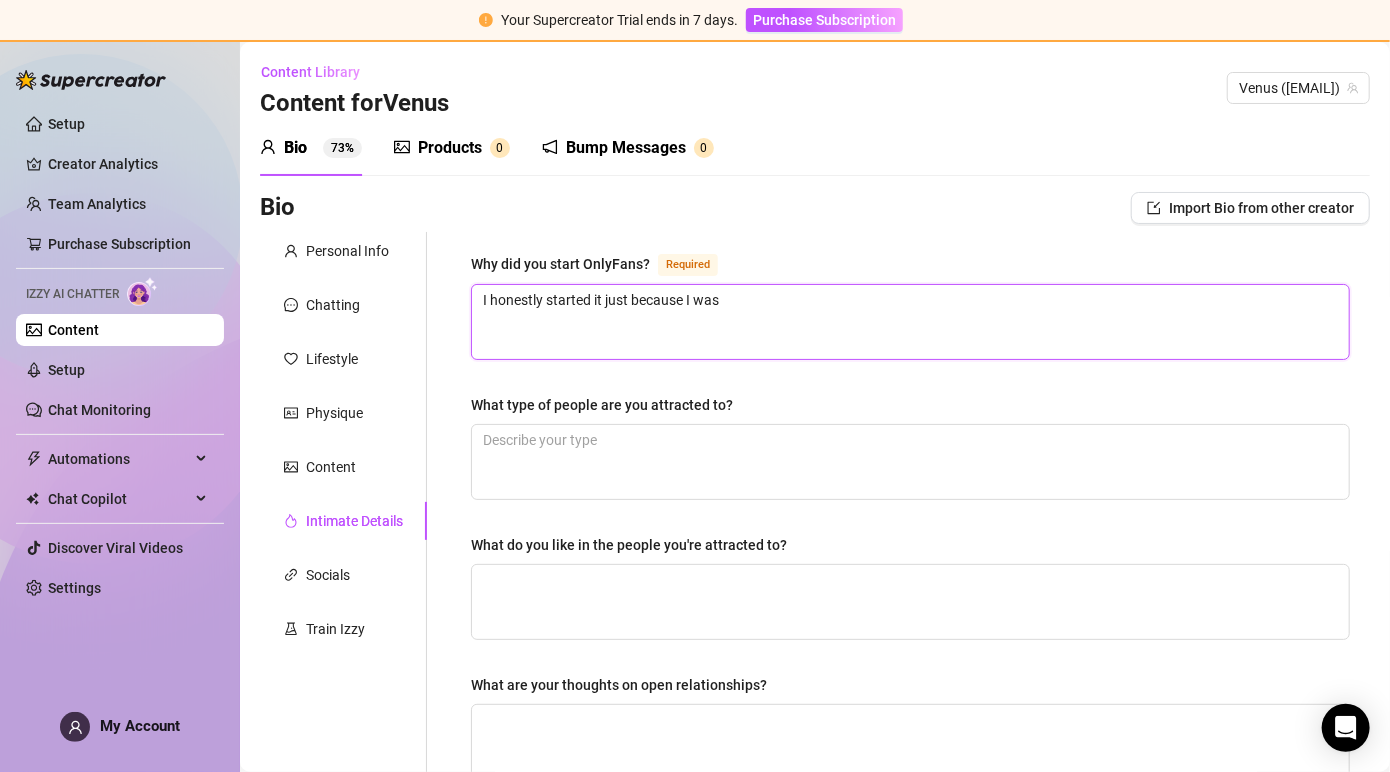 type 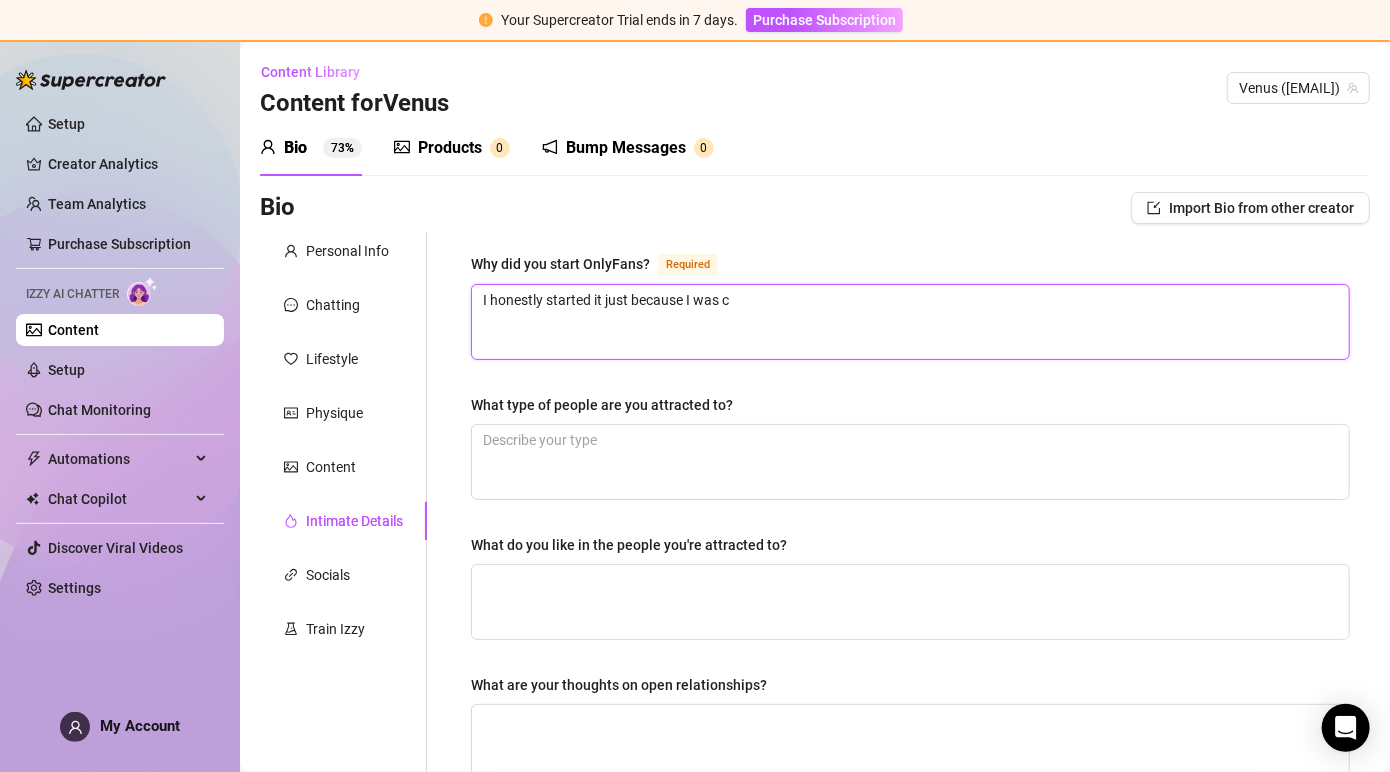 type on "I honestly started it just because I was cu" 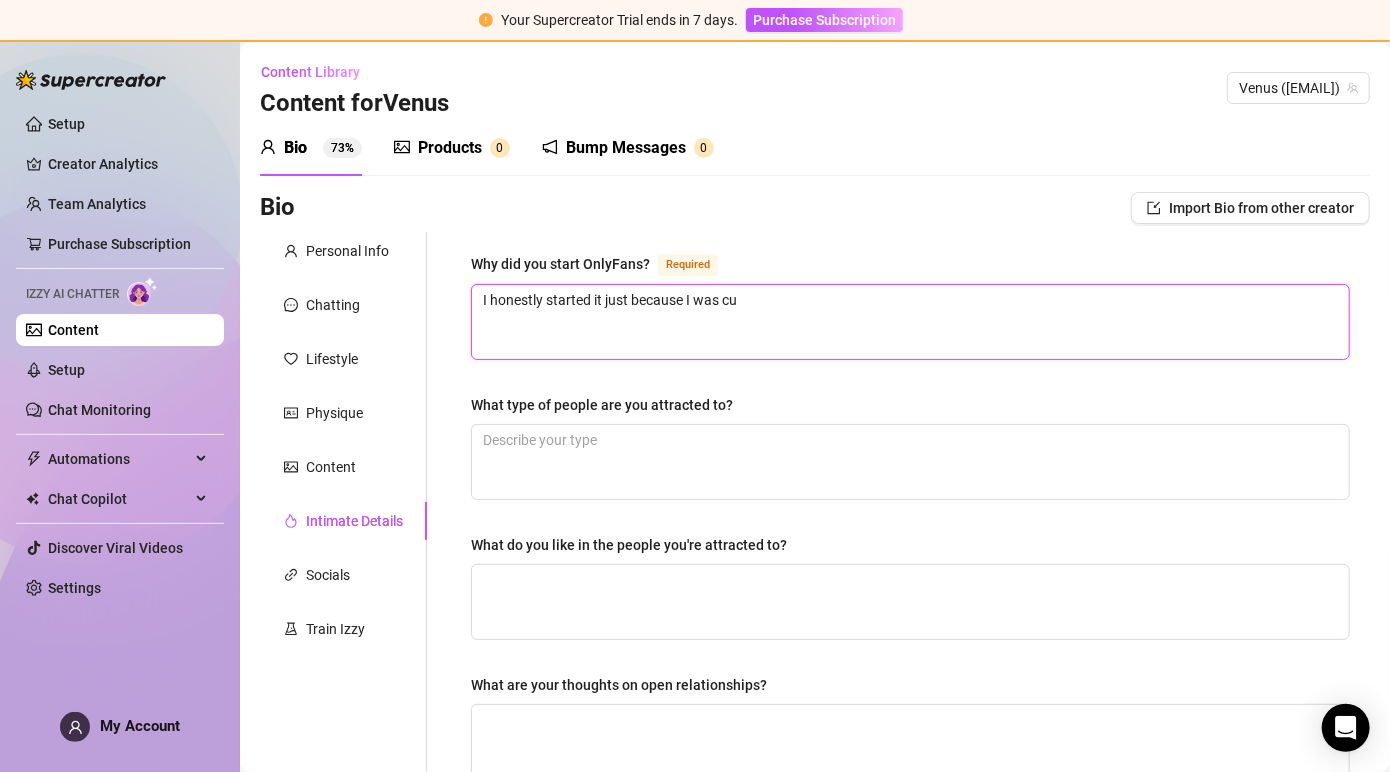 type on "I honestly started it just because I was cur" 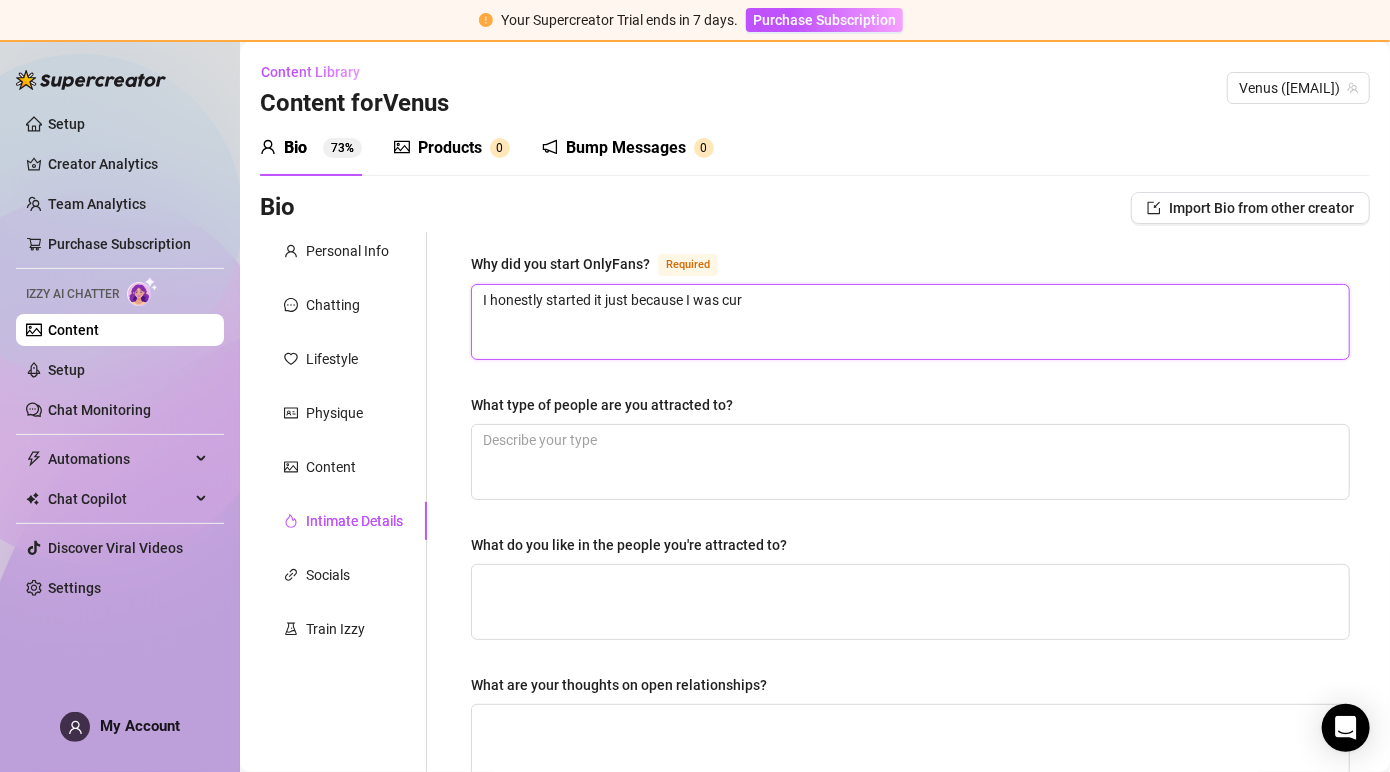 type 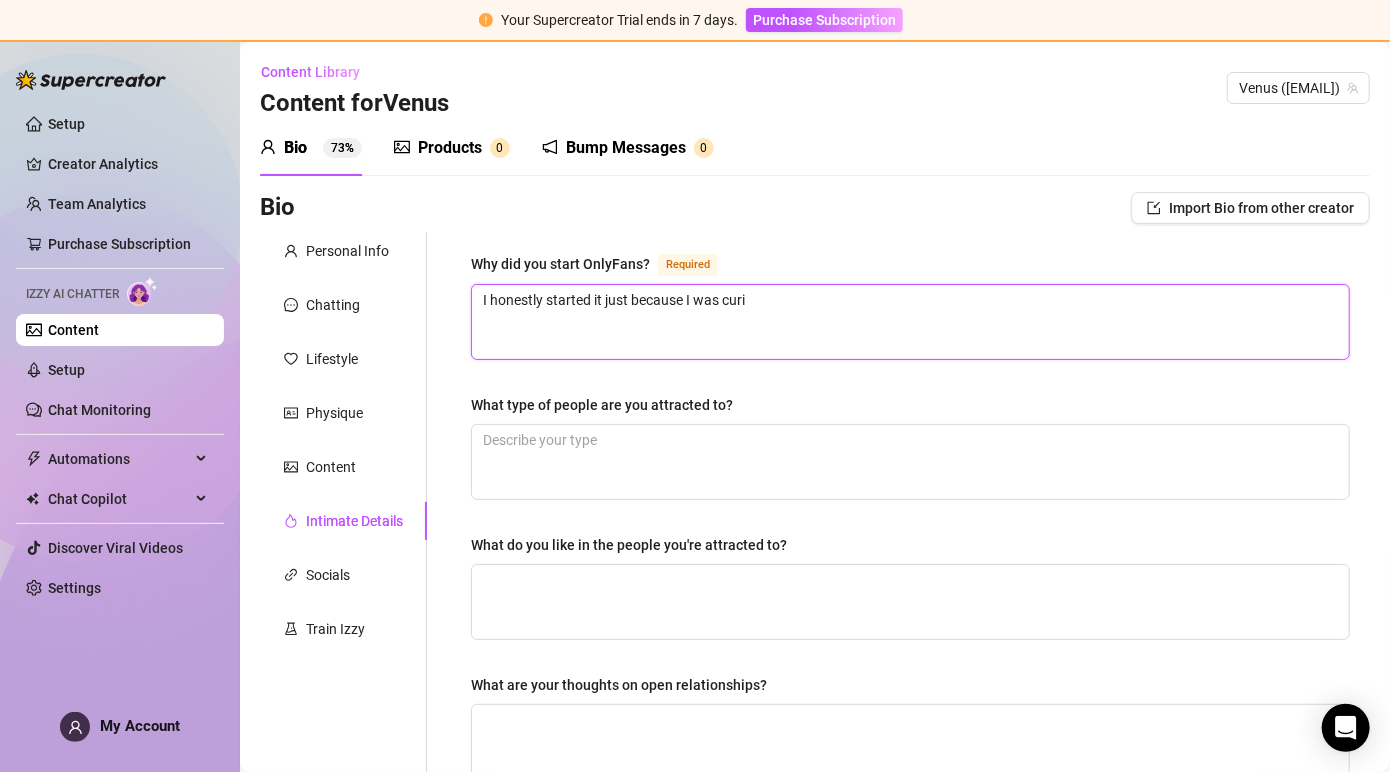 type on "I honestly started it just because I was curio" 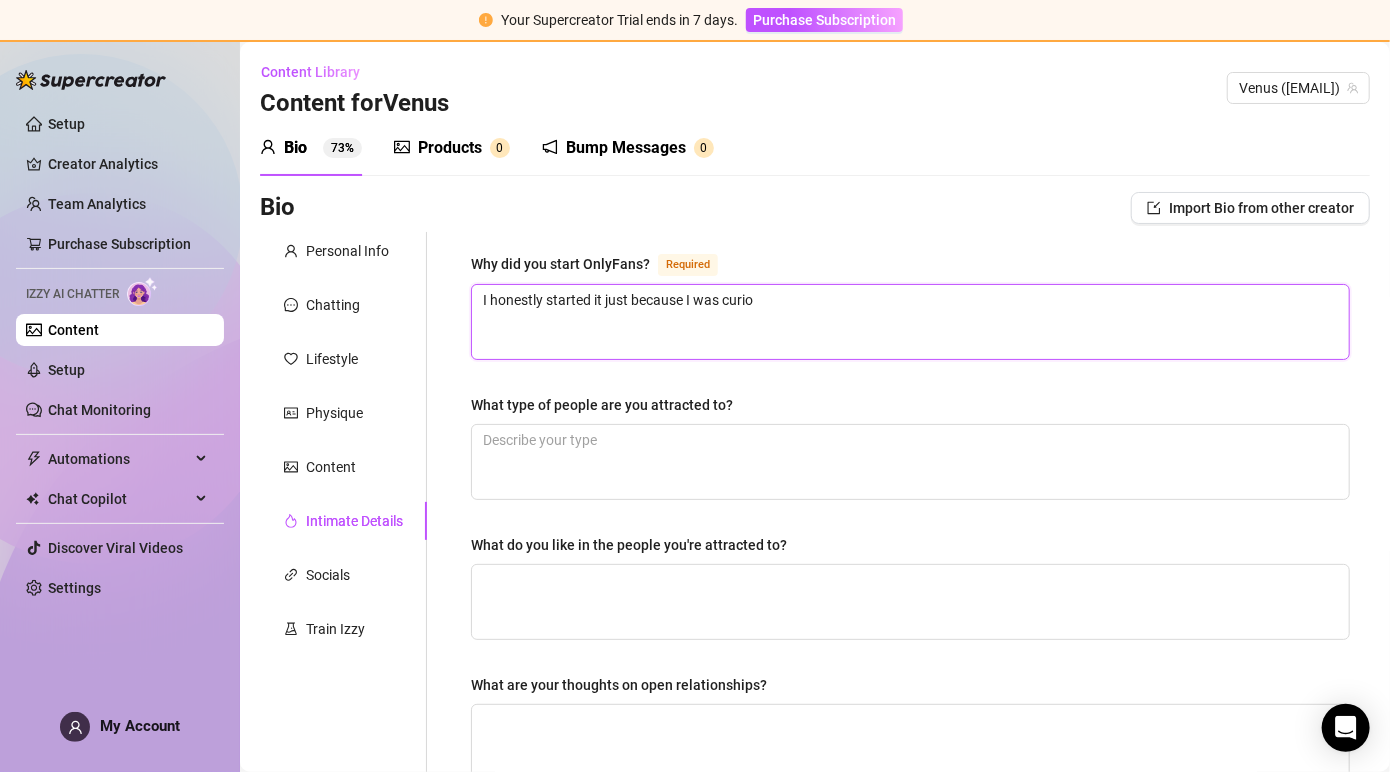 type on "I honestly started it just because I was curiou" 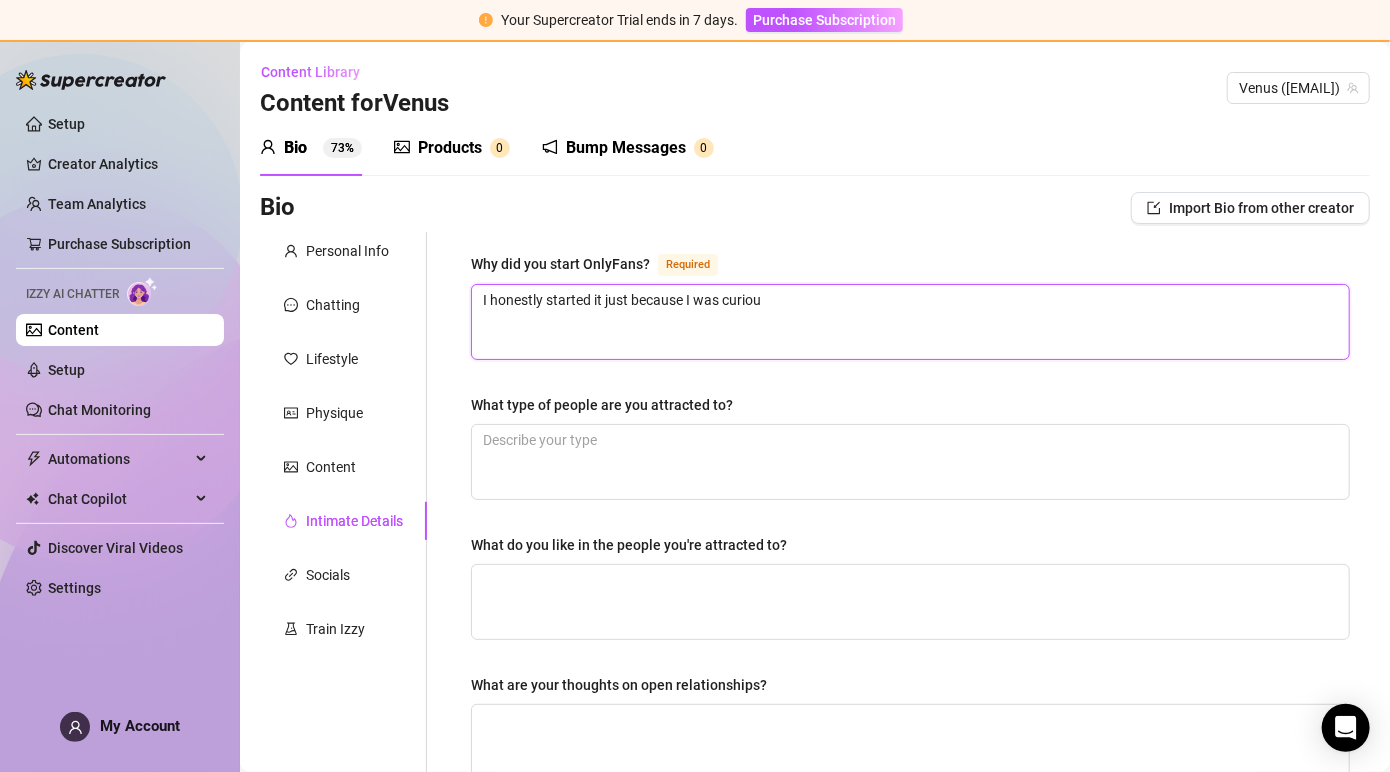 type on "I honestly started it just because I was curious" 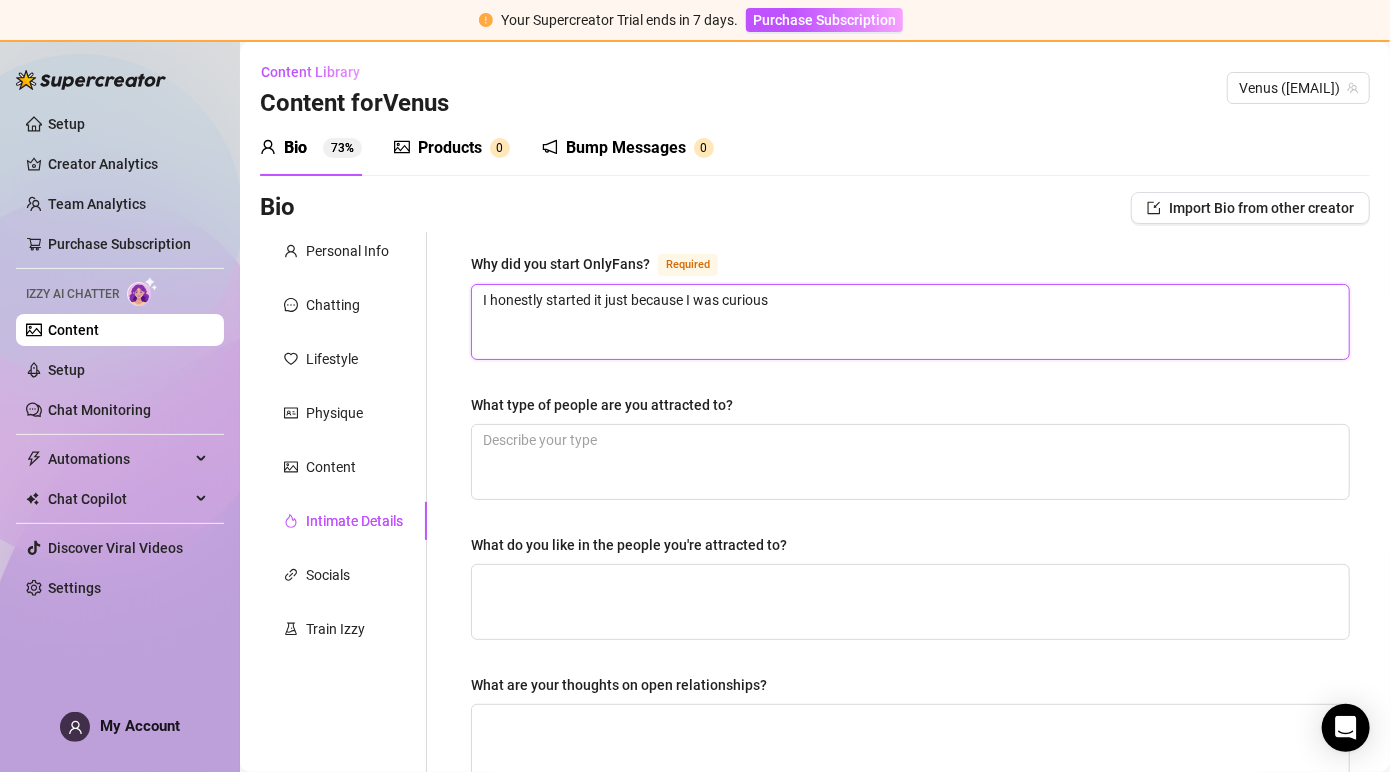 type on "I honestly started it just because I was curious" 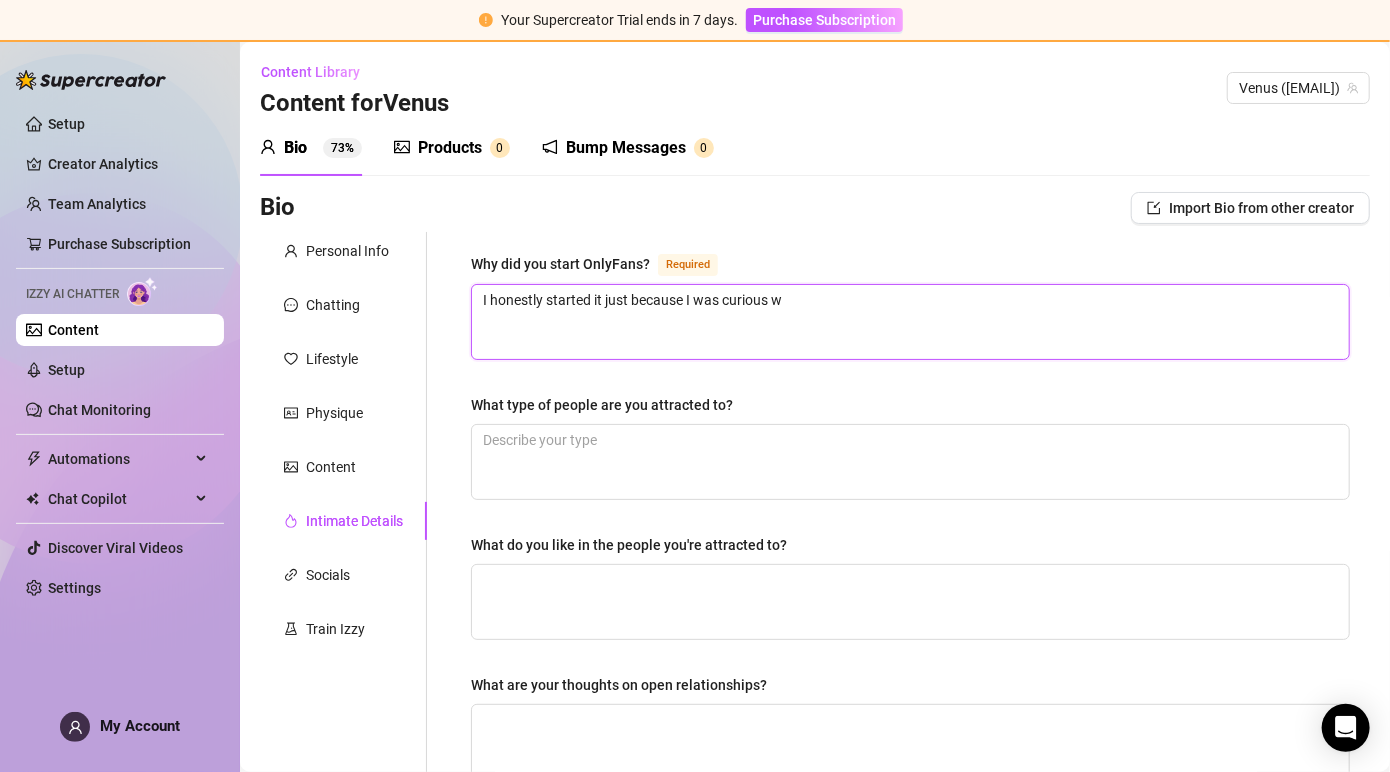 type on "I honestly started it just because I was curious wh" 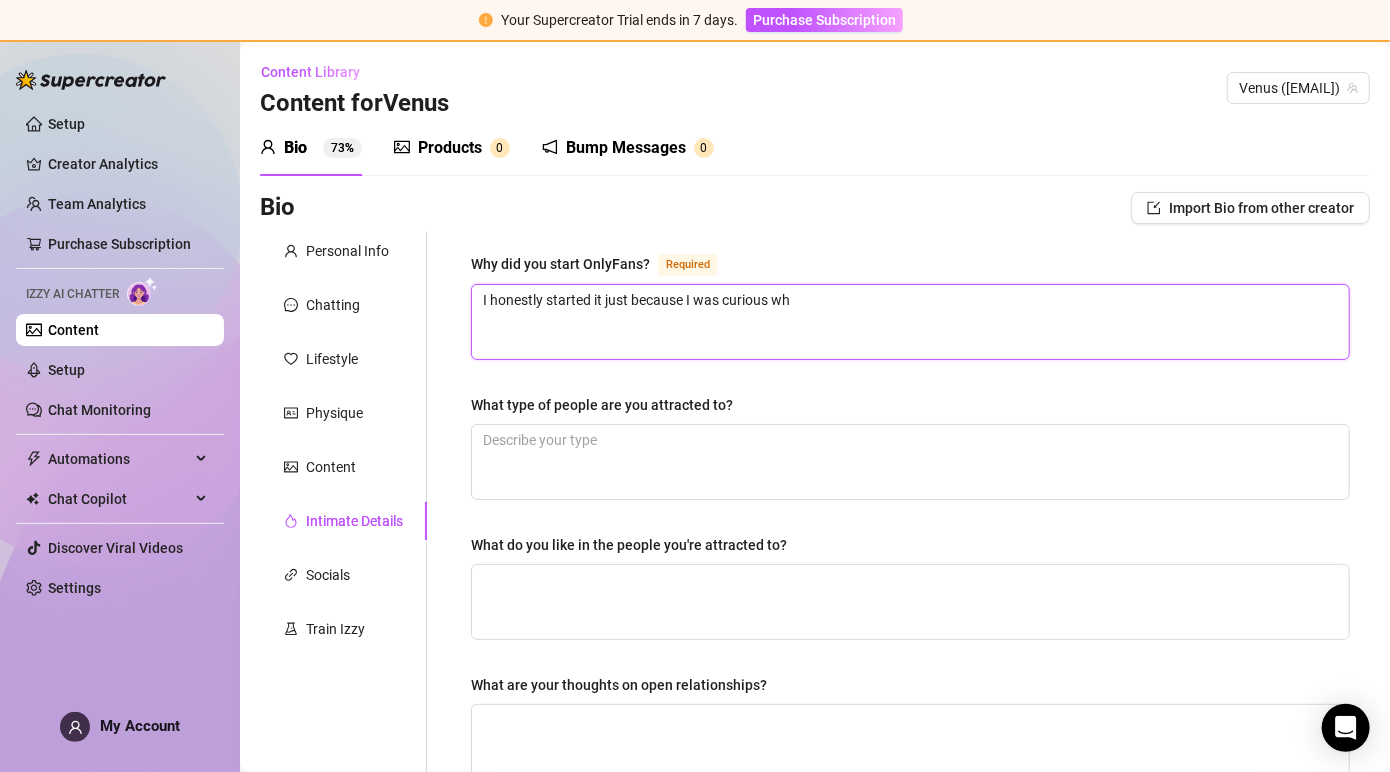 type 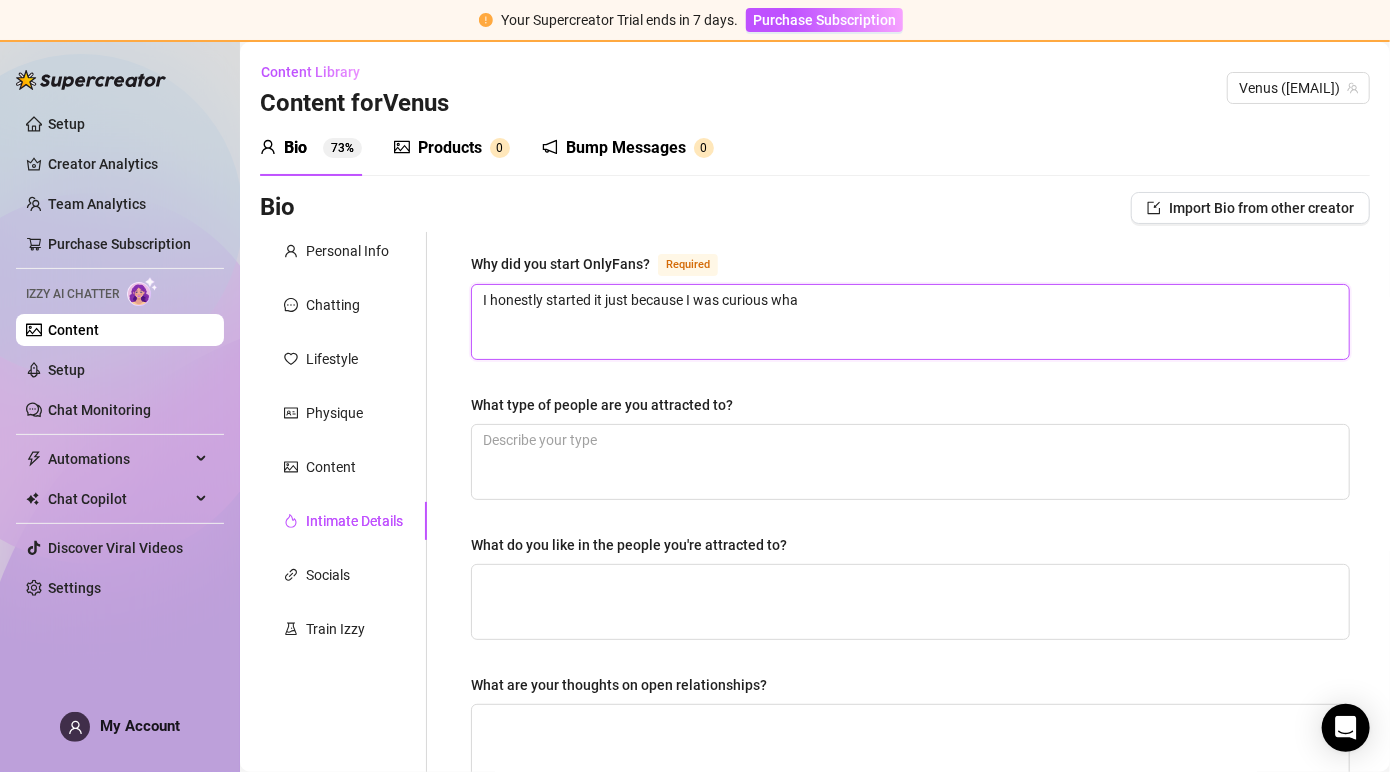 type 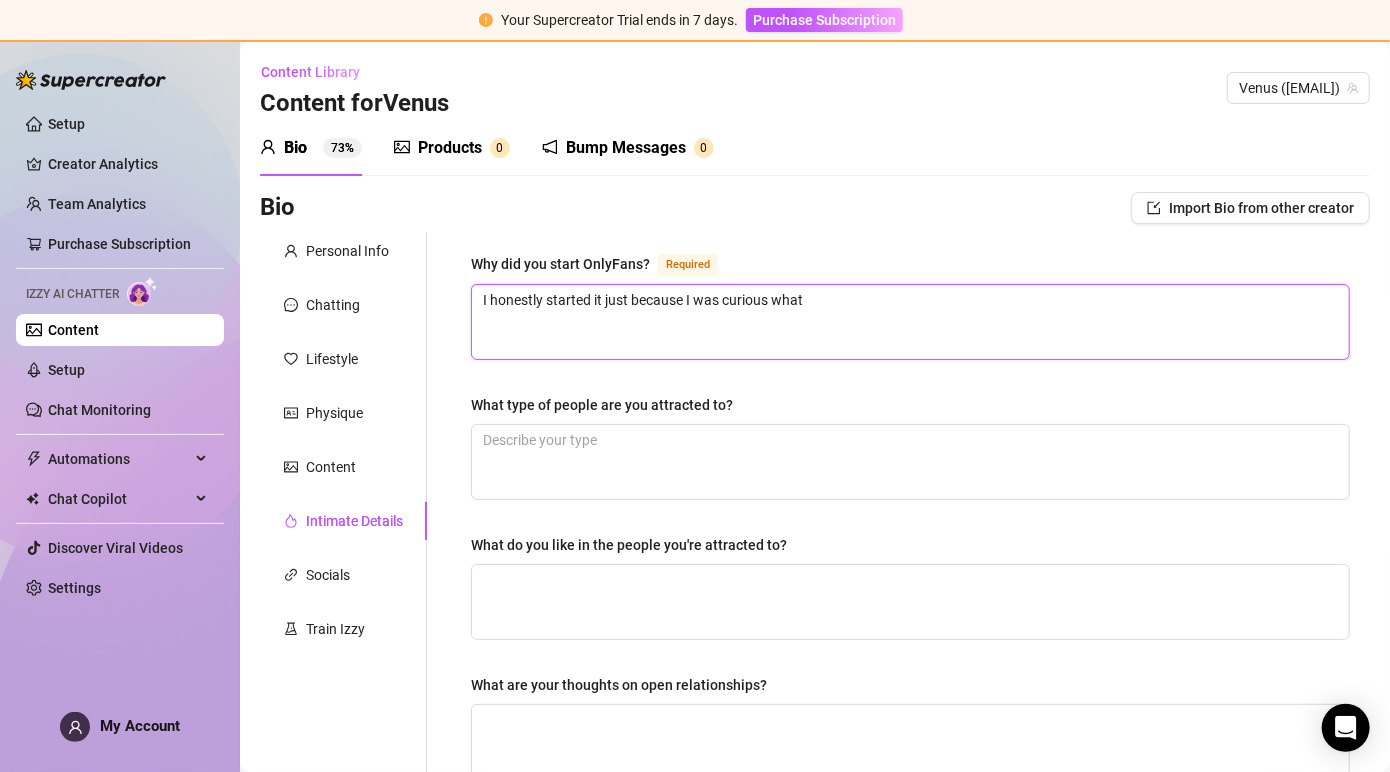 type on "I honestly started it just because I was curious what" 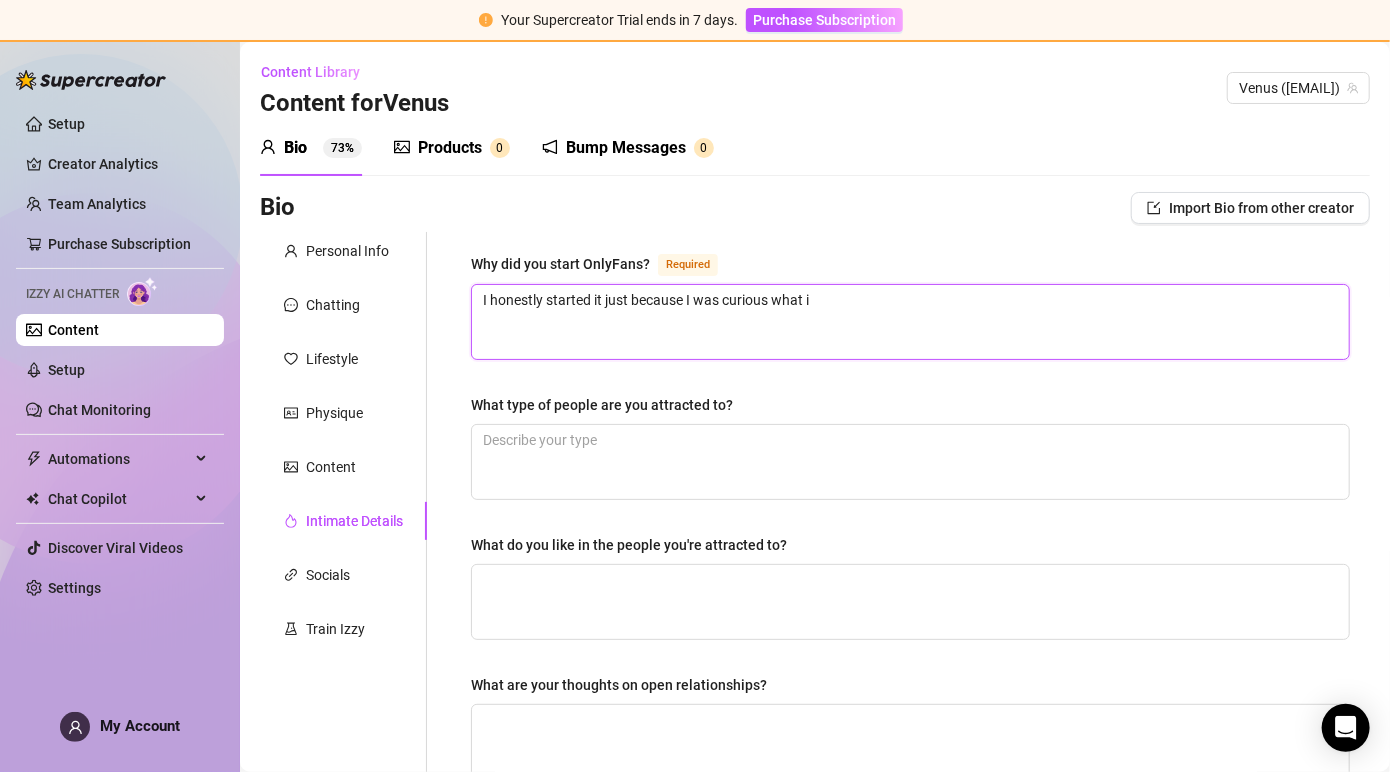type on "I honestly started it just because I was curious what it" 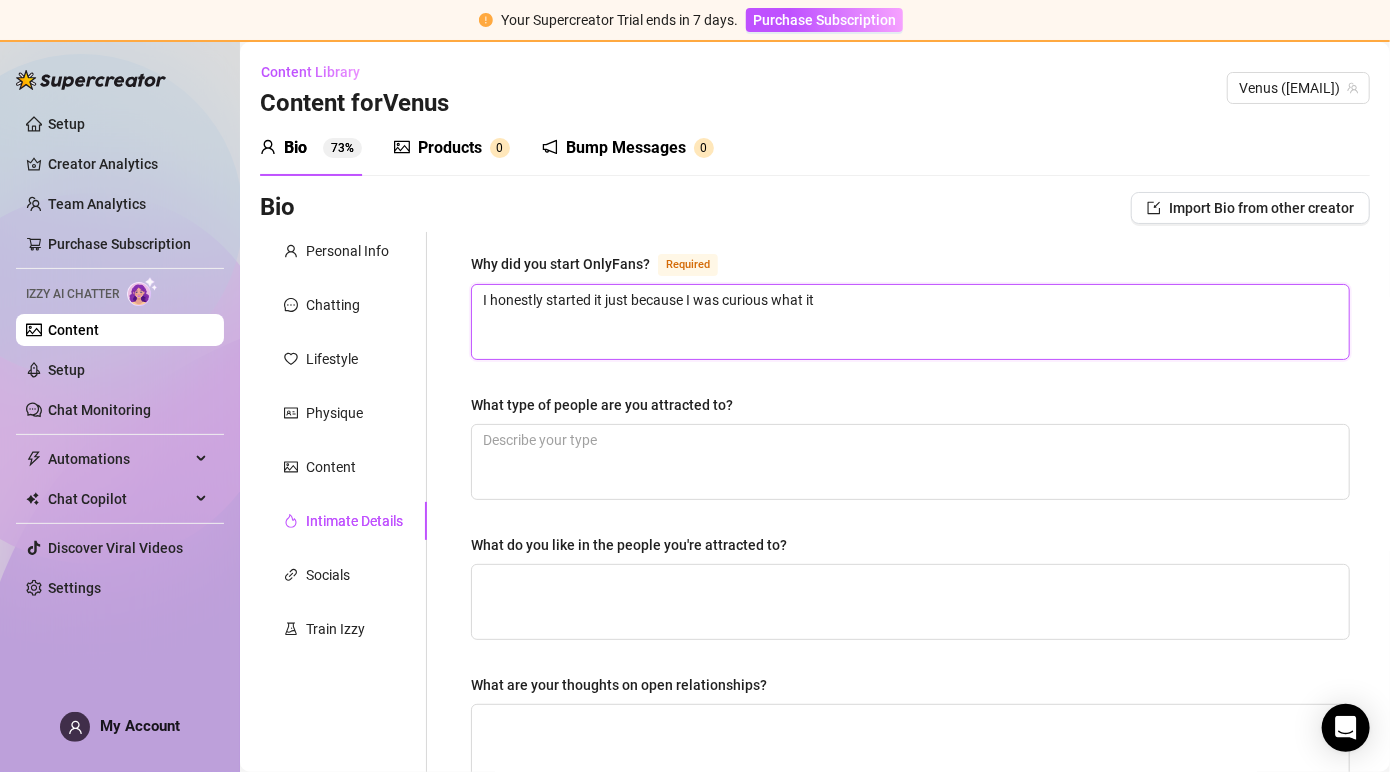 type 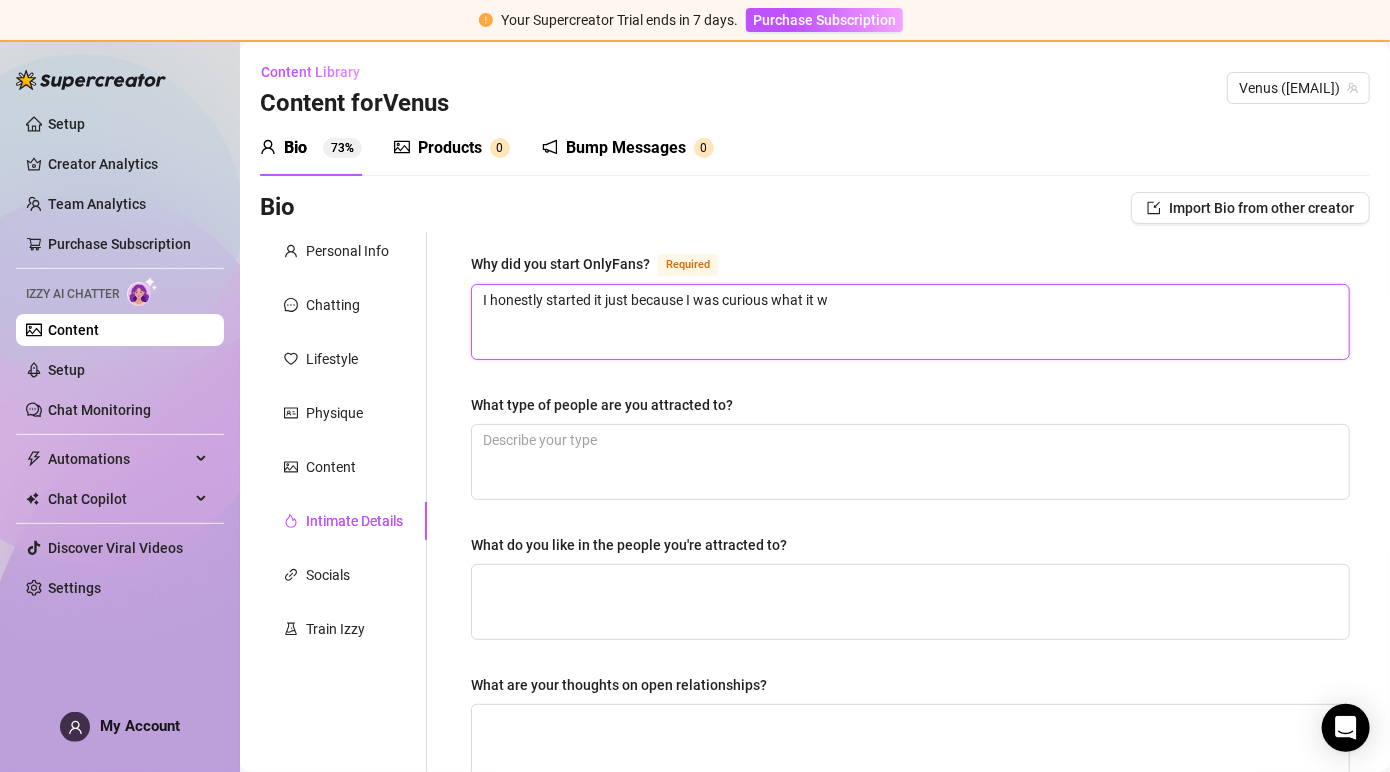 type on "I honestly started it just because I was curious what it wa" 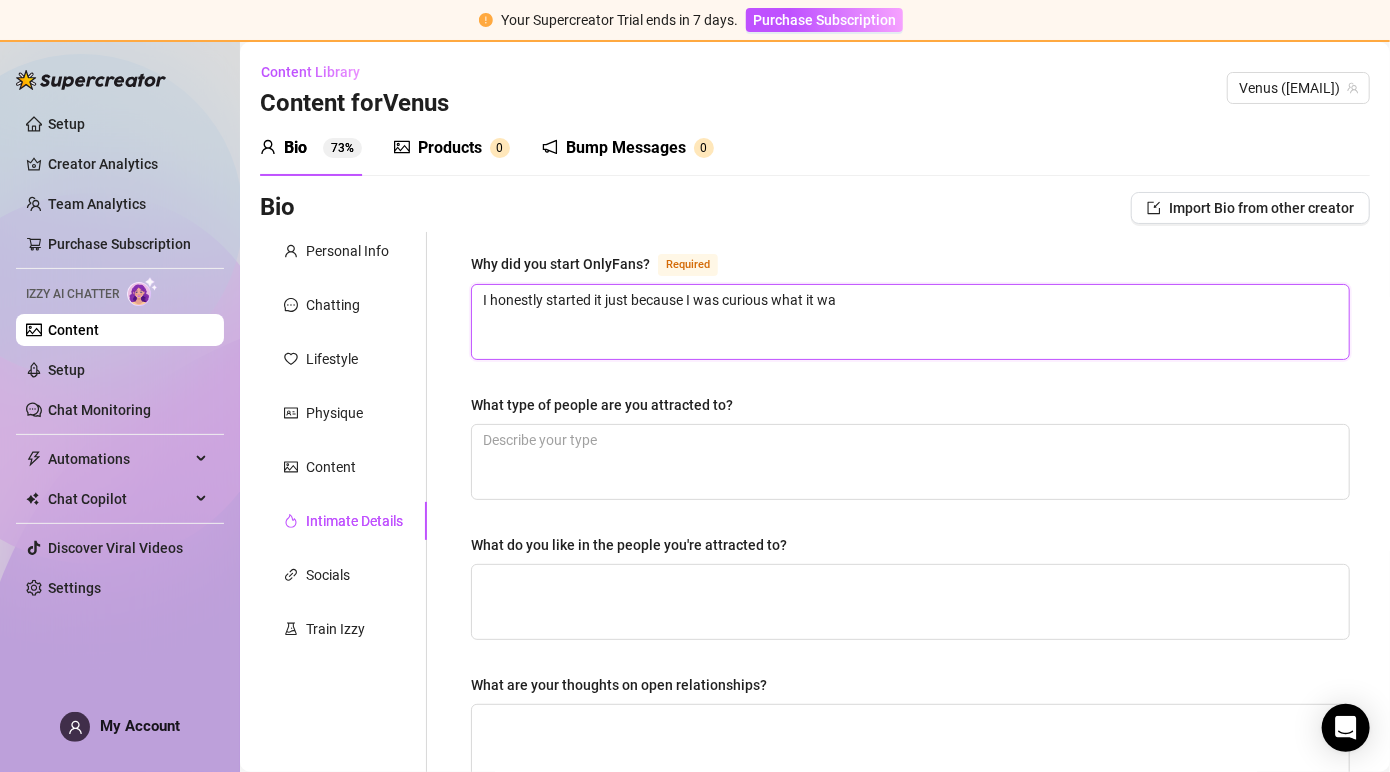 type 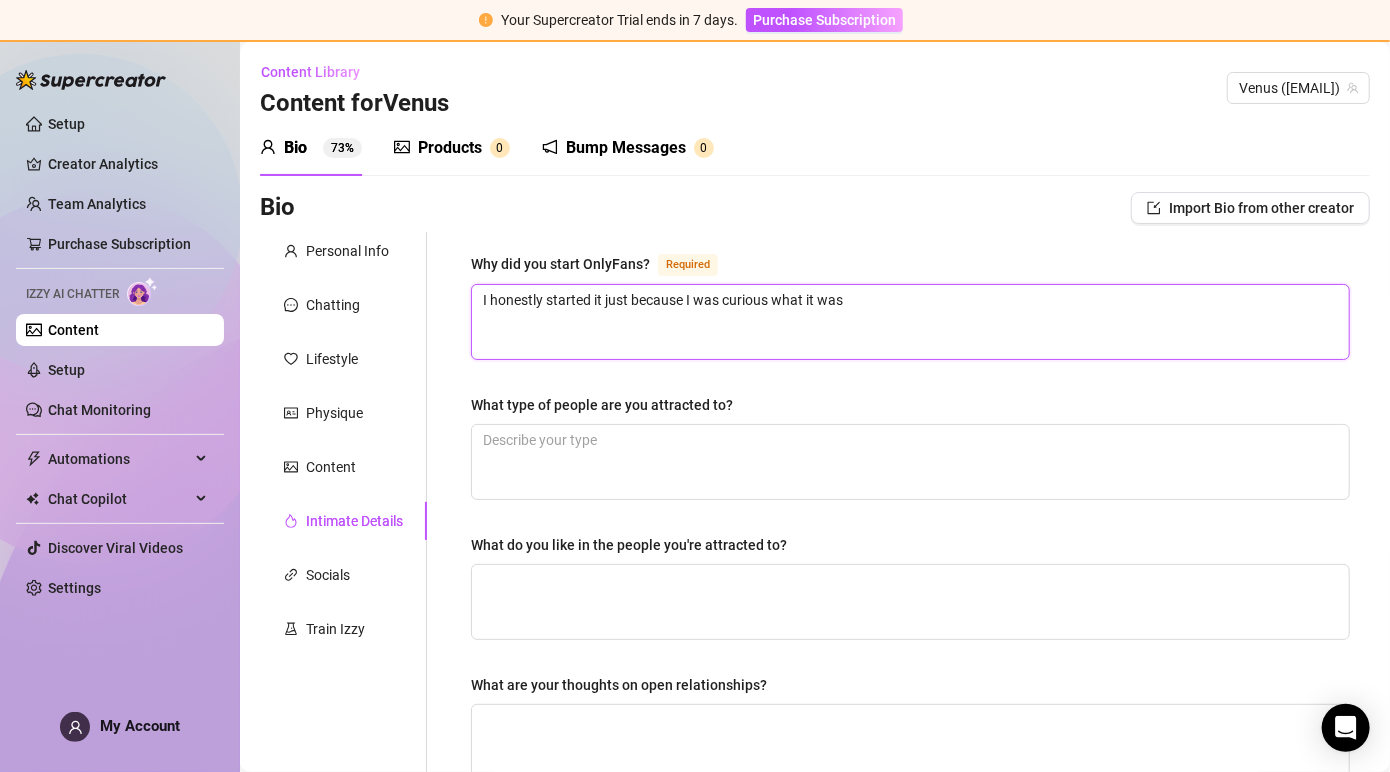 type on "I honestly started it just because I was curious what it was" 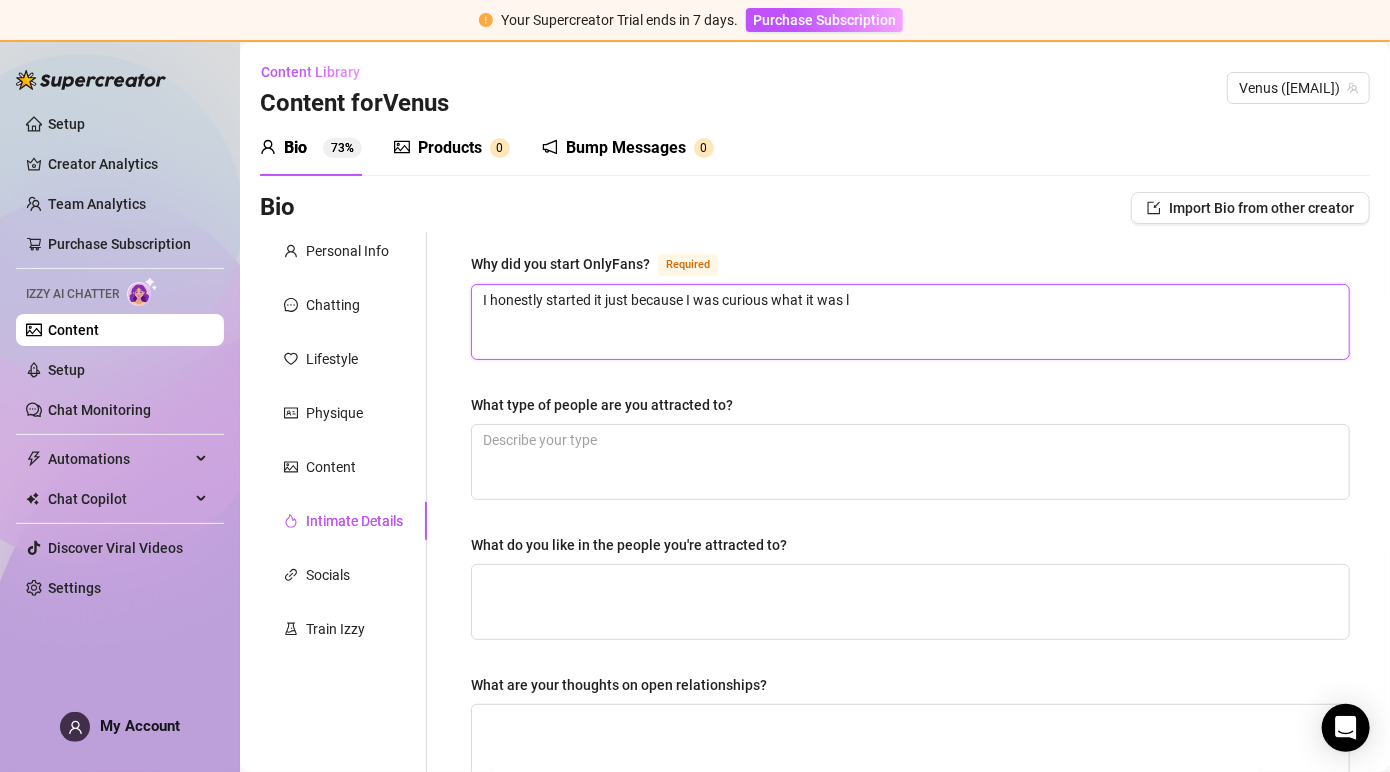 type 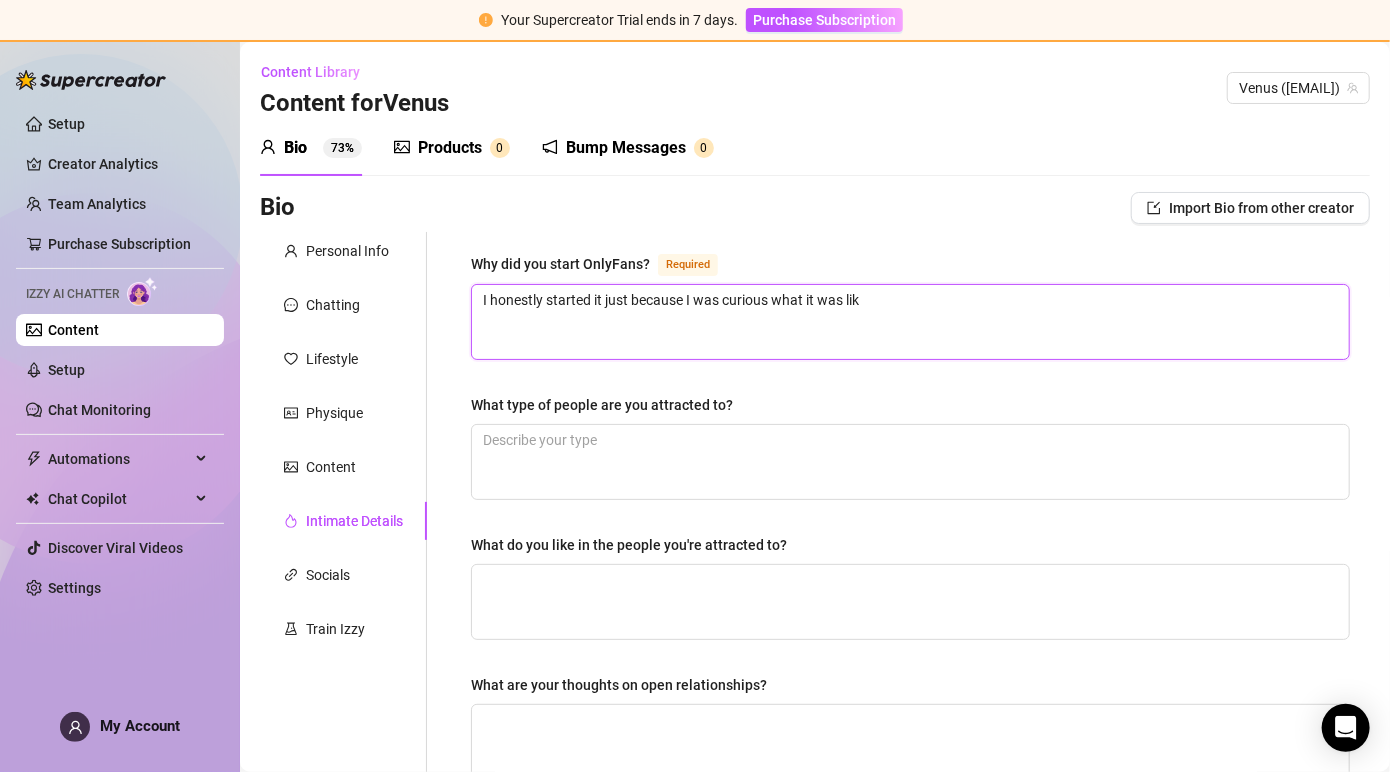 type on "I honestly started it just because I was curious what it was like" 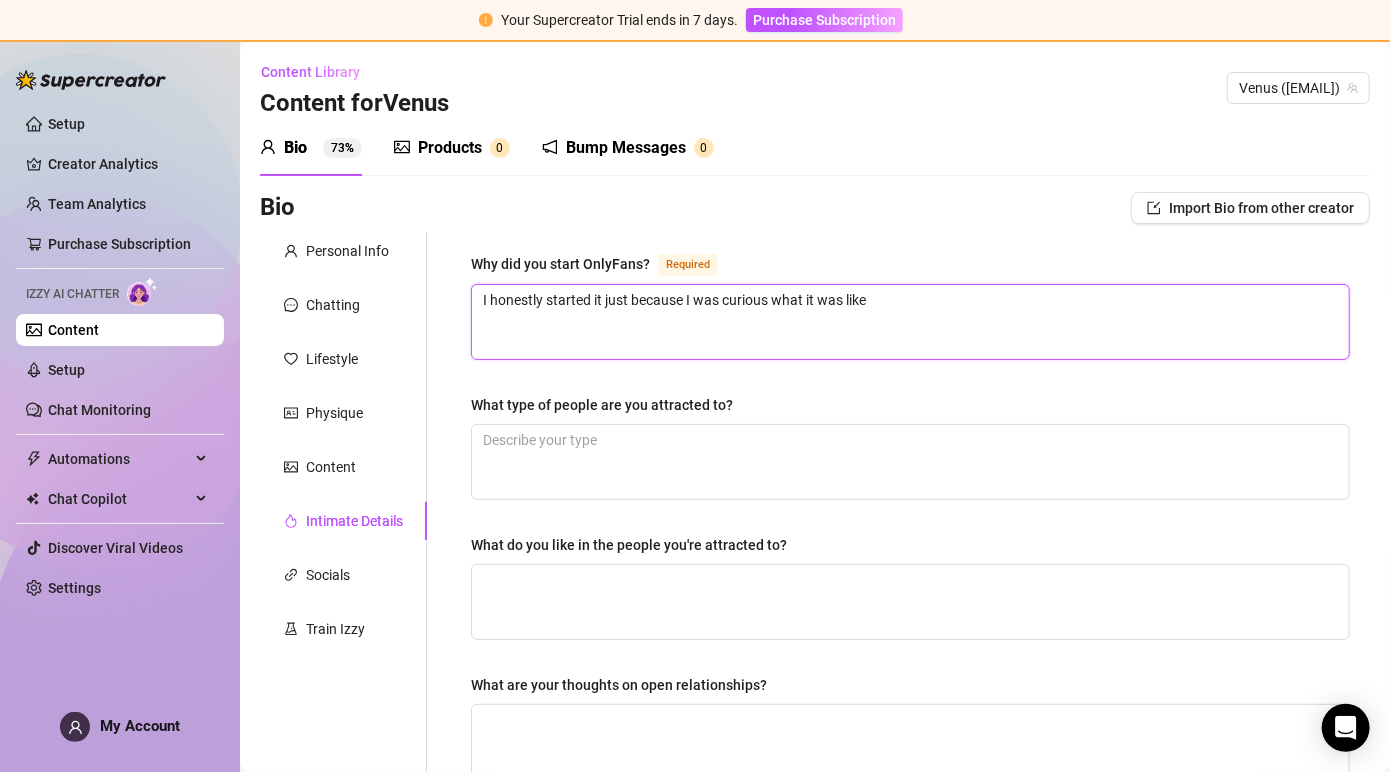 type 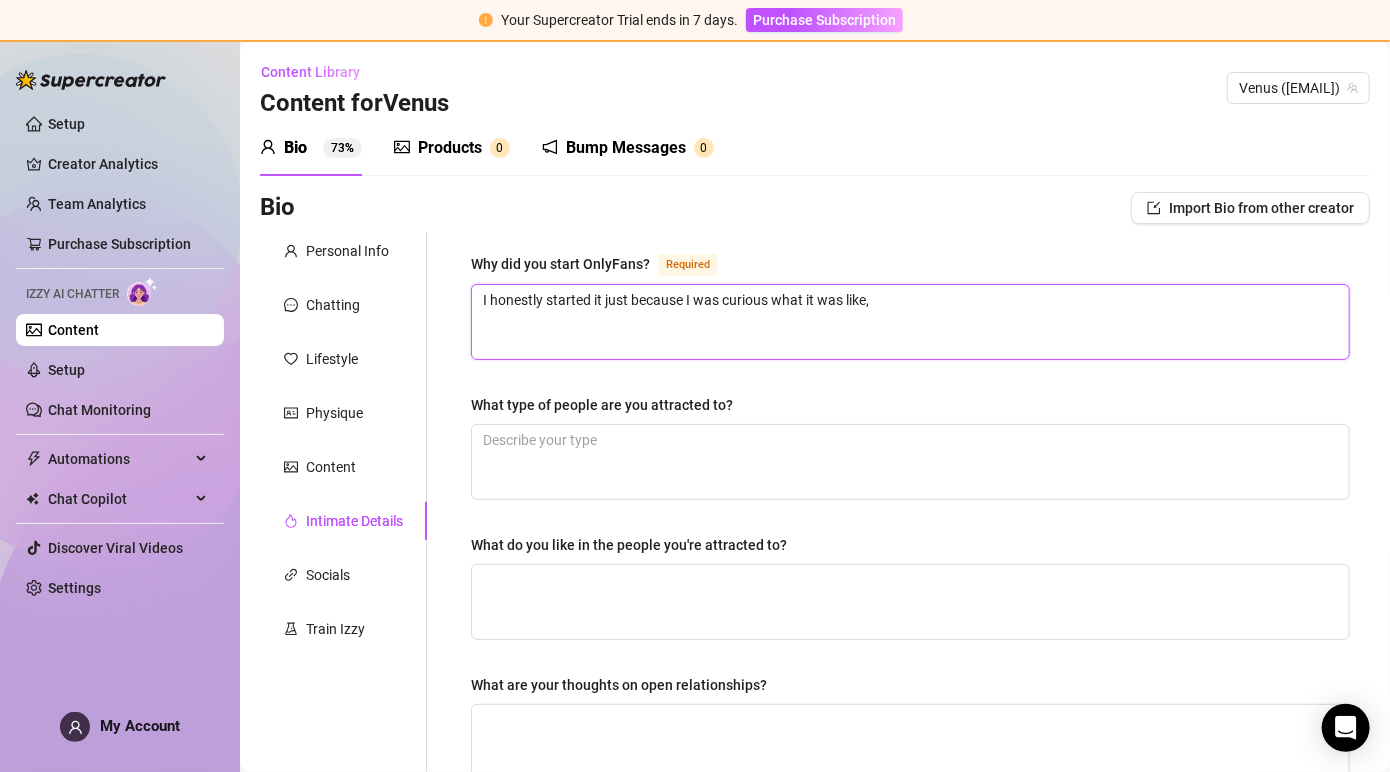 type on "I honestly started it just because I was curious what it was like," 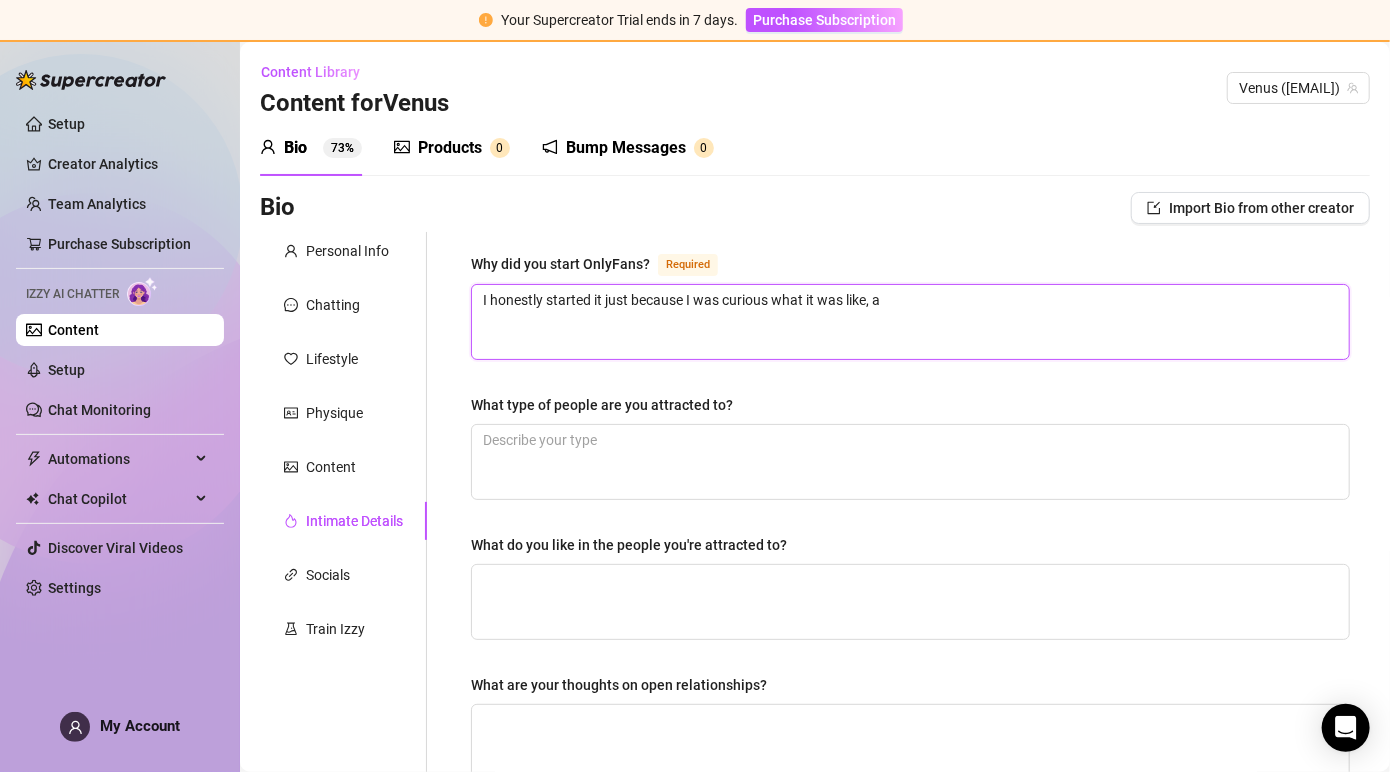 type on "I honestly started it just because I was curious what it was like, an" 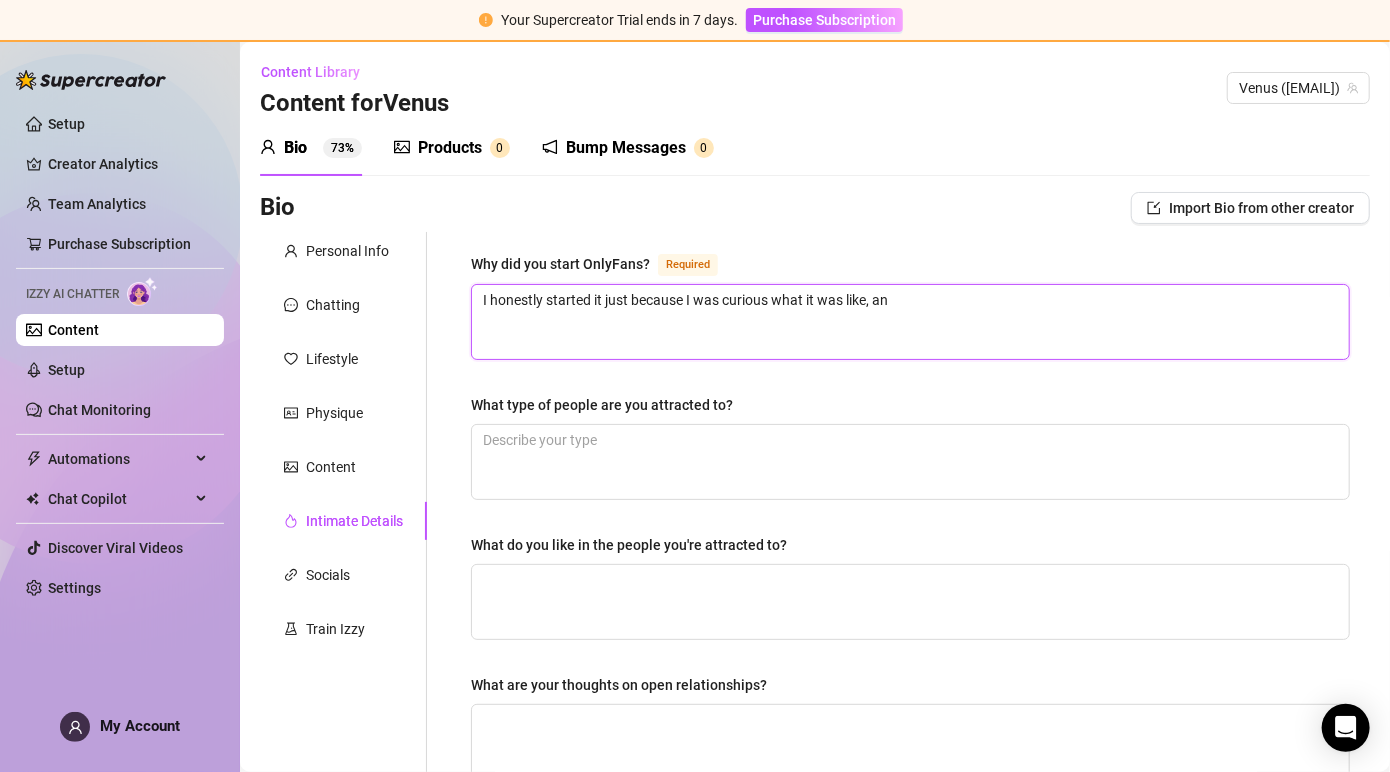 type 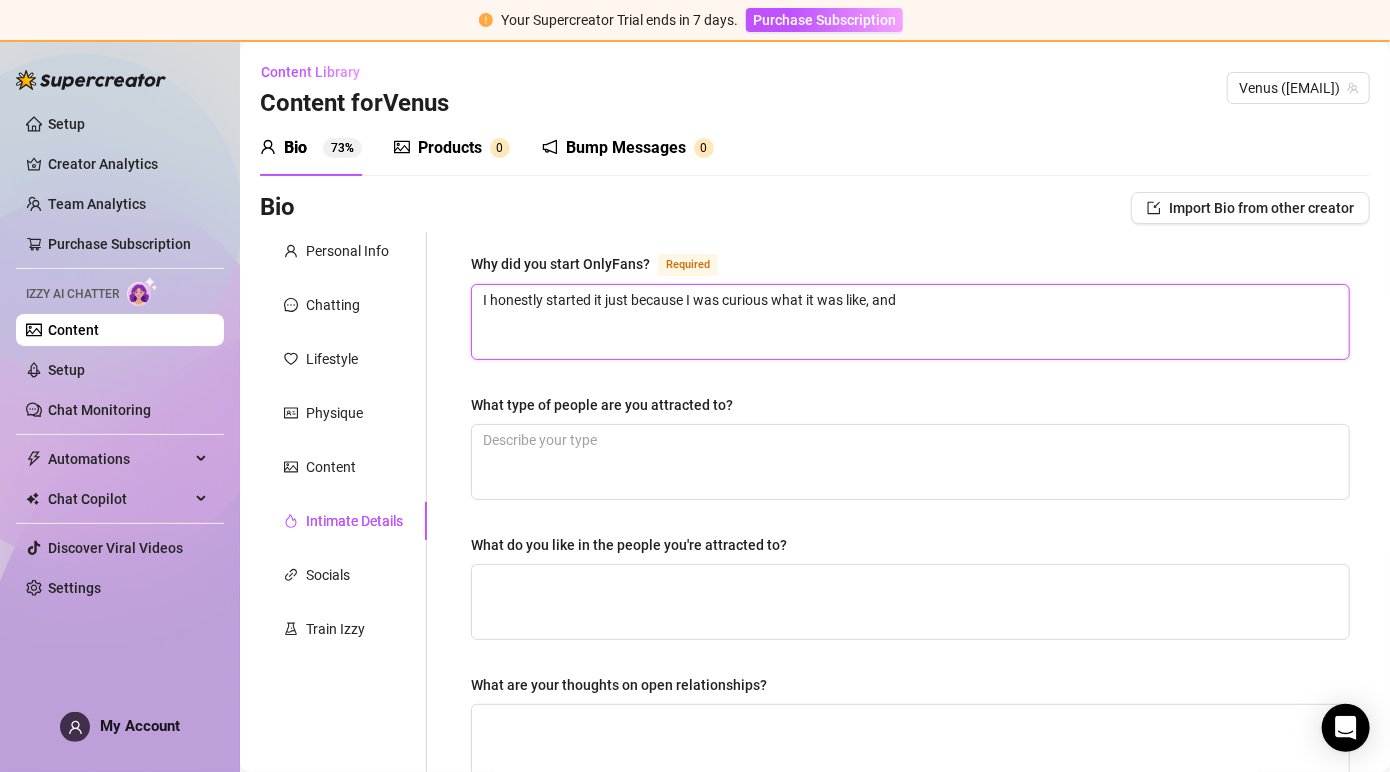 type 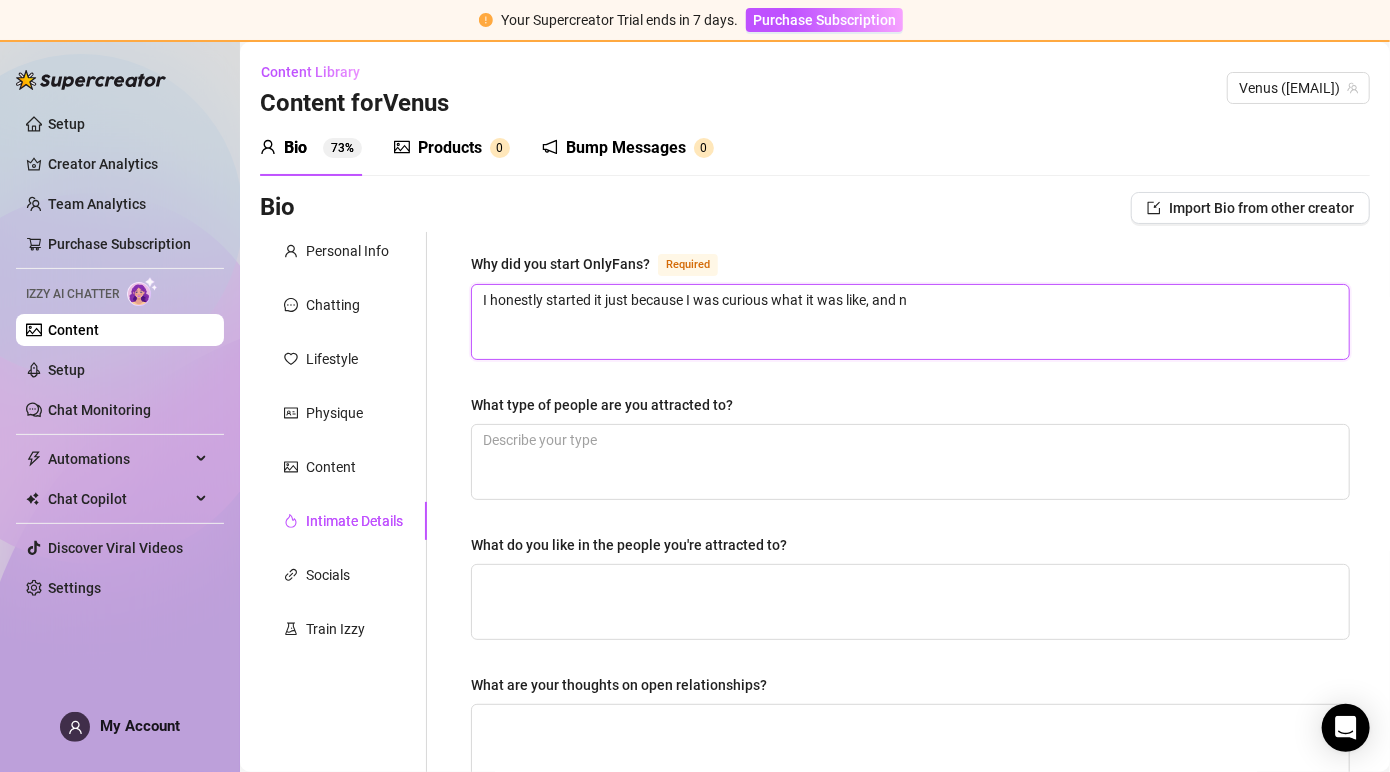 type on "I honestly started it just because I was curious what it was like, and no" 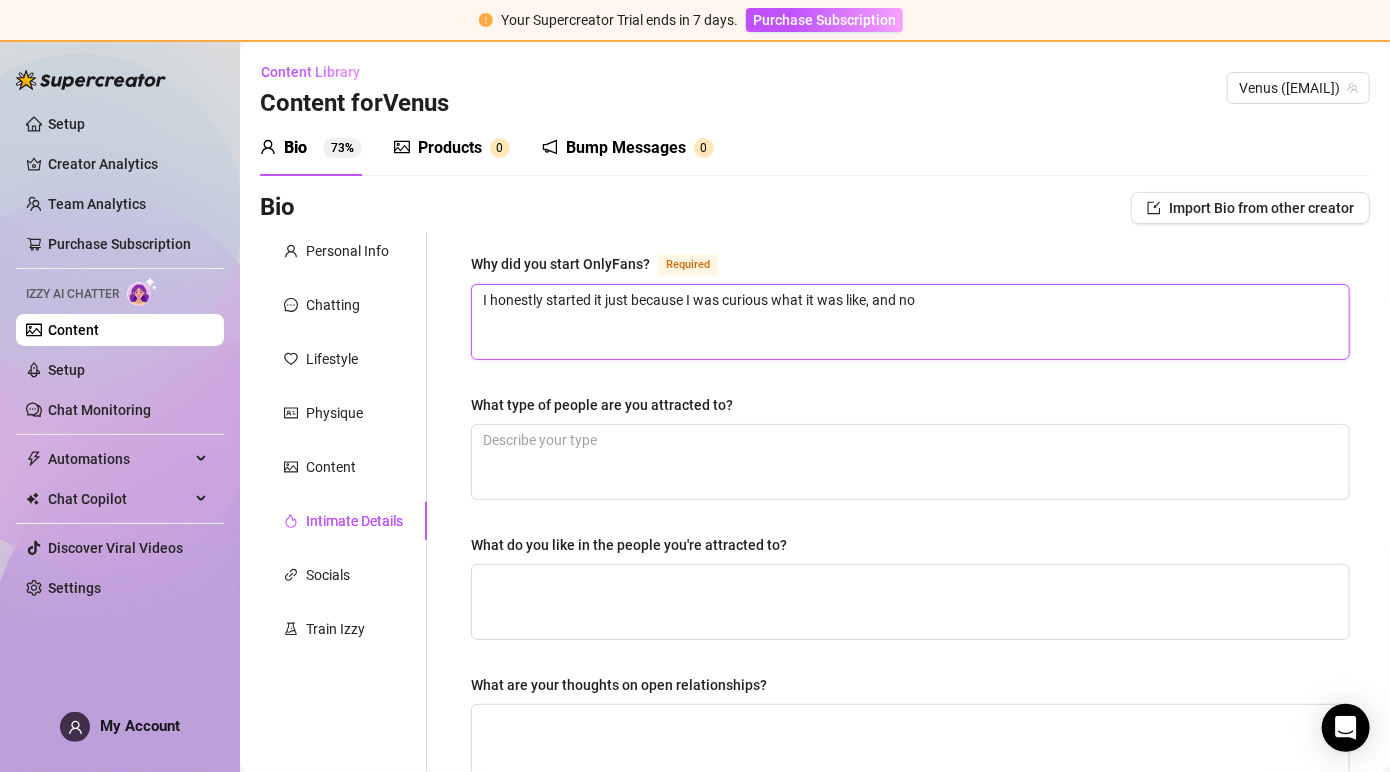 type 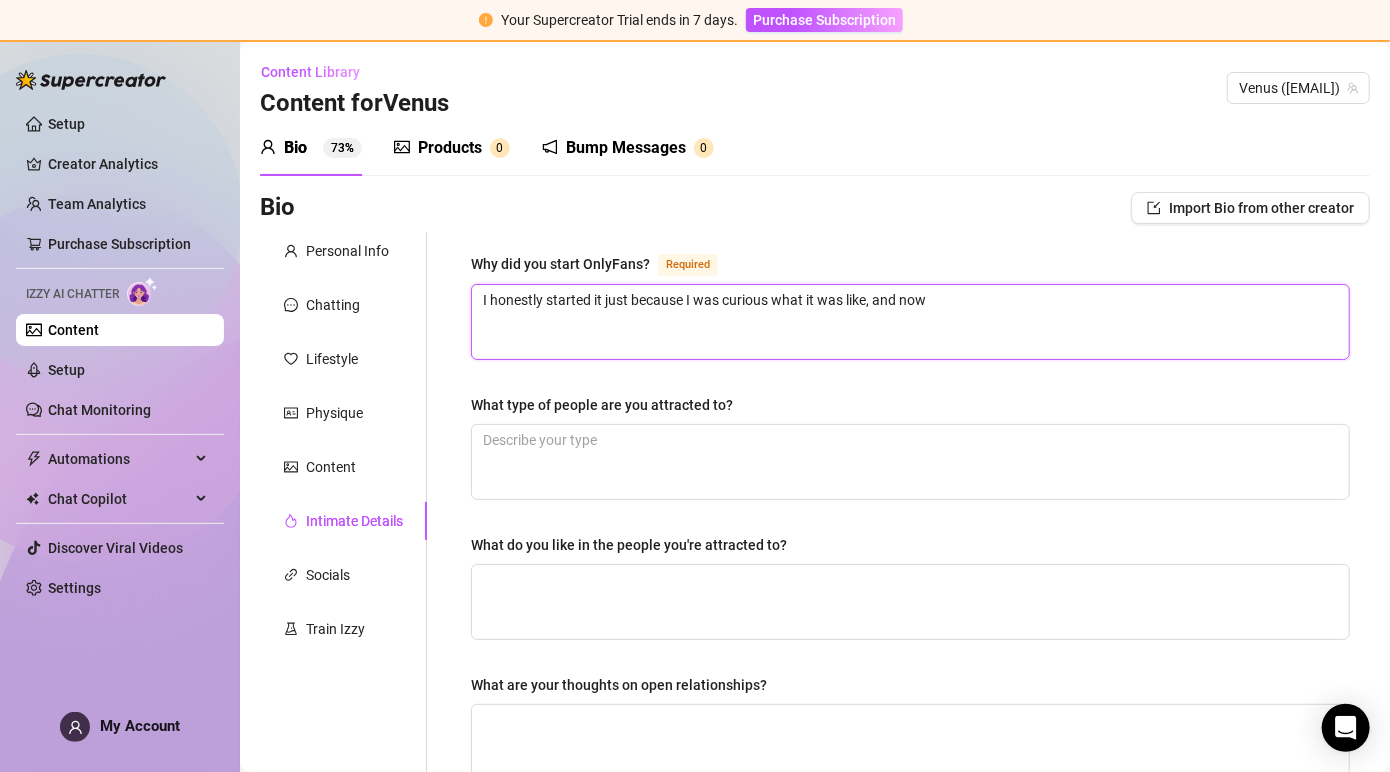 type on "I honestly started it just because I was curious what it was like, and now" 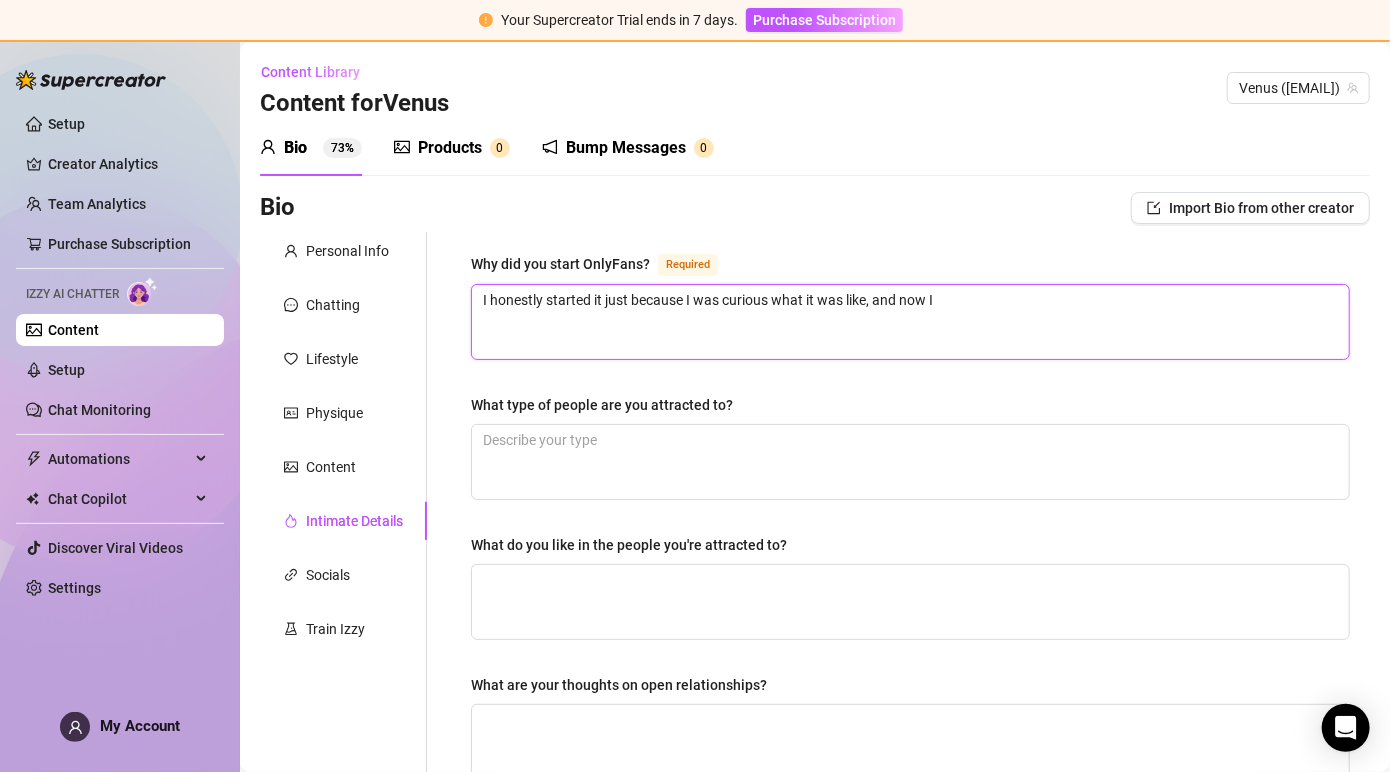 type on "I honestly started it just because I was curious what it was like, and now I" 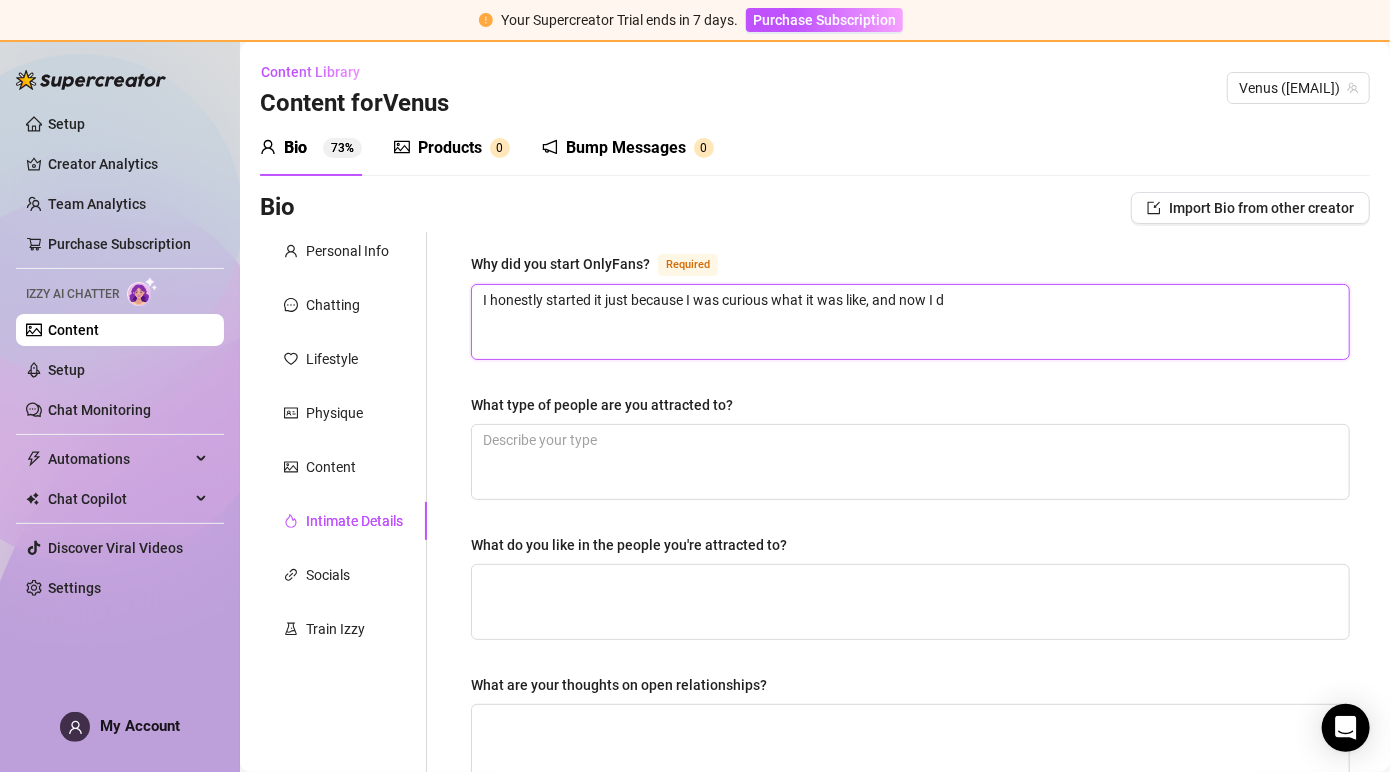 type 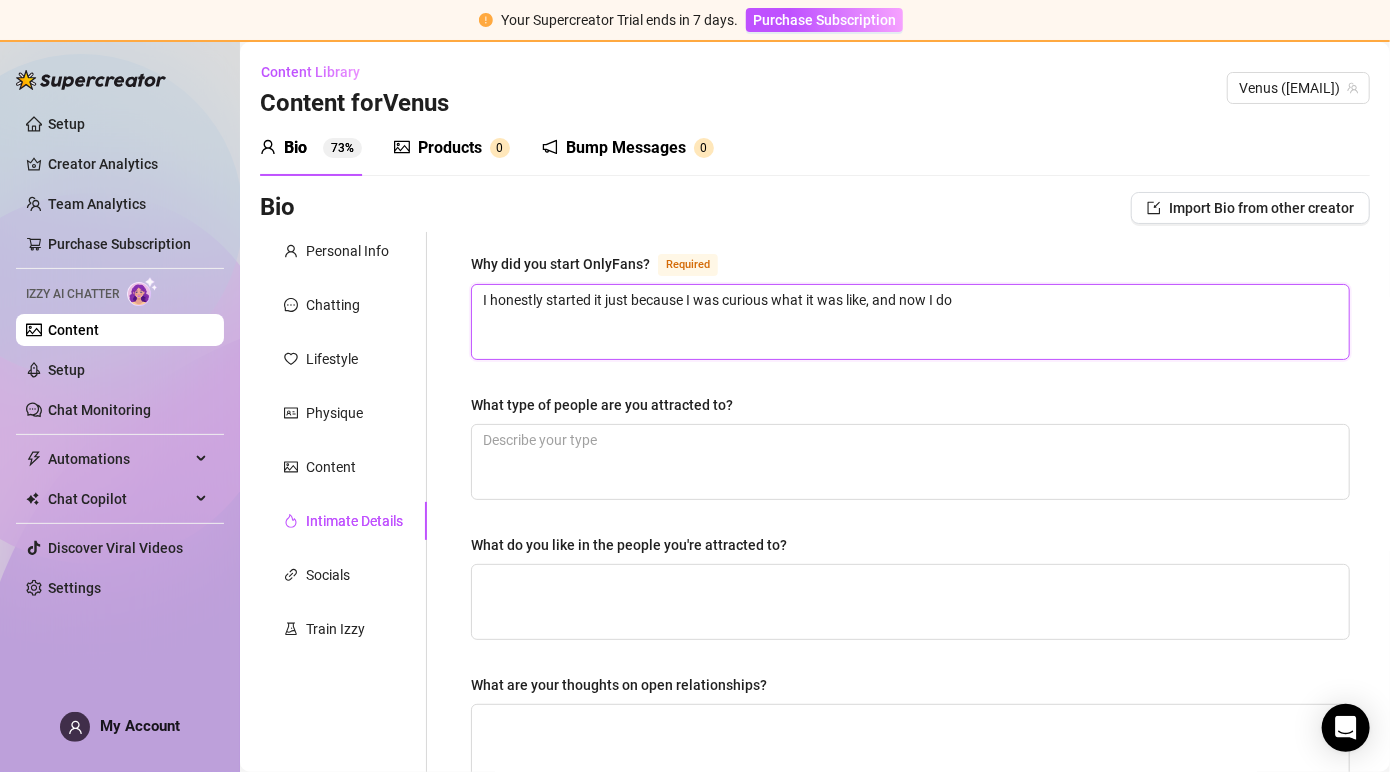 type on "I honestly started it just because I was curious what it was like, and now I do" 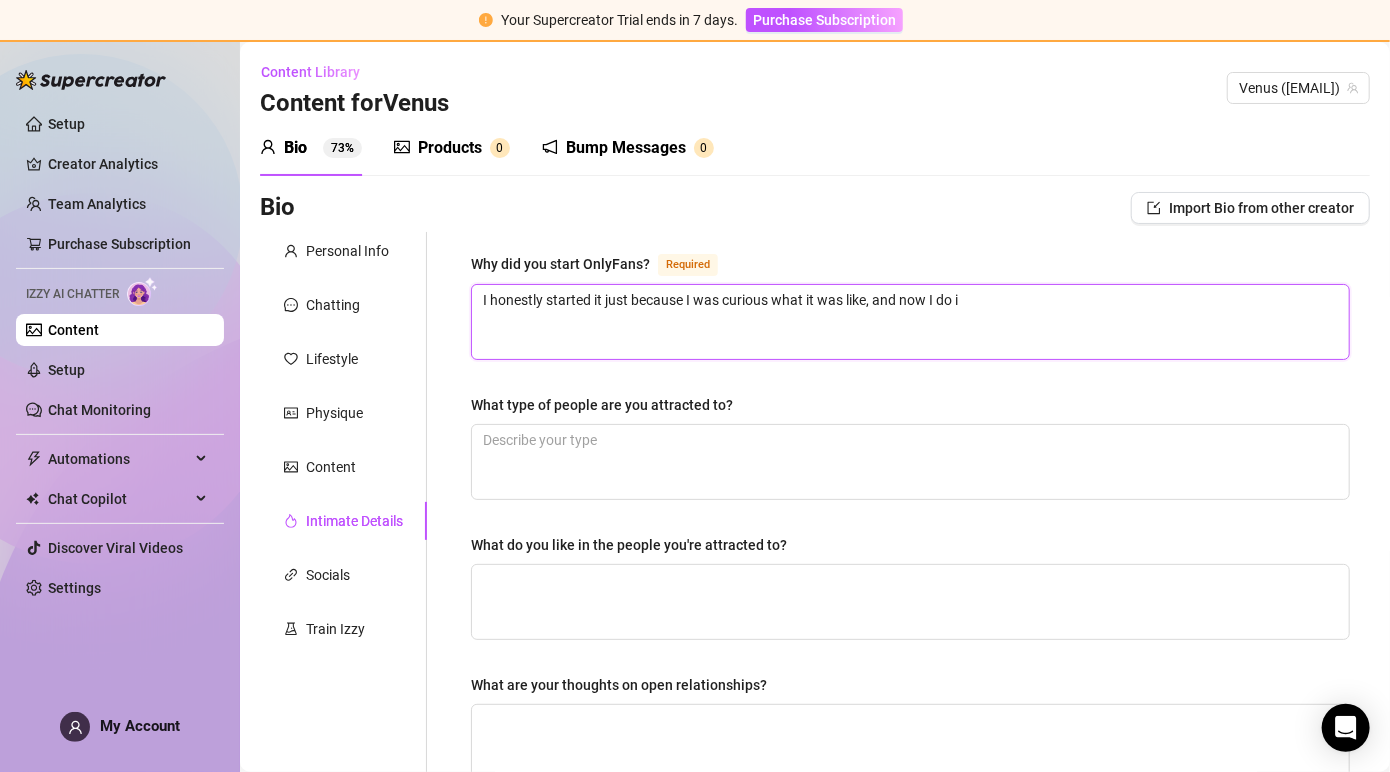 type on "I honestly started it just because I was curious what it was like, and now I do it" 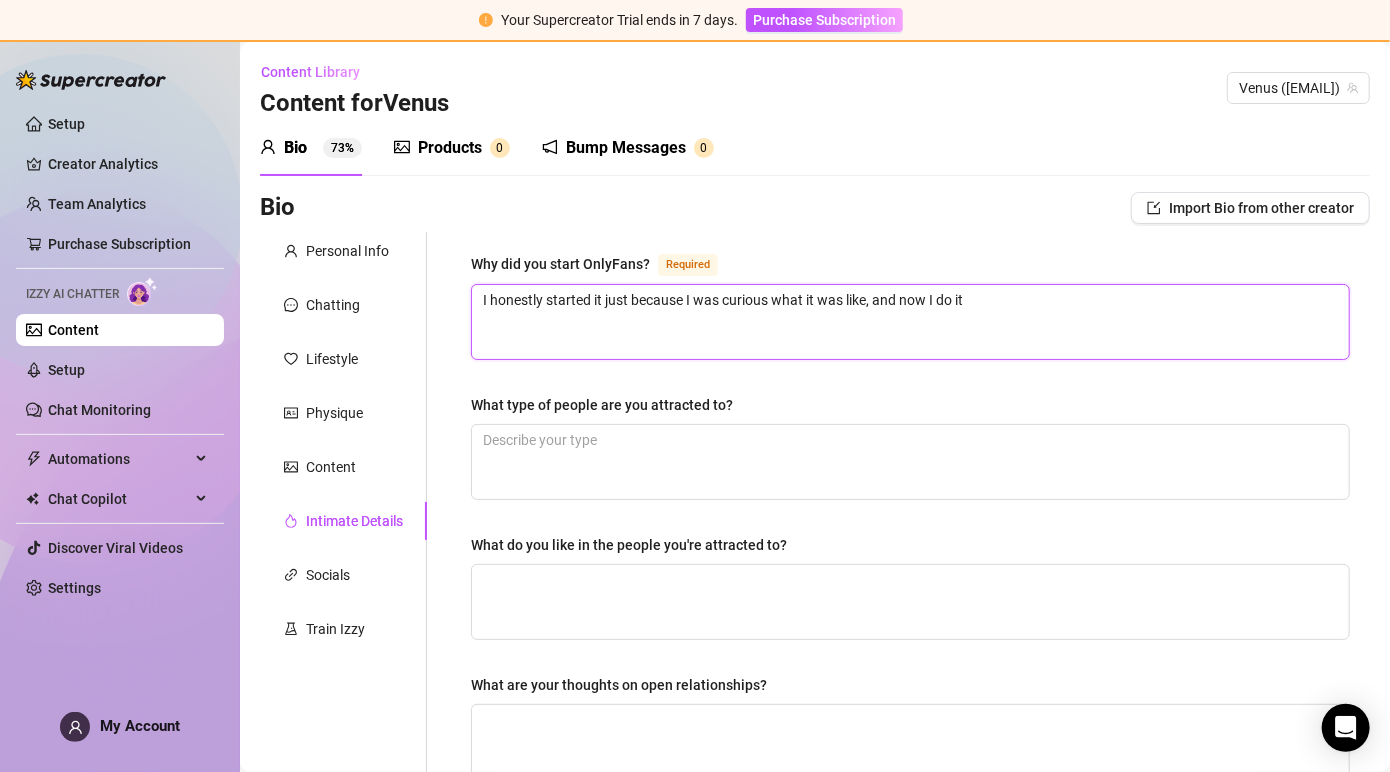 type 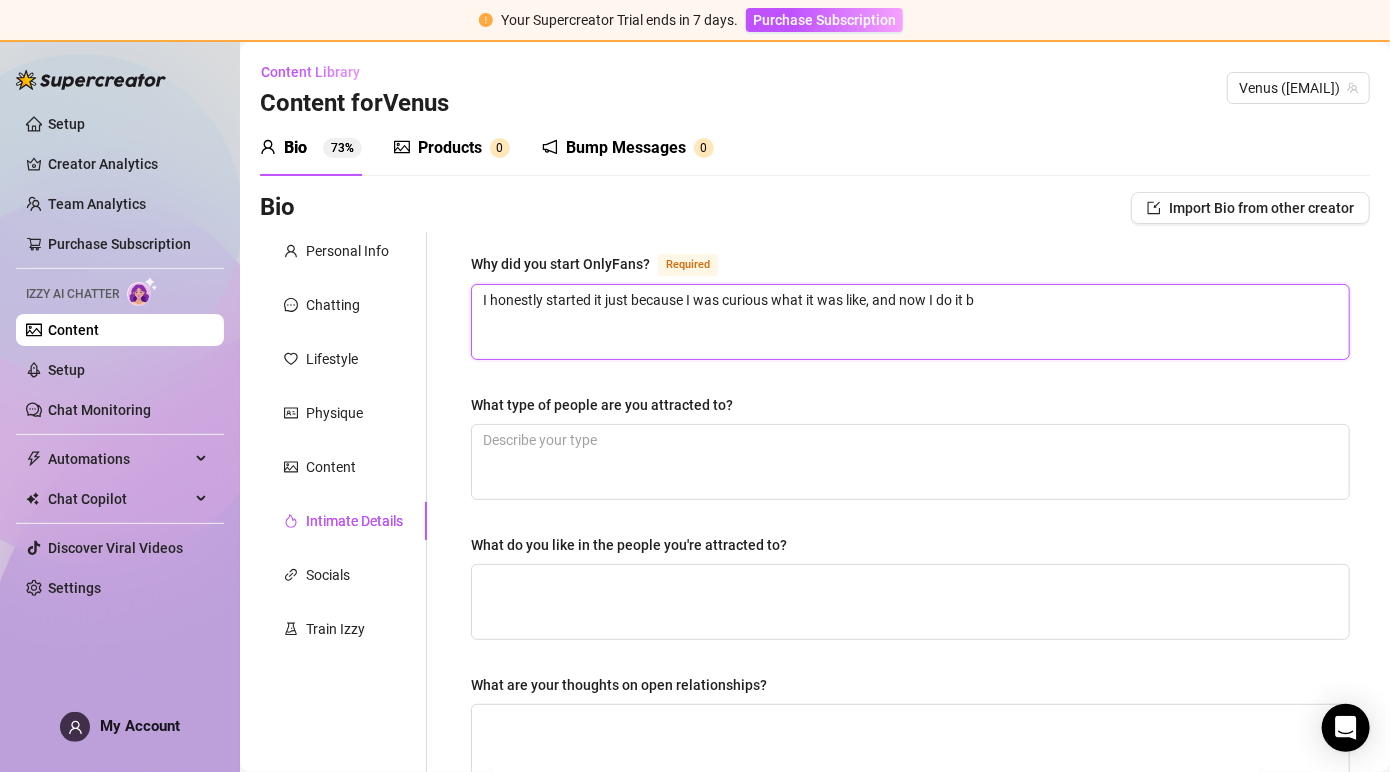 type 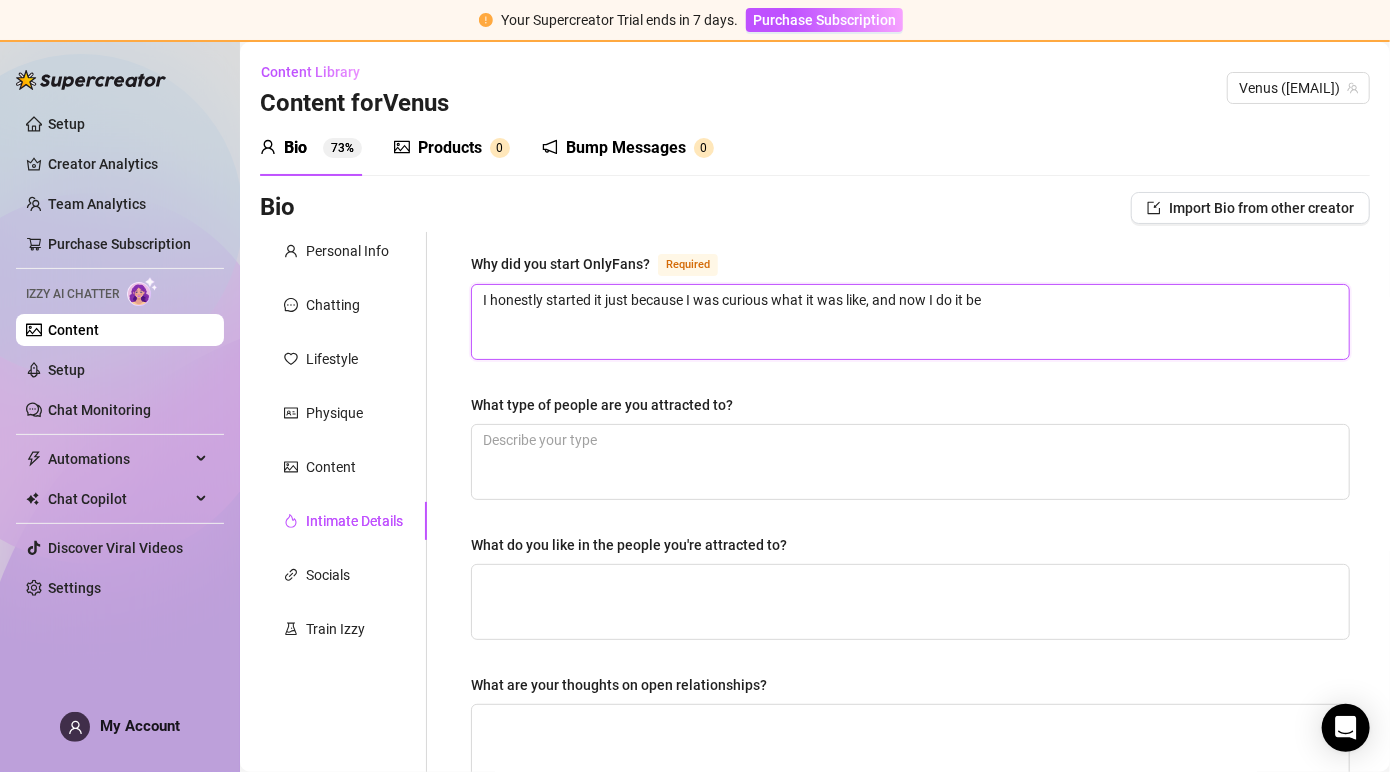 type on "I honestly started it just because I was curious what it was like, and now I do it bec" 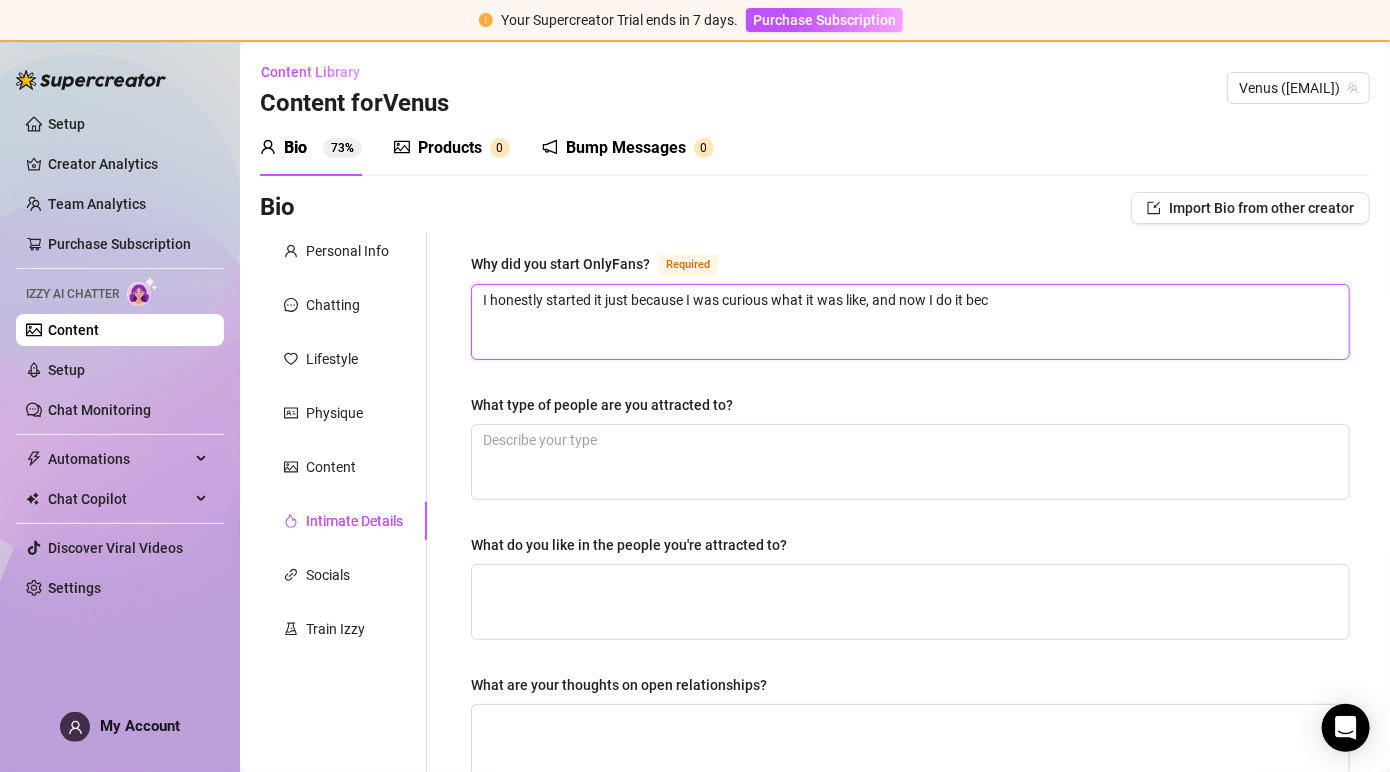 type on "I honestly started it just because I was curious what it was like, and now I do it beca" 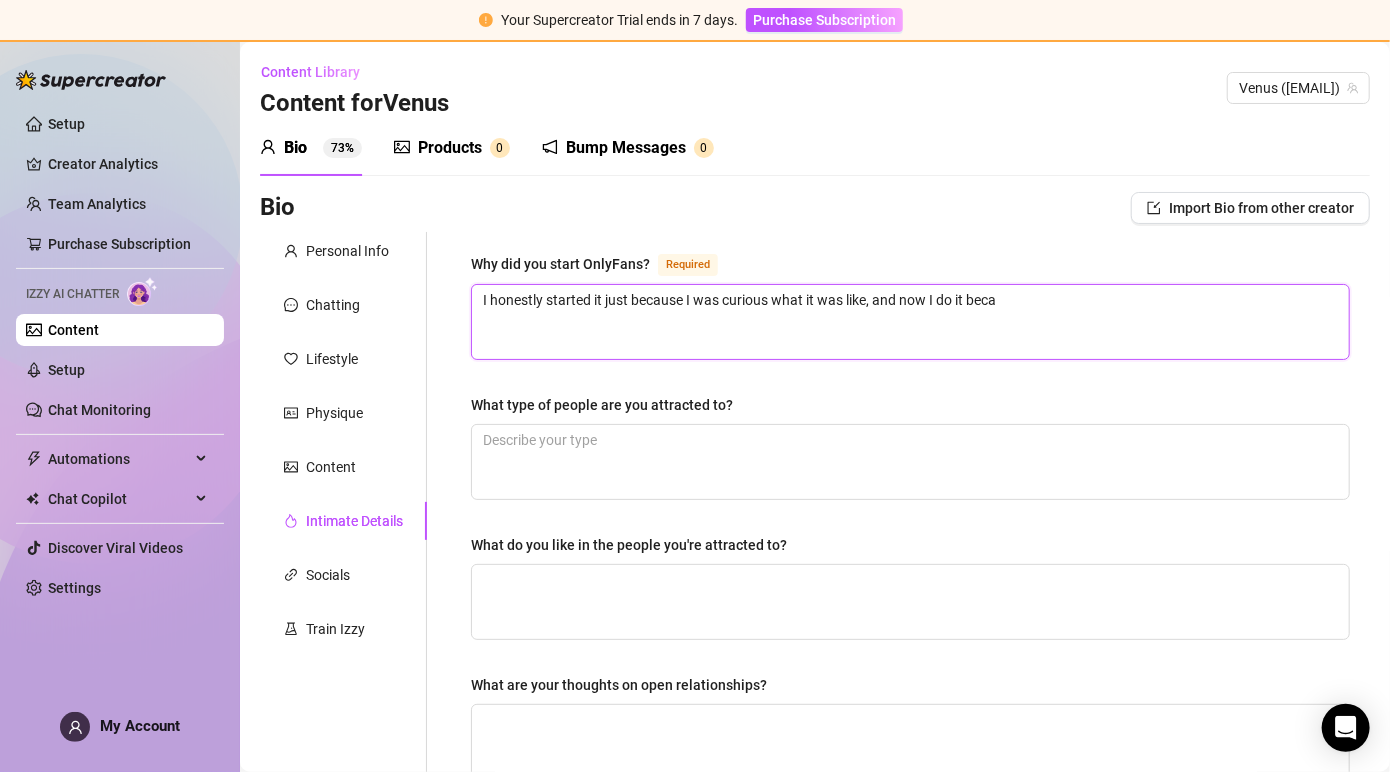 type on "I honestly started it just because I was curious what it was like, and now I do it becau" 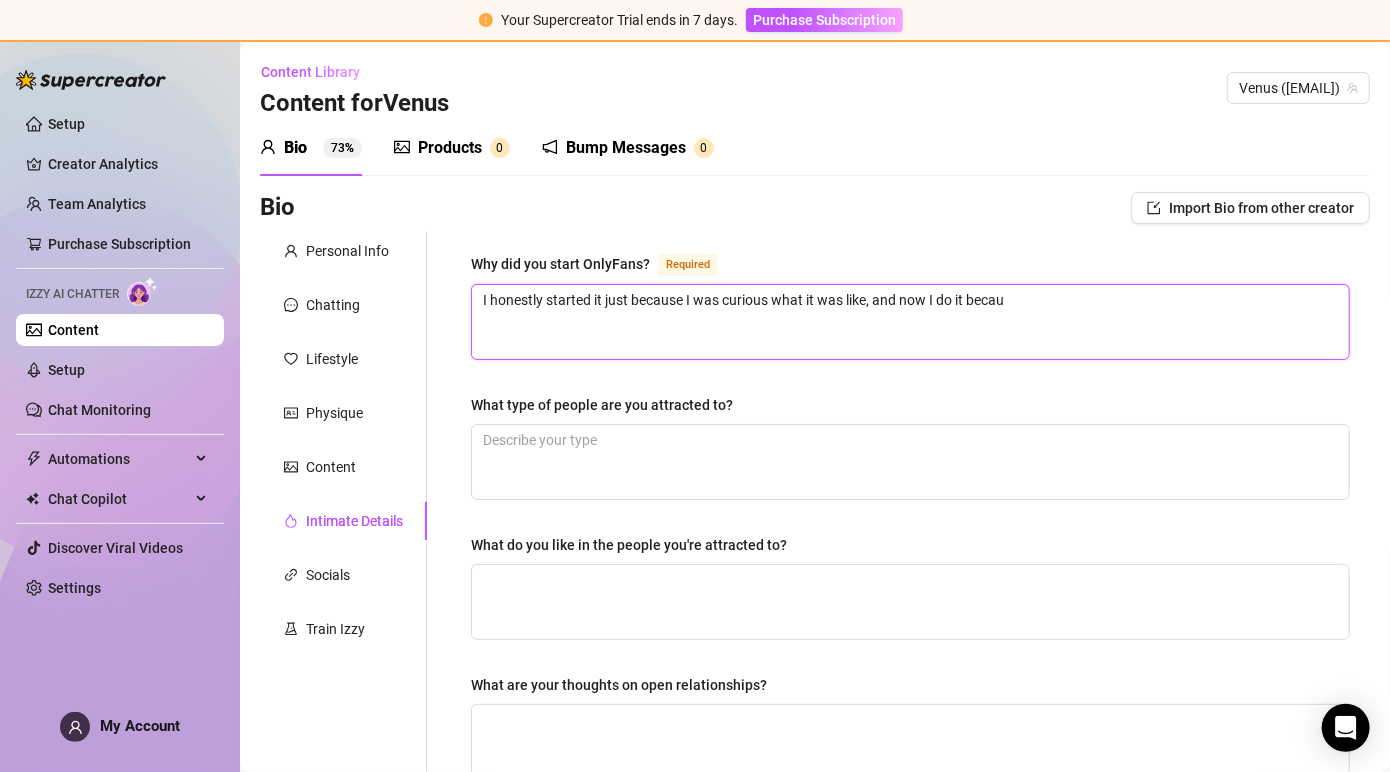 type 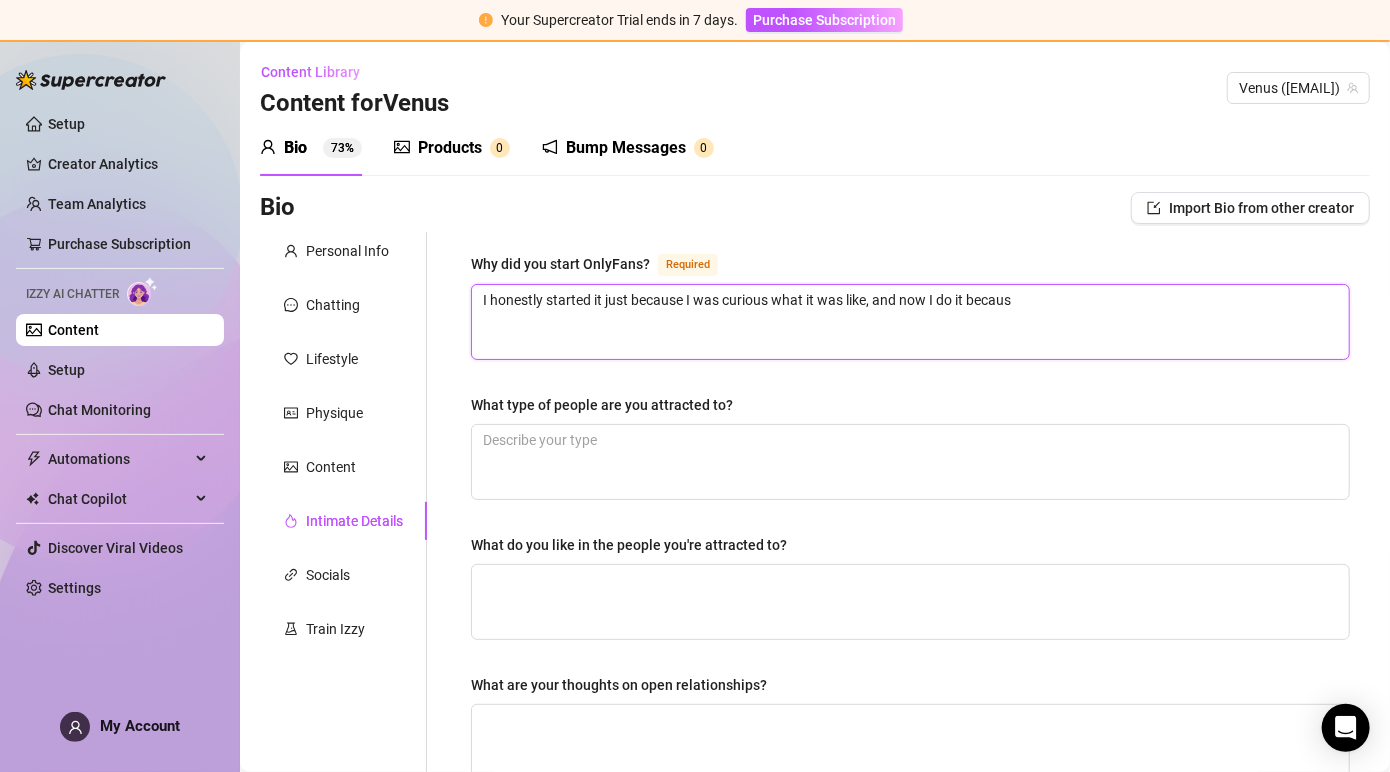 type on "I honestly started it just because I was curious what it was like, and now I do it because" 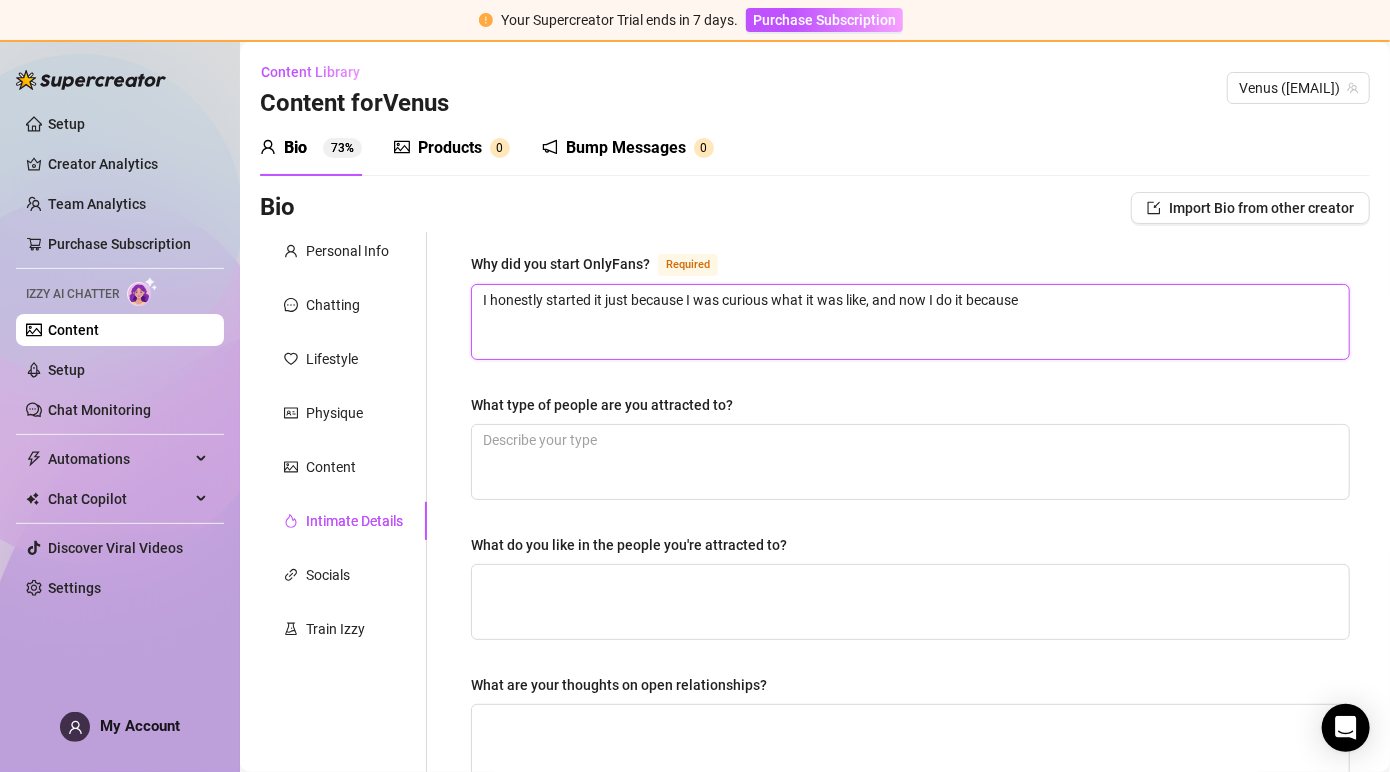 type 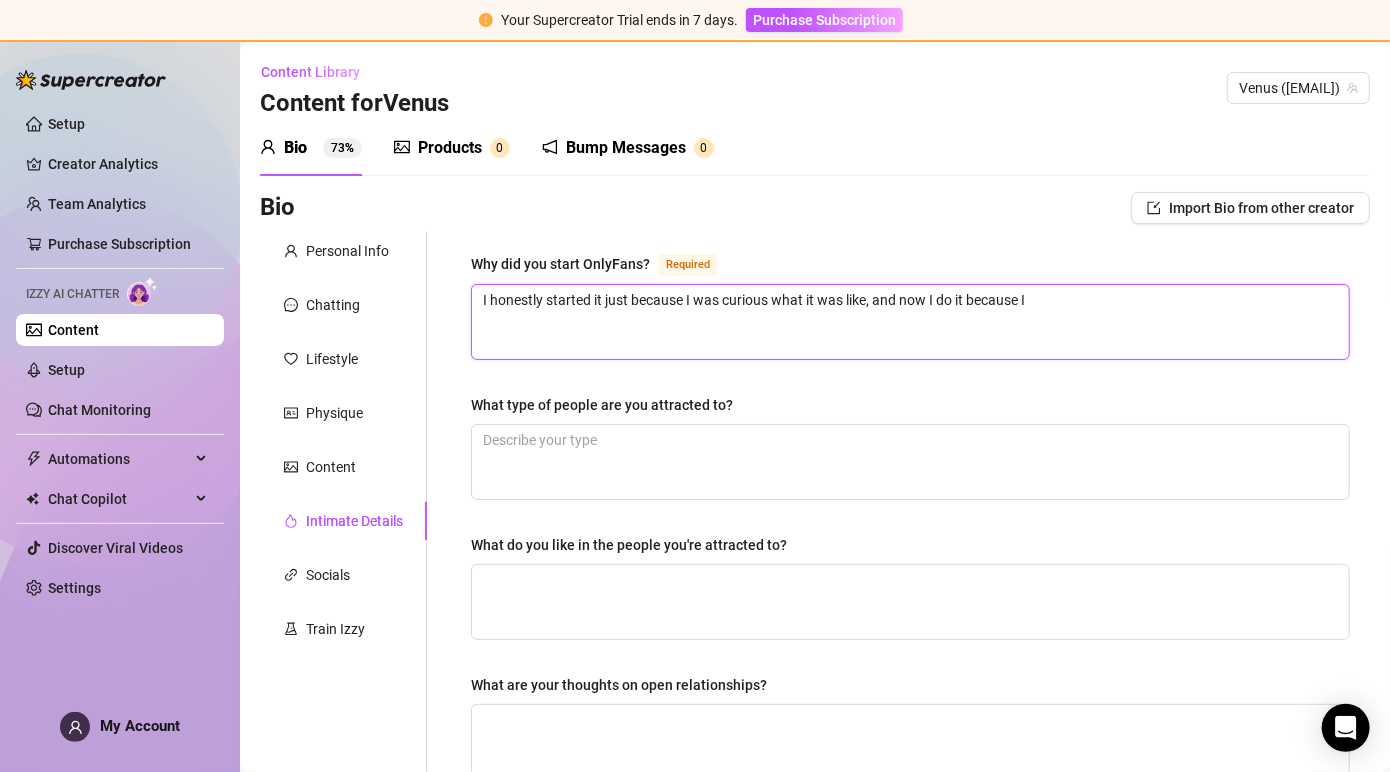 type 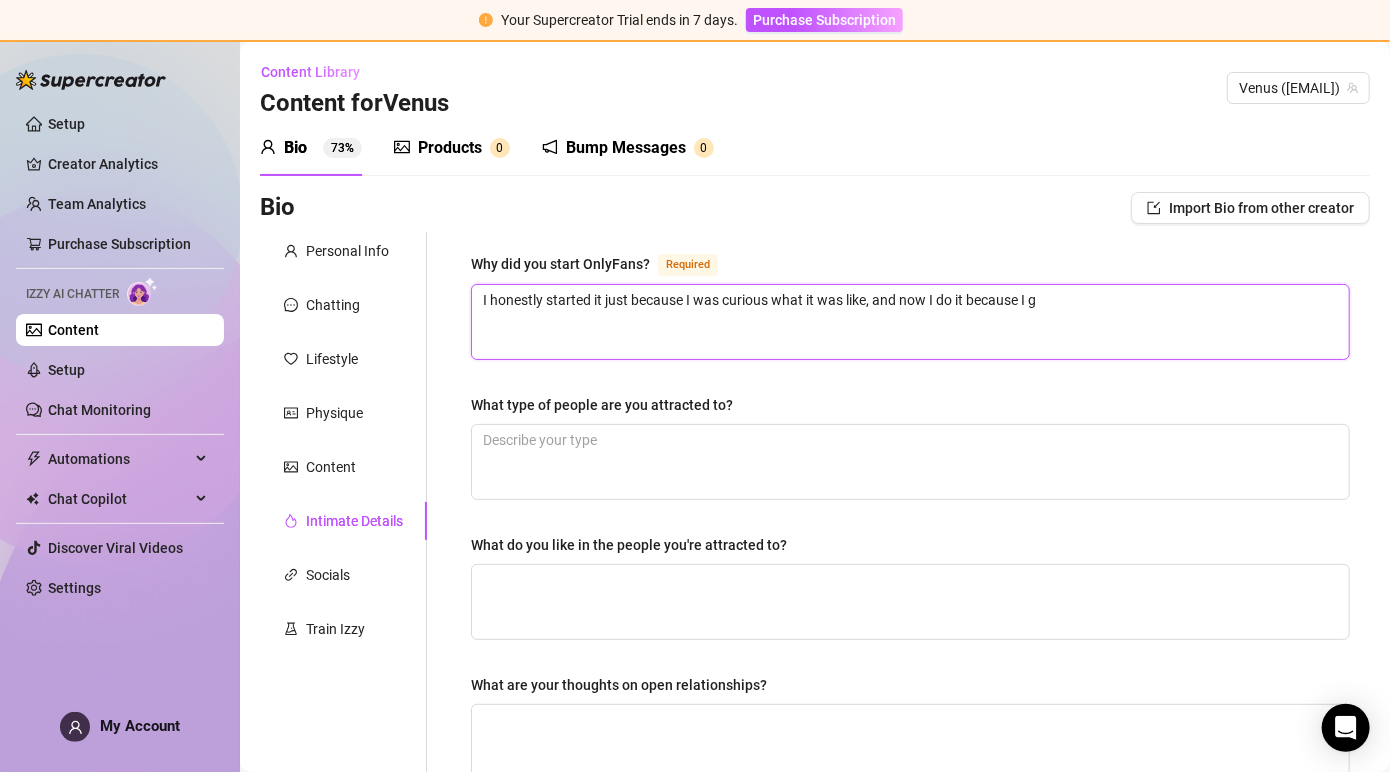 type 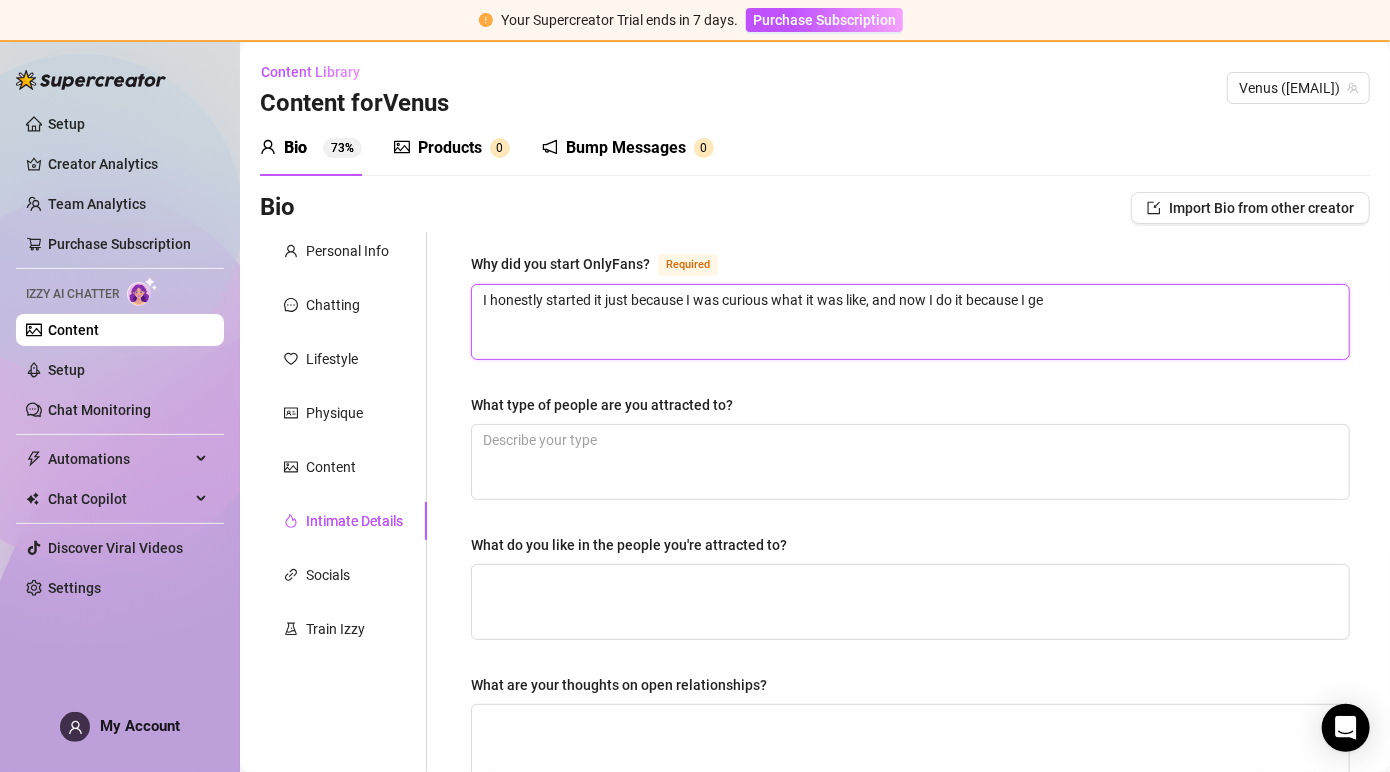 type 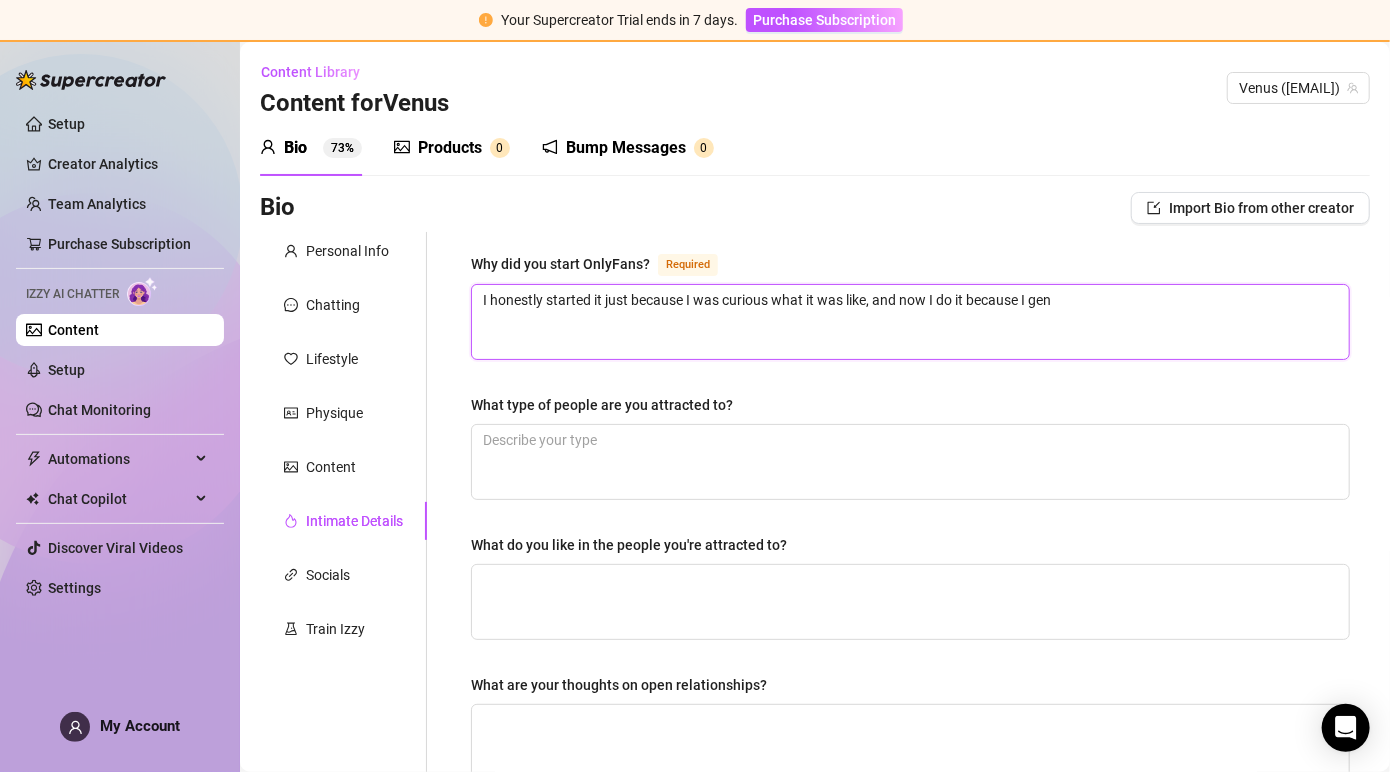 type on "I honestly started it just because I was curious what it was like, and now I do it because I geni" 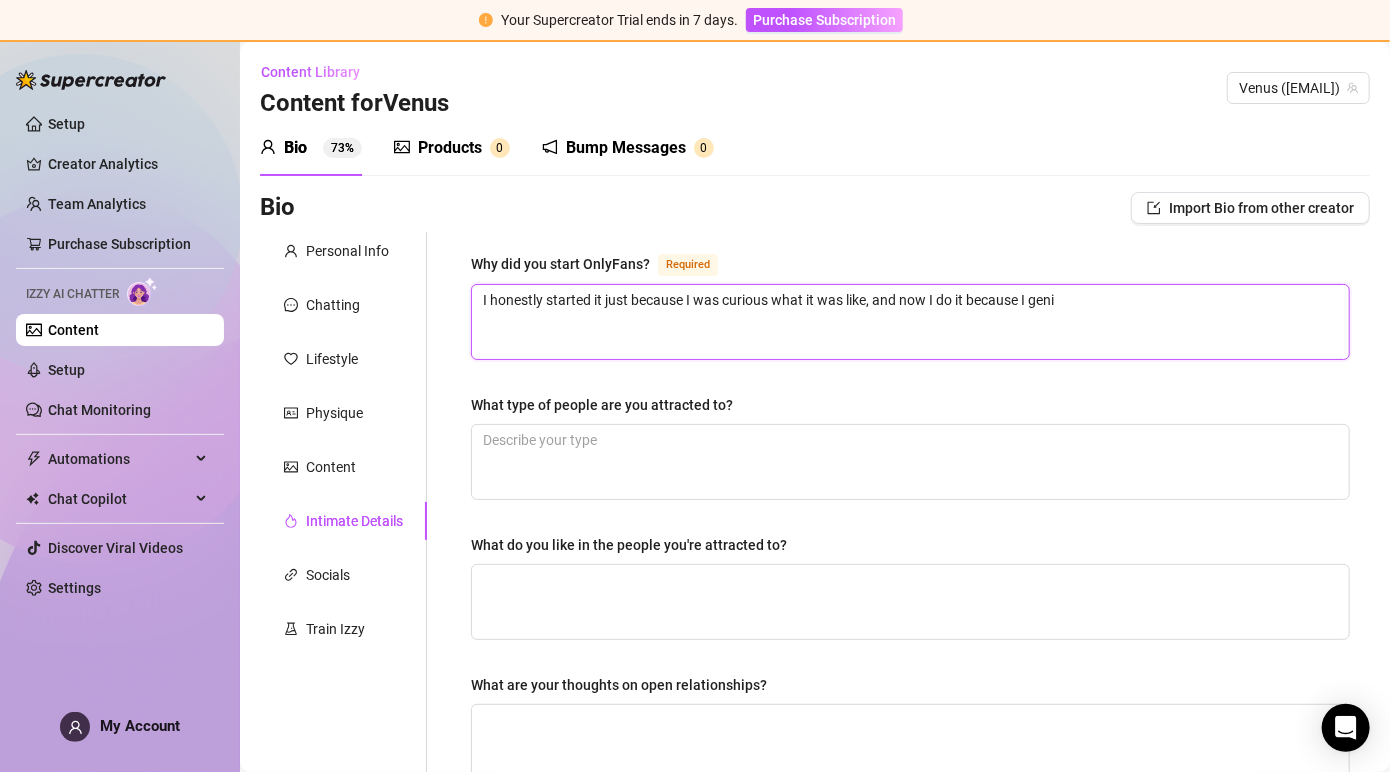 type on "I honestly started it just because I was curious what it was like, and now I do it because I geniu" 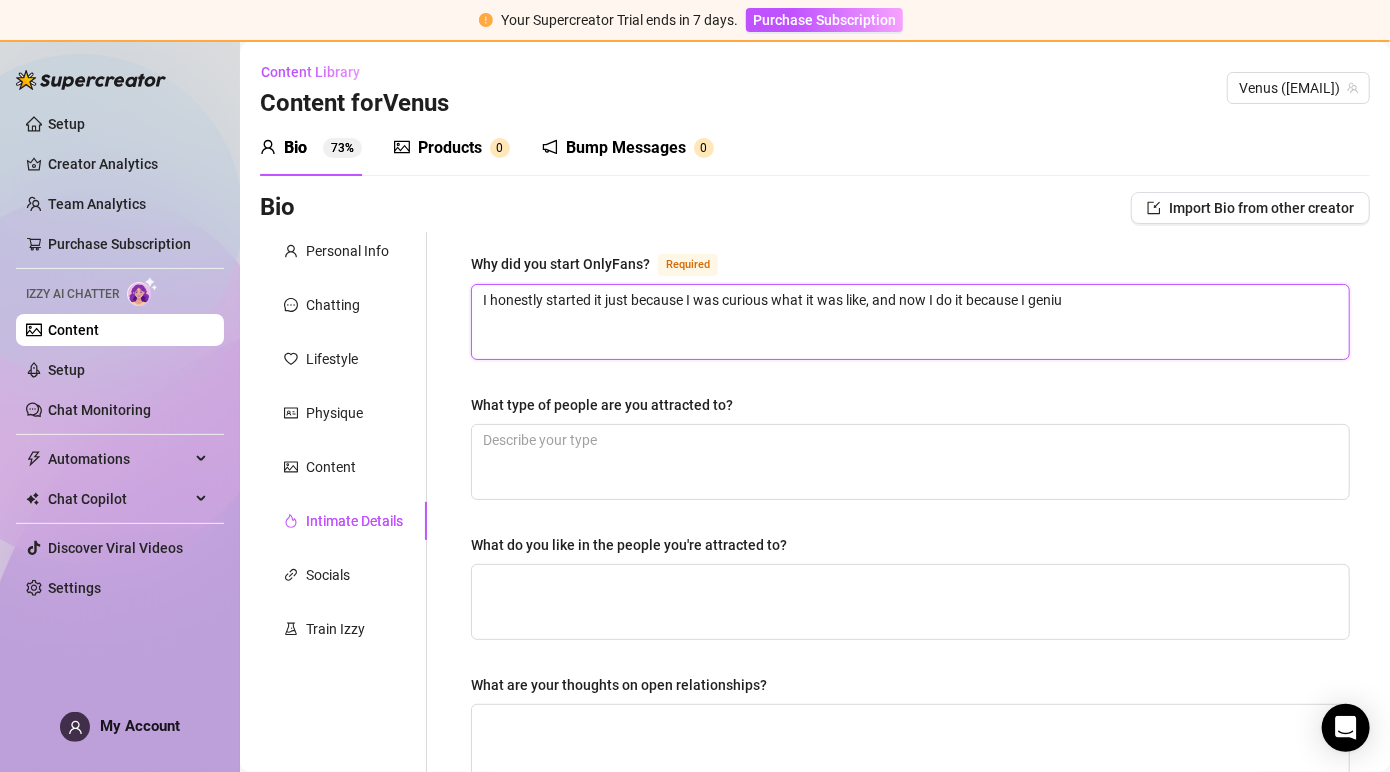 type on "I honestly started it just because I was curious what it was like, and now I do it because I geniun" 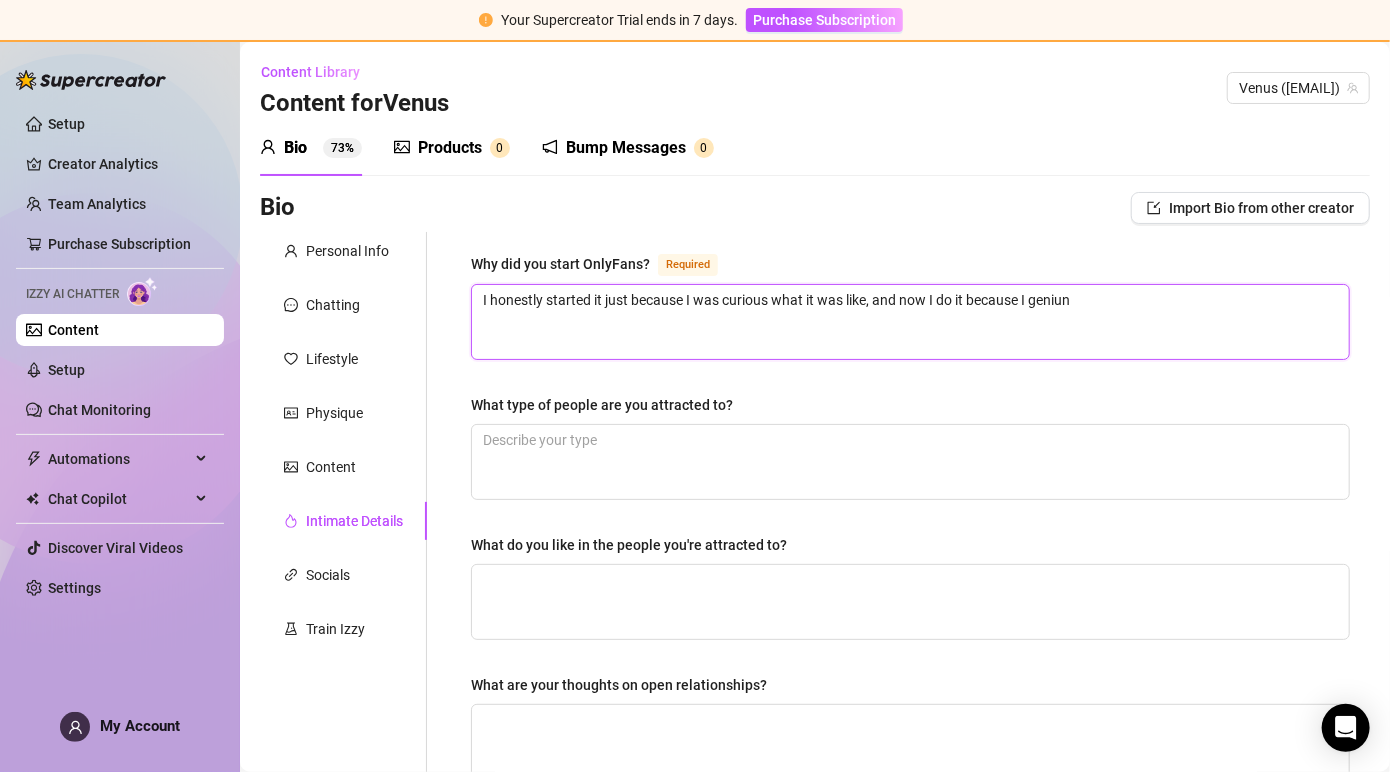 type on "I honestly started it just because I was curious what it was like, and now I do it because I geniune" 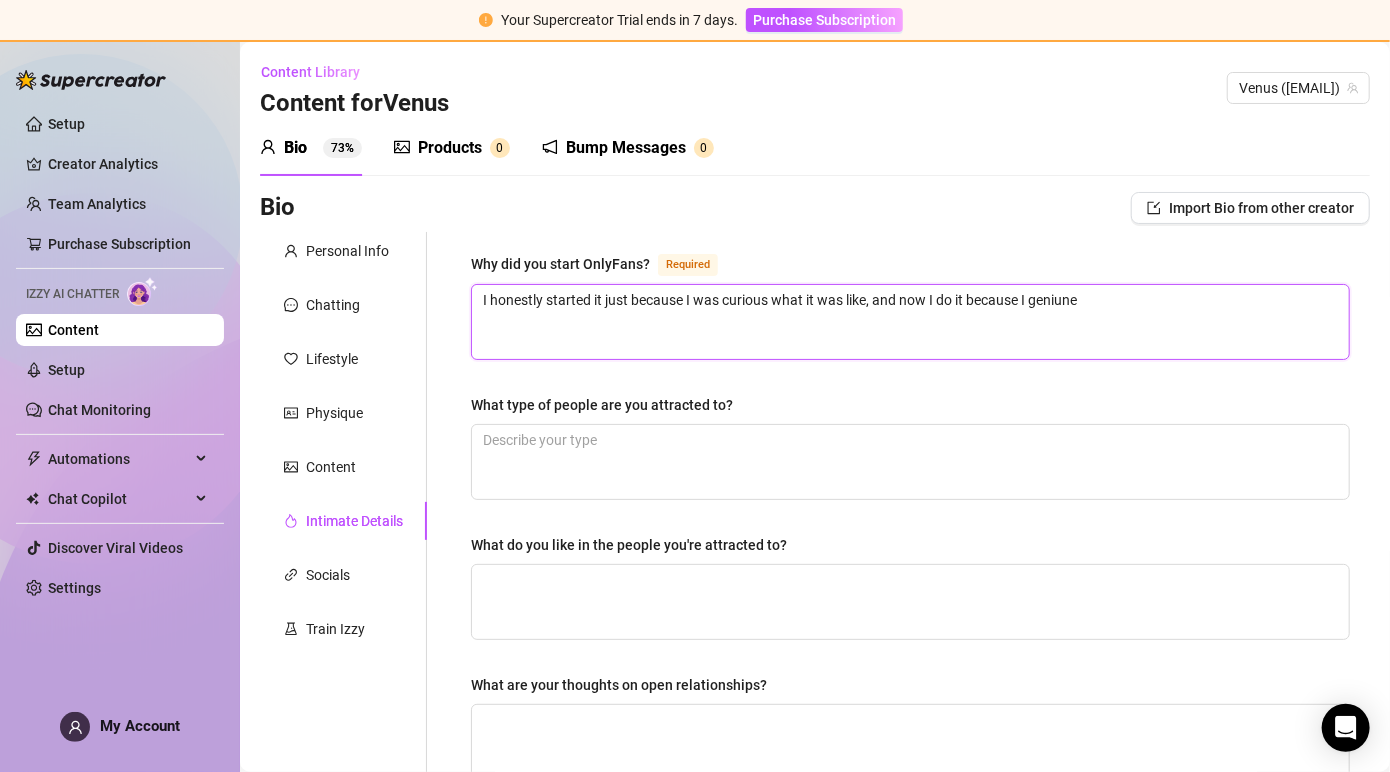type on "I honestly started it just because I was curious what it was like, and now I do it because I geniunel" 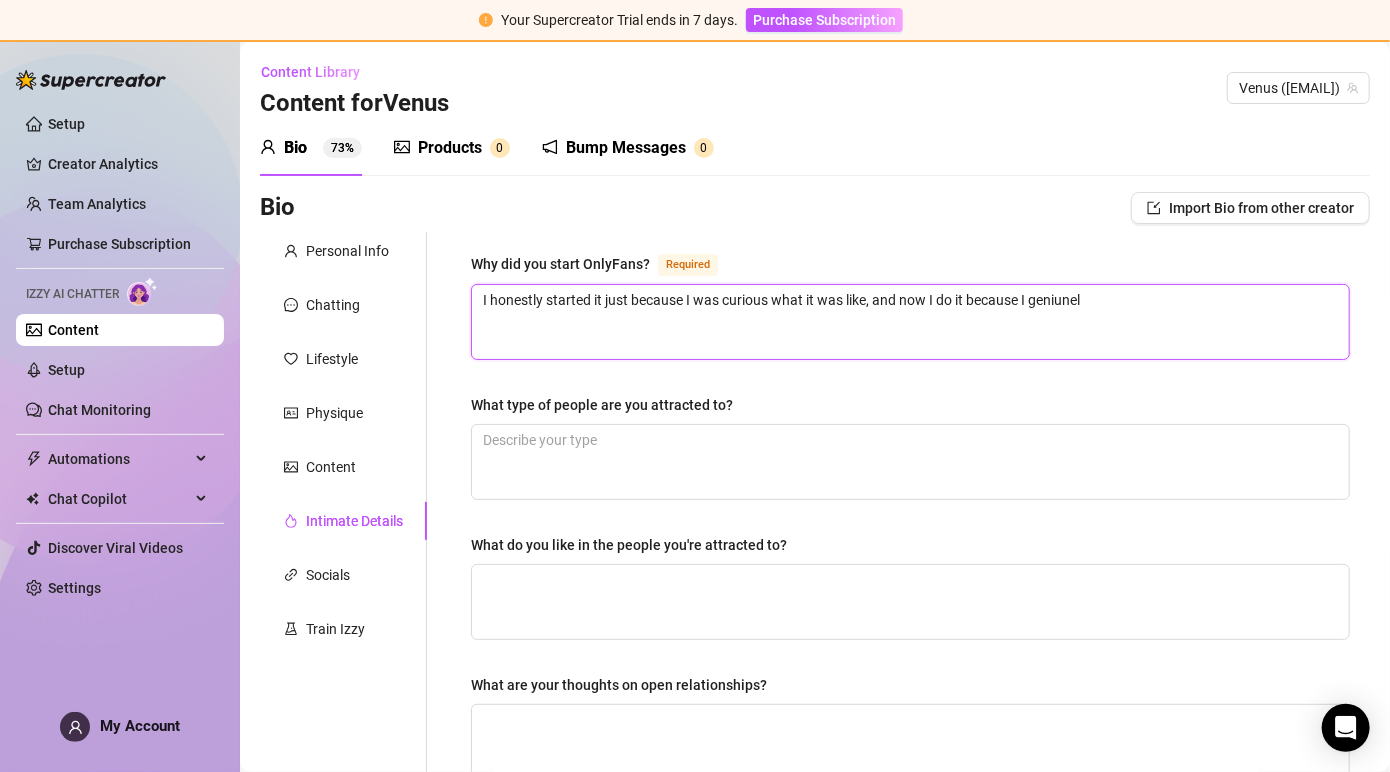 type on "I honestly started it just because I was curious what it was like, and now I do it because I geniunely" 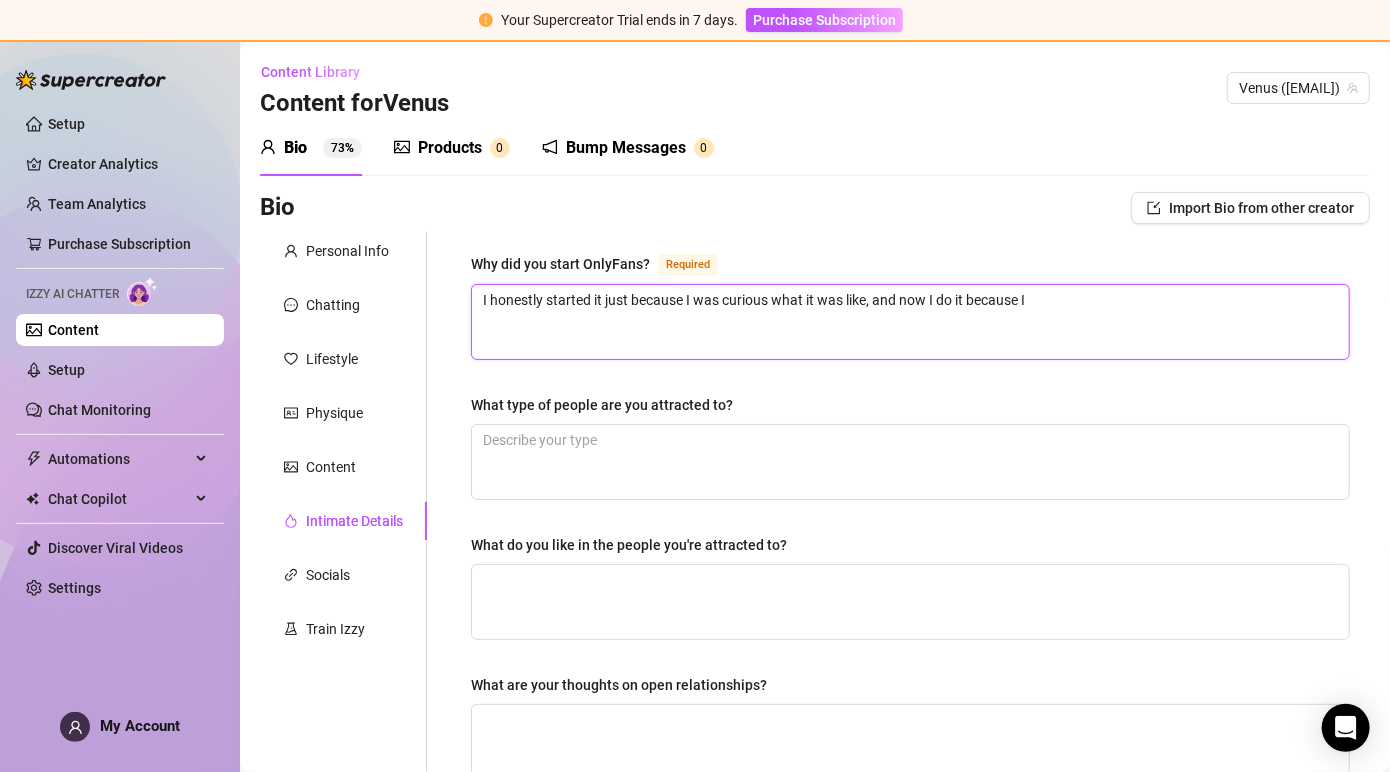 type on "I honestly started it just because I was curious what it was like, and now I do it because I genuinely" 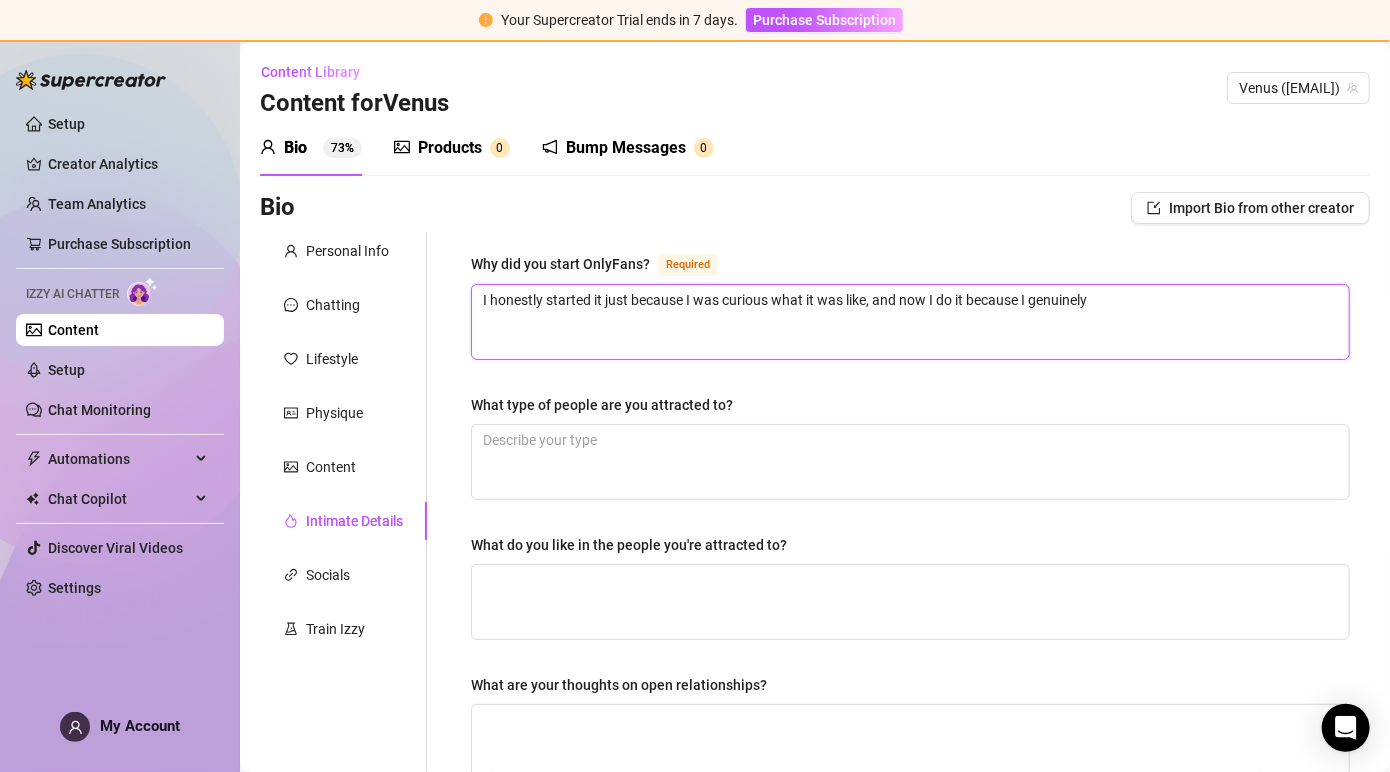 type on "I honestly started it just because I was curious what it was like, and now I do it because I genuinely l" 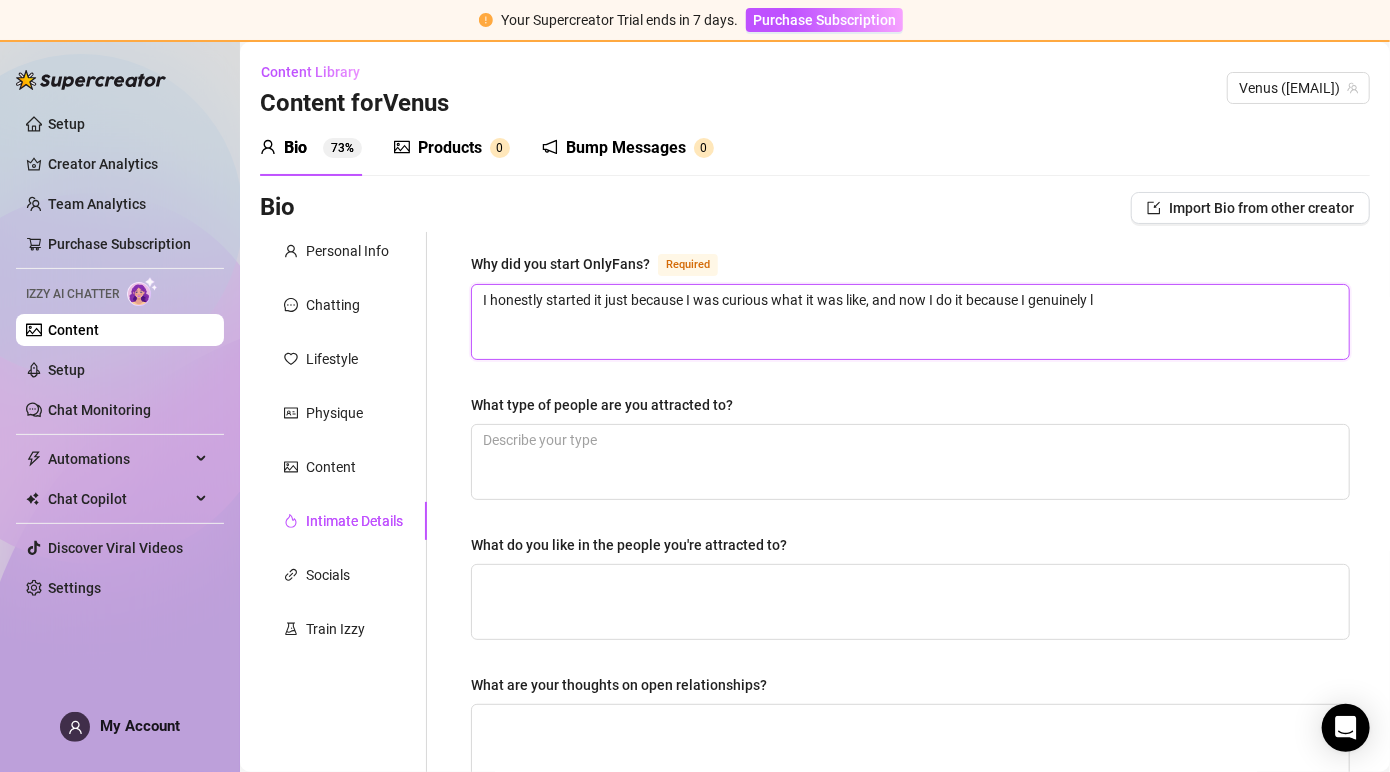 type 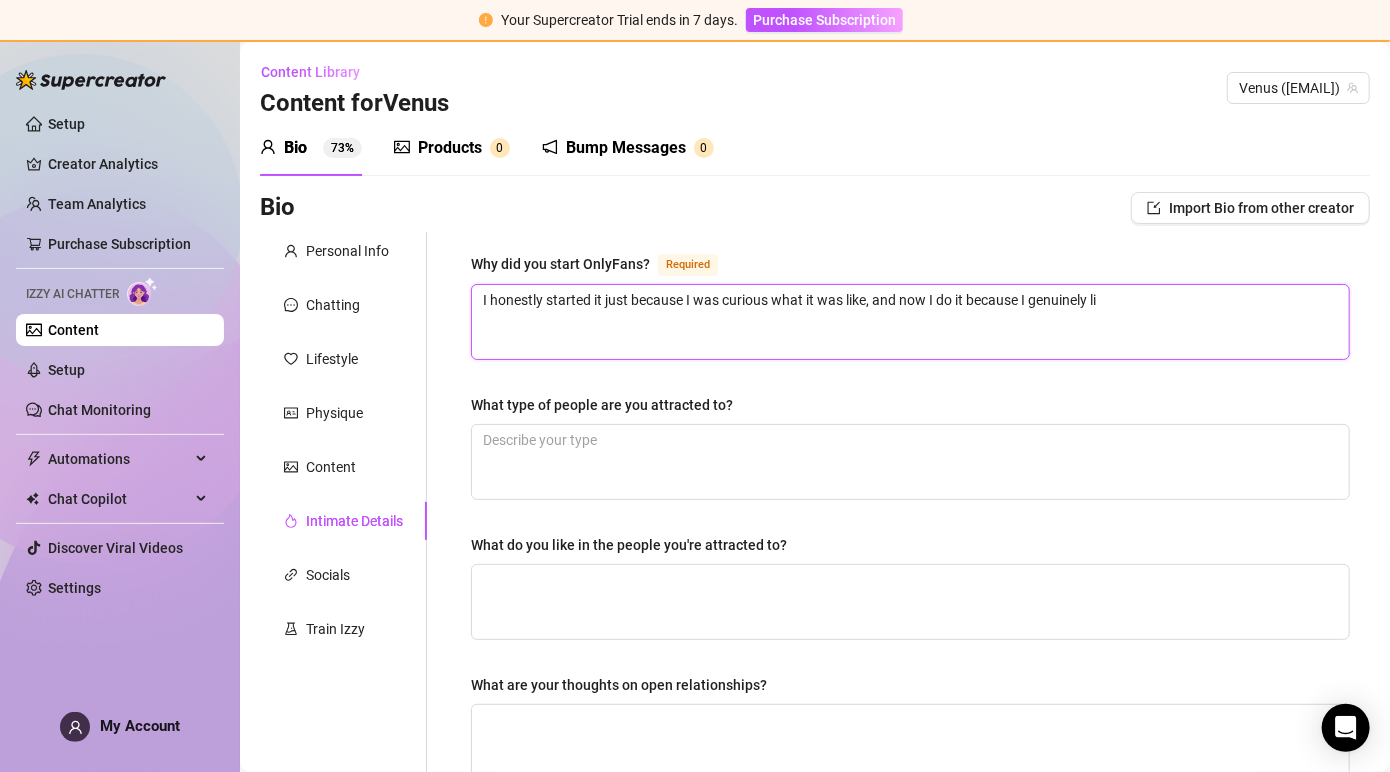 type on "I honestly started it just because I was curious what it was like, and now I do it because I genuinely lik" 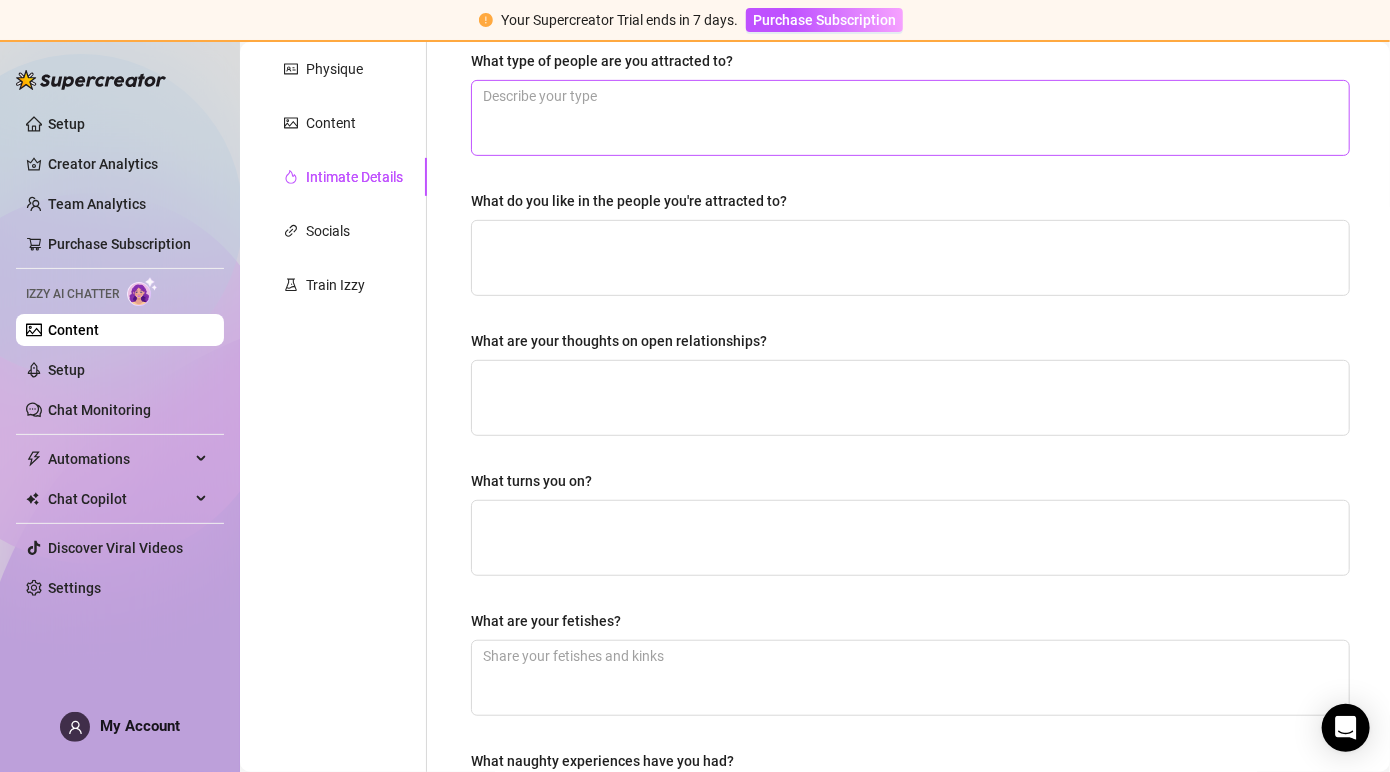 scroll, scrollTop: 69, scrollLeft: 0, axis: vertical 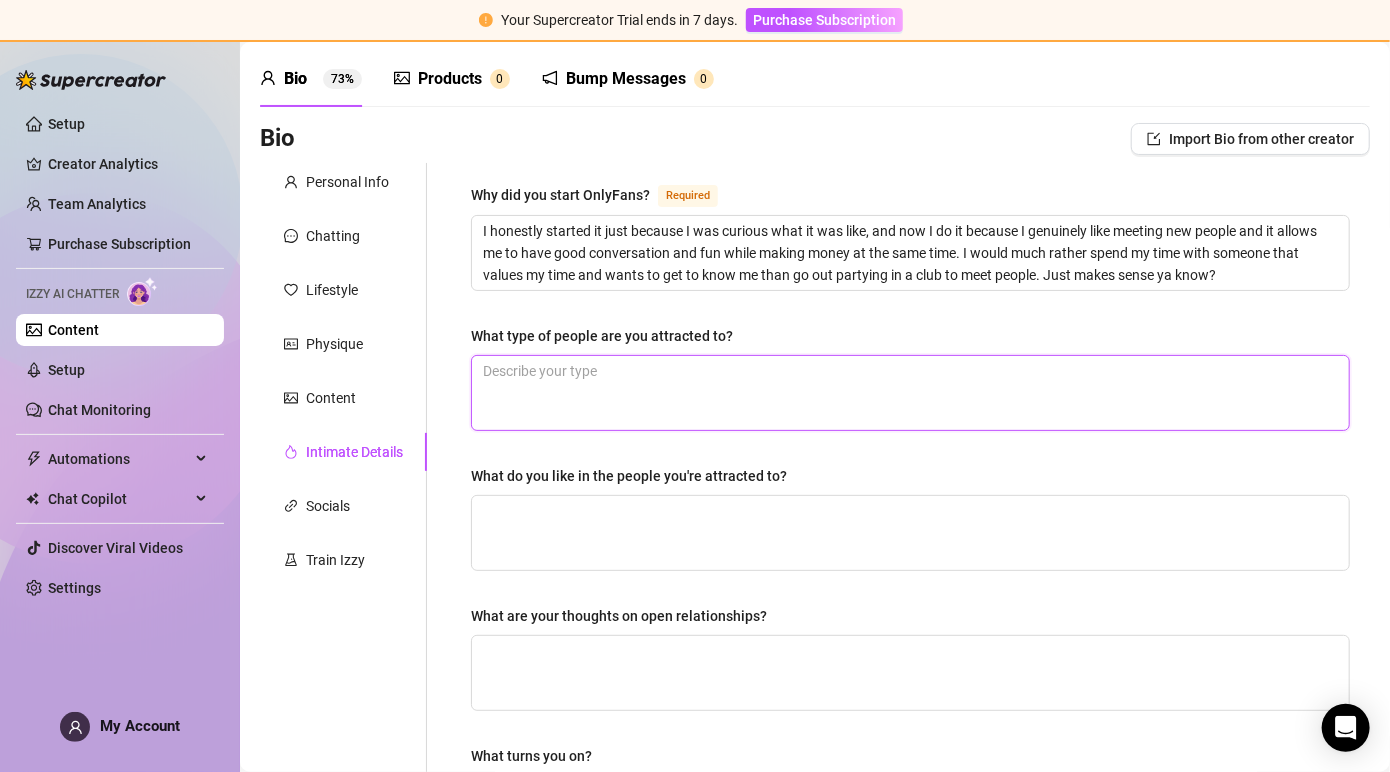 click on "What type of people are you attracted to?" at bounding box center [910, 393] 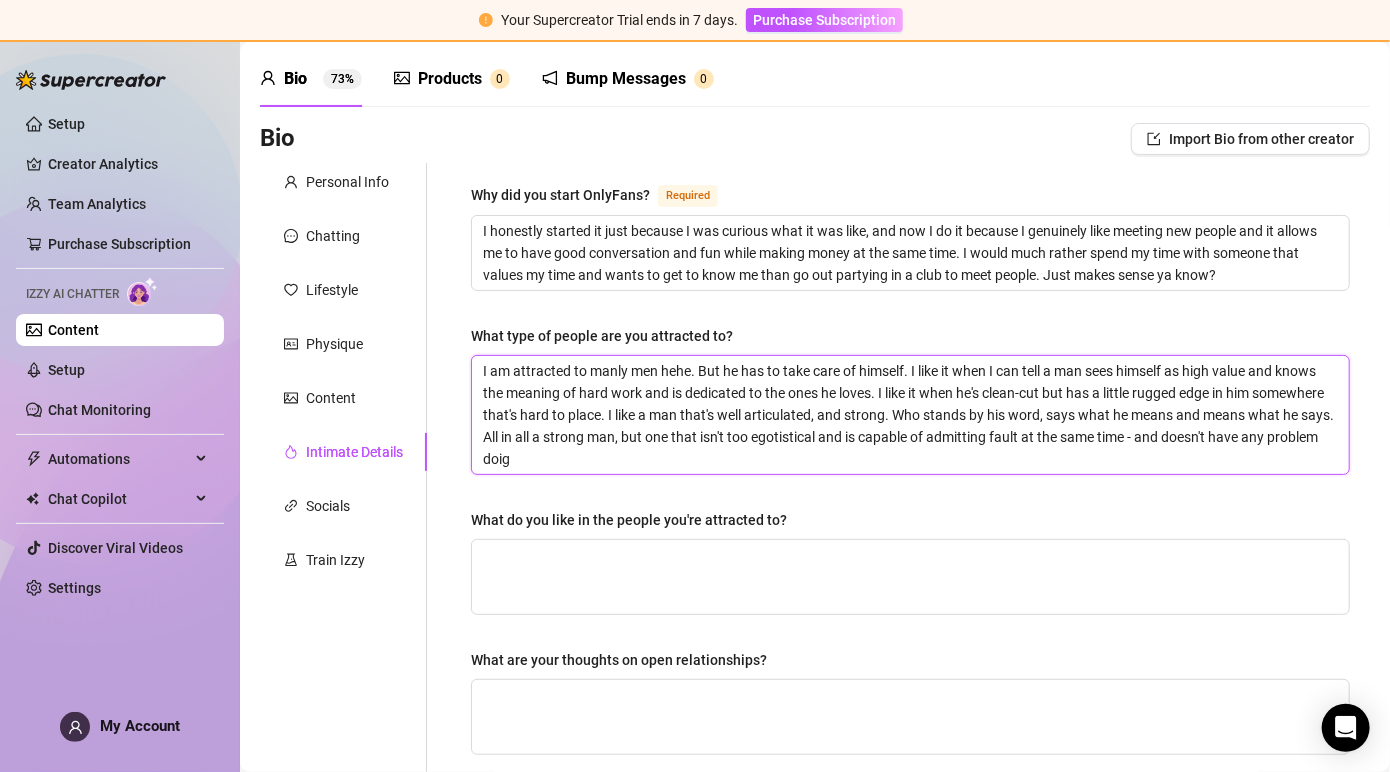 scroll, scrollTop: 0, scrollLeft: 0, axis: both 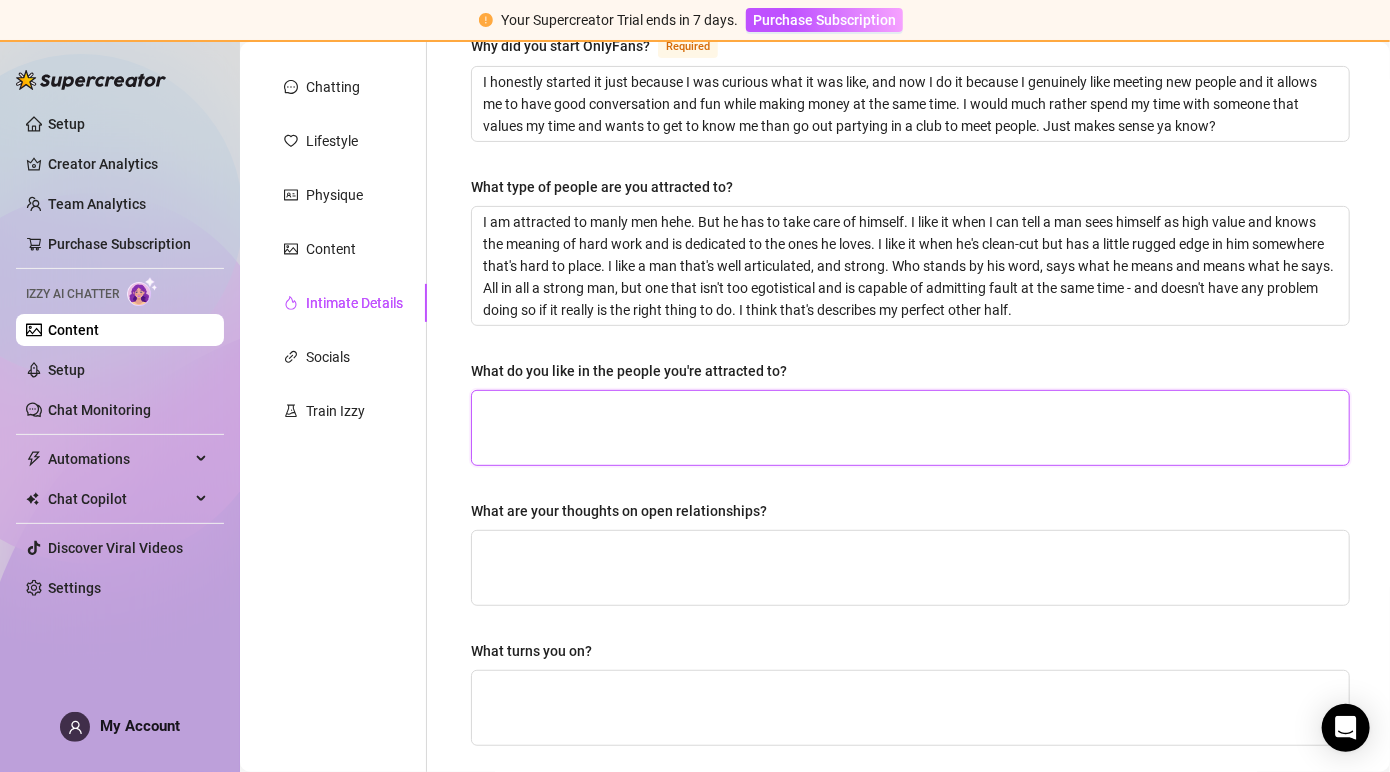 click on "What do you like in the people you're attracted to?" at bounding box center (910, 428) 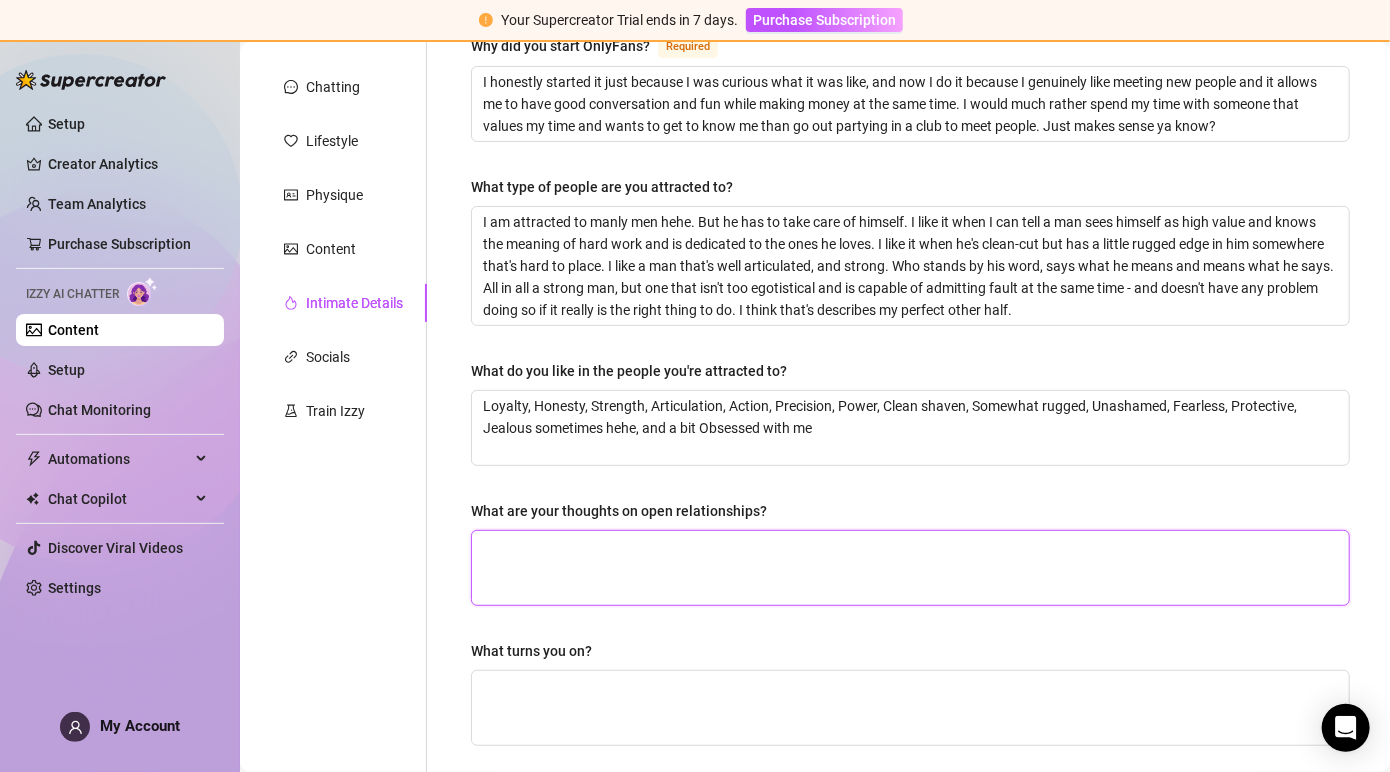 click on "What are your thoughts on open relationships?" at bounding box center [910, 568] 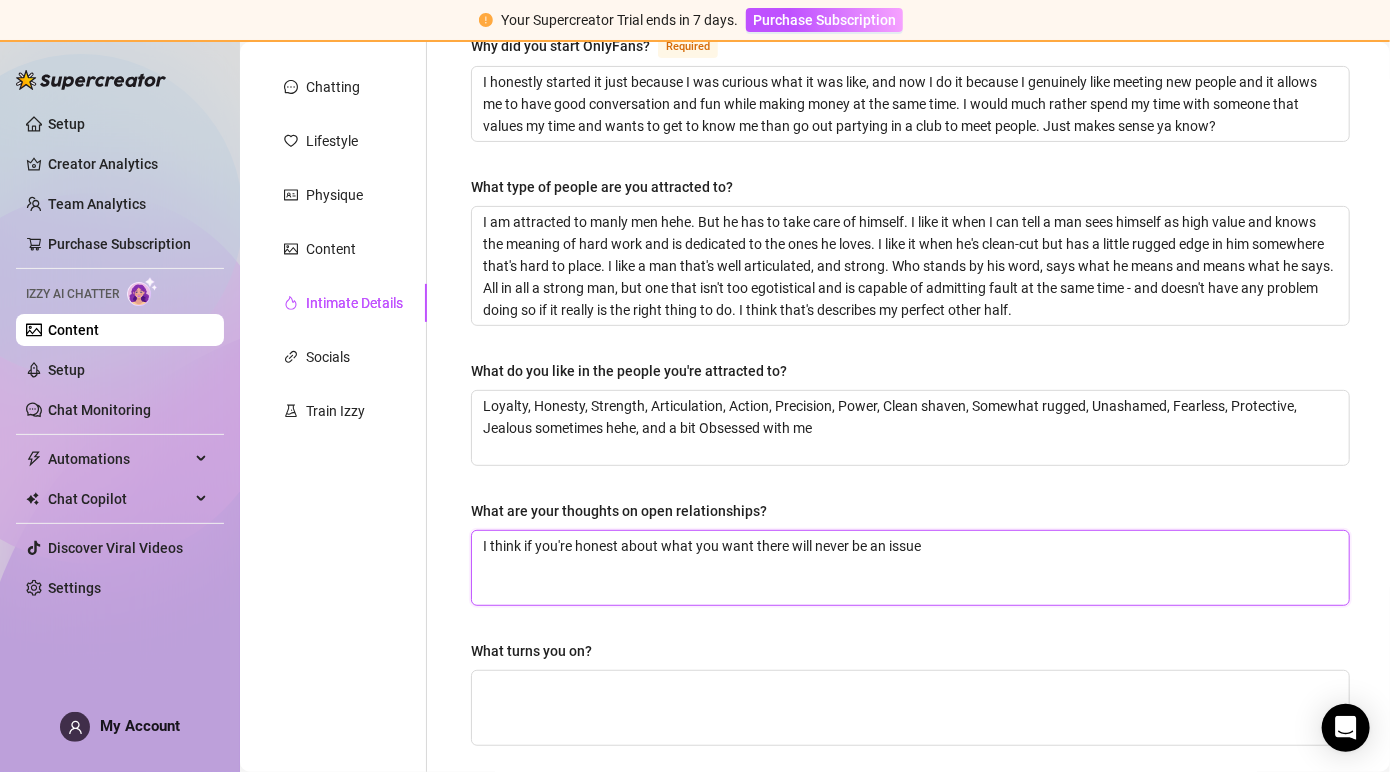 click on "I think if you're honest about what you want there will never be an issue" at bounding box center [910, 568] 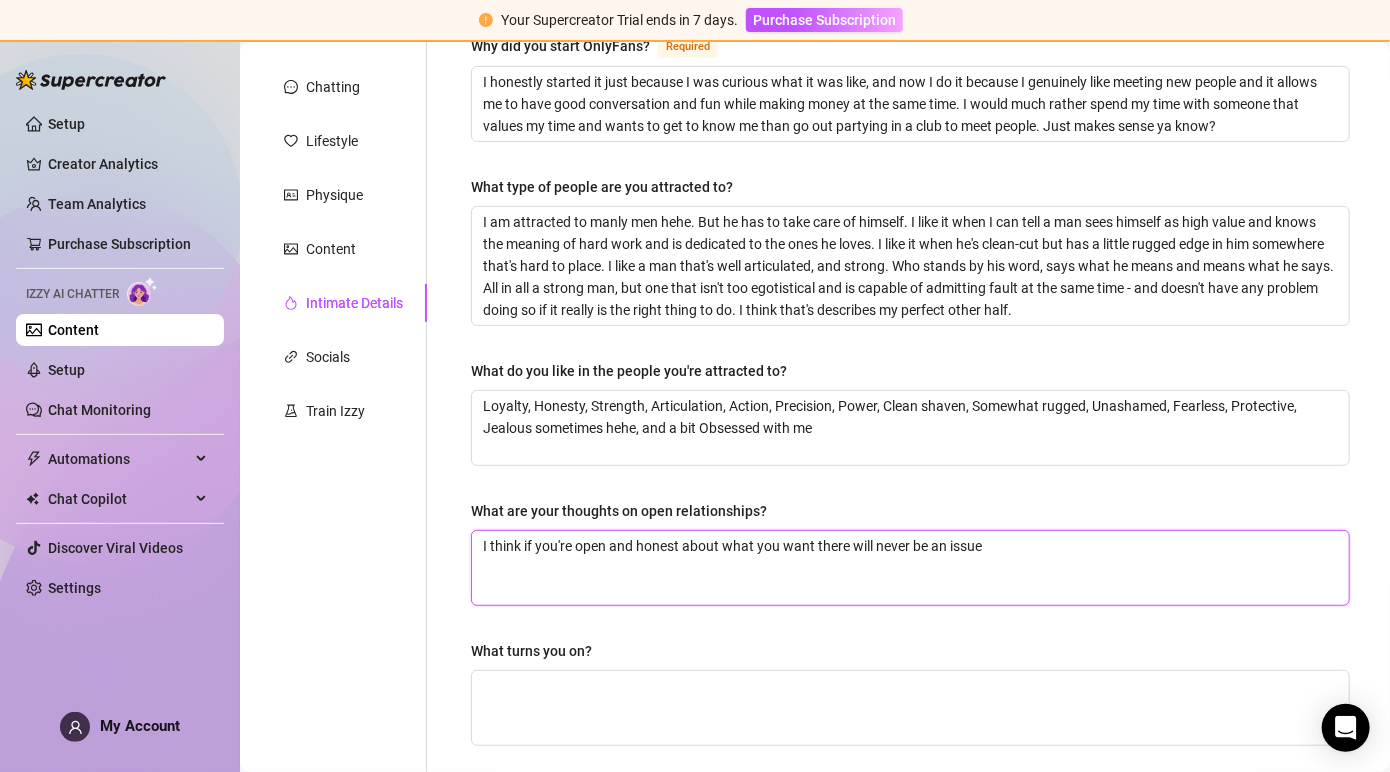 click on "I think if you're open and honest about what you want there will never be an issue" at bounding box center [910, 568] 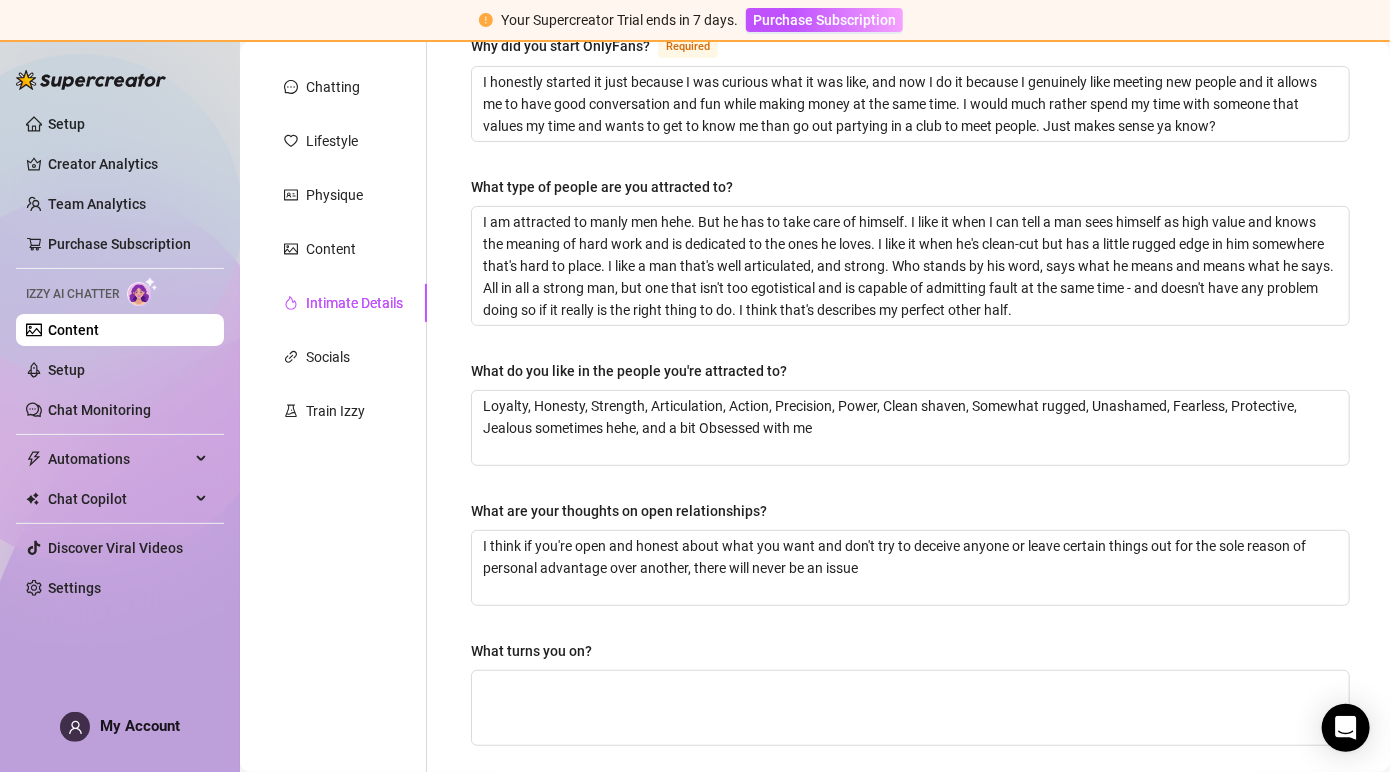 click on "What turns you on?" at bounding box center [910, 655] 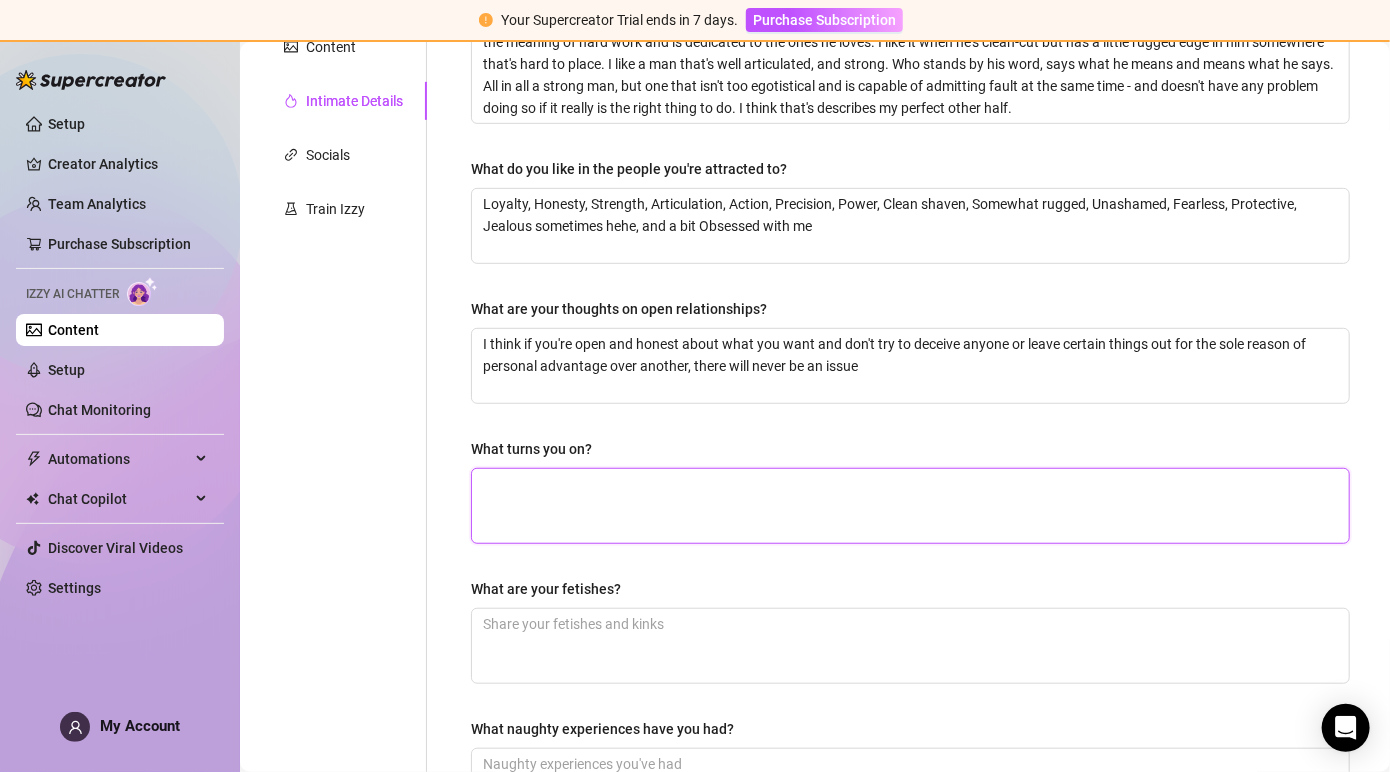 click on "What turns you on?" at bounding box center [910, 506] 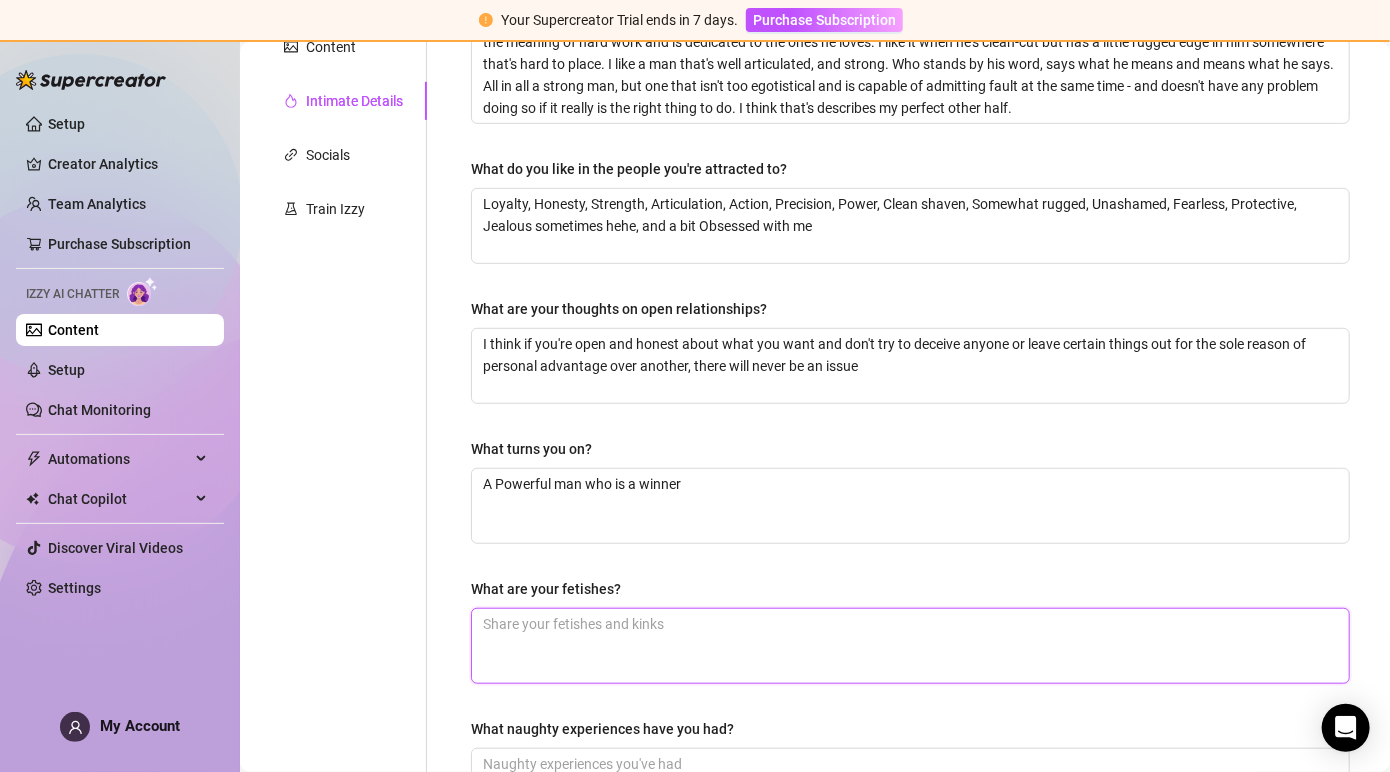 click on "What are your fetishes?" at bounding box center (910, 646) 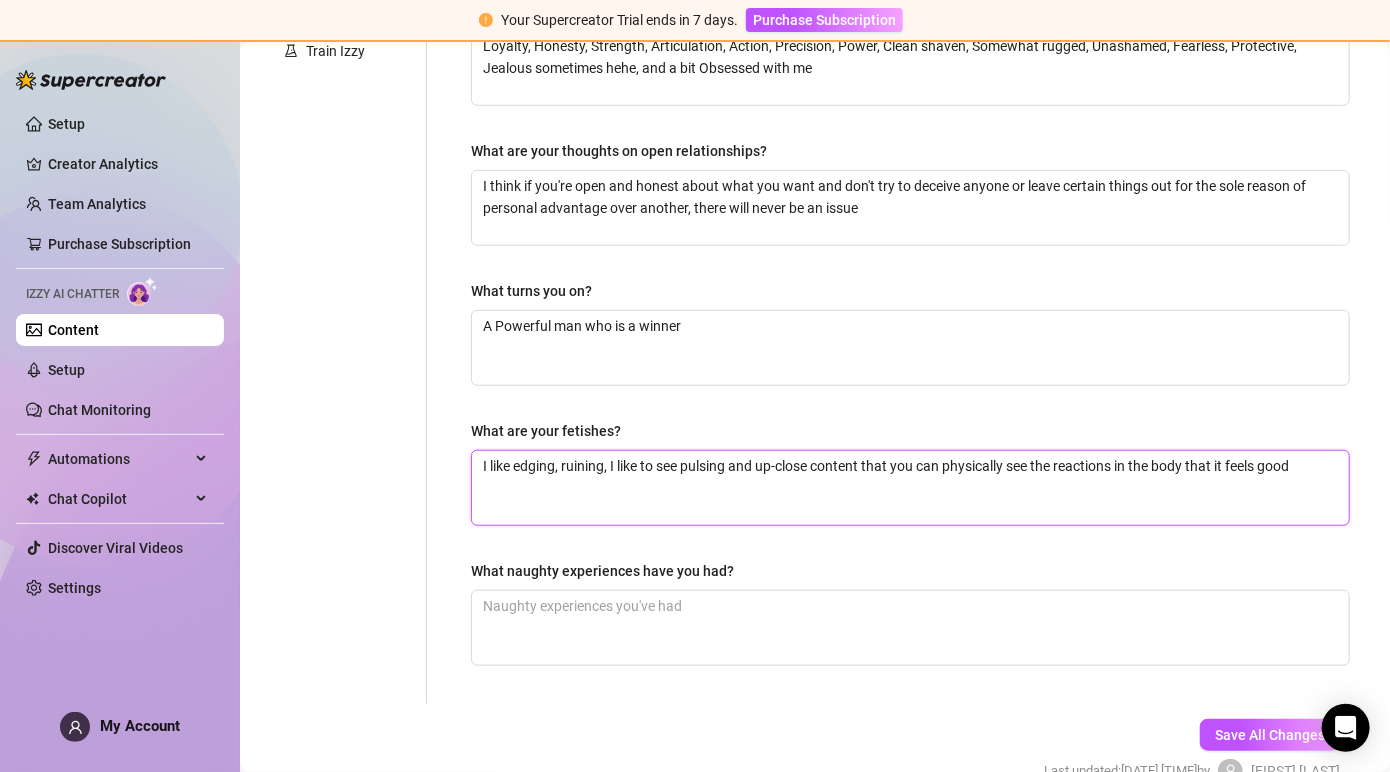 scroll, scrollTop: 585, scrollLeft: 0, axis: vertical 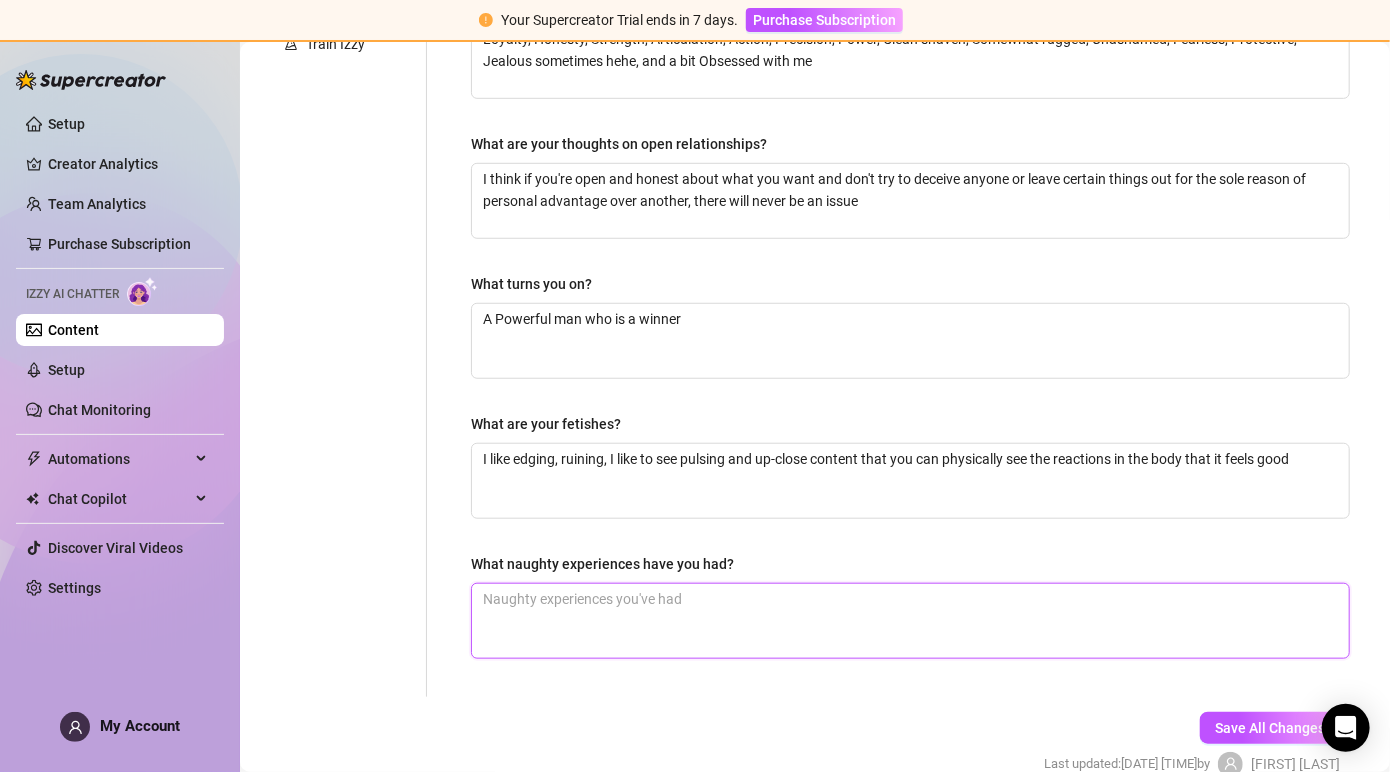 click on "What naughty experiences have you had?" at bounding box center (910, 621) 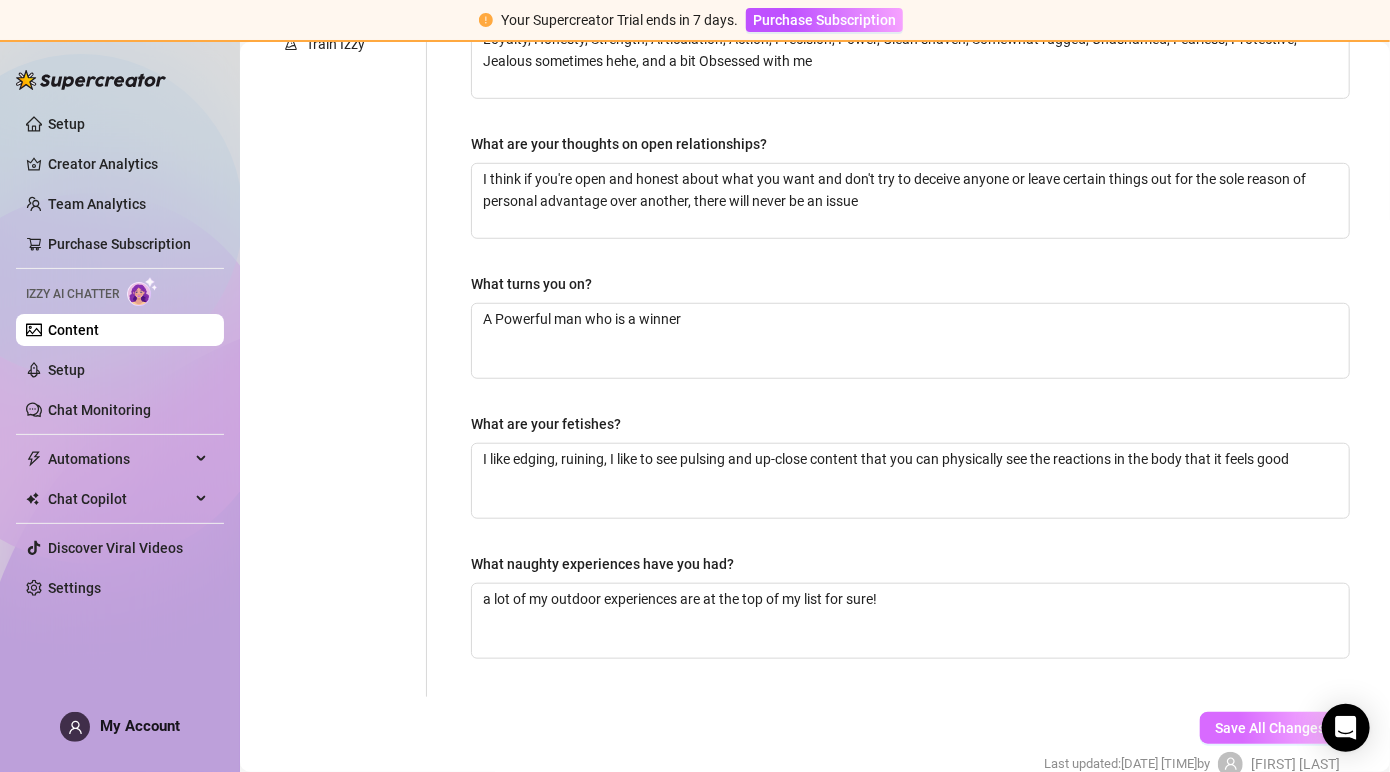 click on "Save All Changes" at bounding box center (1270, 728) 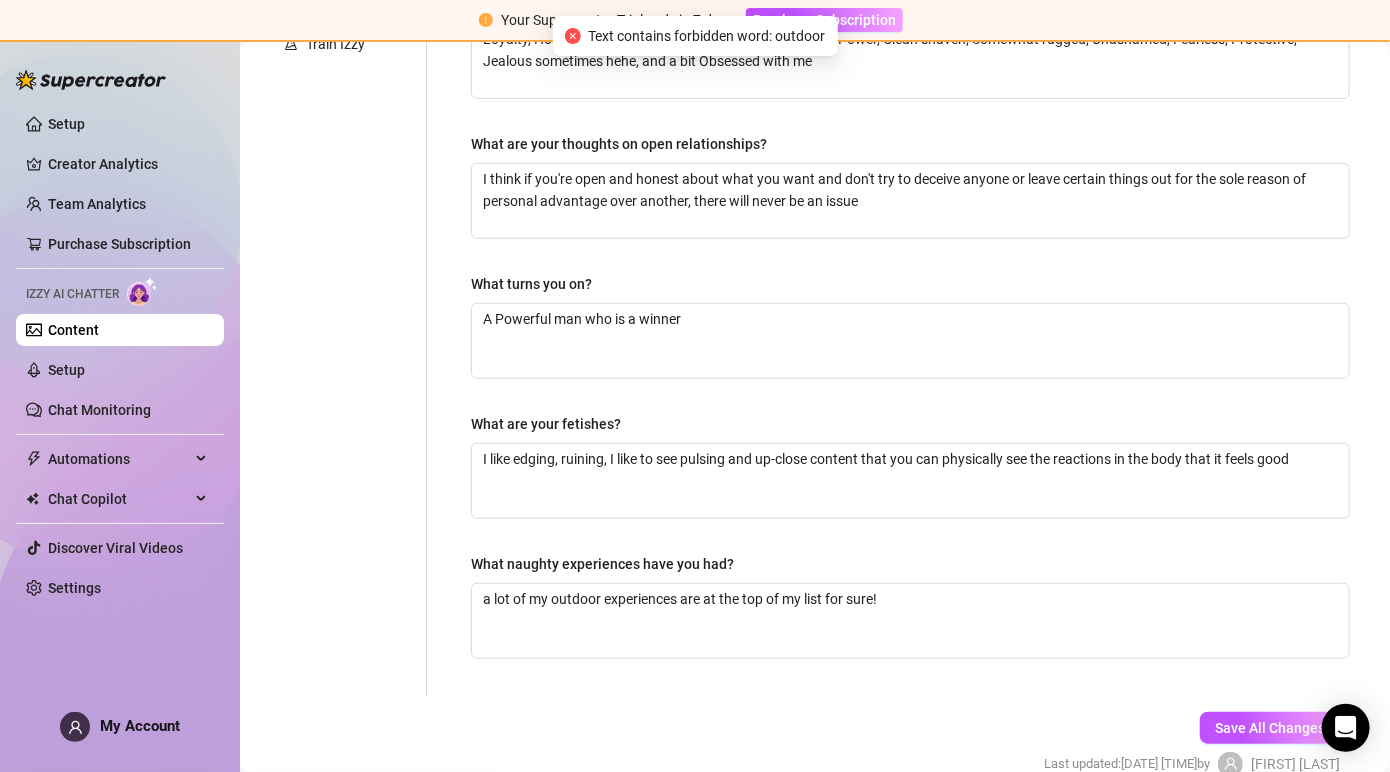 scroll, scrollTop: 0, scrollLeft: 0, axis: both 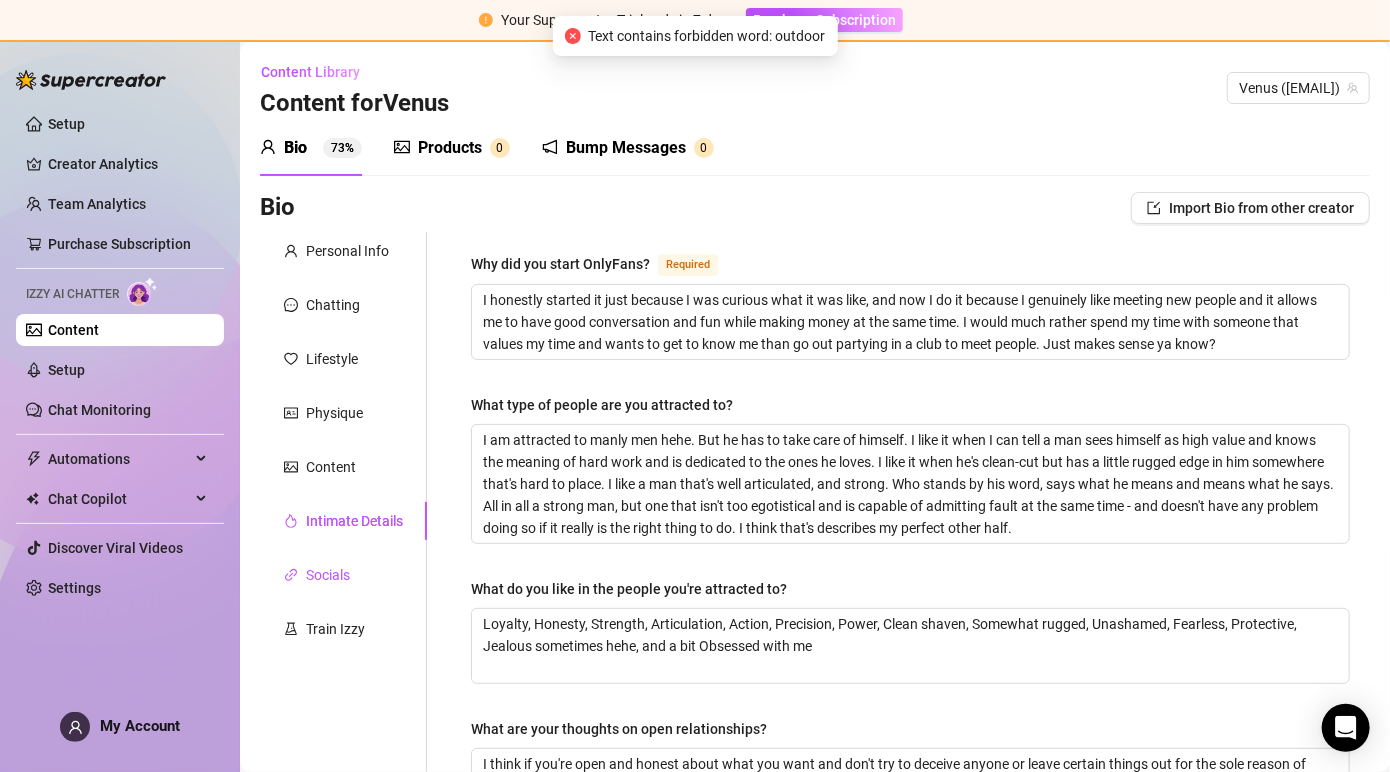 click on "Socials" at bounding box center (328, 575) 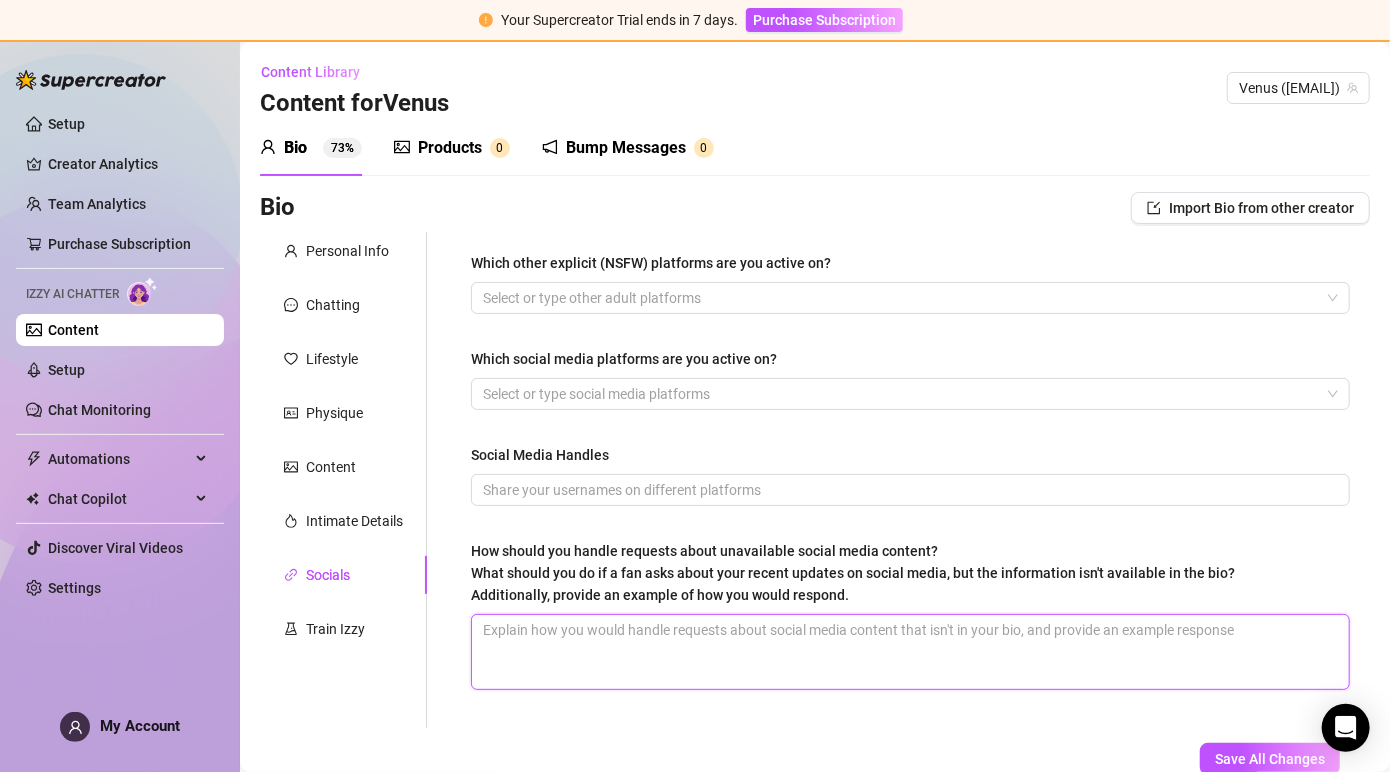 click on "How should you handle requests about unavailable social media content? What should you do if a fan asks about your recent updates on social media, but the information isn't available in the bio? Additionally, provide an example of how you would respond." at bounding box center (910, 652) 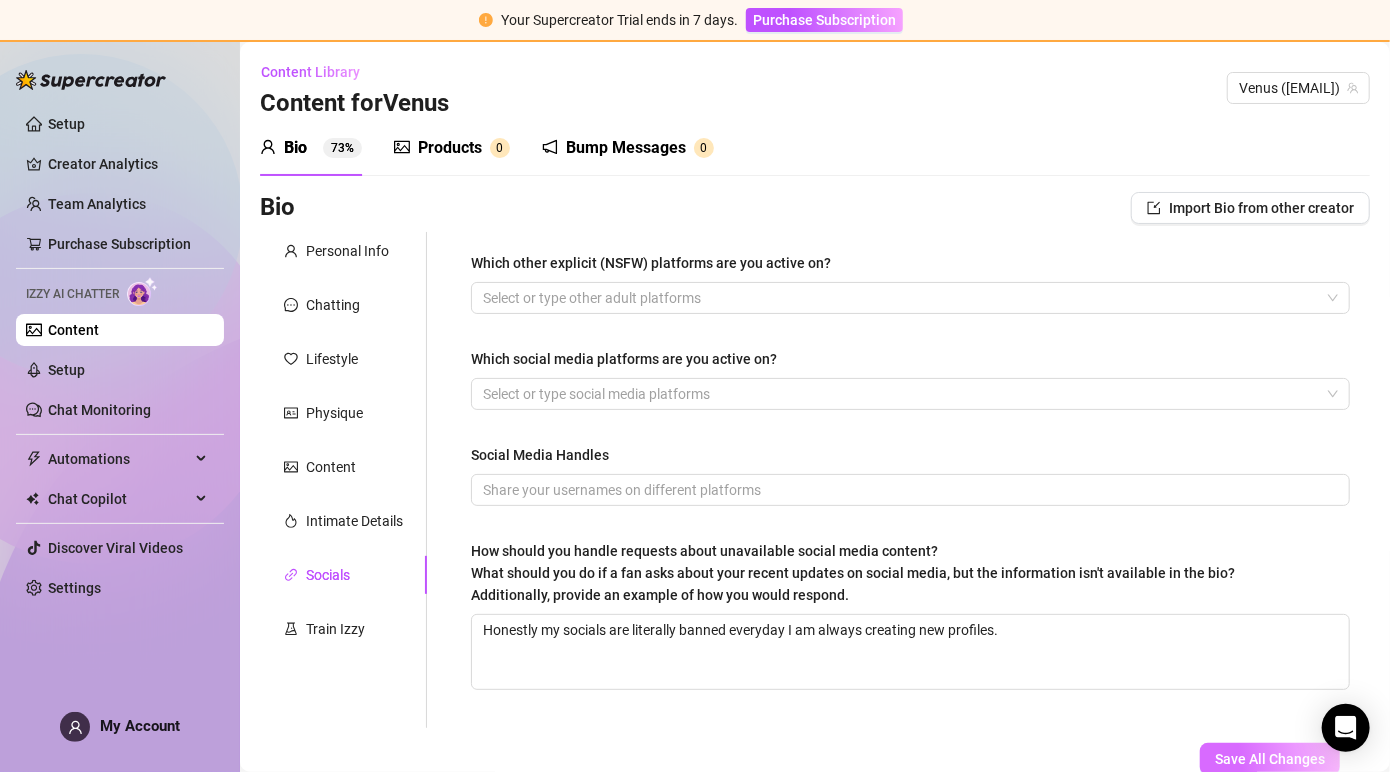 click on "Save All Changes" at bounding box center (1270, 759) 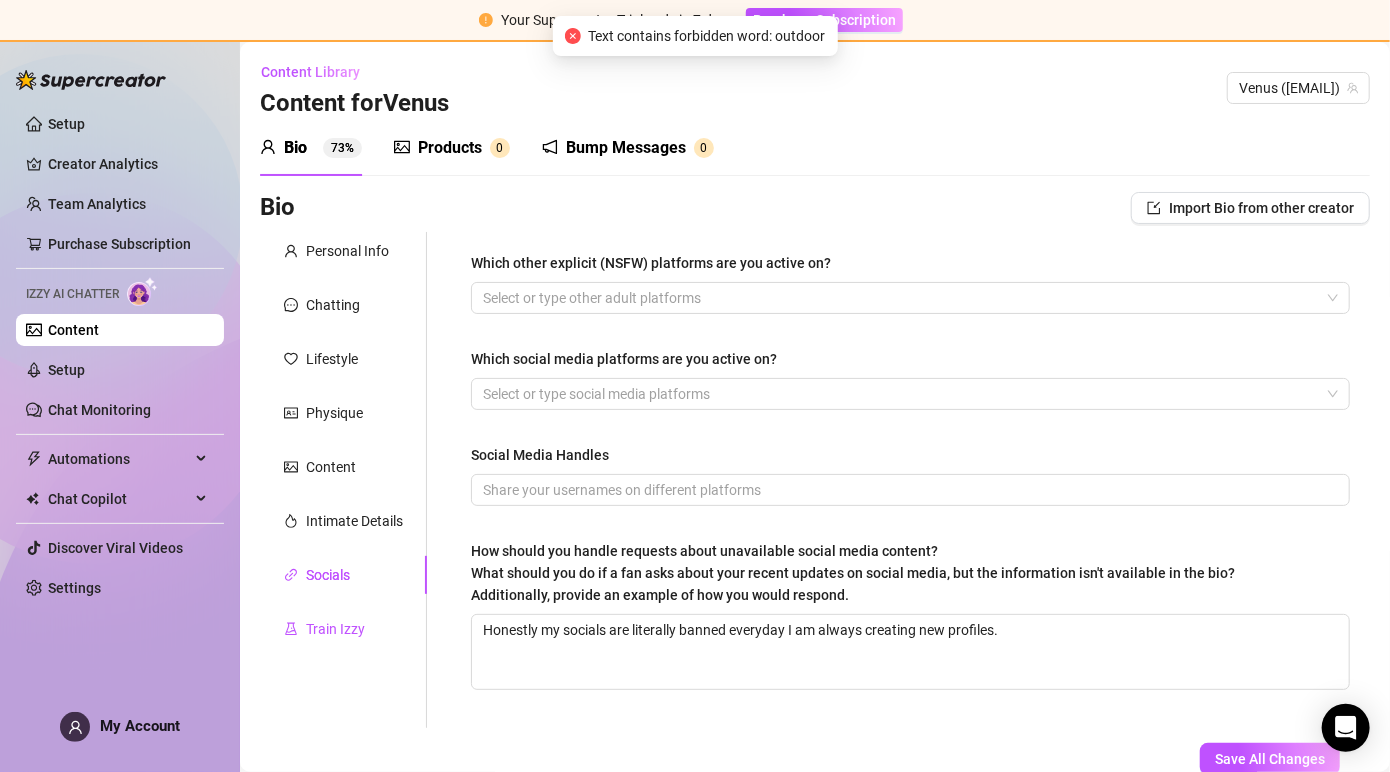 click on "Train Izzy" at bounding box center (335, 629) 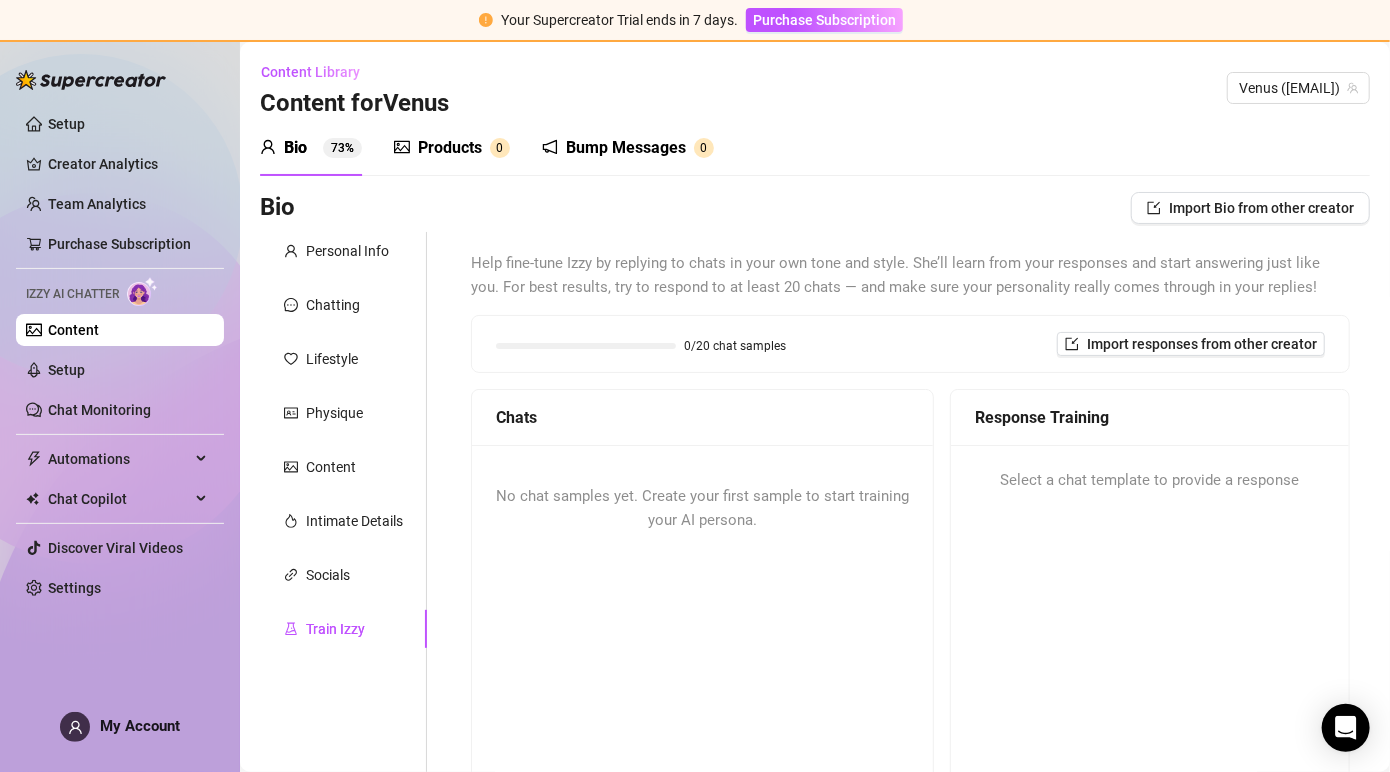 click on "No chat samples yet. Create your first sample to start training your AI persona." at bounding box center [702, 508] 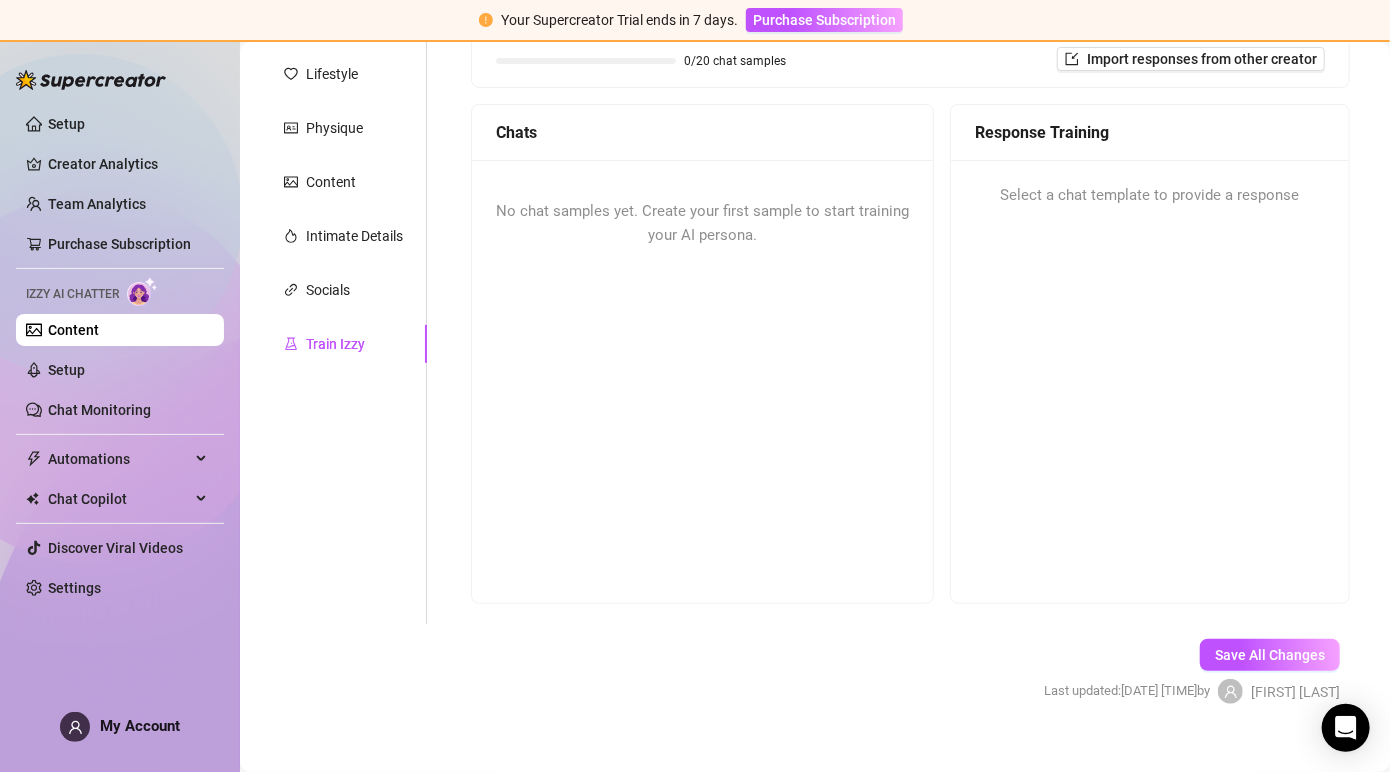 scroll, scrollTop: 309, scrollLeft: 0, axis: vertical 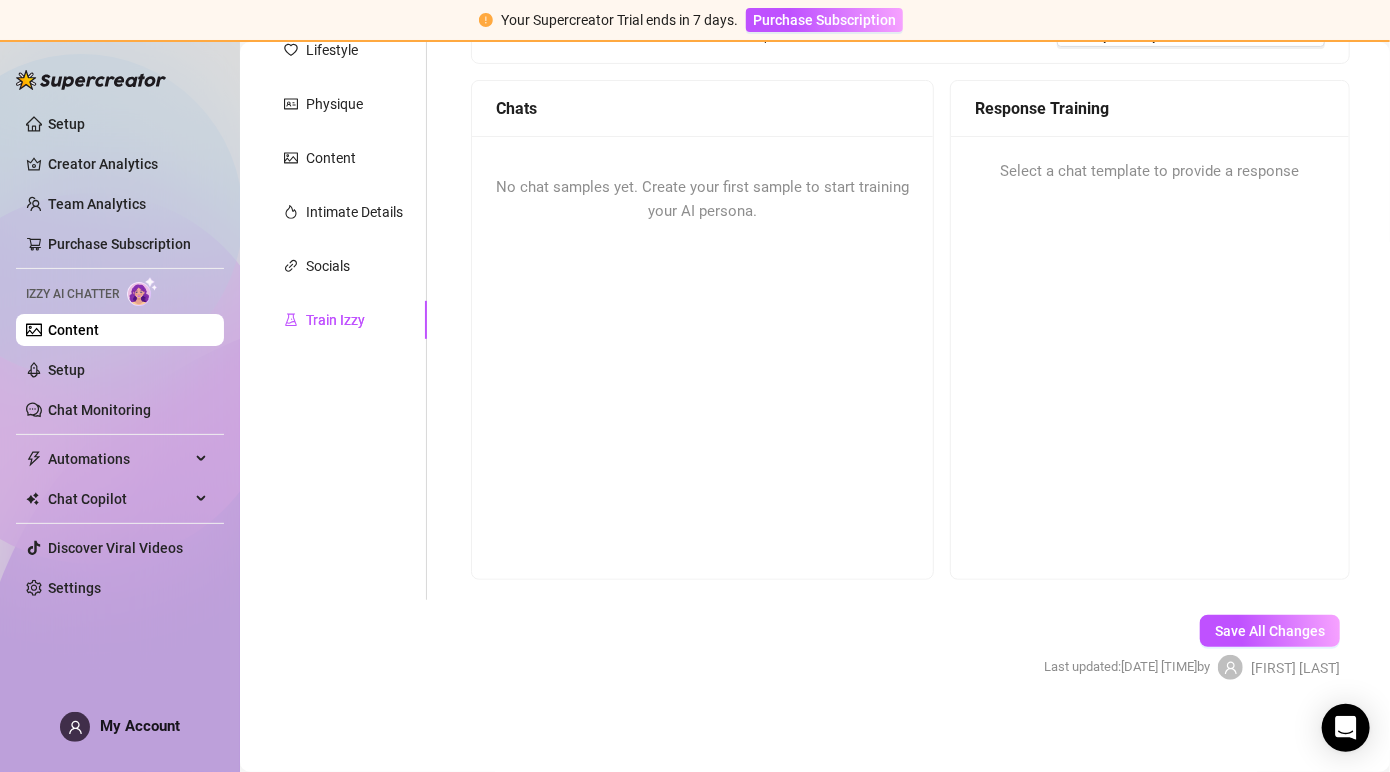 click on "Select a chat template to provide a response" at bounding box center [1150, 172] 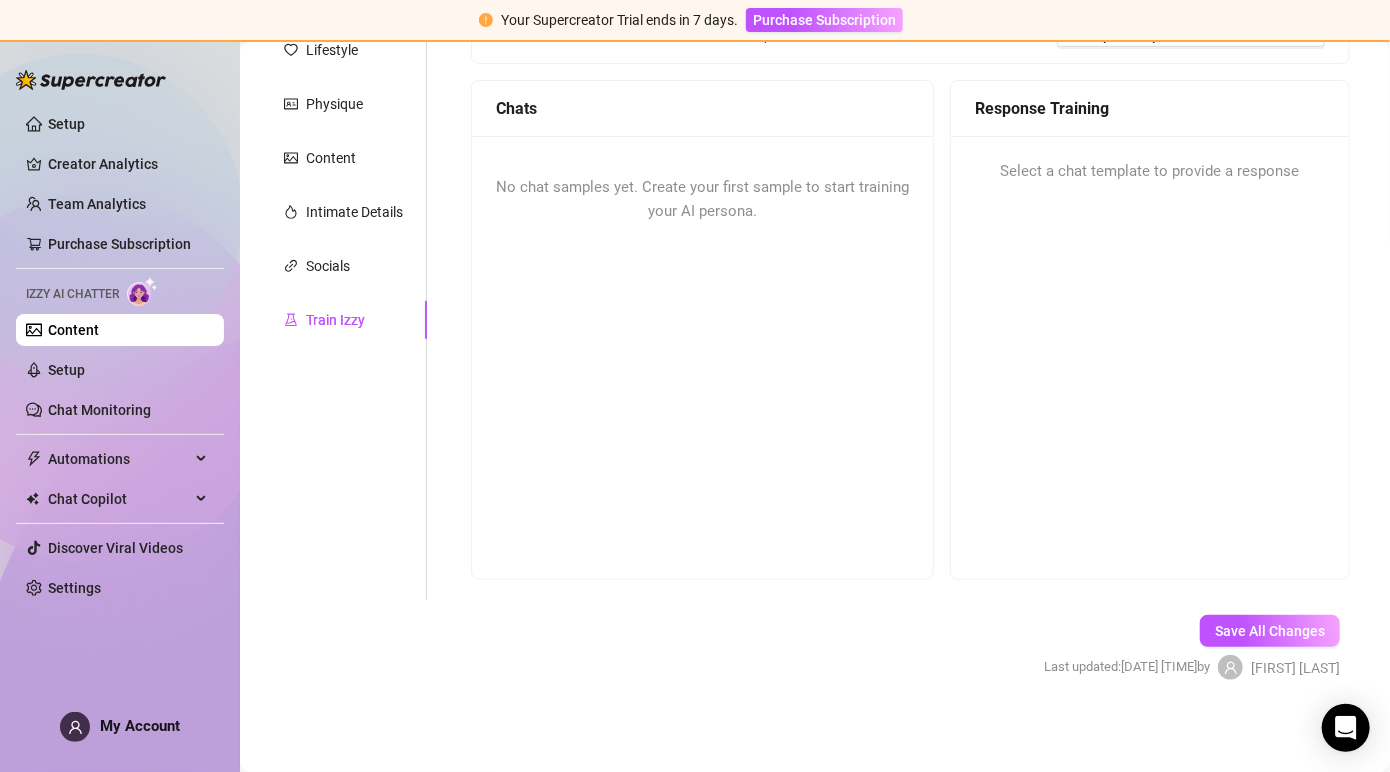 scroll, scrollTop: 0, scrollLeft: 0, axis: both 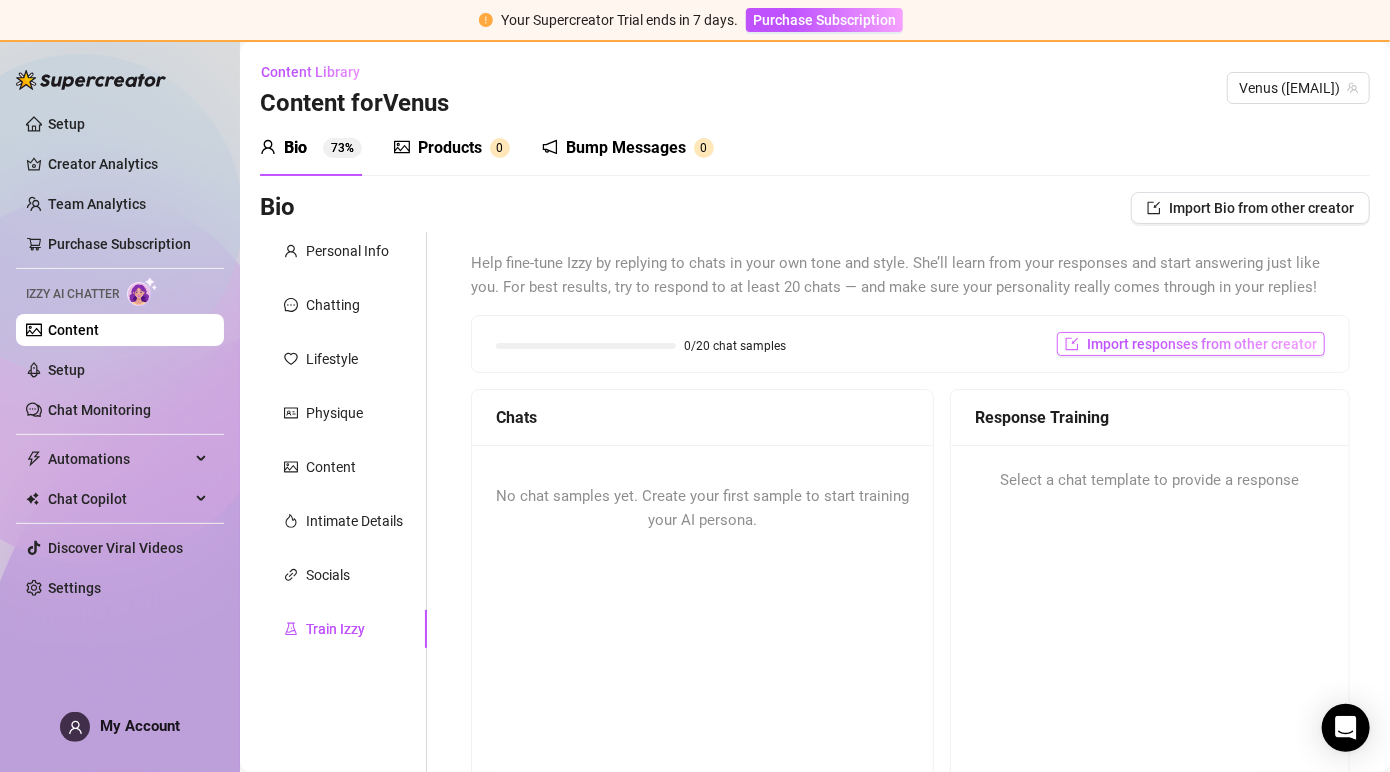 click on "Import responses from other creator" at bounding box center (1202, 344) 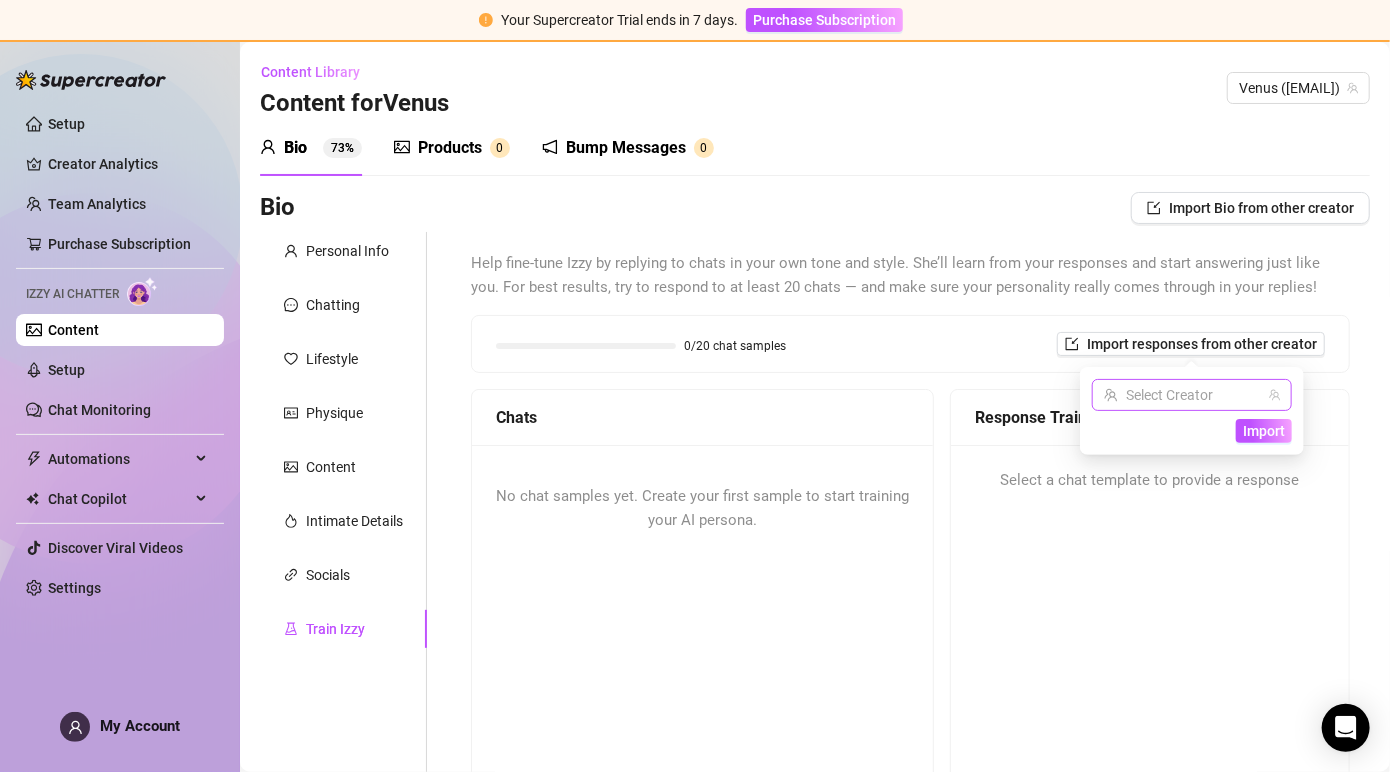 click at bounding box center (1183, 395) 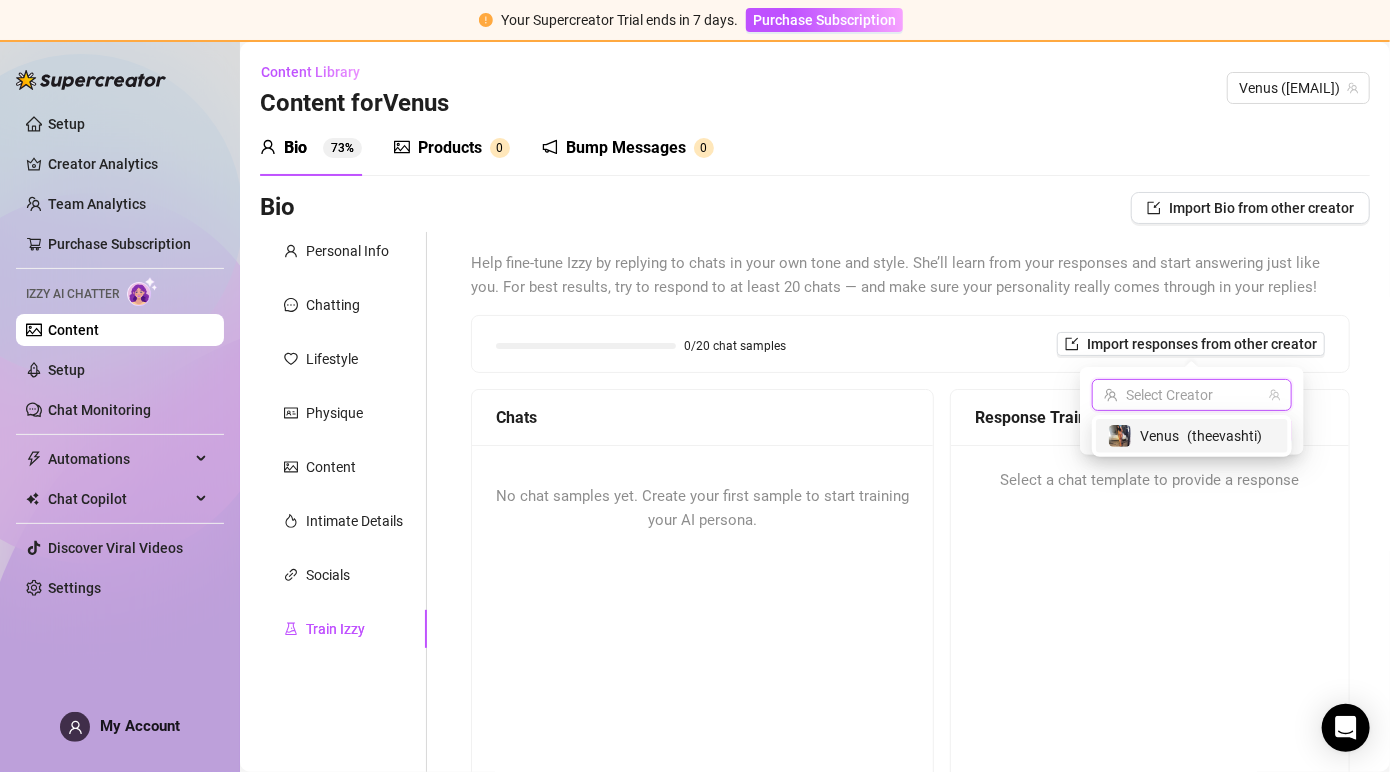 click on "( theevenussteele )" at bounding box center [1224, 436] 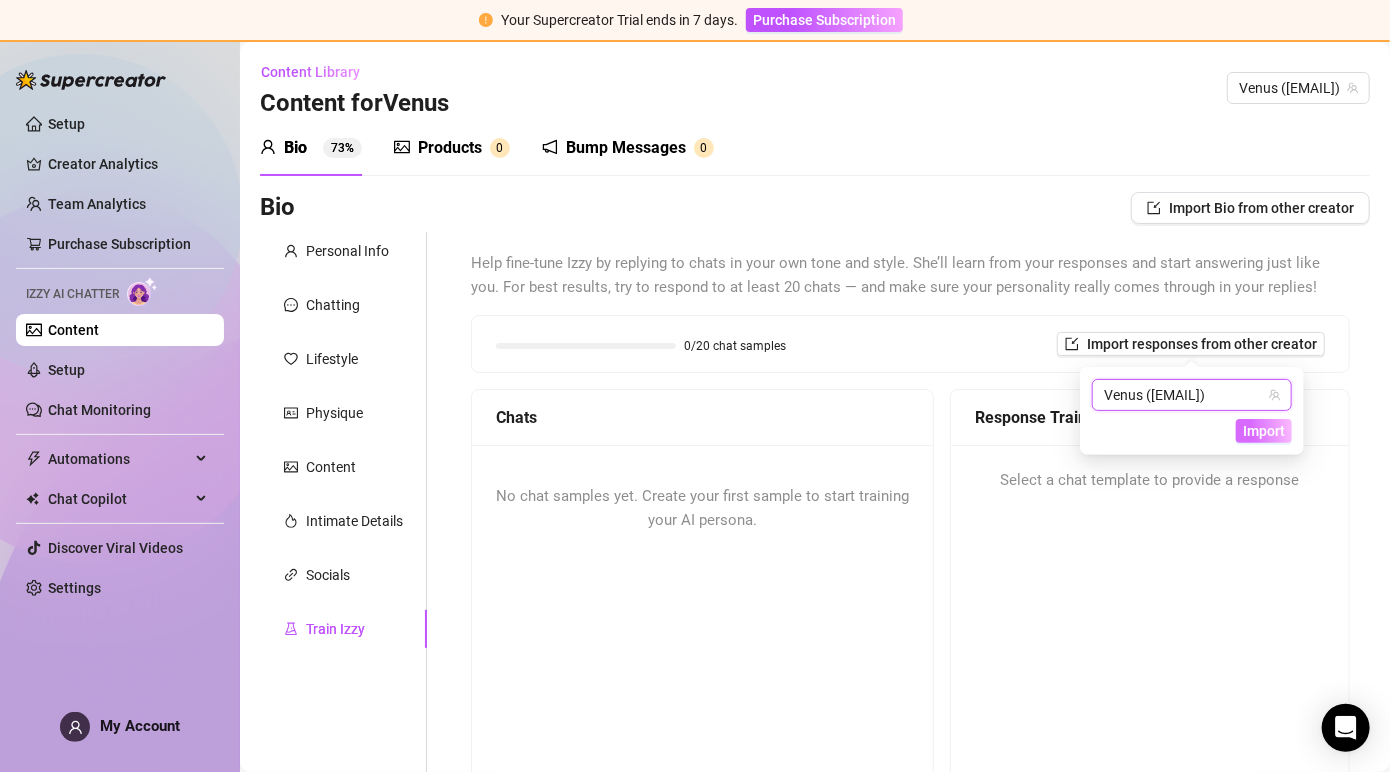 click on "Import" at bounding box center (1264, 431) 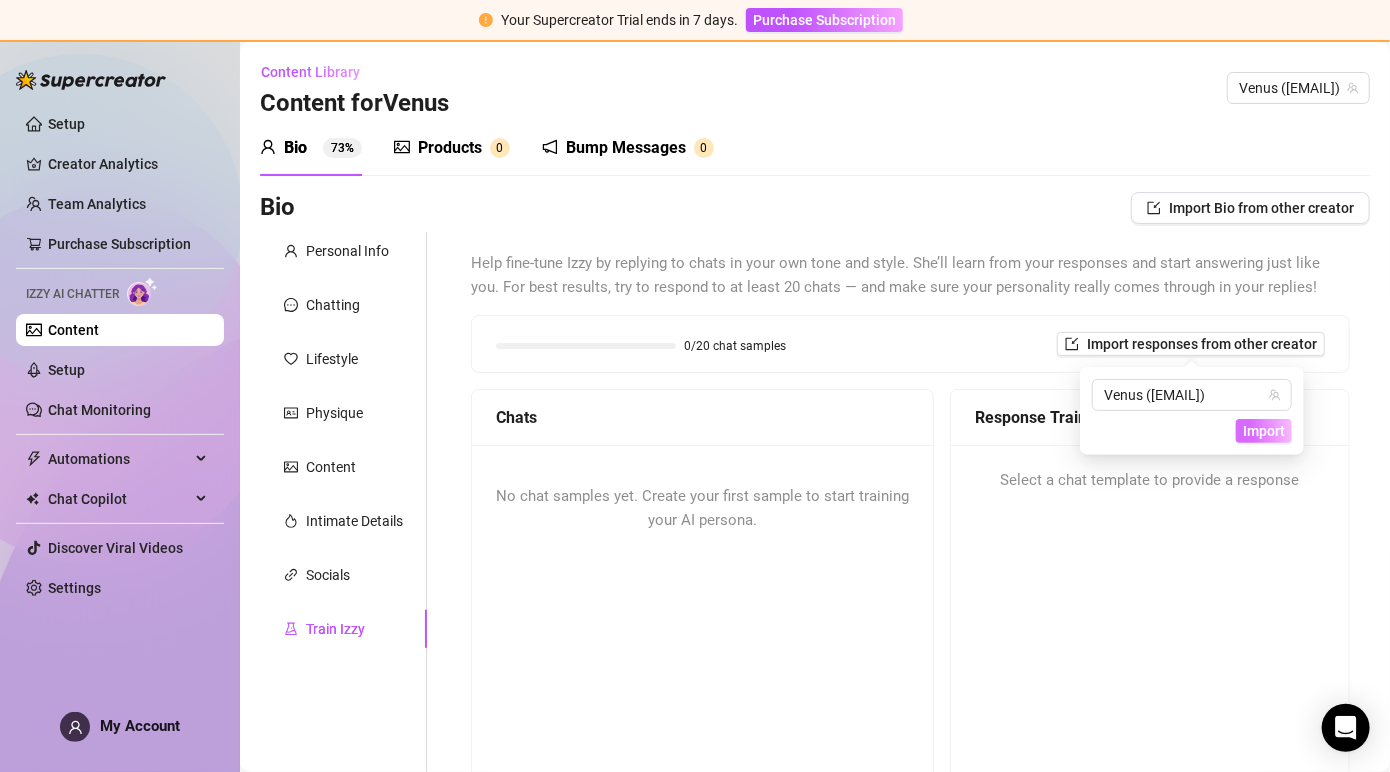 click on "Import" at bounding box center [1264, 431] 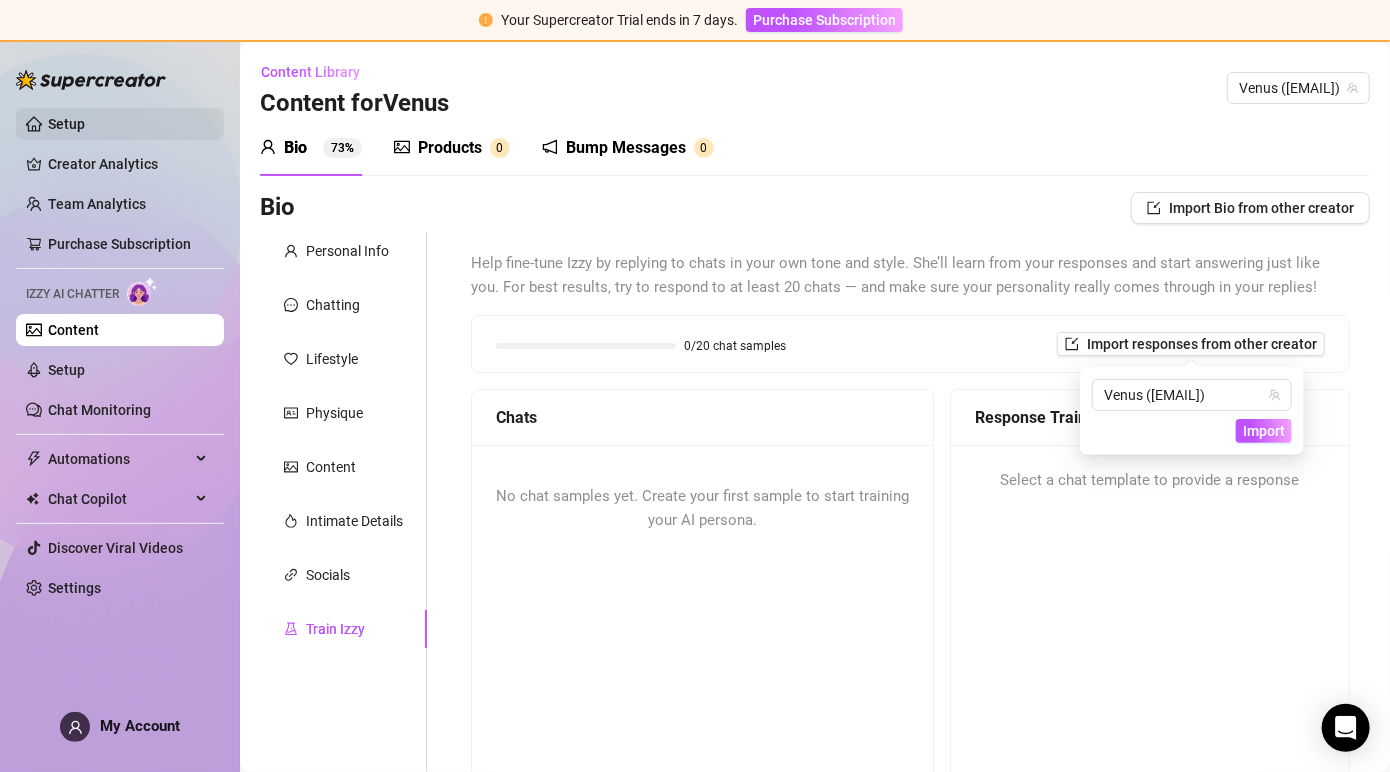 click on "Setup" at bounding box center [66, 124] 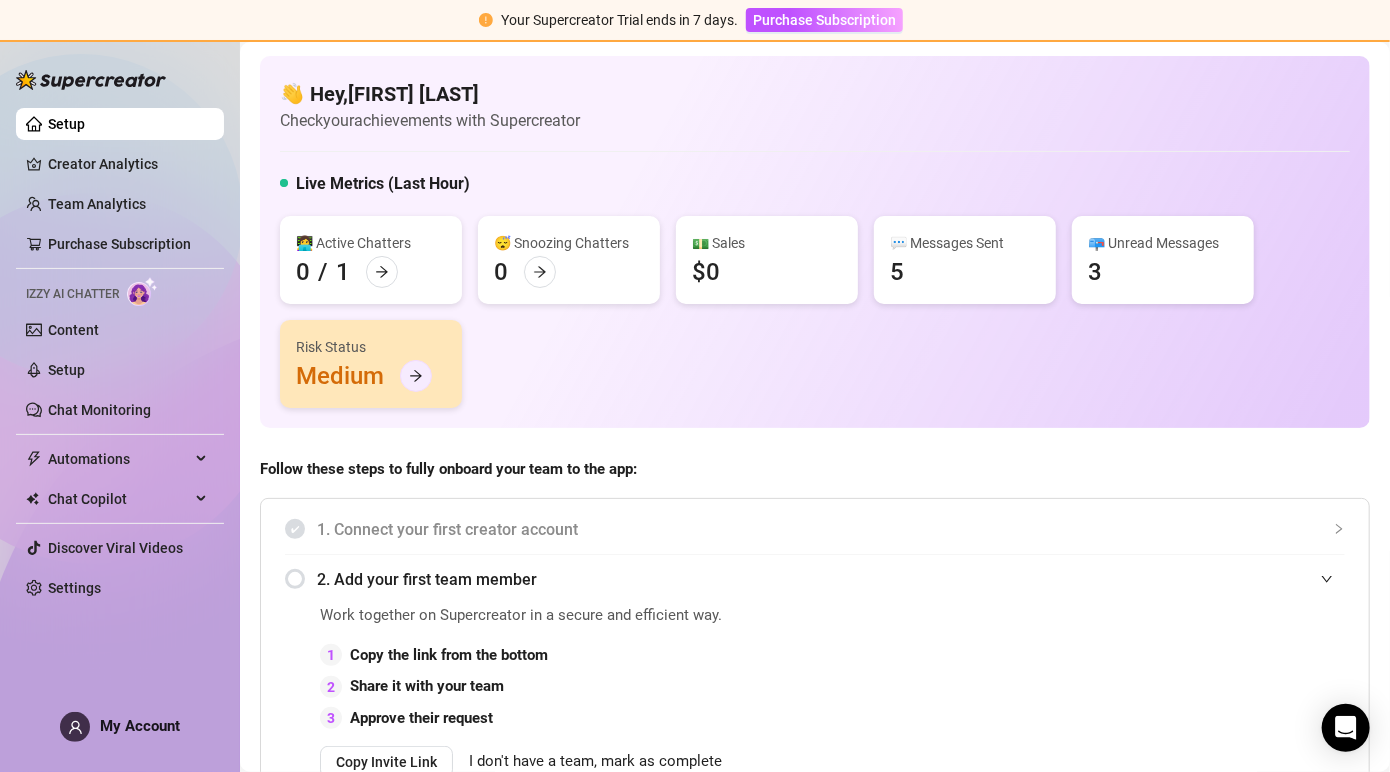 click 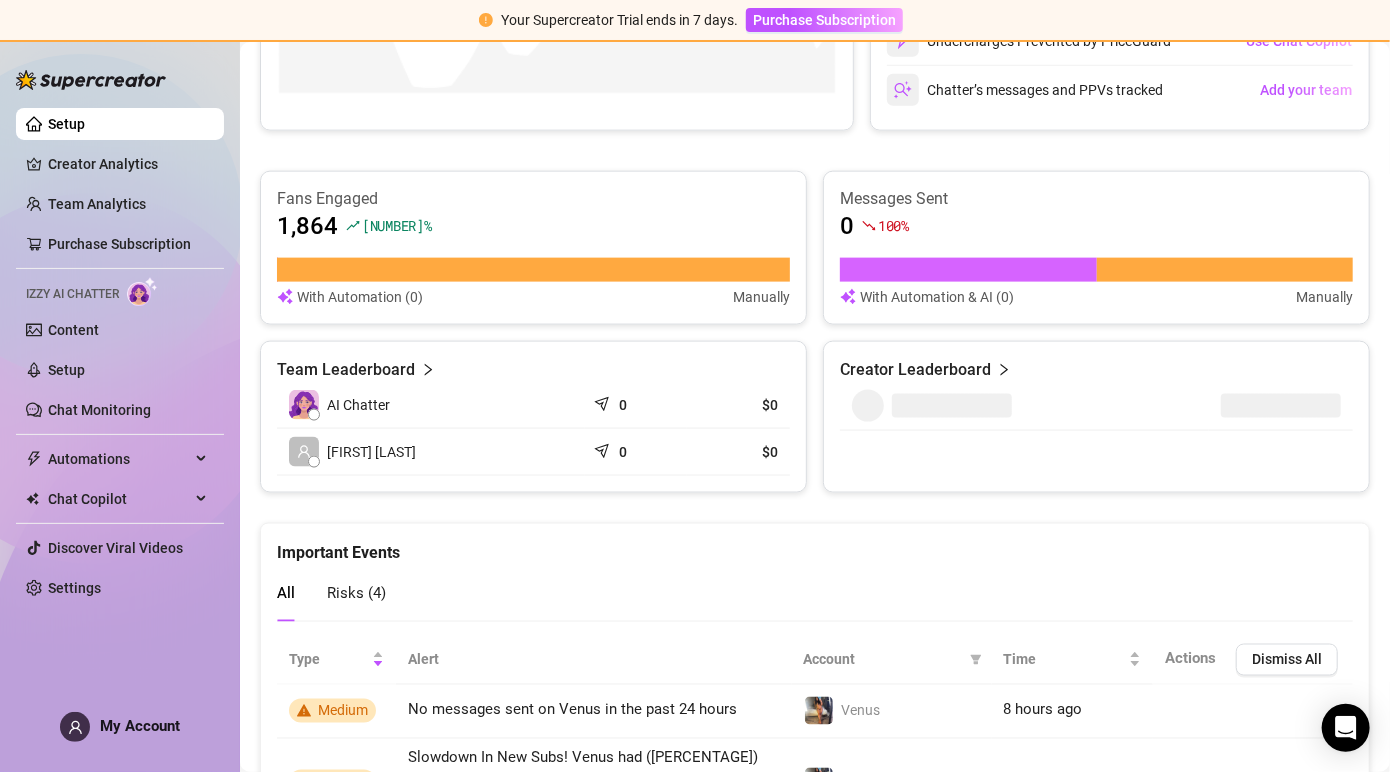 scroll, scrollTop: 1388, scrollLeft: 0, axis: vertical 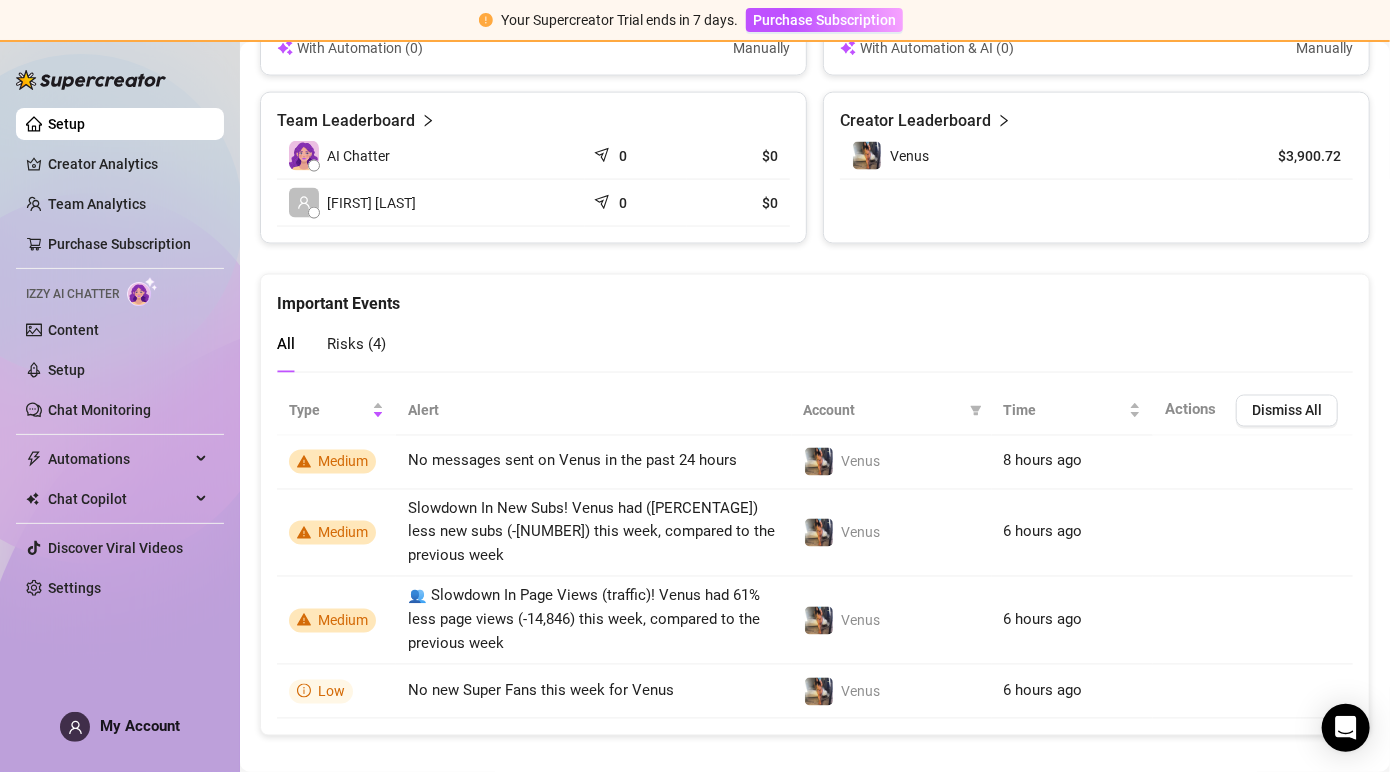 click on "Risks ( 4 )" at bounding box center (356, 344) 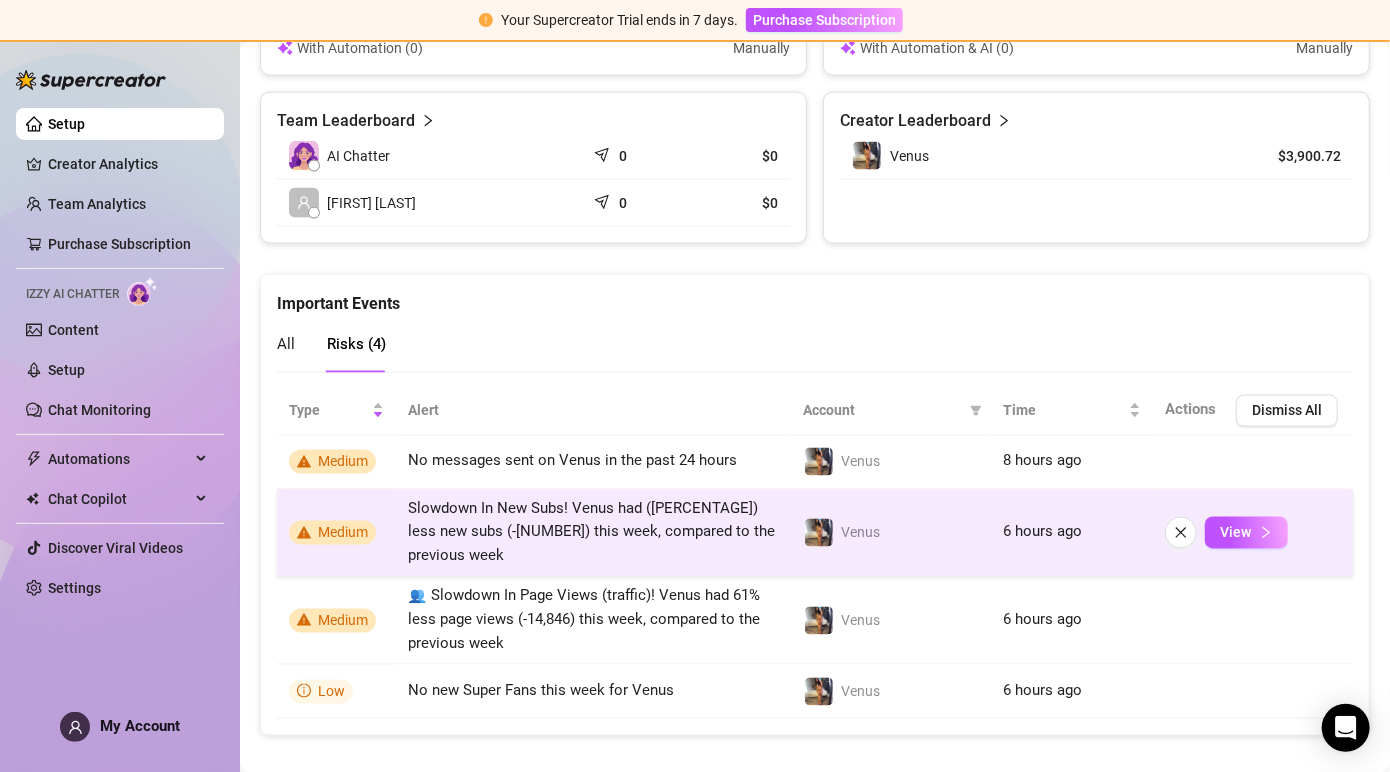 scroll, scrollTop: 0, scrollLeft: 0, axis: both 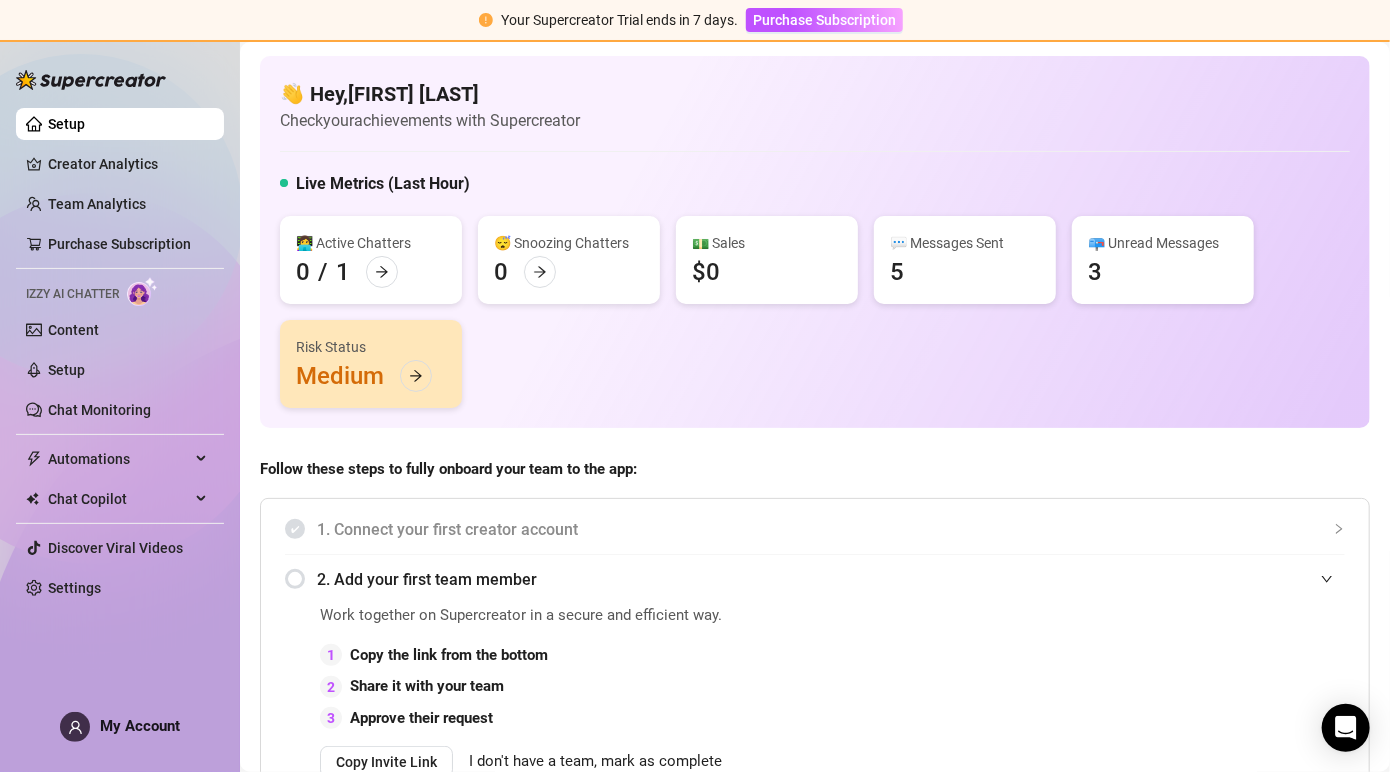 click on "1. Connect your first creator account" at bounding box center (831, 529) 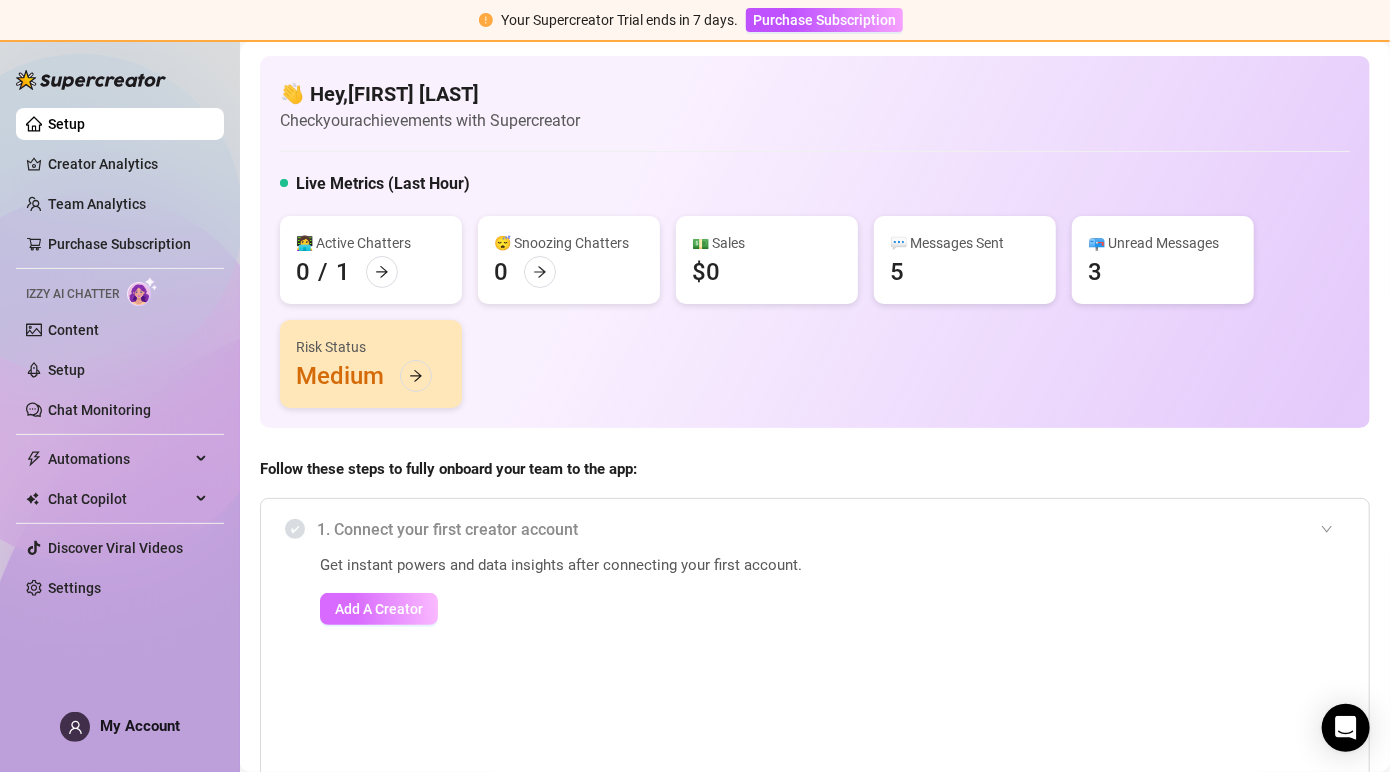 click on "Add A Creator" at bounding box center [379, 609] 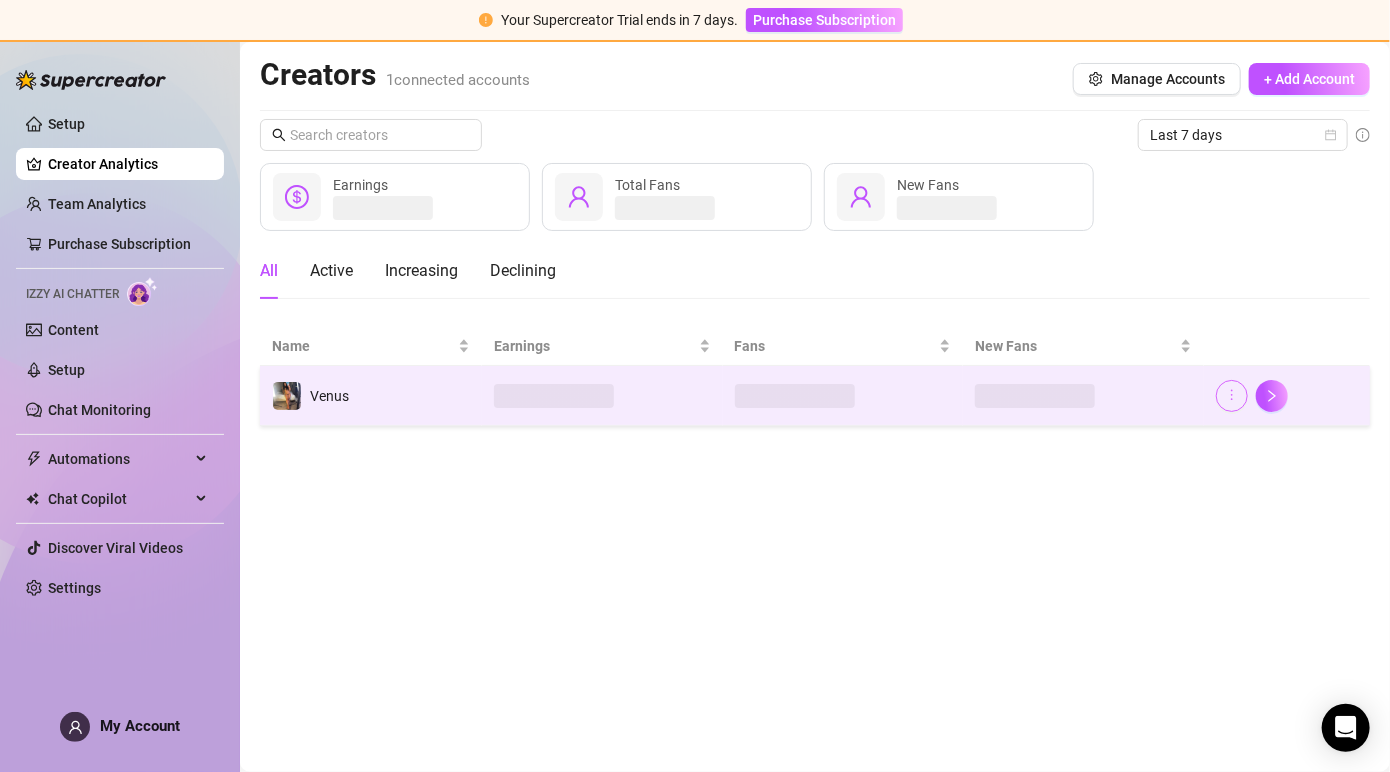click at bounding box center [1232, 396] 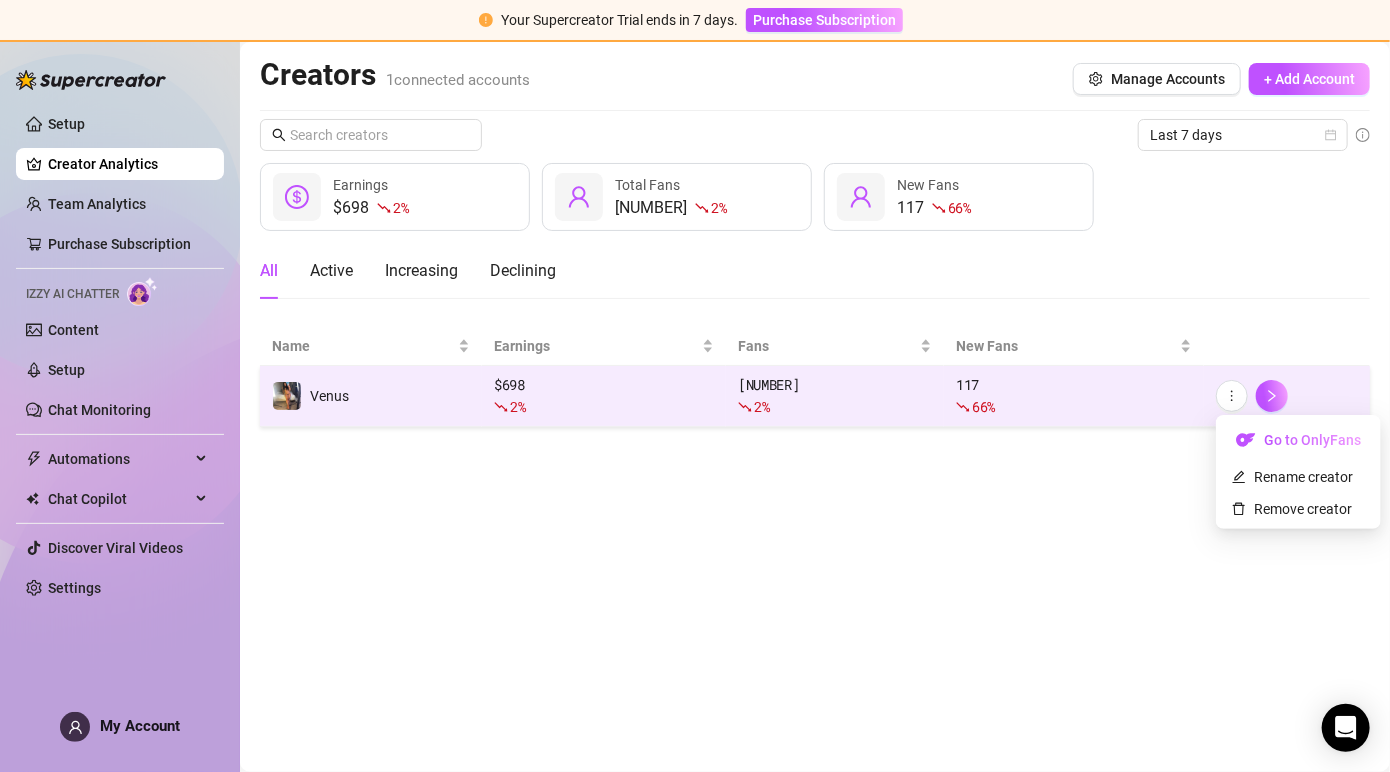click on "24,020   2 %" at bounding box center [835, 396] 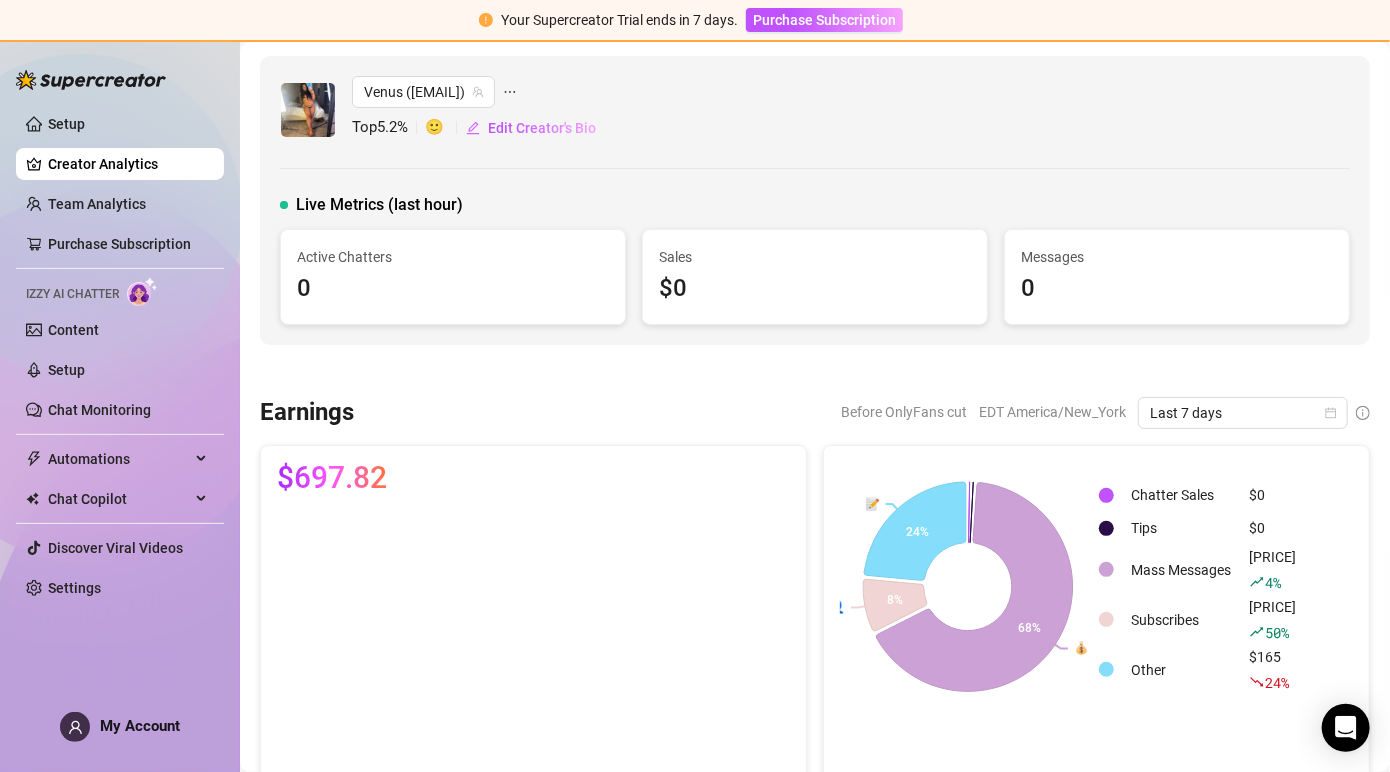 click 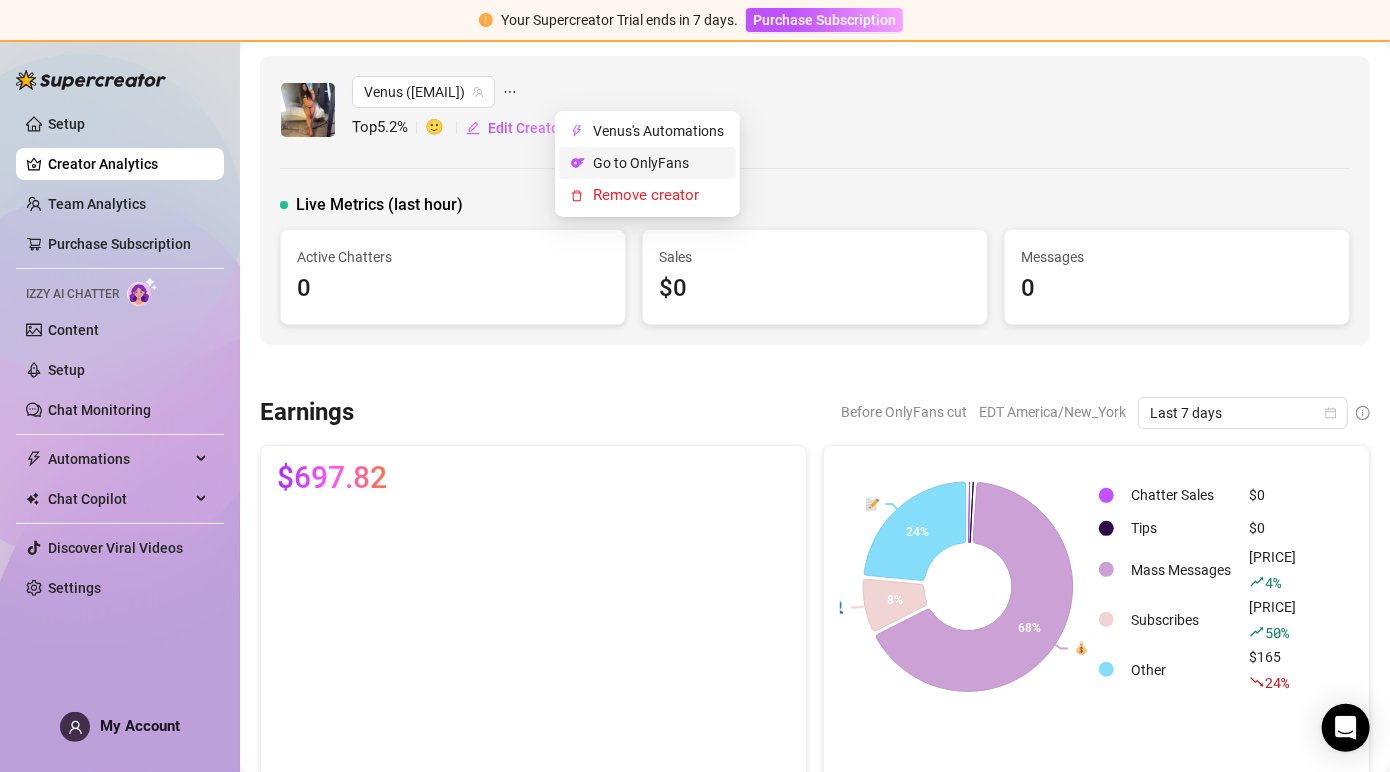 click on "Go to OnlyFans" at bounding box center [641, 163] 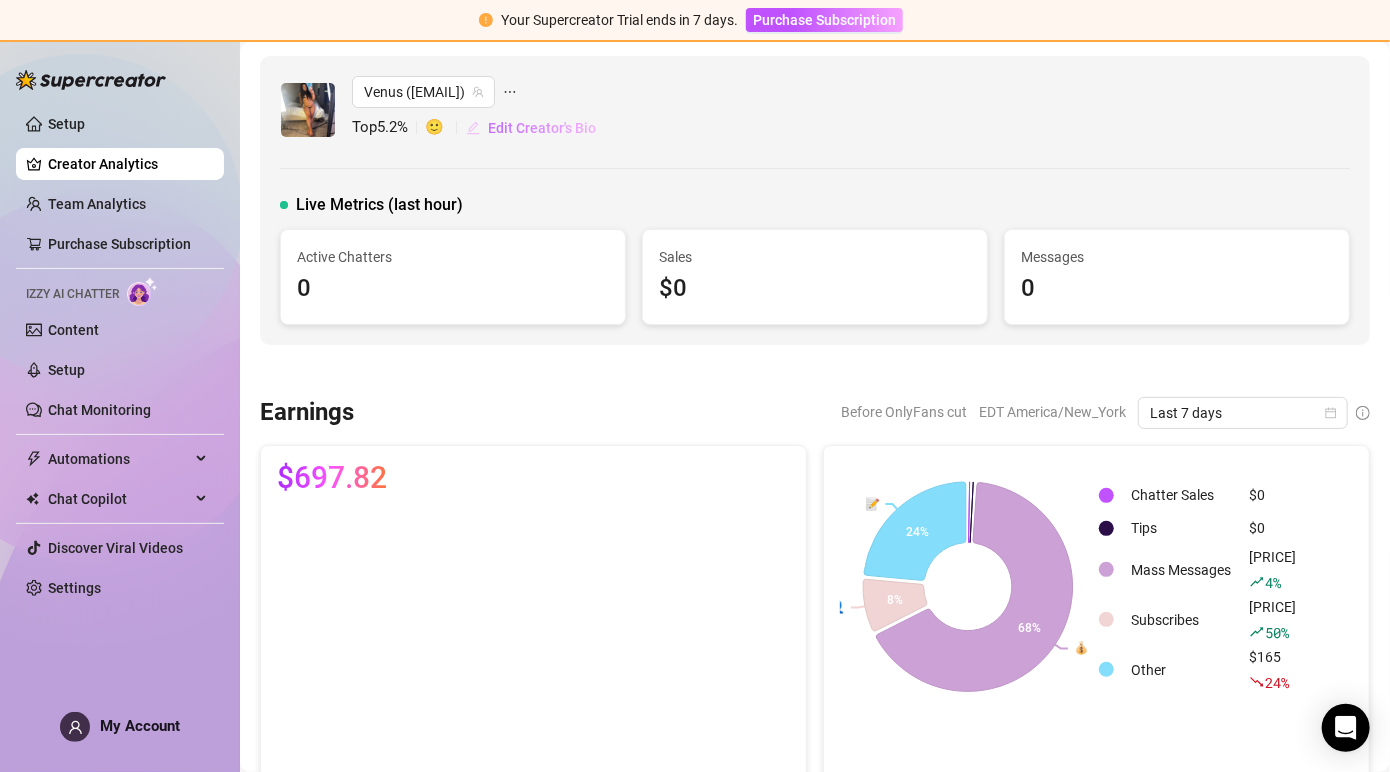 click on "Edit Creator's Bio" at bounding box center [542, 128] 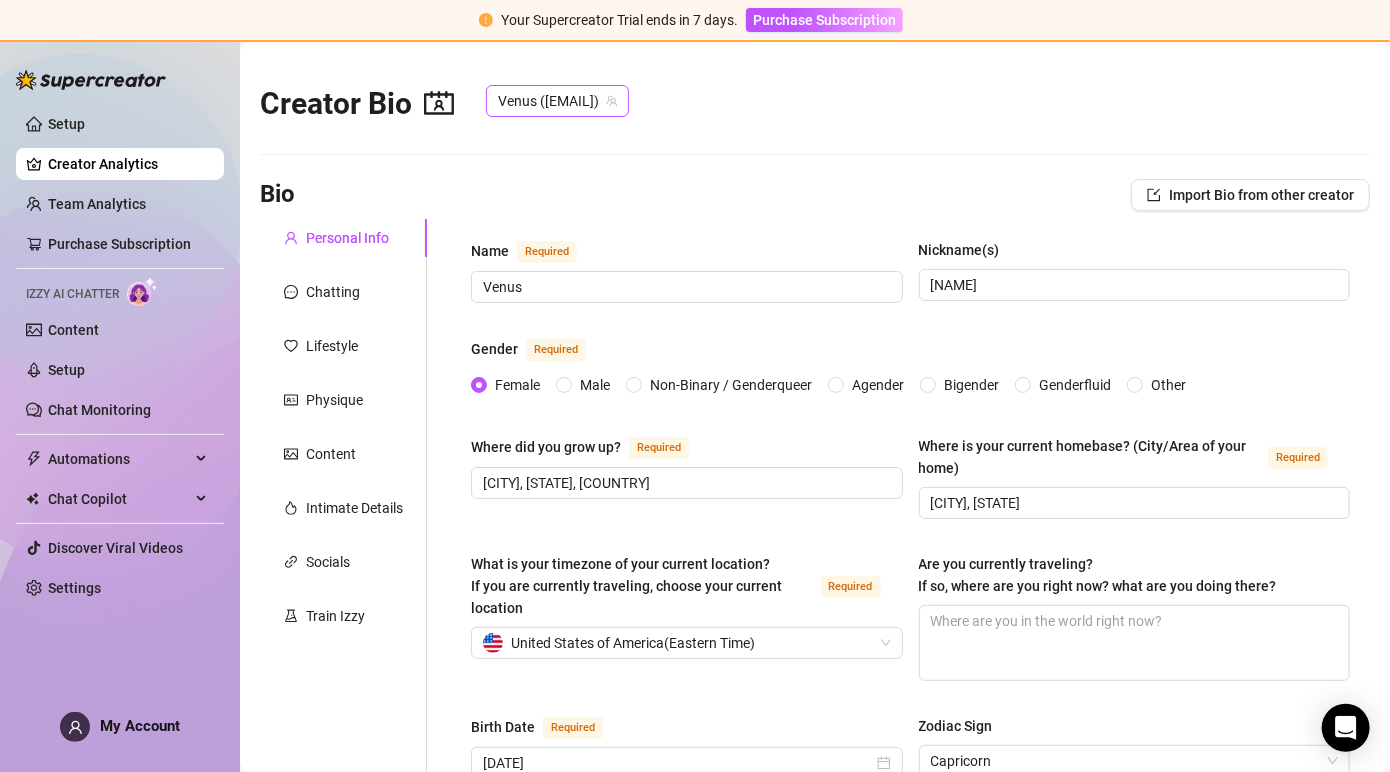 click on "[USERNAME]" at bounding box center [557, 101] 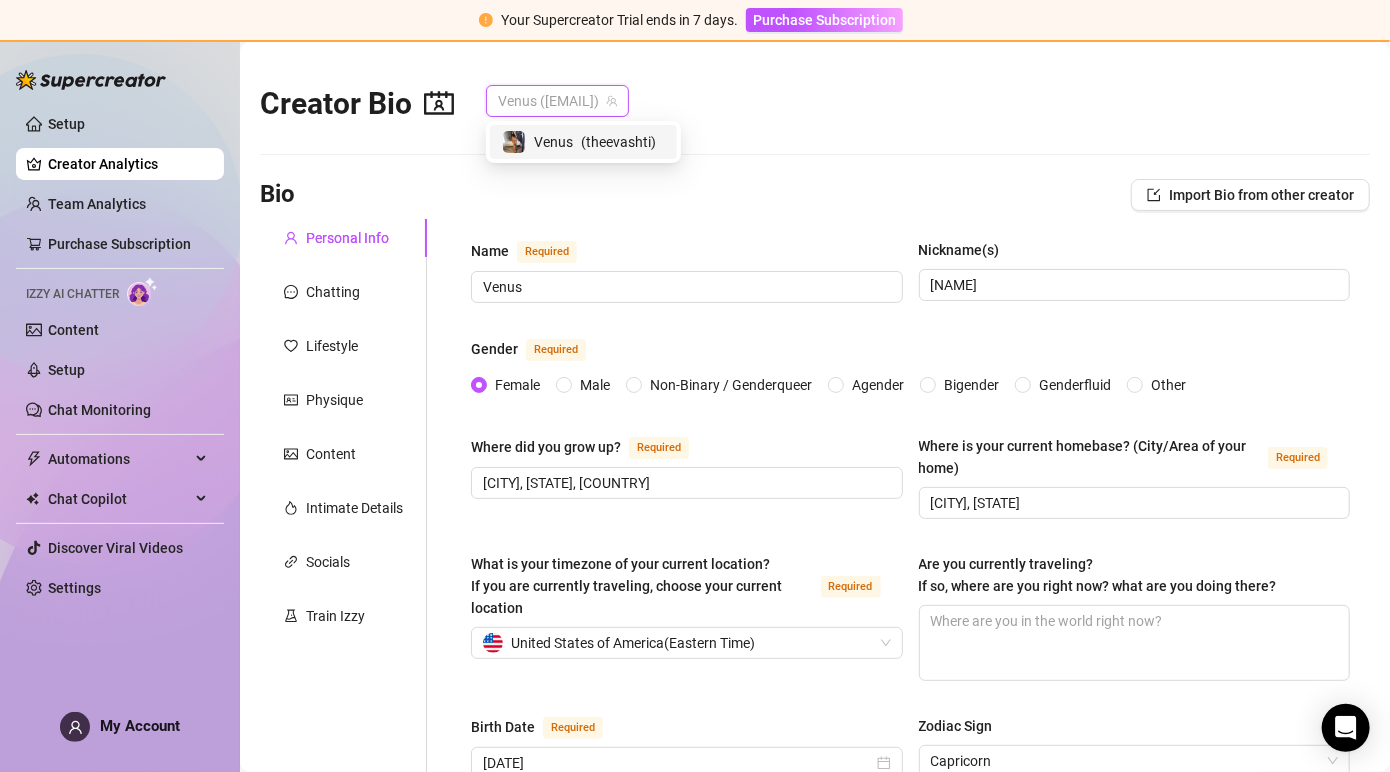click on "( theevenussteele )" at bounding box center [618, 142] 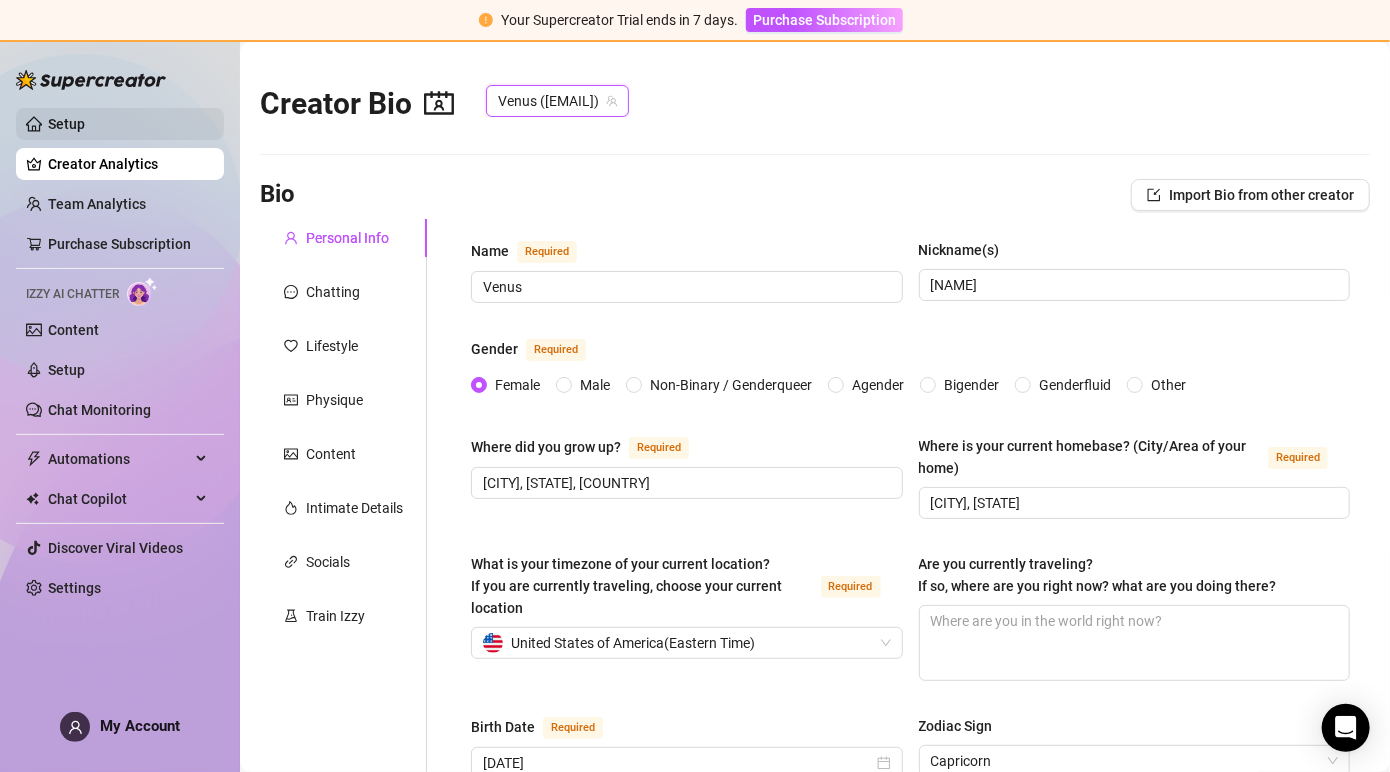 click on "Setup" at bounding box center (66, 124) 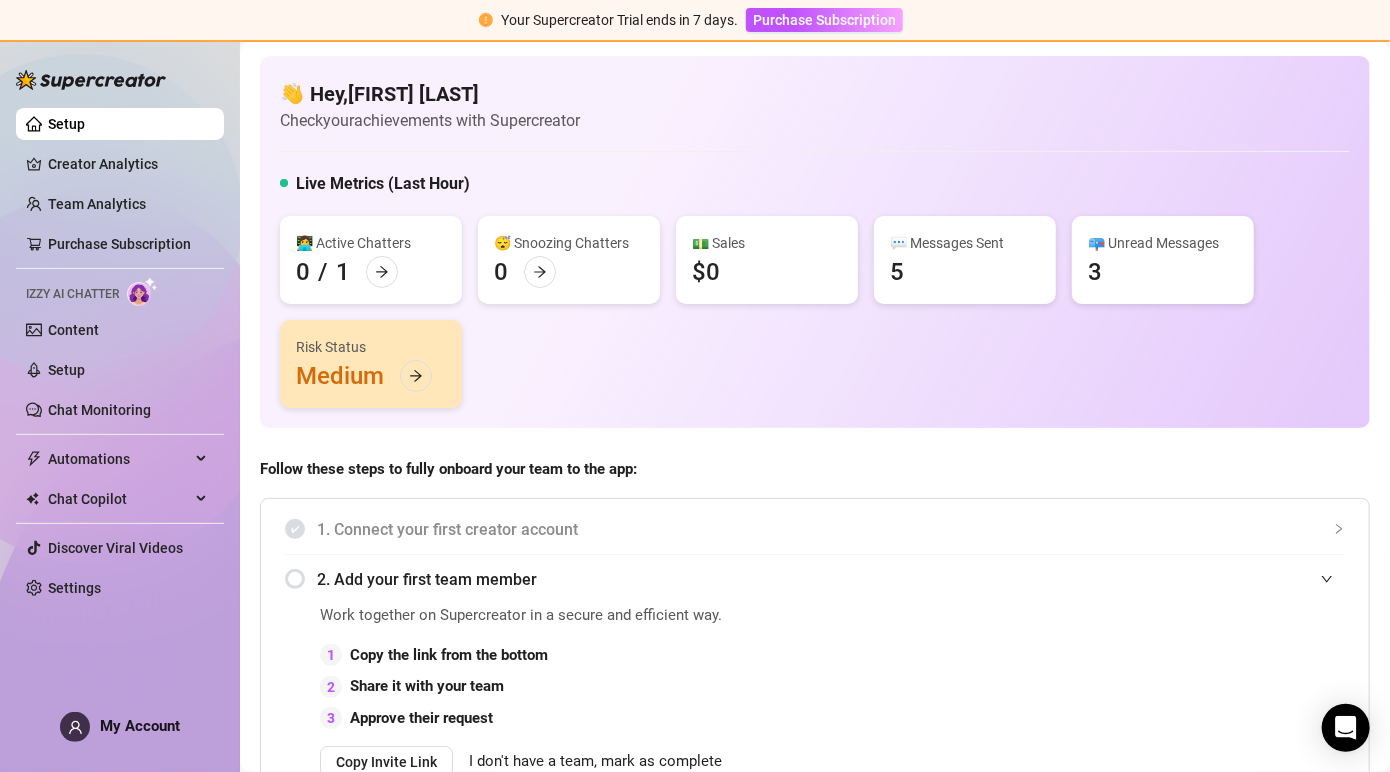 click on "📪 Unread Messages 3" at bounding box center [1163, 260] 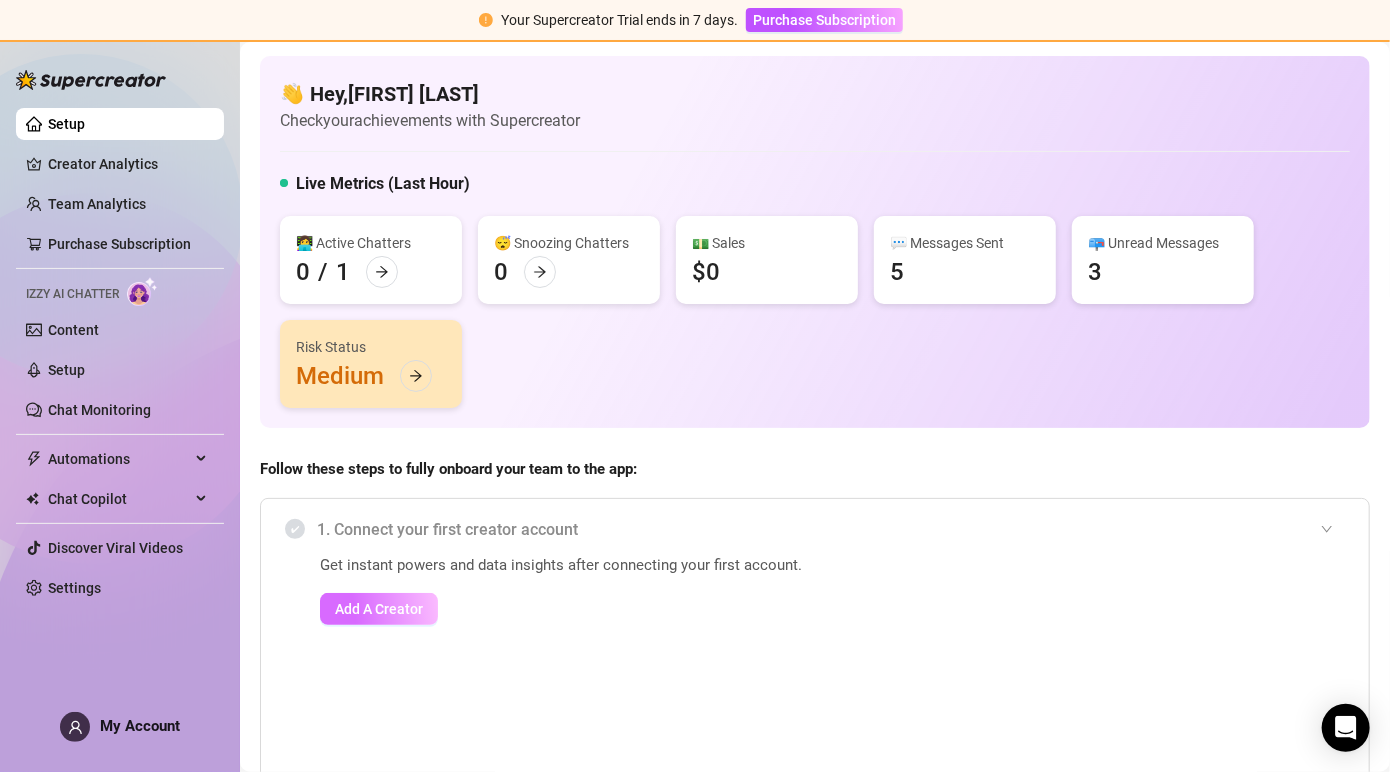 click on "Add A Creator" at bounding box center (379, 609) 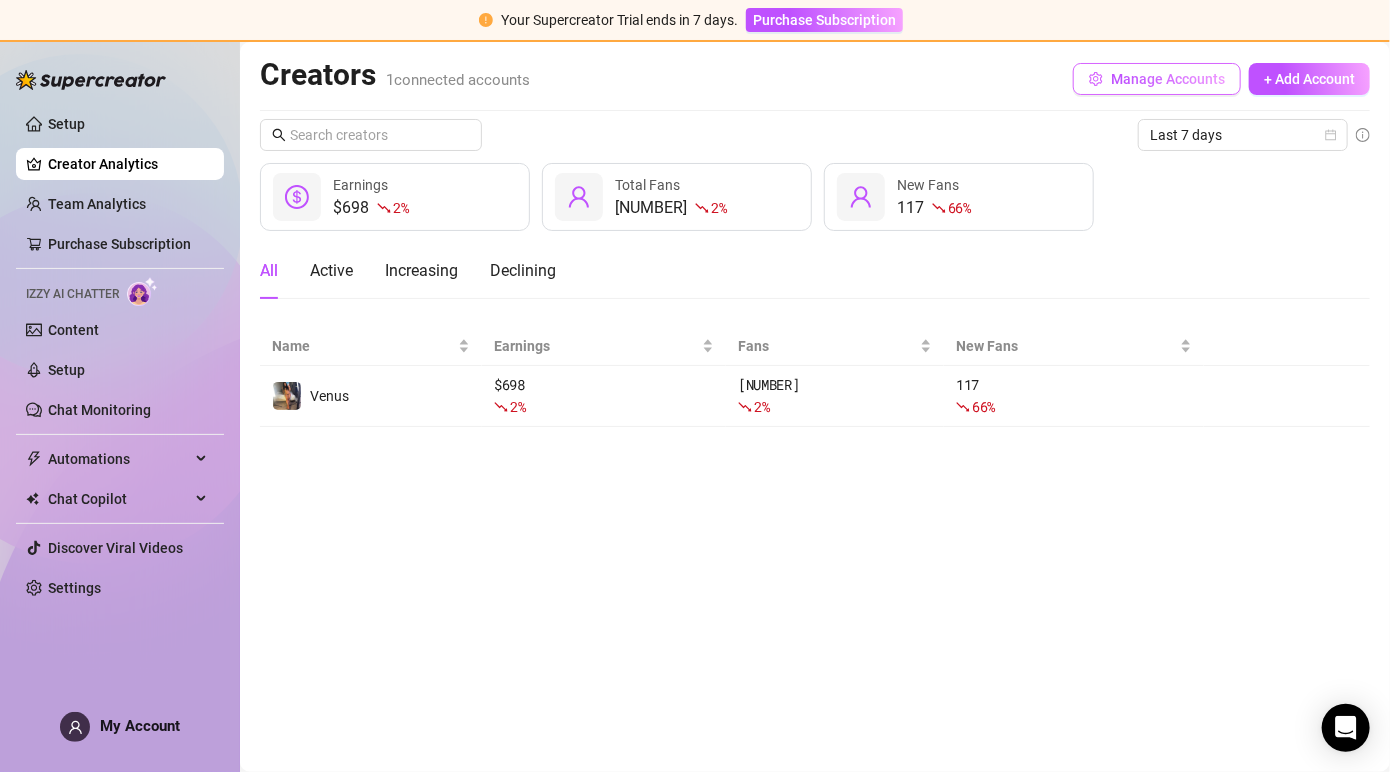 click on "Manage Accounts" at bounding box center [1168, 79] 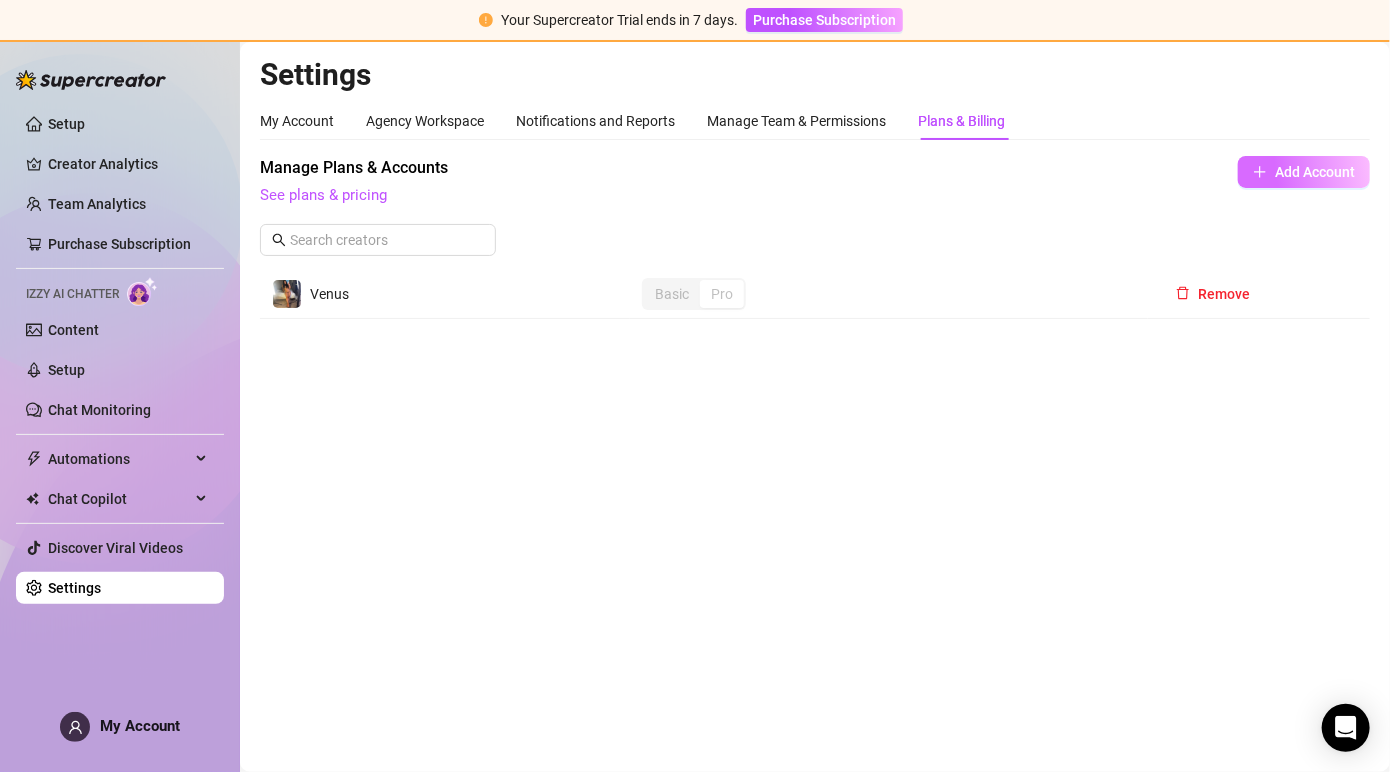 click on "Add Account" at bounding box center (1315, 172) 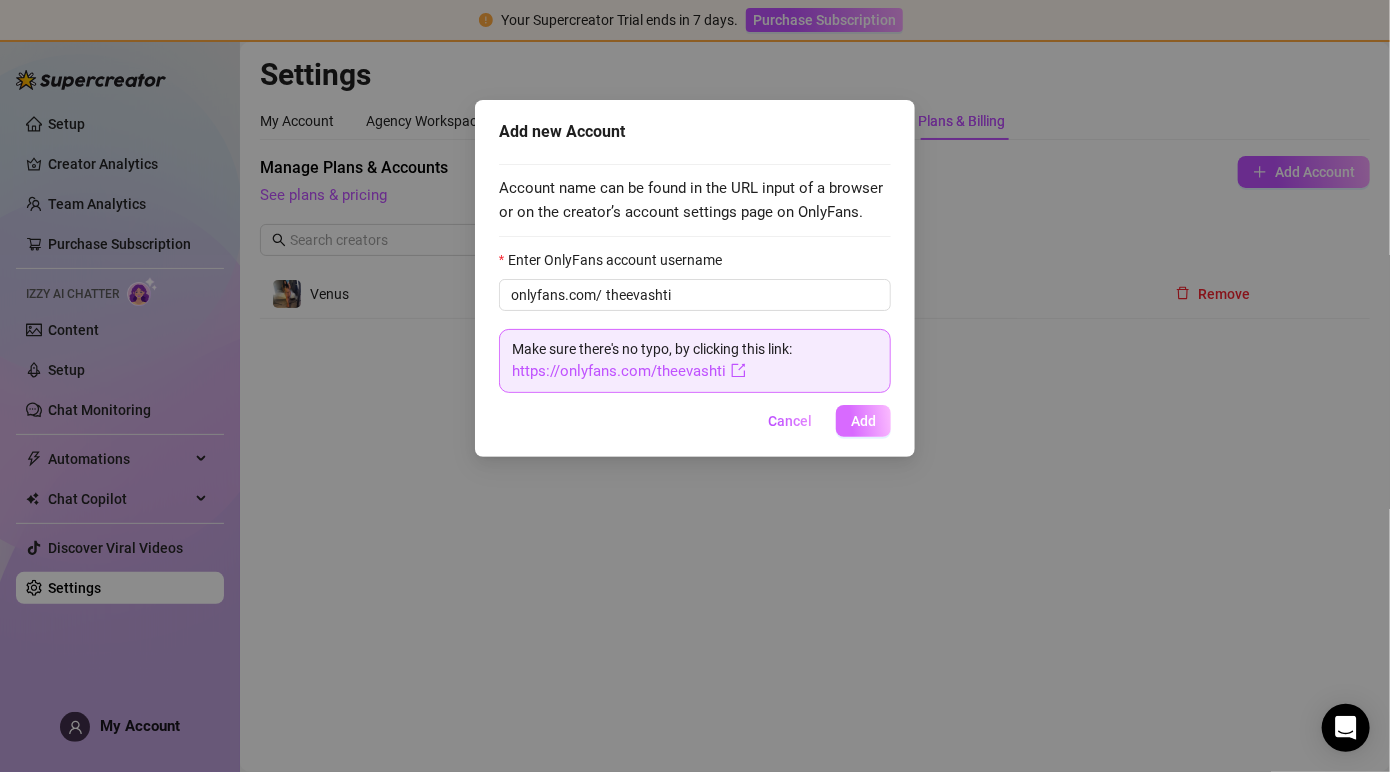 click on "Add" at bounding box center [863, 421] 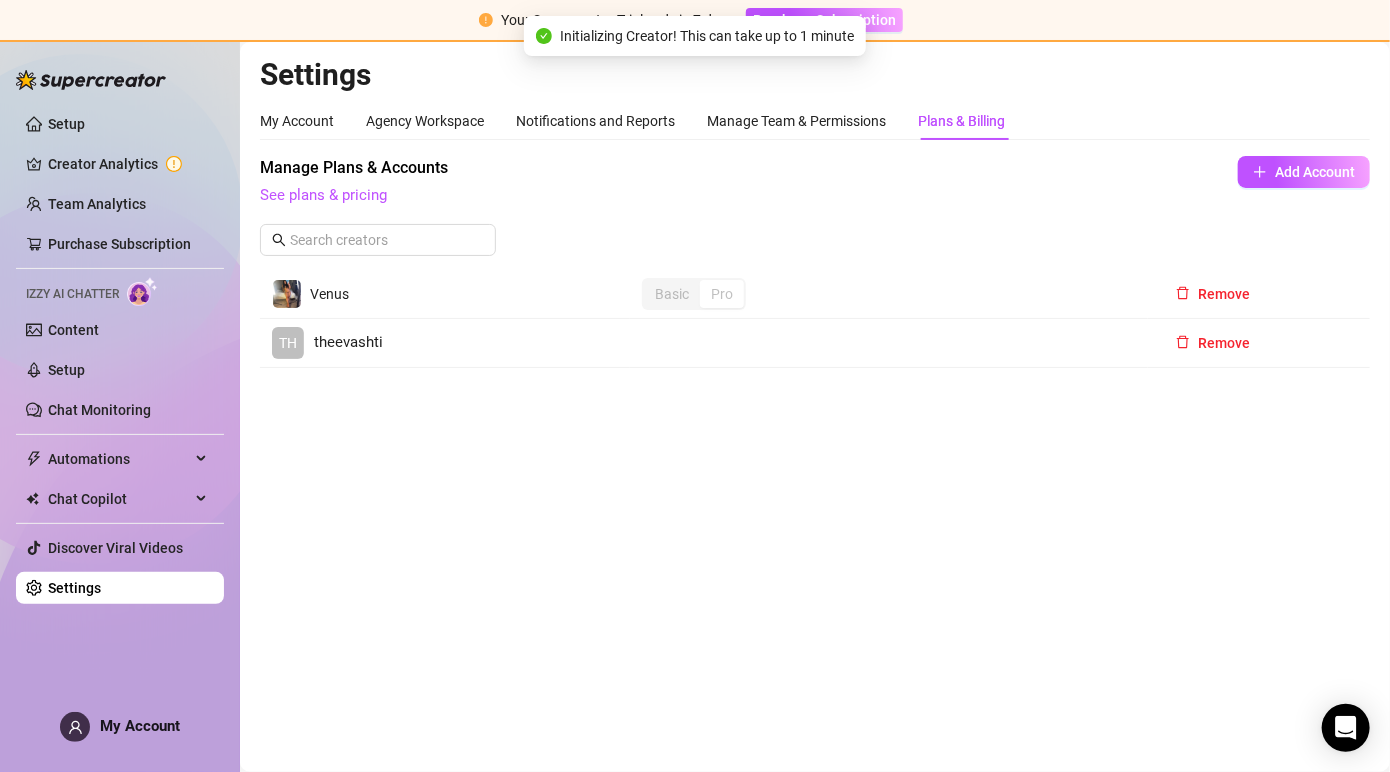 click at bounding box center (889, 343) 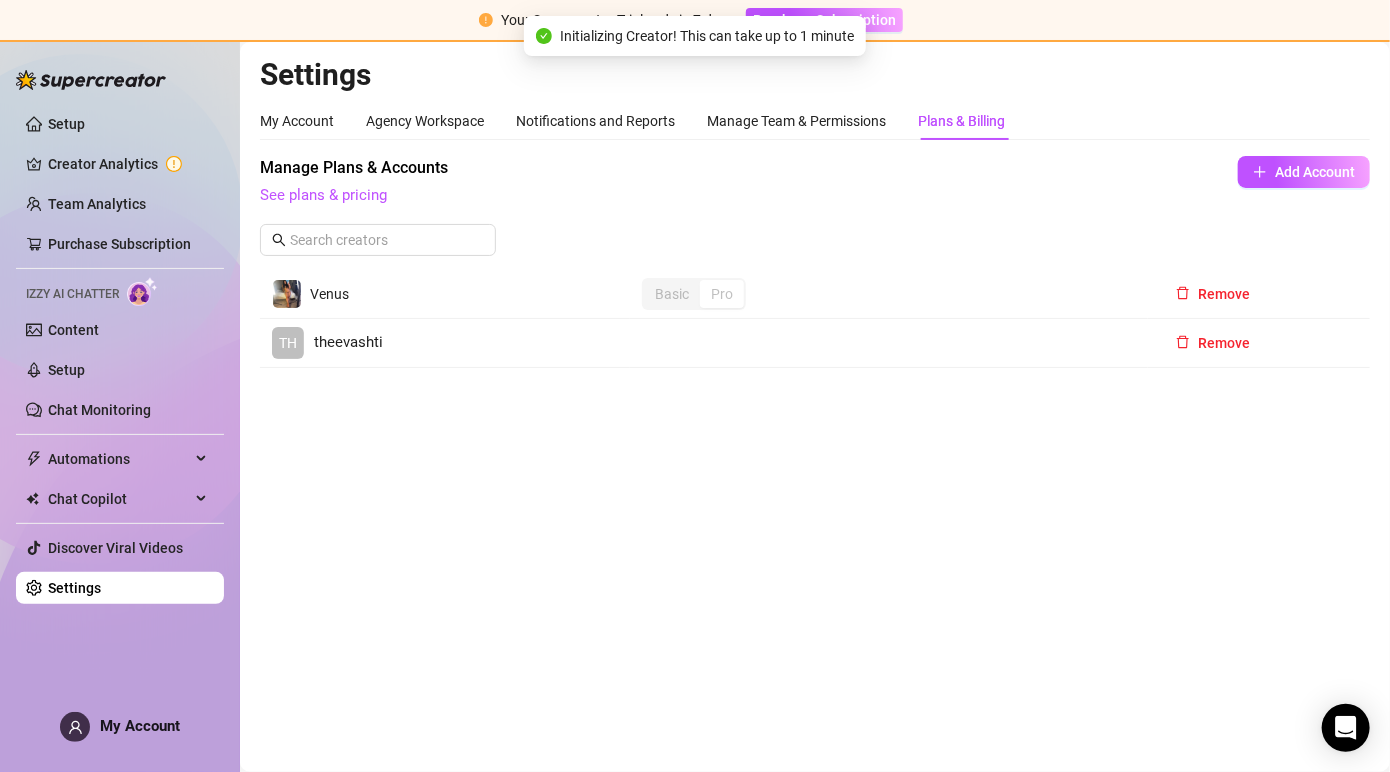 click on "theevashti" at bounding box center (348, 343) 